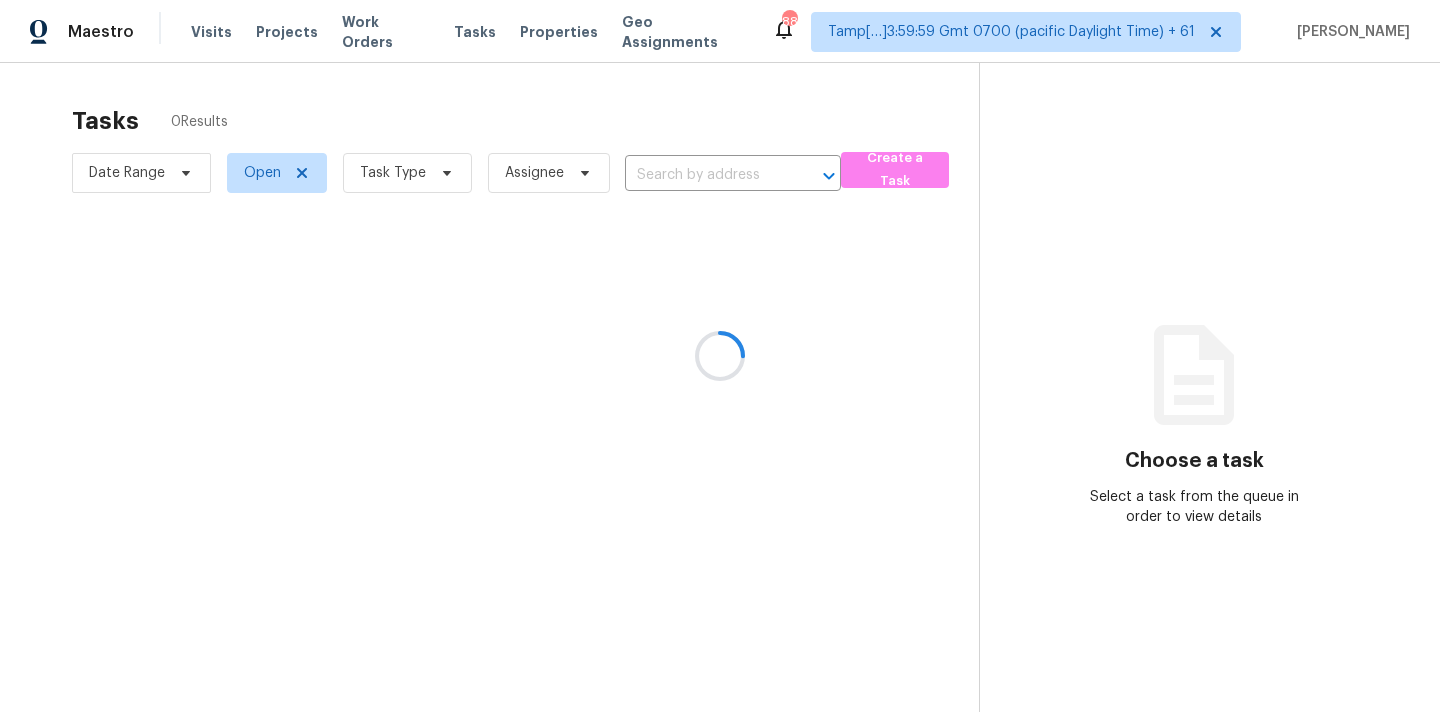 scroll, scrollTop: 0, scrollLeft: 0, axis: both 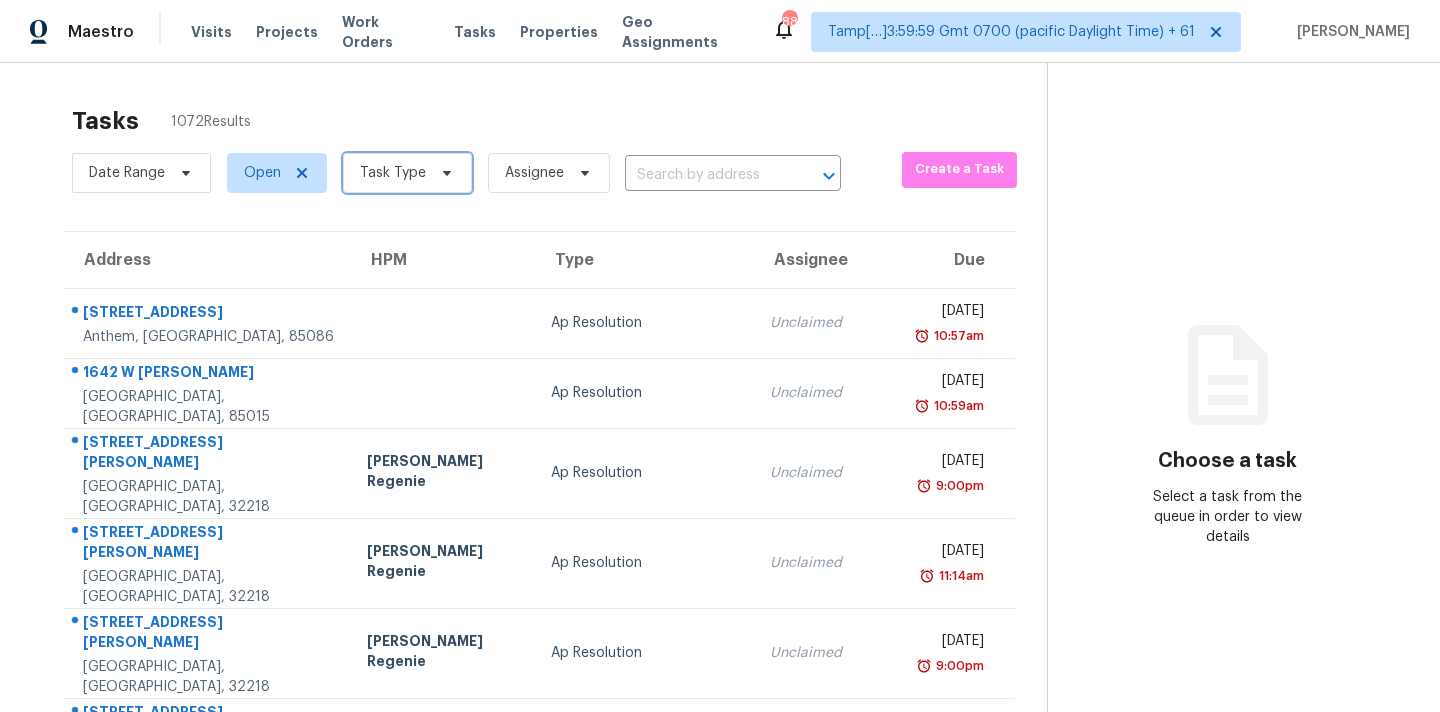 click on "Task Type" at bounding box center (393, 173) 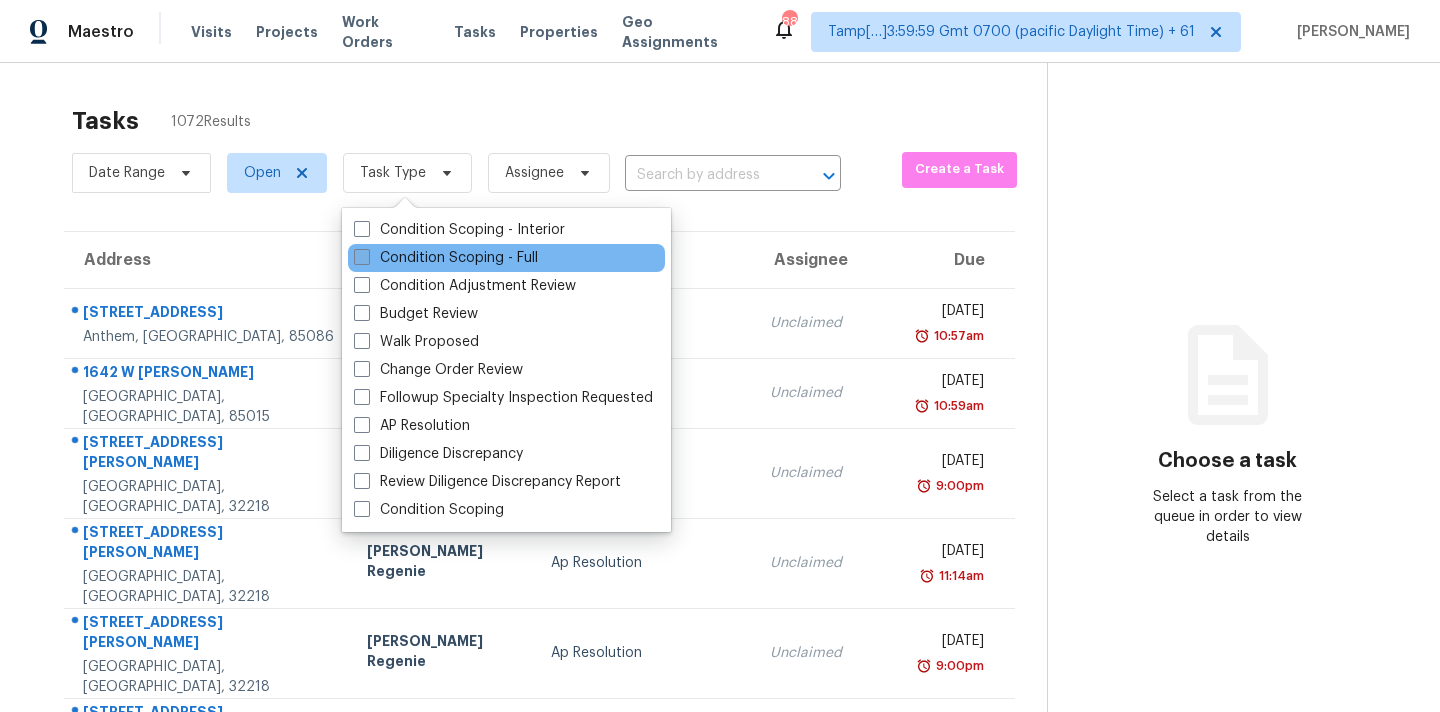 click on "Condition Scoping - Full" at bounding box center [446, 258] 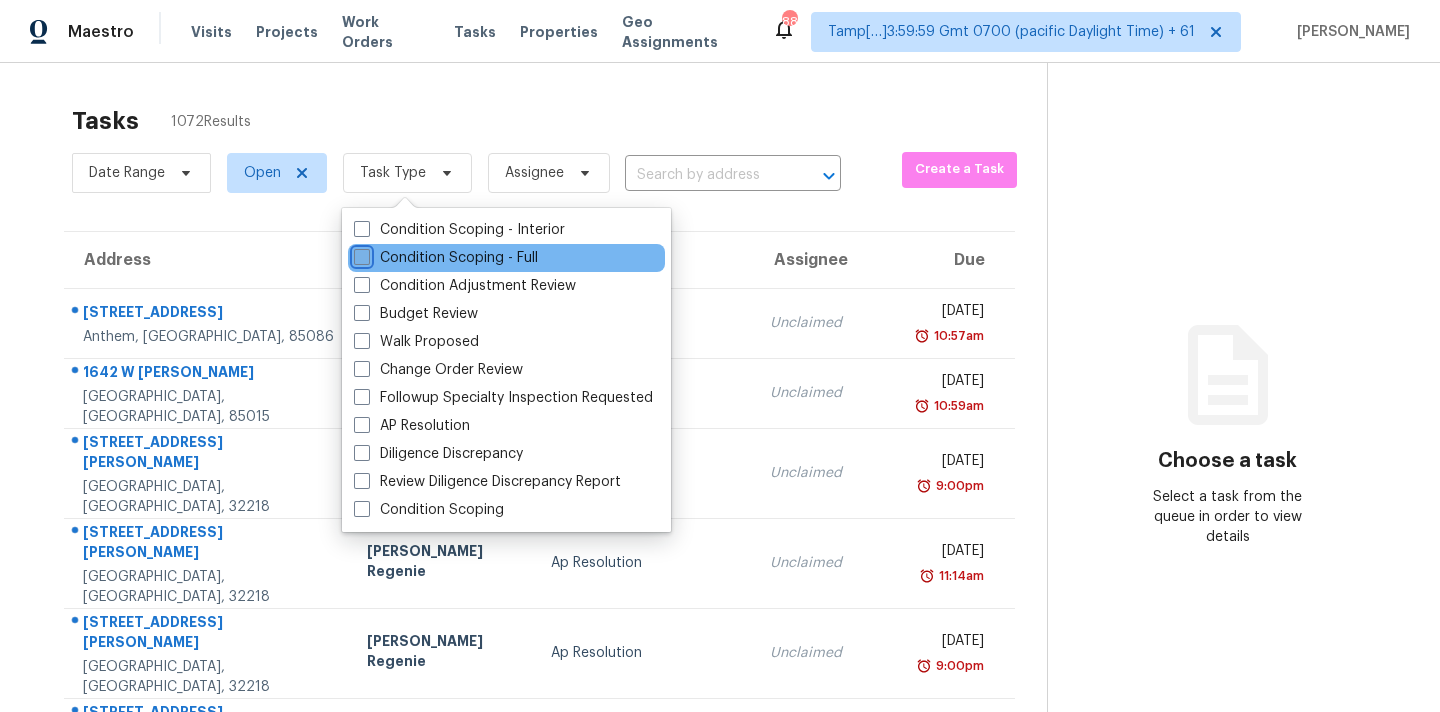 click on "Condition Scoping - Full" at bounding box center (360, 254) 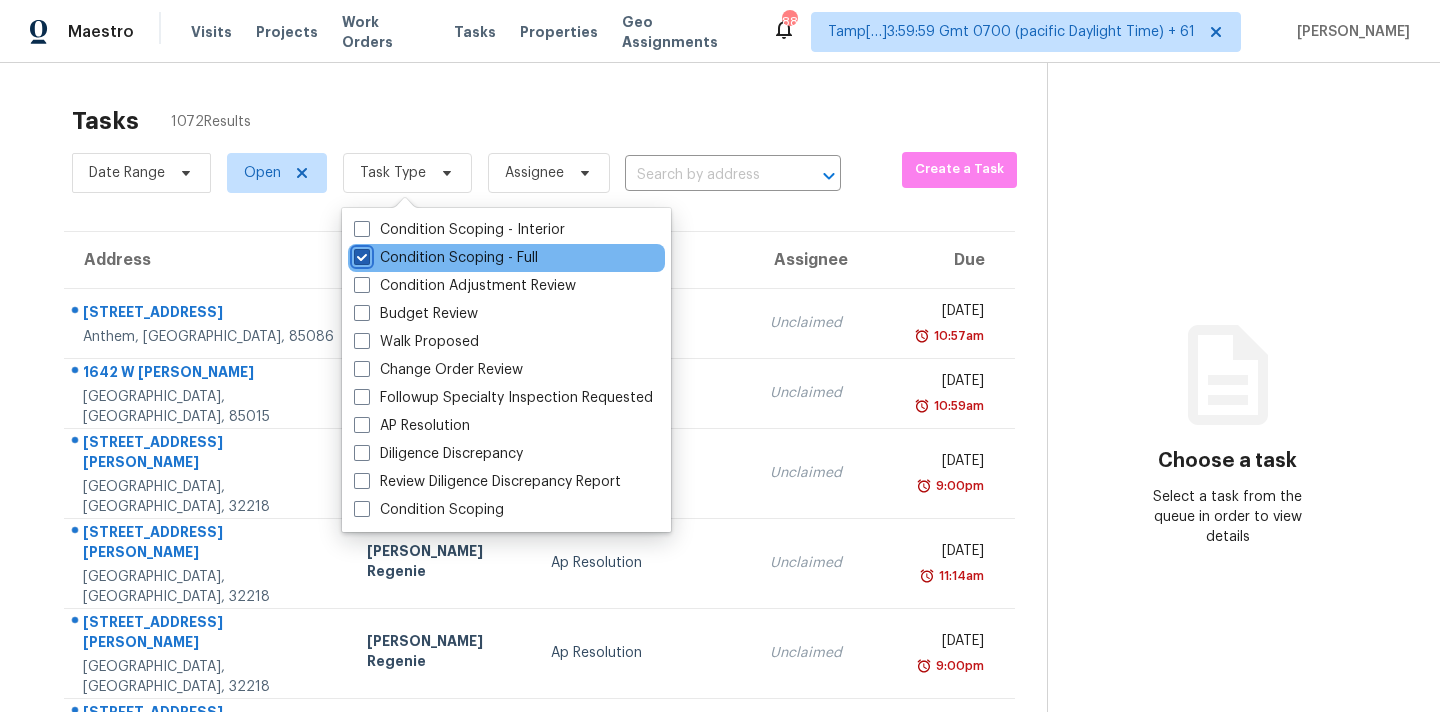 checkbox on "true" 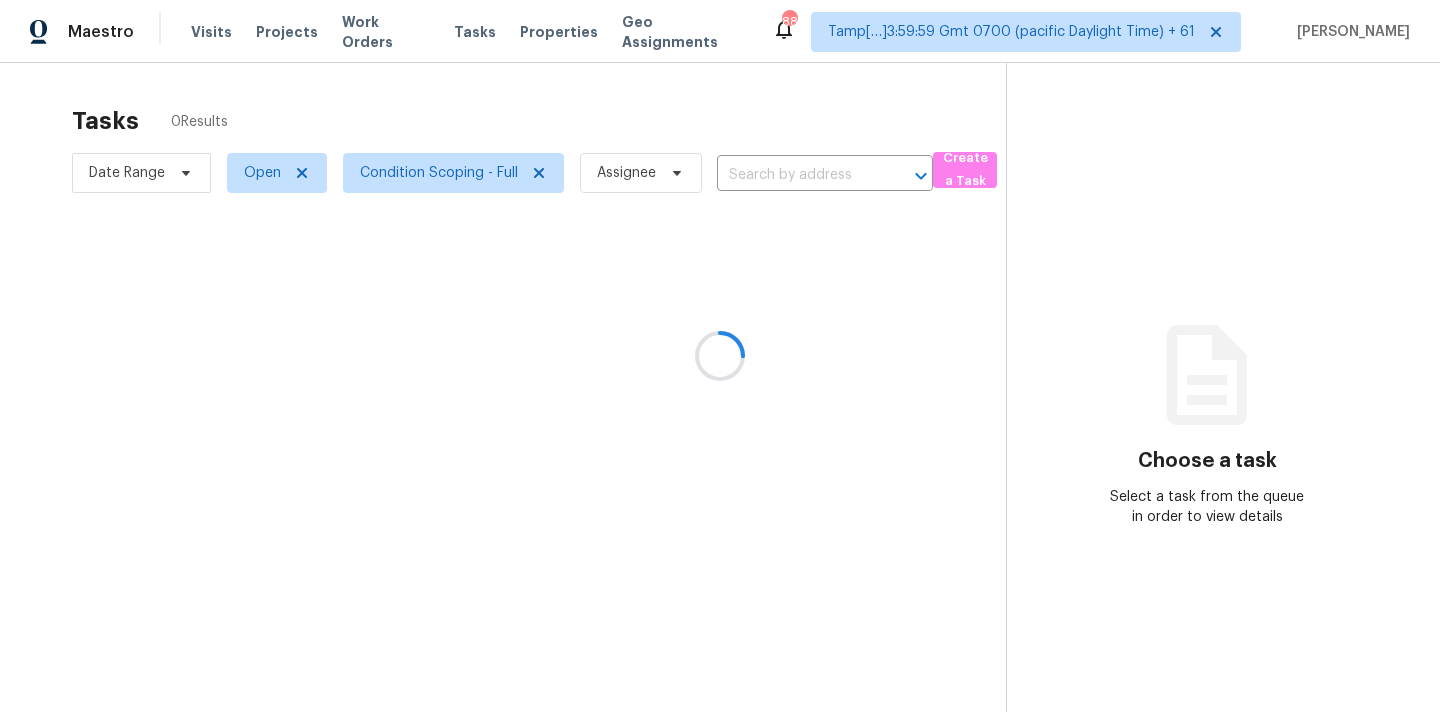 click at bounding box center [720, 356] 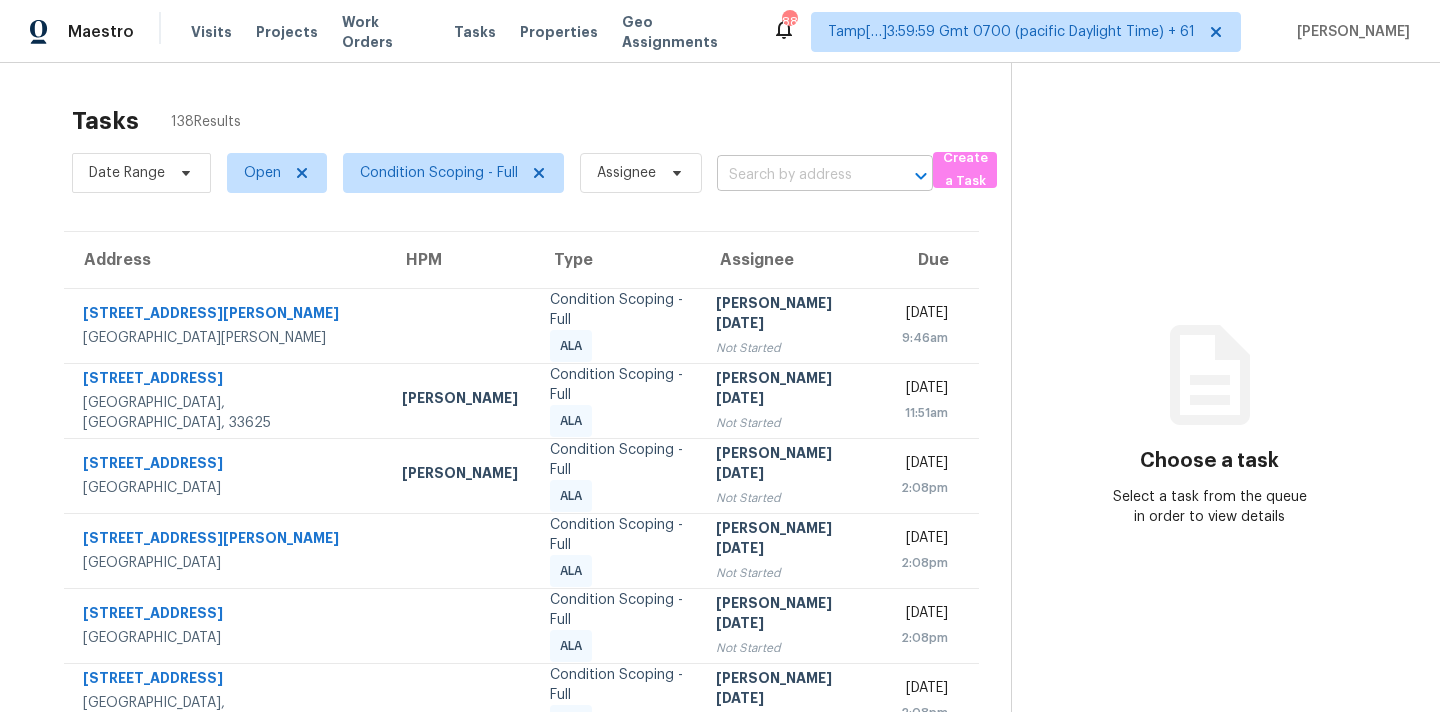 click at bounding box center [797, 175] 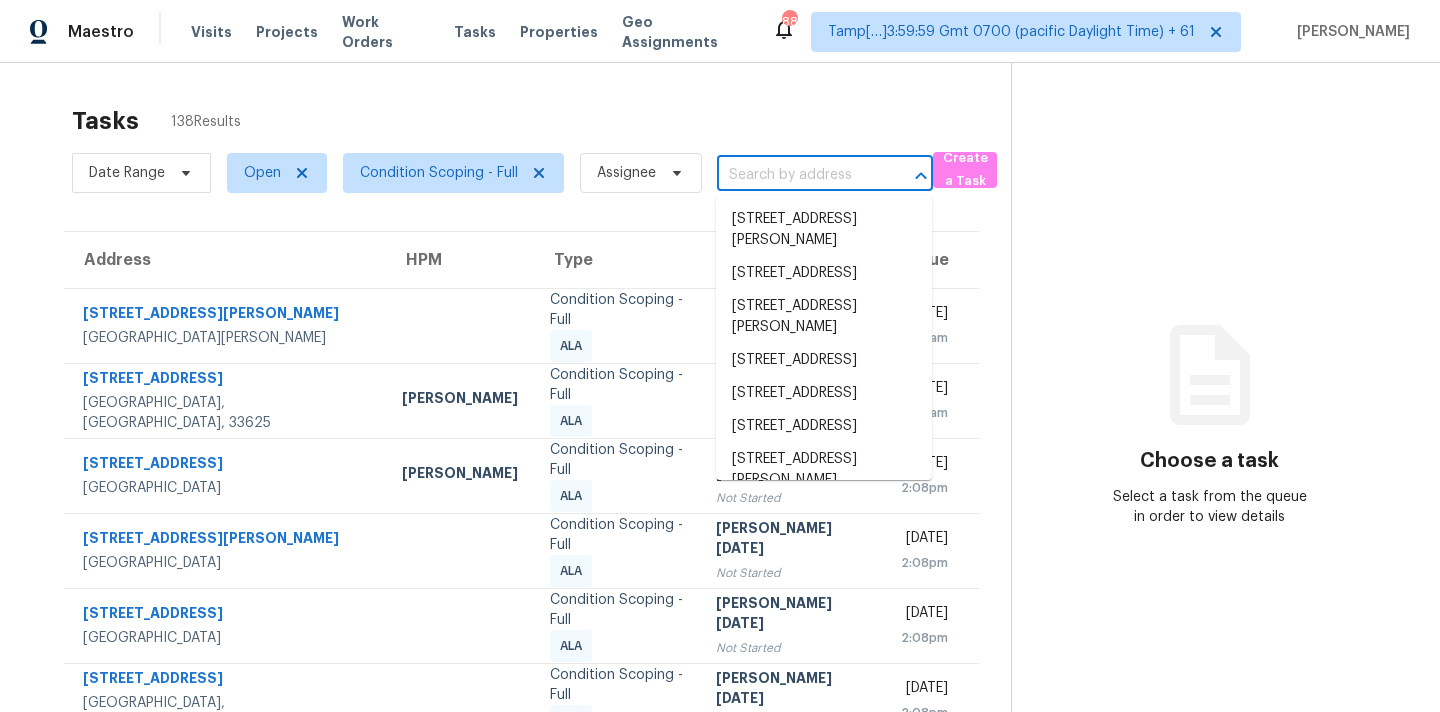 paste on "[STREET_ADDRESS]" 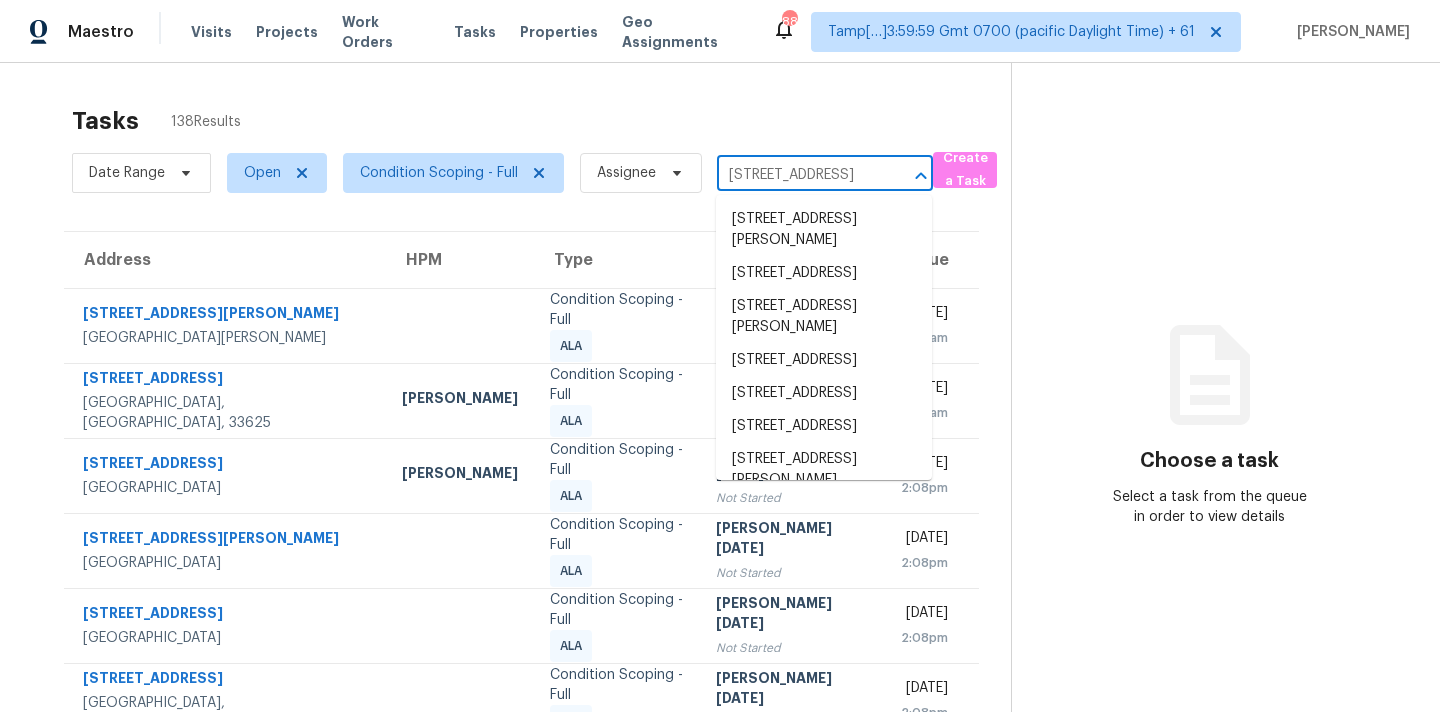 scroll, scrollTop: 0, scrollLeft: 132, axis: horizontal 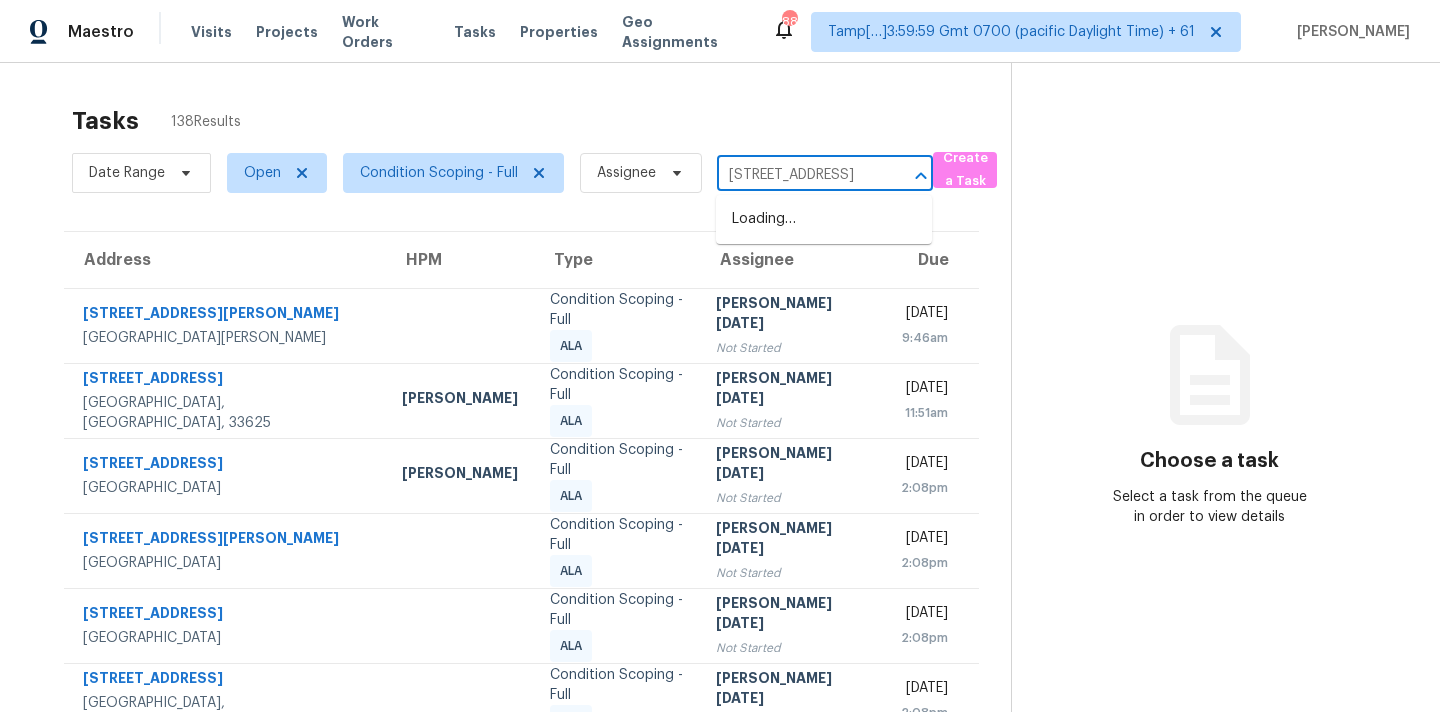 type on "[STREET_ADDRESS]" 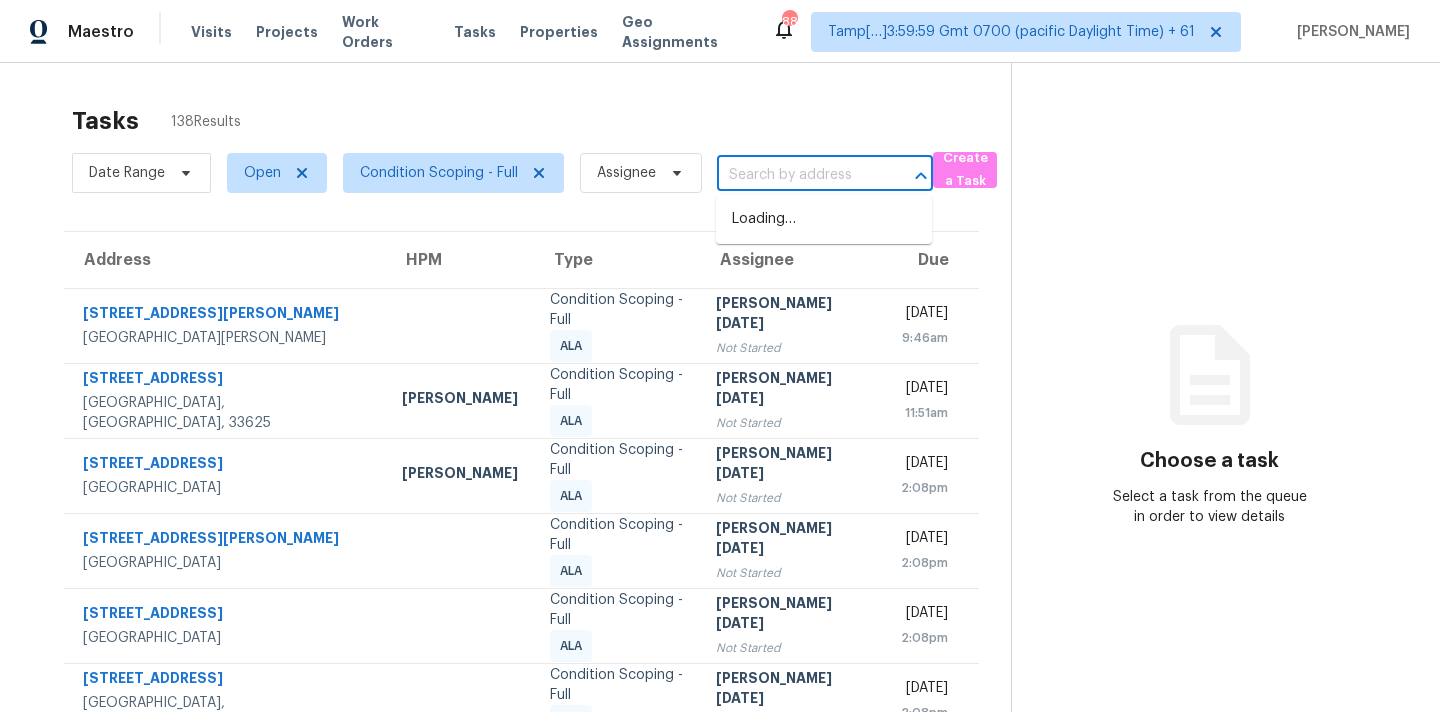 scroll, scrollTop: 0, scrollLeft: 0, axis: both 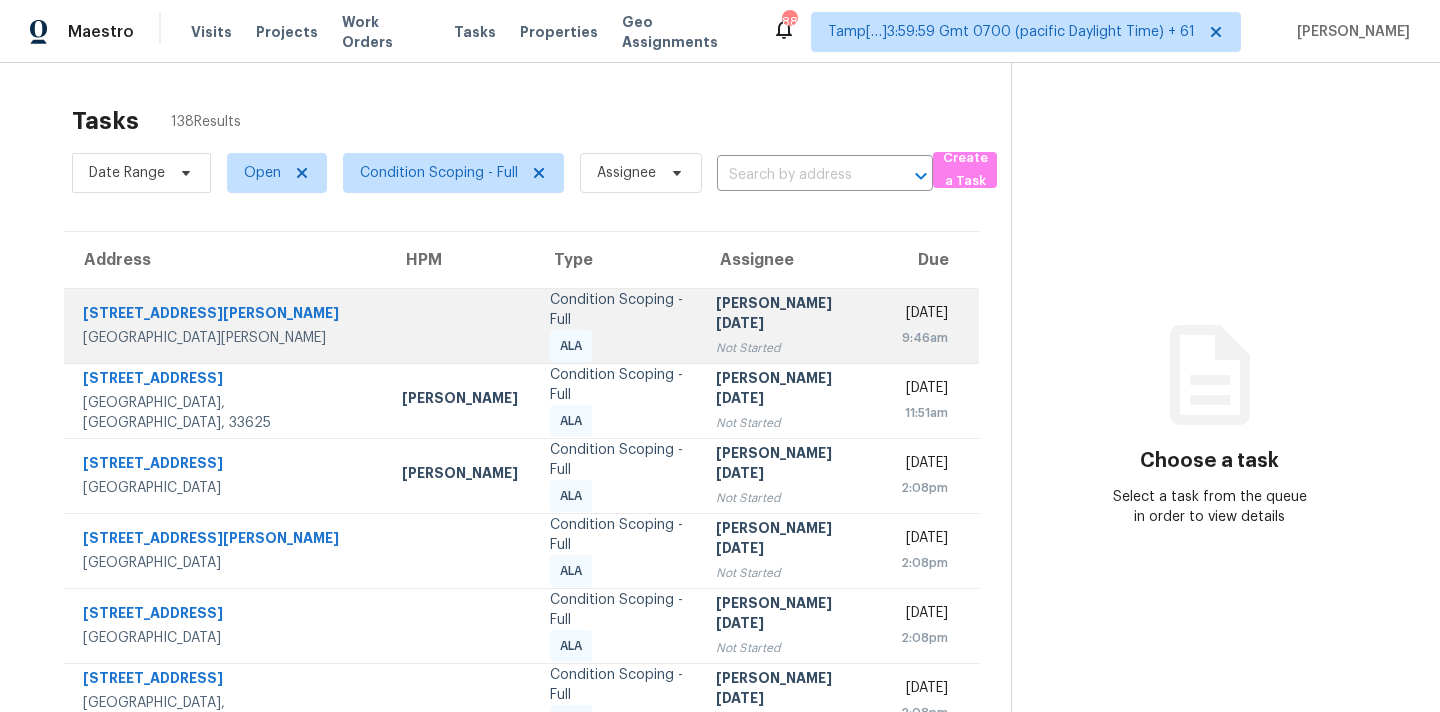 click on "Not Started" at bounding box center [792, 348] 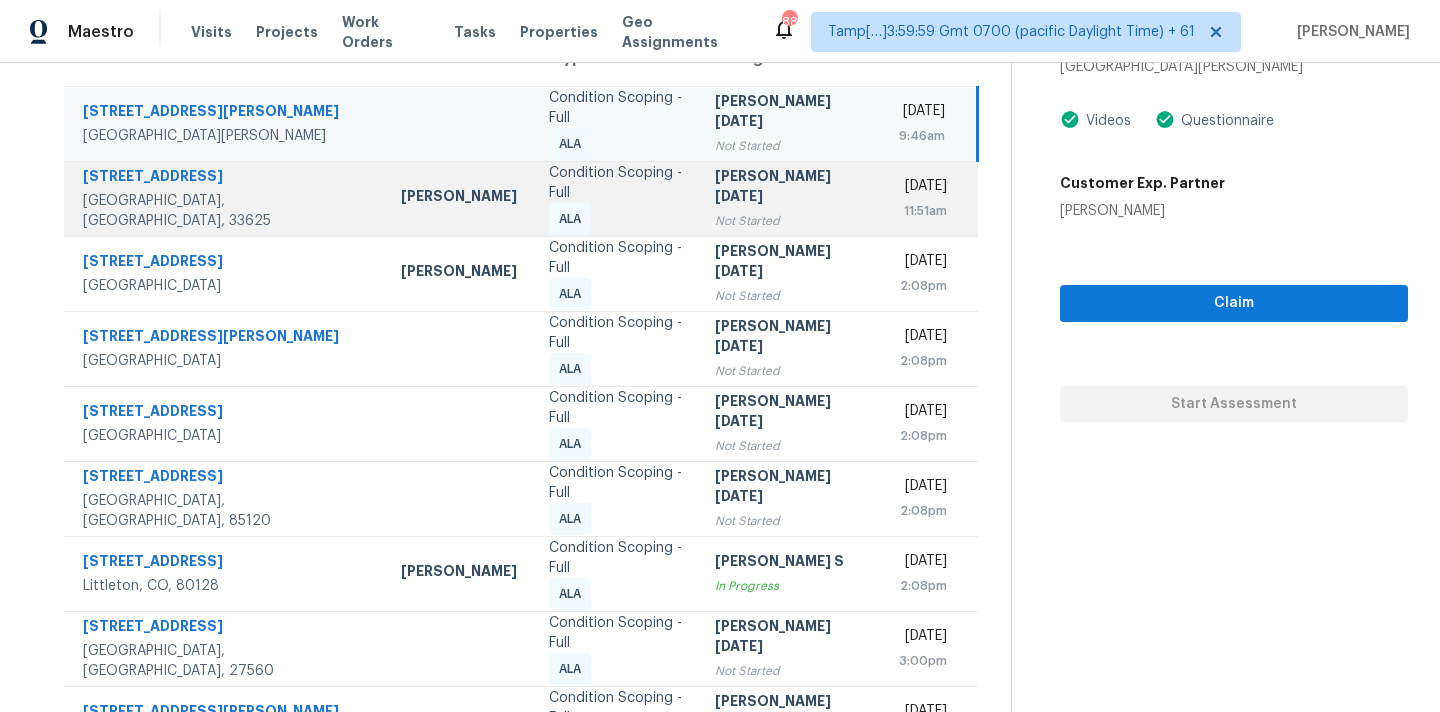 scroll, scrollTop: 169, scrollLeft: 0, axis: vertical 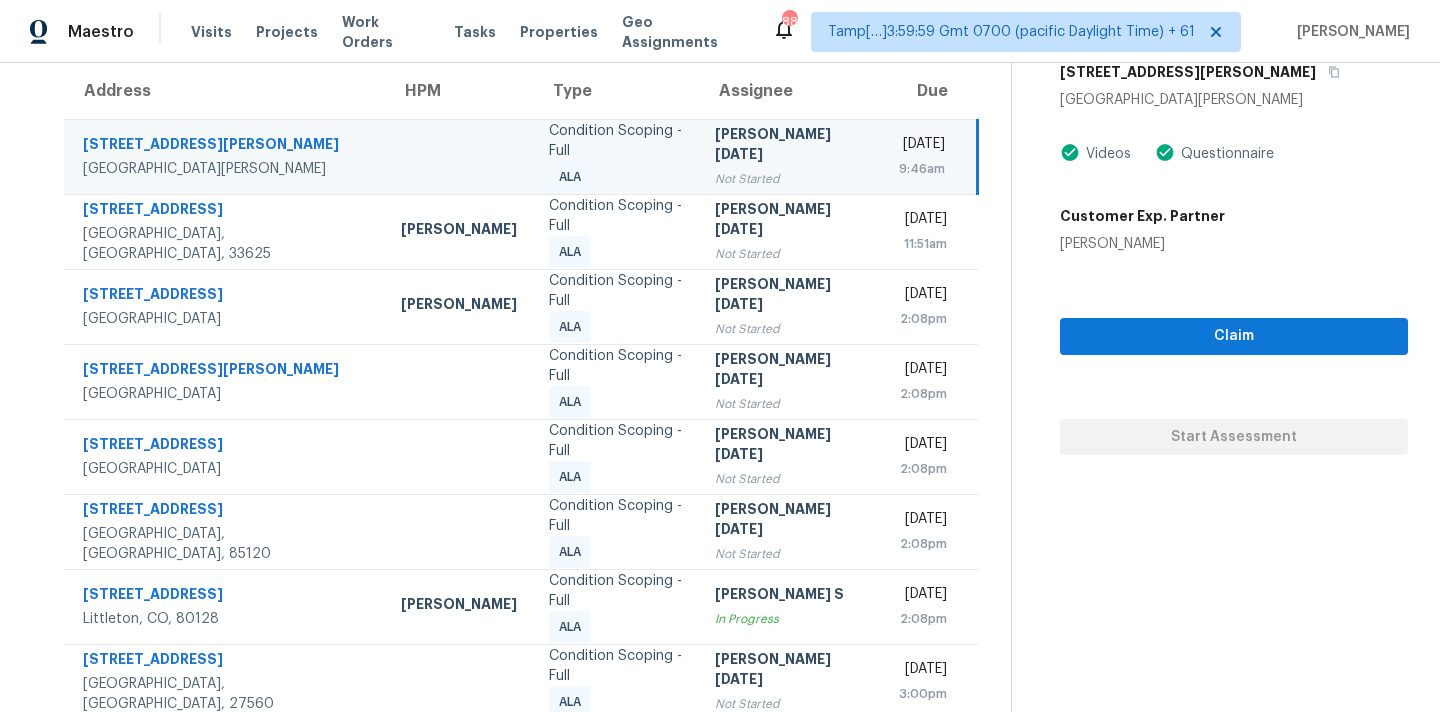 click on "Condition Scoping - Full ALA" at bounding box center (616, 156) 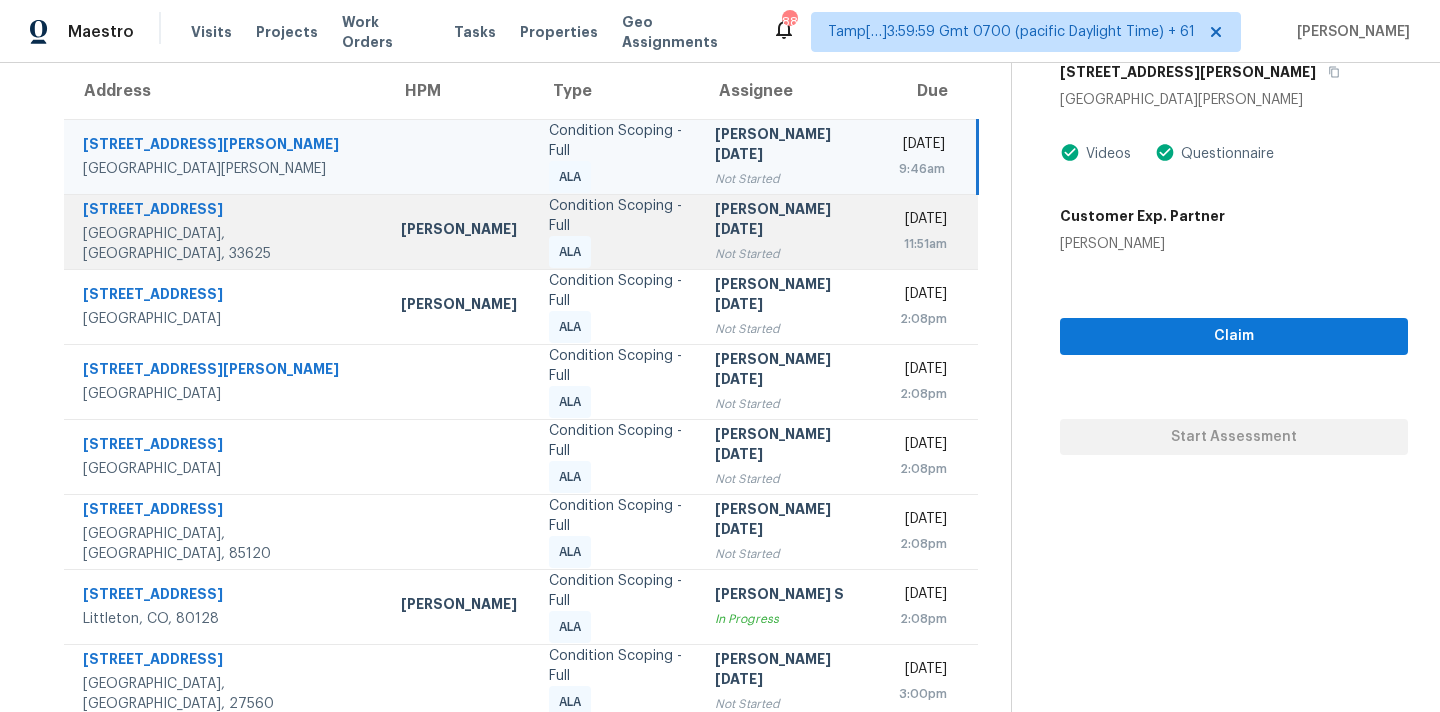 click on "Condition Scoping - Full ALA" at bounding box center (616, 231) 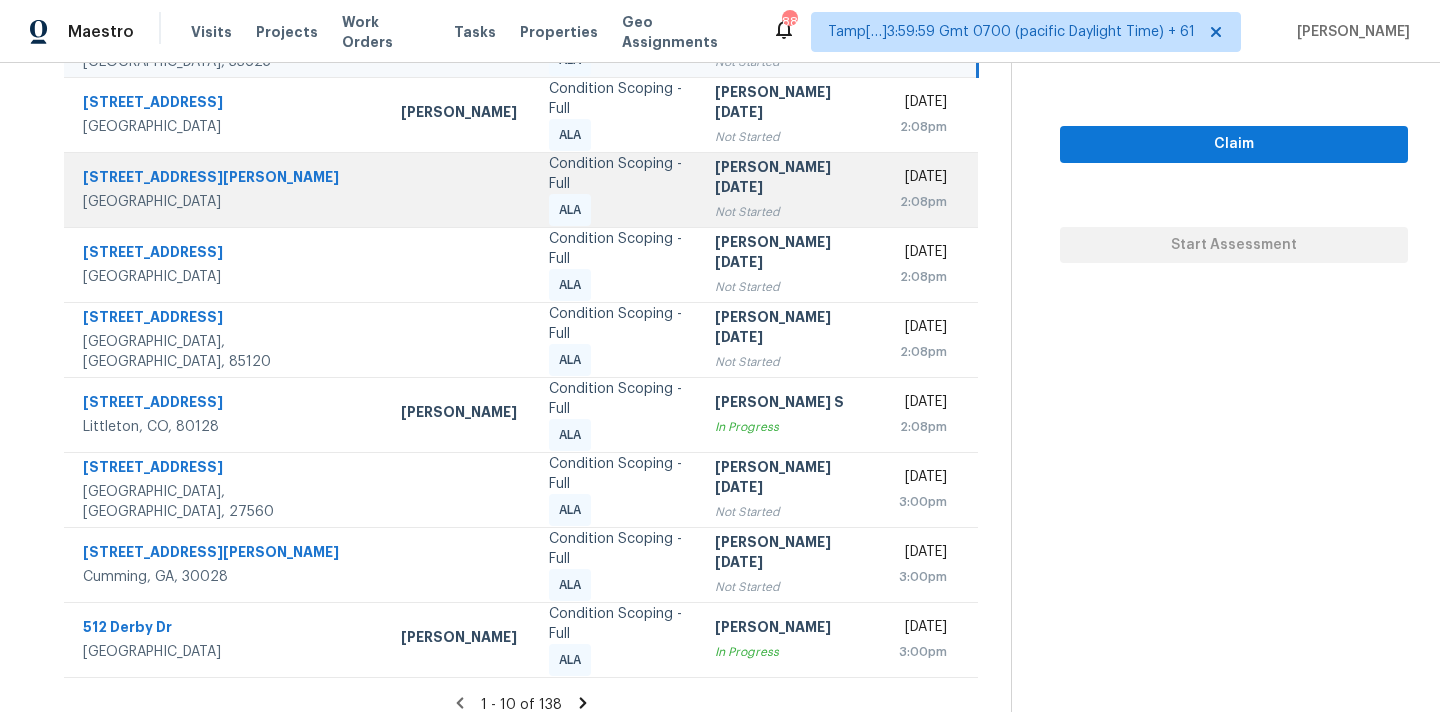 scroll, scrollTop: 379, scrollLeft: 0, axis: vertical 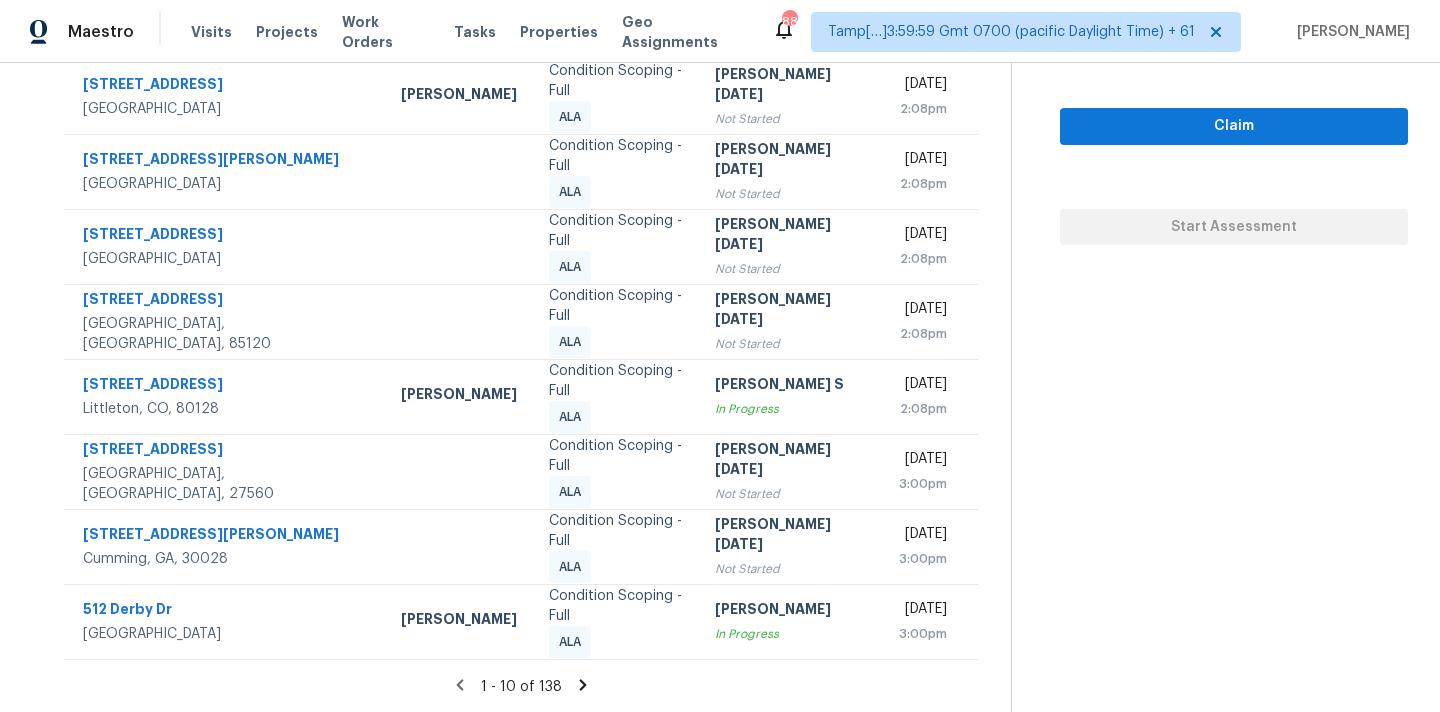 click 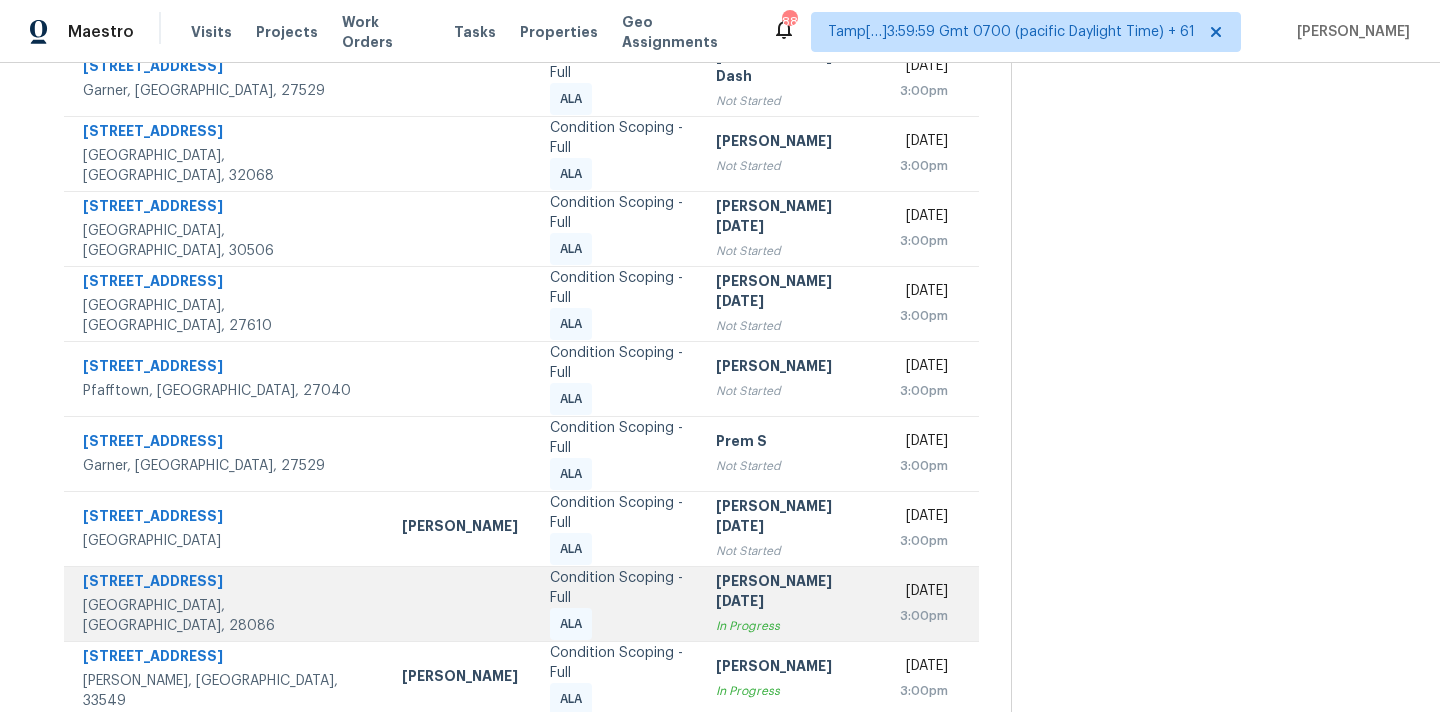 scroll, scrollTop: 329, scrollLeft: 0, axis: vertical 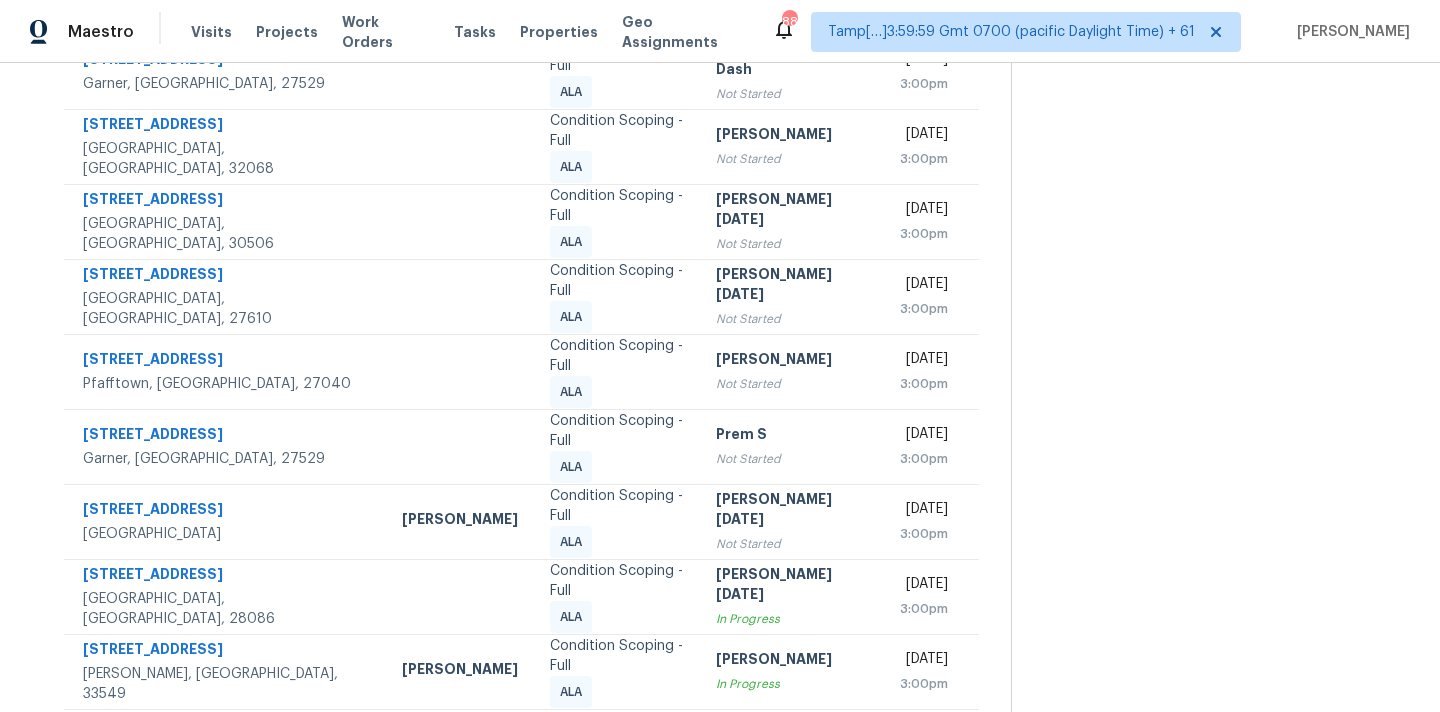 click 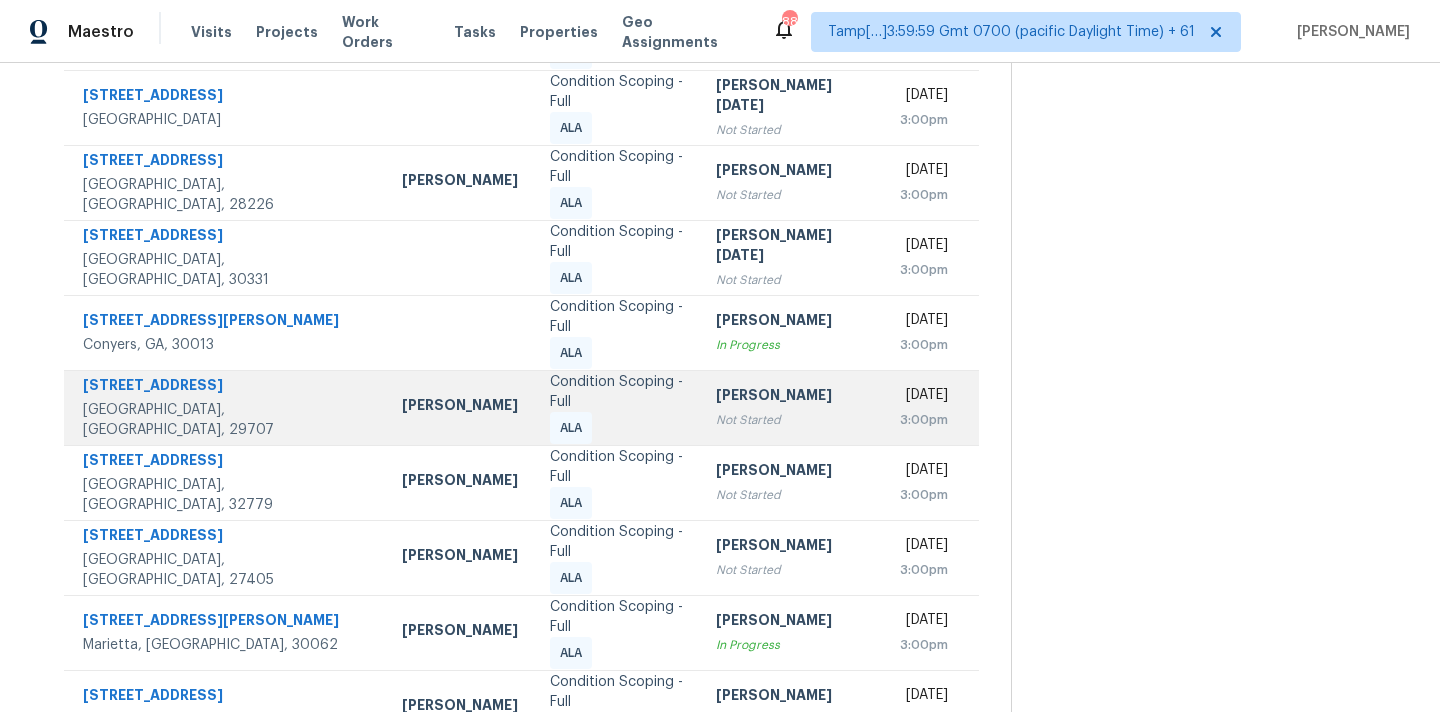 scroll, scrollTop: 329, scrollLeft: 0, axis: vertical 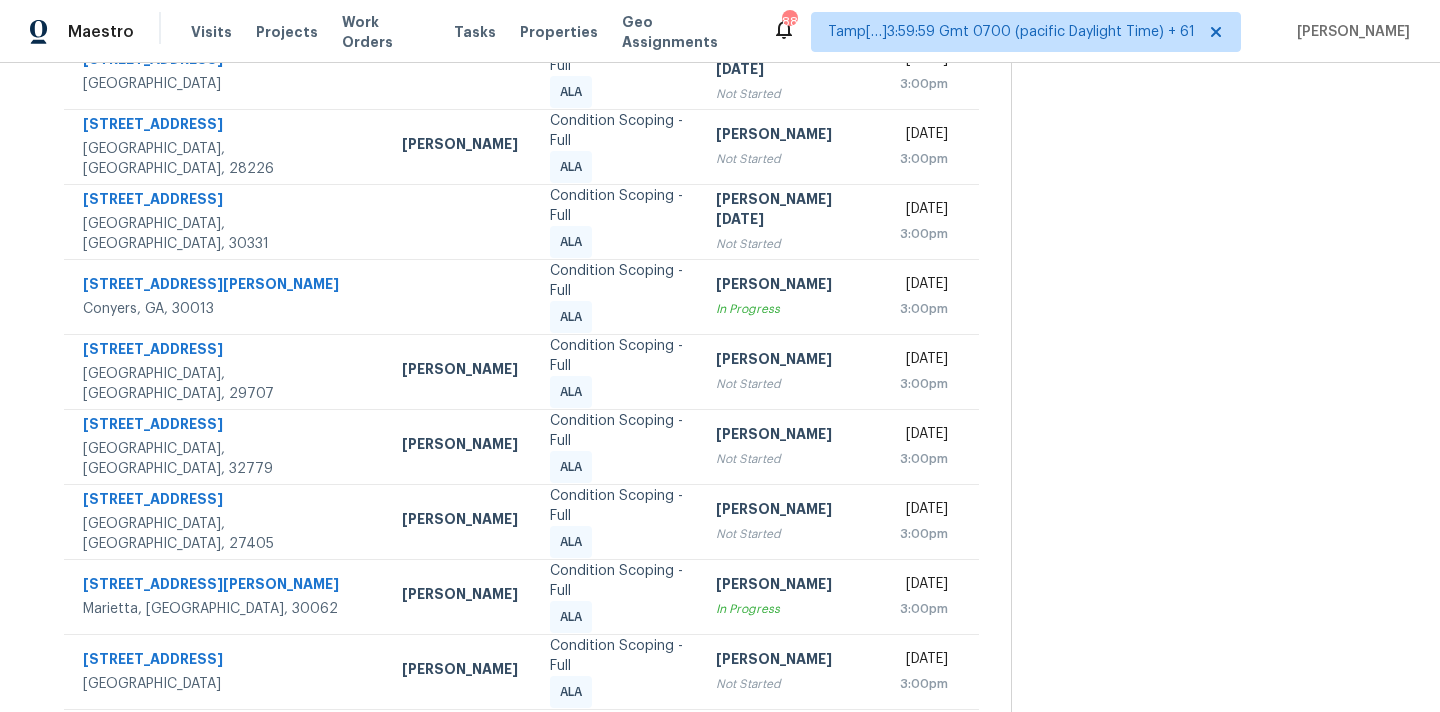 click 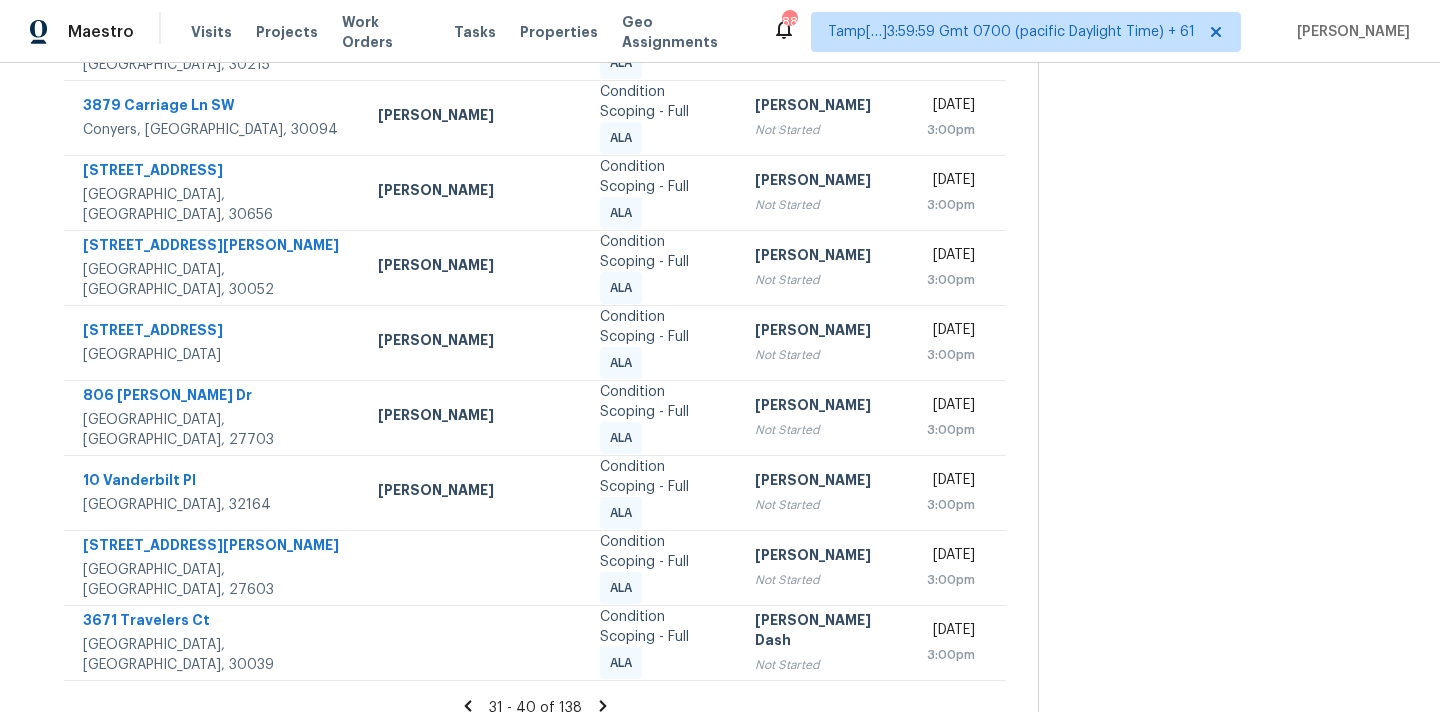 scroll, scrollTop: 379, scrollLeft: 0, axis: vertical 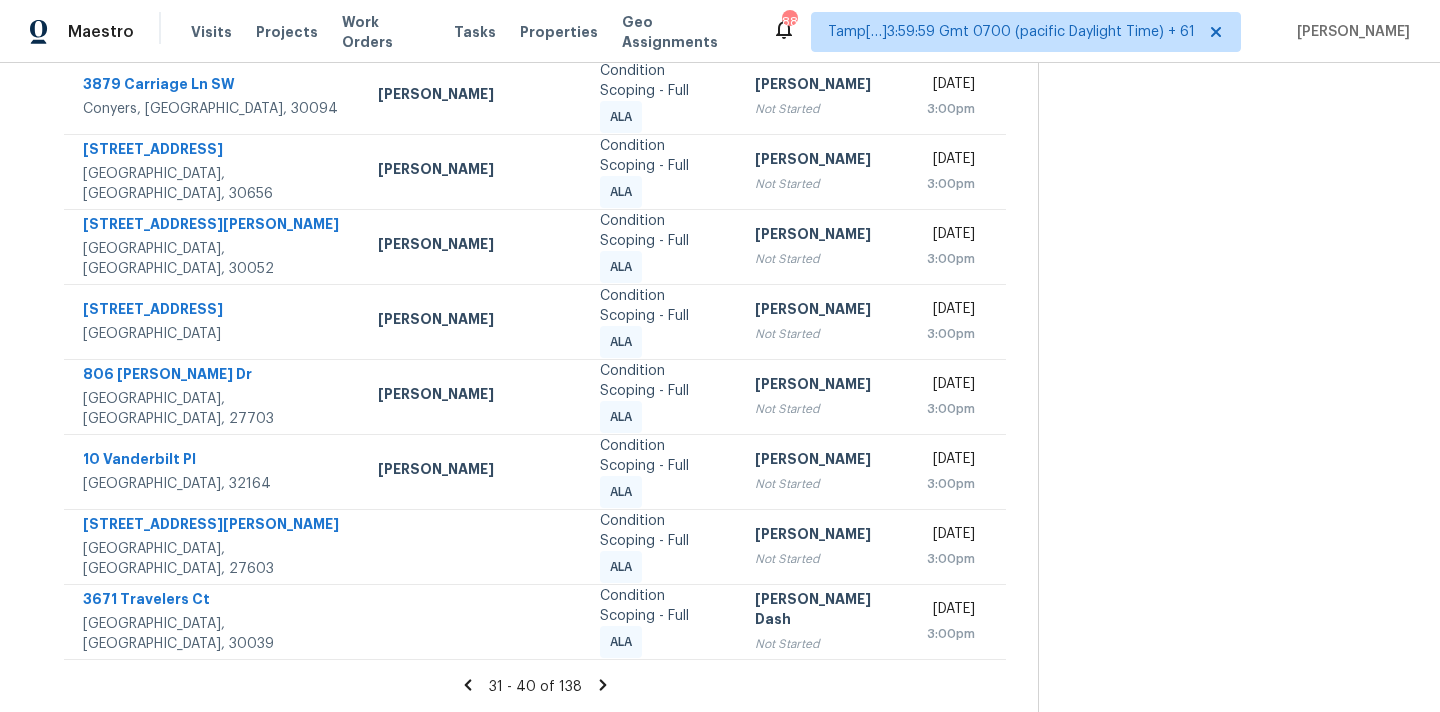 click 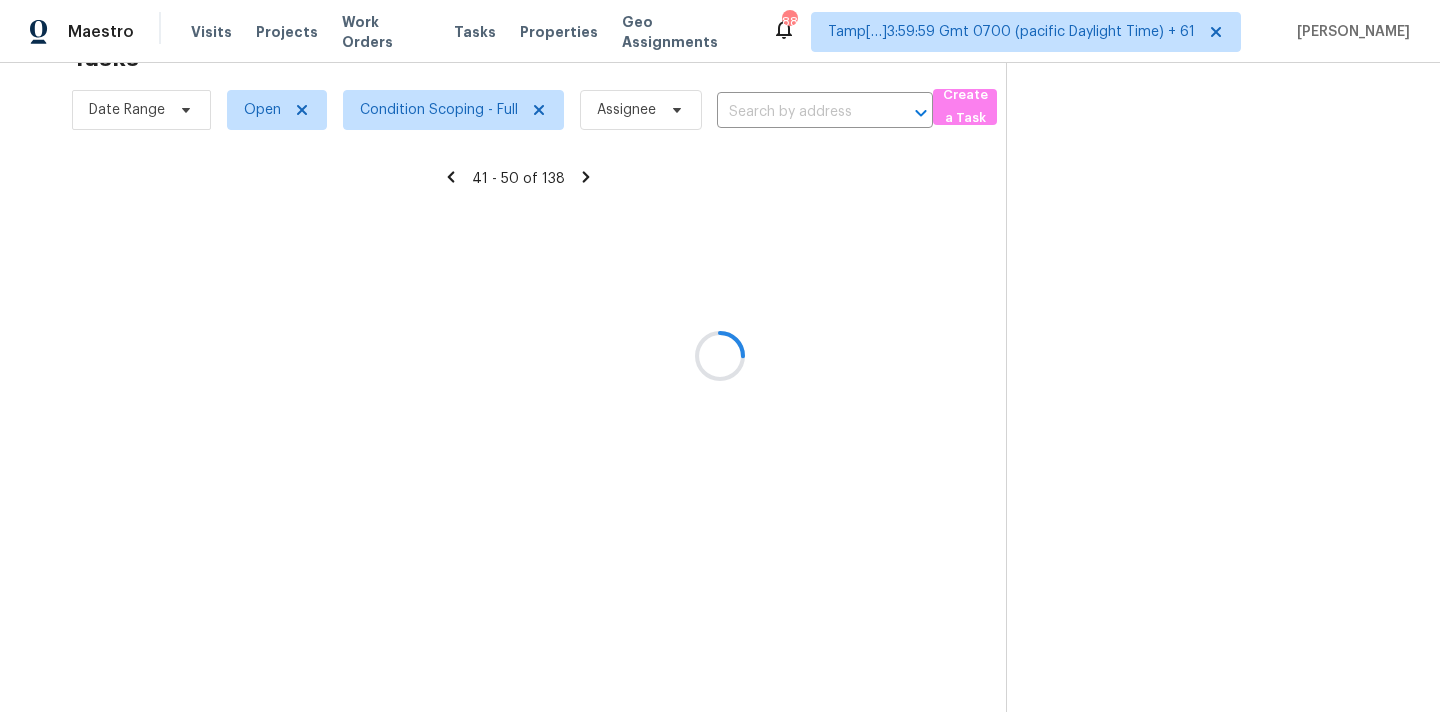 scroll, scrollTop: 329, scrollLeft: 0, axis: vertical 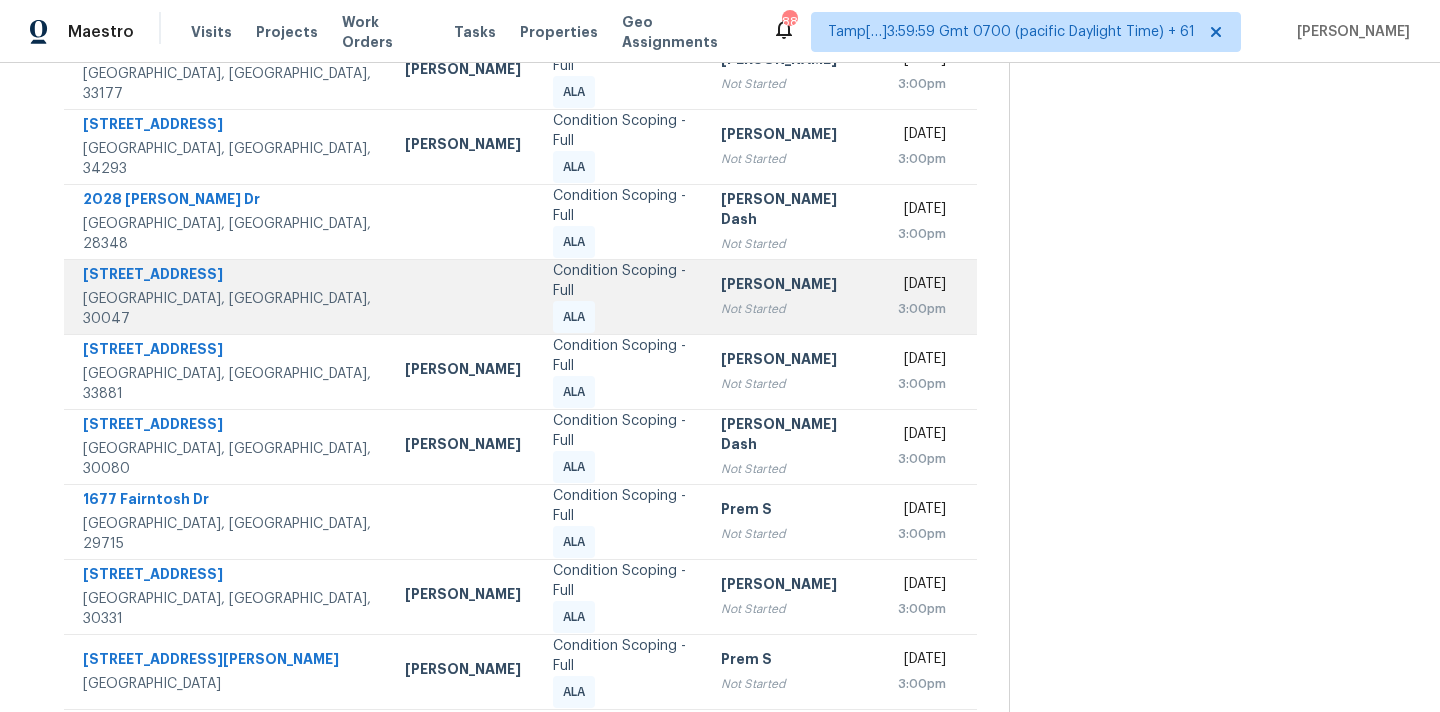 click on "Condition Scoping - Full ALA" at bounding box center (620, 297) 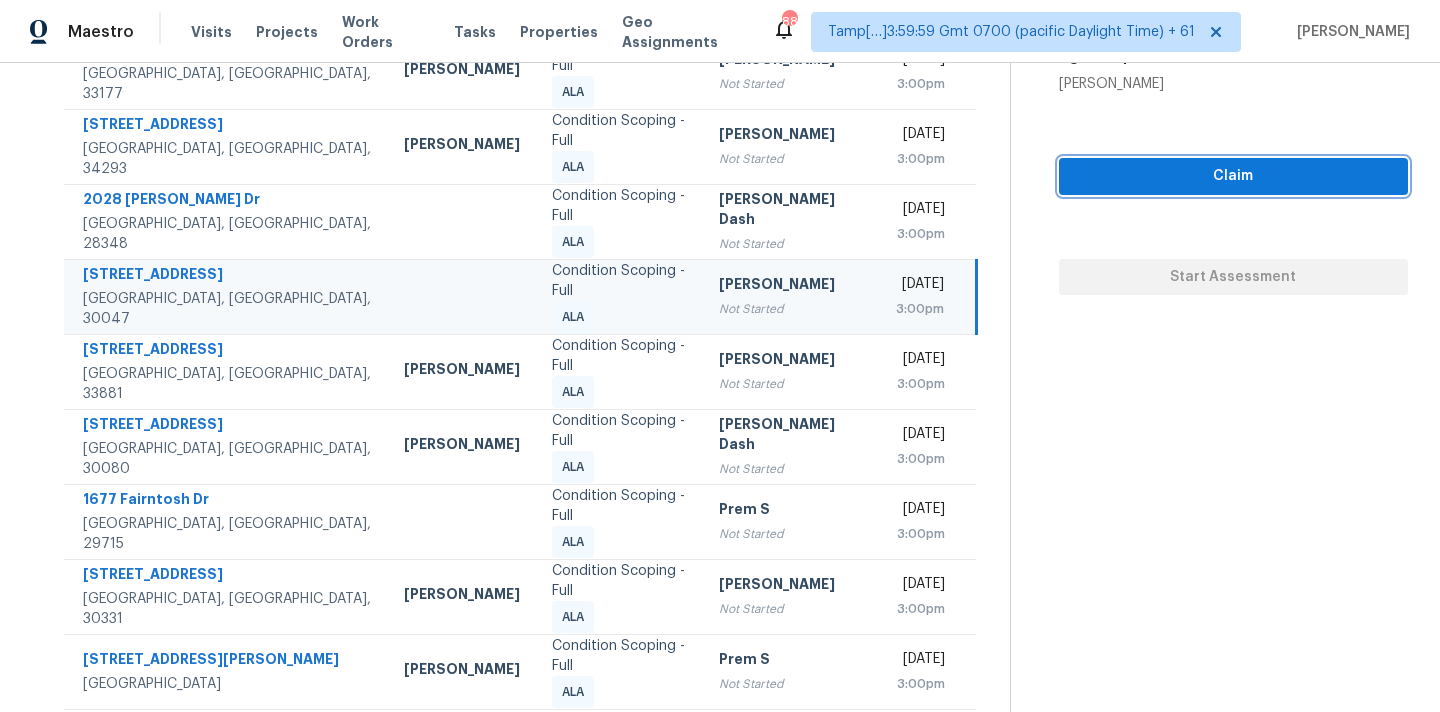 click on "Claim" at bounding box center [1233, 176] 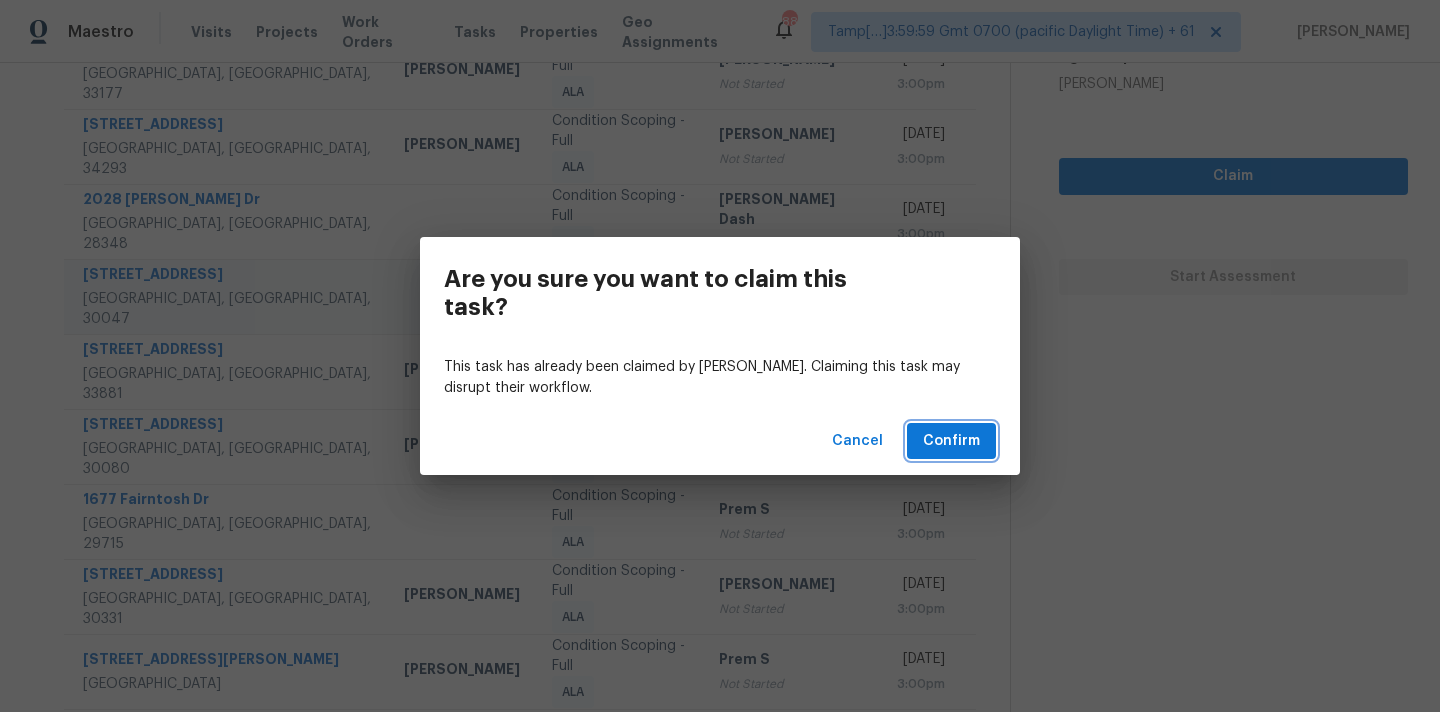 click on "Confirm" at bounding box center (951, 441) 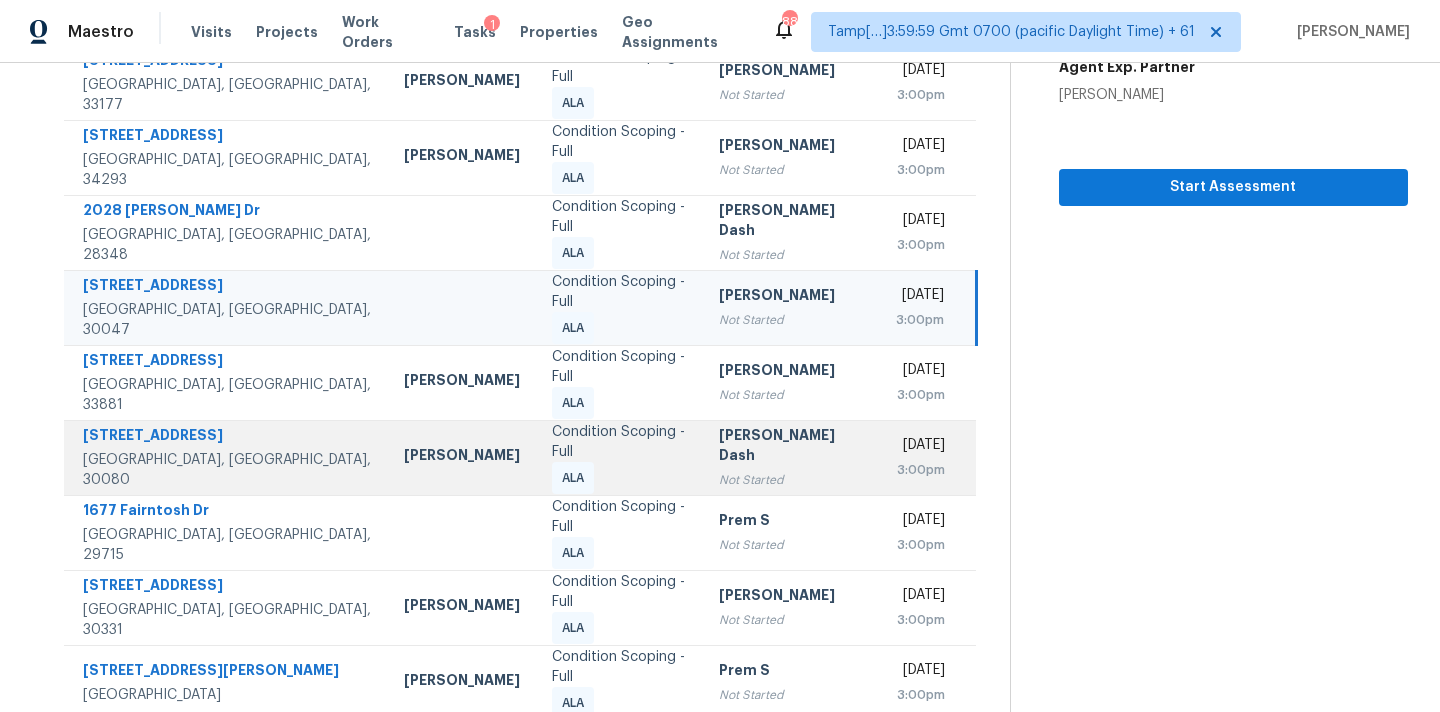 scroll, scrollTop: 329, scrollLeft: 0, axis: vertical 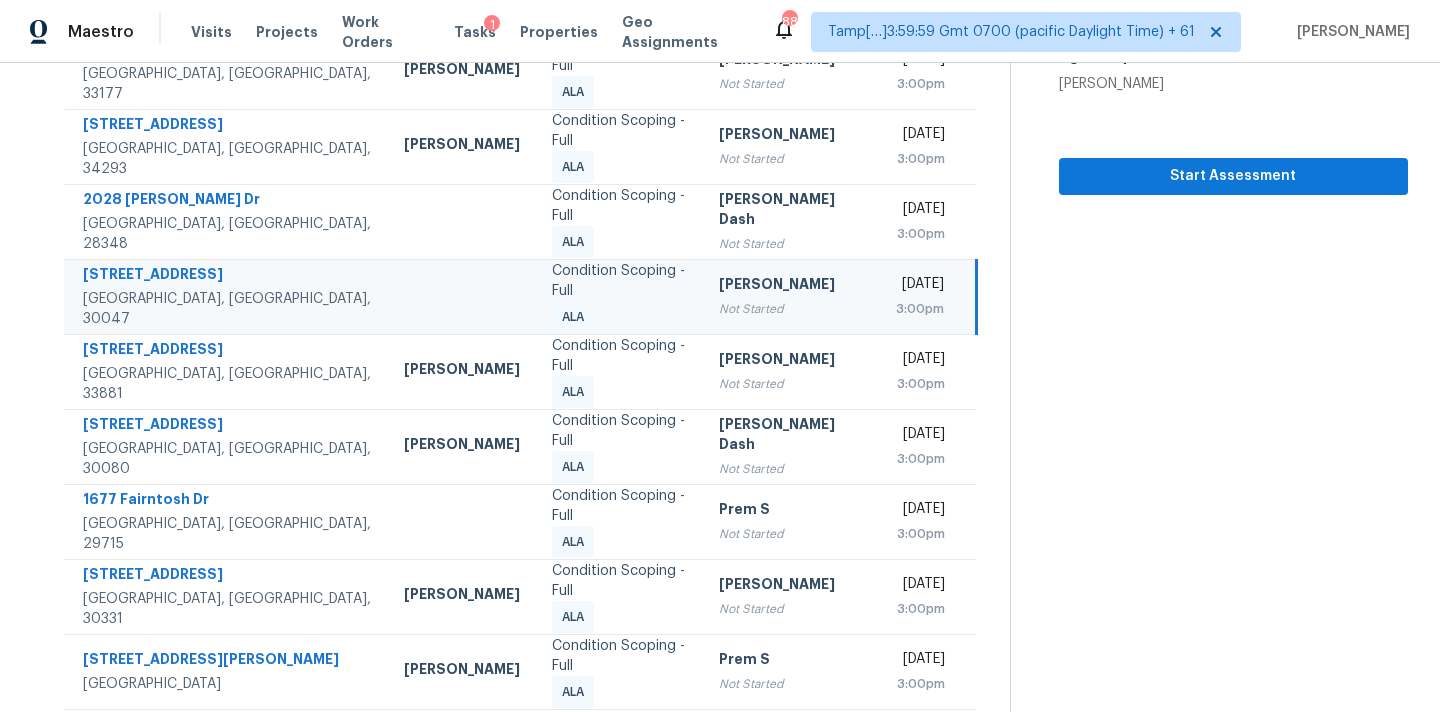 click 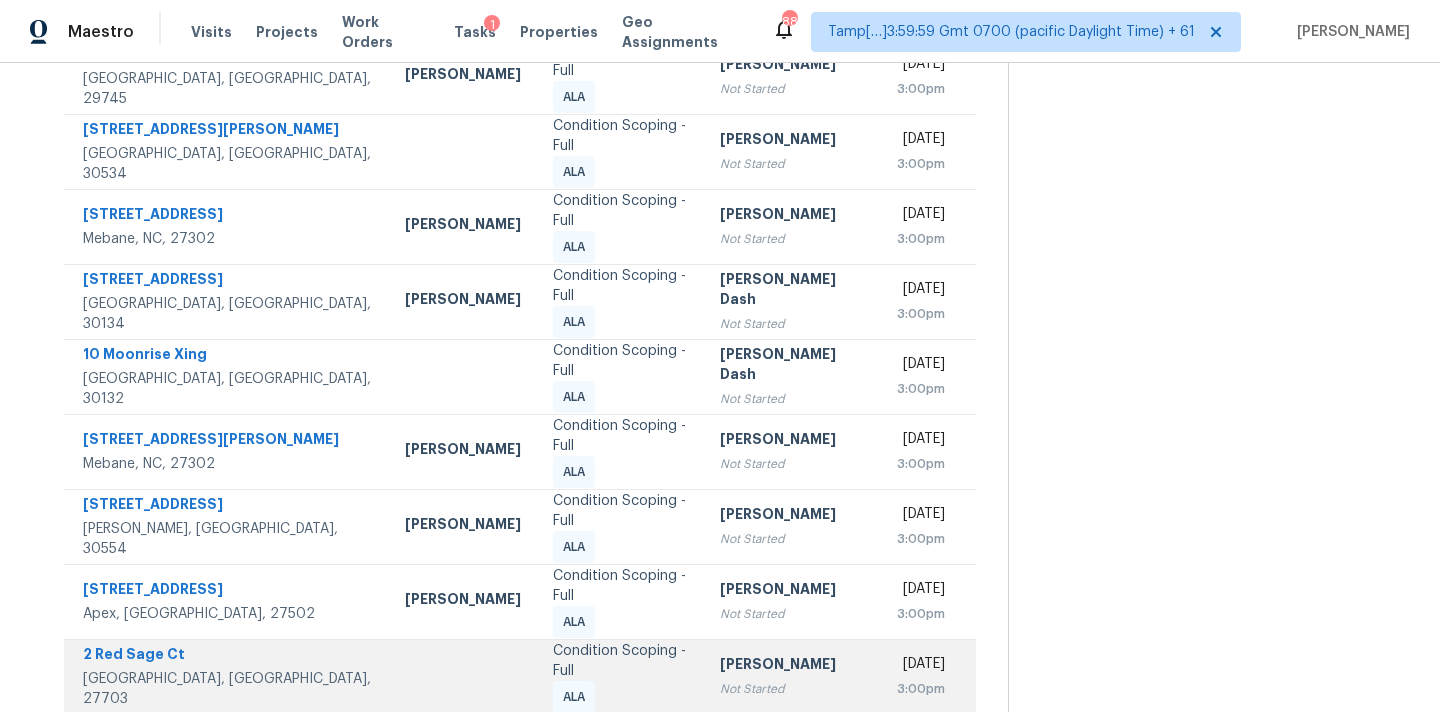 scroll, scrollTop: 219, scrollLeft: 0, axis: vertical 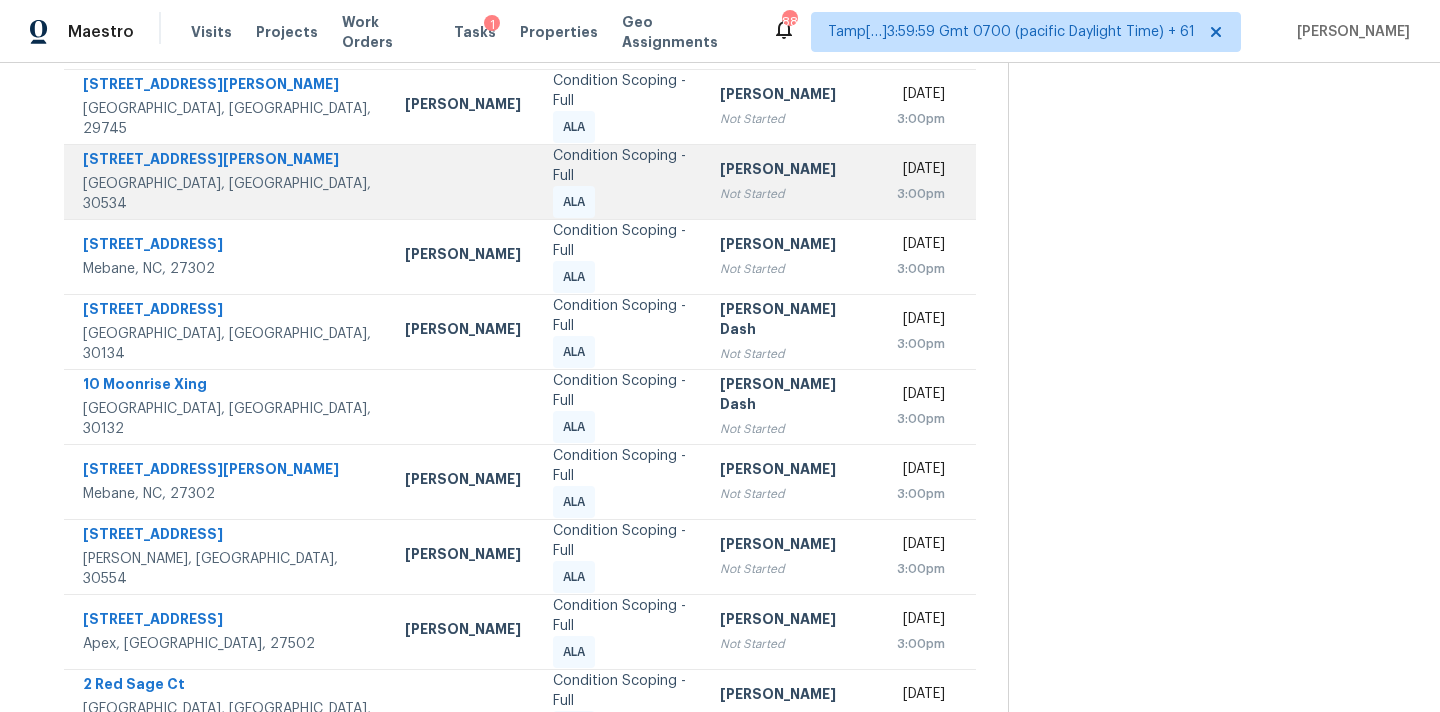 click on "[PERSON_NAME]" at bounding box center [793, 171] 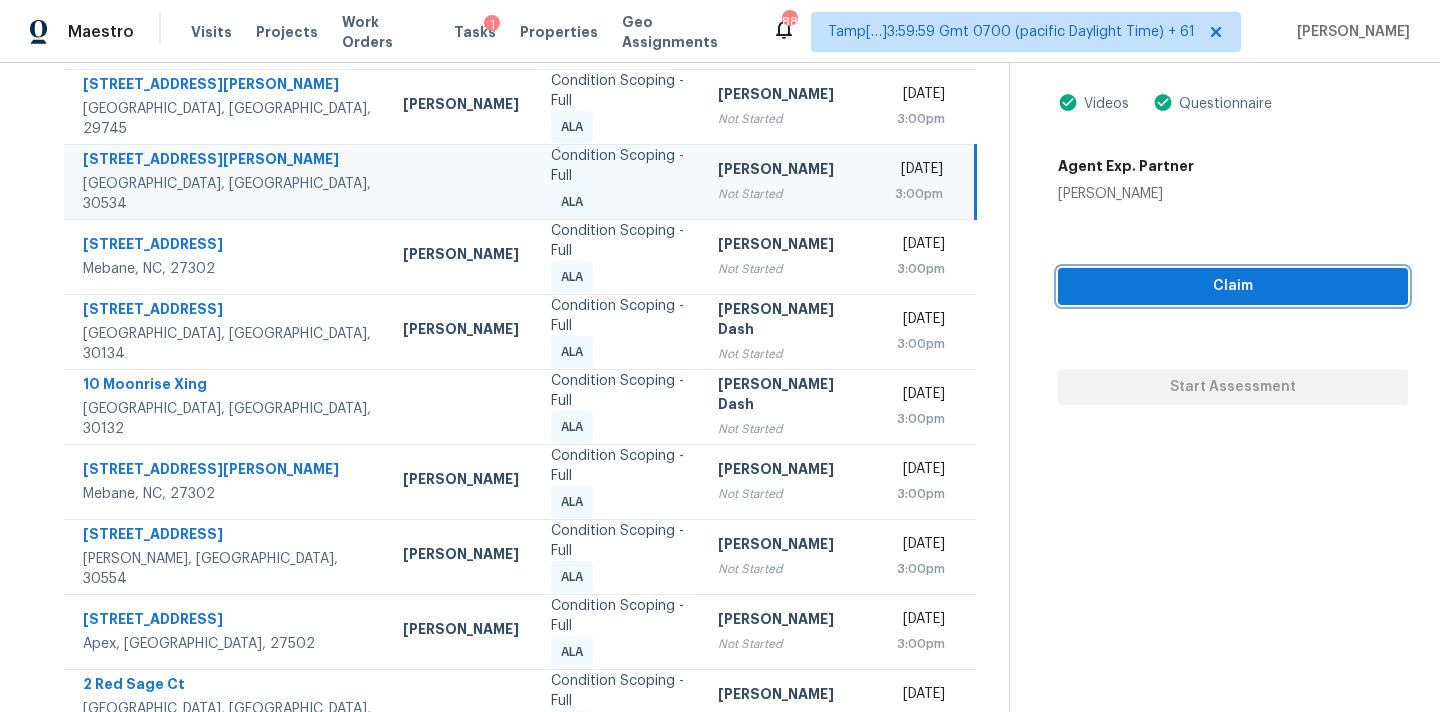 click on "Claim" at bounding box center [1233, 286] 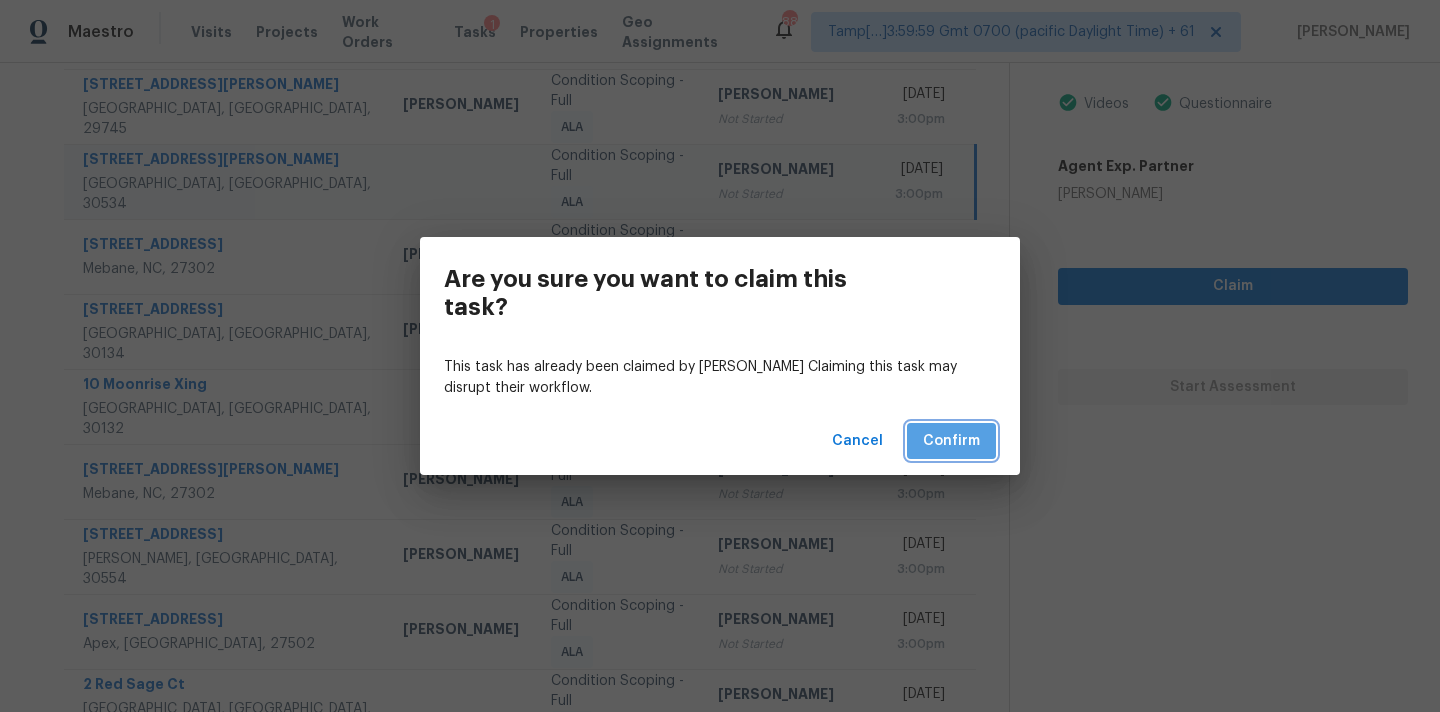 click on "Confirm" at bounding box center [951, 441] 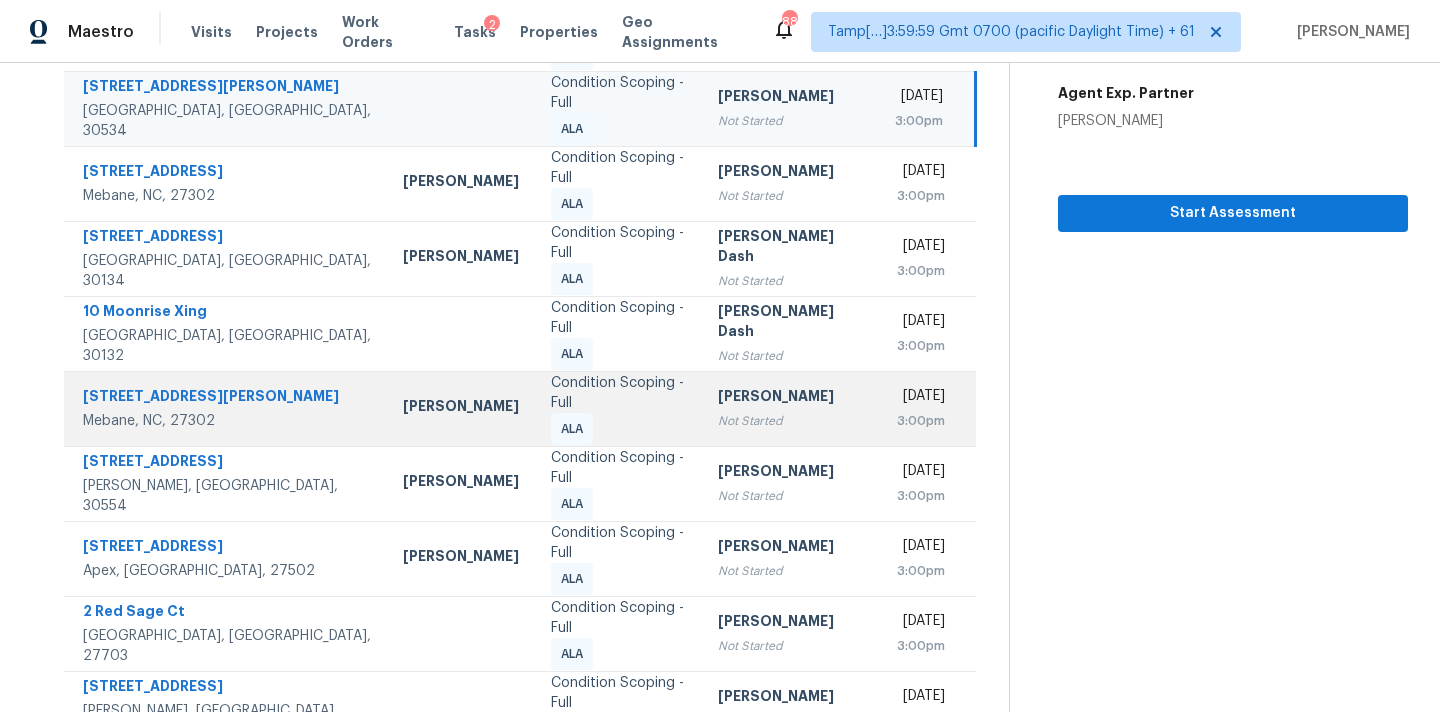 scroll, scrollTop: 329, scrollLeft: 0, axis: vertical 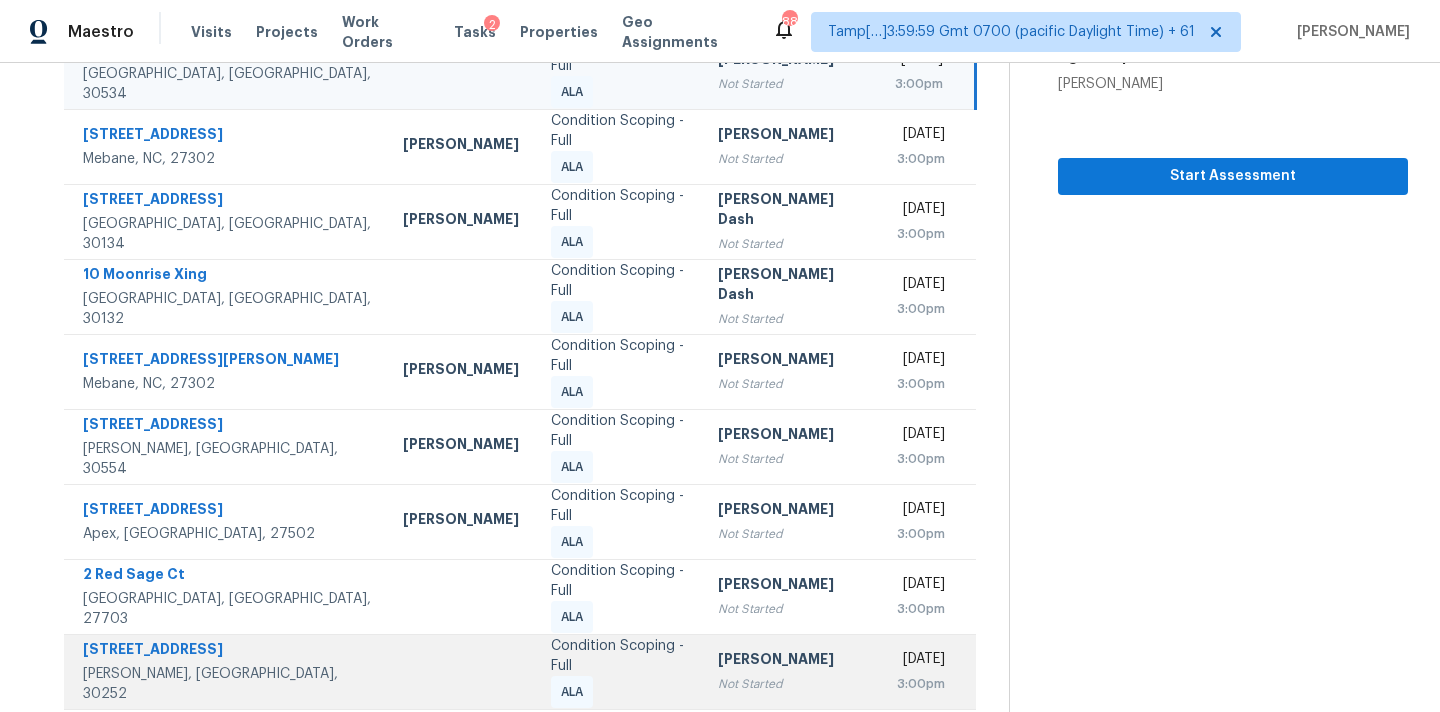 click on "[PERSON_NAME]" at bounding box center [790, 661] 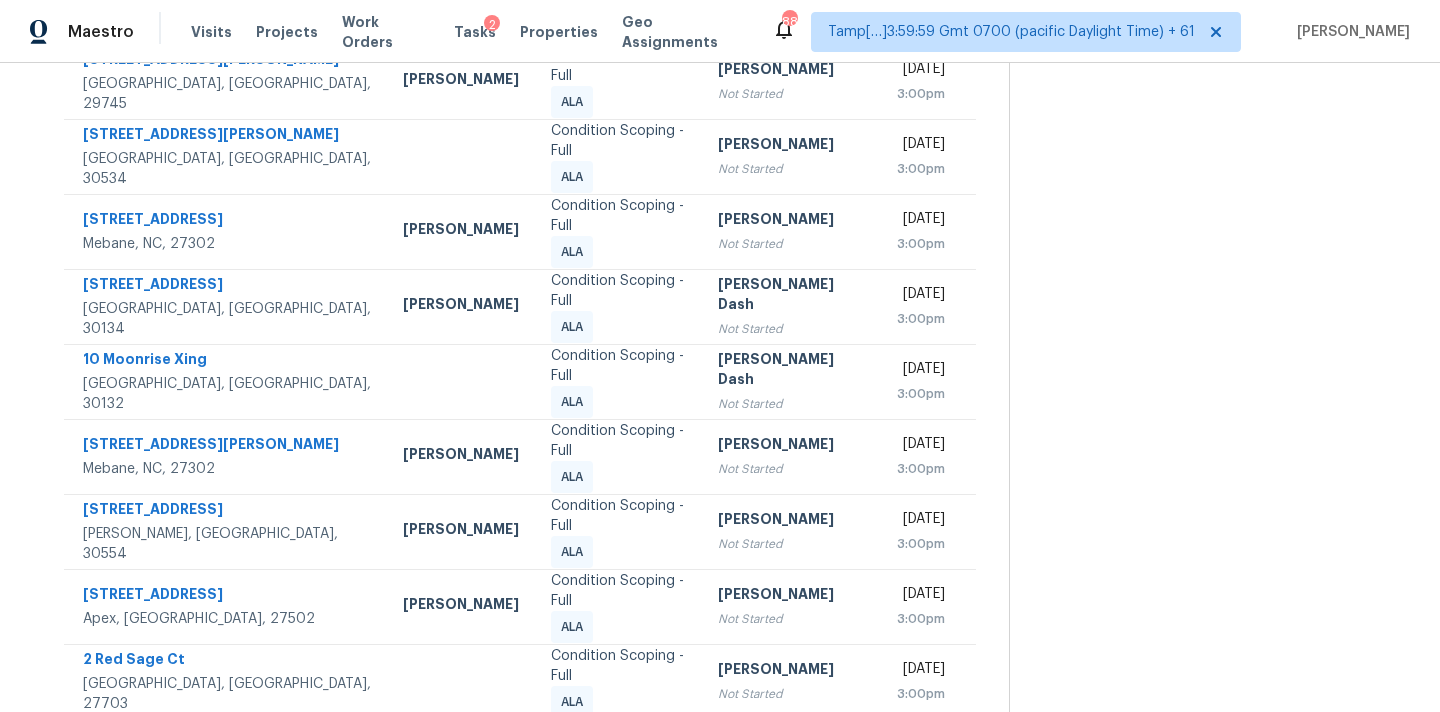 scroll, scrollTop: 241, scrollLeft: 0, axis: vertical 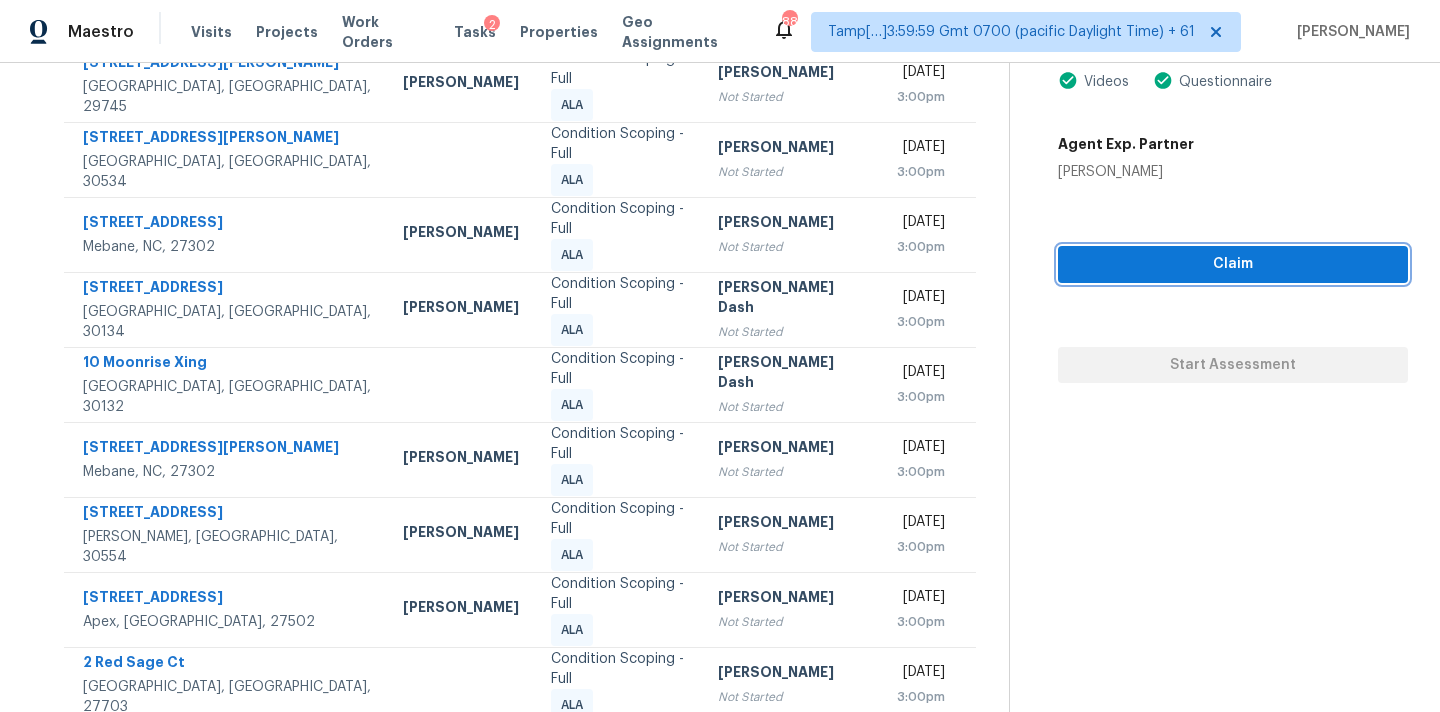 click on "Claim" at bounding box center [1233, 264] 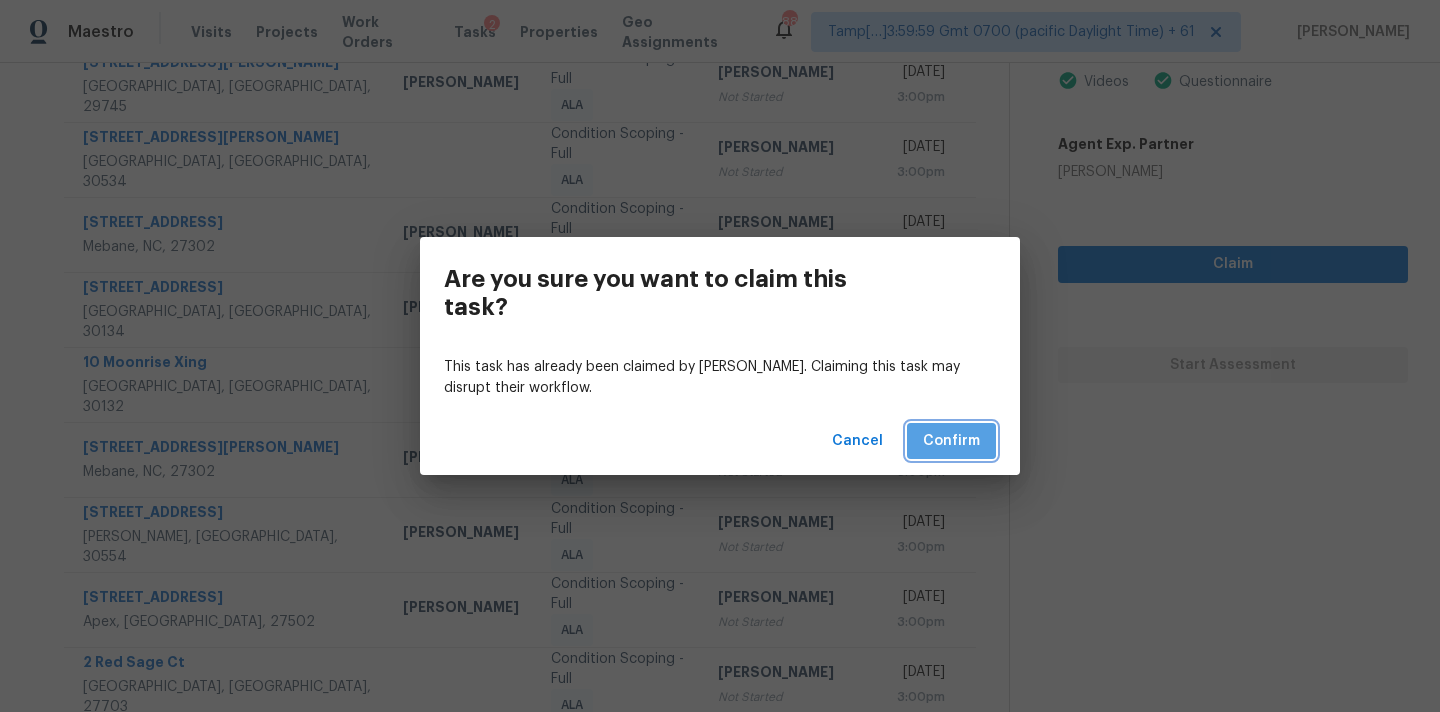 click on "Confirm" at bounding box center (951, 441) 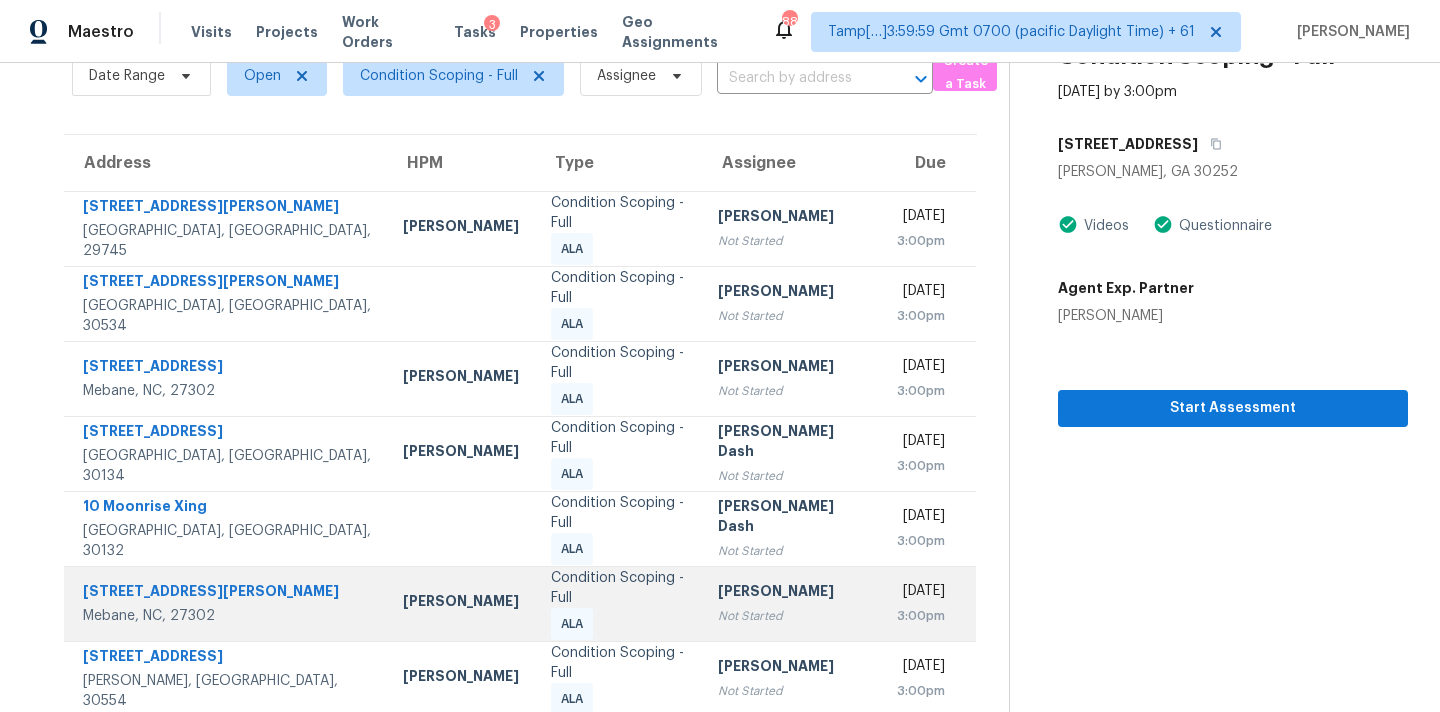 scroll, scrollTop: 329, scrollLeft: 0, axis: vertical 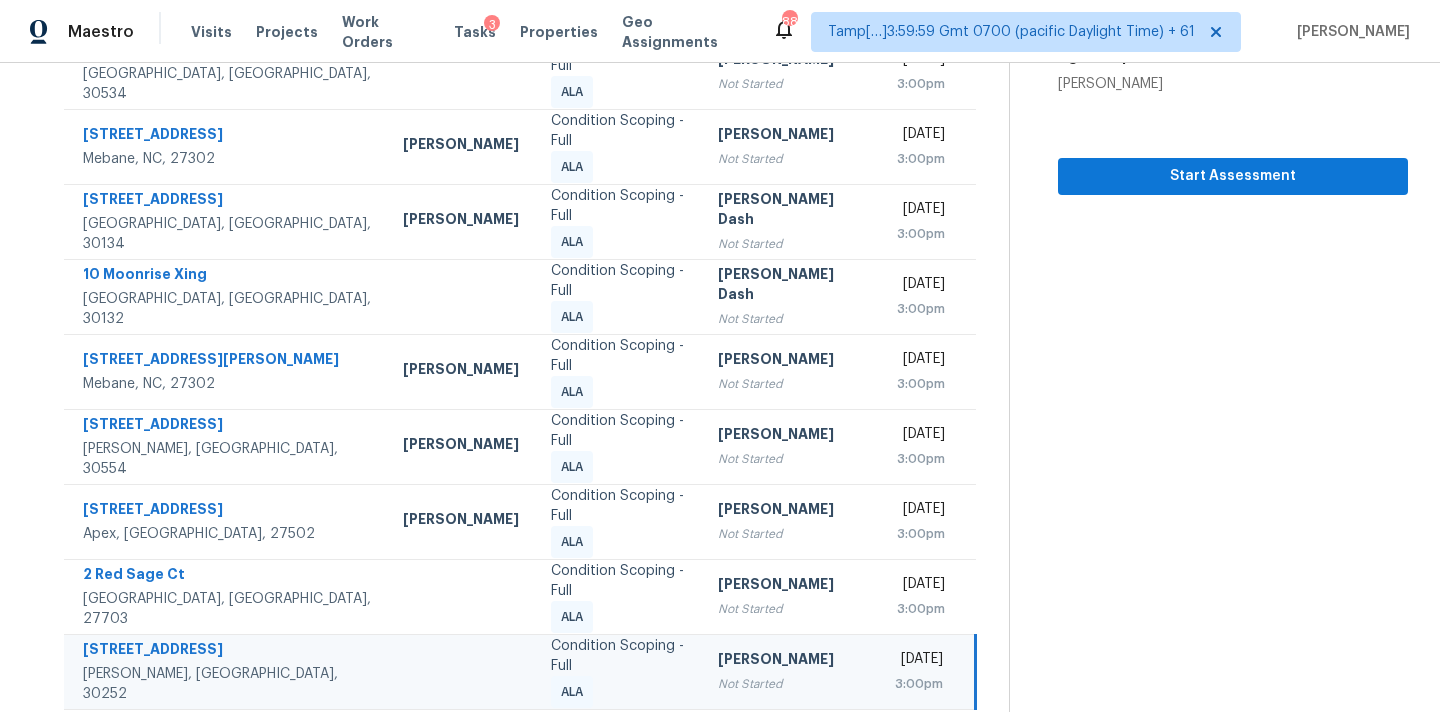 click 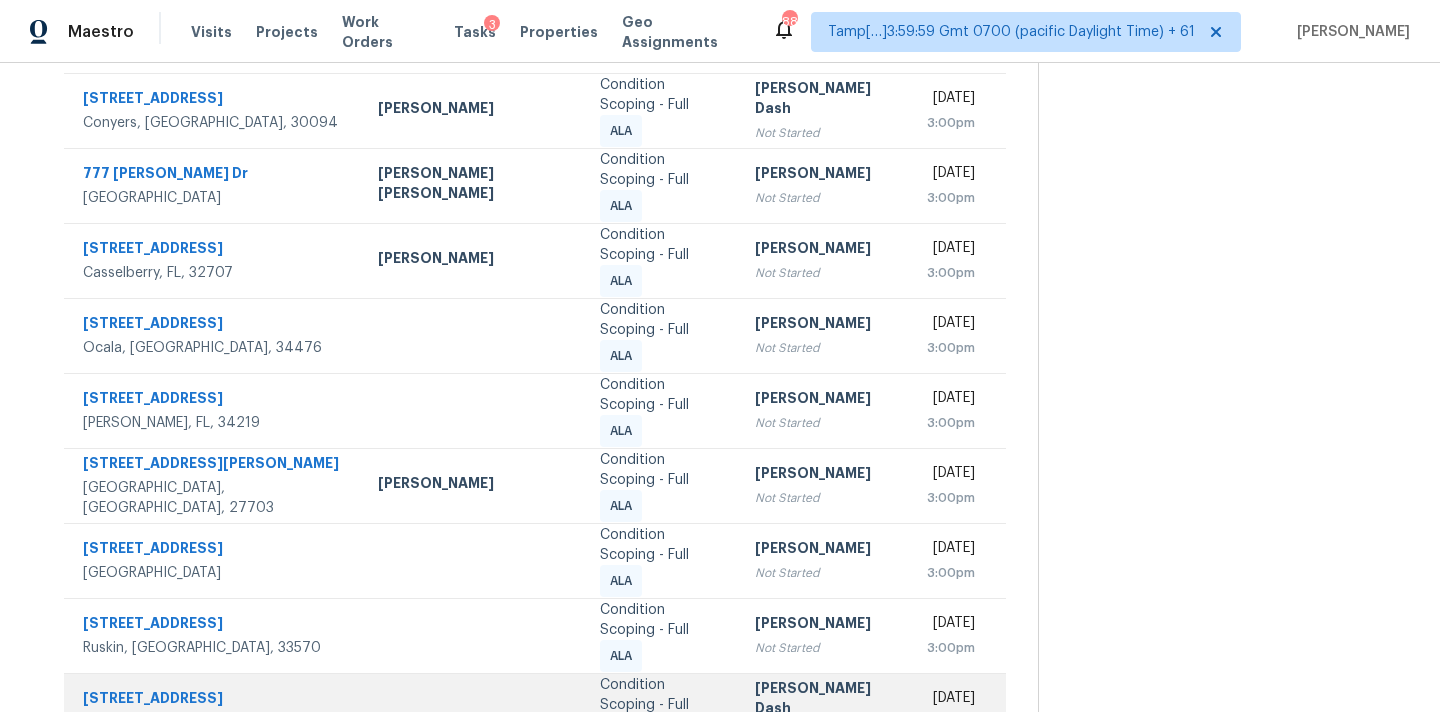 scroll, scrollTop: 379, scrollLeft: 0, axis: vertical 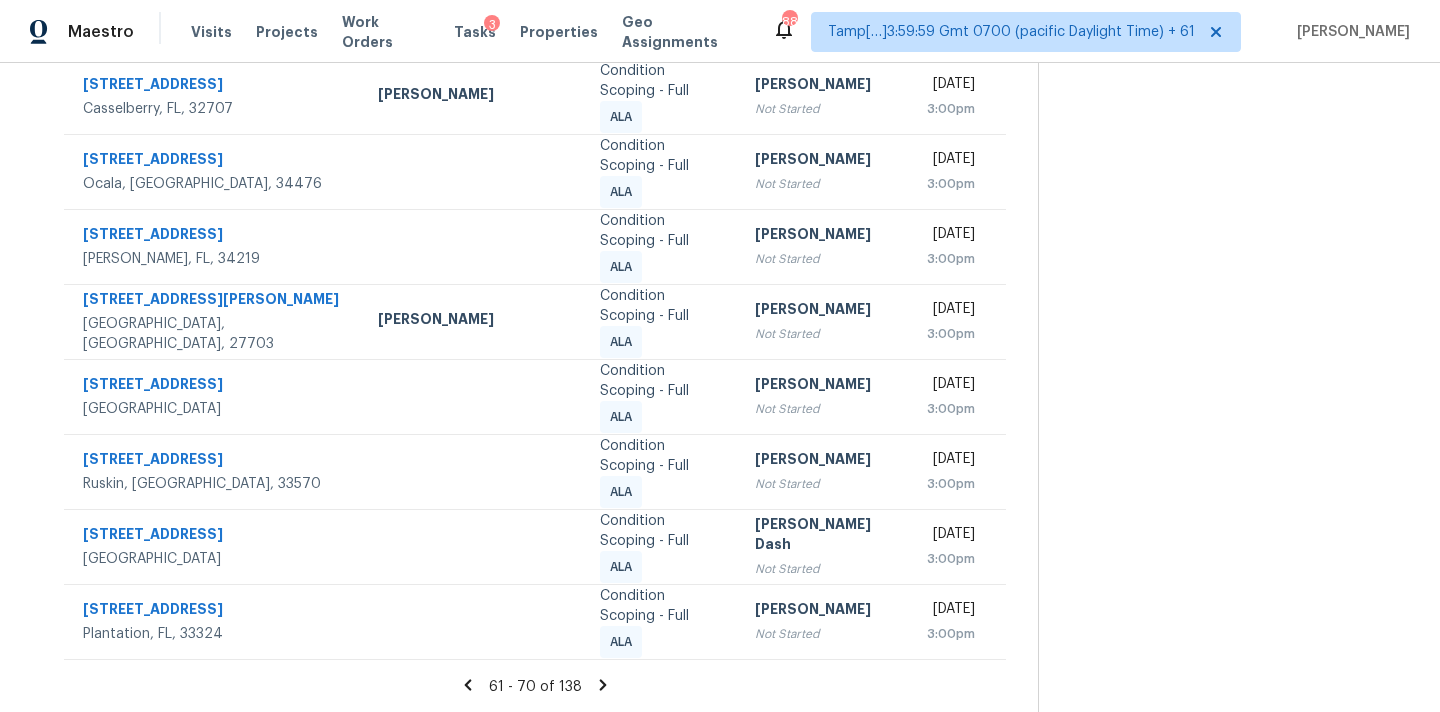 click 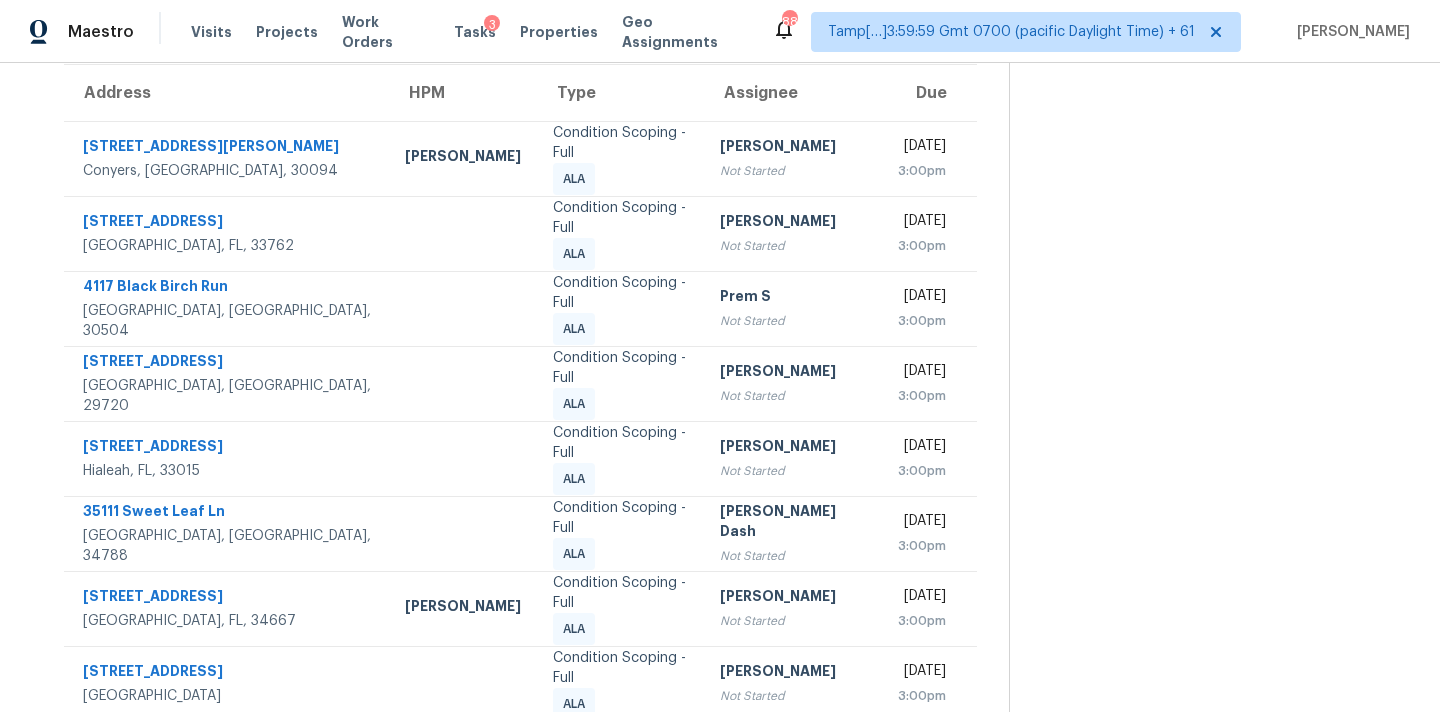 scroll, scrollTop: 164, scrollLeft: 0, axis: vertical 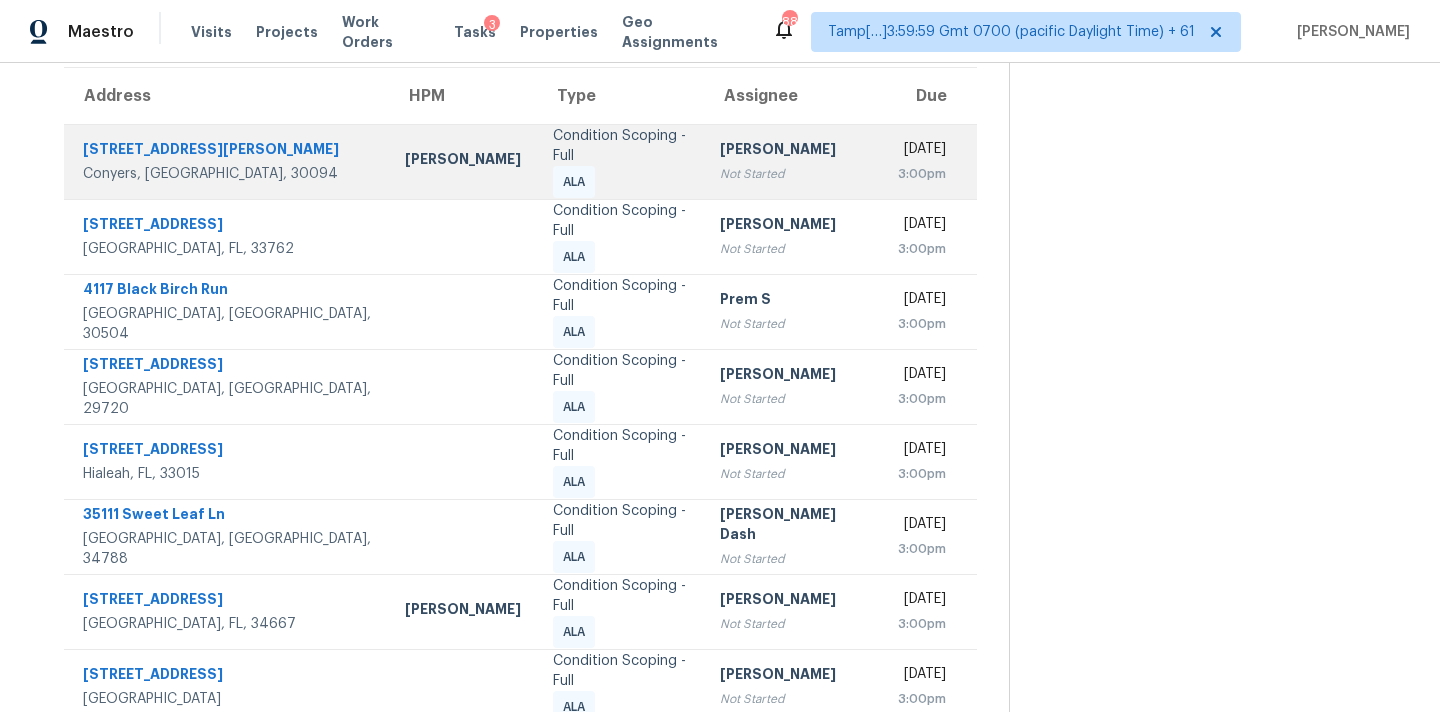 click on "Condition Scoping - Full ALA" at bounding box center (620, 161) 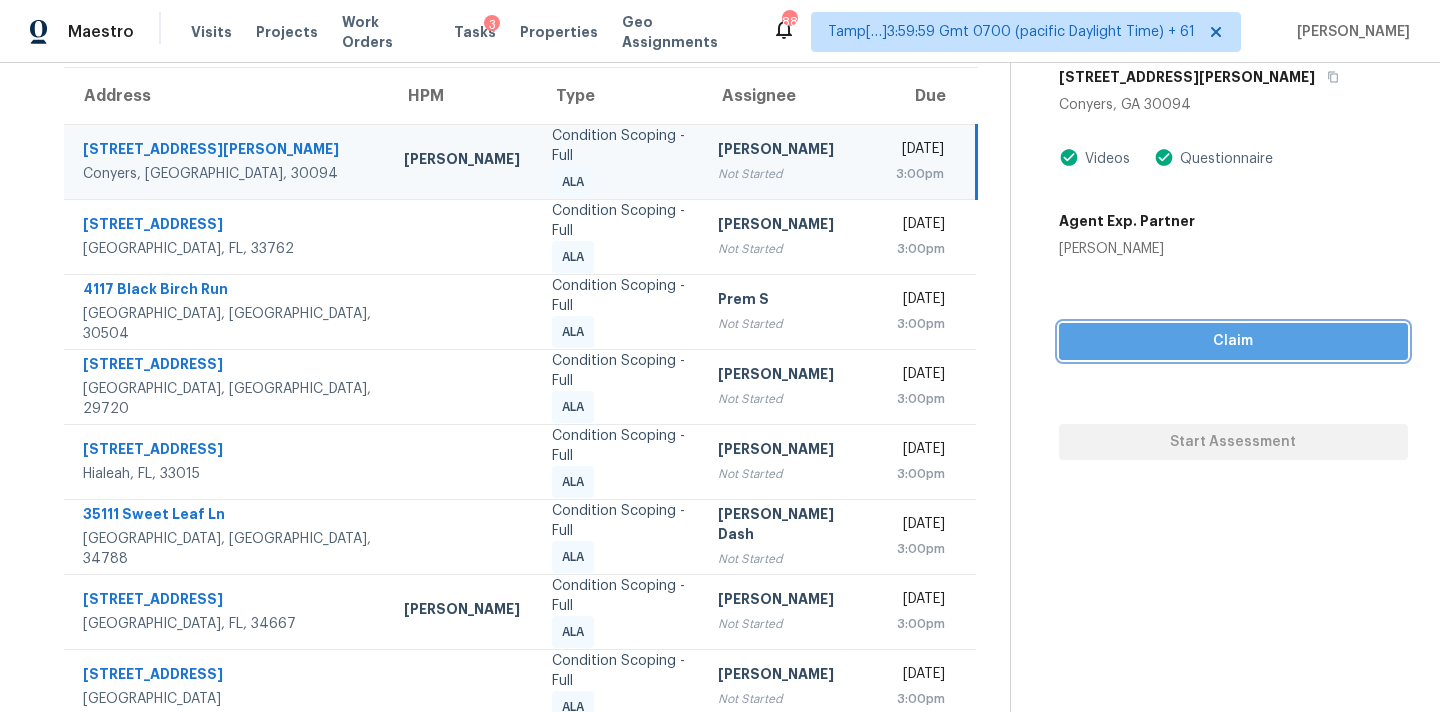 click on "Claim" at bounding box center [1233, 341] 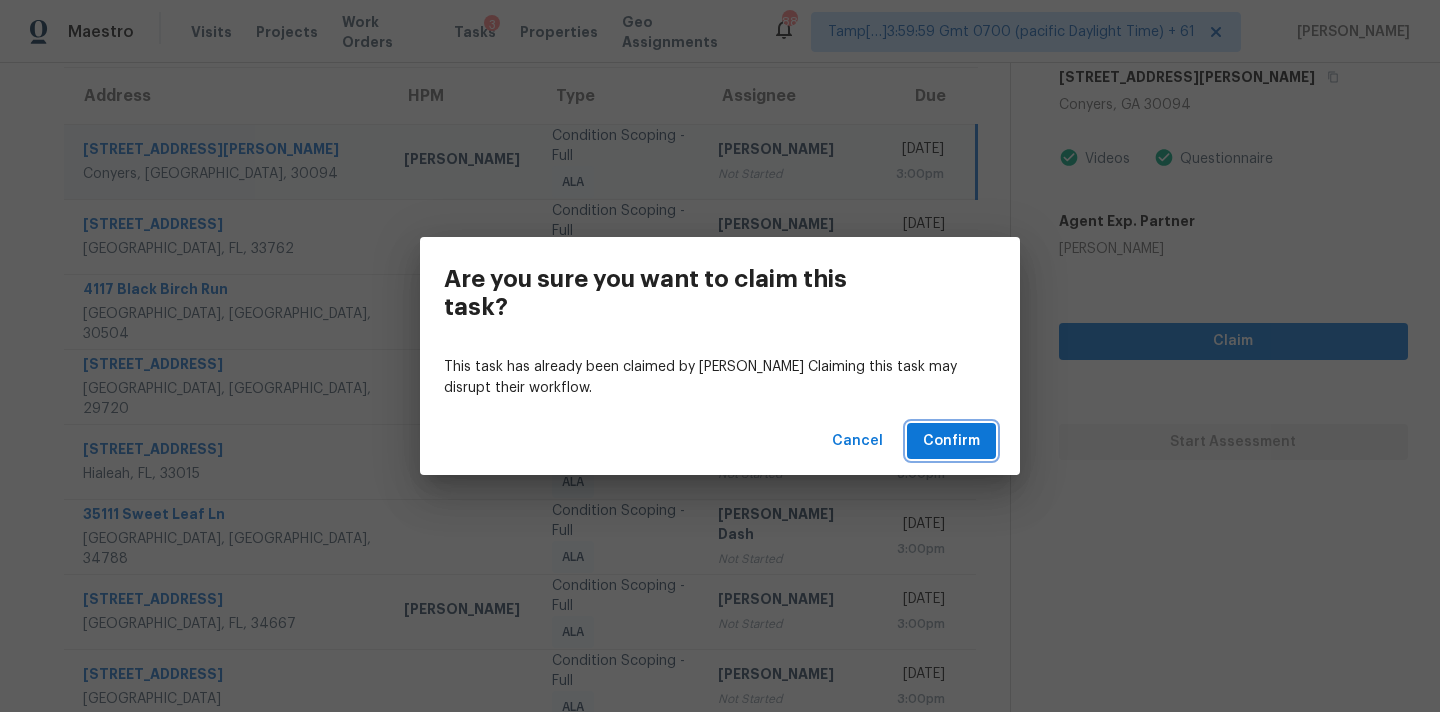 click on "Confirm" at bounding box center [951, 441] 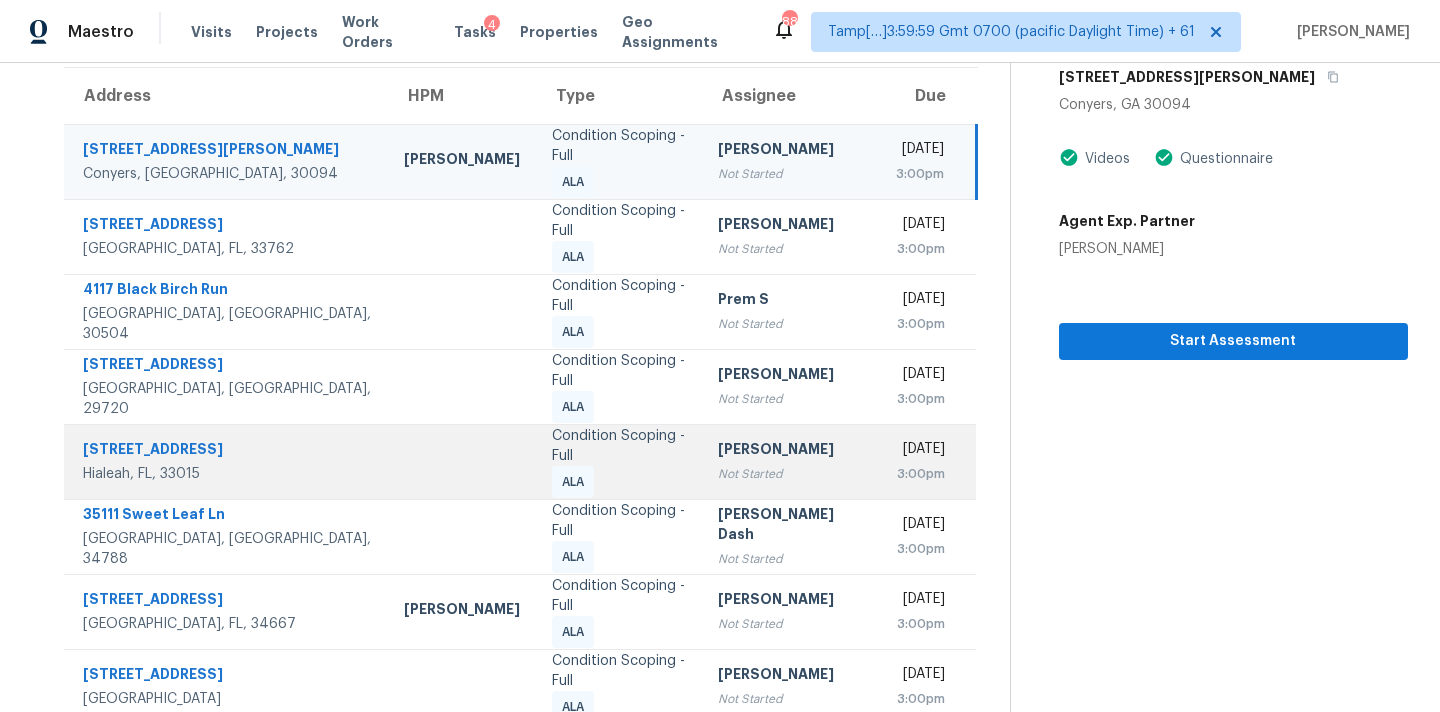 scroll, scrollTop: 329, scrollLeft: 0, axis: vertical 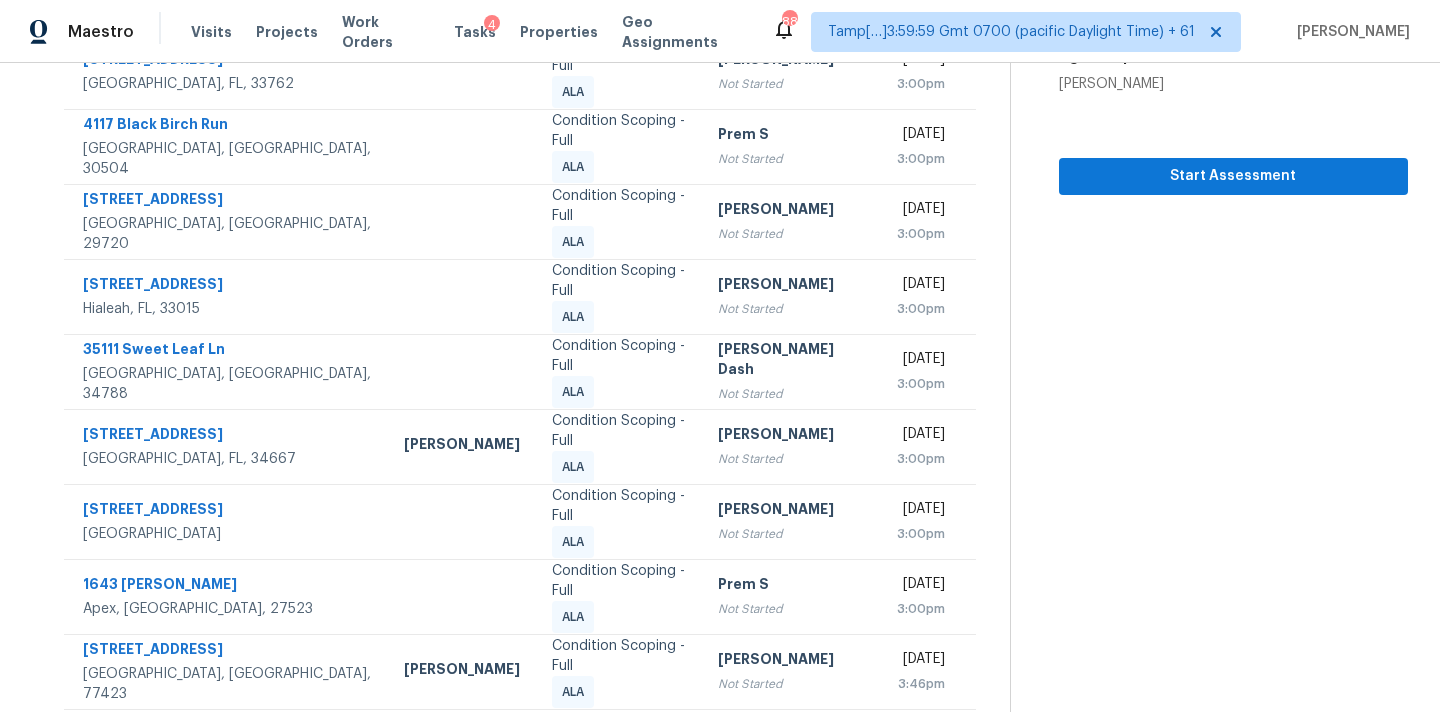 click 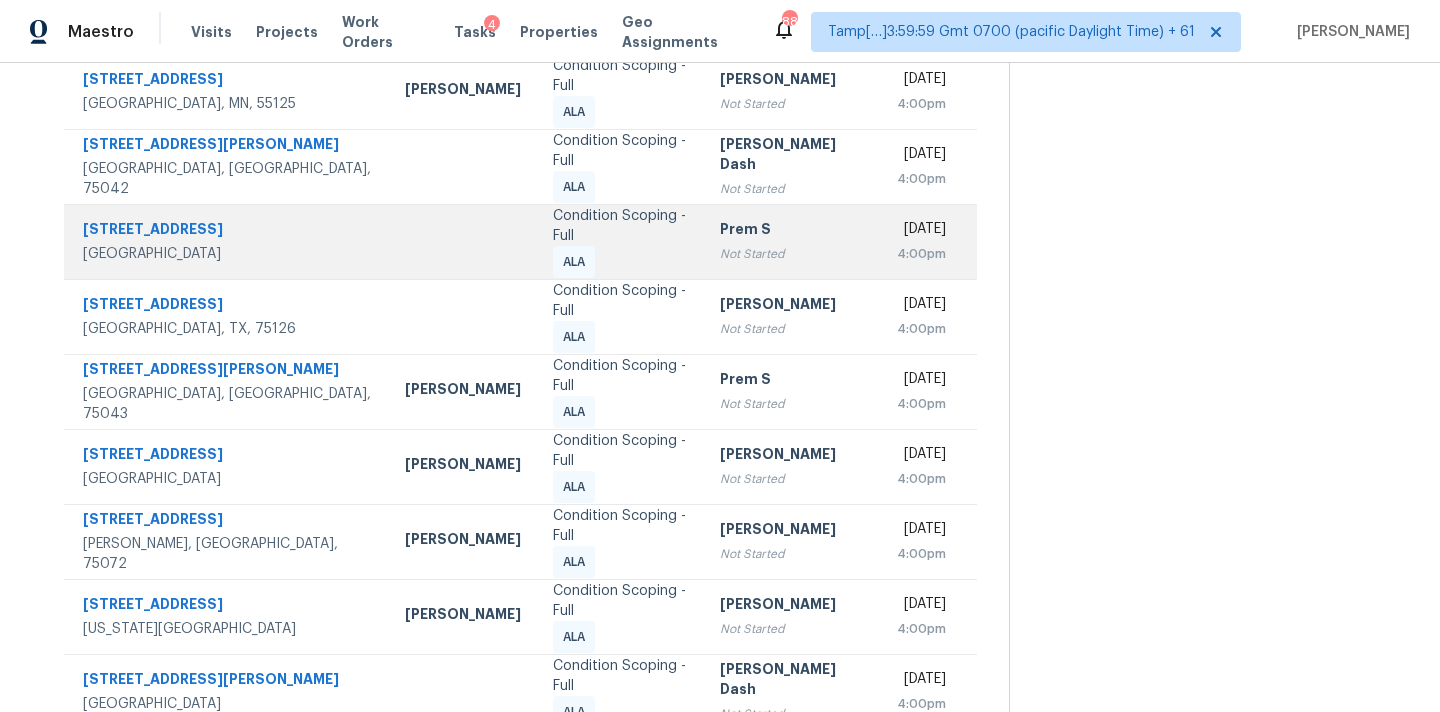 scroll, scrollTop: 329, scrollLeft: 0, axis: vertical 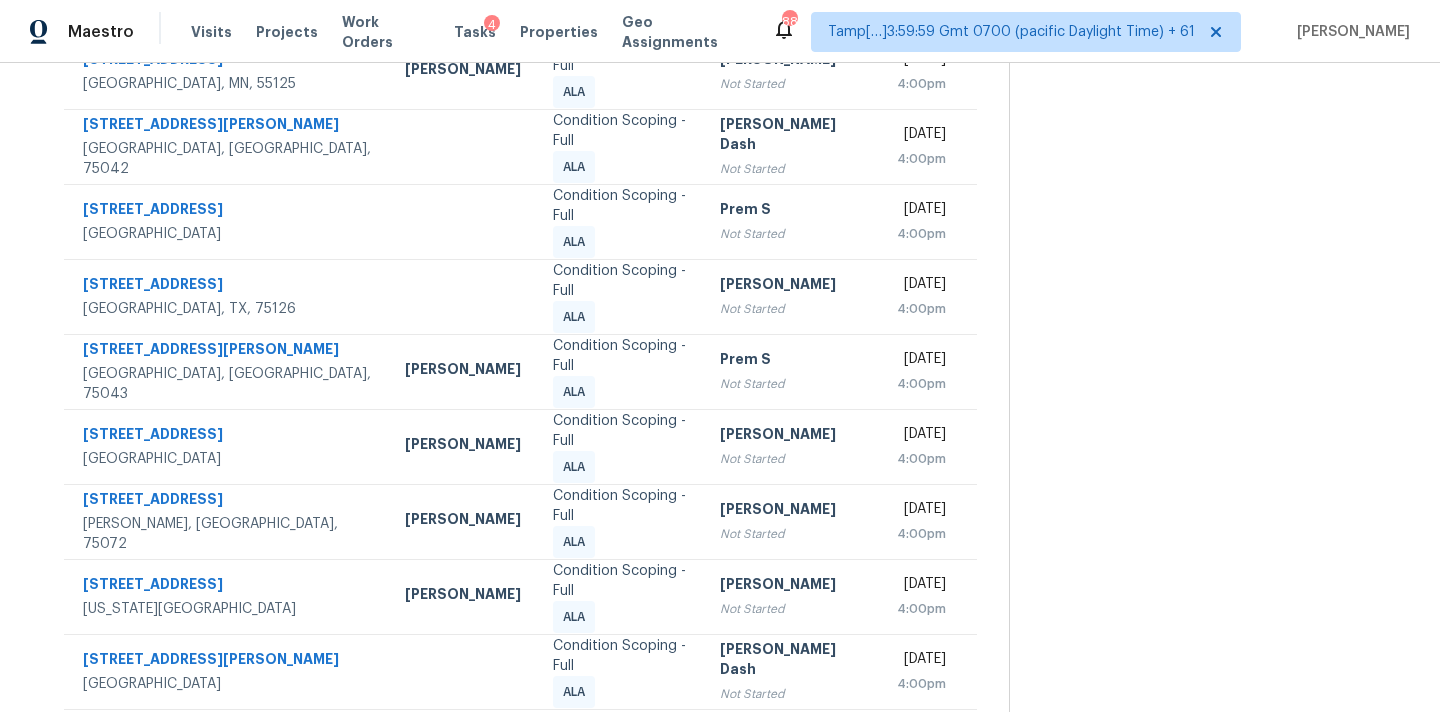 click 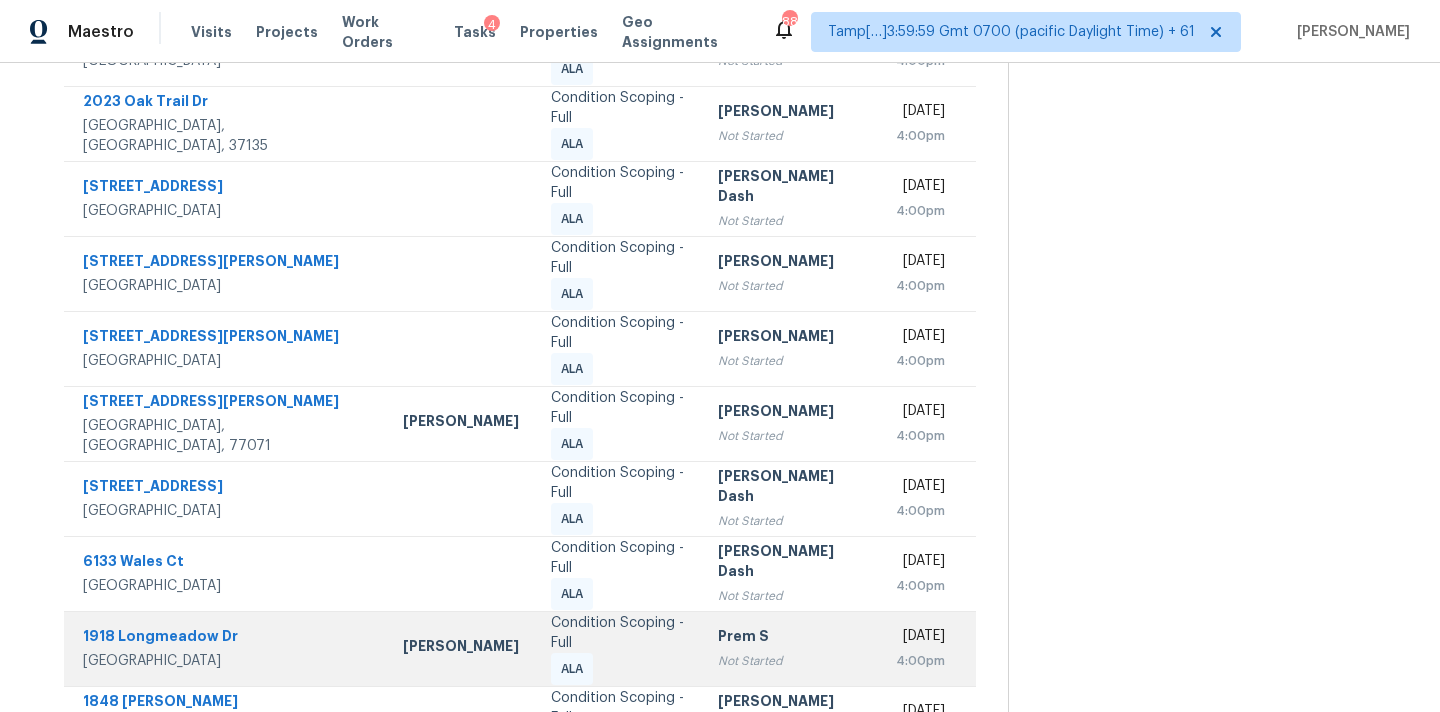scroll, scrollTop: 329, scrollLeft: 0, axis: vertical 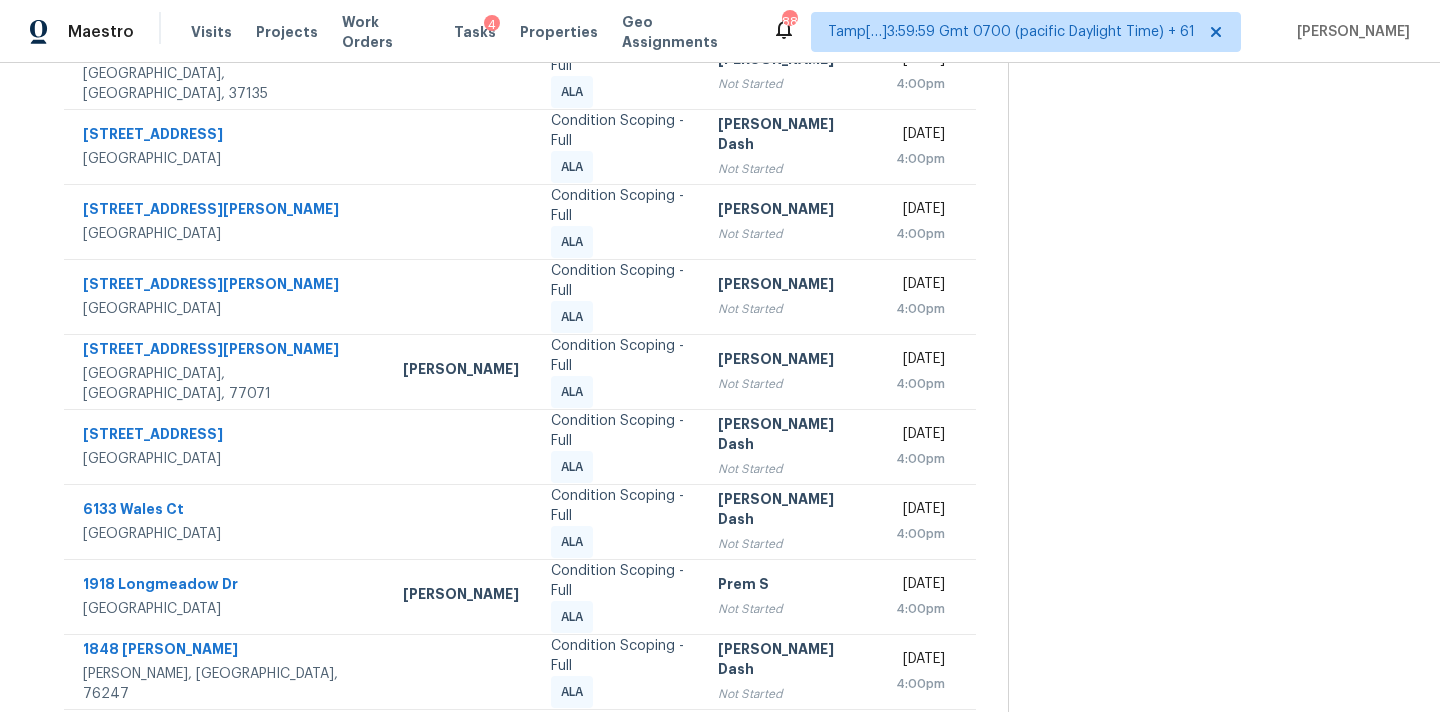 click 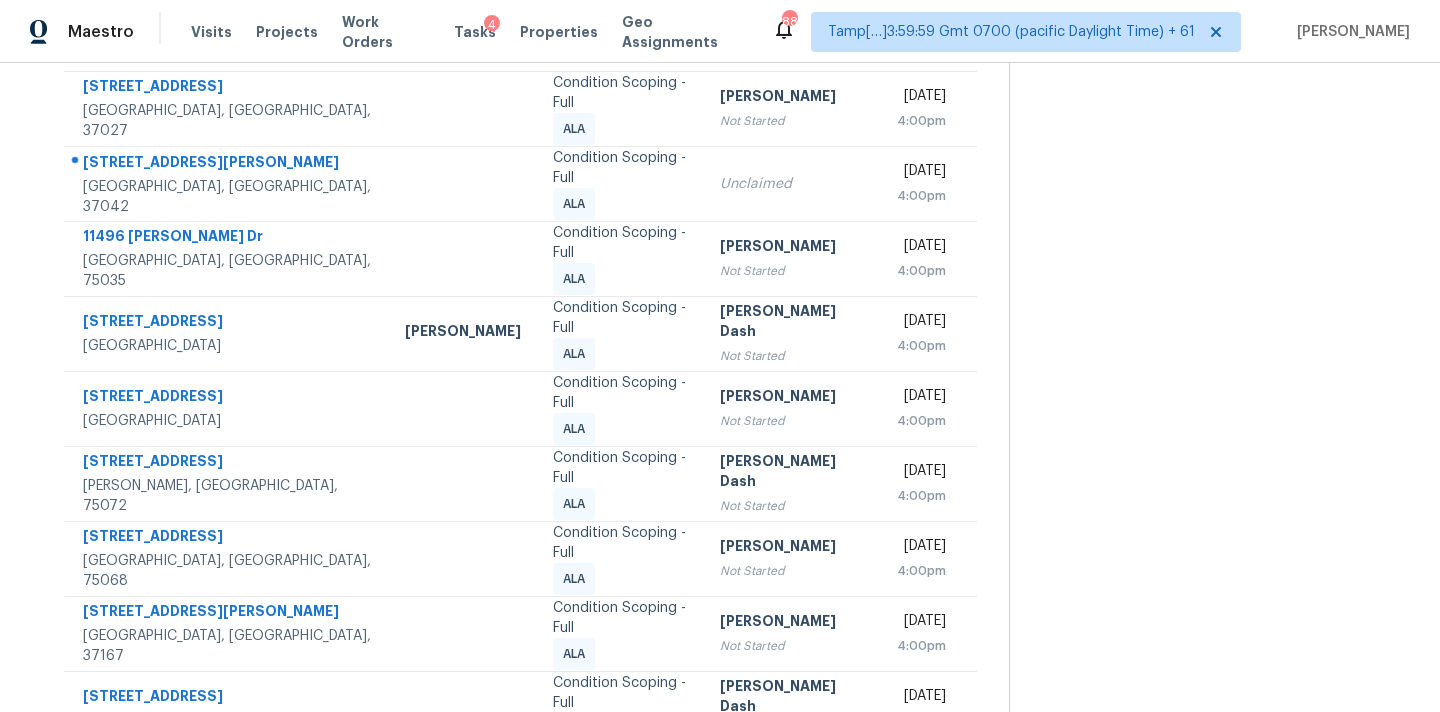 scroll, scrollTop: 329, scrollLeft: 0, axis: vertical 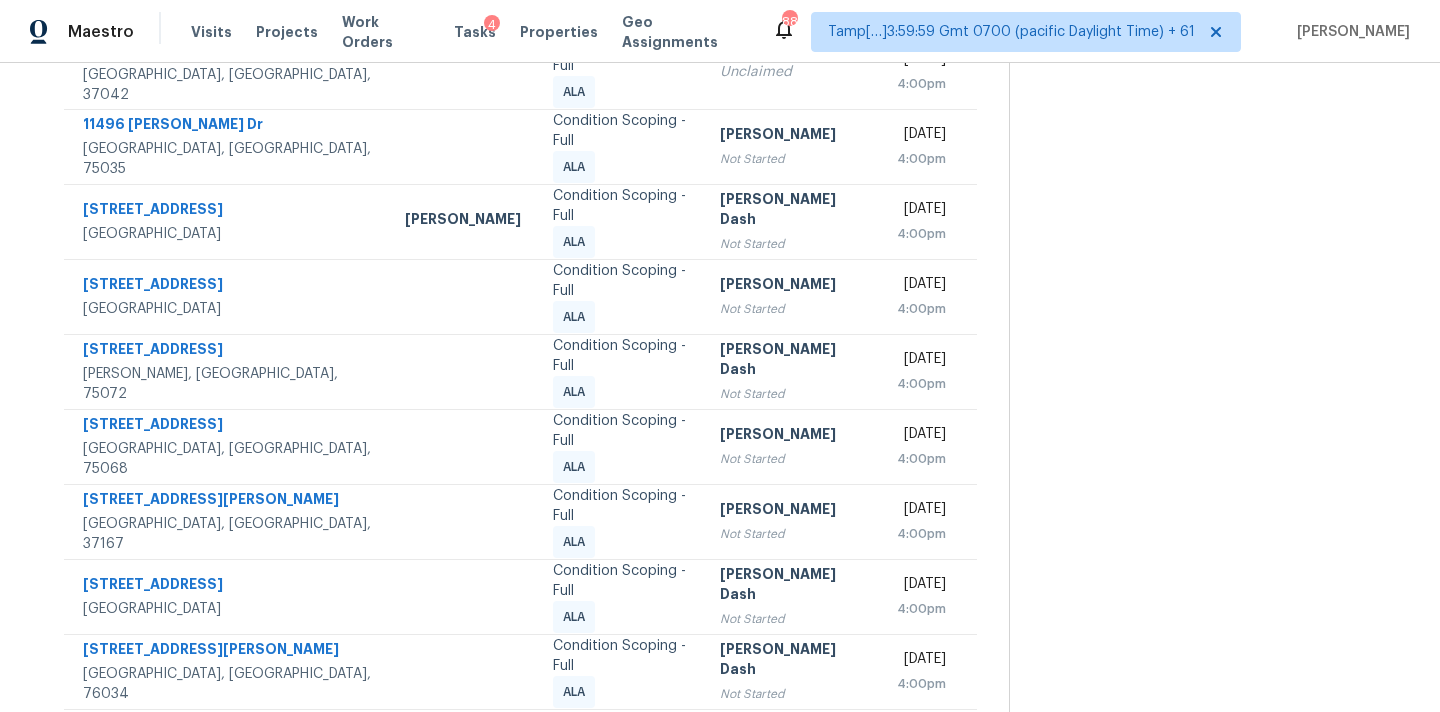 click 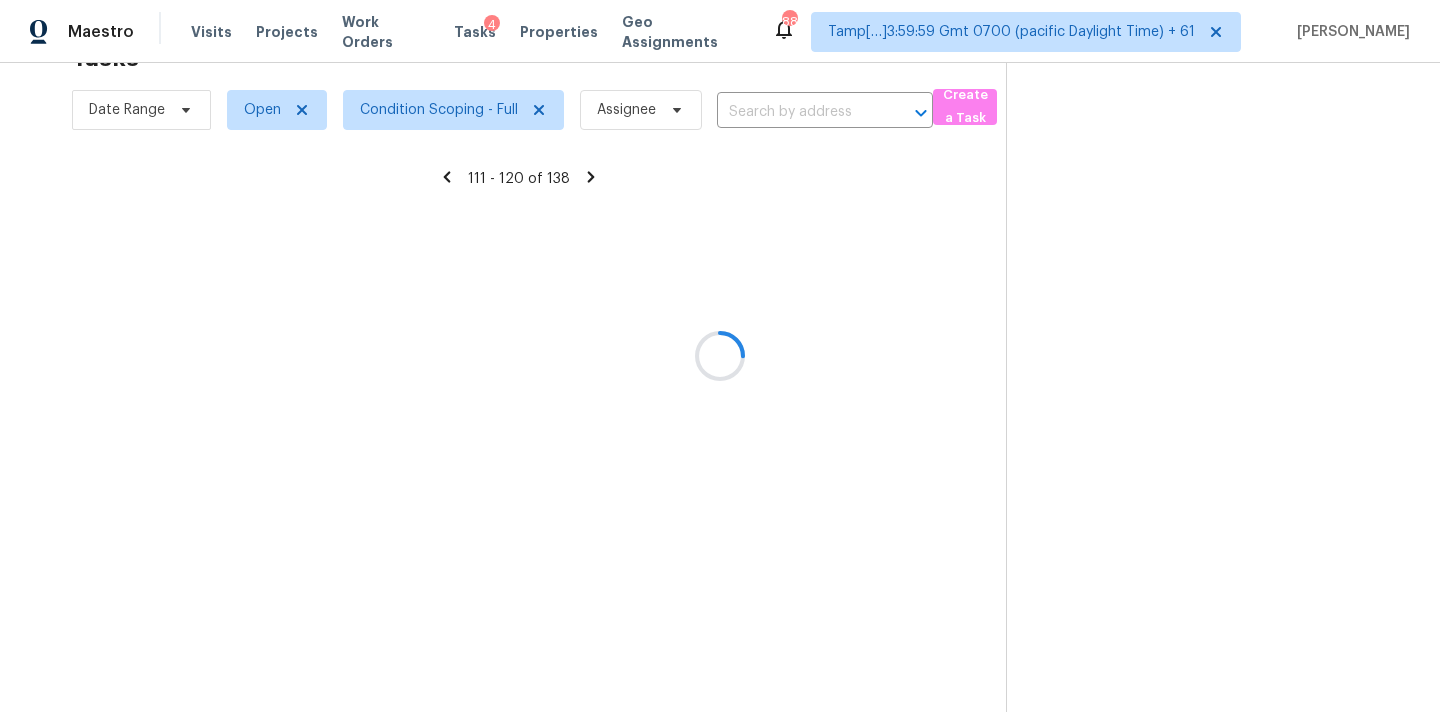 scroll, scrollTop: 329, scrollLeft: 0, axis: vertical 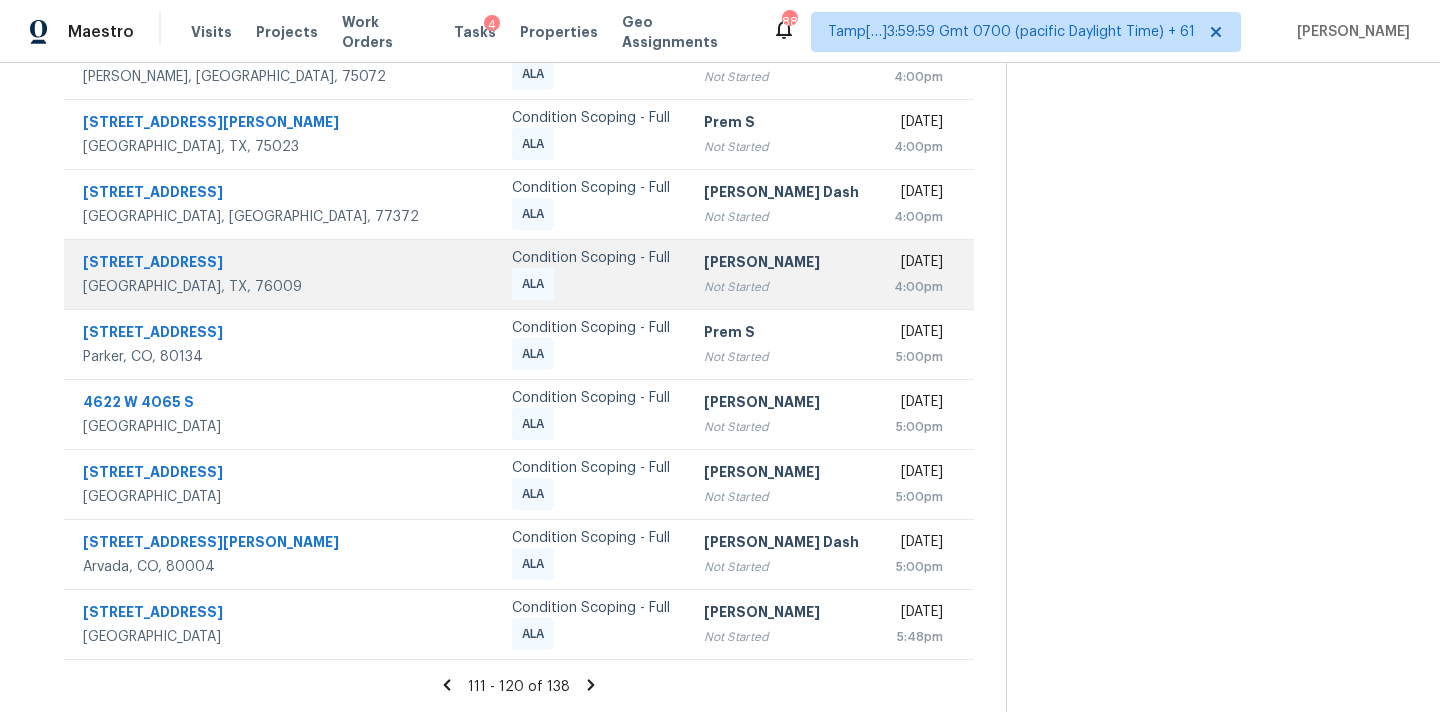 click on "Condition Scoping - Full ALA" at bounding box center [592, 274] 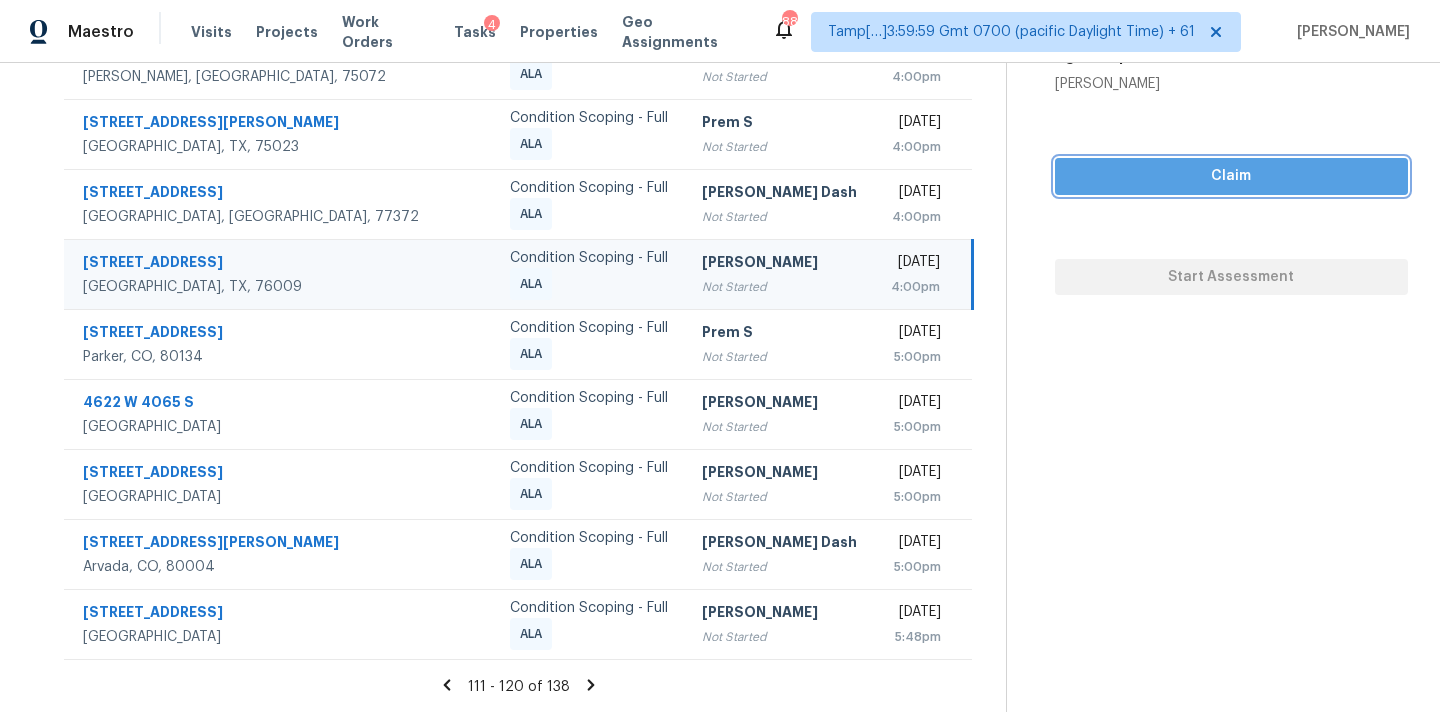 click on "Claim" at bounding box center [1231, 176] 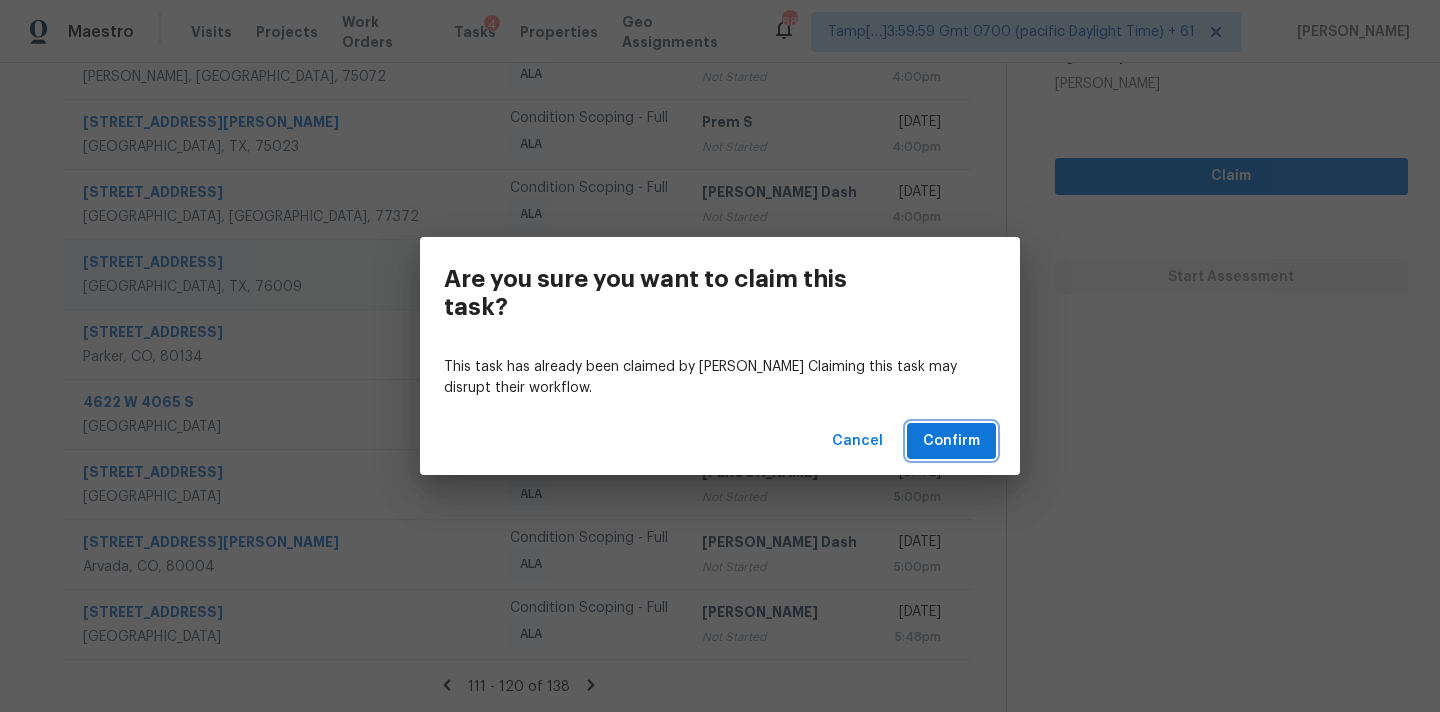 click on "Confirm" at bounding box center (951, 441) 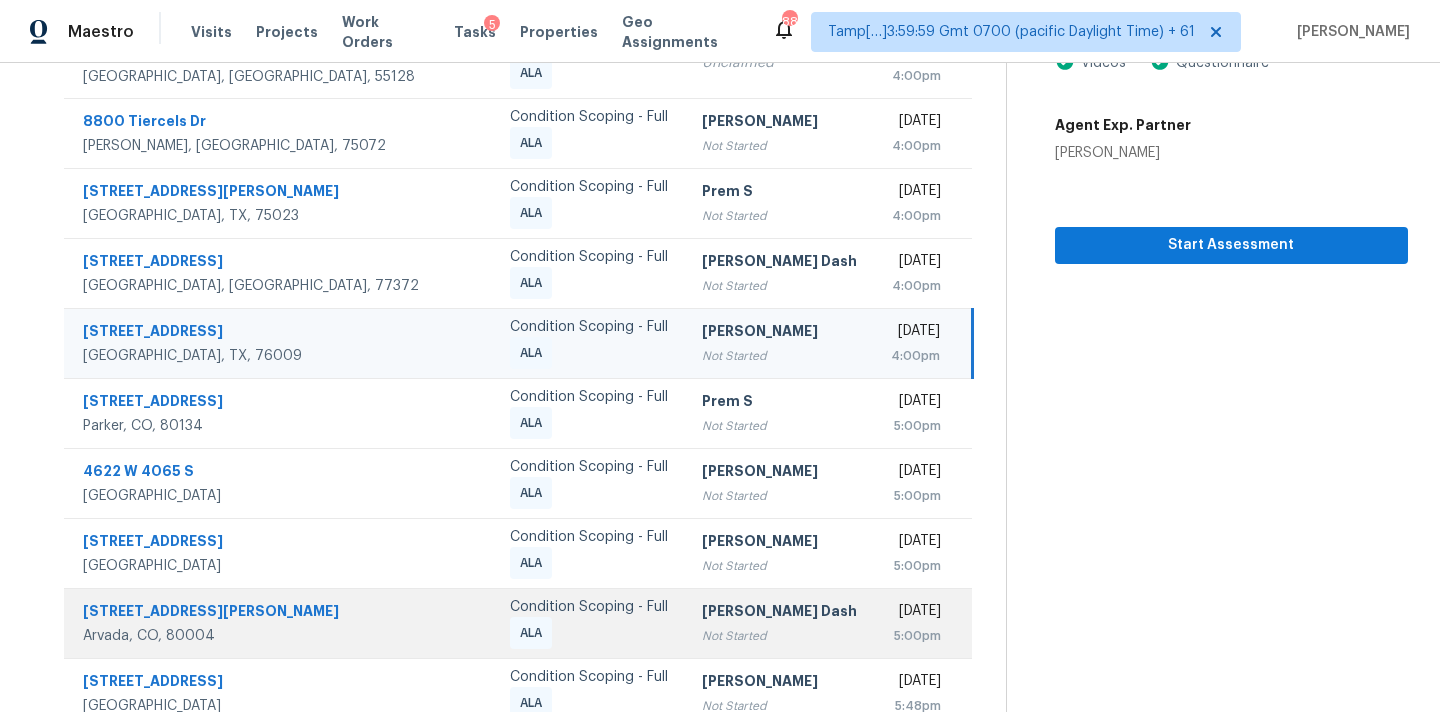 scroll, scrollTop: 329, scrollLeft: 0, axis: vertical 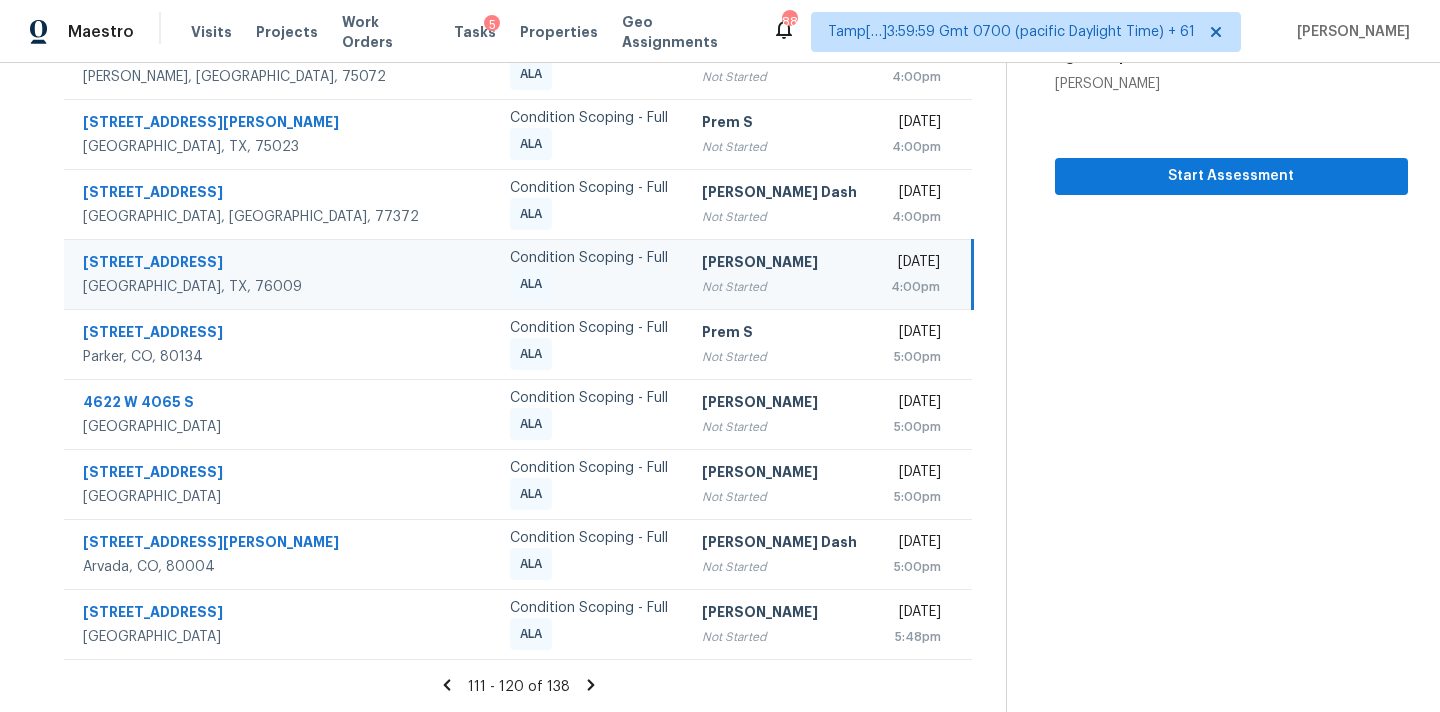 click 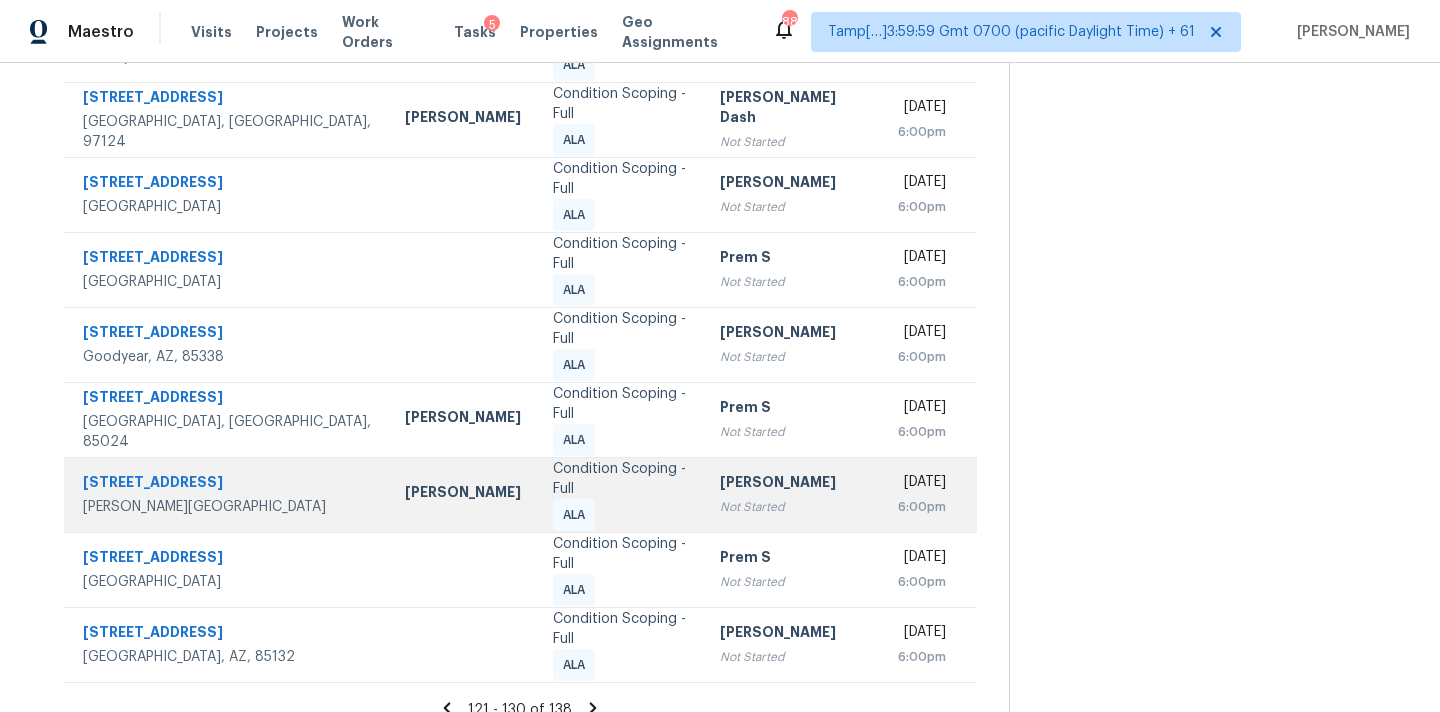 scroll, scrollTop: 379, scrollLeft: 0, axis: vertical 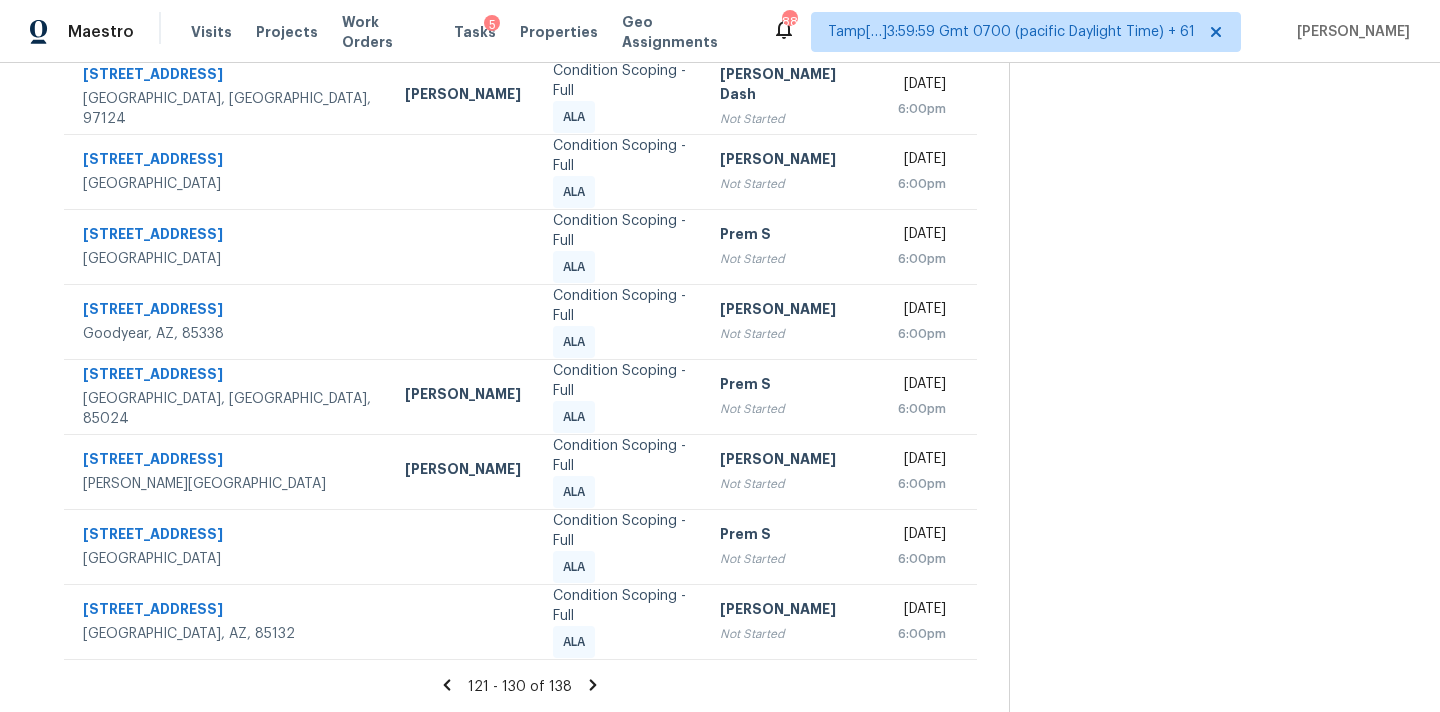 click 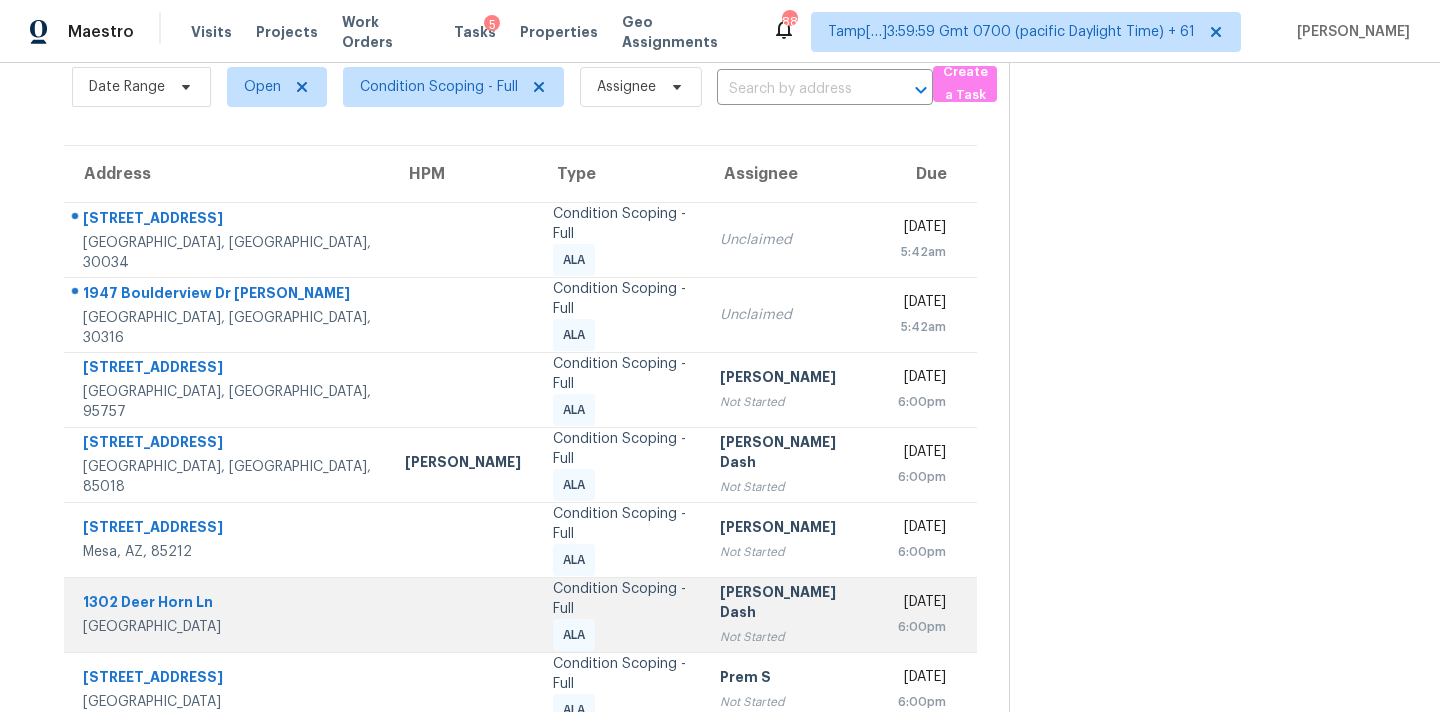 scroll, scrollTop: 189, scrollLeft: 0, axis: vertical 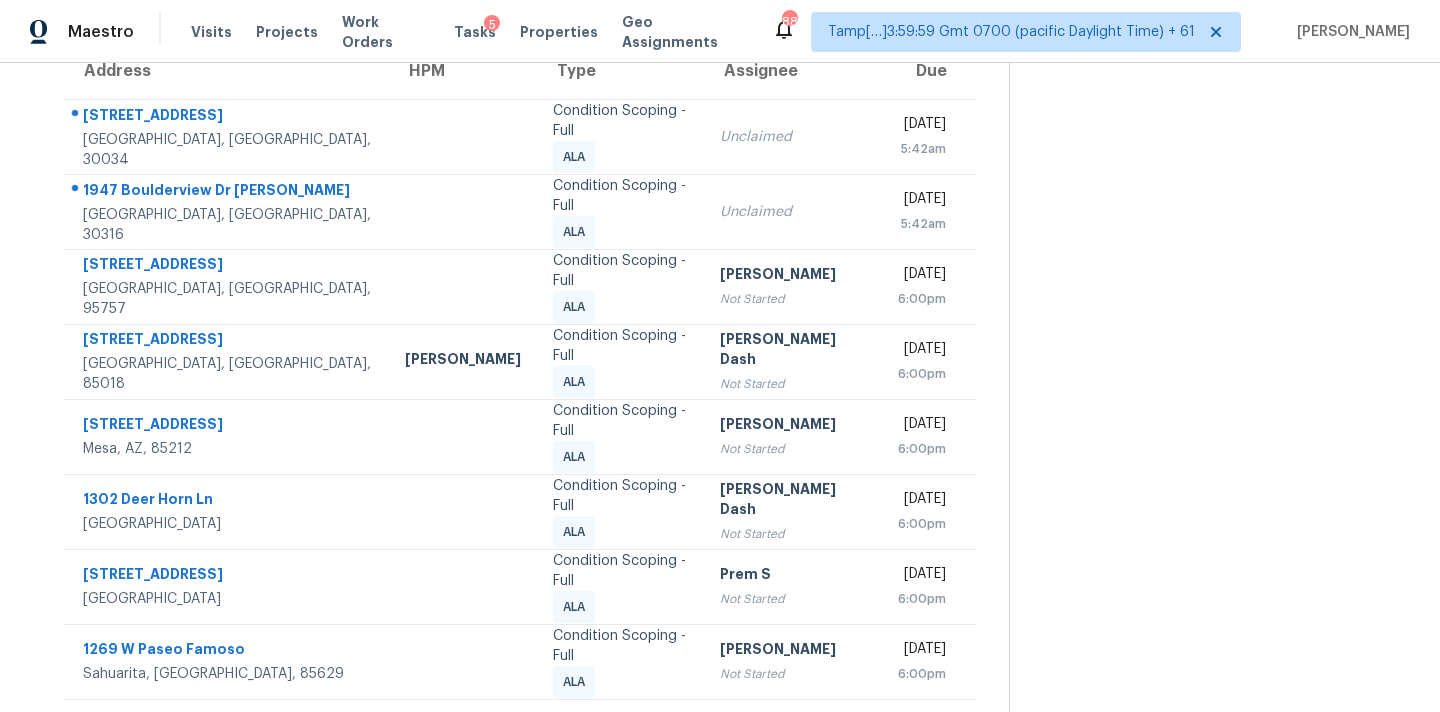 click 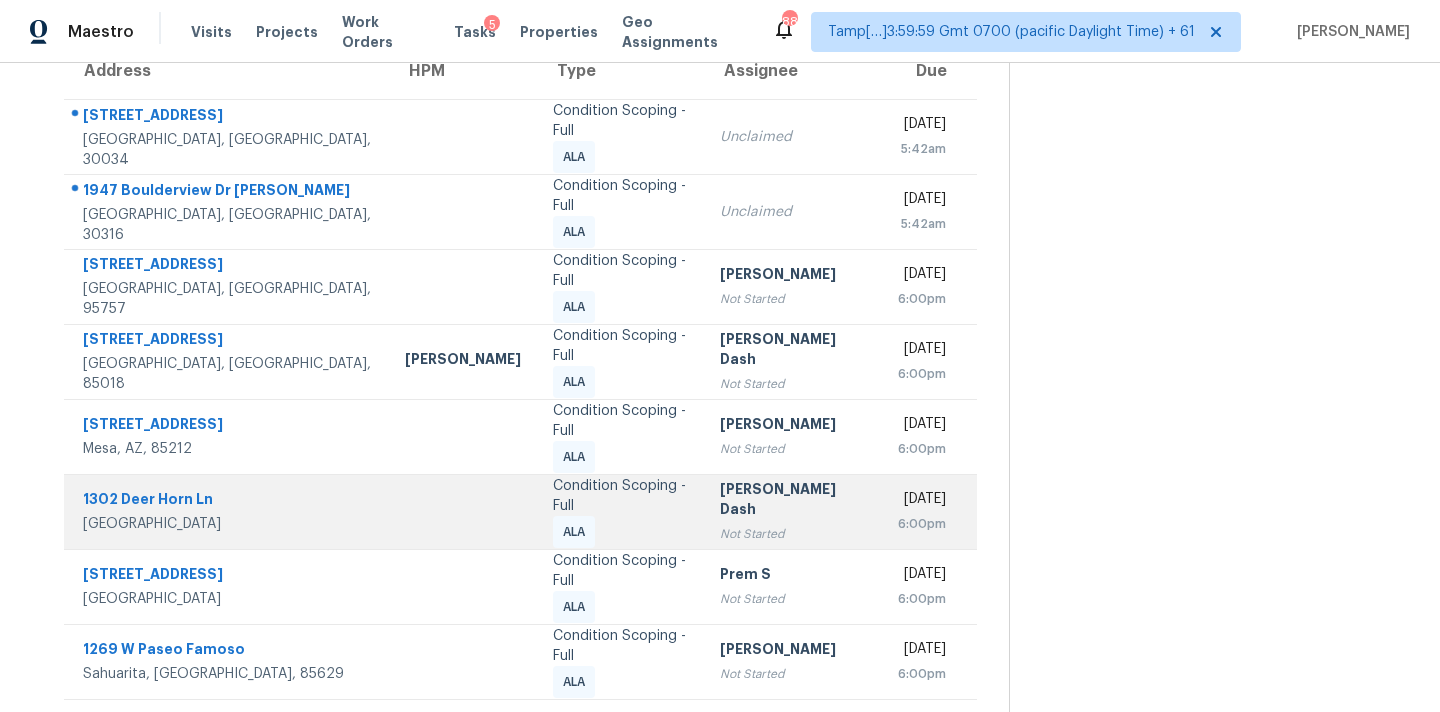 scroll, scrollTop: 0, scrollLeft: 0, axis: both 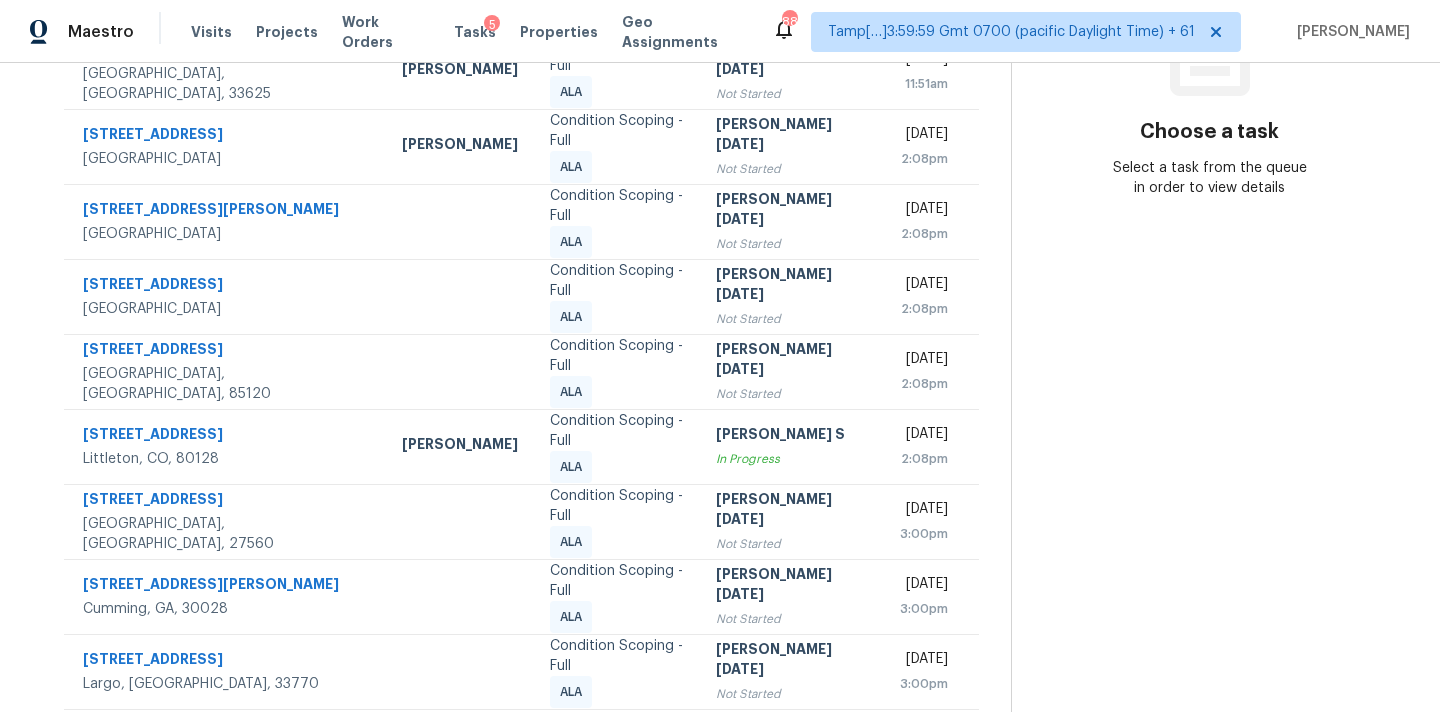 click 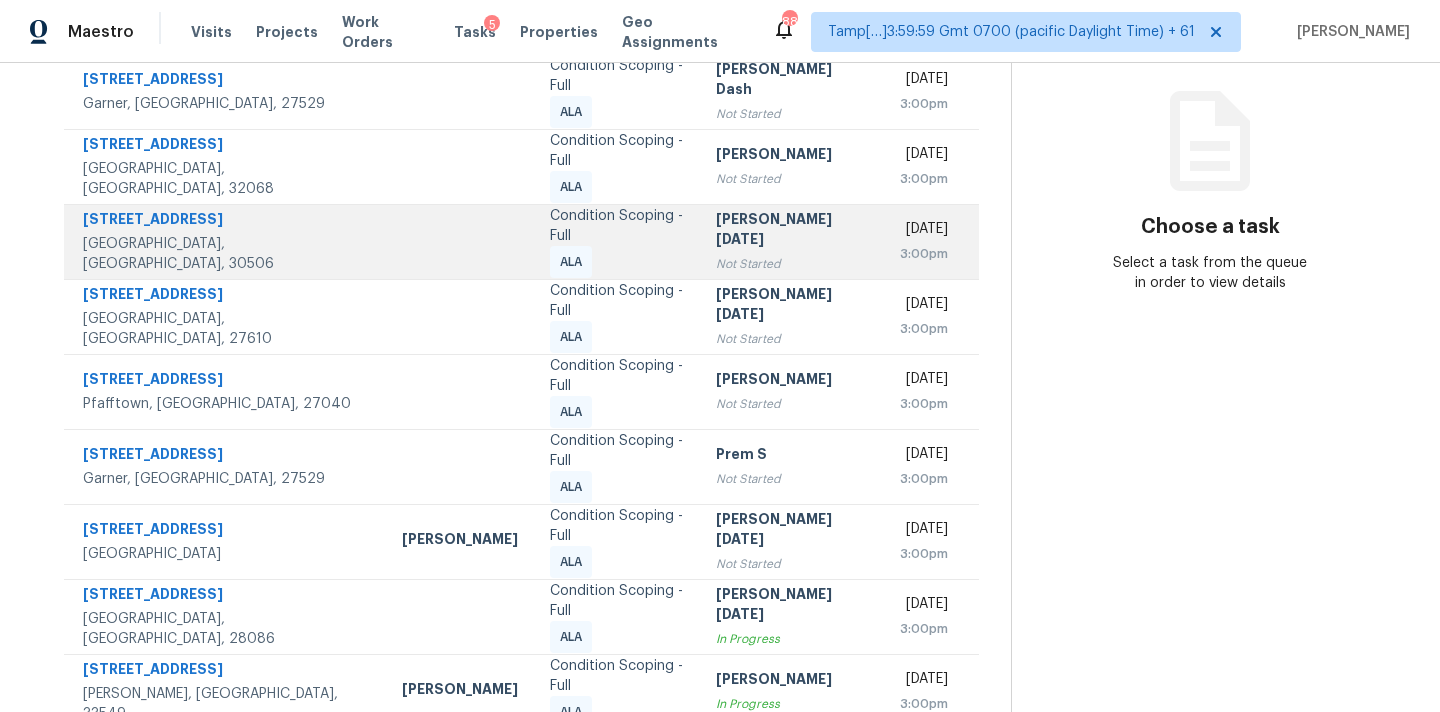scroll, scrollTop: 329, scrollLeft: 0, axis: vertical 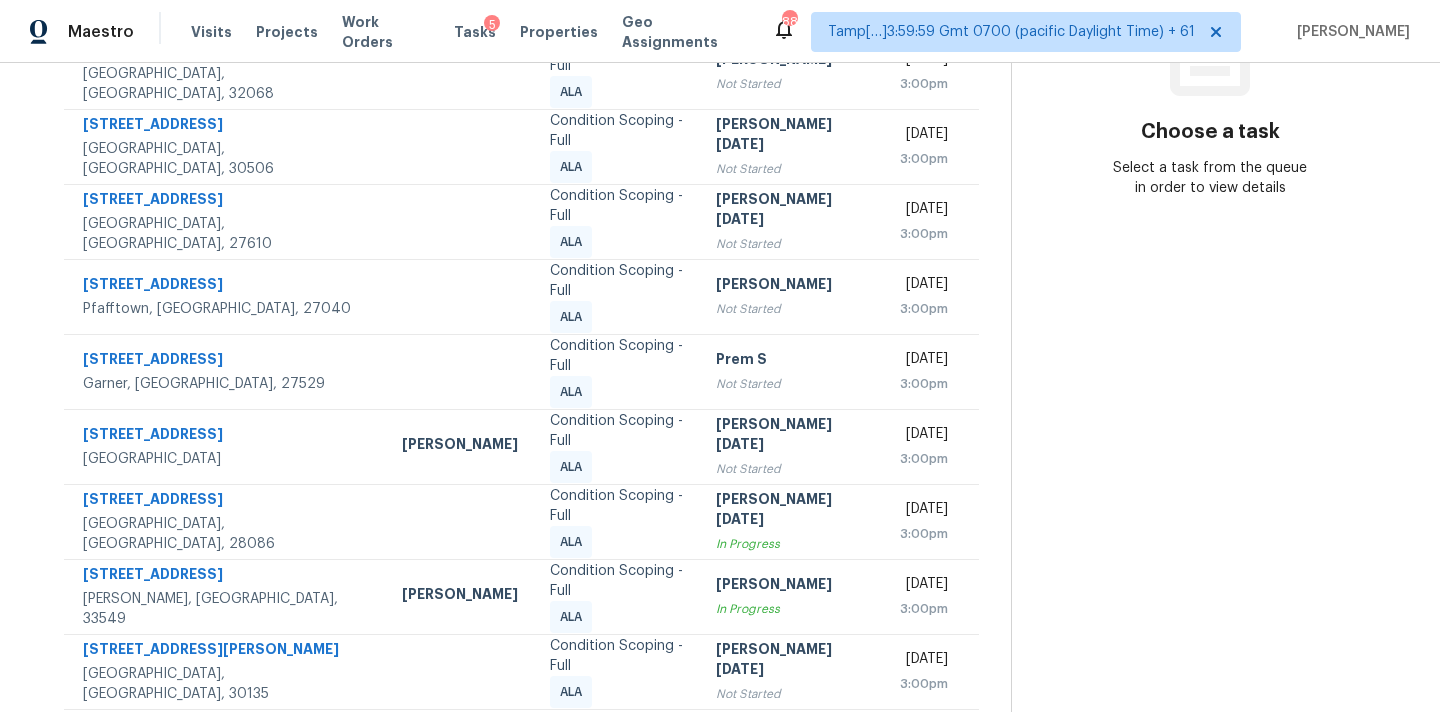 click 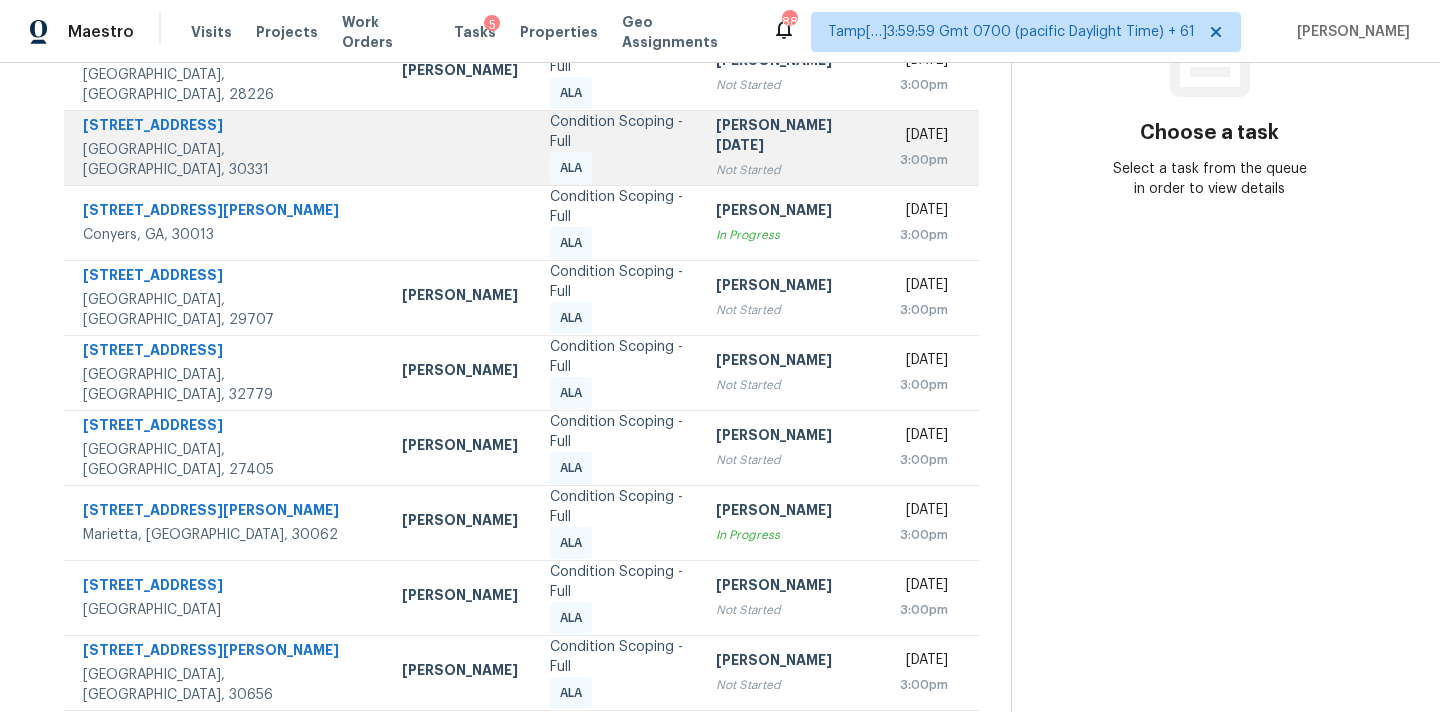 scroll, scrollTop: 329, scrollLeft: 0, axis: vertical 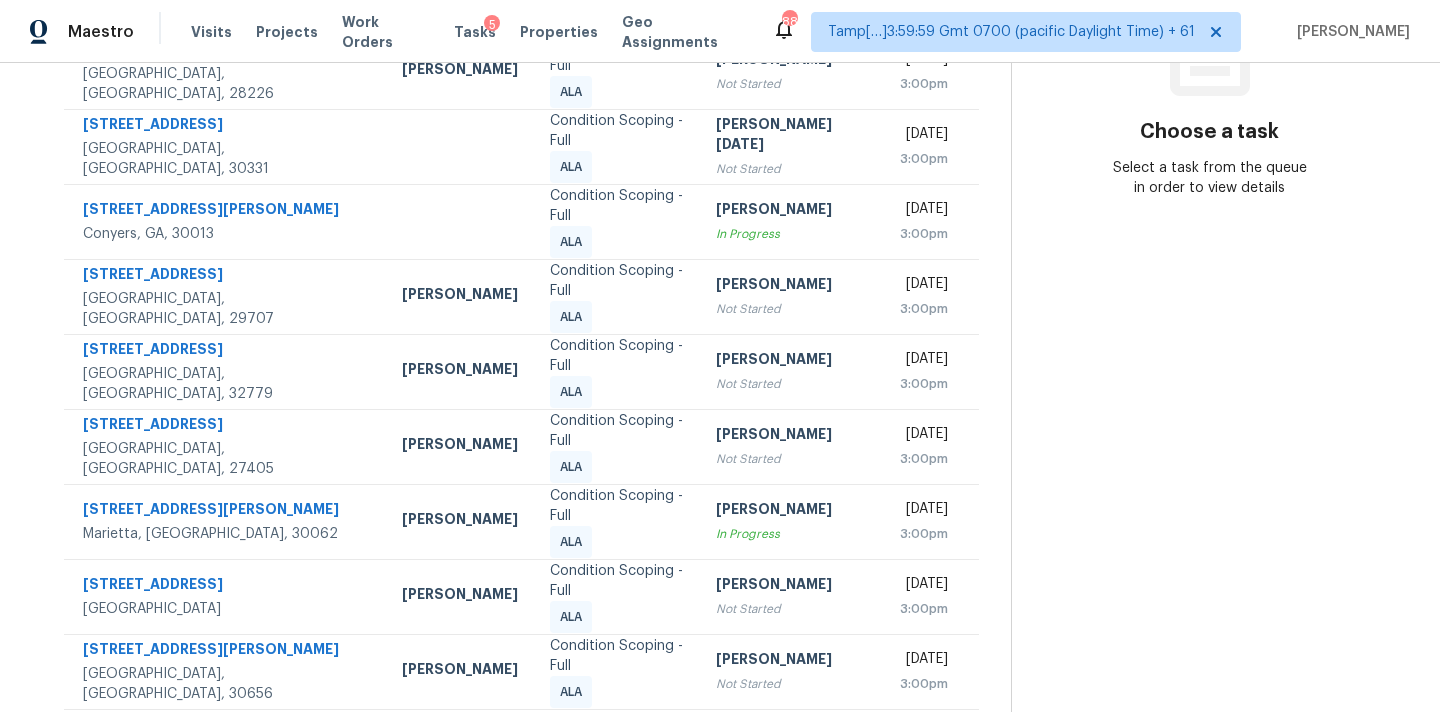 click 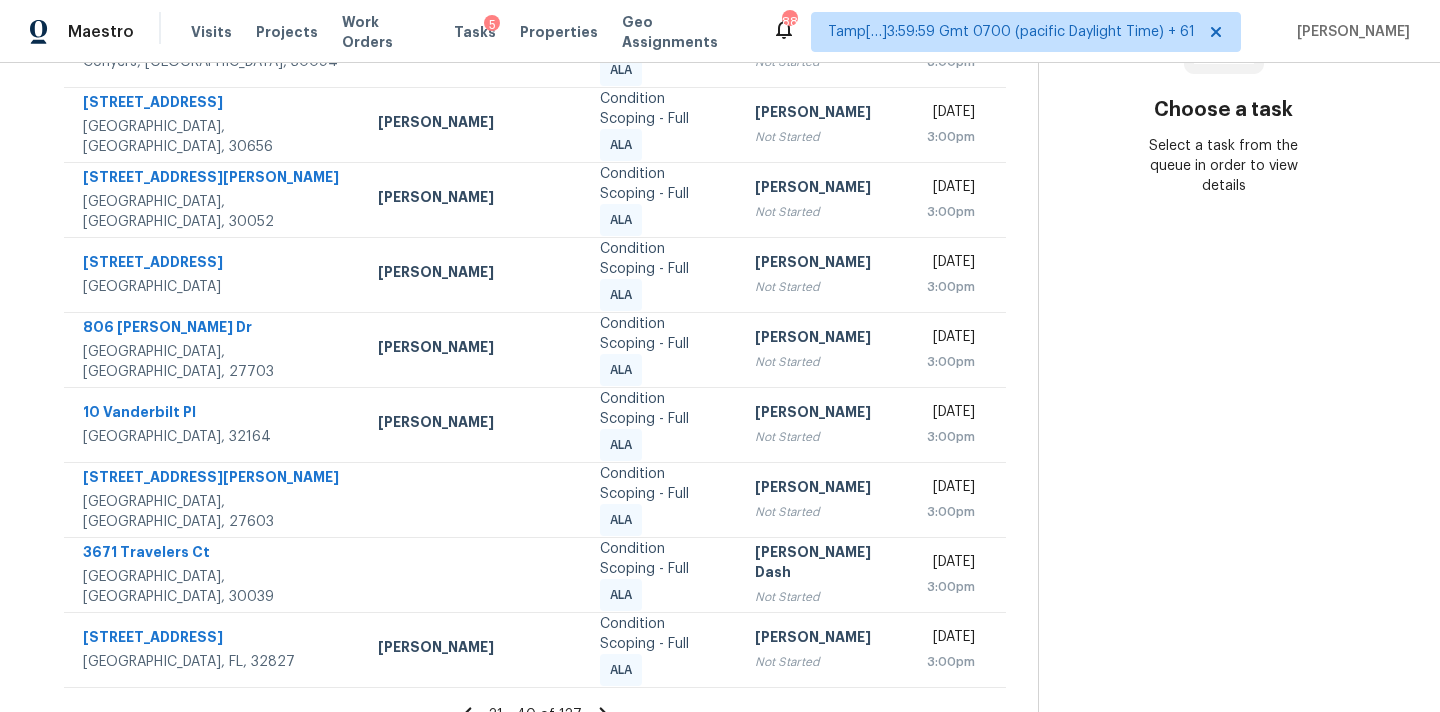 scroll, scrollTop: 379, scrollLeft: 0, axis: vertical 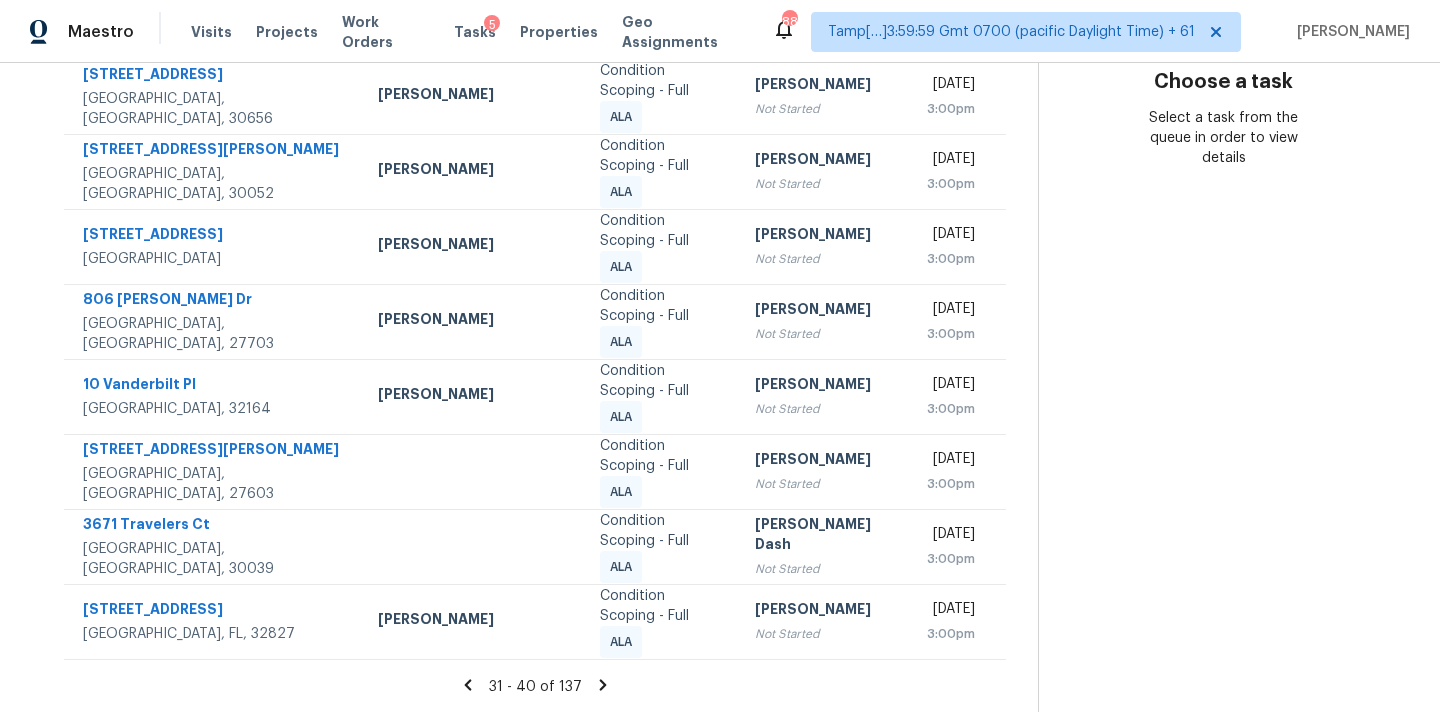 click 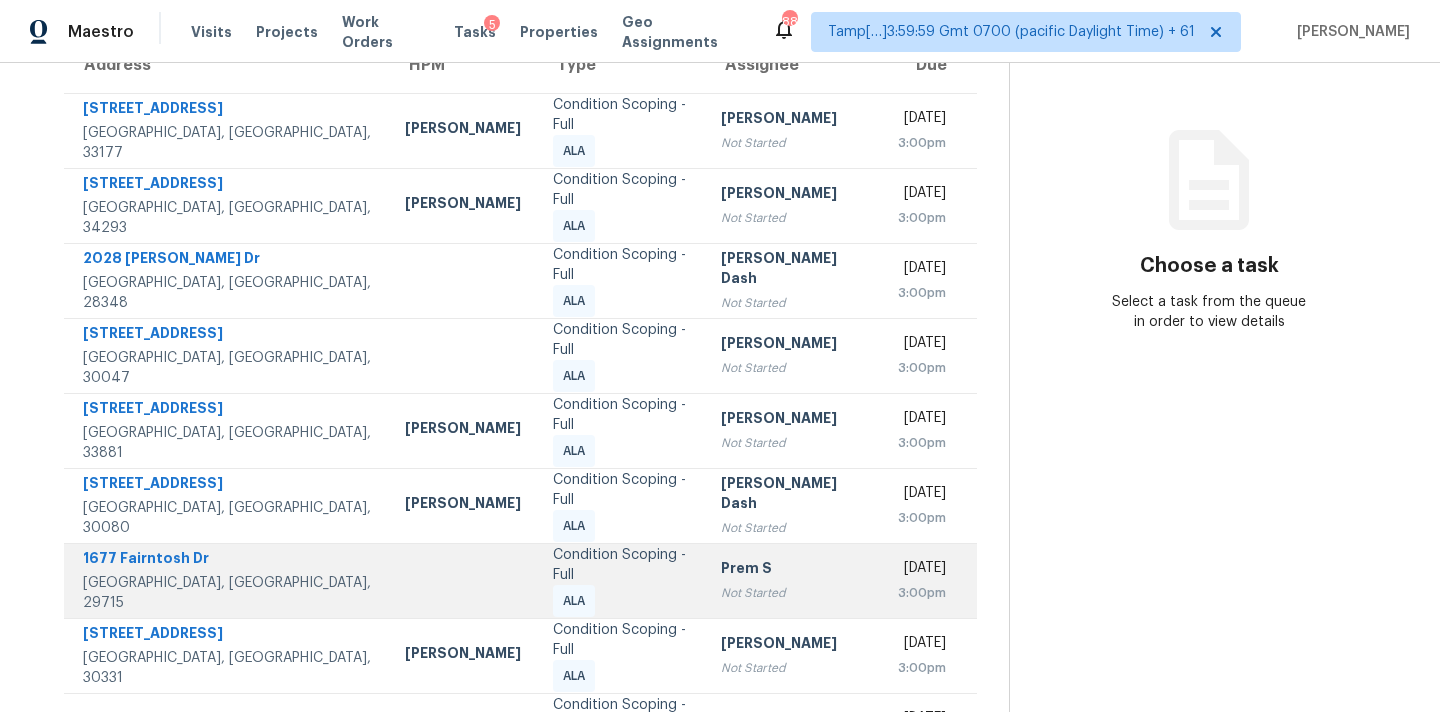 scroll, scrollTop: 329, scrollLeft: 0, axis: vertical 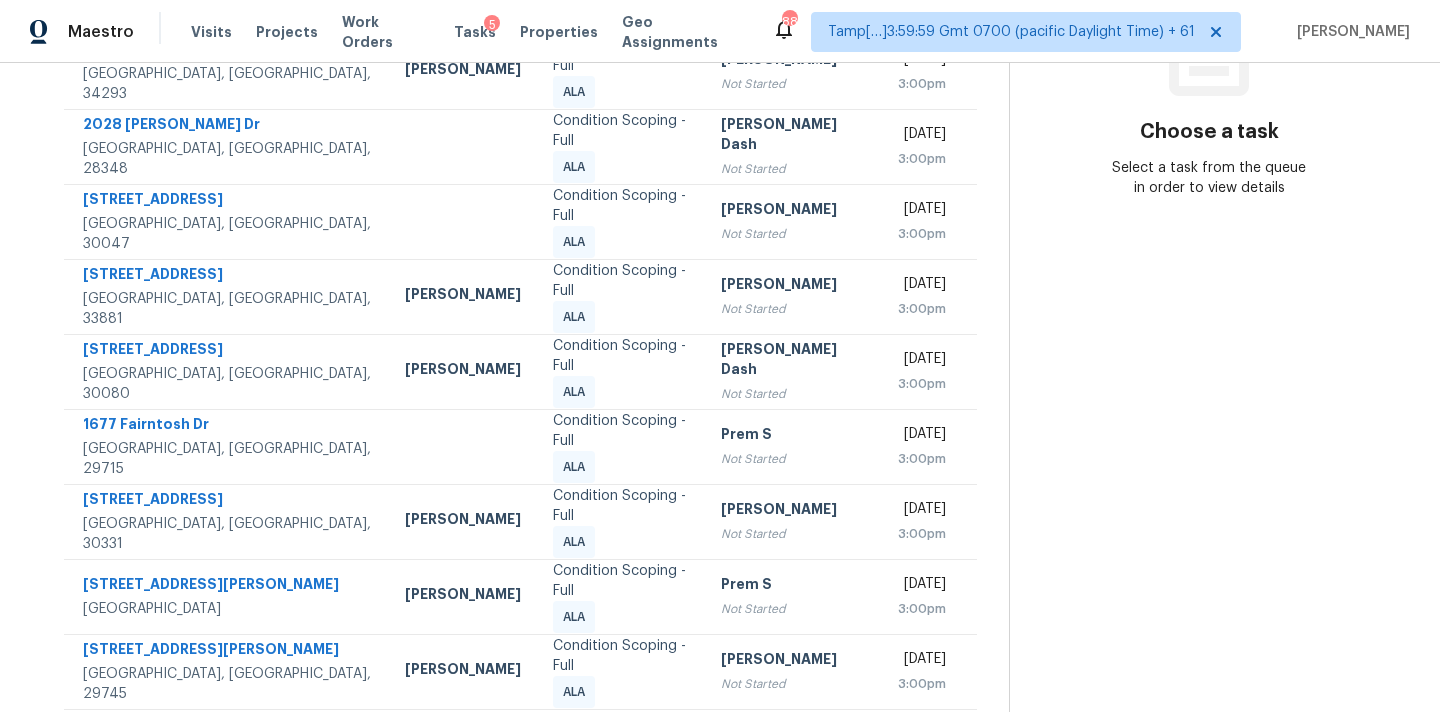 click 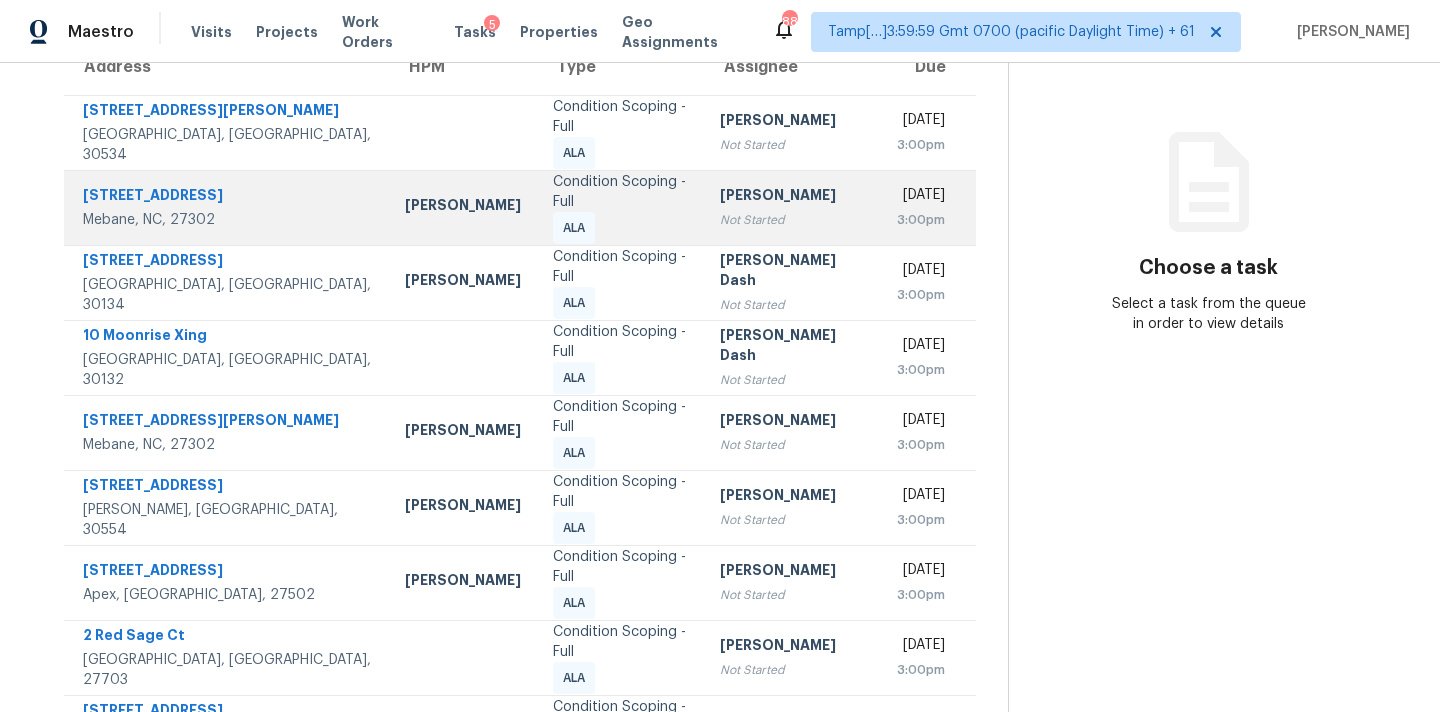 scroll, scrollTop: 329, scrollLeft: 0, axis: vertical 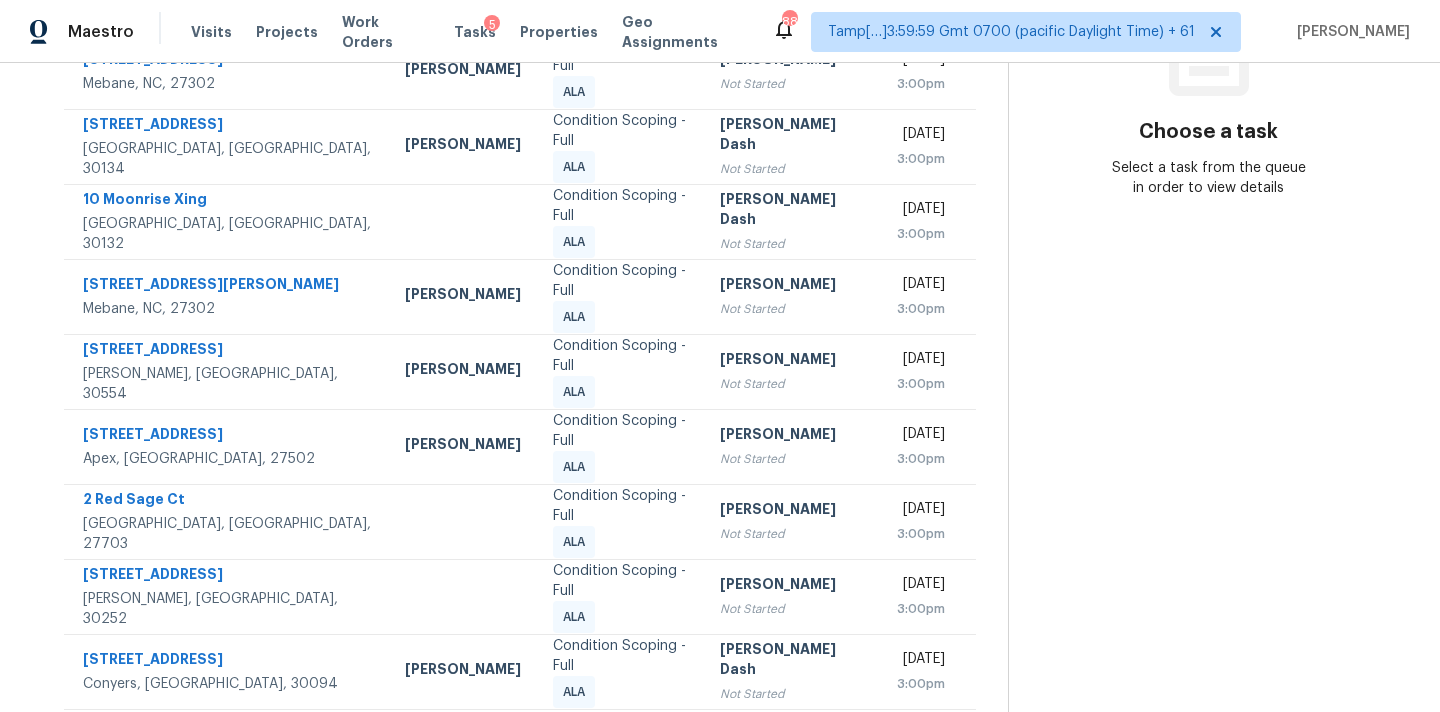 click 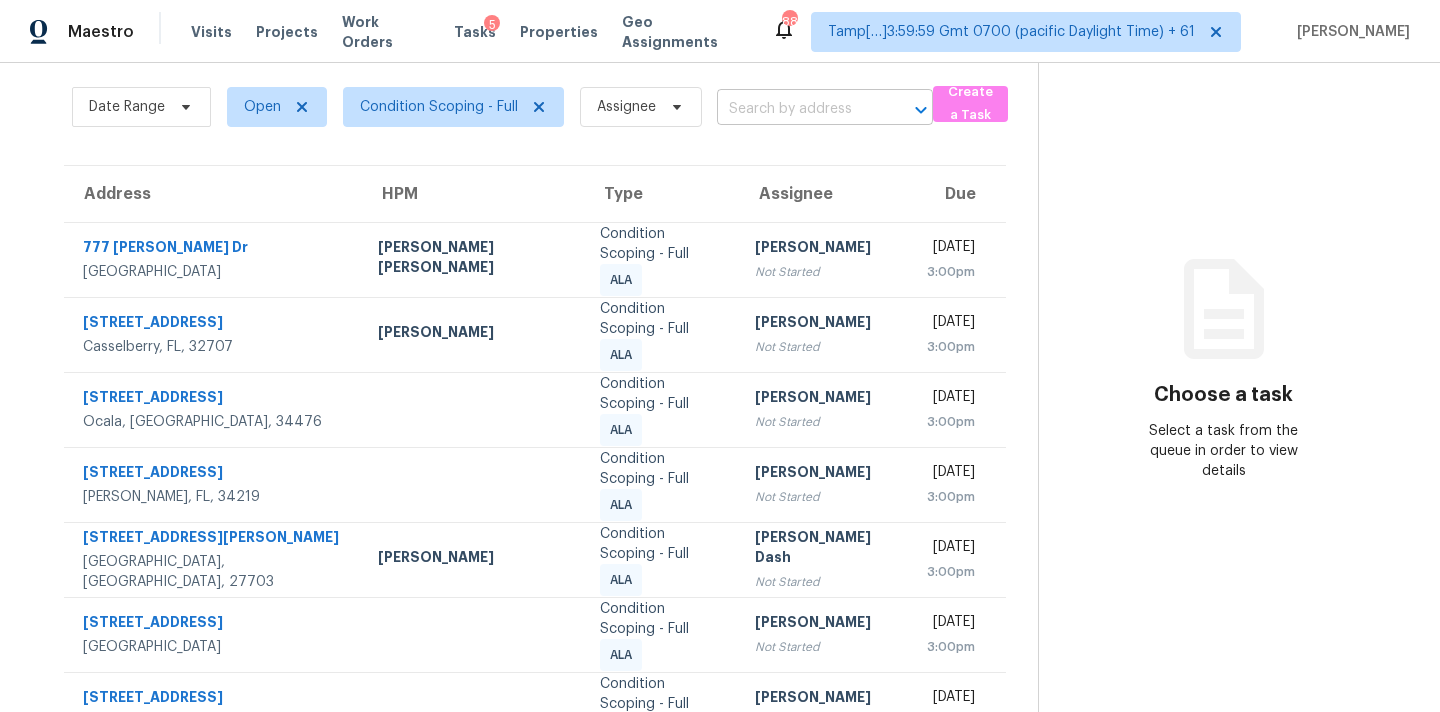 scroll, scrollTop: 32, scrollLeft: 0, axis: vertical 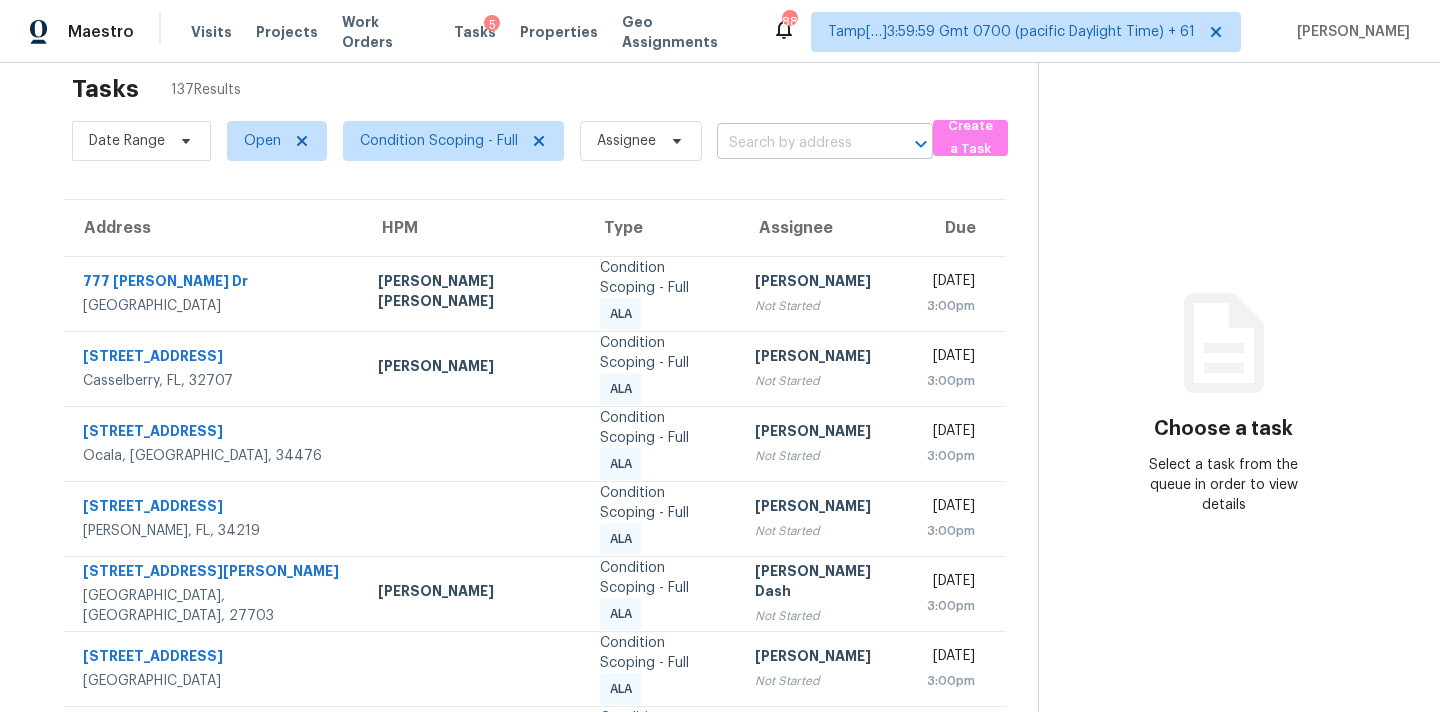 click at bounding box center [797, 143] 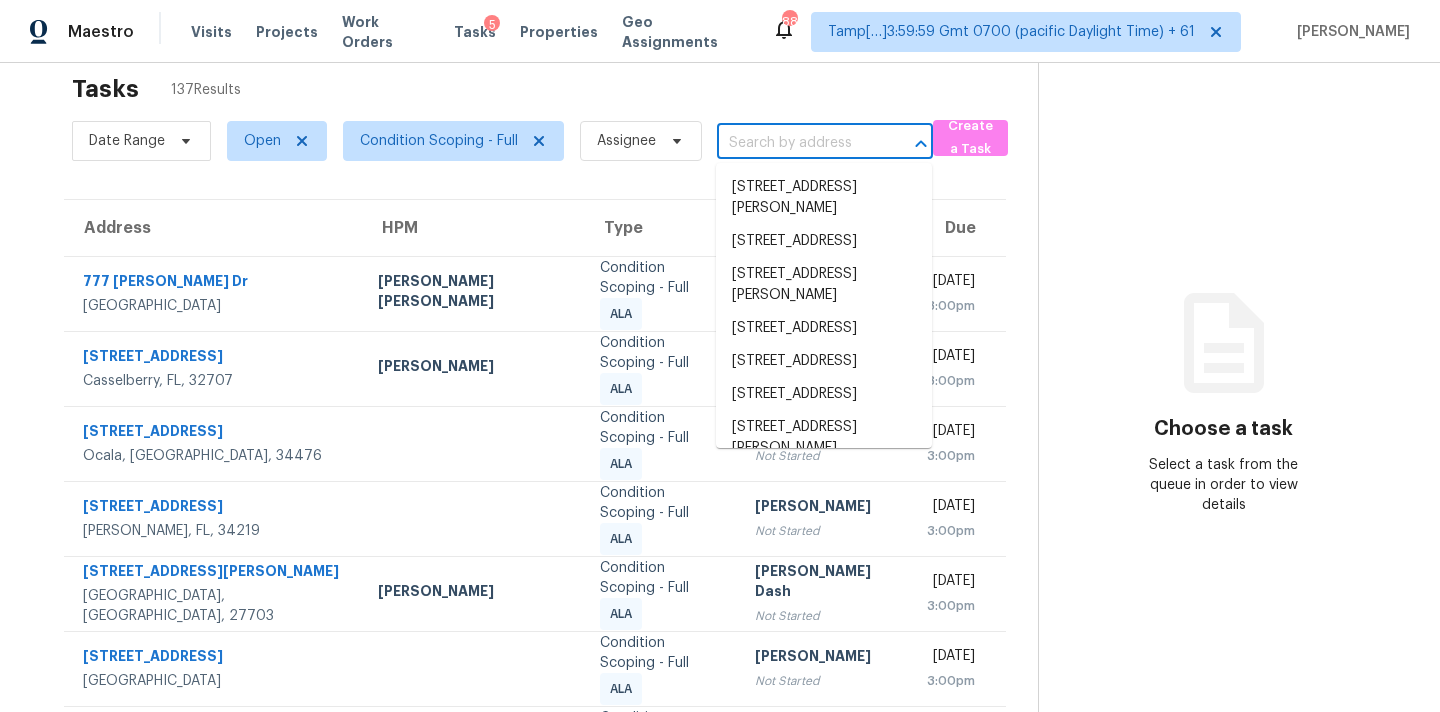 paste on "11496 Yoakum Dr Frisco, TX, 75035" 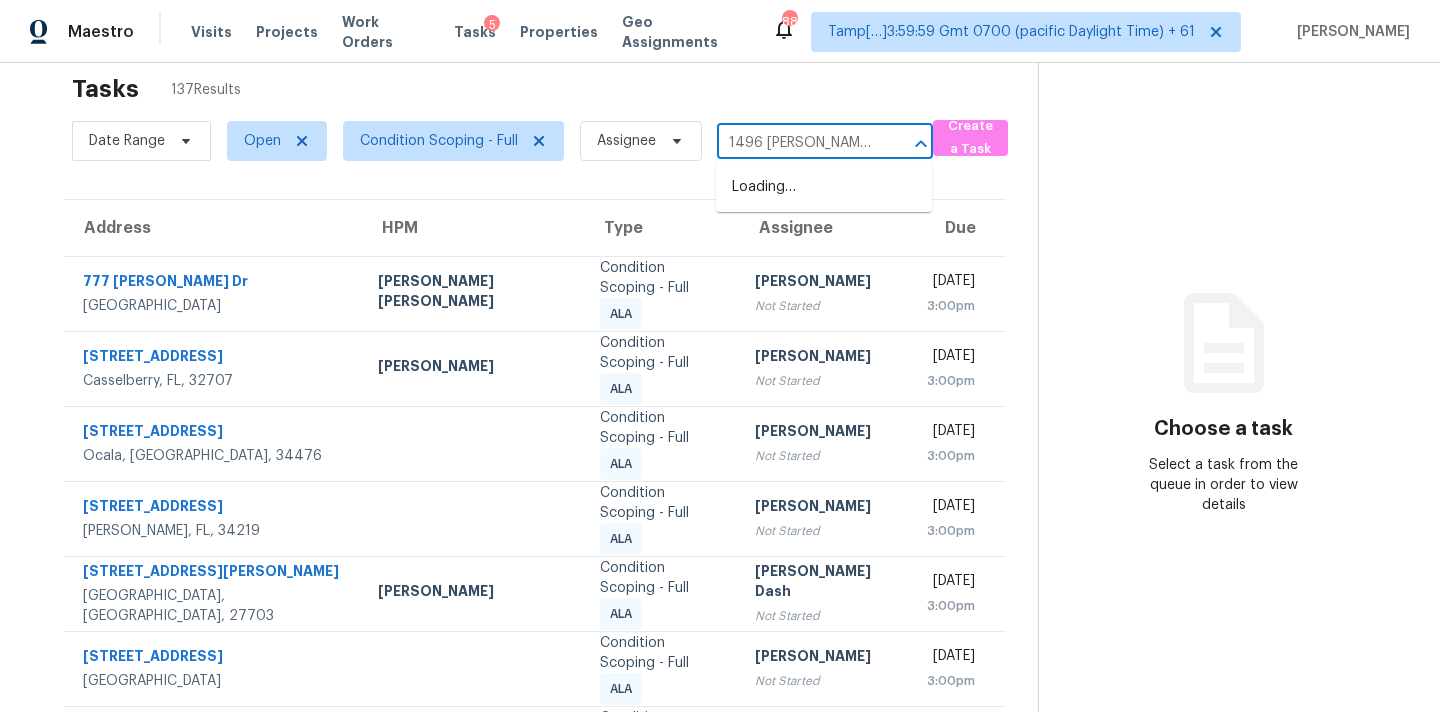 scroll, scrollTop: 0, scrollLeft: 0, axis: both 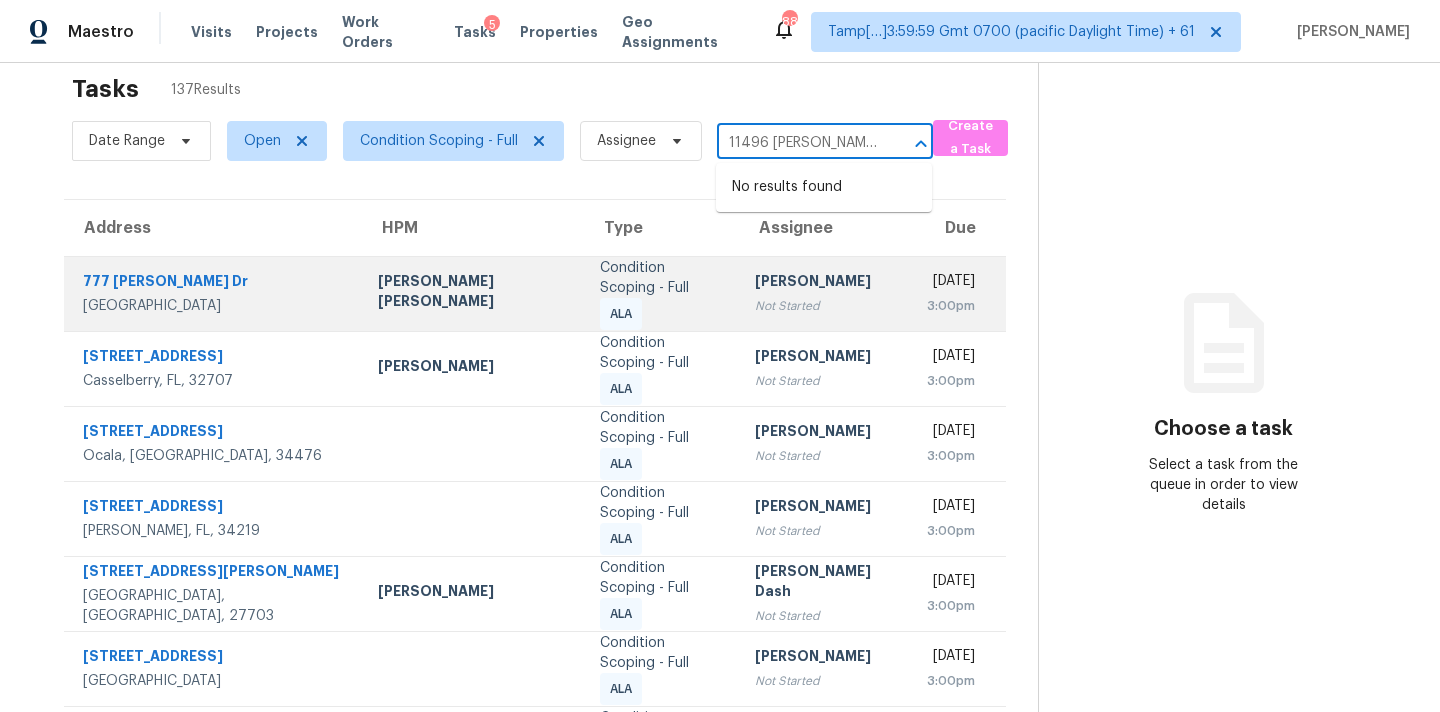 type on "11496 Yoakum" 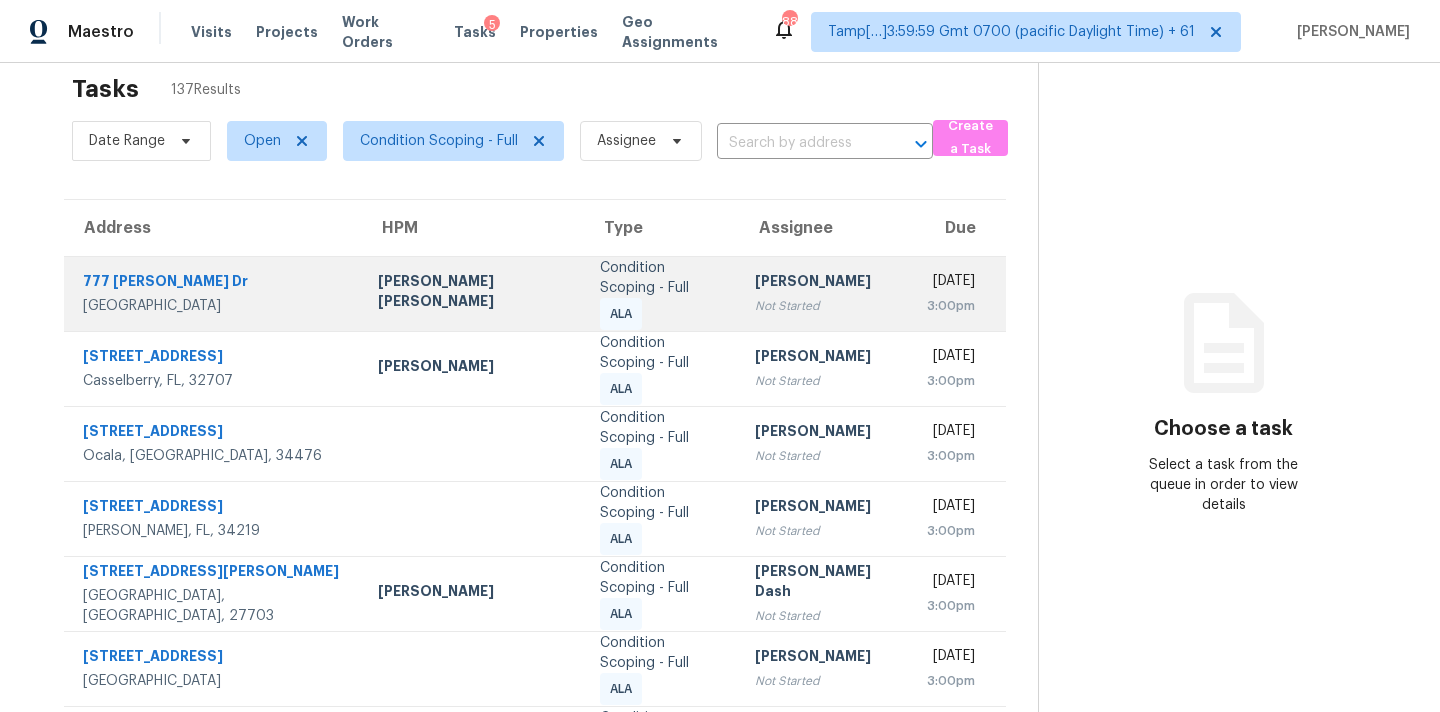 click on "Condition Scoping - Full ALA" at bounding box center (661, 294) 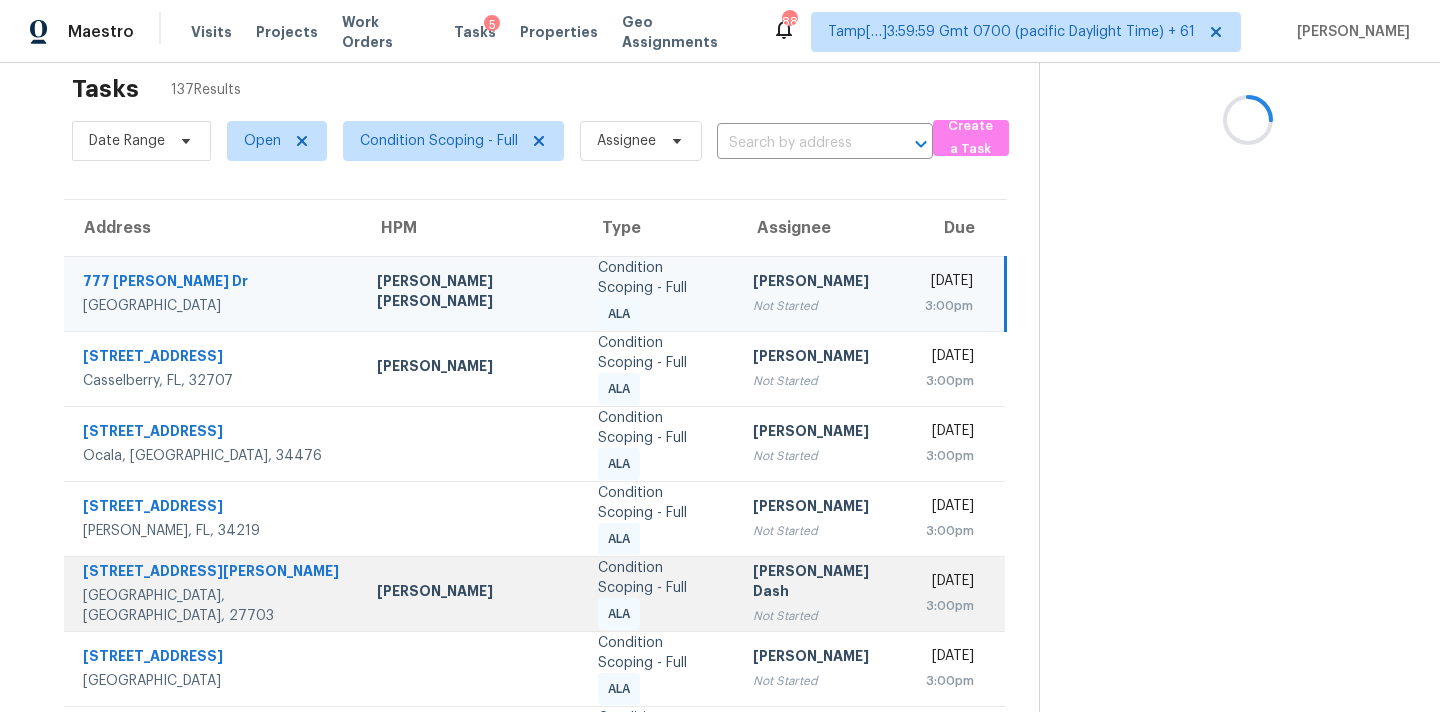 scroll, scrollTop: 379, scrollLeft: 0, axis: vertical 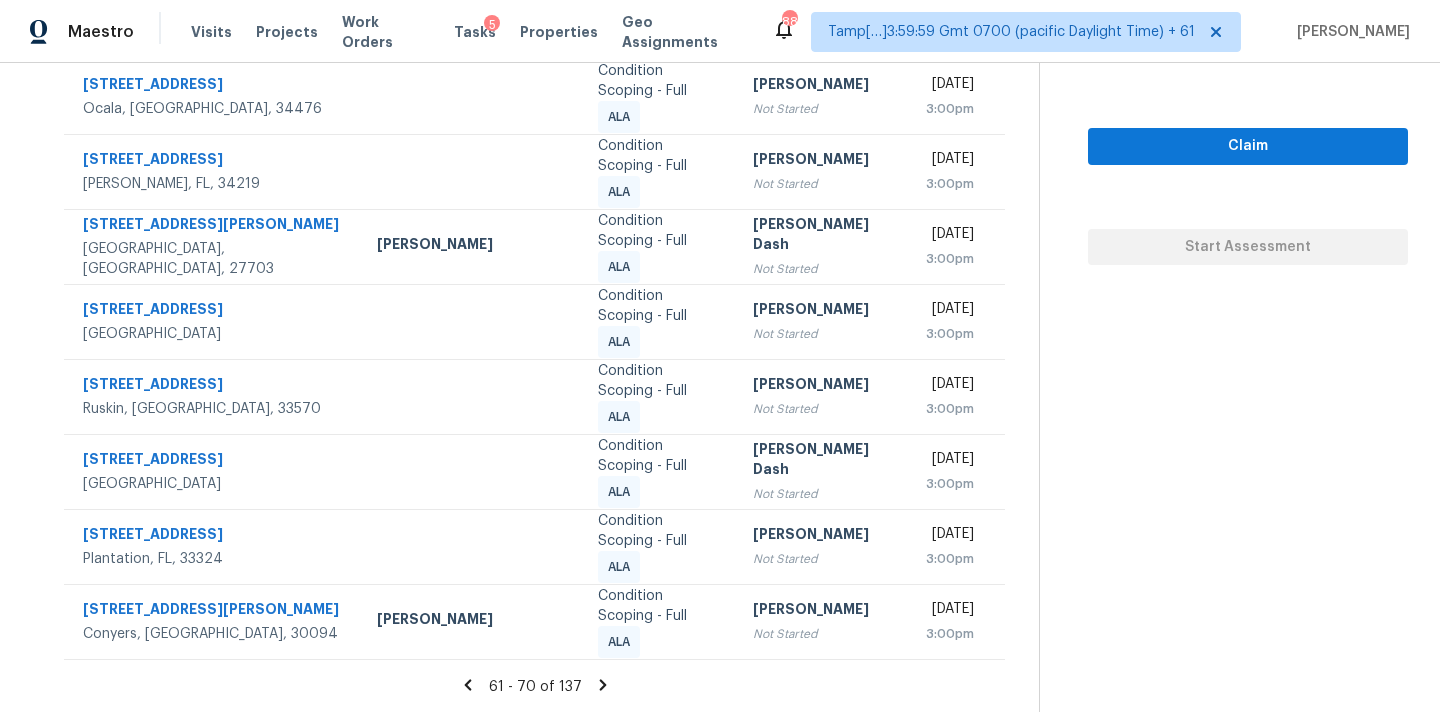 click 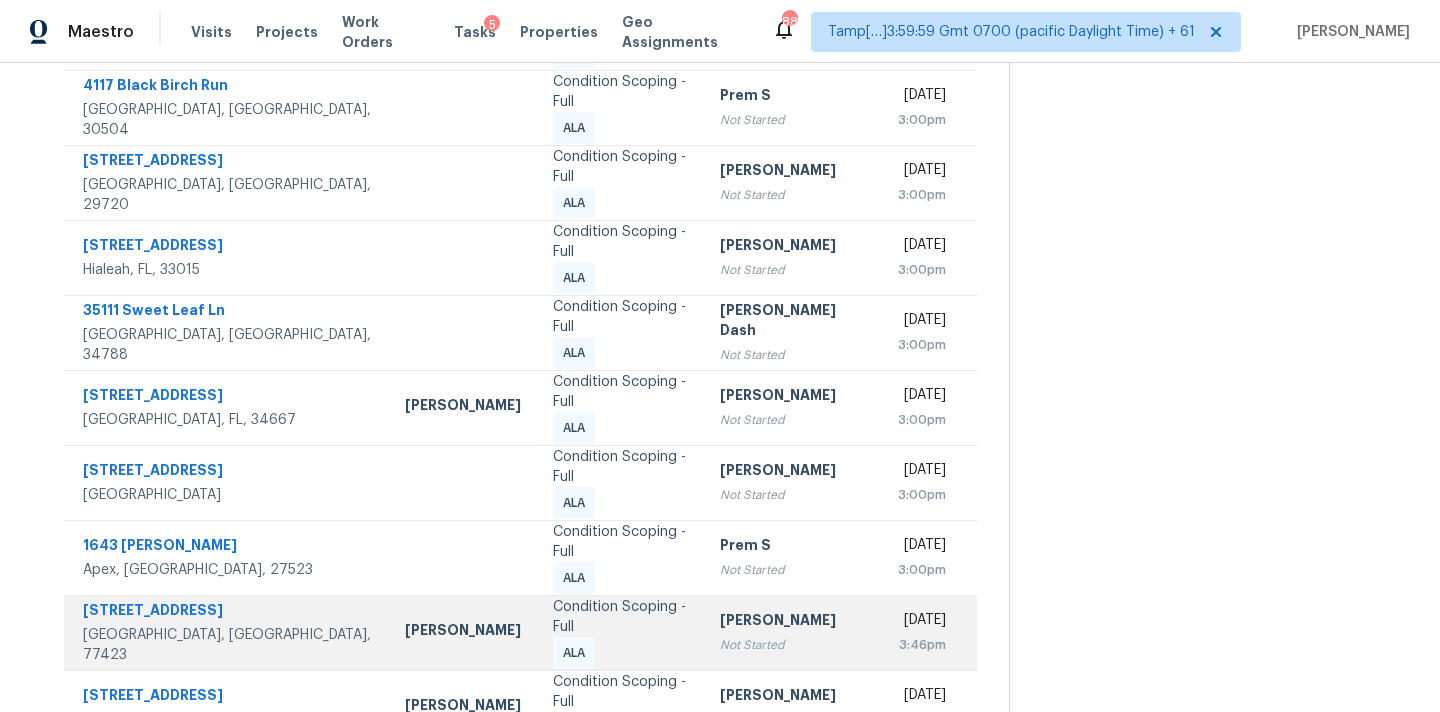 scroll, scrollTop: 329, scrollLeft: 0, axis: vertical 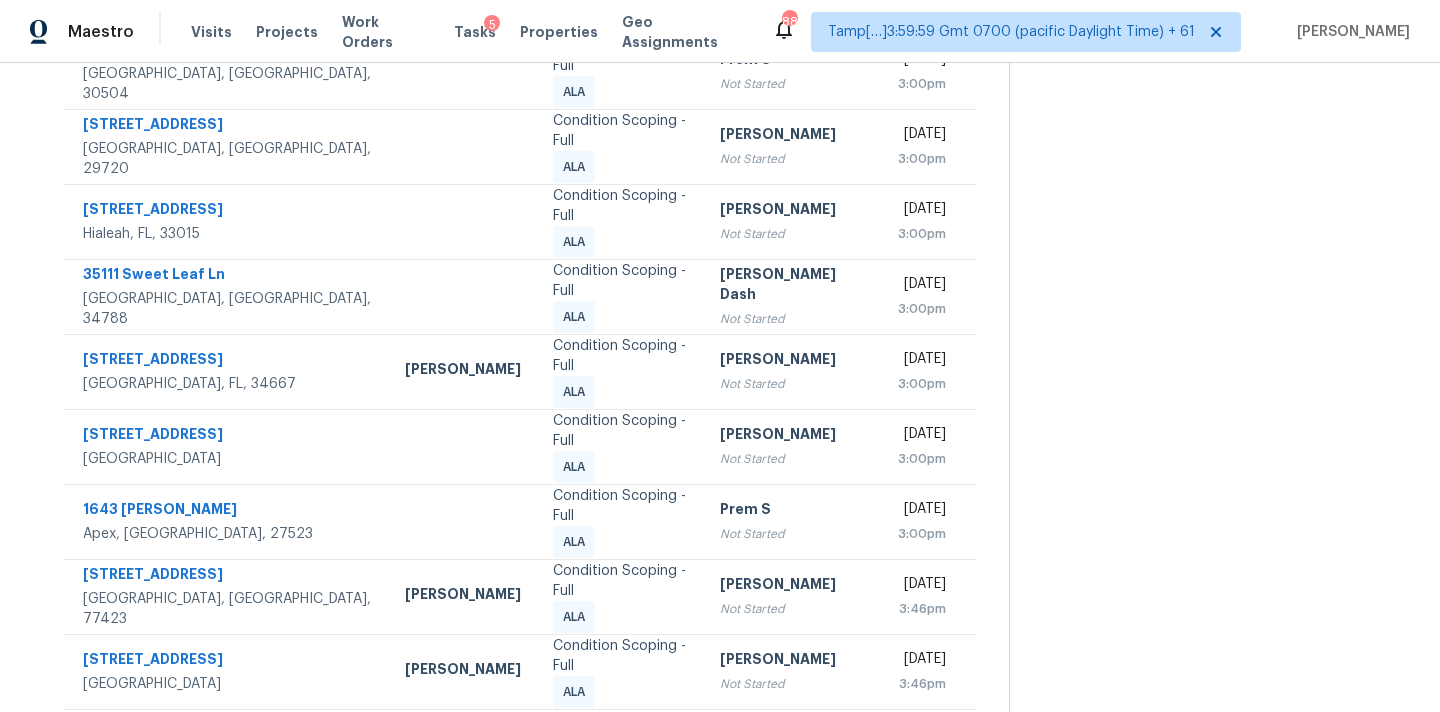 click 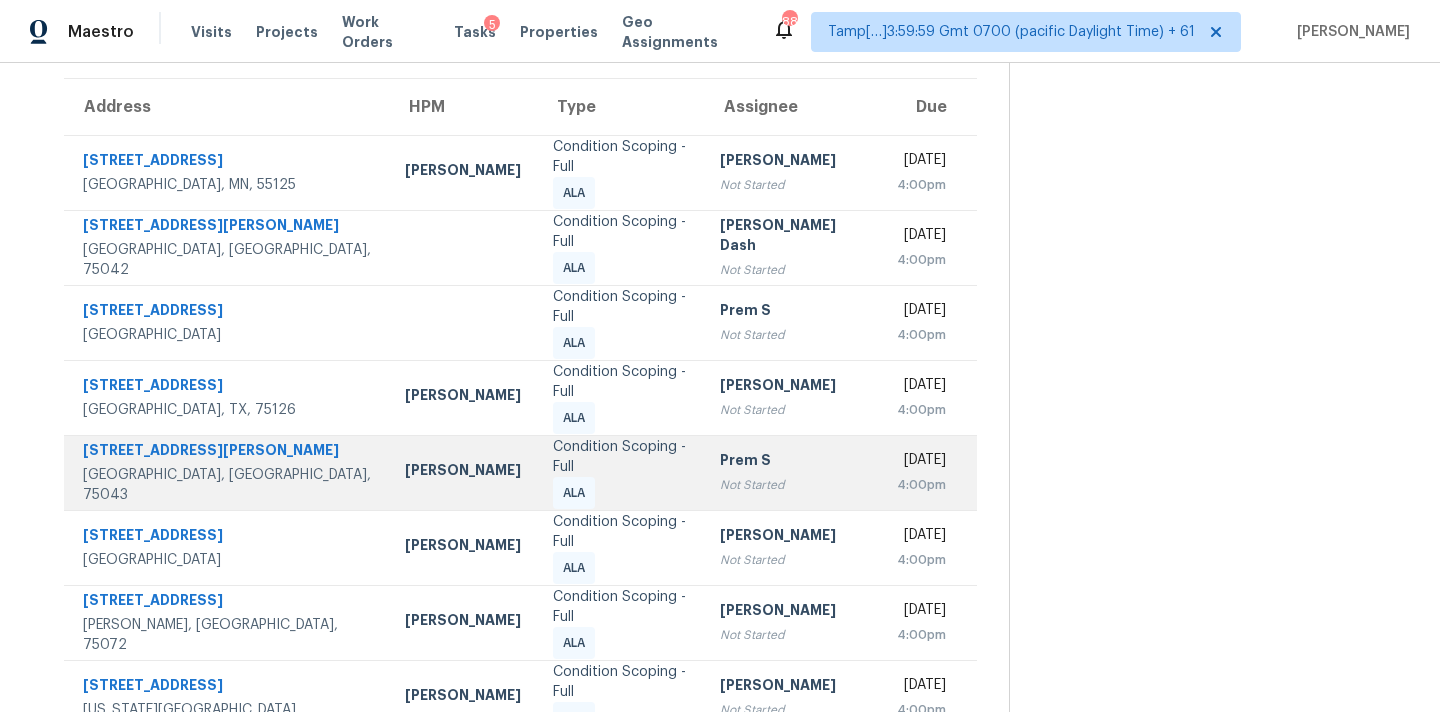 scroll, scrollTop: 329, scrollLeft: 0, axis: vertical 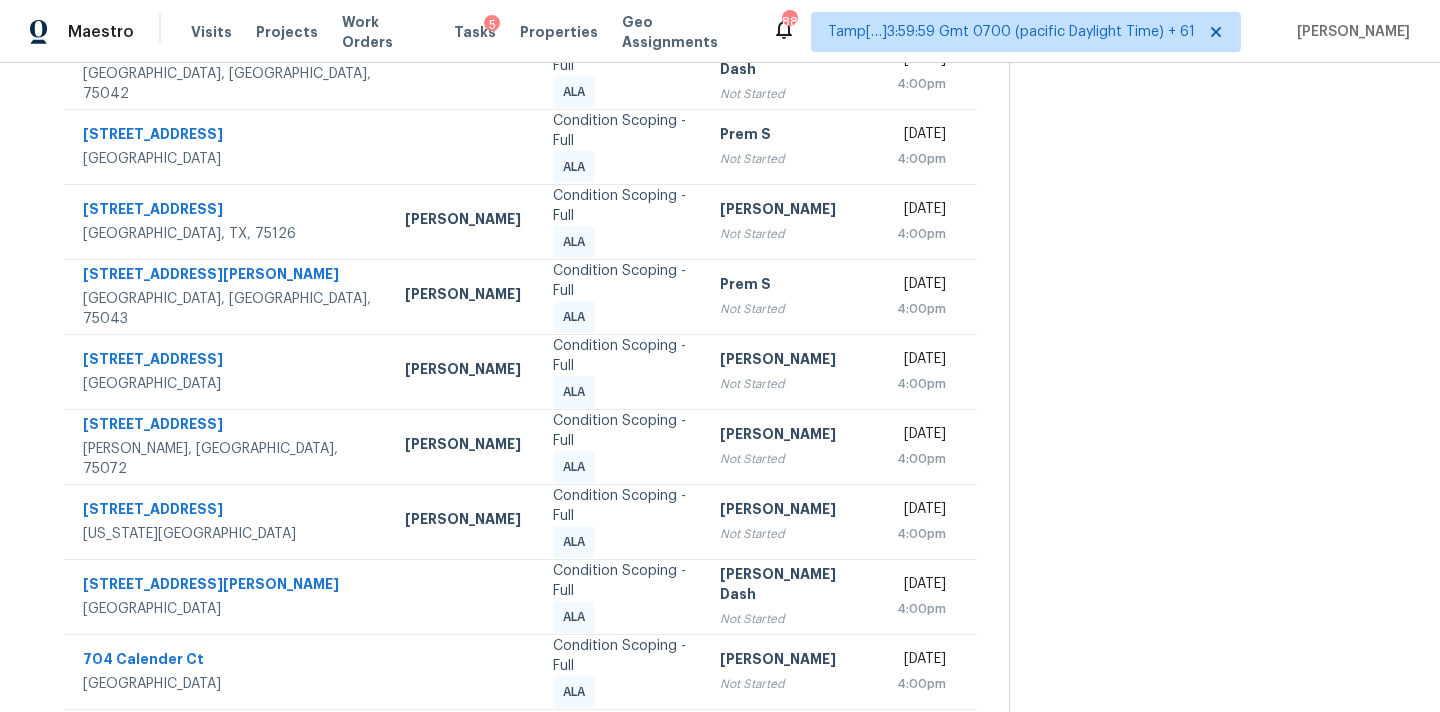 click 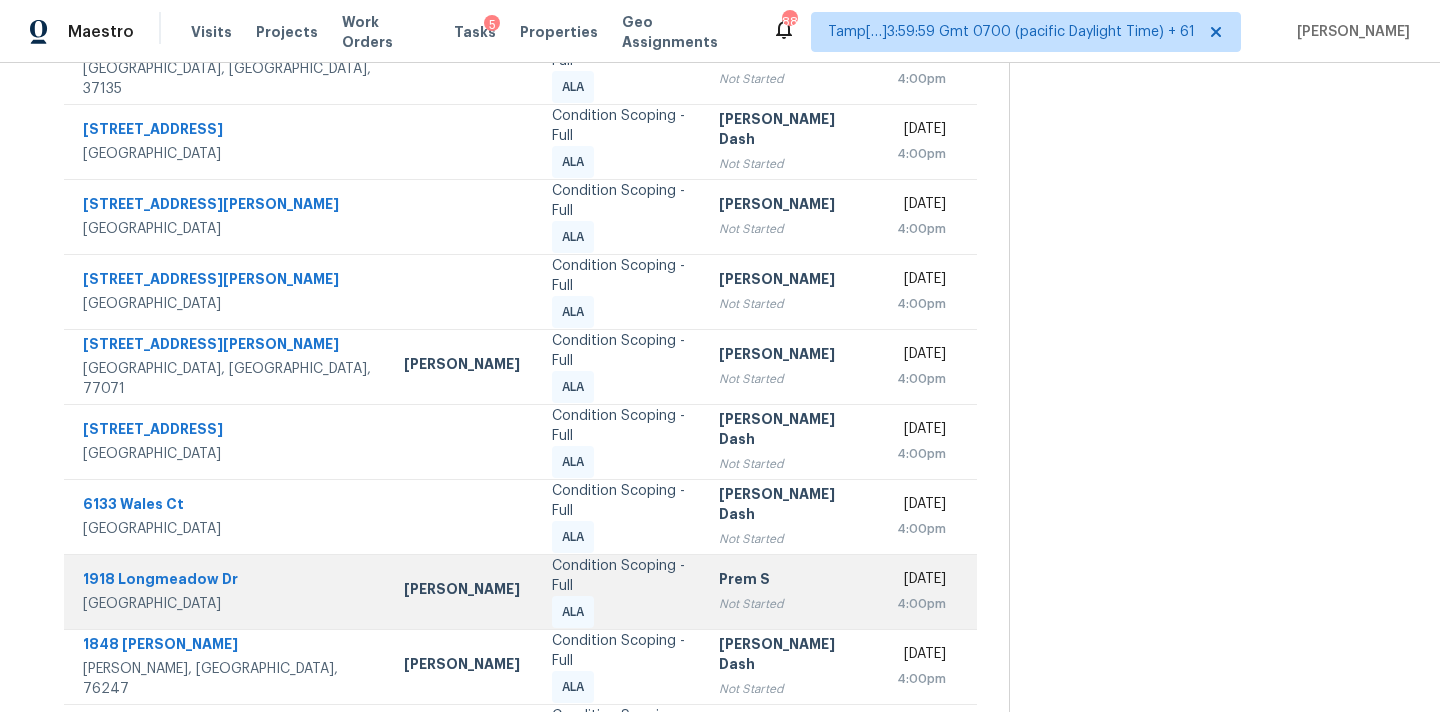 scroll, scrollTop: 329, scrollLeft: 0, axis: vertical 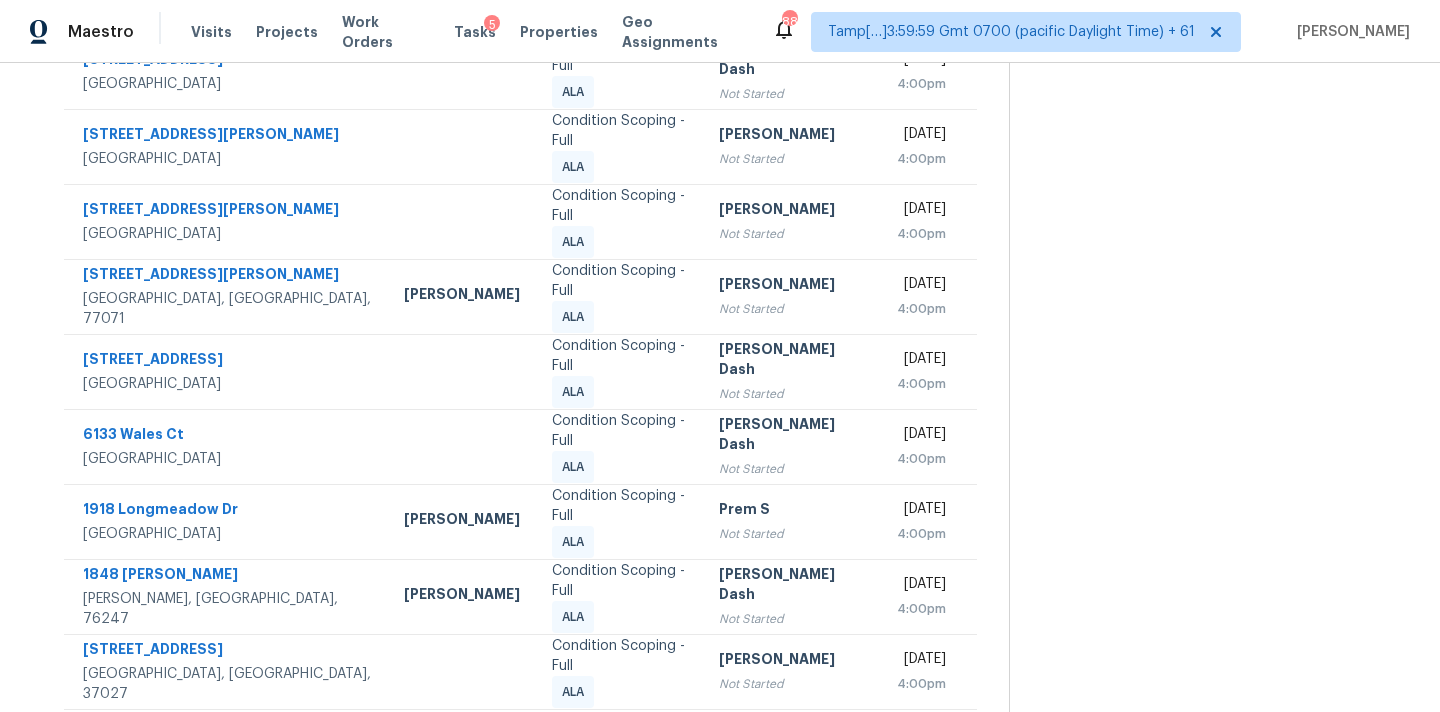 click 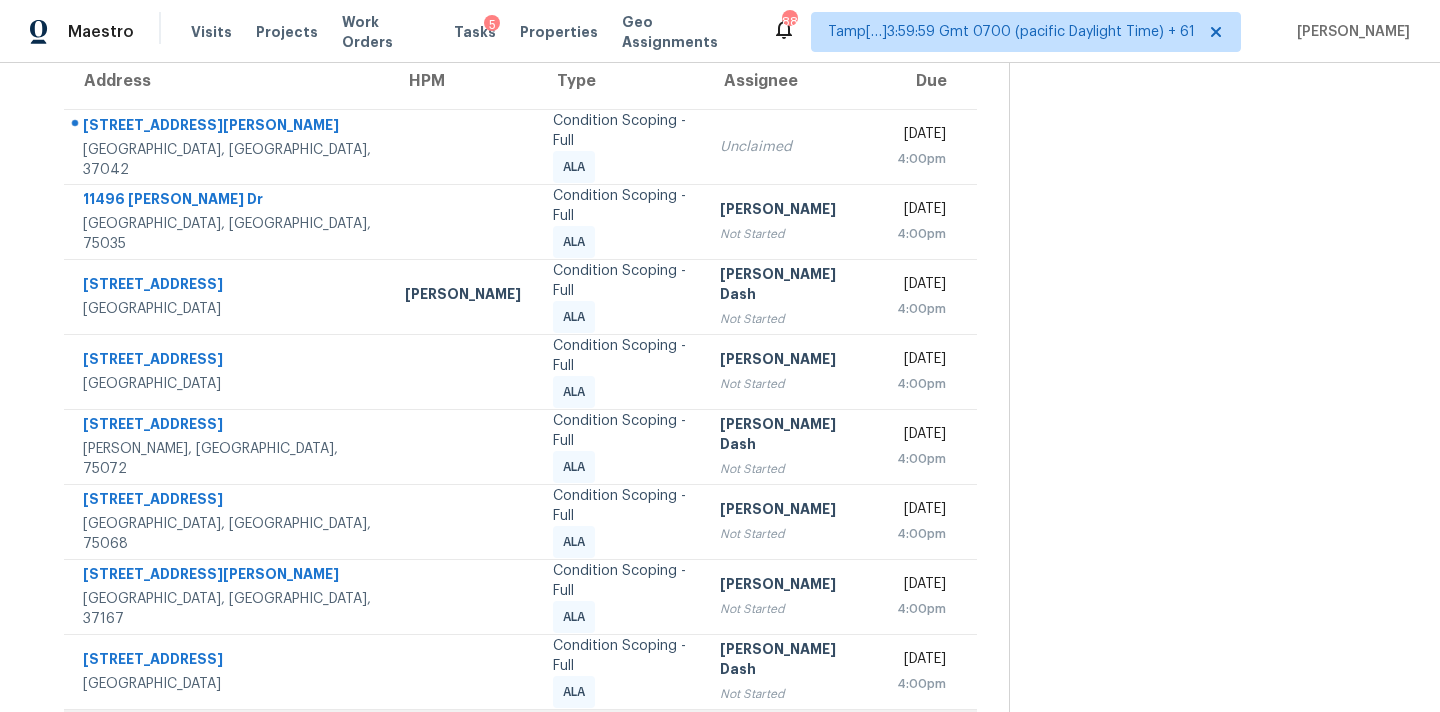 scroll, scrollTop: 172, scrollLeft: 0, axis: vertical 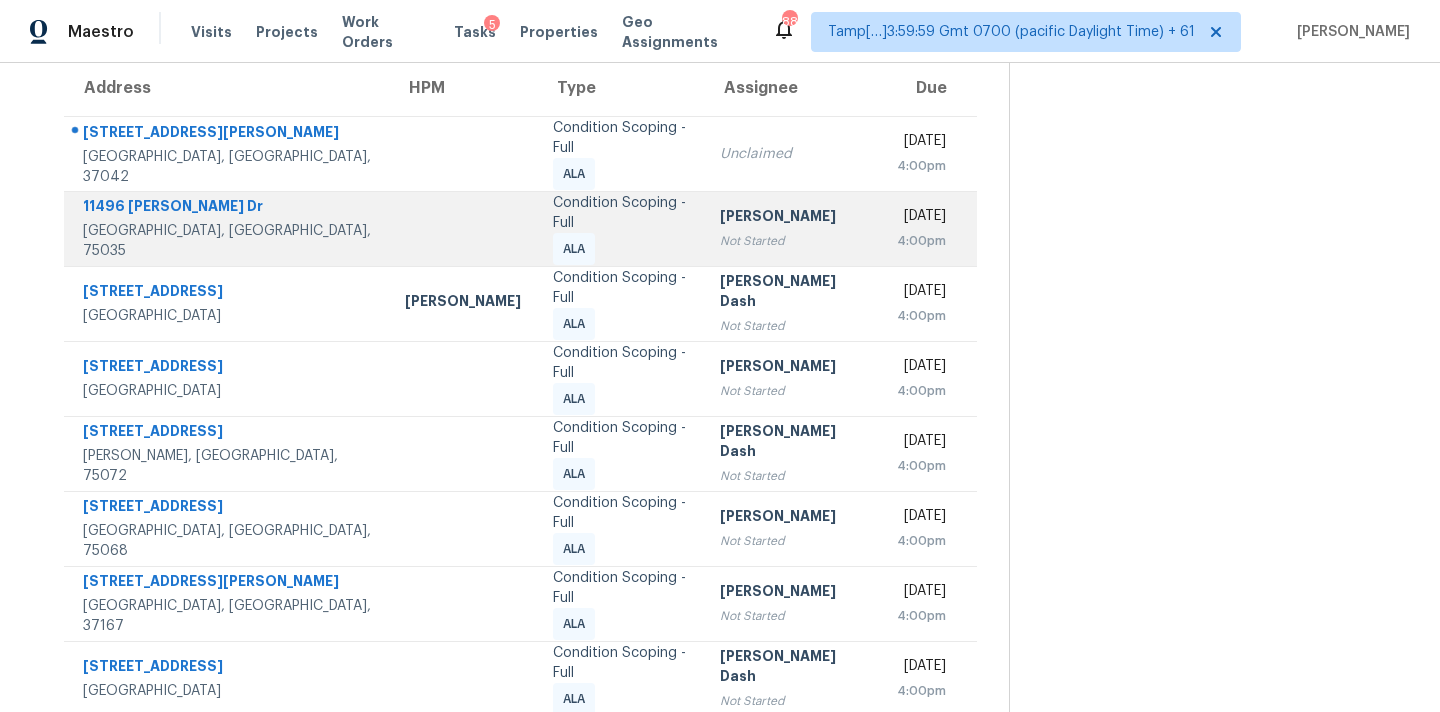 click on "Condition Scoping - Full" at bounding box center [620, 213] 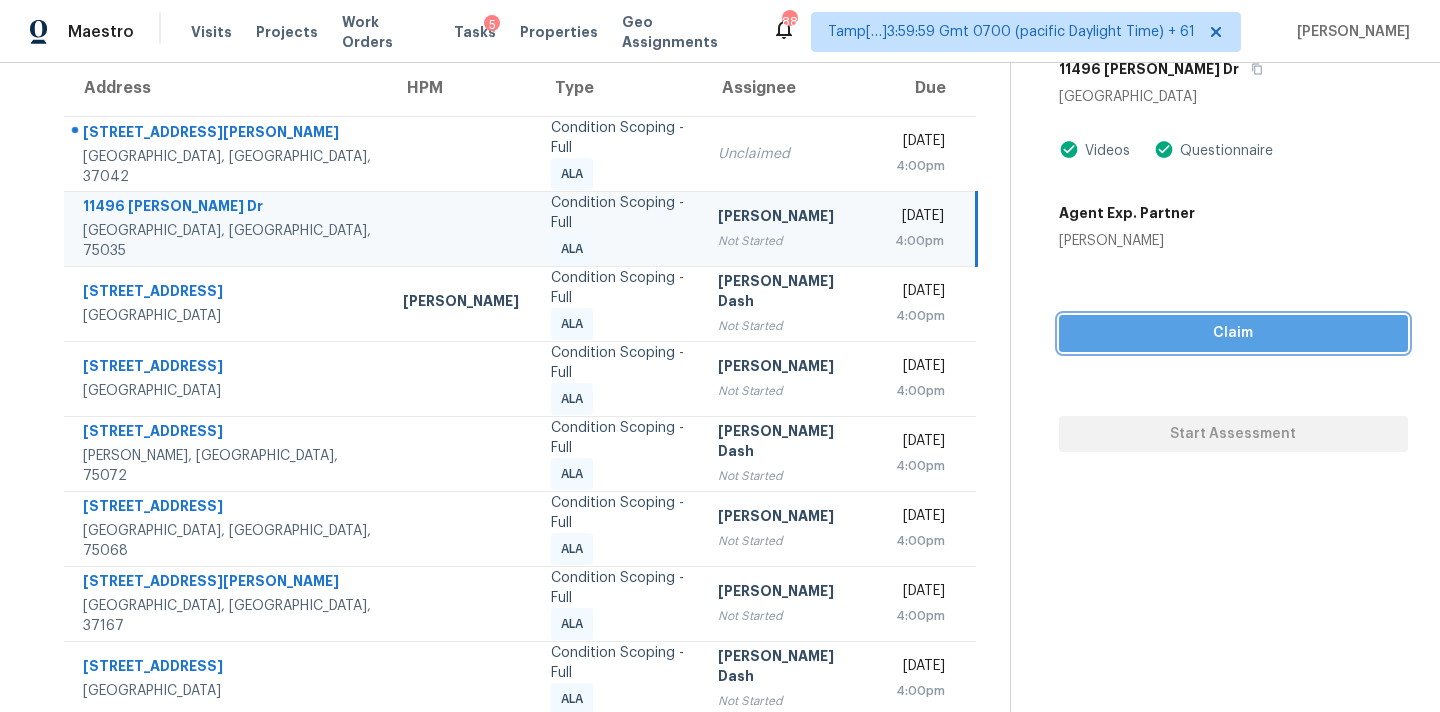 click on "Claim" at bounding box center (1233, 333) 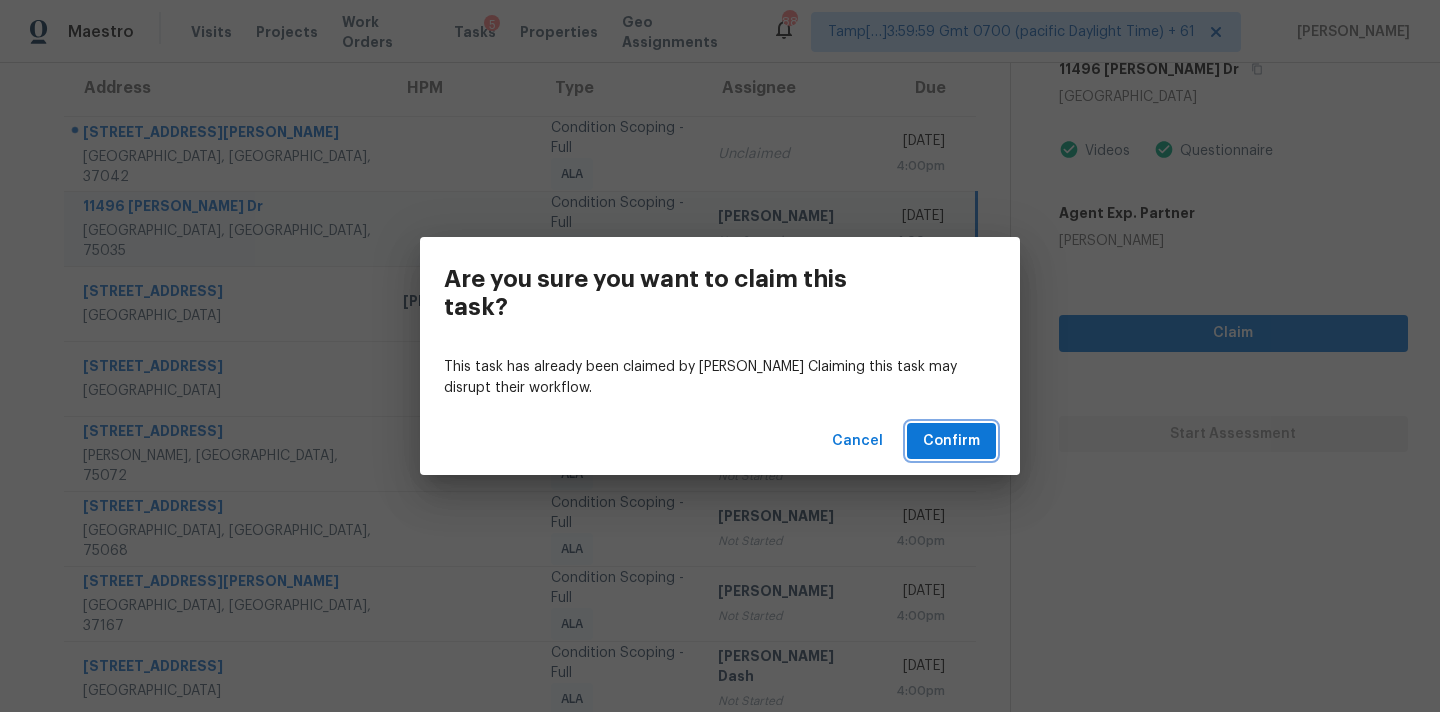 click on "Confirm" at bounding box center [951, 441] 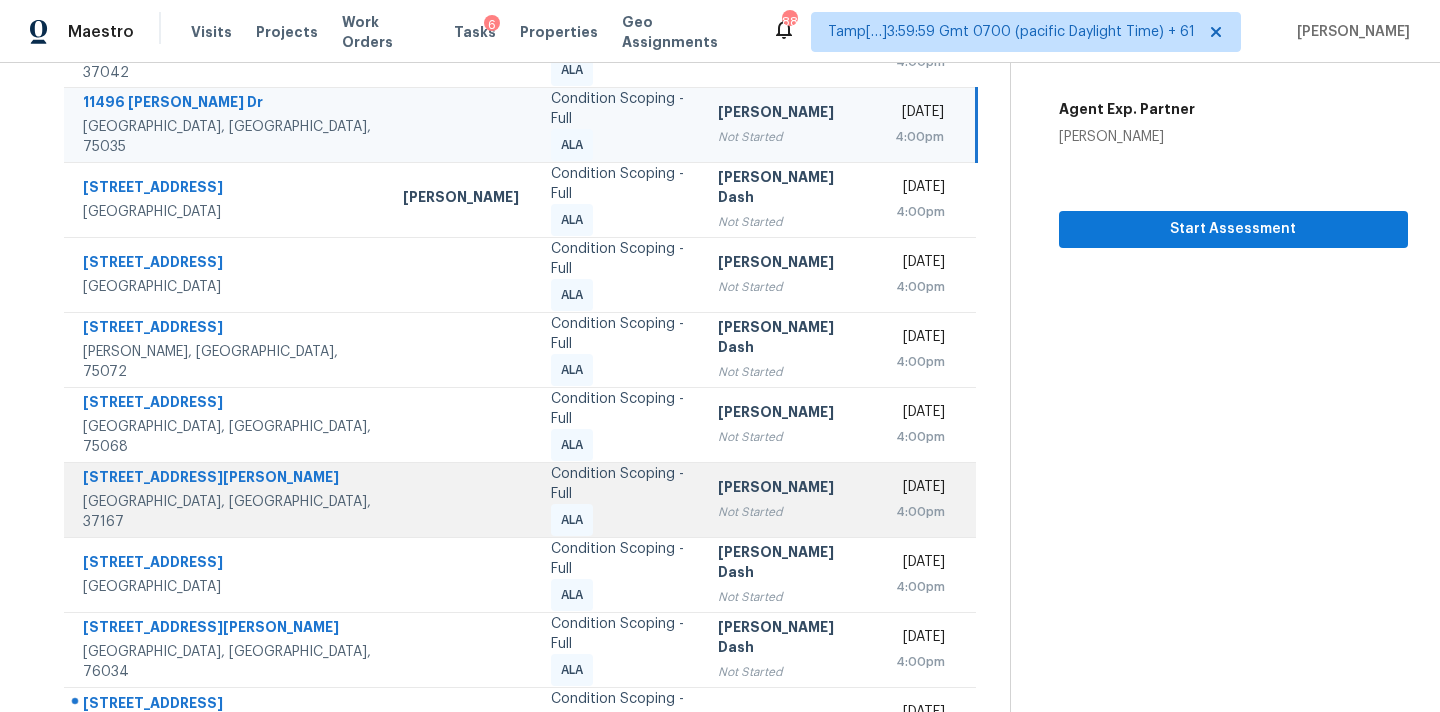 scroll, scrollTop: 329, scrollLeft: 0, axis: vertical 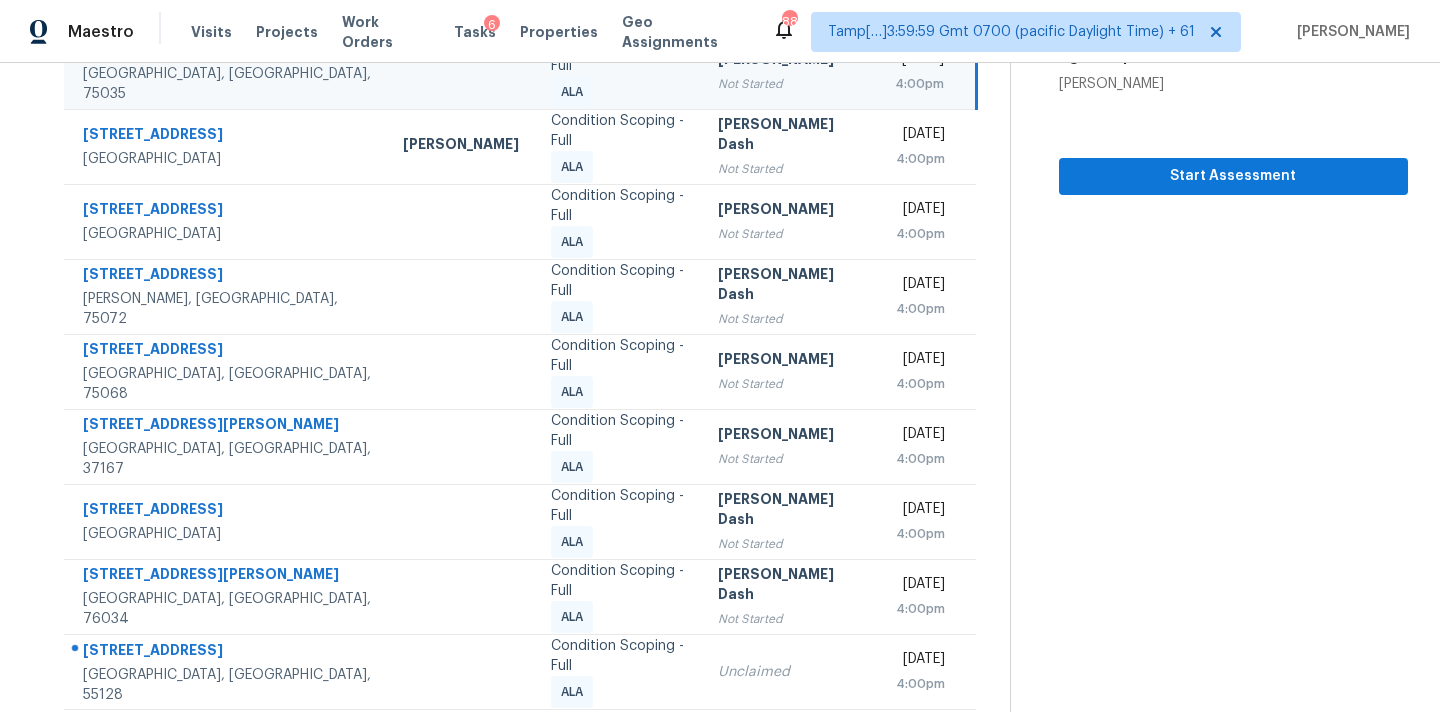 click 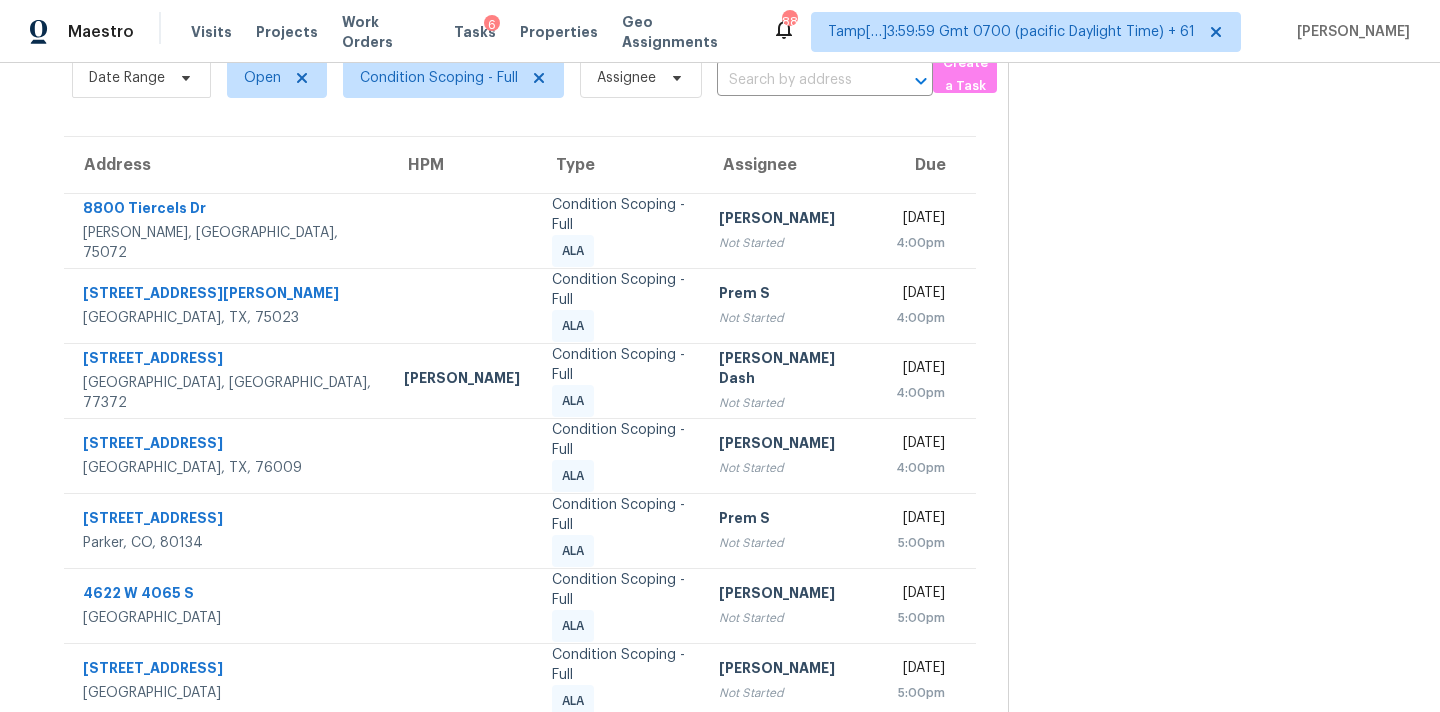 scroll, scrollTop: 329, scrollLeft: 0, axis: vertical 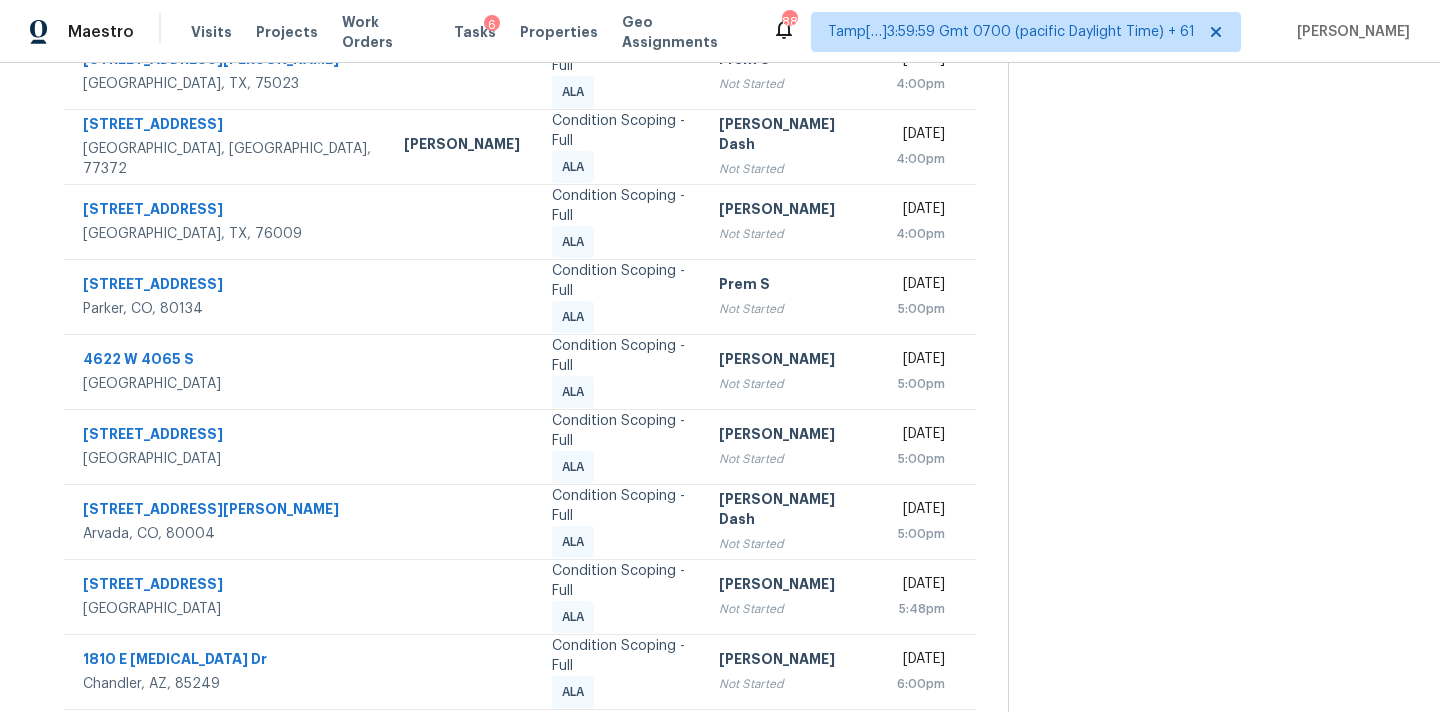 click 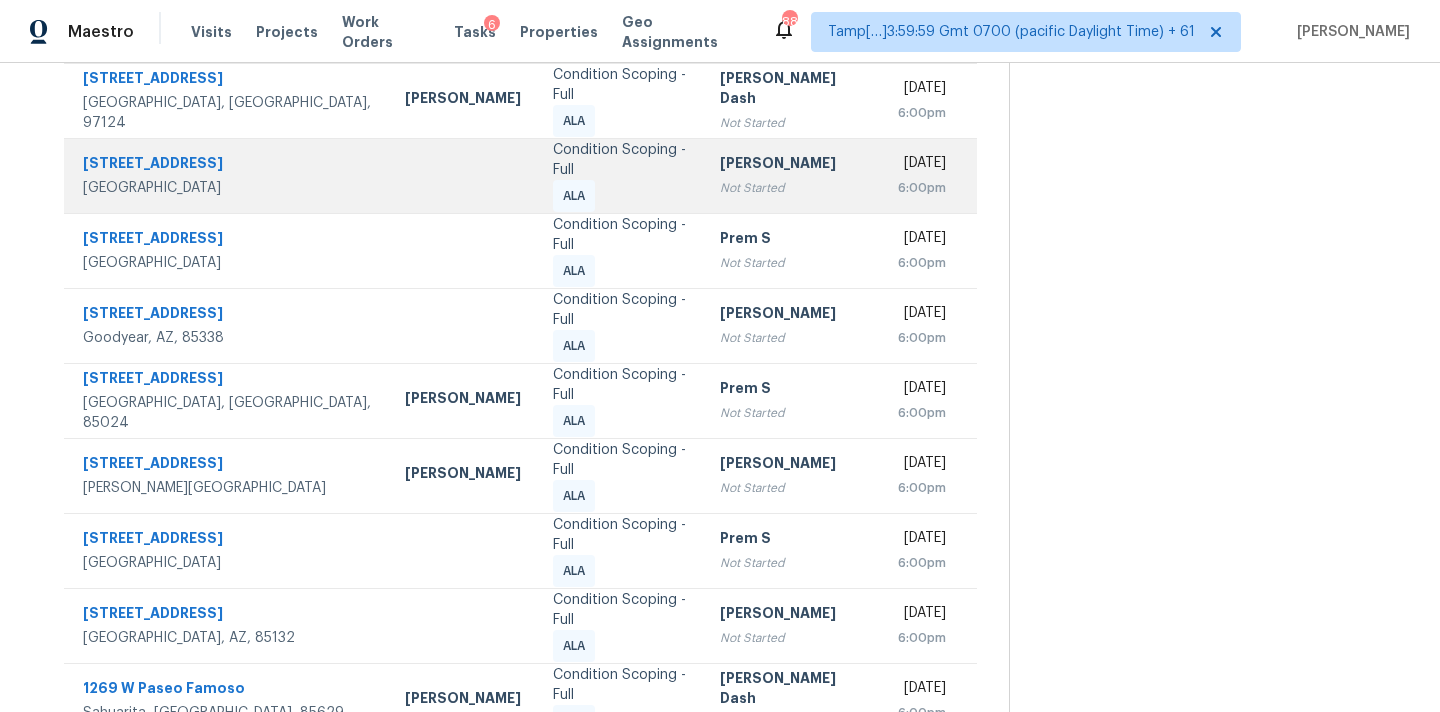 scroll, scrollTop: 379, scrollLeft: 0, axis: vertical 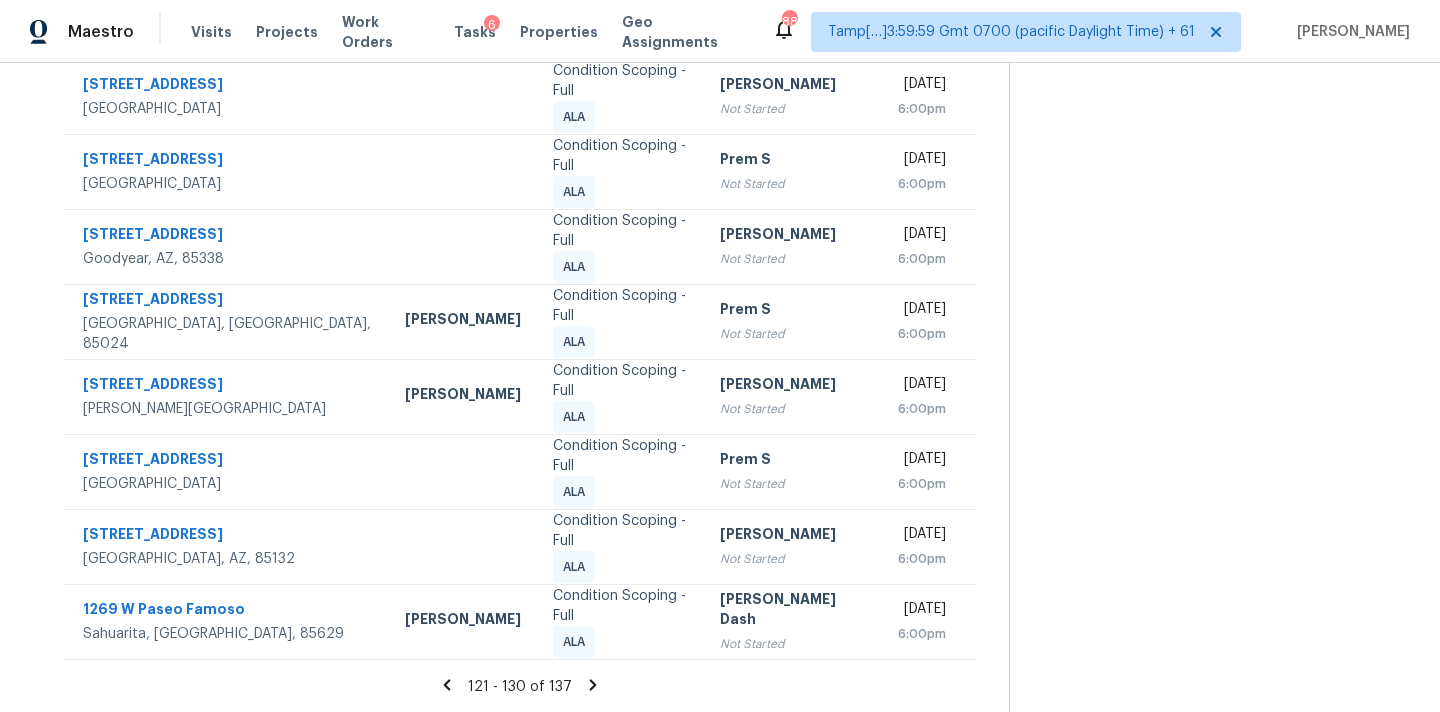 click 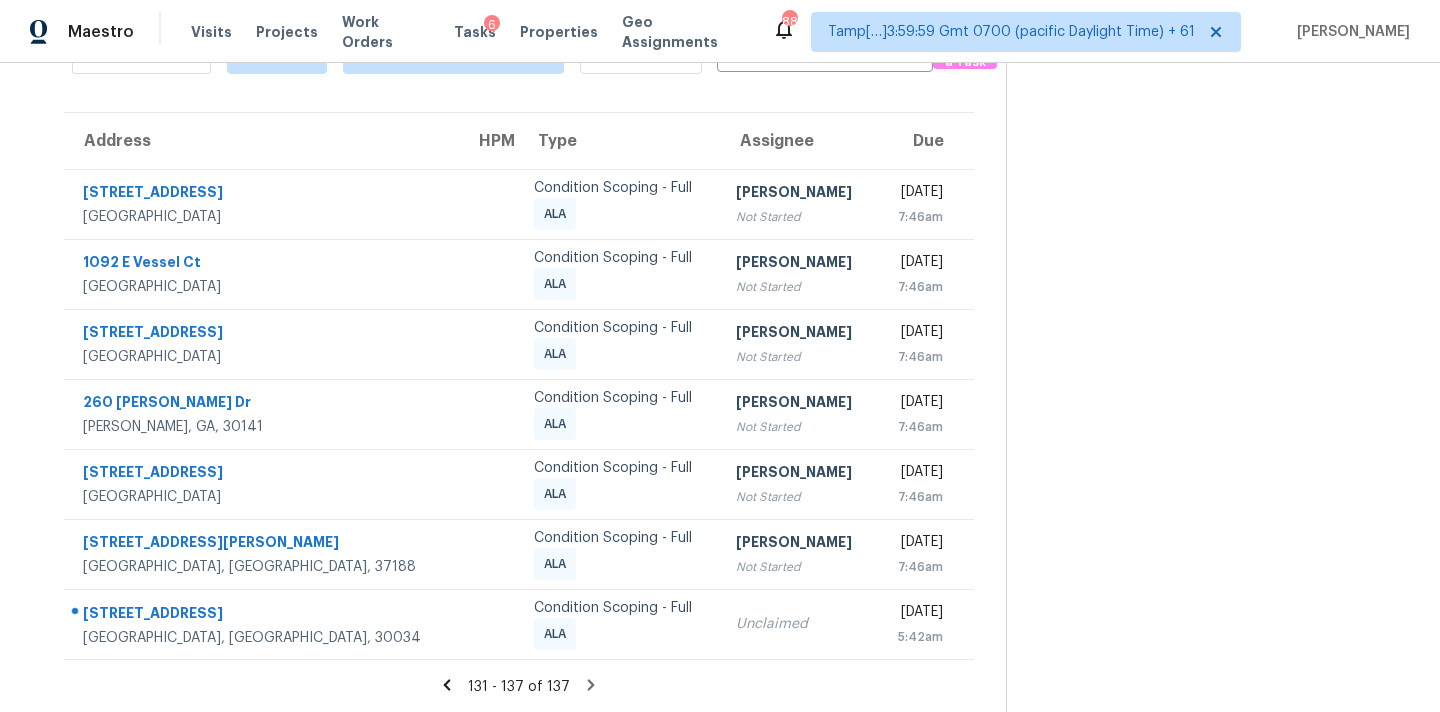 scroll, scrollTop: 0, scrollLeft: 0, axis: both 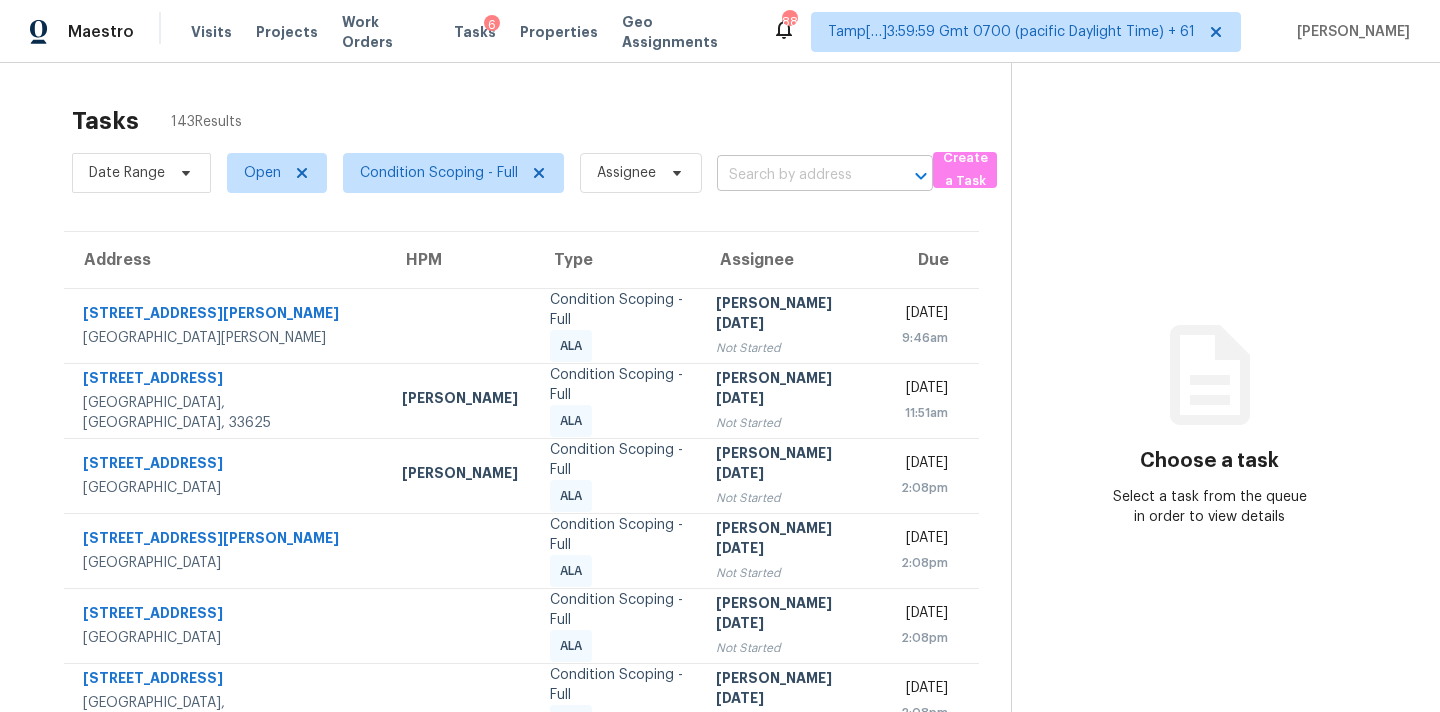 click at bounding box center (797, 175) 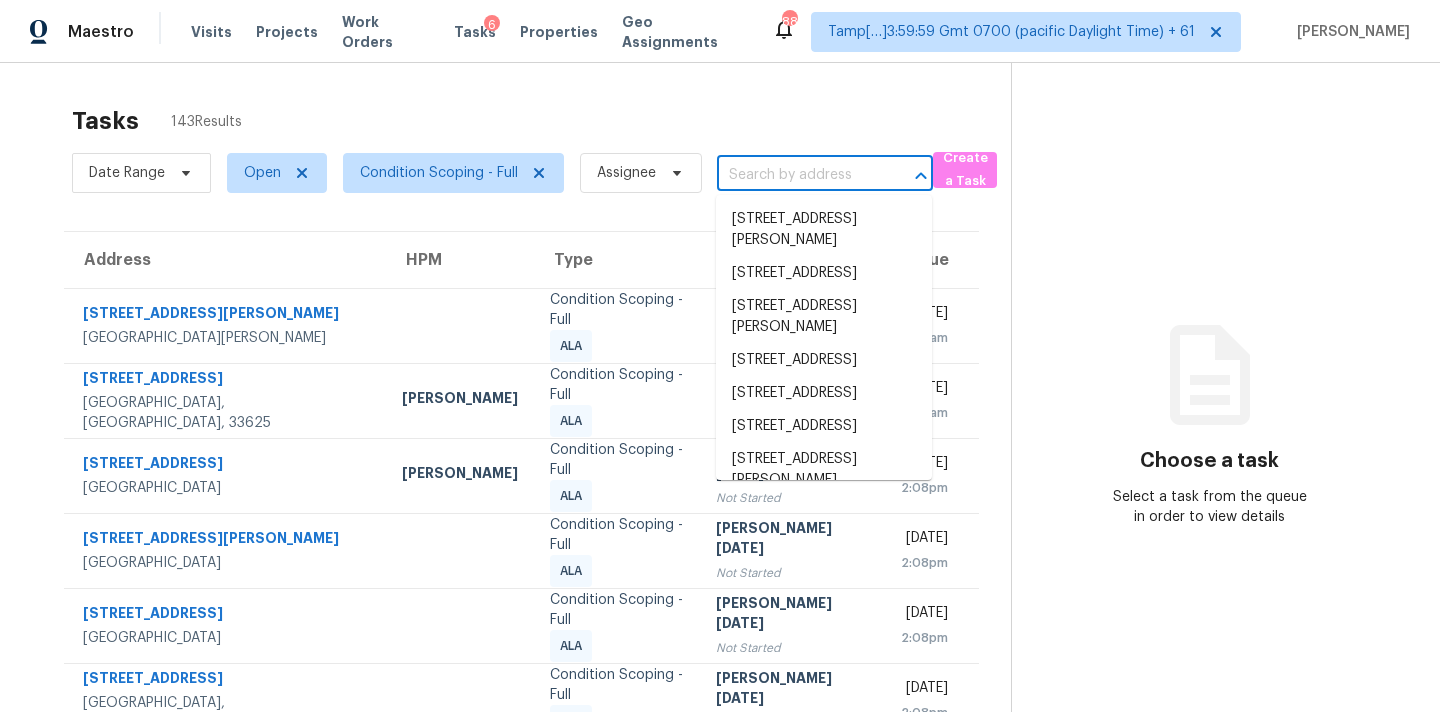 paste on "1222 Phoebe Ln Garland, TX, 75042" 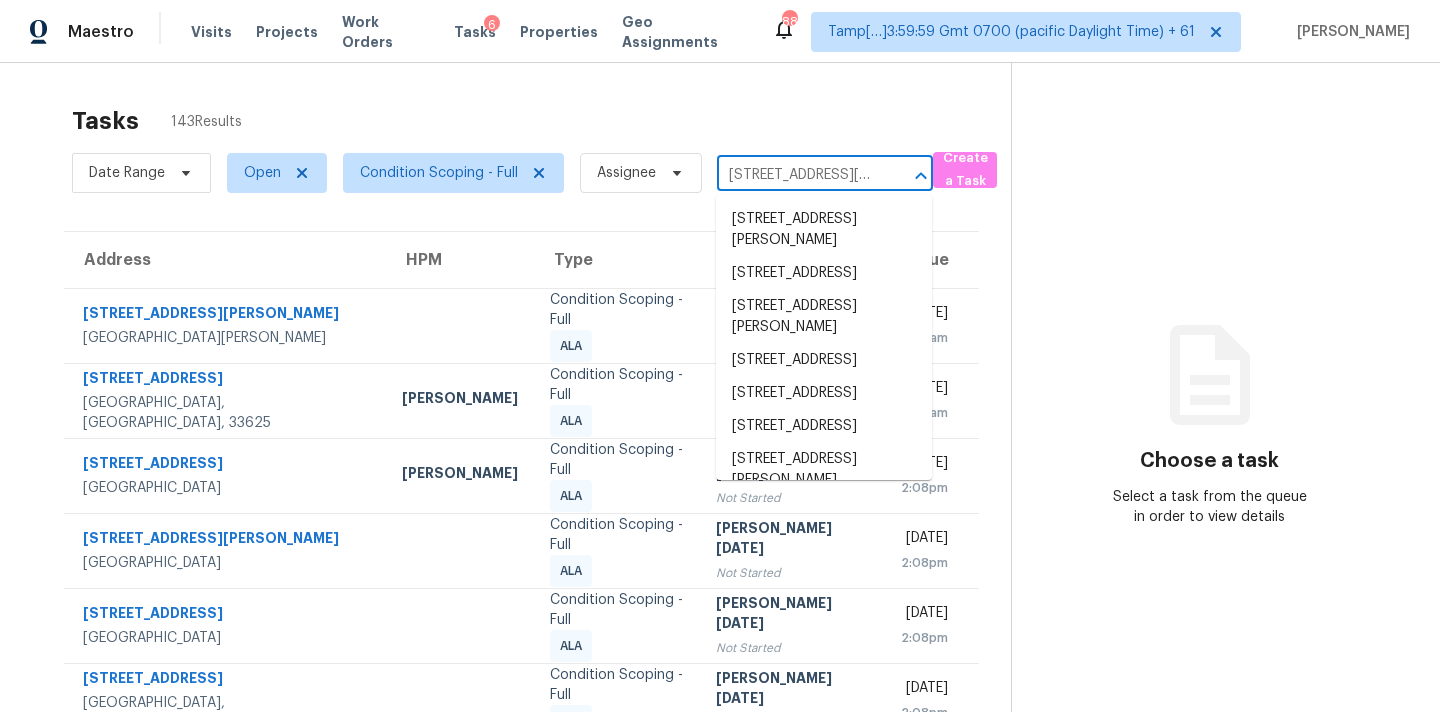 scroll, scrollTop: 0, scrollLeft: 82, axis: horizontal 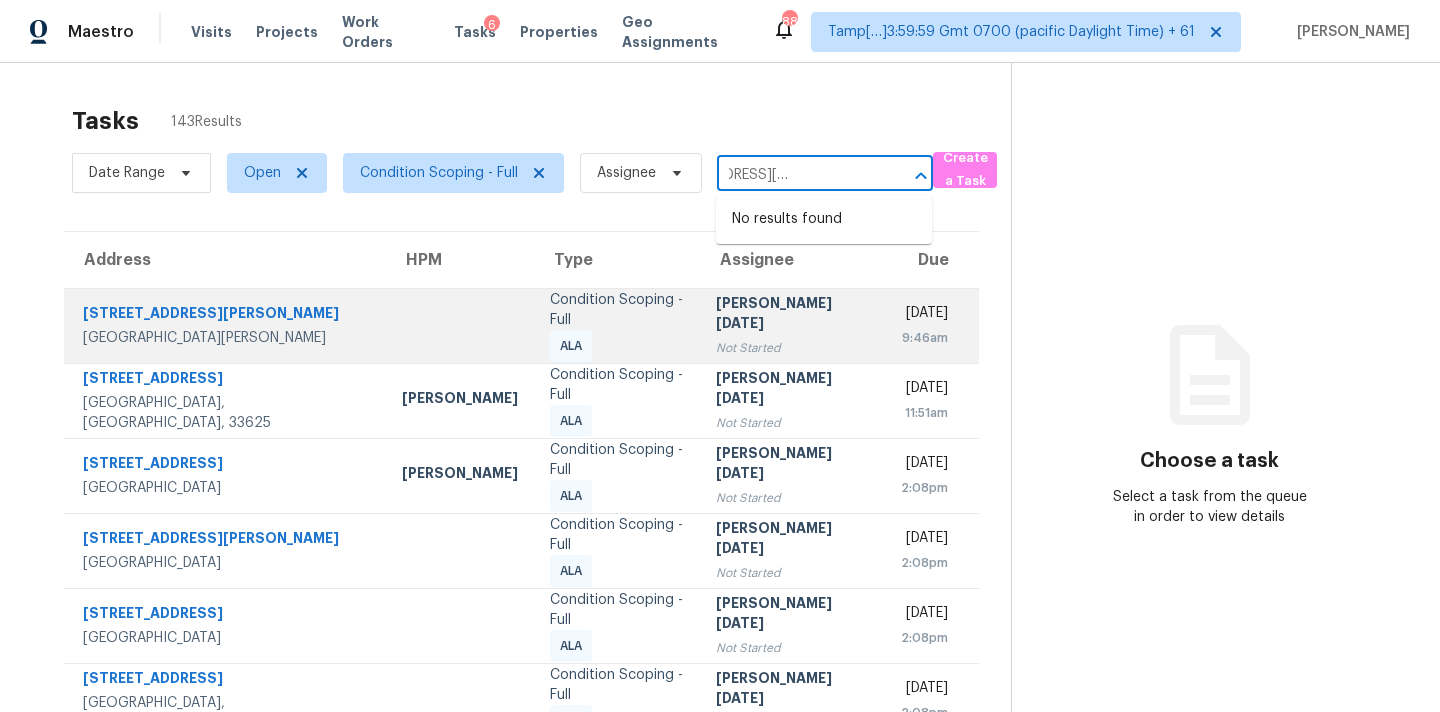 type on "1222 Phoebe Ln Garland, TX, 75042" 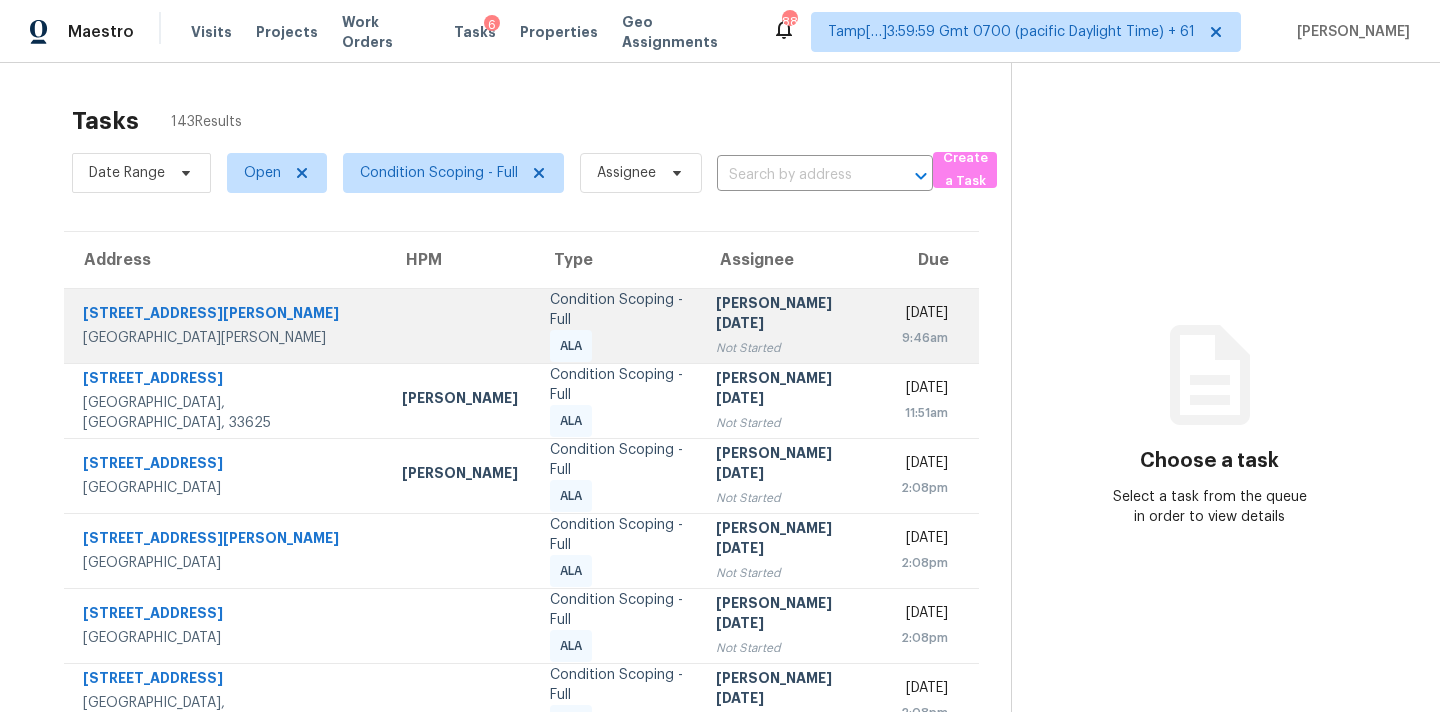 click on "[PERSON_NAME][DATE]" at bounding box center [792, 315] 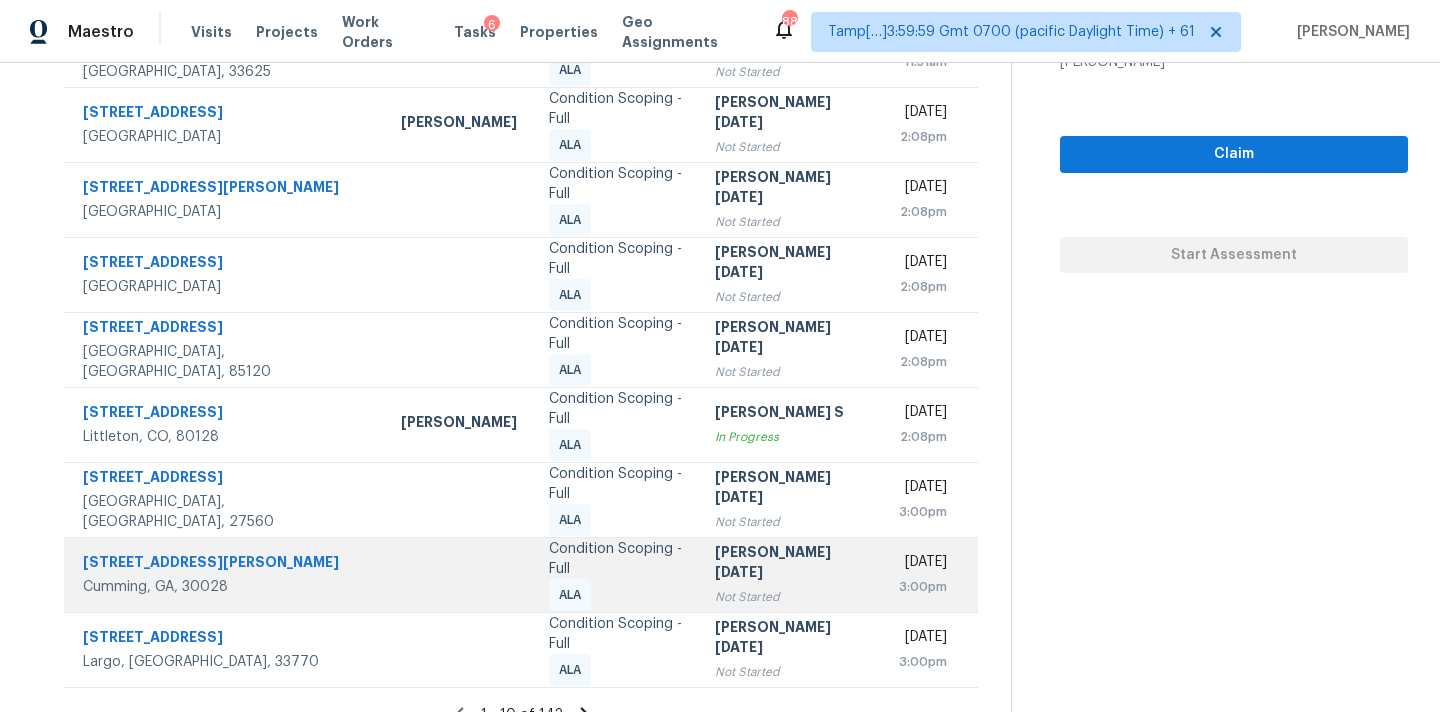scroll, scrollTop: 379, scrollLeft: 0, axis: vertical 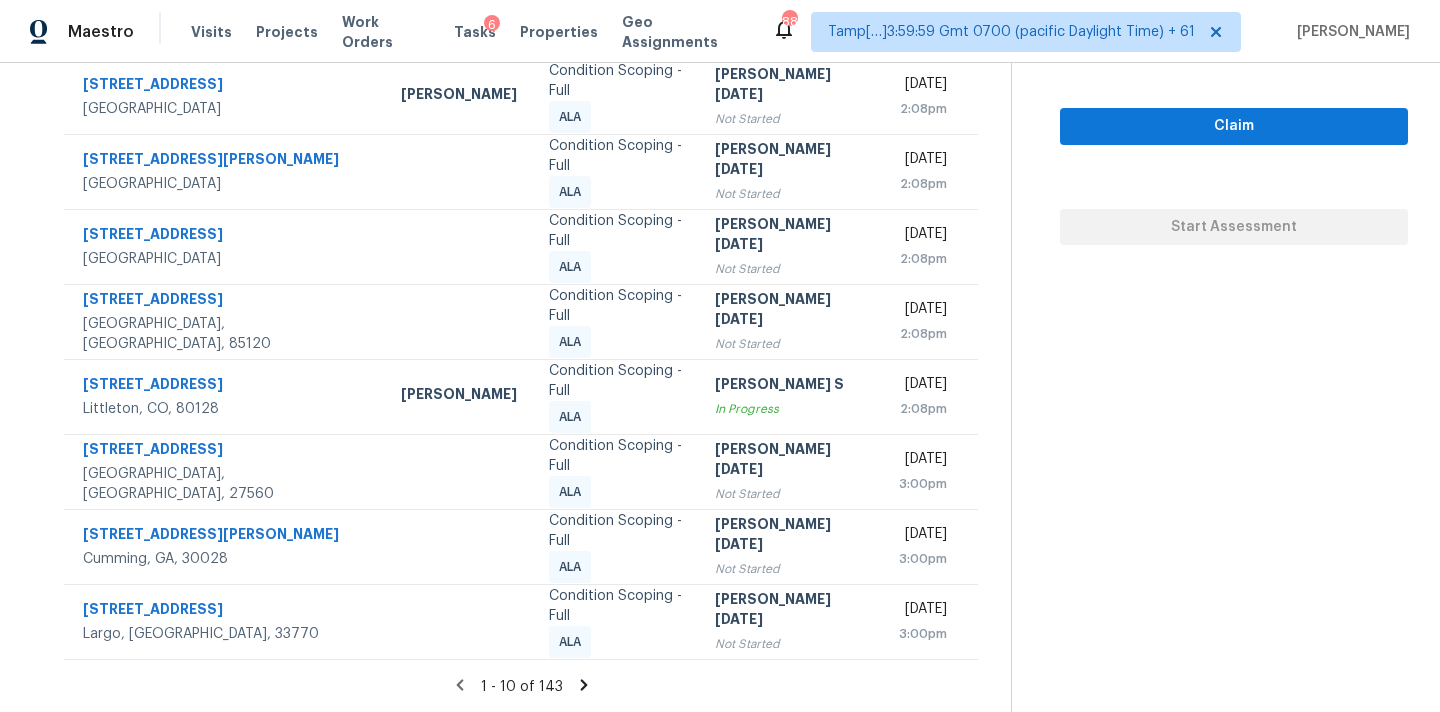 click 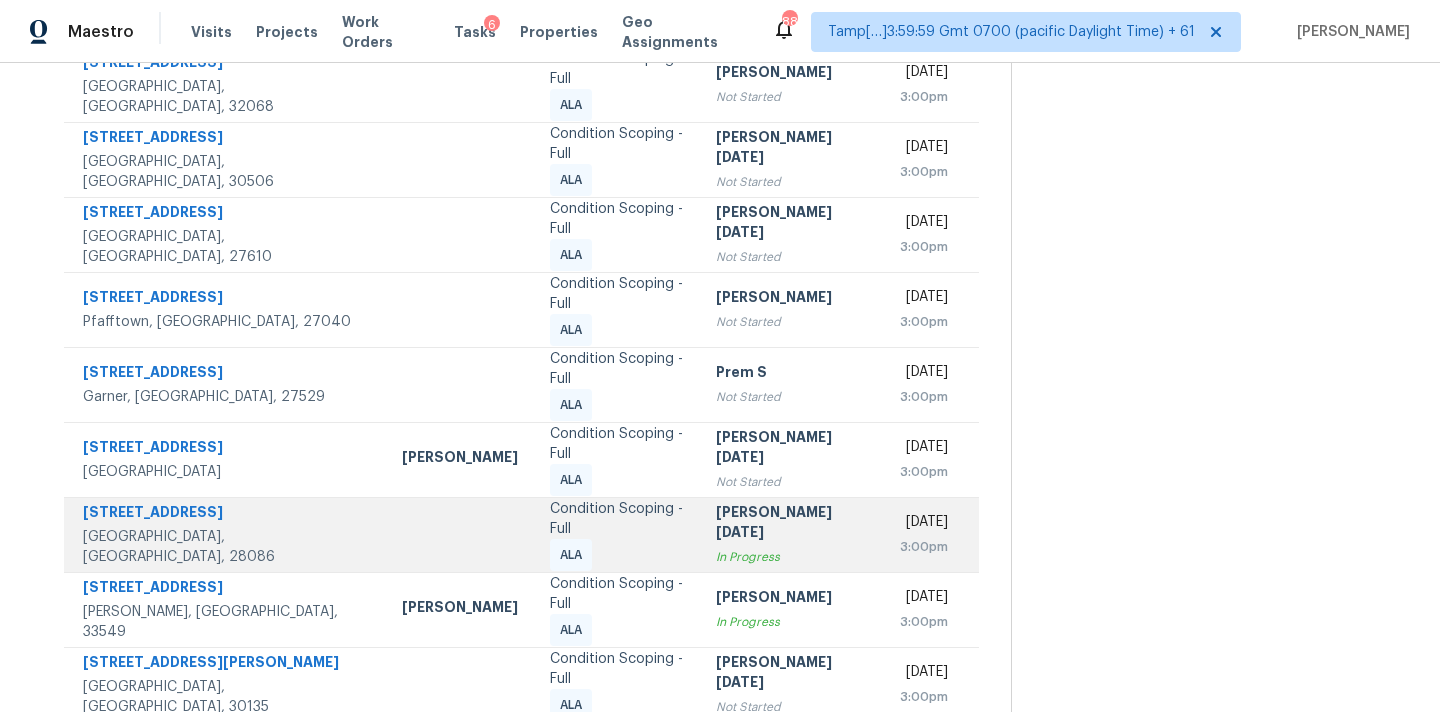 scroll, scrollTop: 329, scrollLeft: 0, axis: vertical 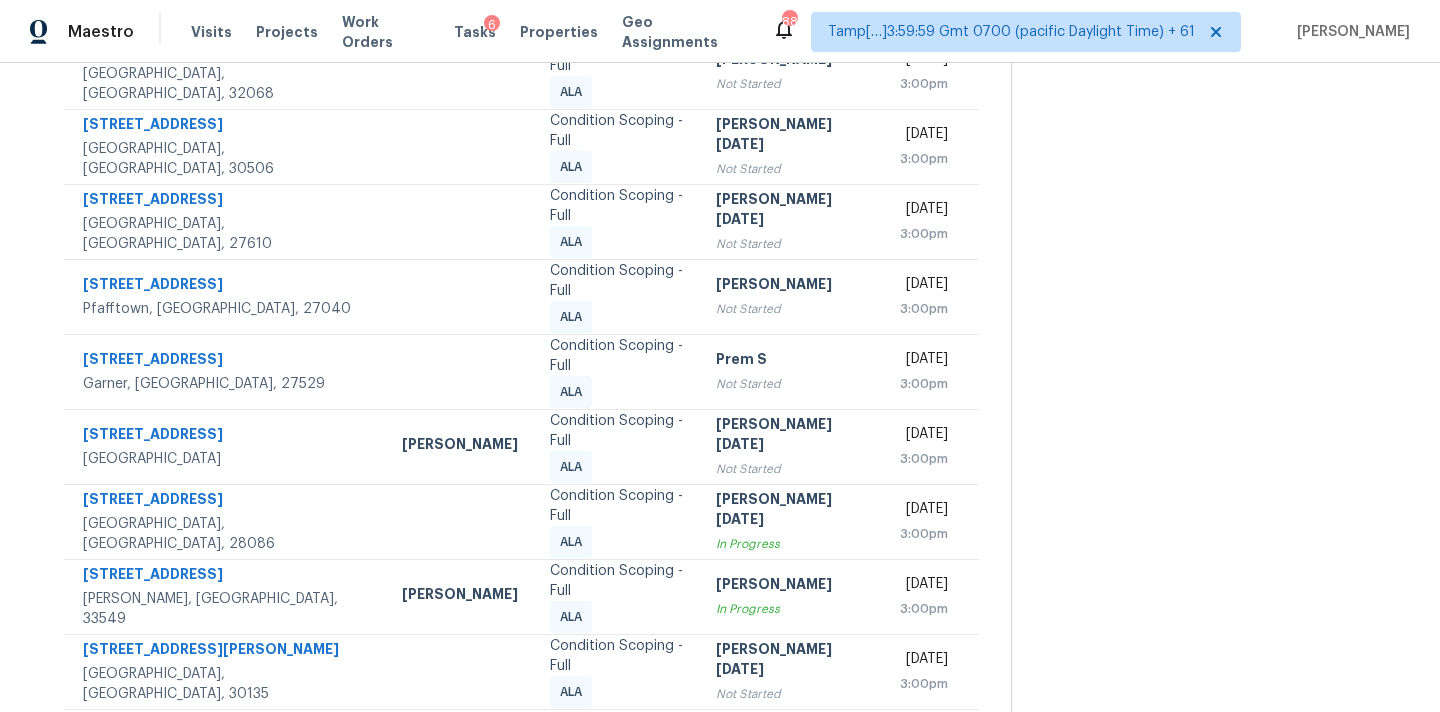 click 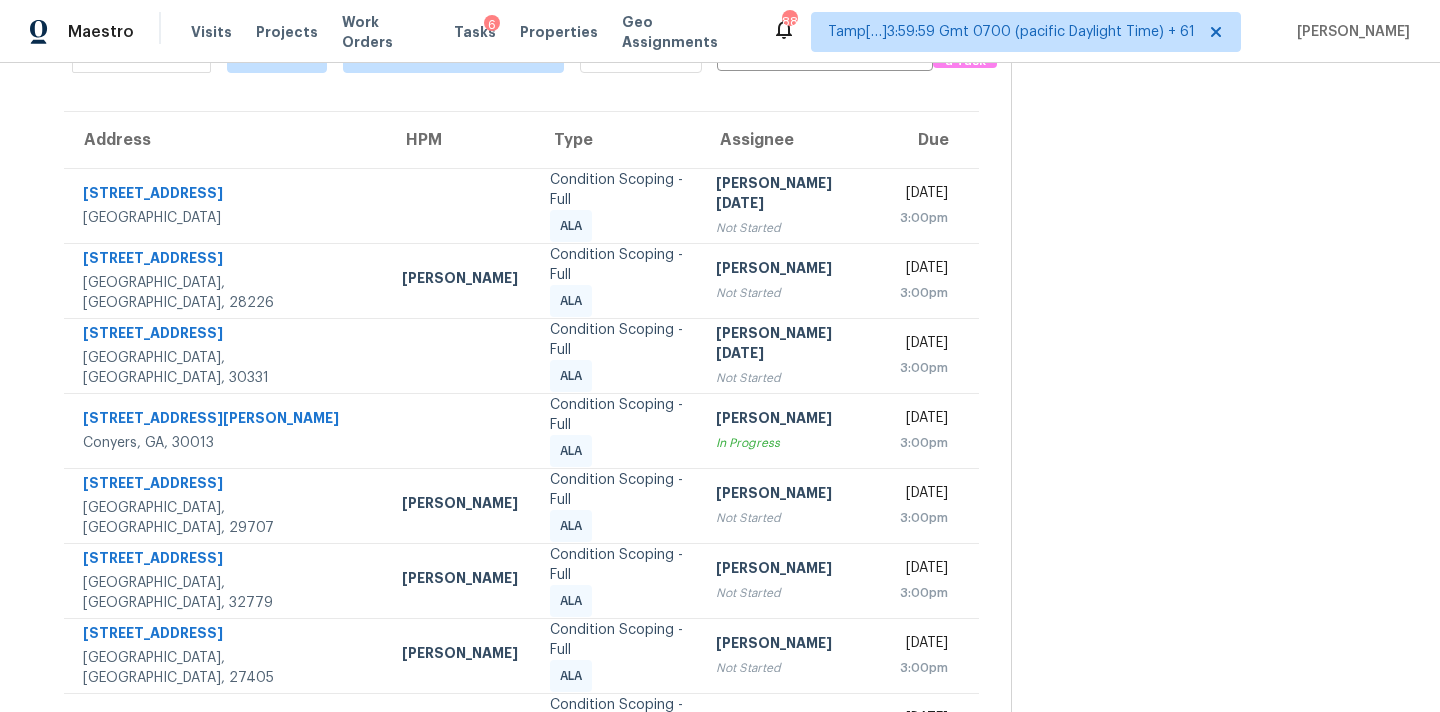 scroll, scrollTop: 329, scrollLeft: 0, axis: vertical 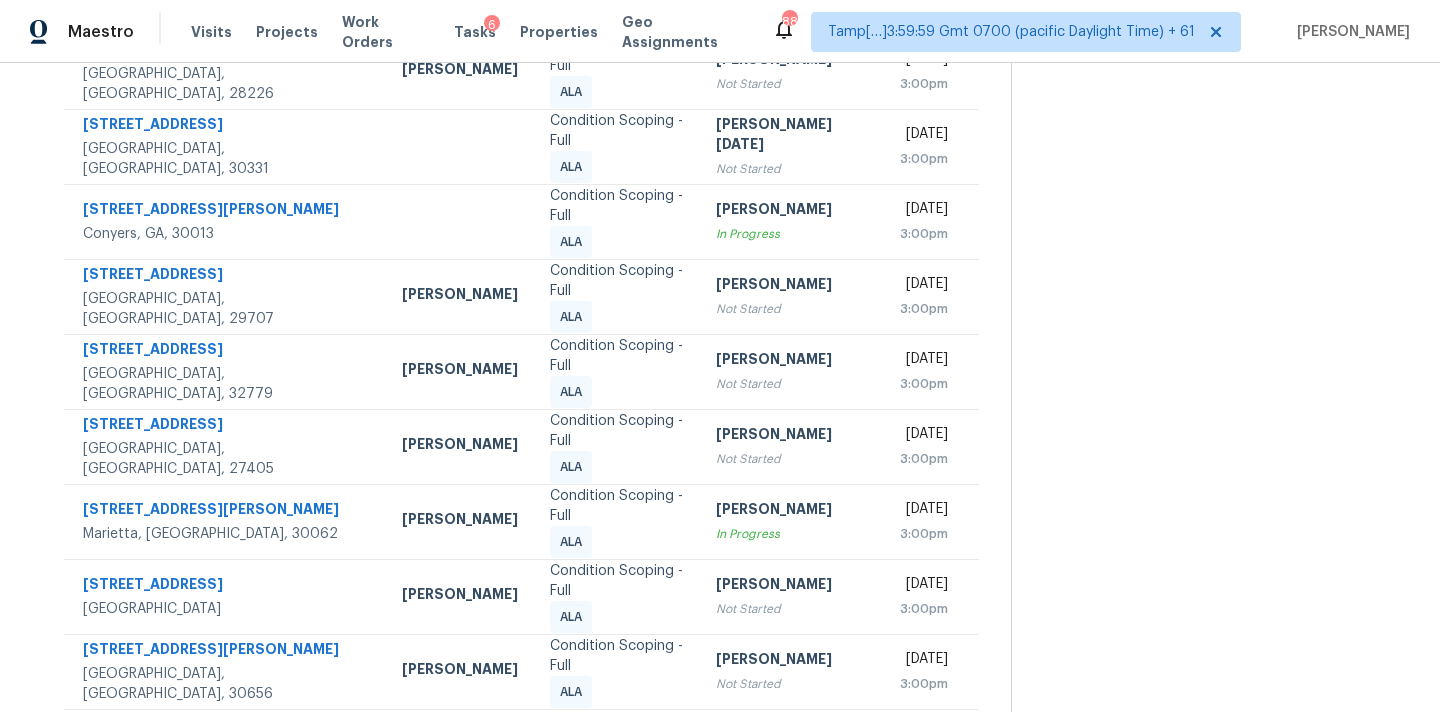 click 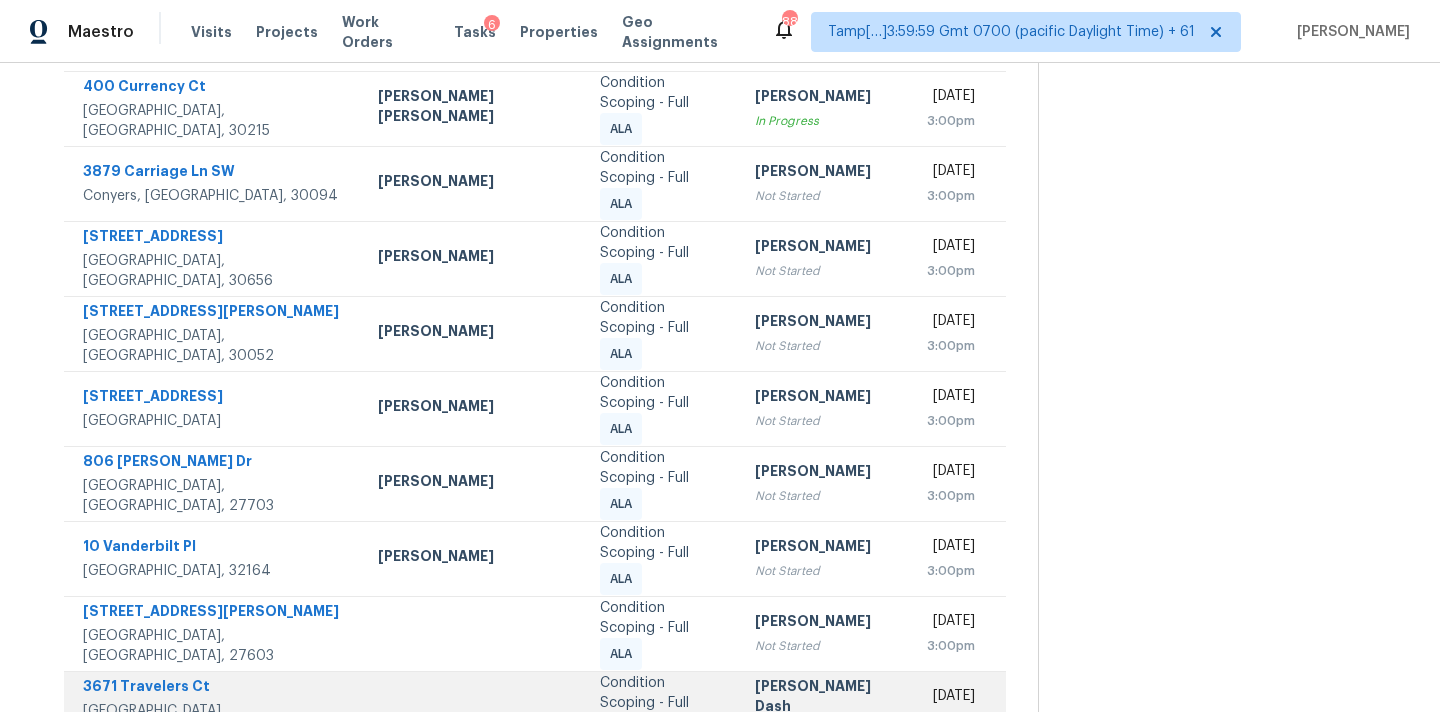 scroll, scrollTop: 379, scrollLeft: 0, axis: vertical 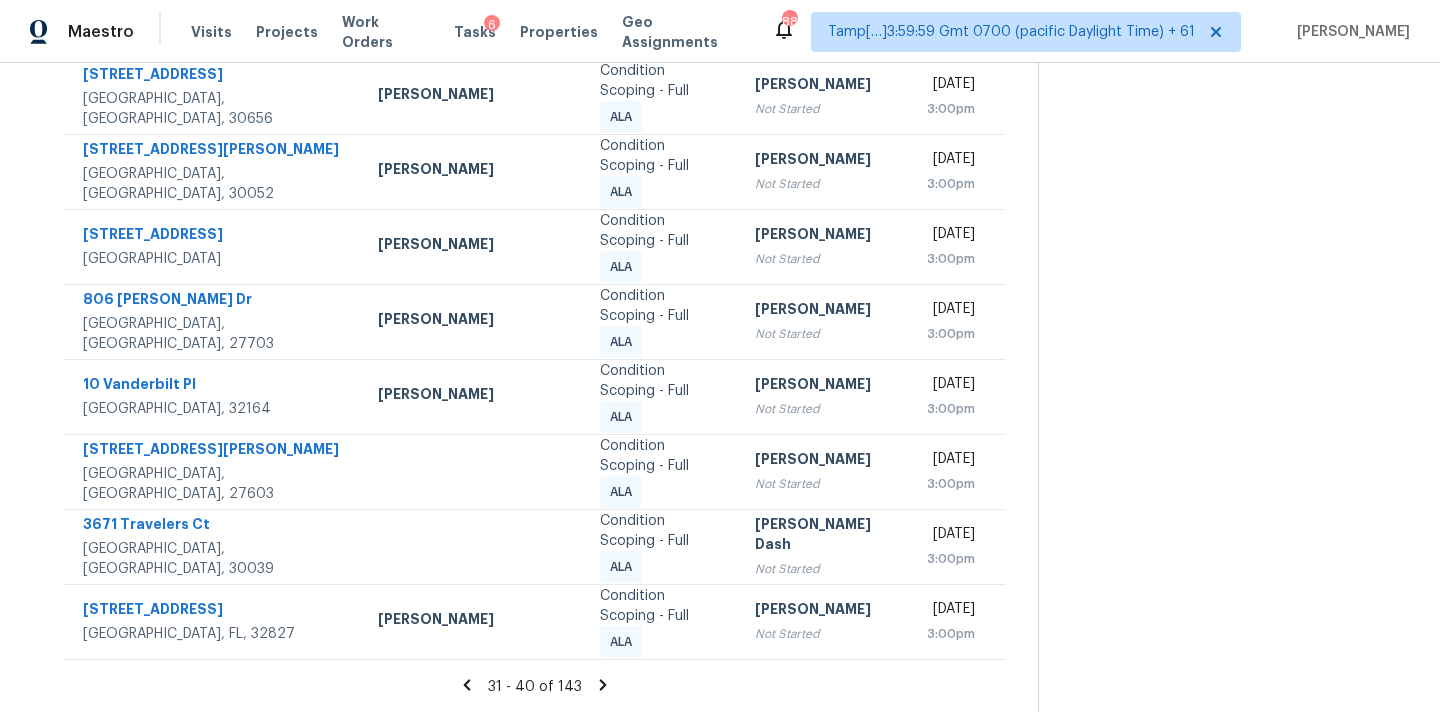 click 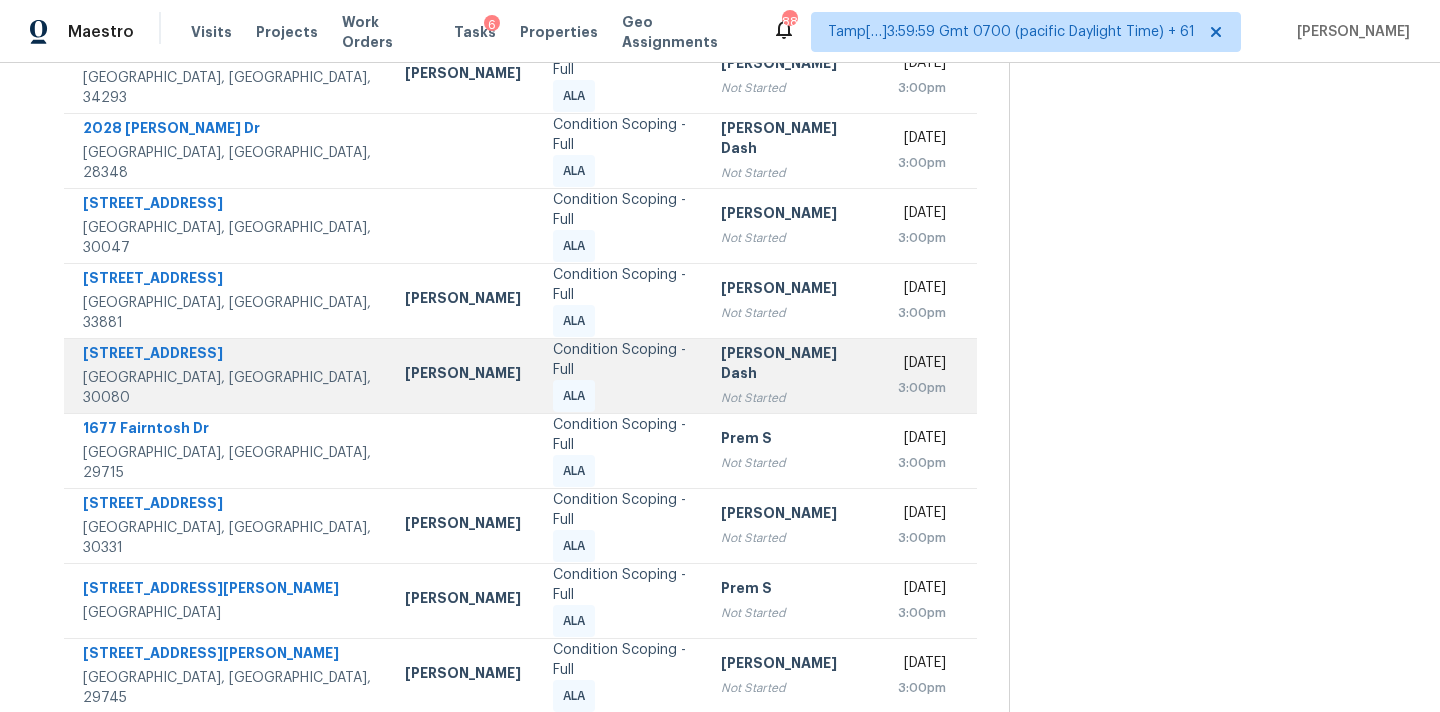 scroll, scrollTop: 329, scrollLeft: 0, axis: vertical 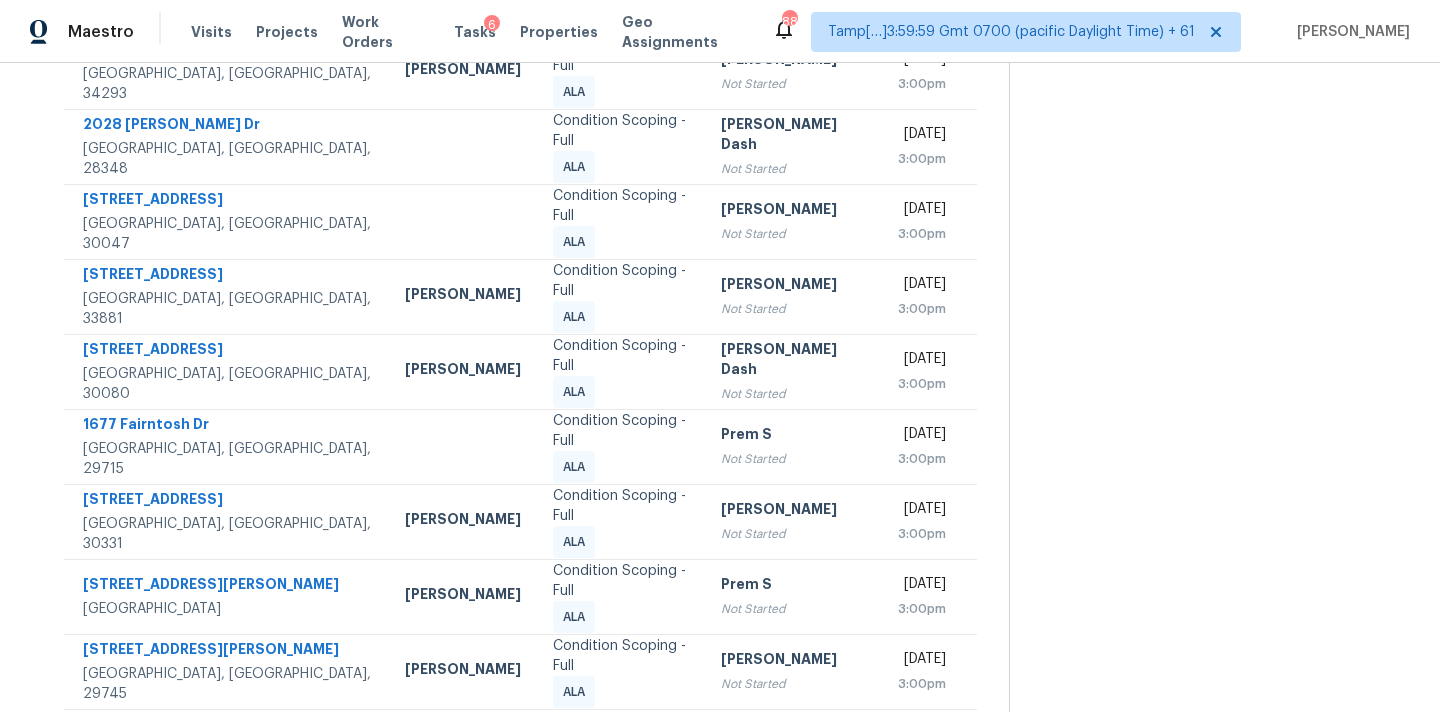 click 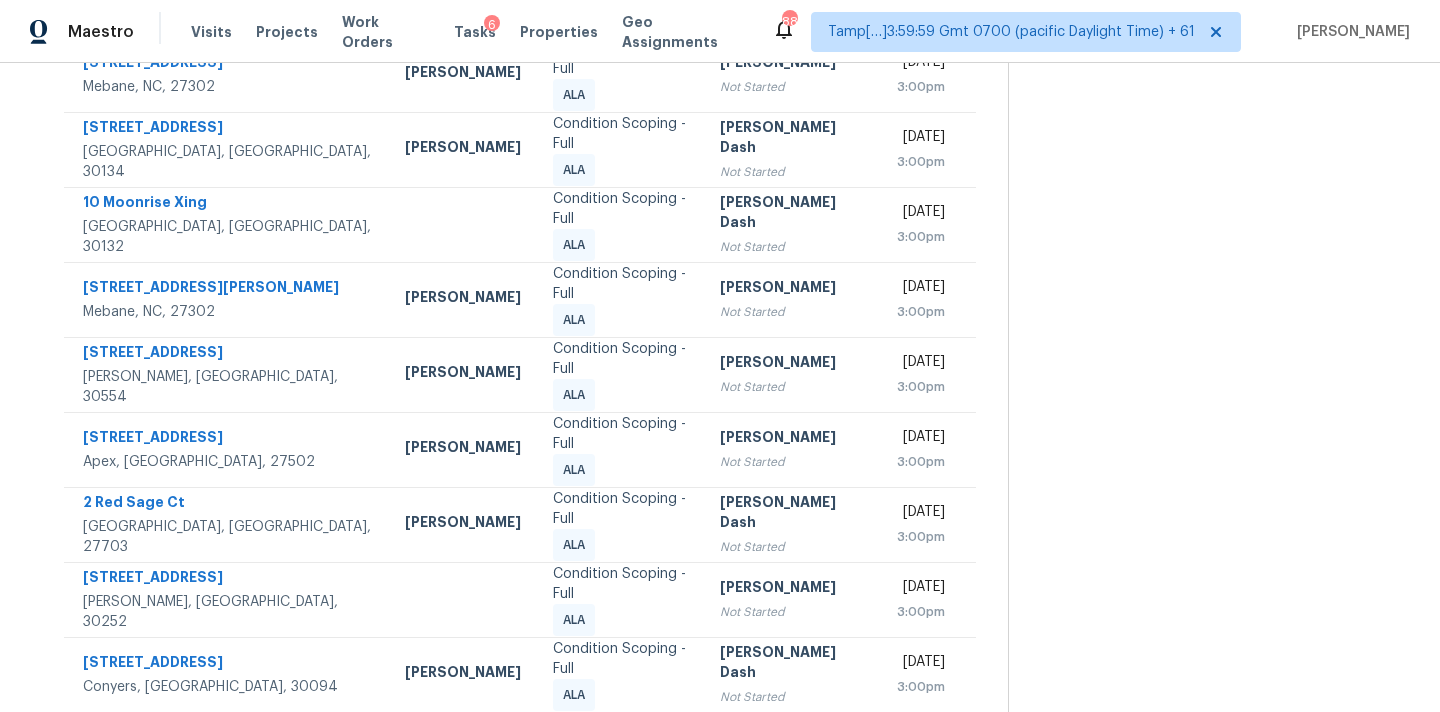 scroll, scrollTop: 329, scrollLeft: 0, axis: vertical 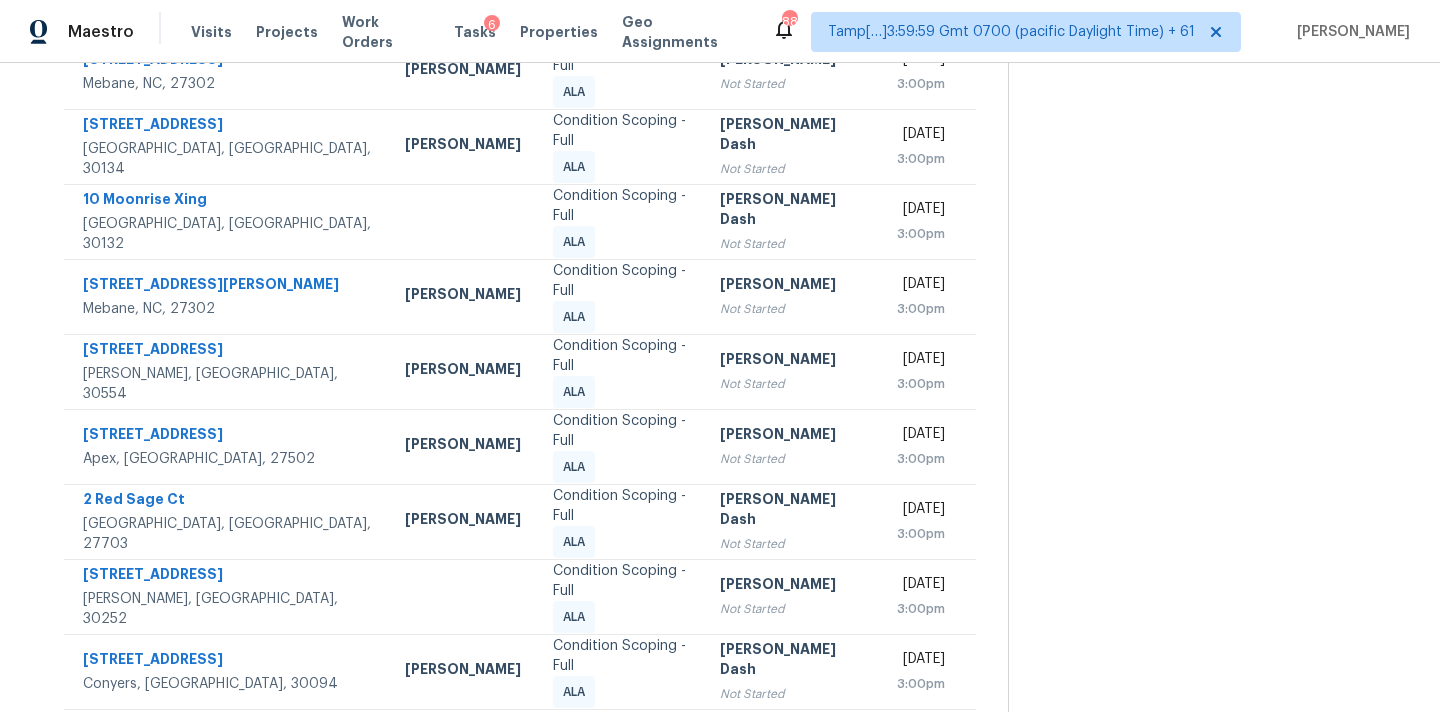 click 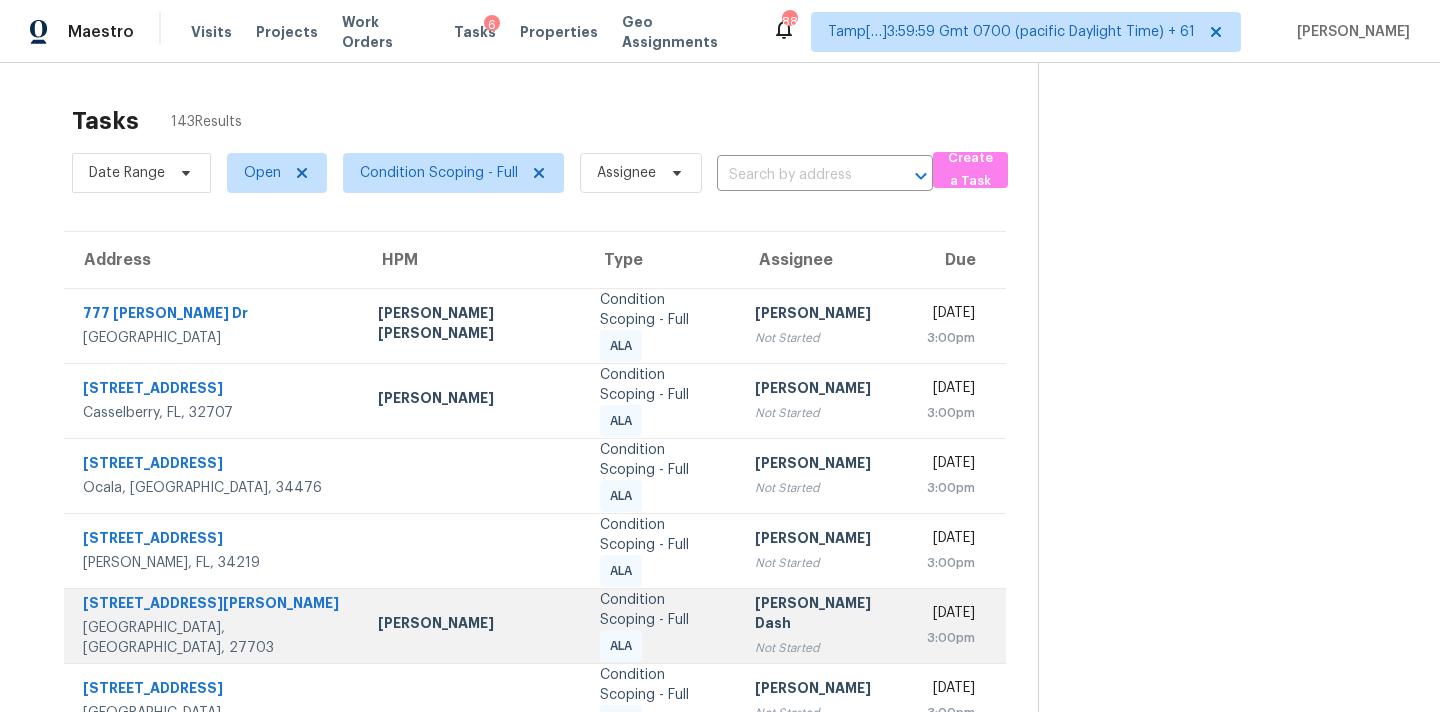scroll, scrollTop: 379, scrollLeft: 0, axis: vertical 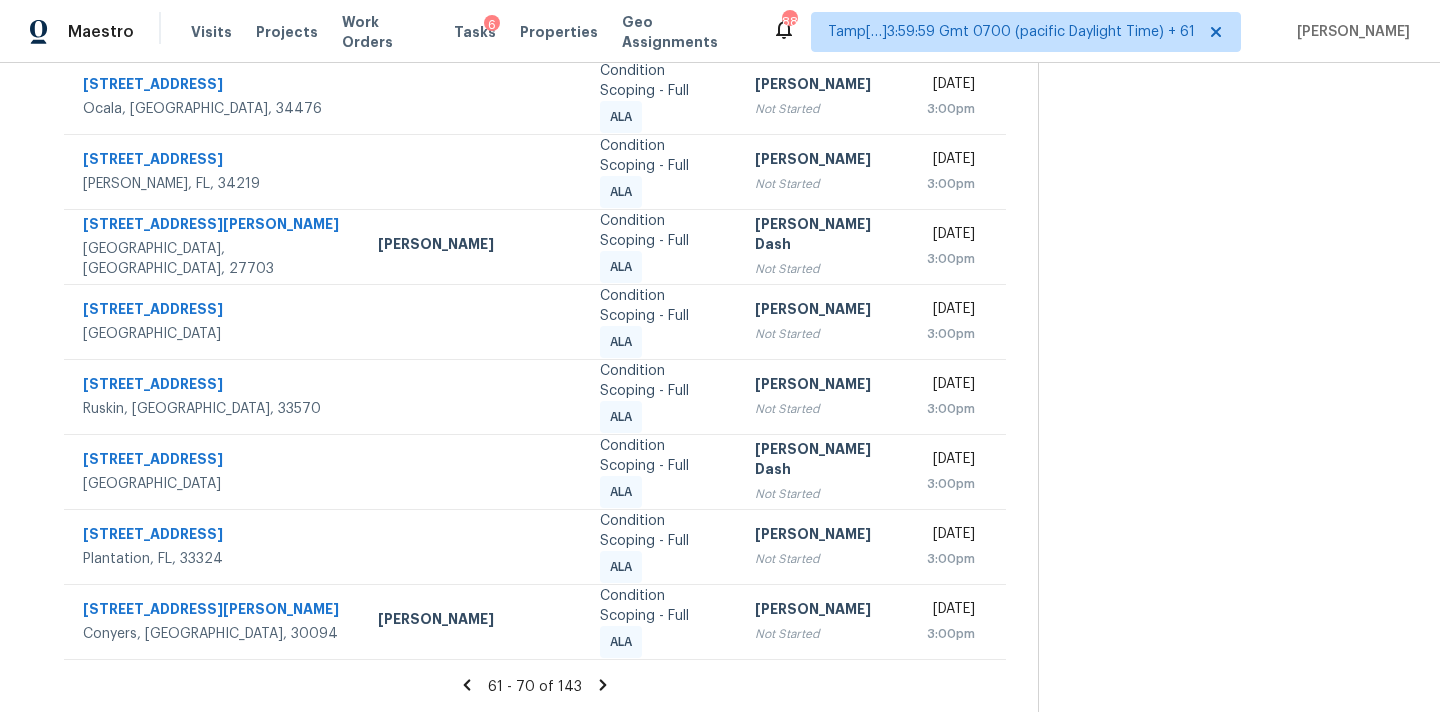 click 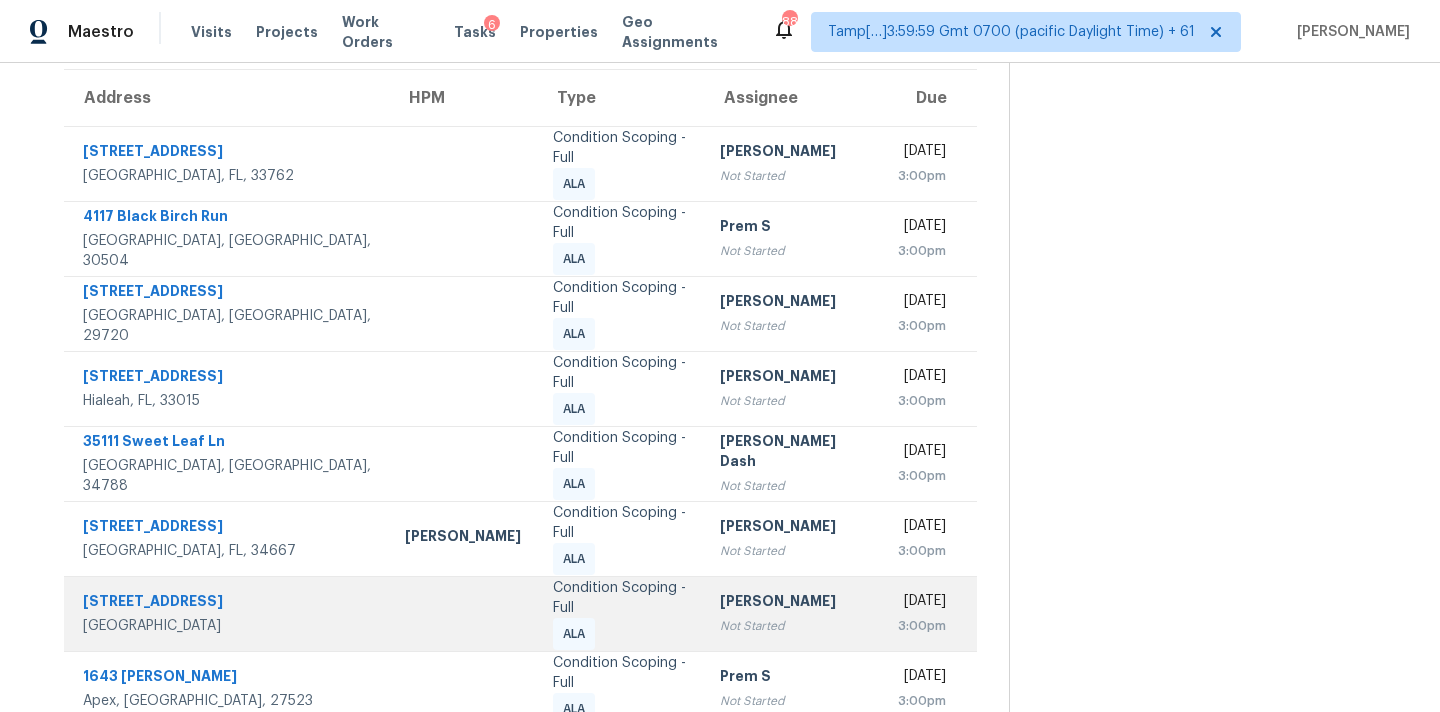 scroll, scrollTop: 151, scrollLeft: 0, axis: vertical 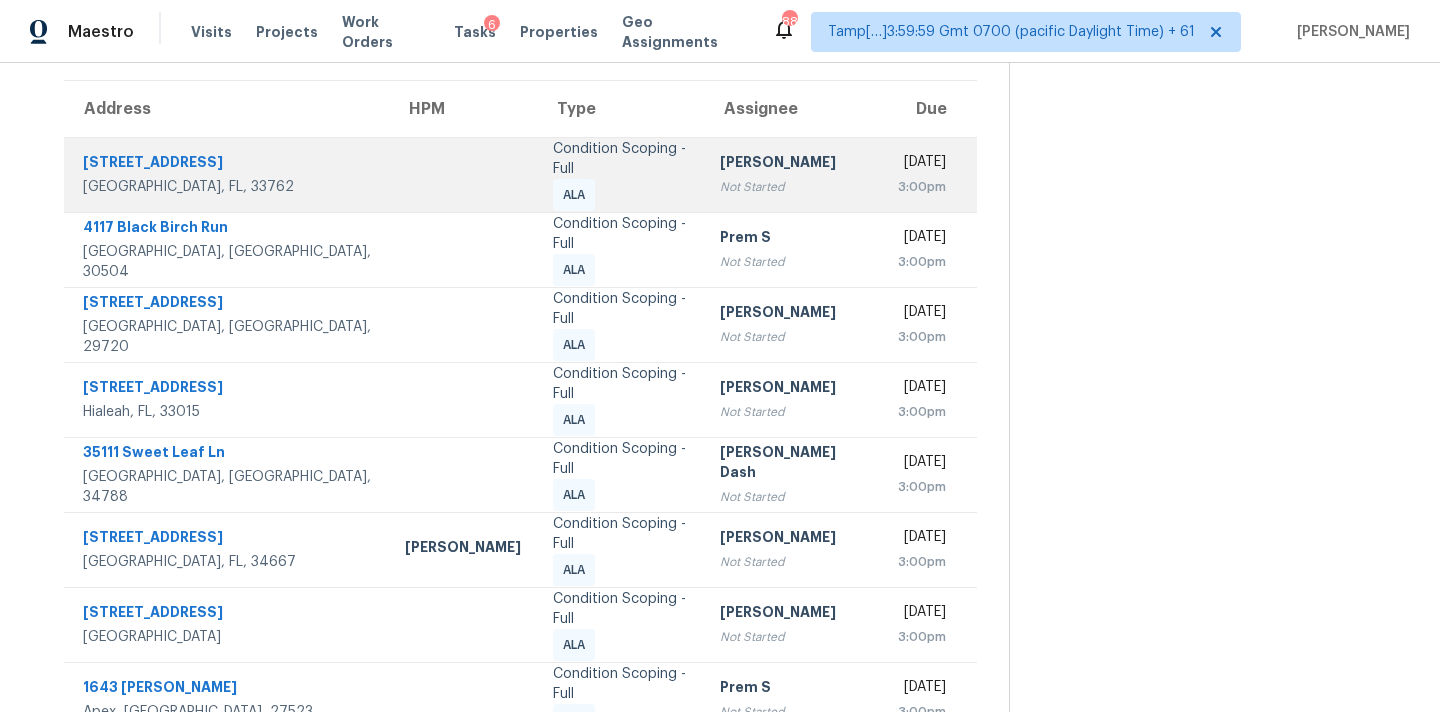 click at bounding box center [463, 174] 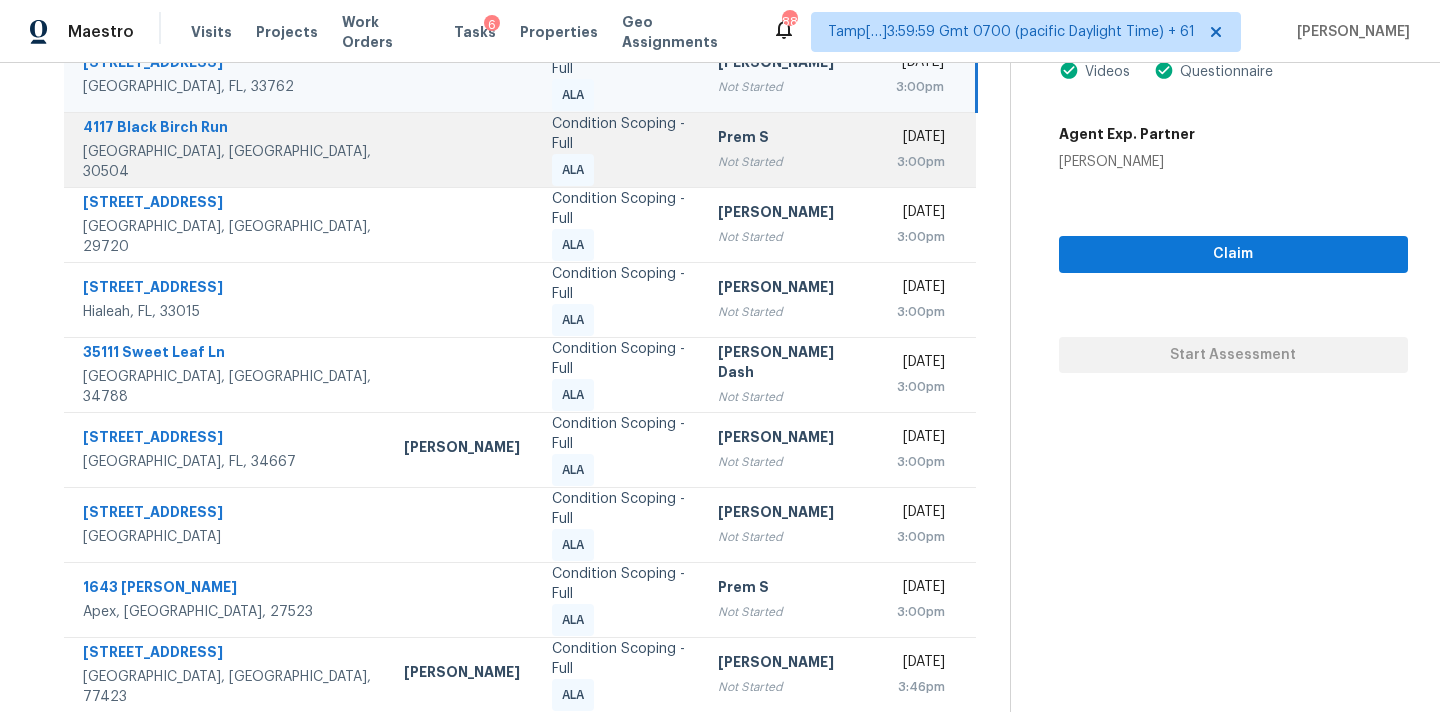 scroll, scrollTop: 329, scrollLeft: 0, axis: vertical 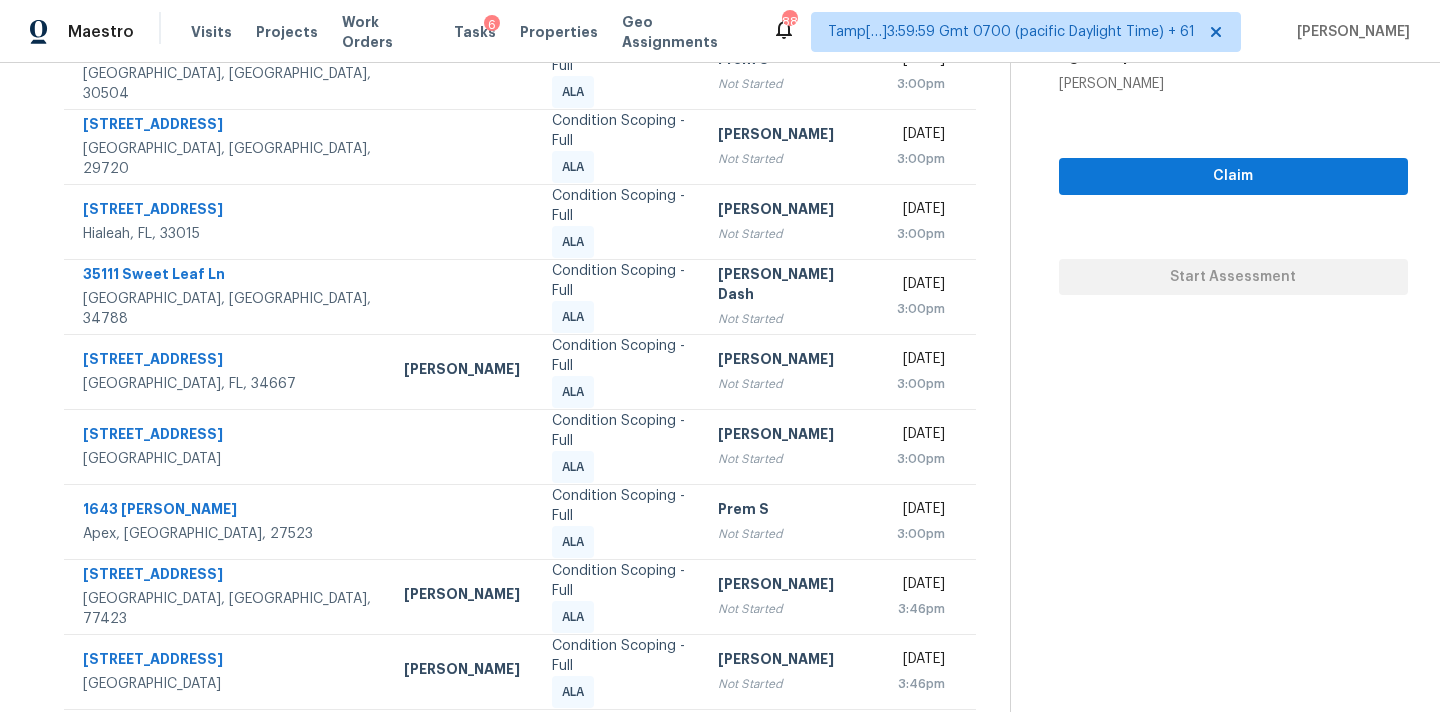 click 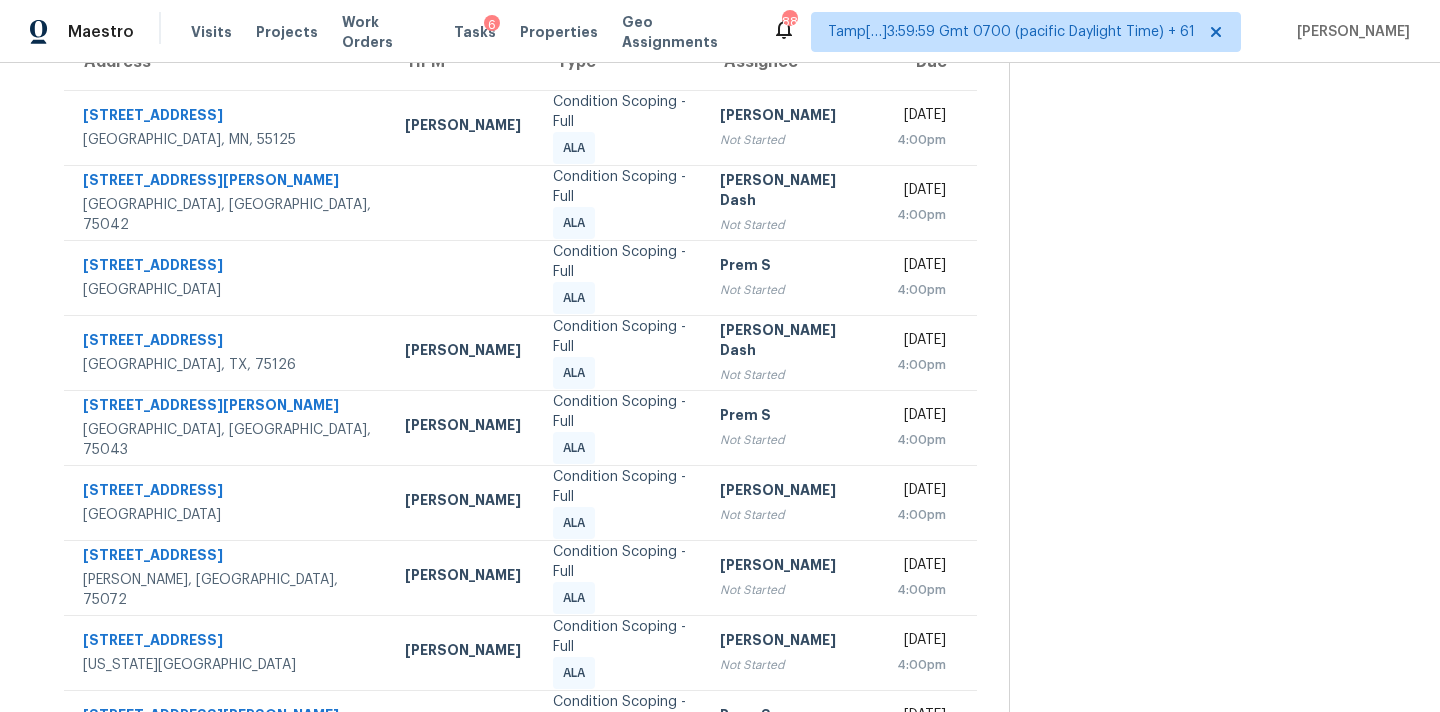 scroll, scrollTop: 191, scrollLeft: 0, axis: vertical 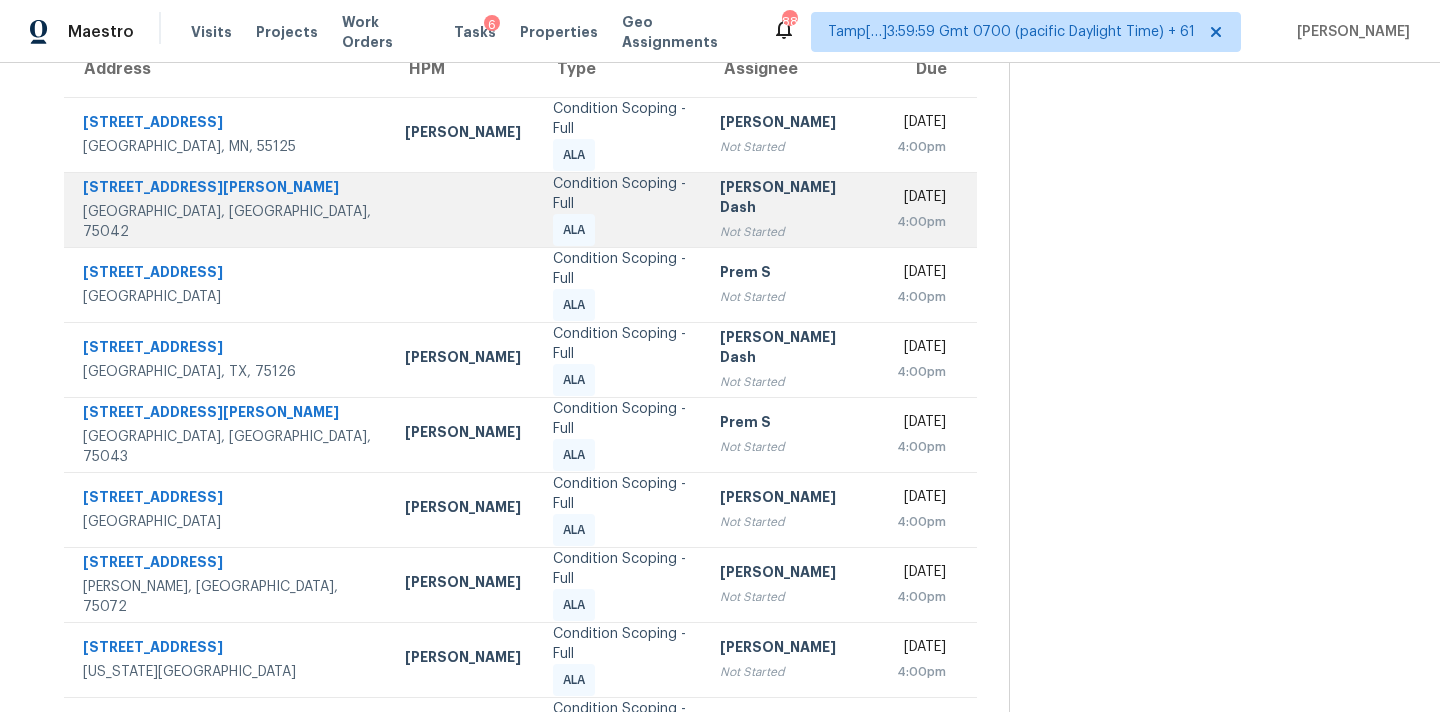 click on "Condition Scoping - Full ALA" at bounding box center [620, 210] 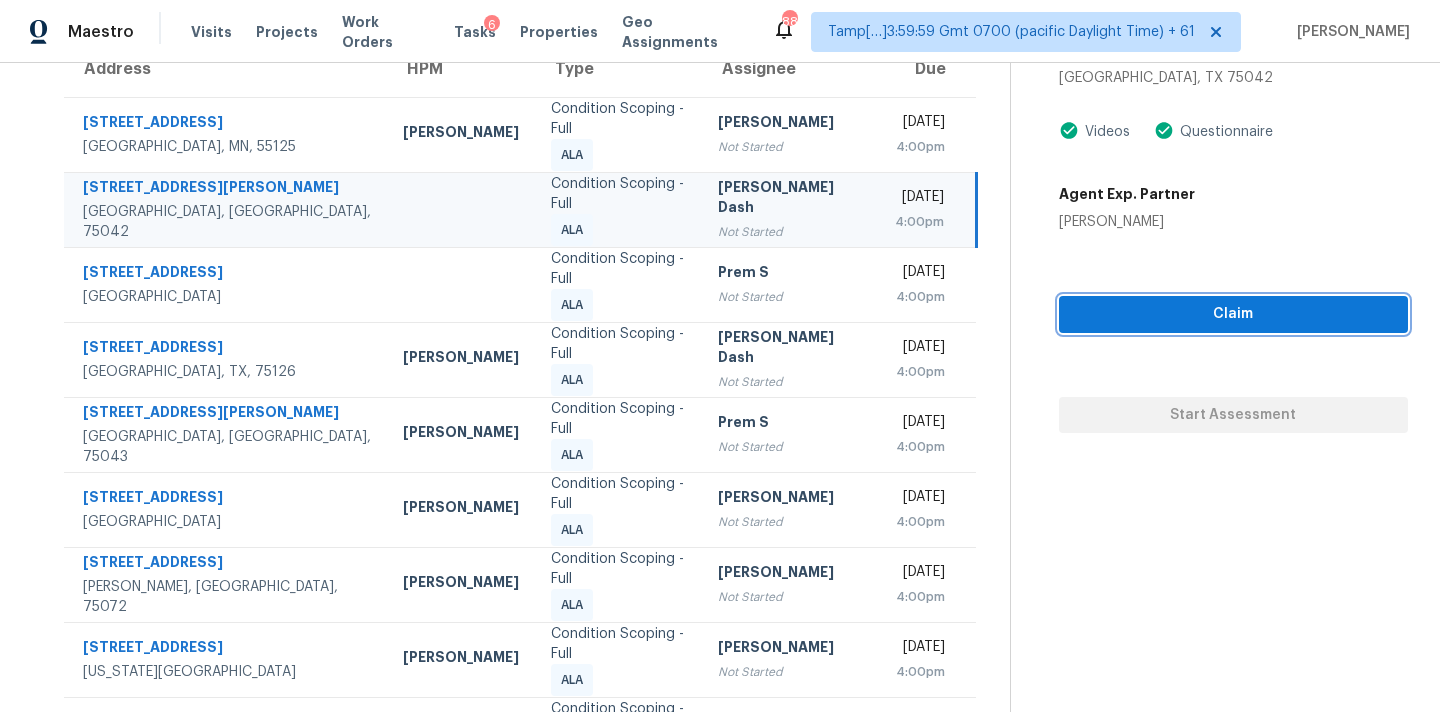 click on "Claim" at bounding box center (1233, 314) 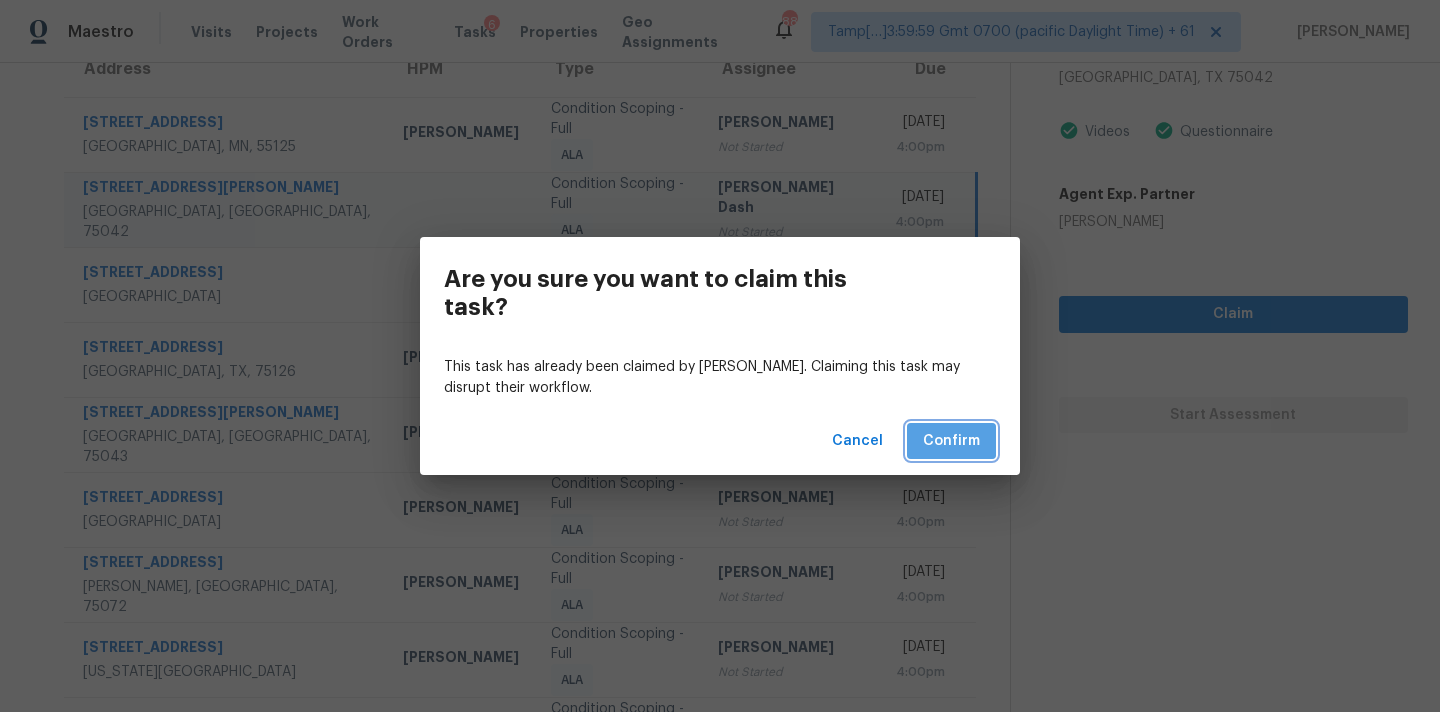 click on "Confirm" at bounding box center (951, 441) 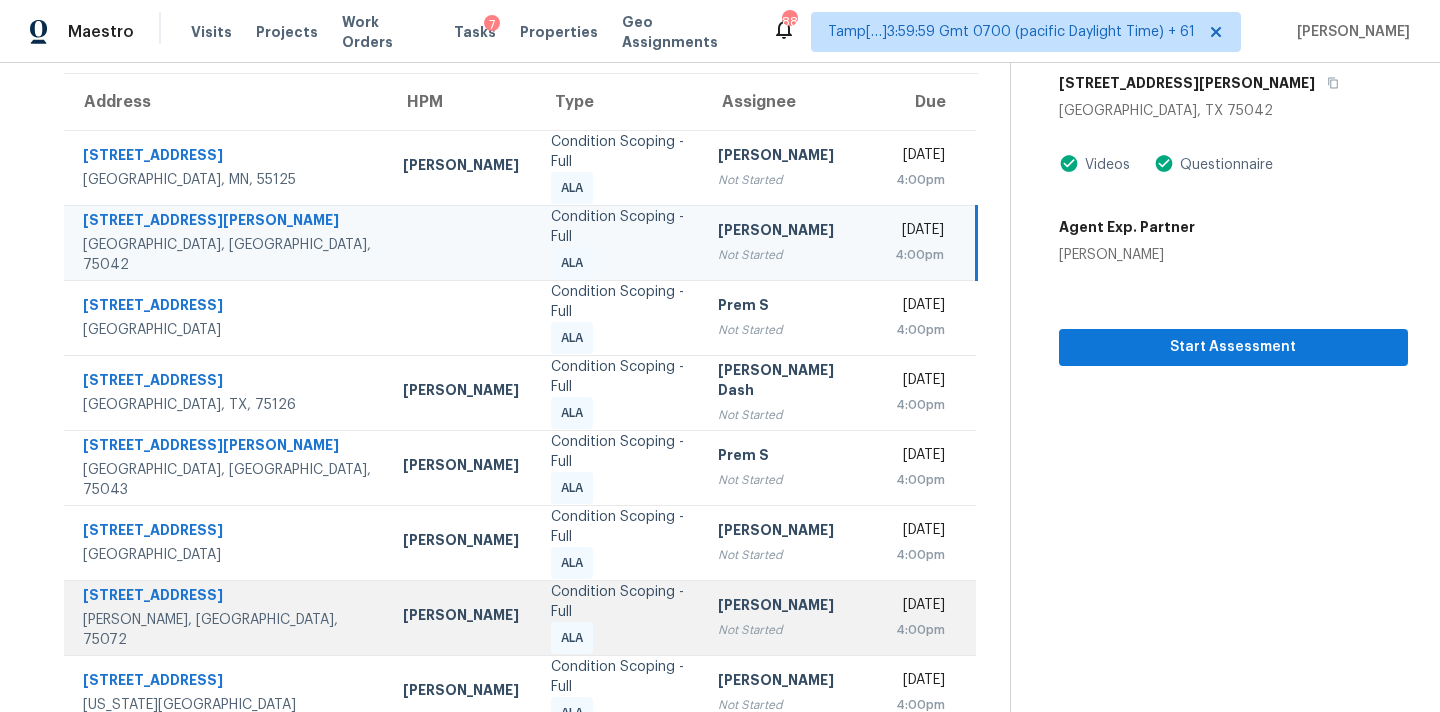scroll, scrollTop: 329, scrollLeft: 0, axis: vertical 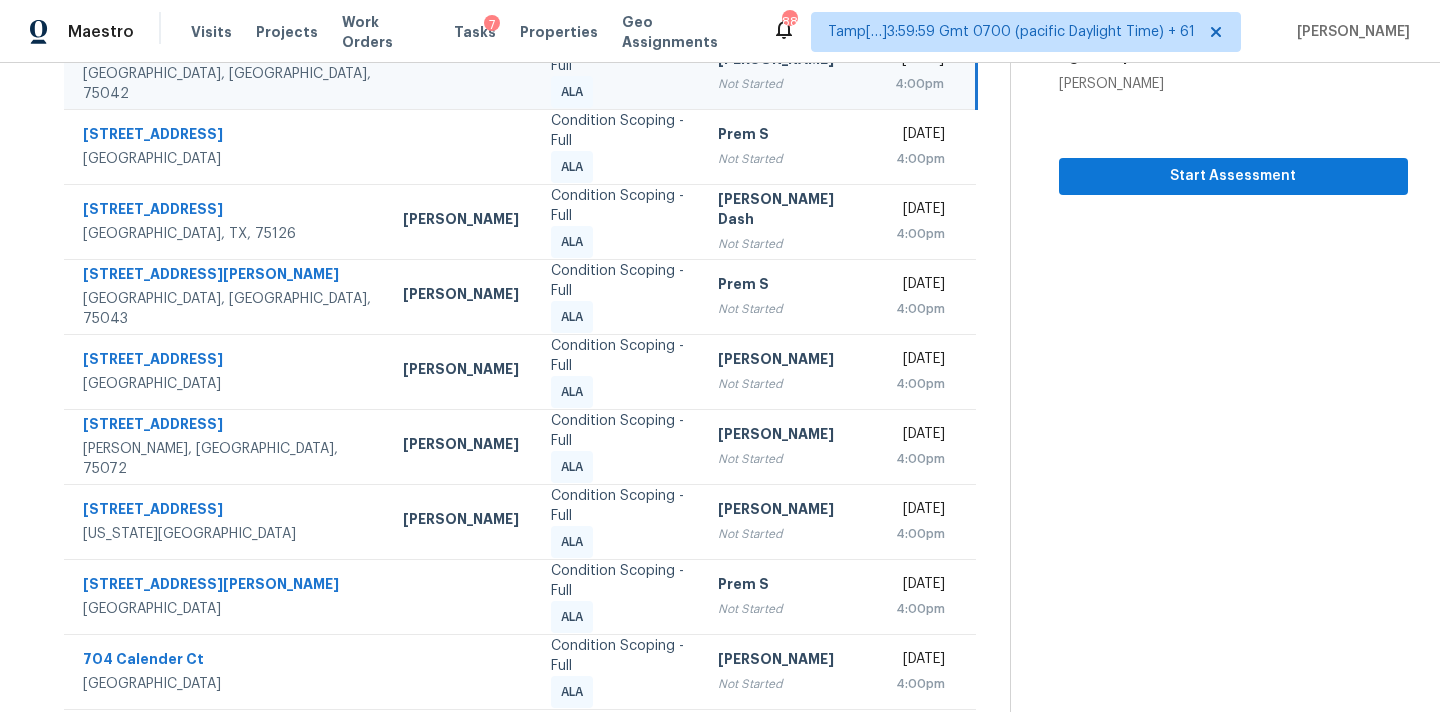 click 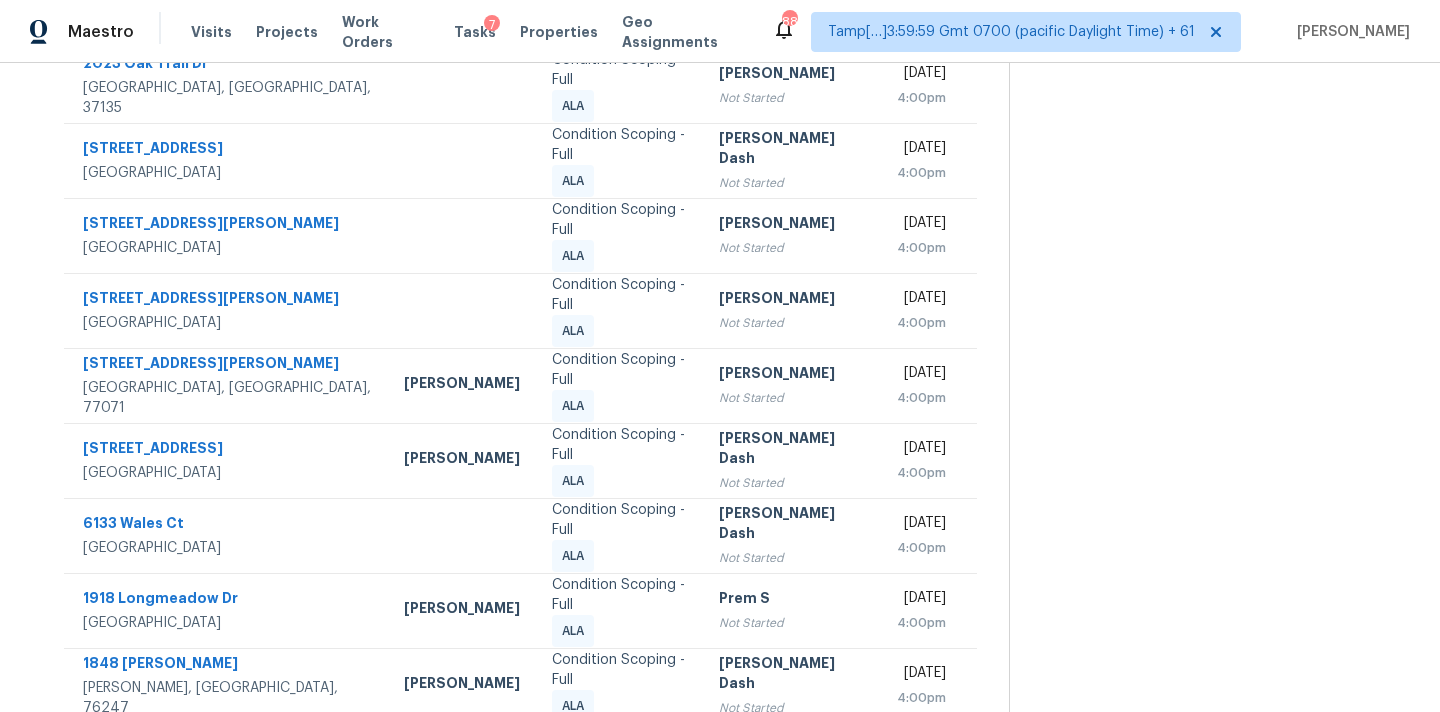 scroll, scrollTop: 329, scrollLeft: 0, axis: vertical 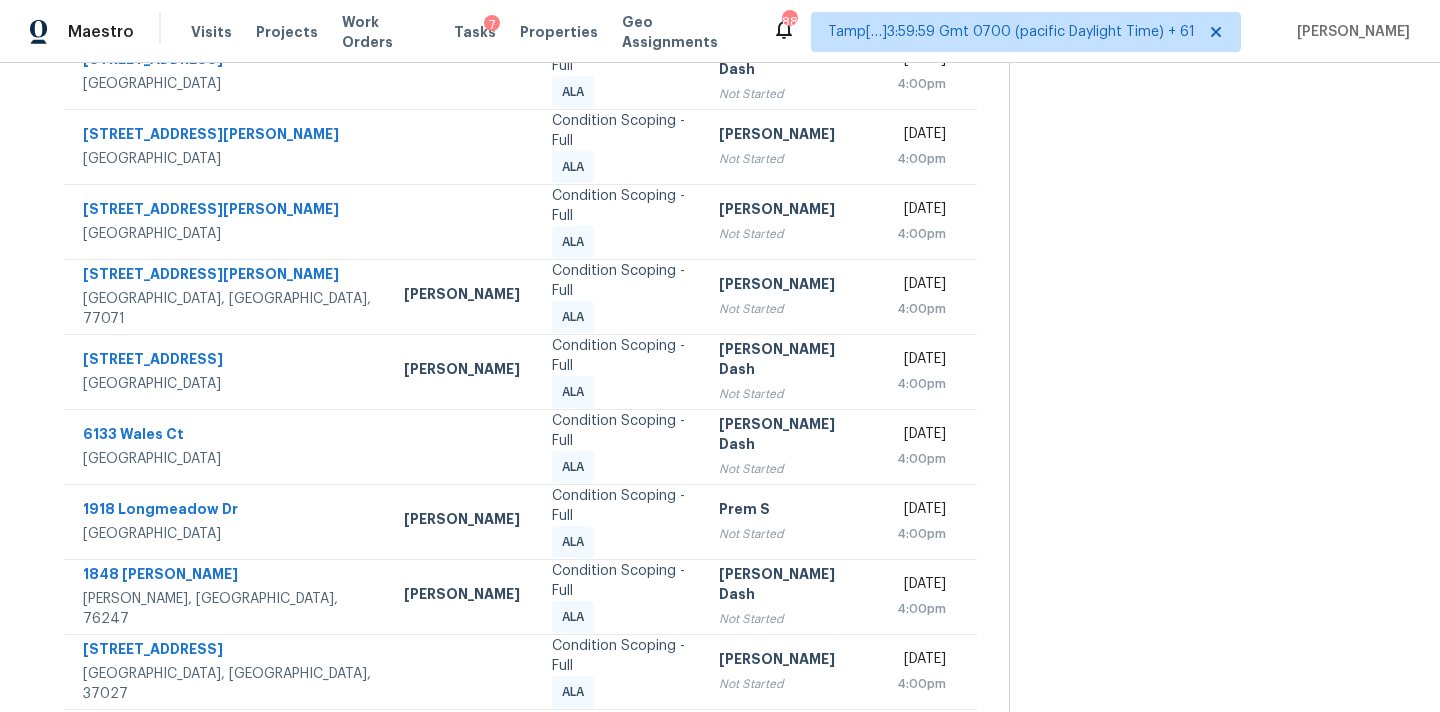 click 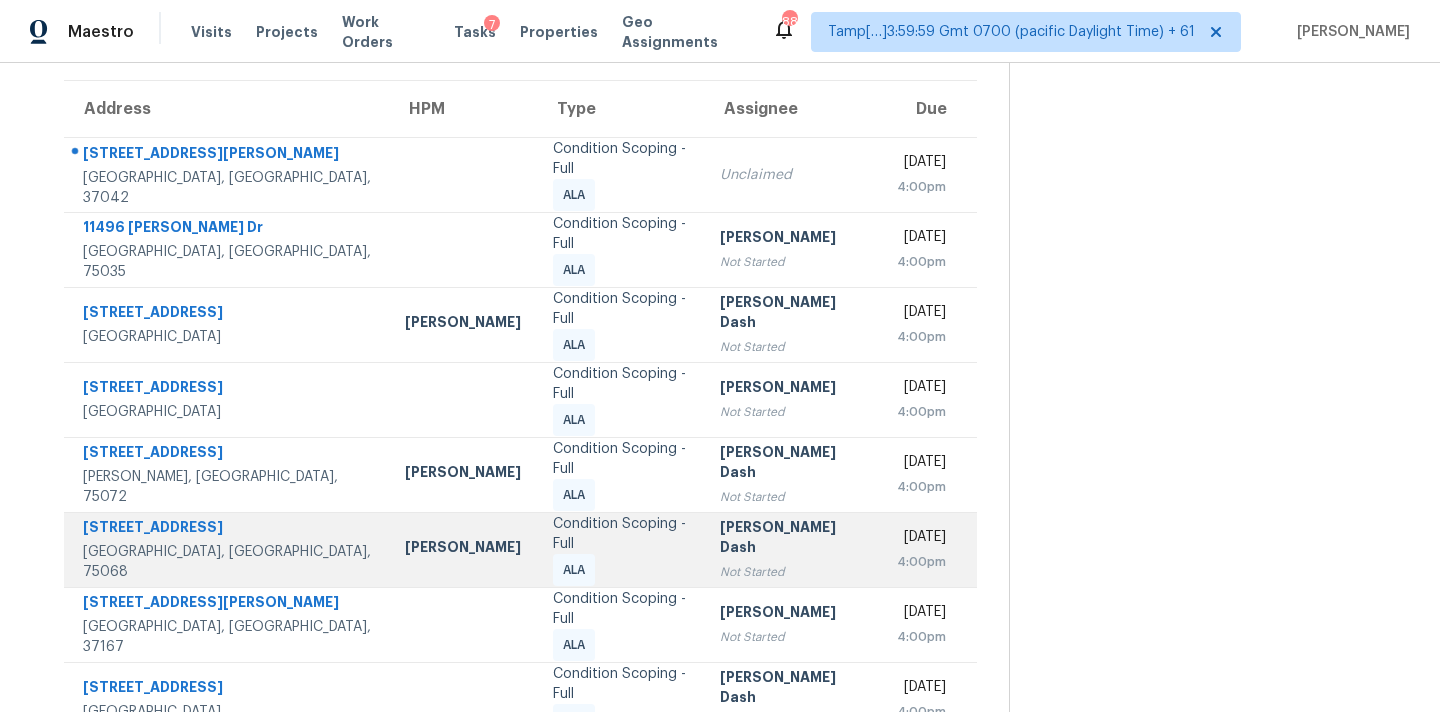 scroll, scrollTop: 329, scrollLeft: 0, axis: vertical 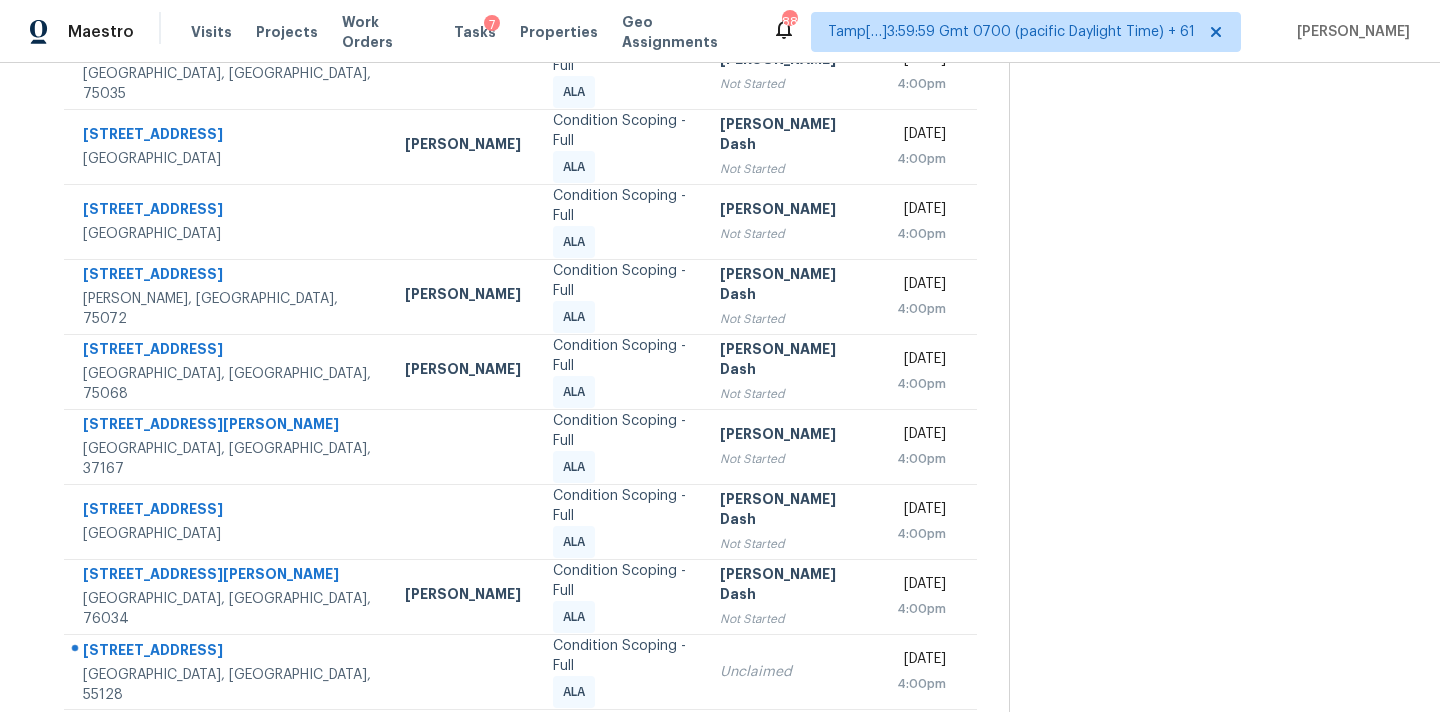 click 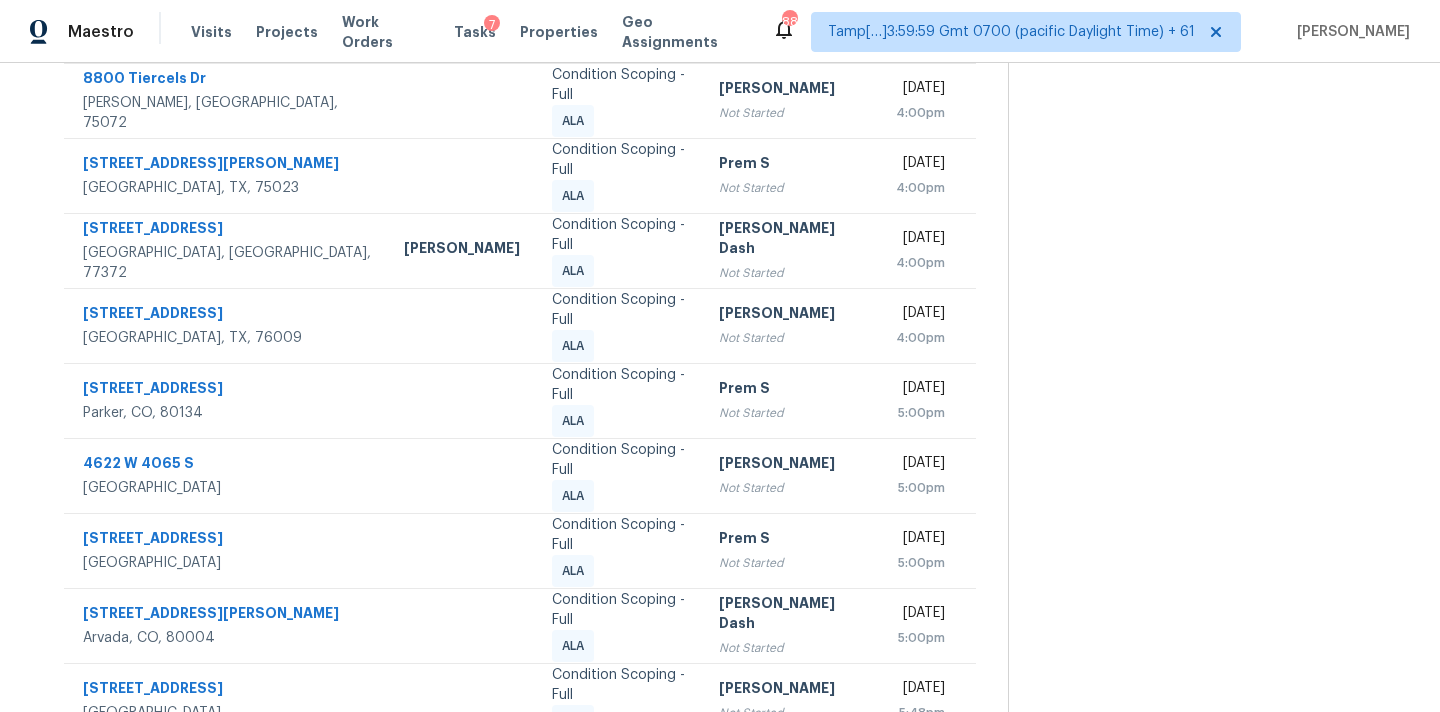 scroll, scrollTop: 206, scrollLeft: 0, axis: vertical 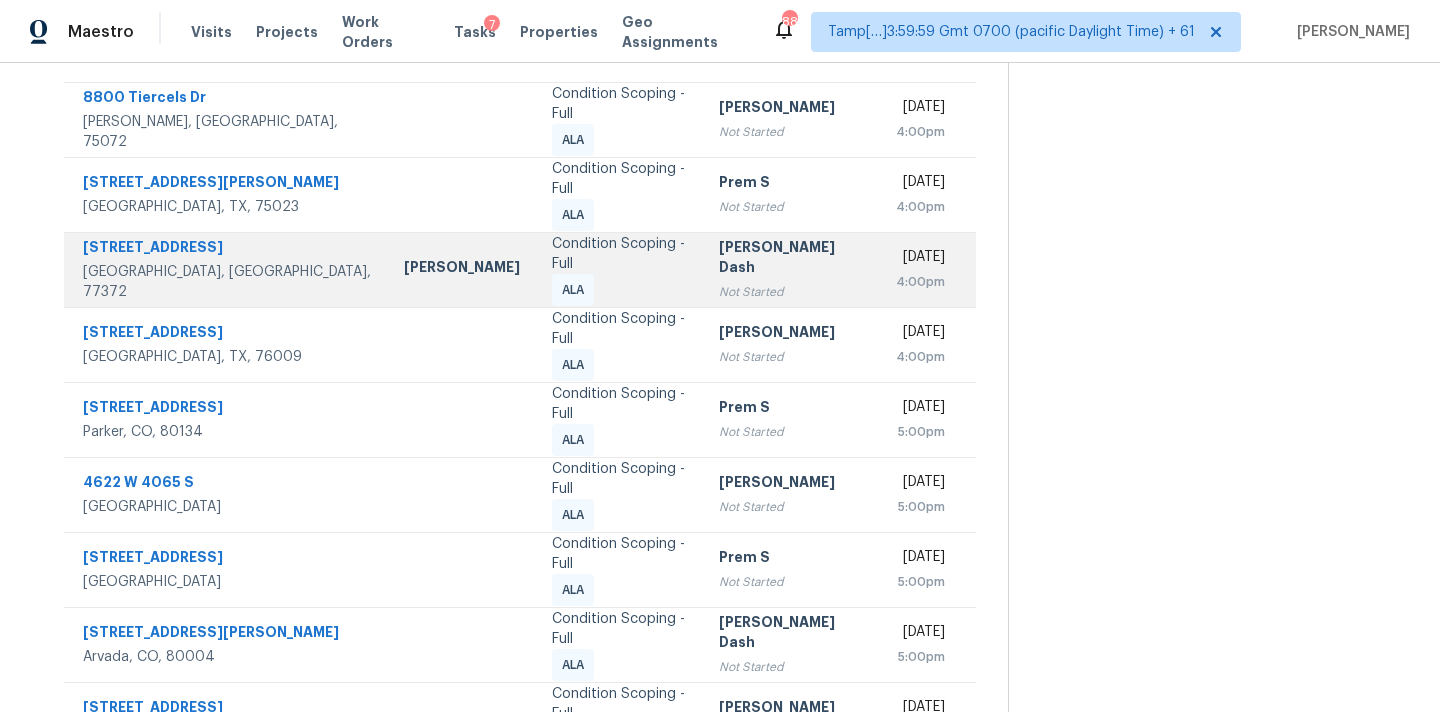 click on "Condition Scoping - Full ALA" at bounding box center [619, 270] 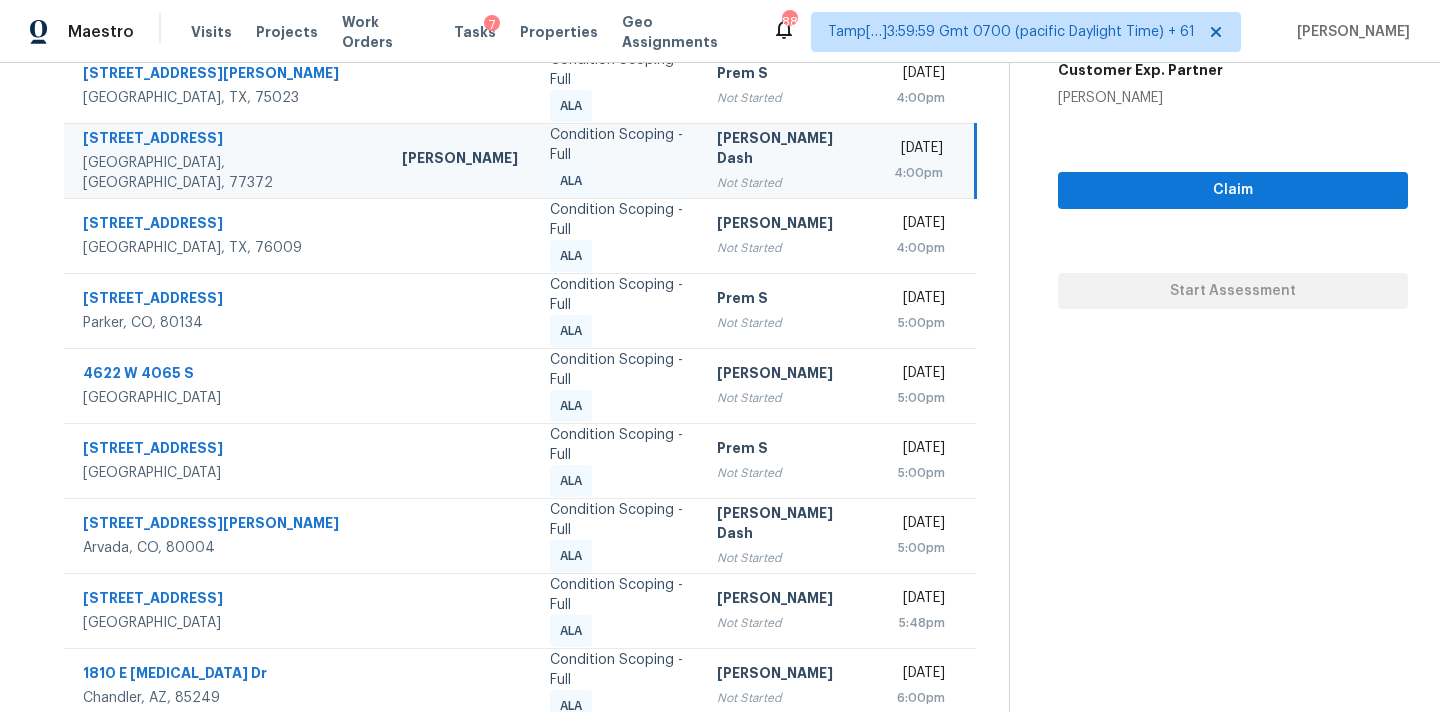 scroll, scrollTop: 329, scrollLeft: 0, axis: vertical 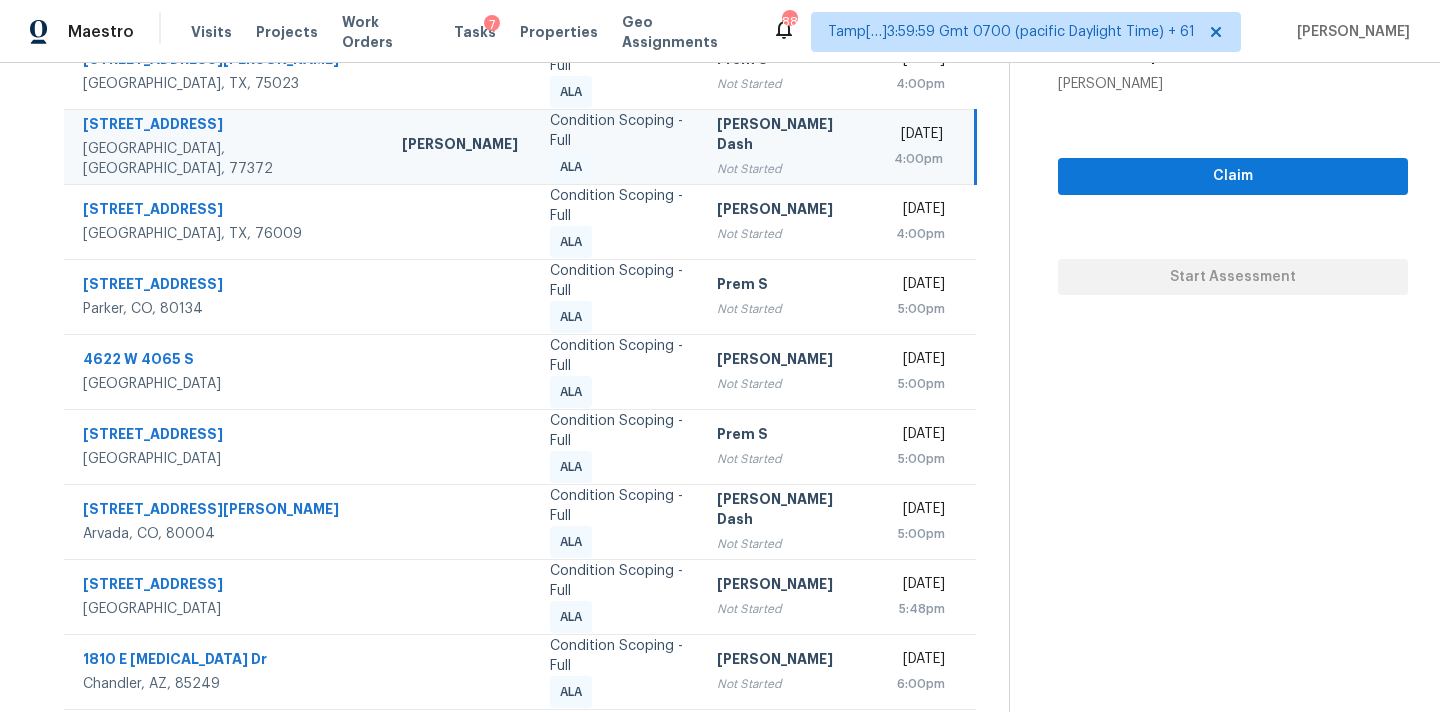 click 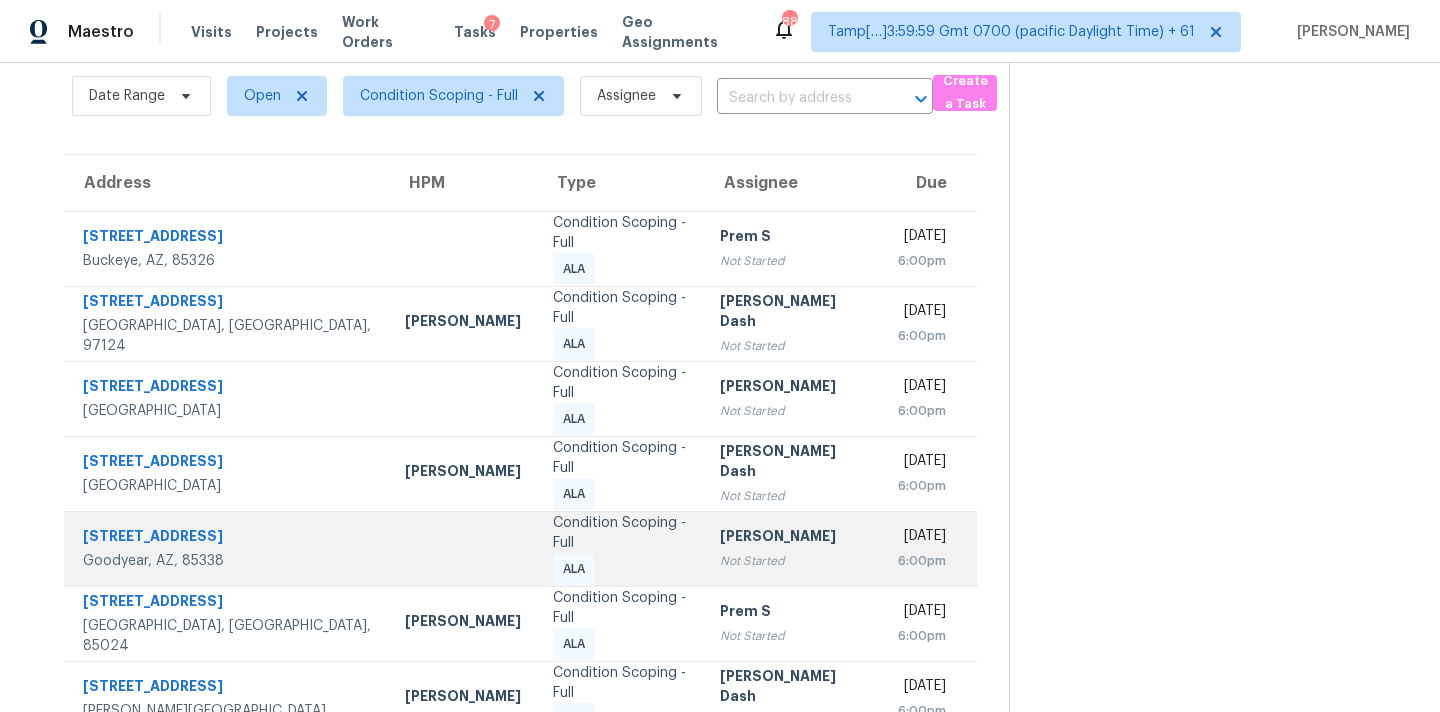 scroll, scrollTop: 379, scrollLeft: 0, axis: vertical 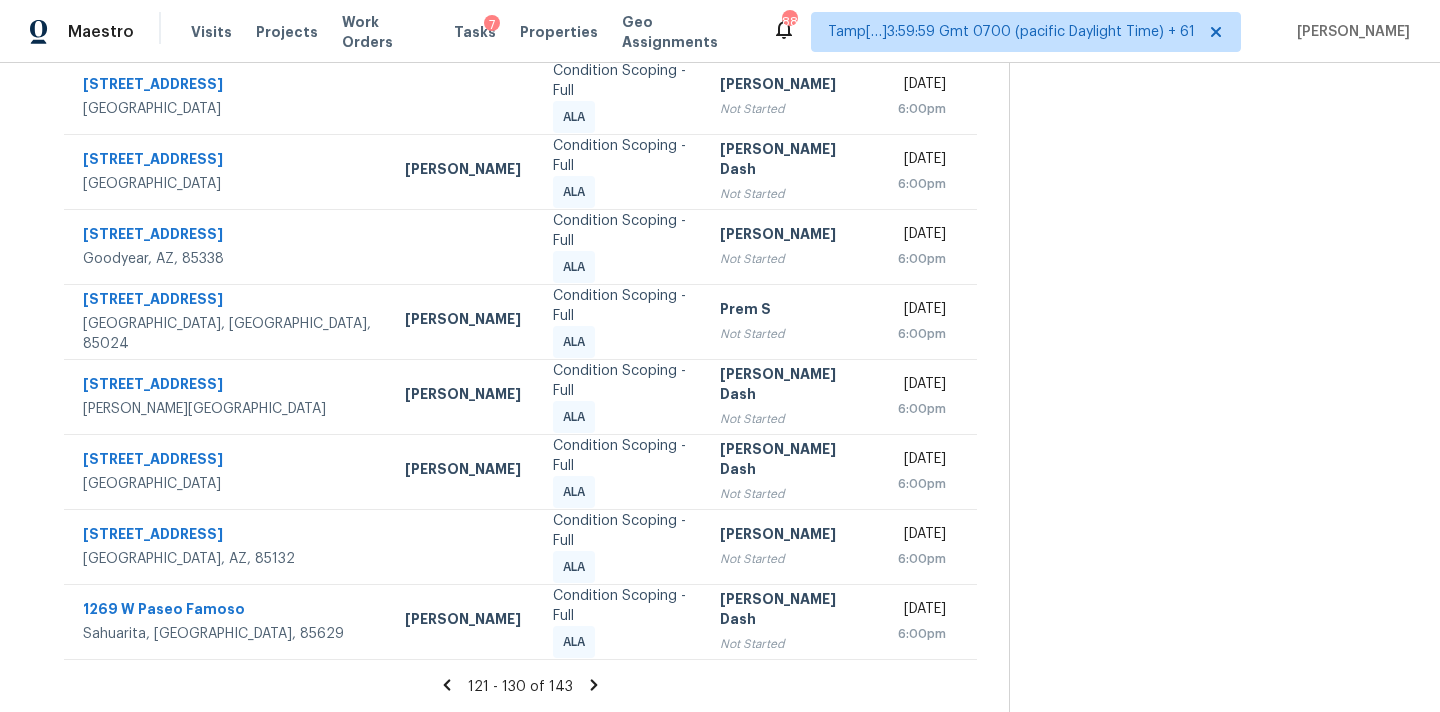 click 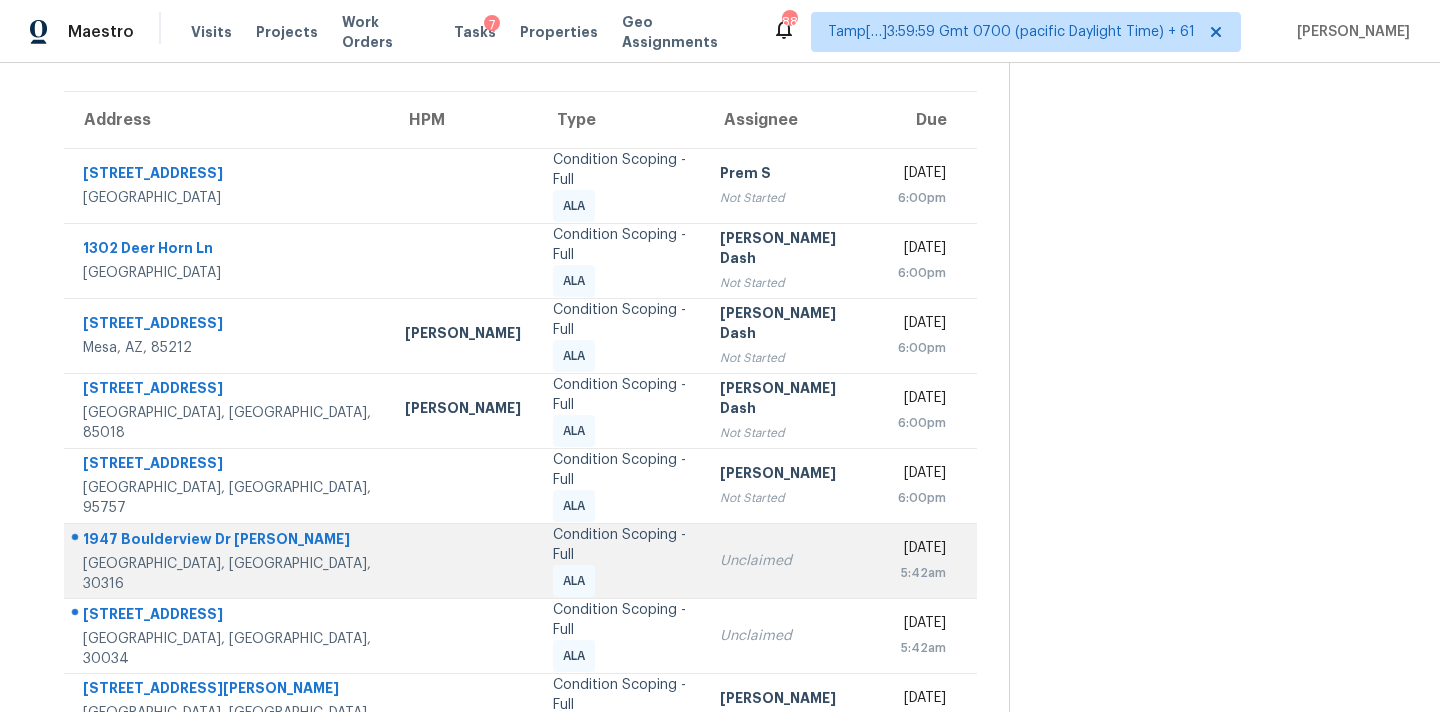 scroll, scrollTop: 329, scrollLeft: 0, axis: vertical 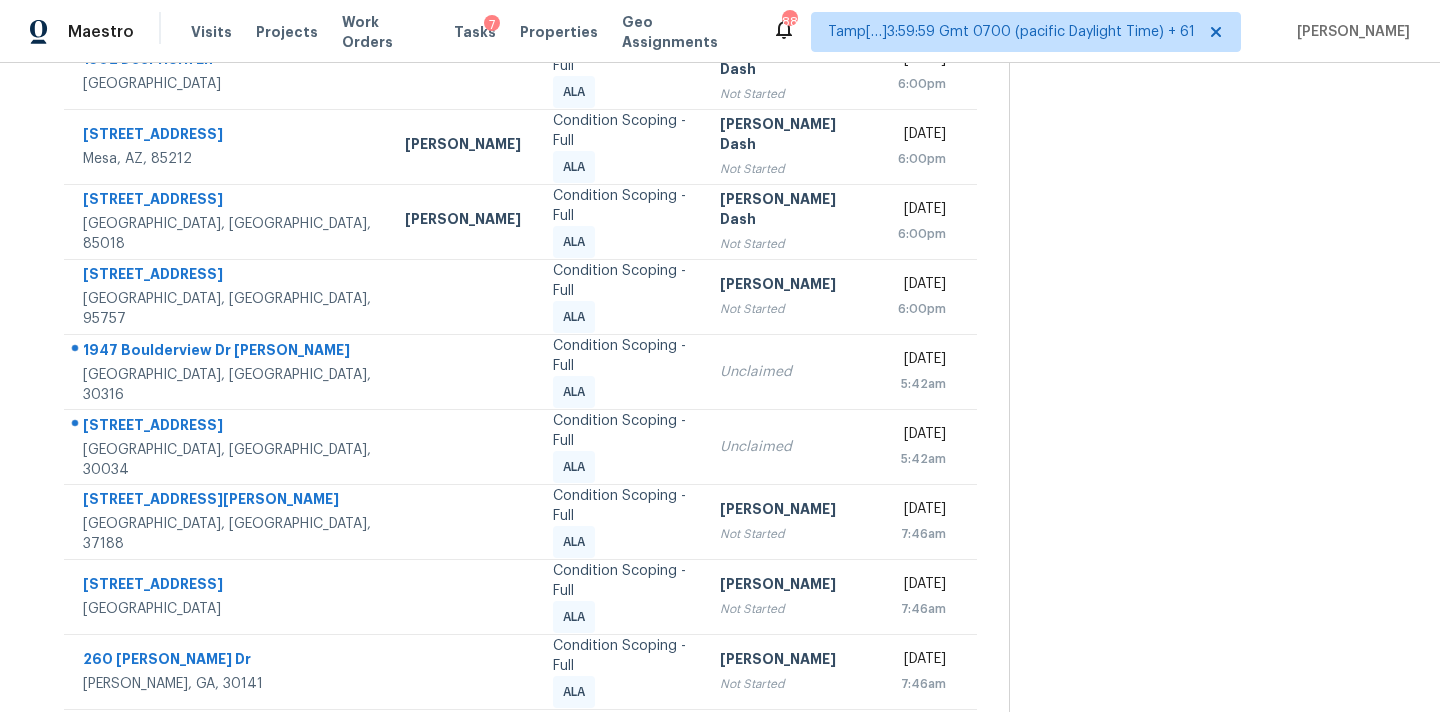 click 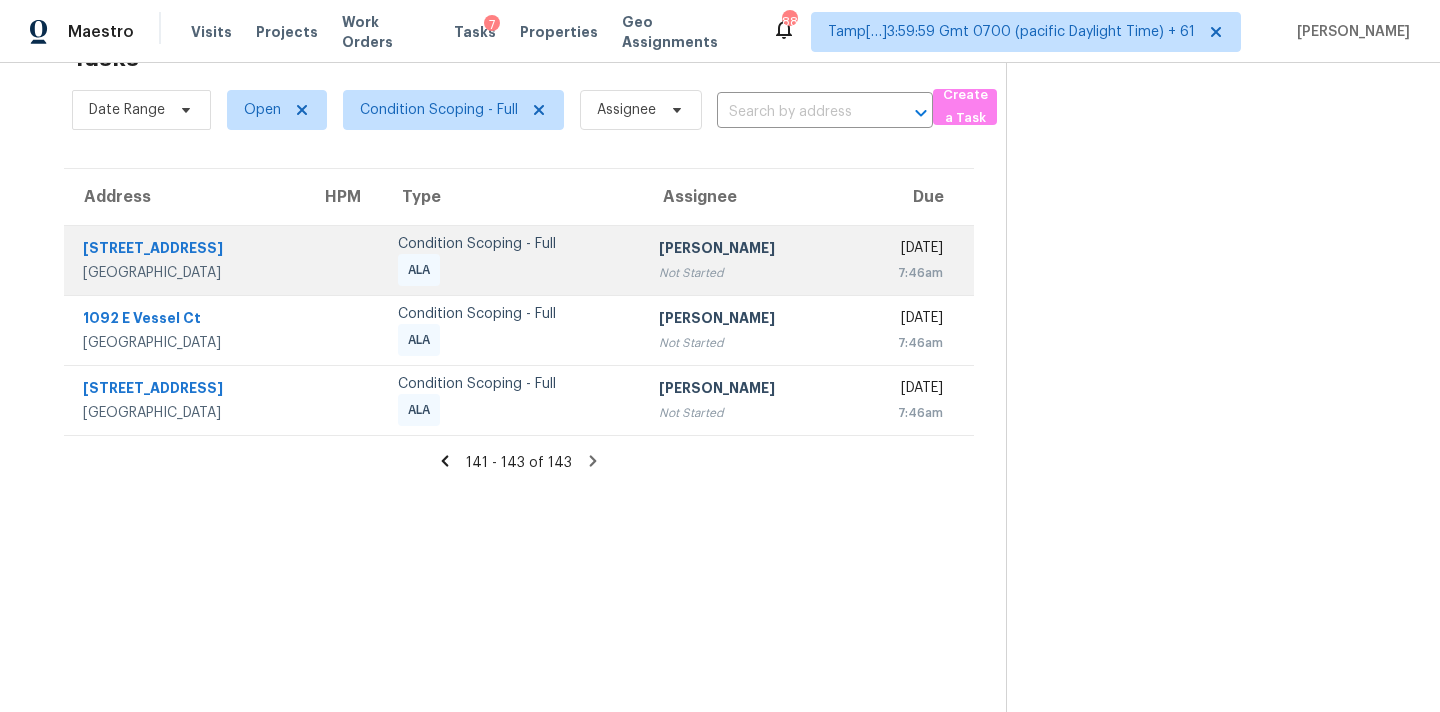 scroll, scrollTop: 0, scrollLeft: 0, axis: both 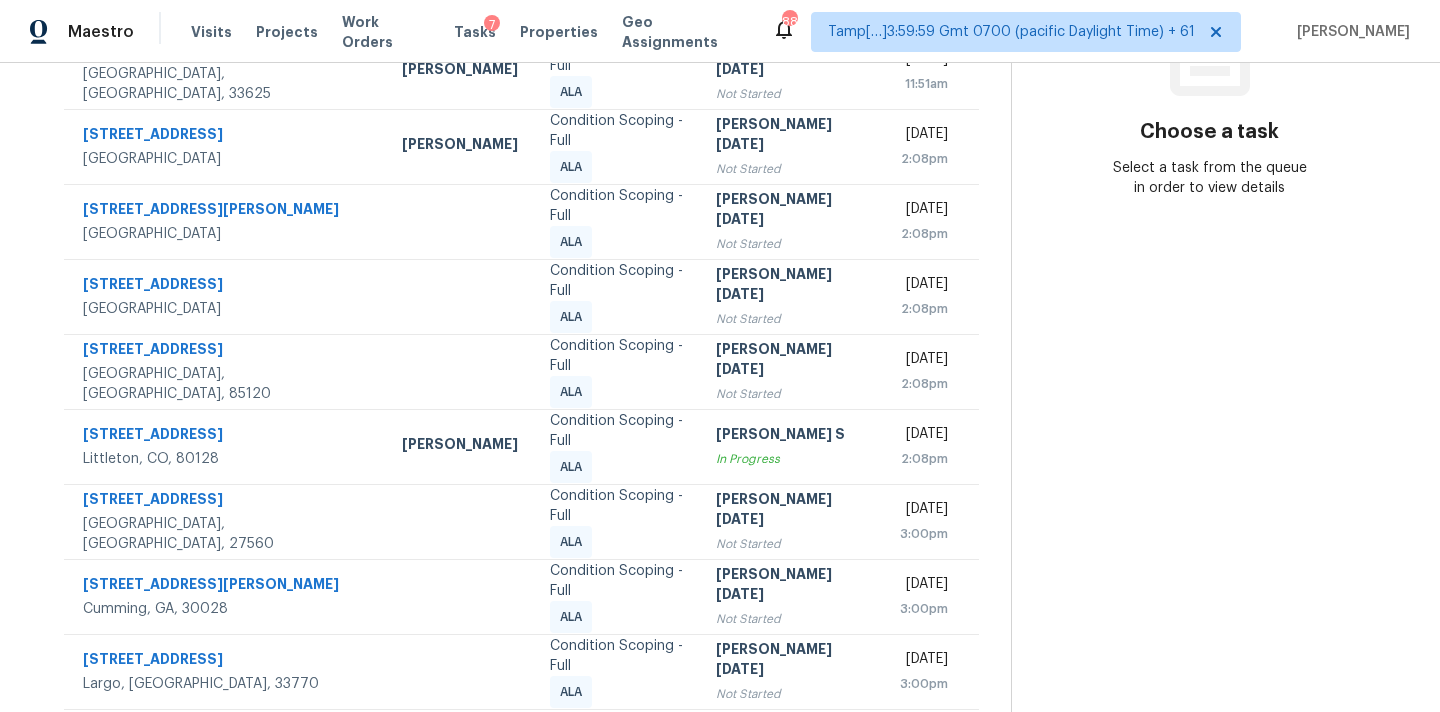 click 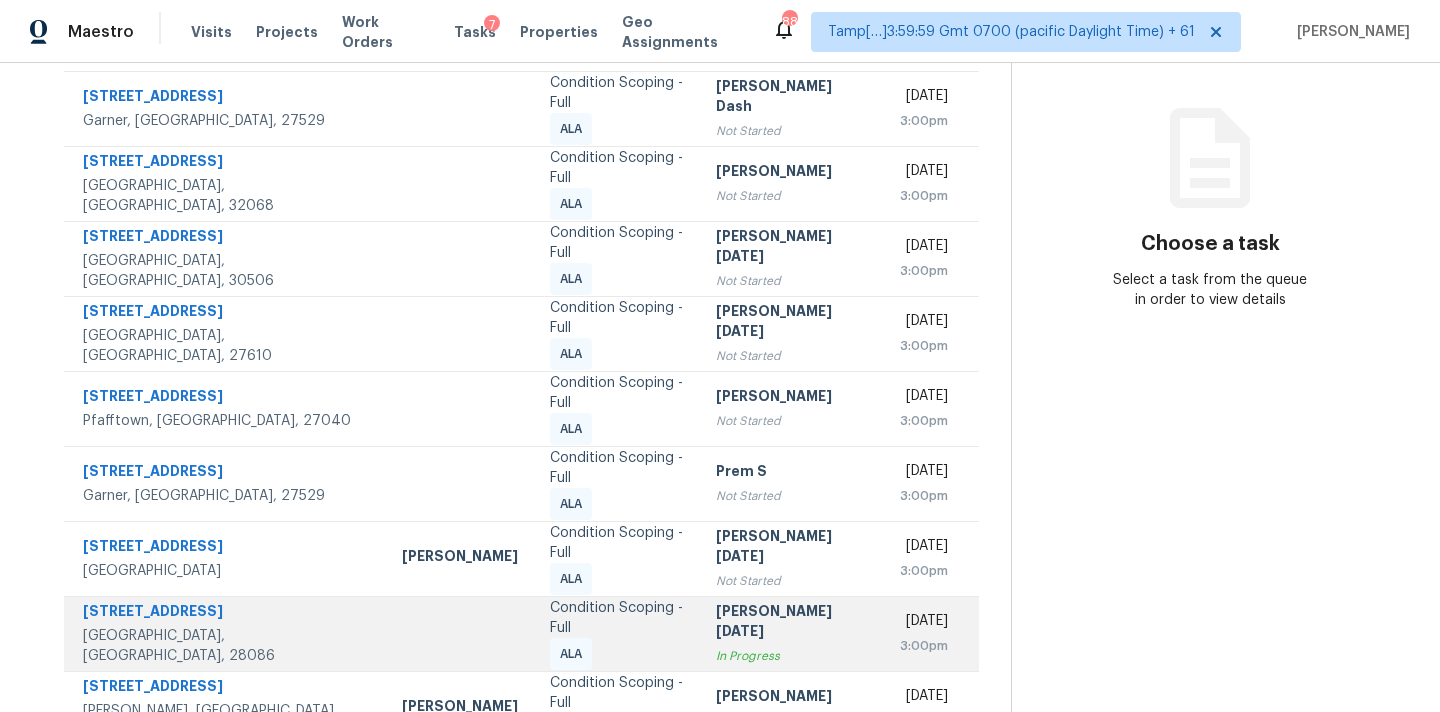scroll, scrollTop: 329, scrollLeft: 0, axis: vertical 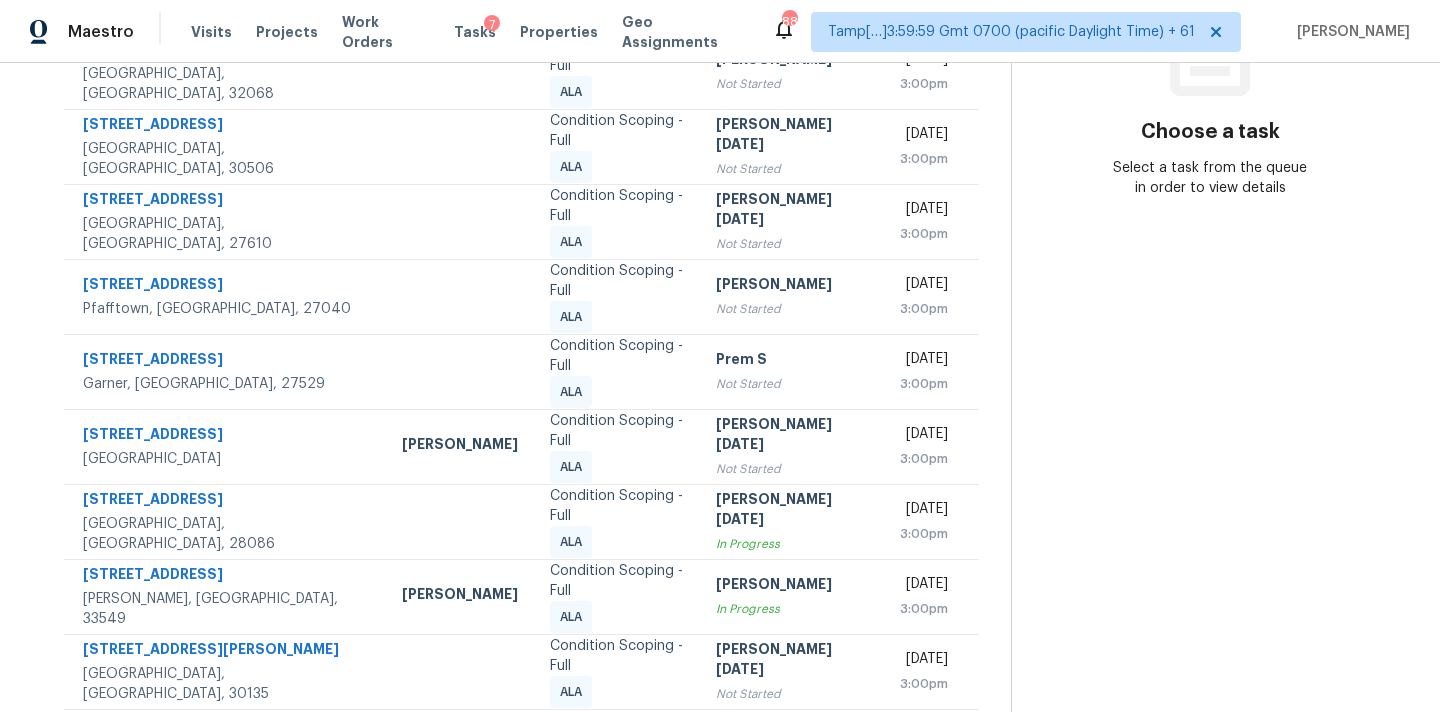 click 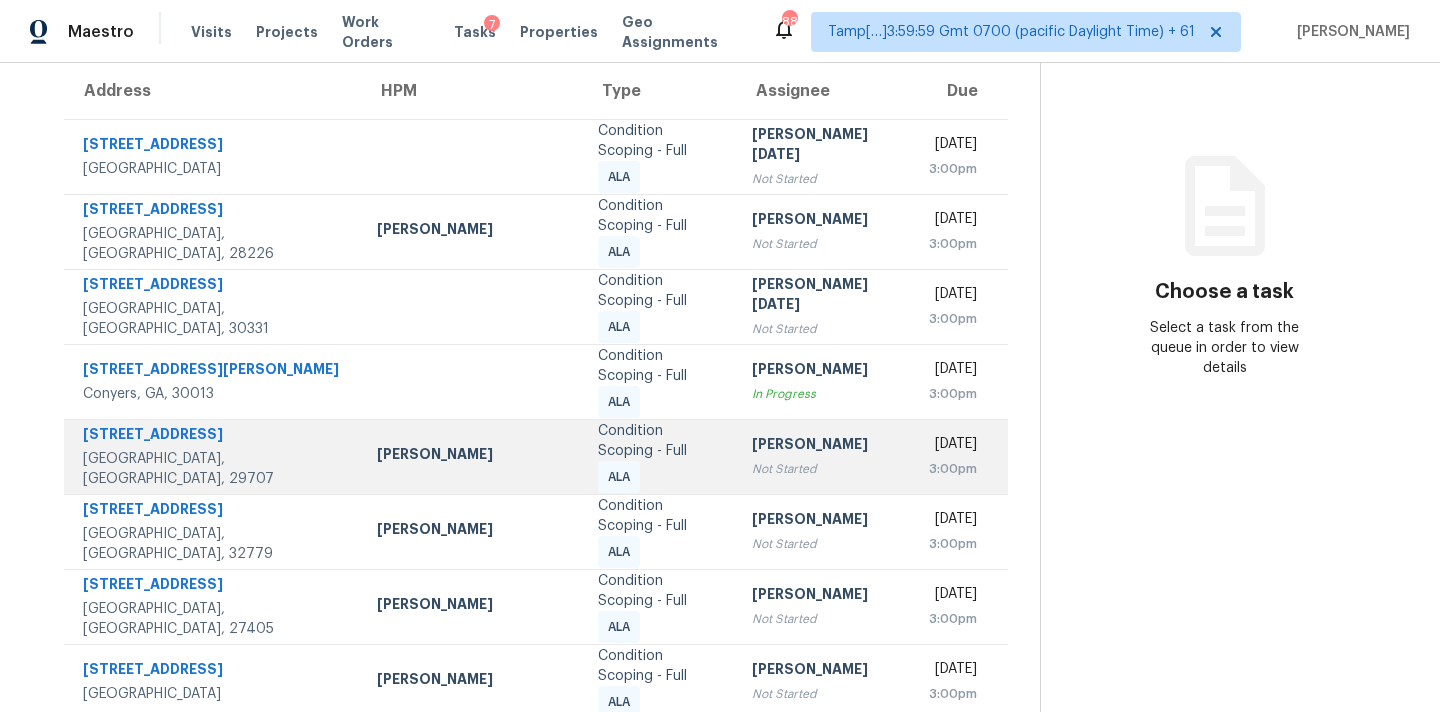 scroll, scrollTop: 329, scrollLeft: 0, axis: vertical 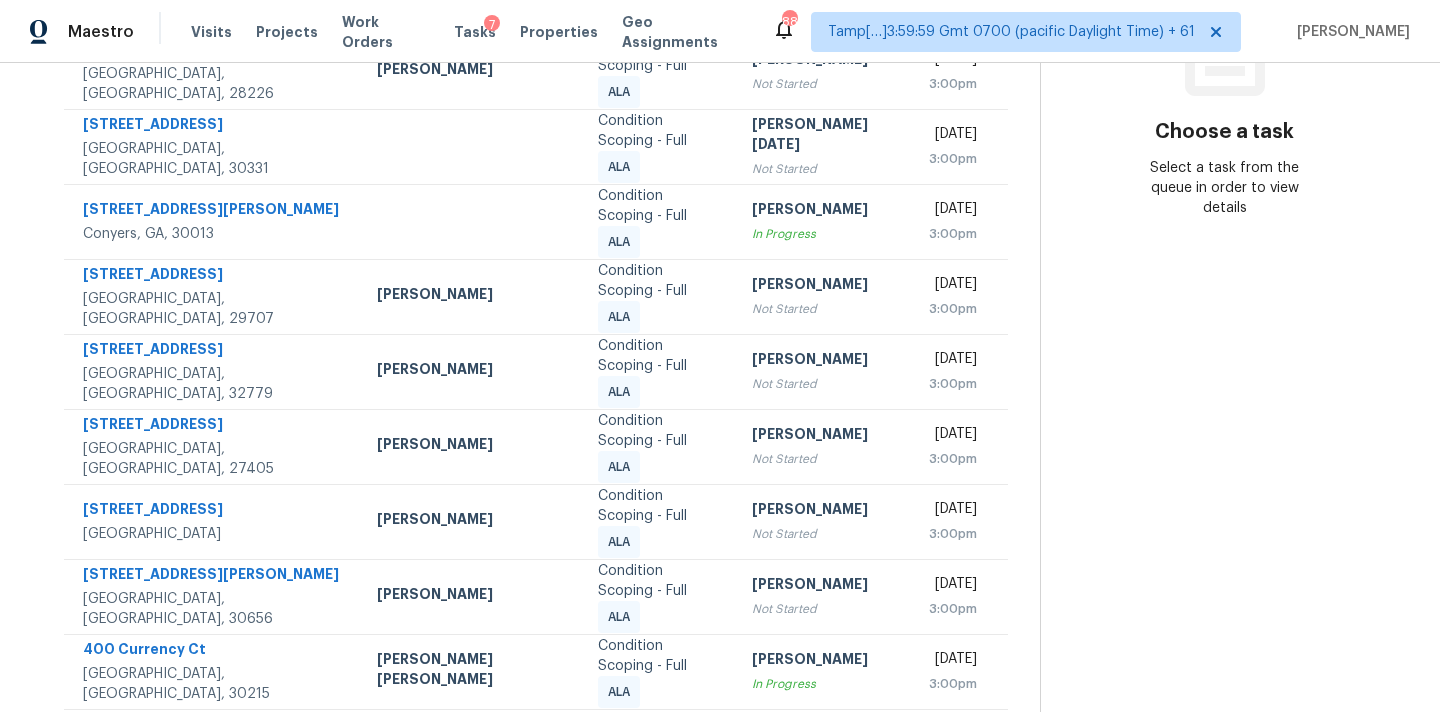click 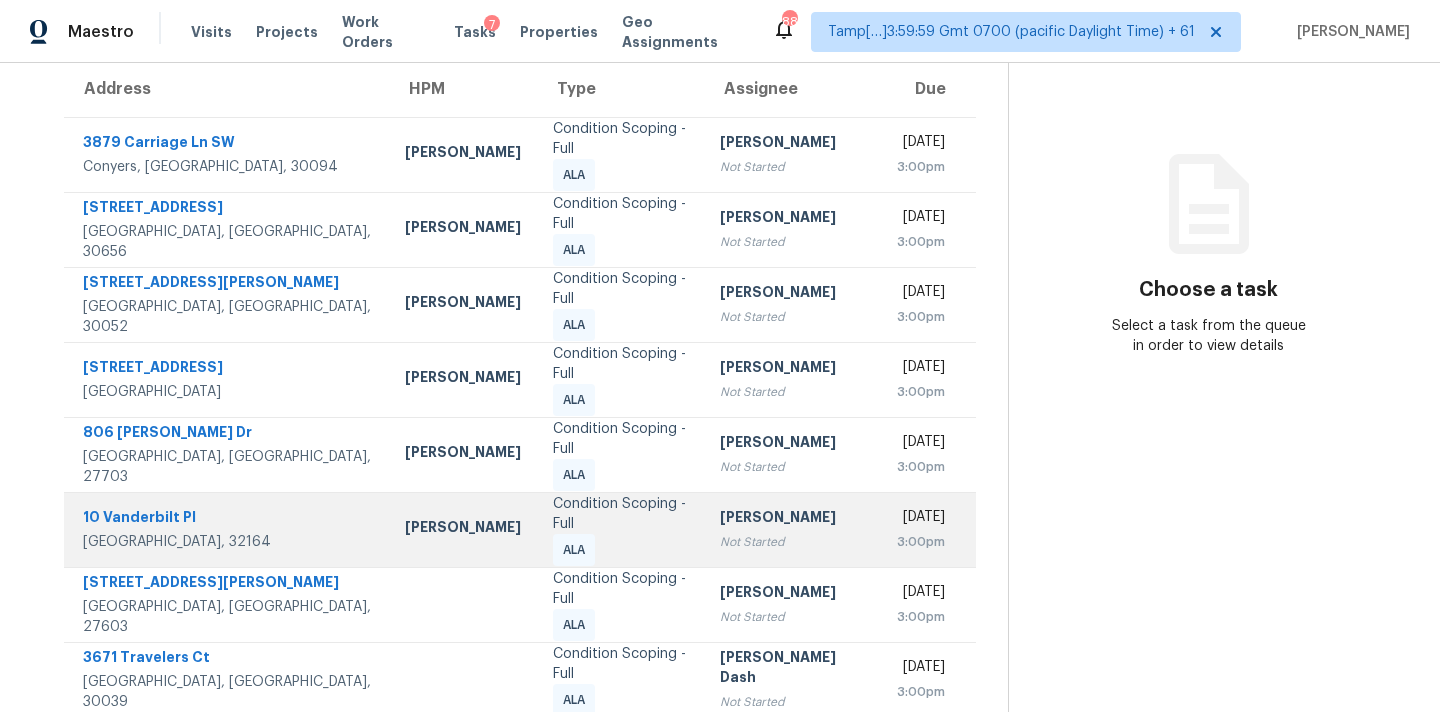 scroll, scrollTop: 329, scrollLeft: 0, axis: vertical 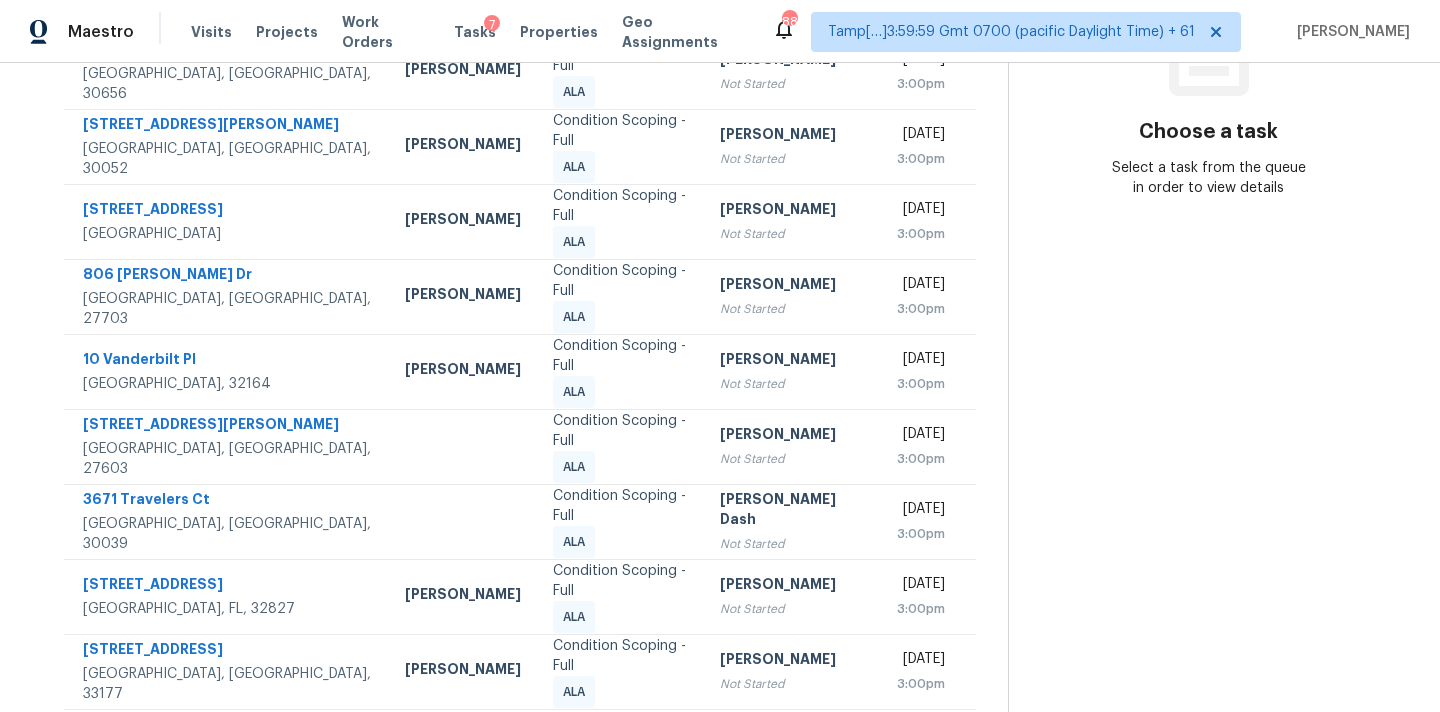 click 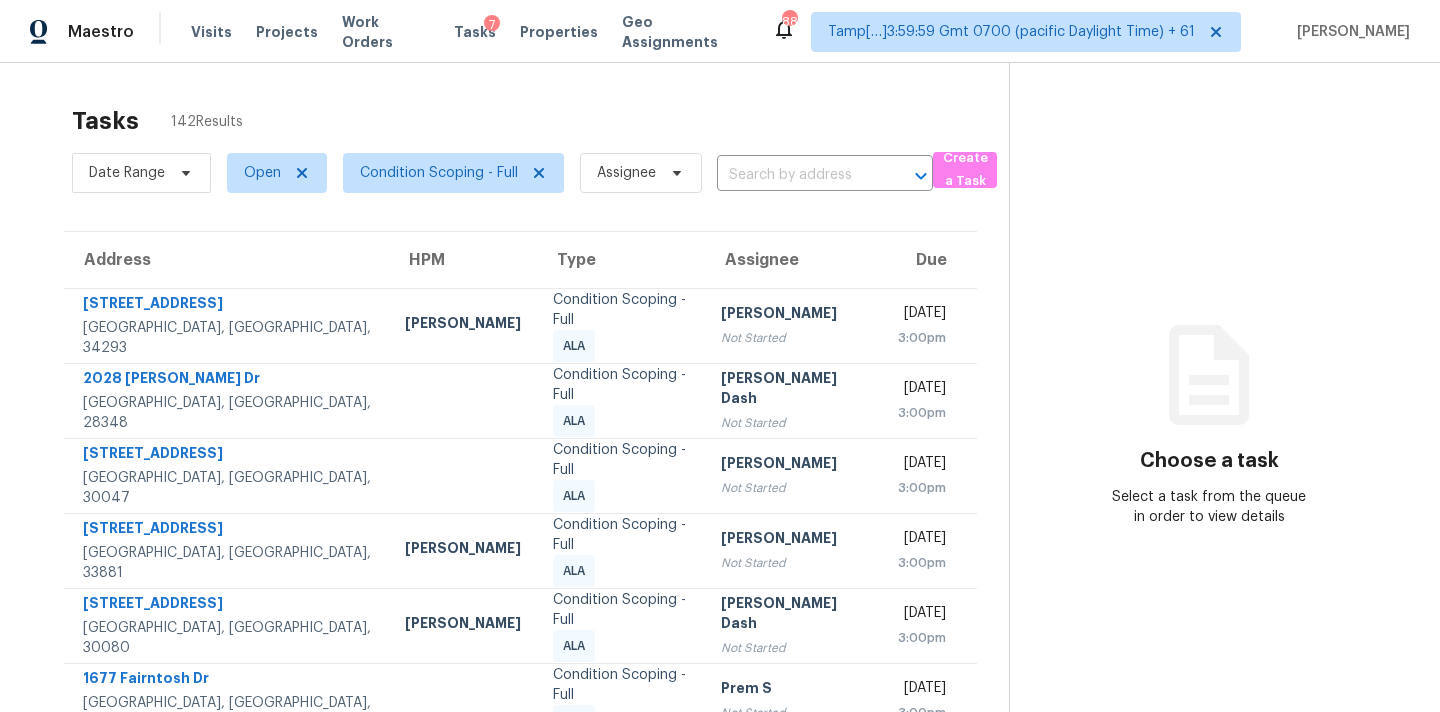 scroll, scrollTop: 329, scrollLeft: 0, axis: vertical 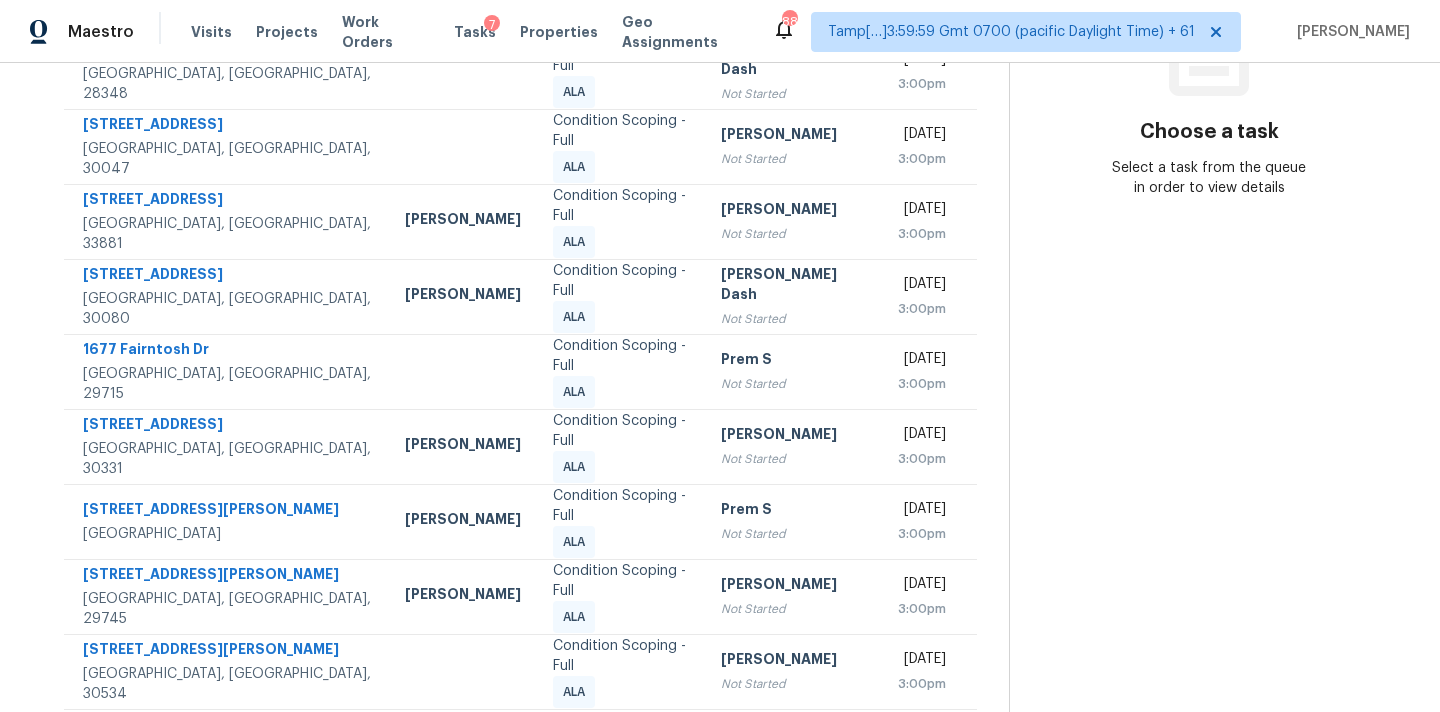 click 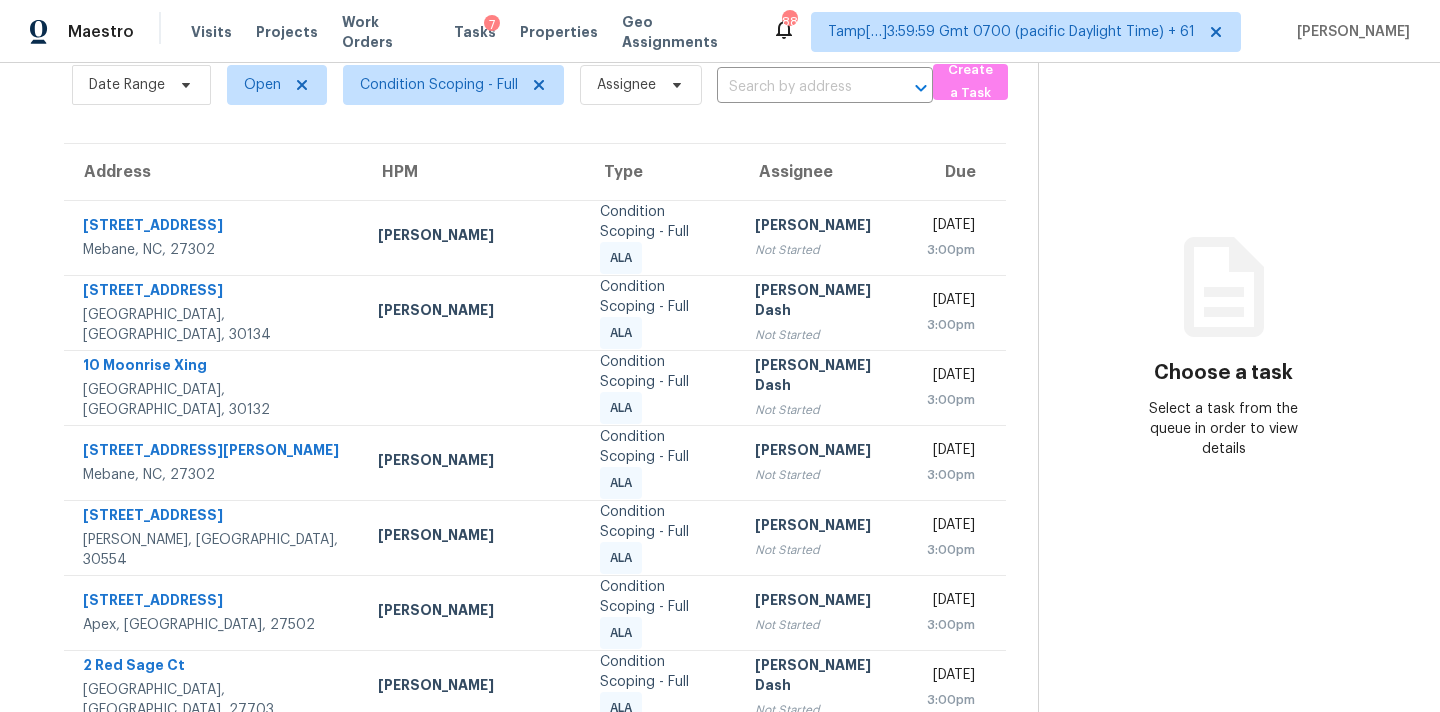 scroll, scrollTop: 379, scrollLeft: 0, axis: vertical 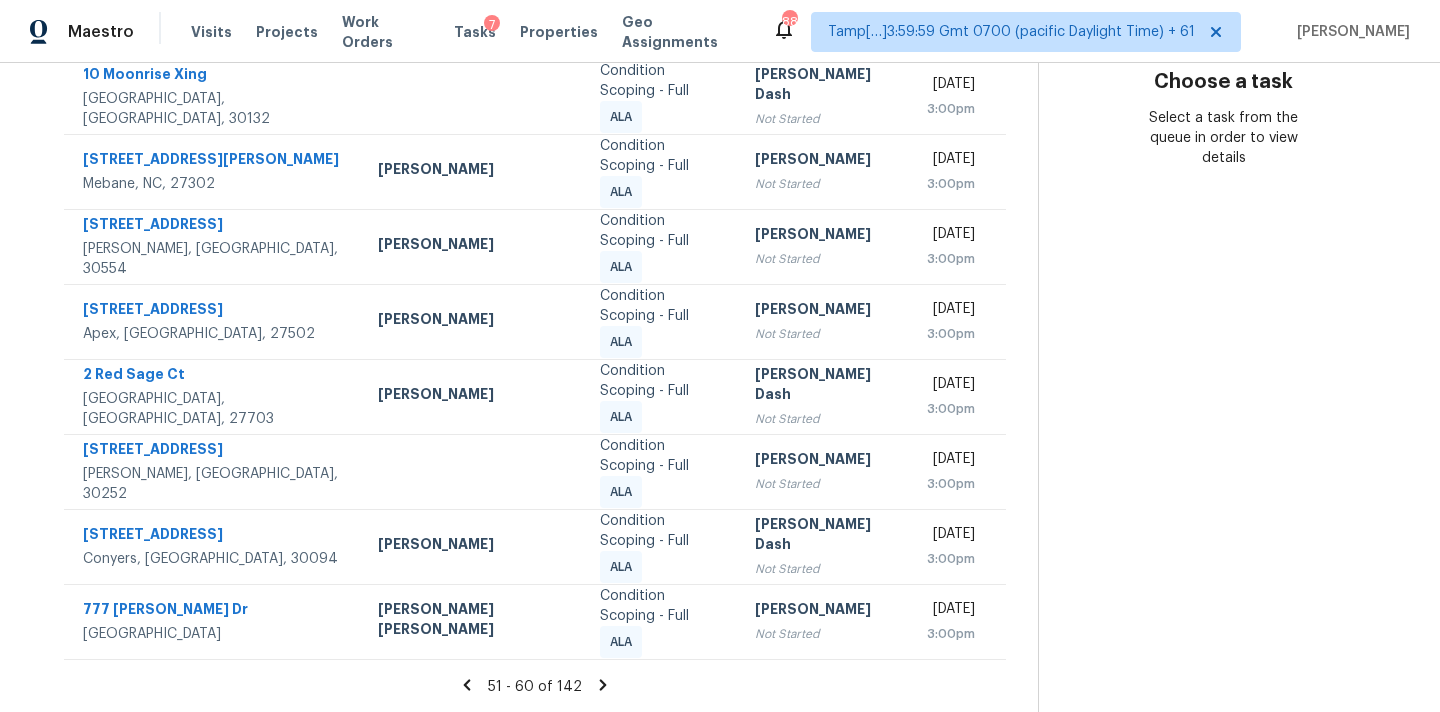 click 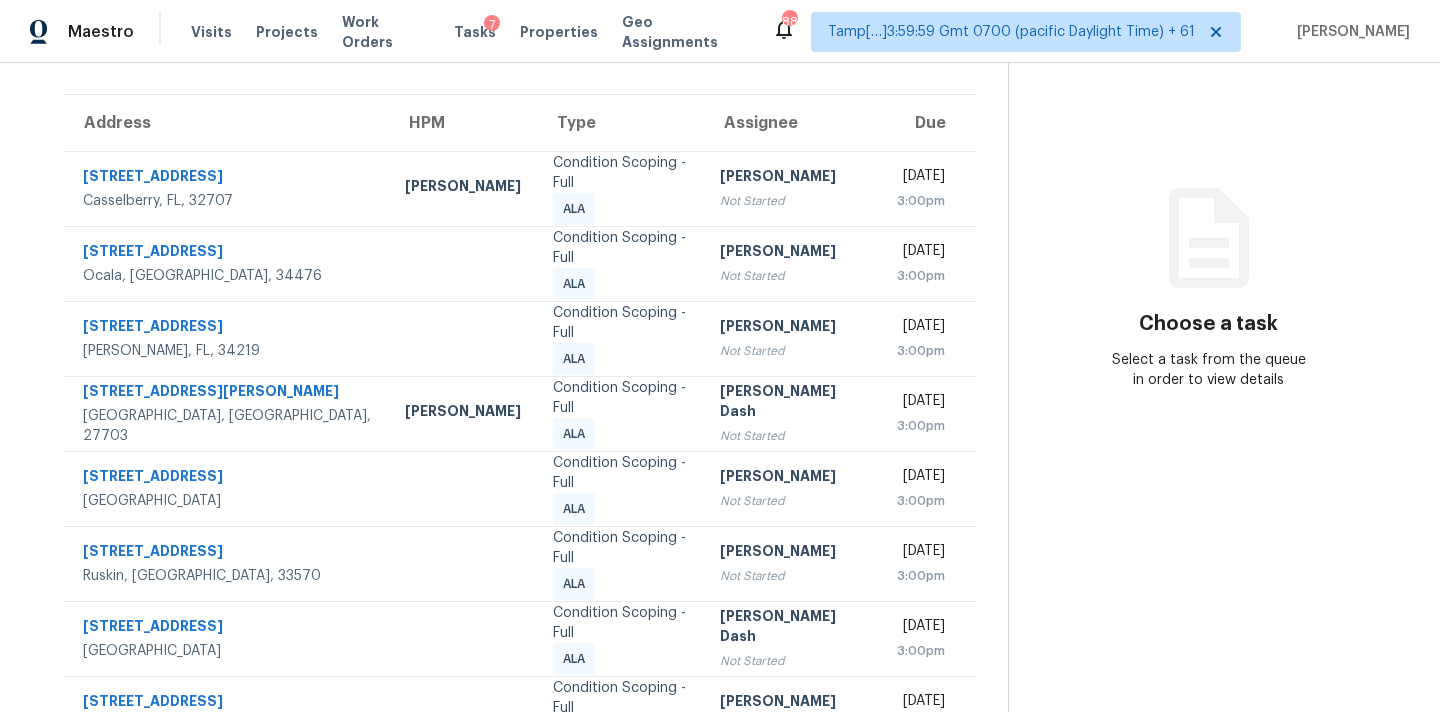 scroll, scrollTop: 114, scrollLeft: 0, axis: vertical 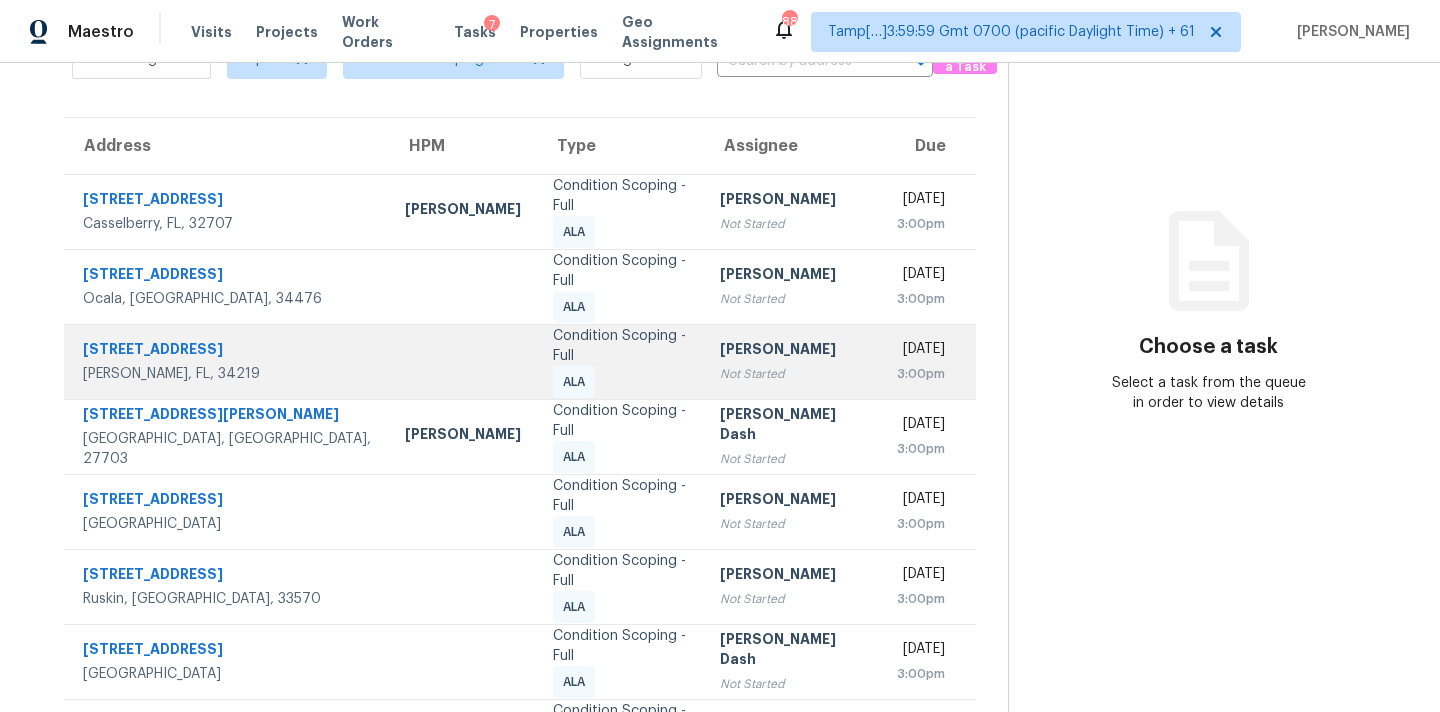 click on "Condition Scoping - Full ALA" at bounding box center [620, 361] 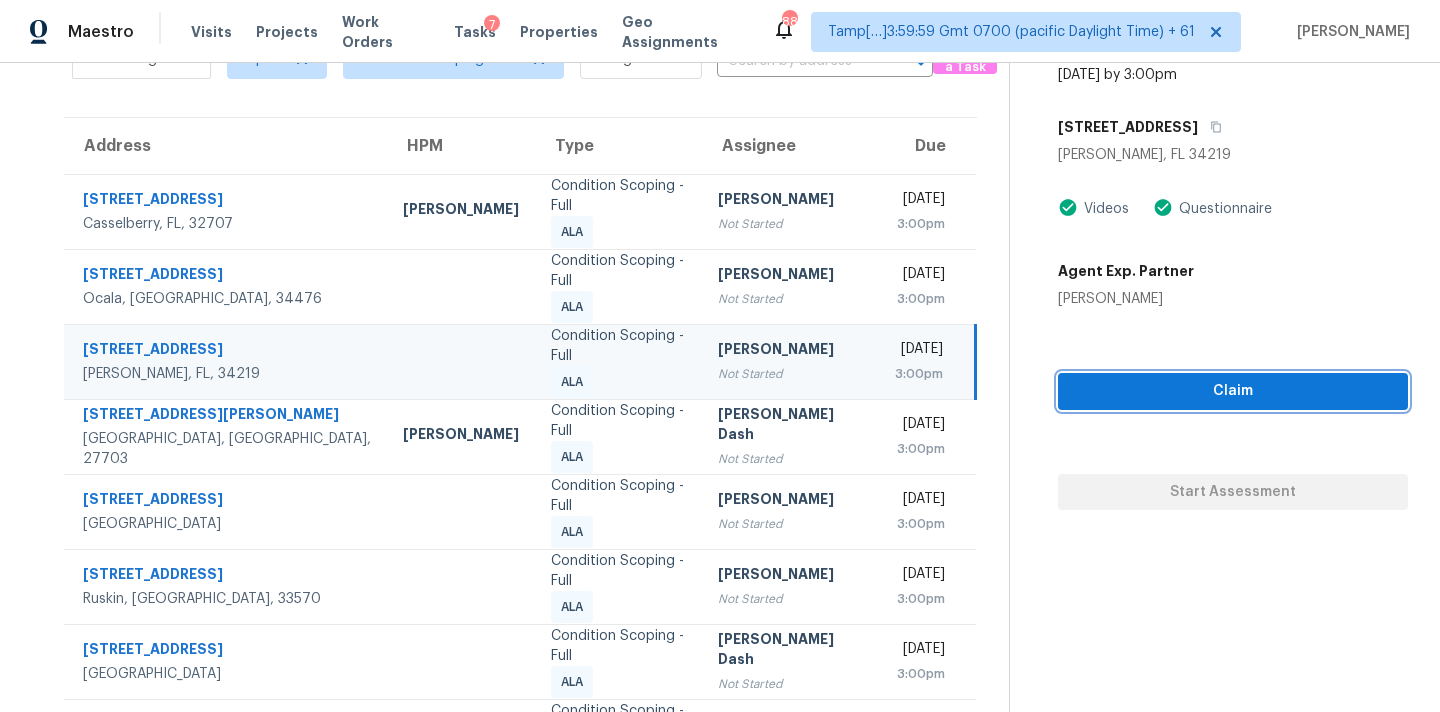 click on "Claim" at bounding box center [1233, 391] 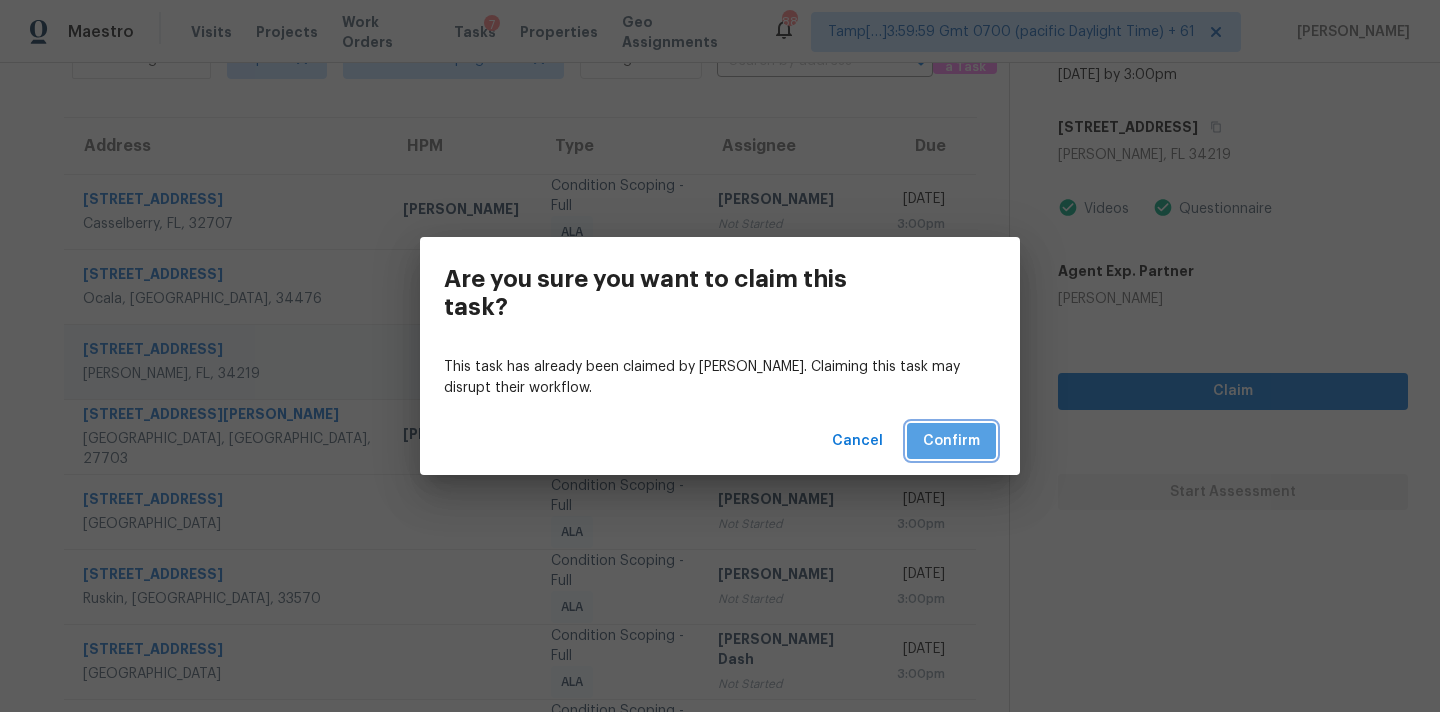 click on "Confirm" at bounding box center (951, 441) 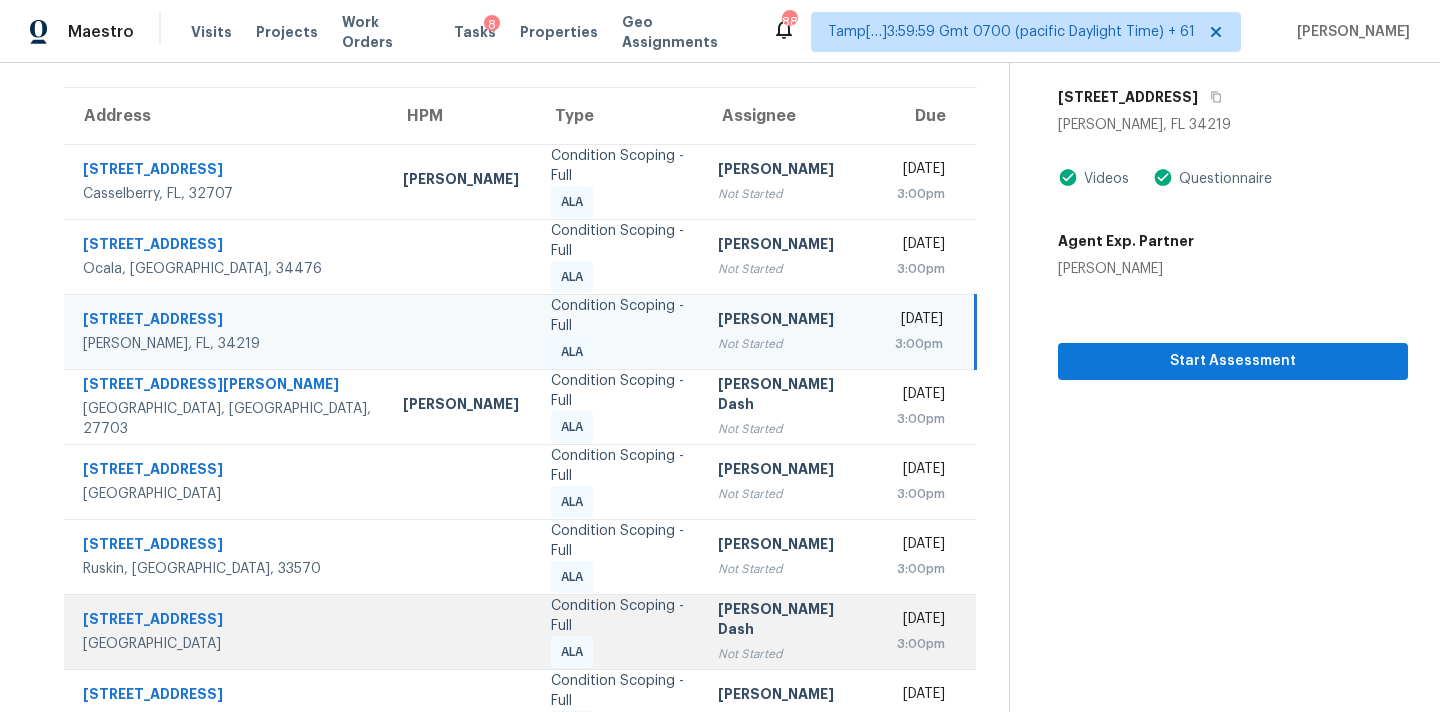 scroll, scrollTop: 329, scrollLeft: 0, axis: vertical 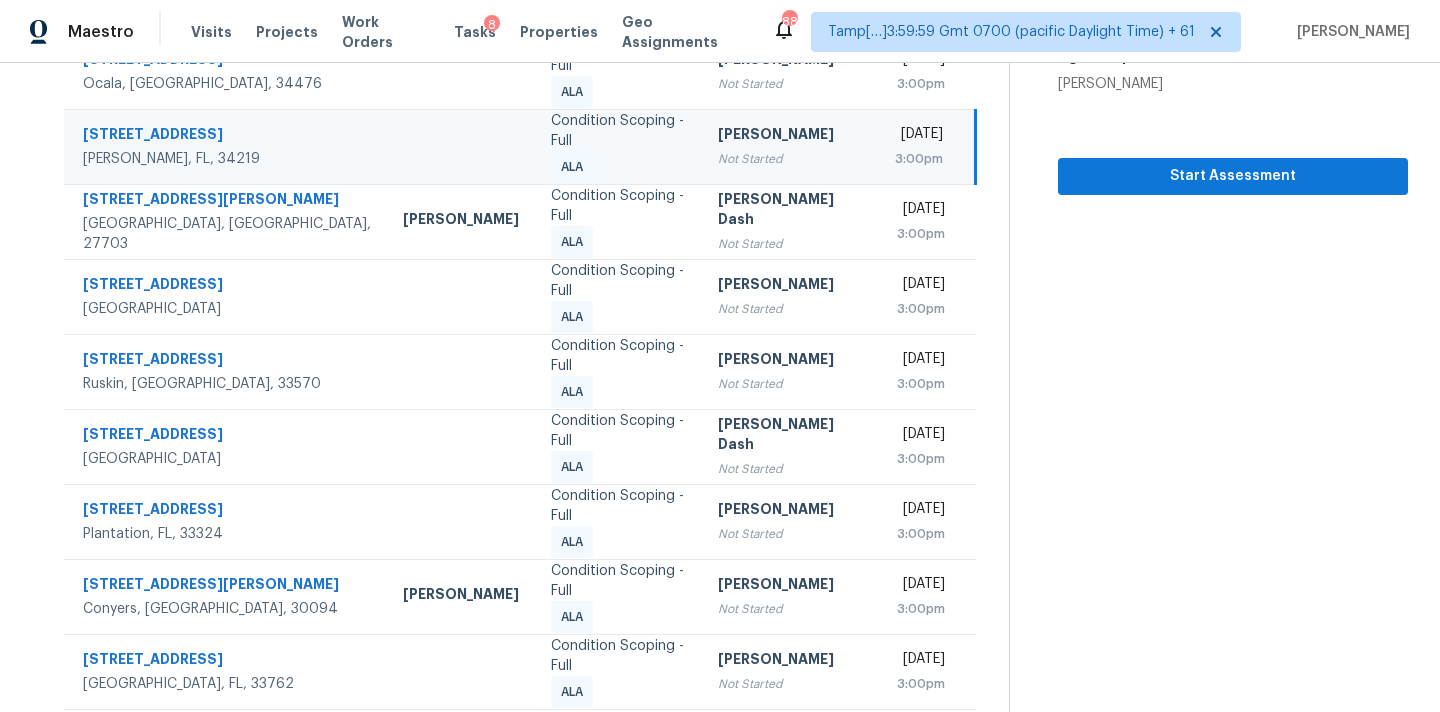 click 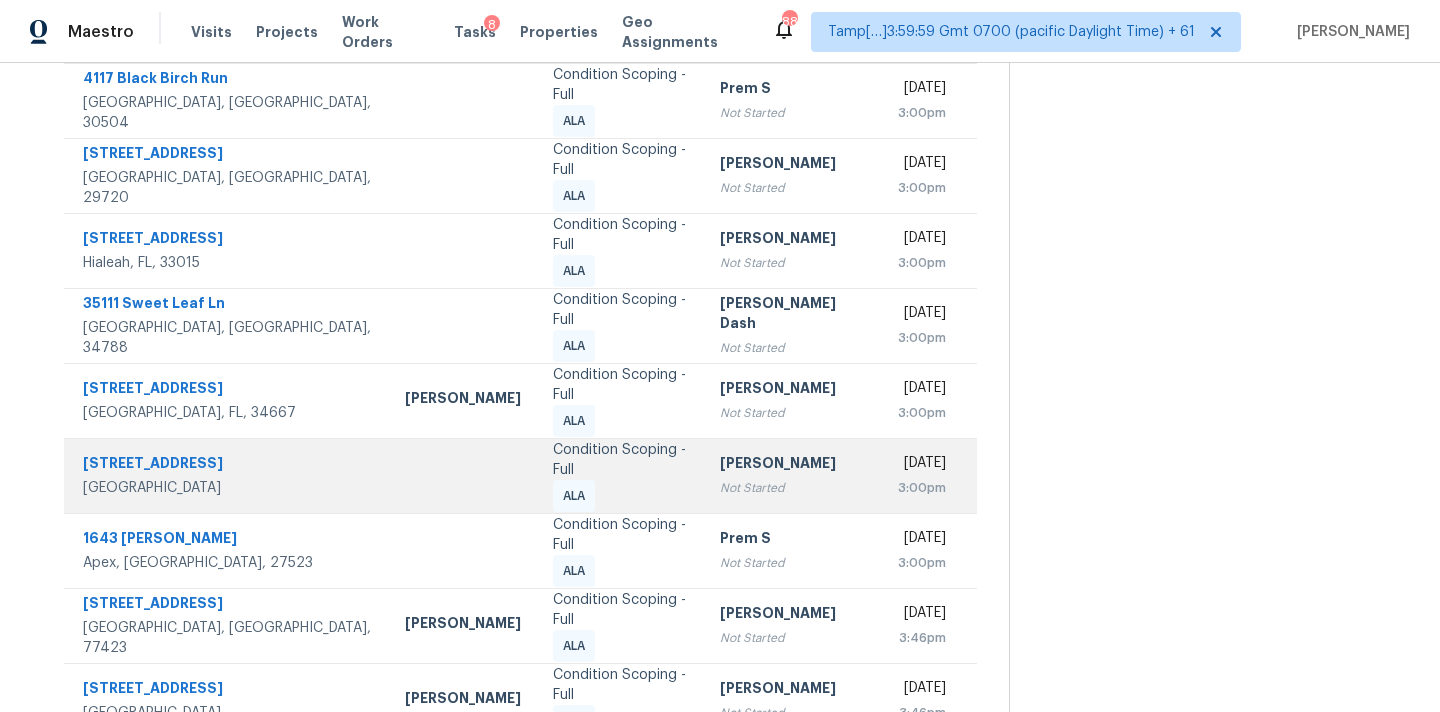 scroll, scrollTop: 379, scrollLeft: 0, axis: vertical 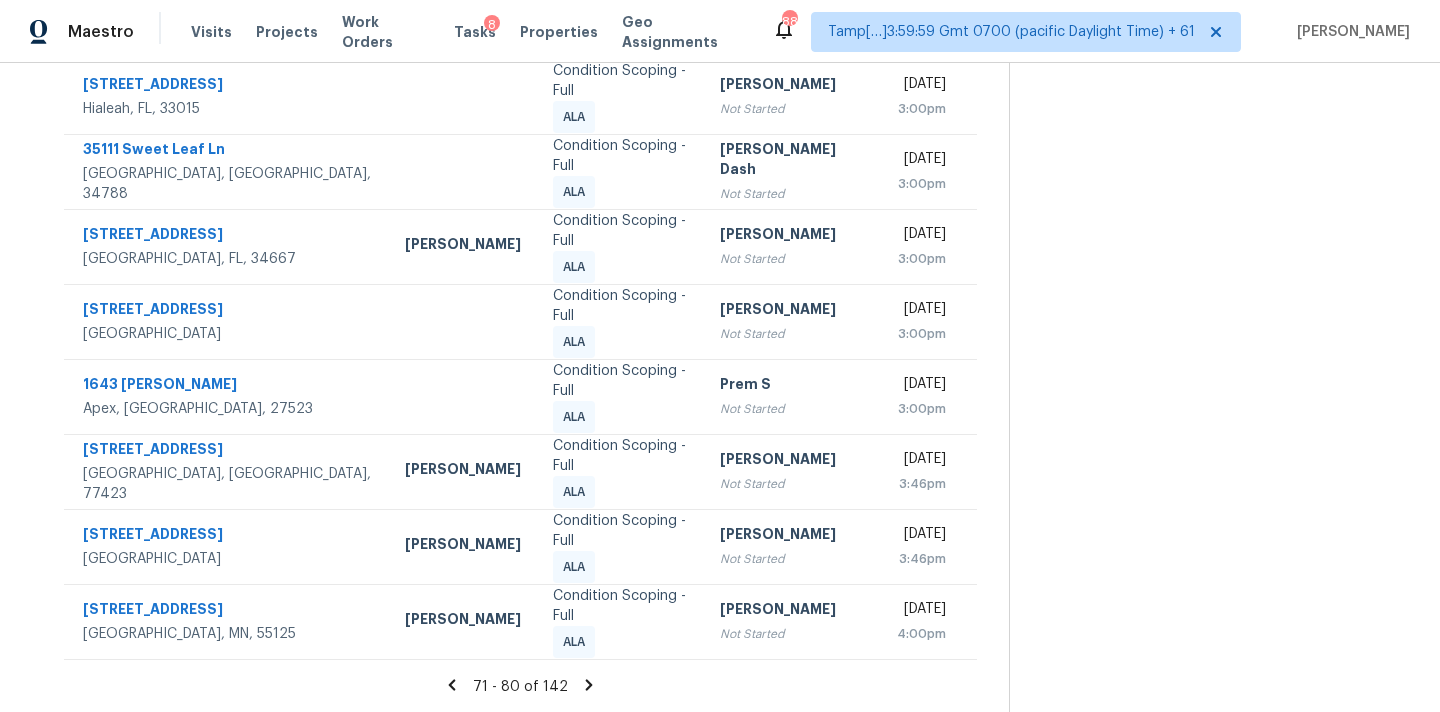 click 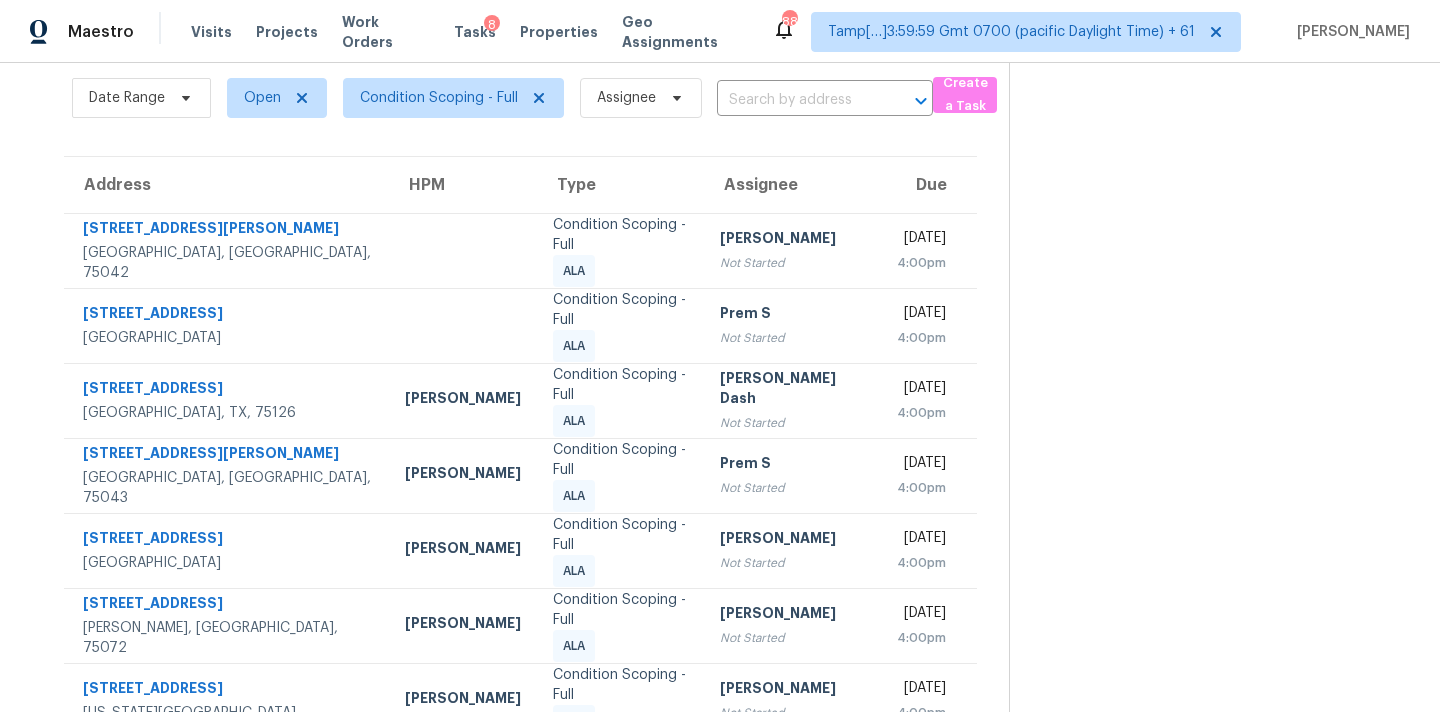 scroll, scrollTop: 329, scrollLeft: 0, axis: vertical 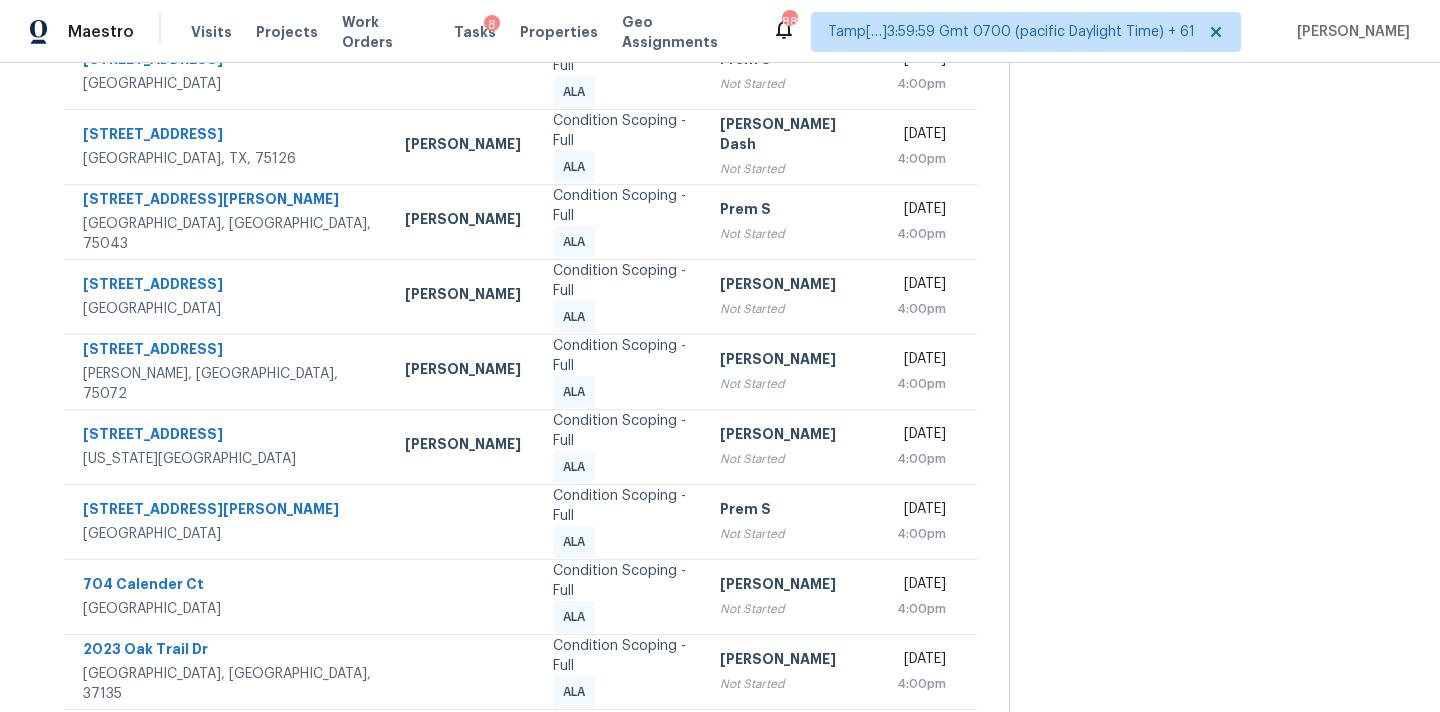 click 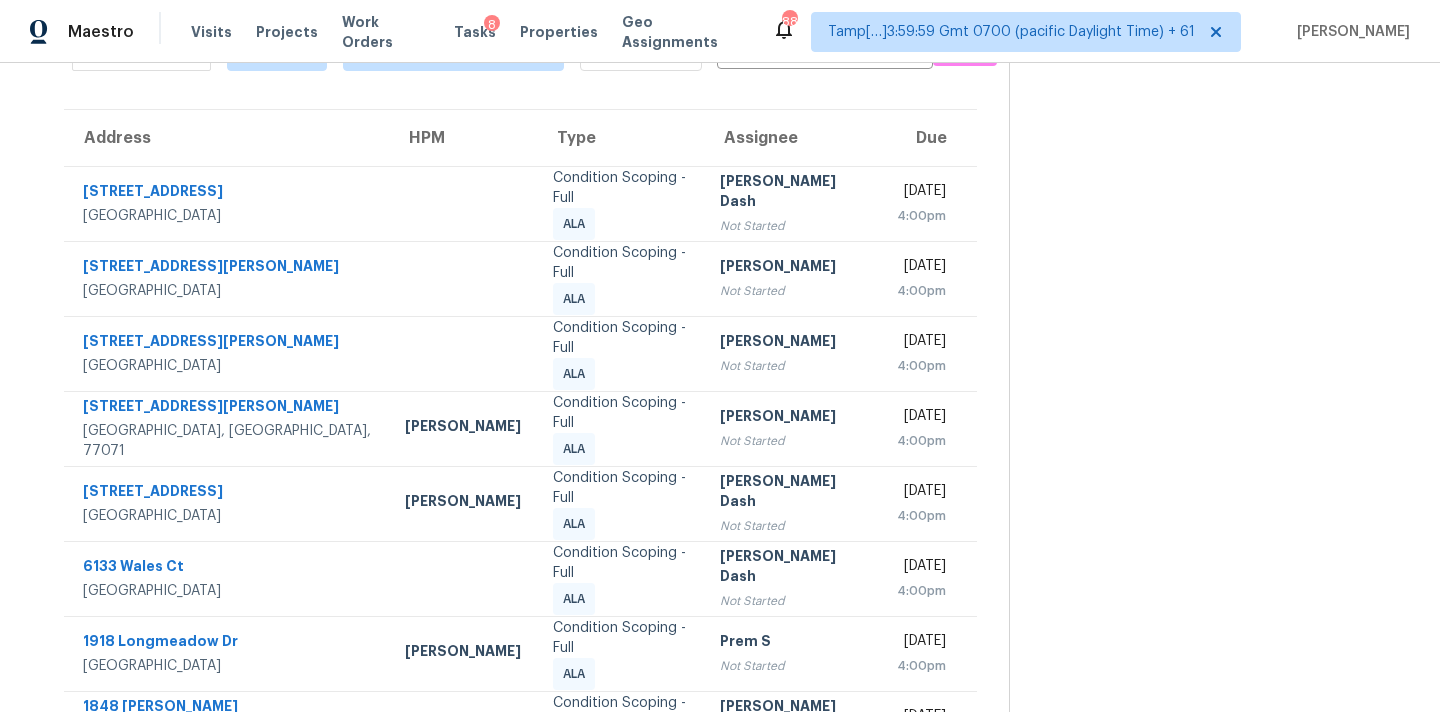 scroll, scrollTop: 329, scrollLeft: 0, axis: vertical 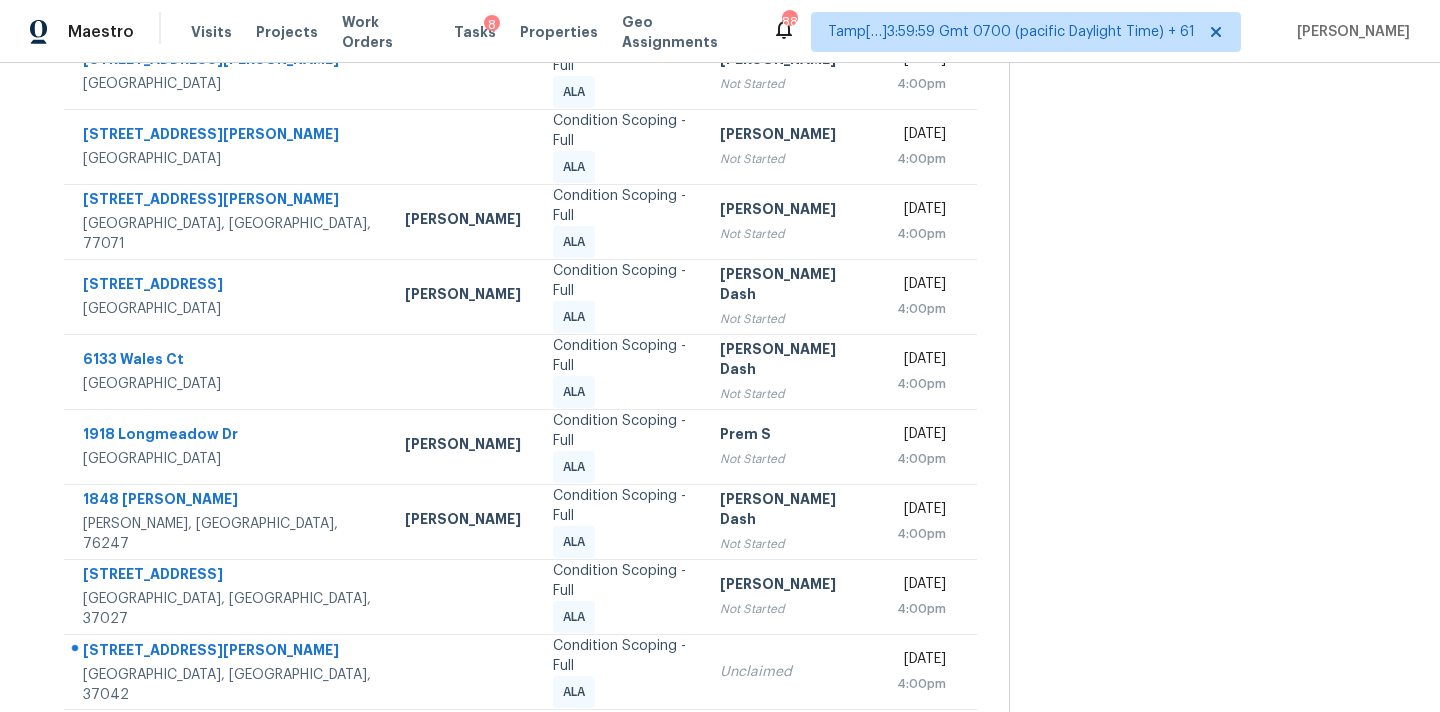 click 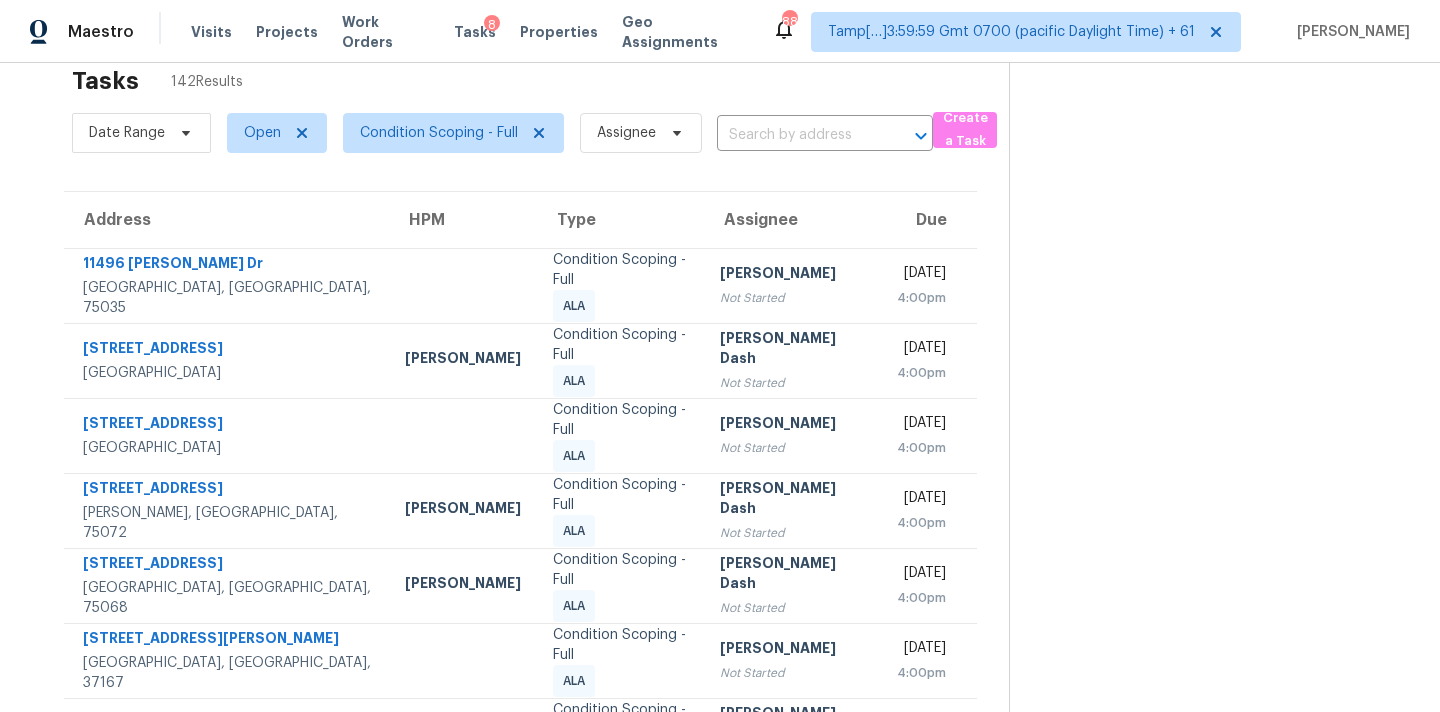 scroll, scrollTop: 329, scrollLeft: 0, axis: vertical 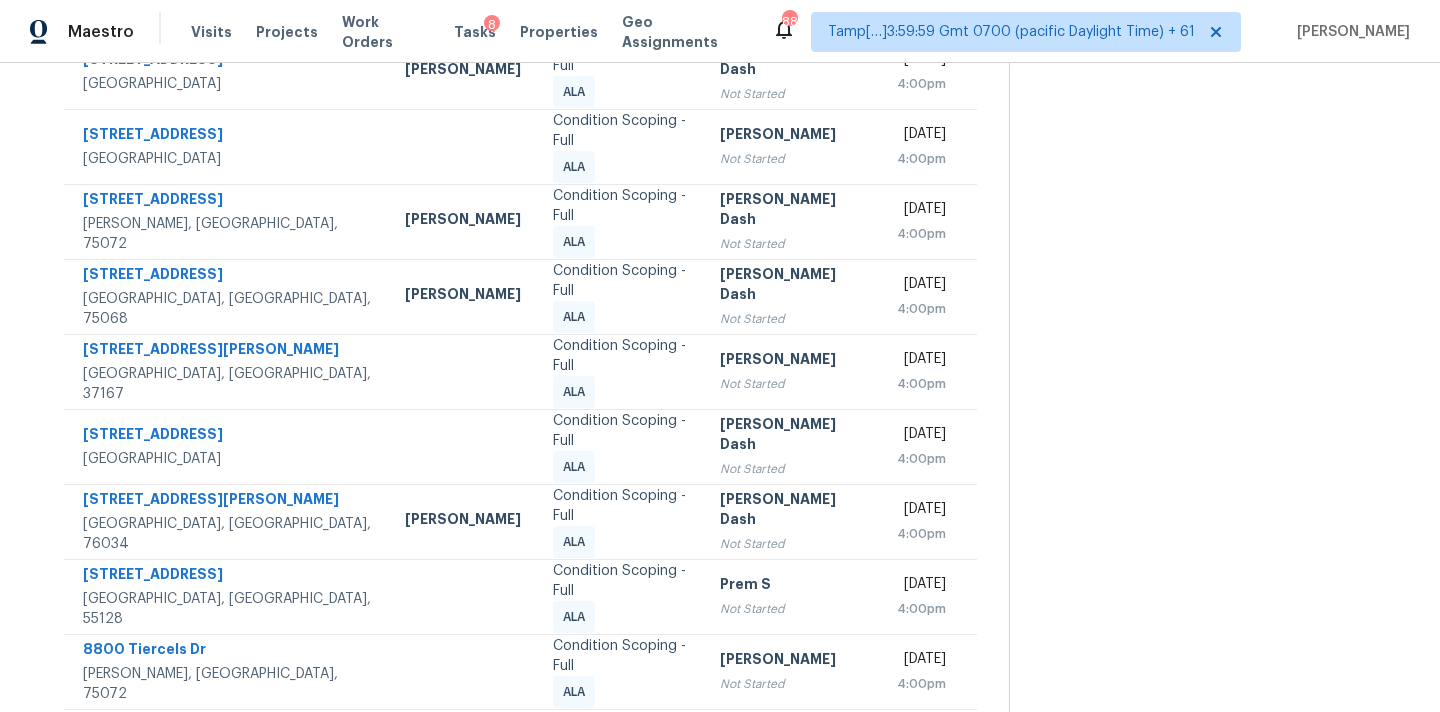 click 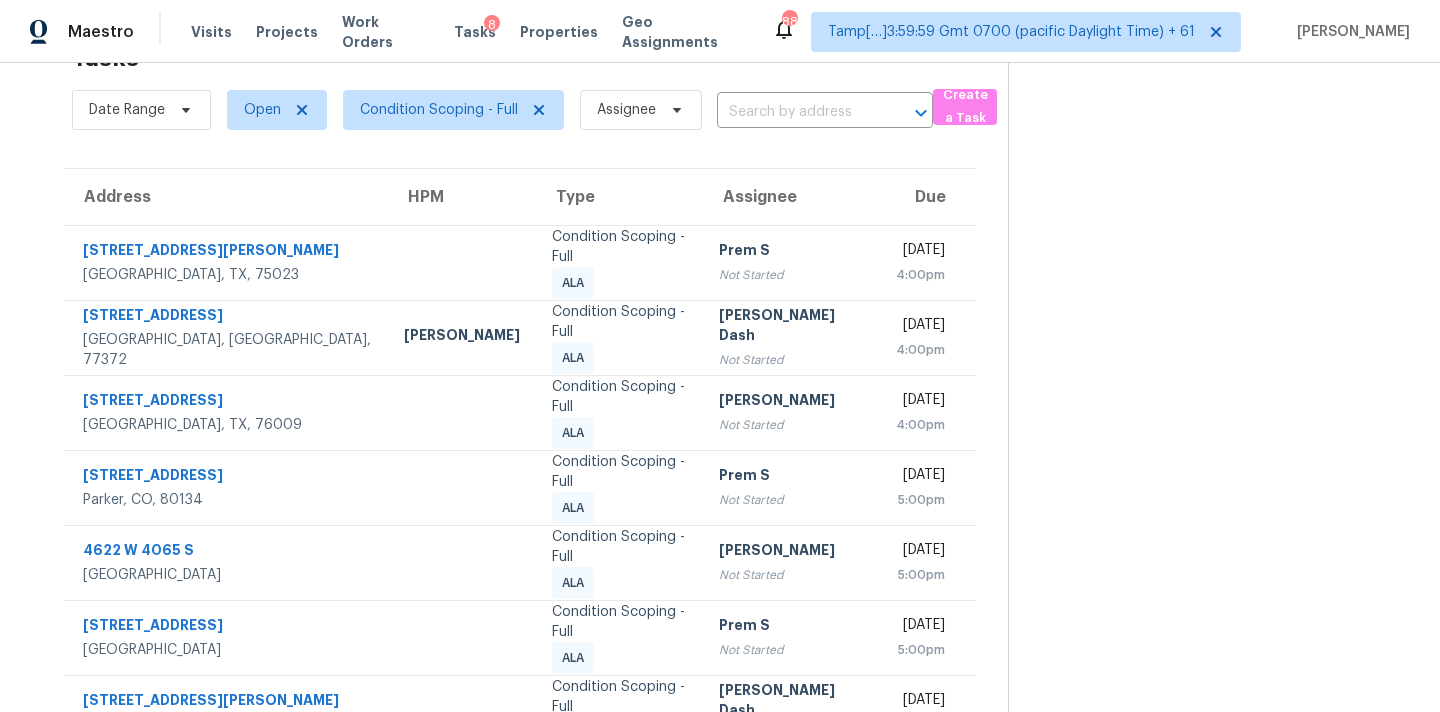 scroll, scrollTop: 329, scrollLeft: 0, axis: vertical 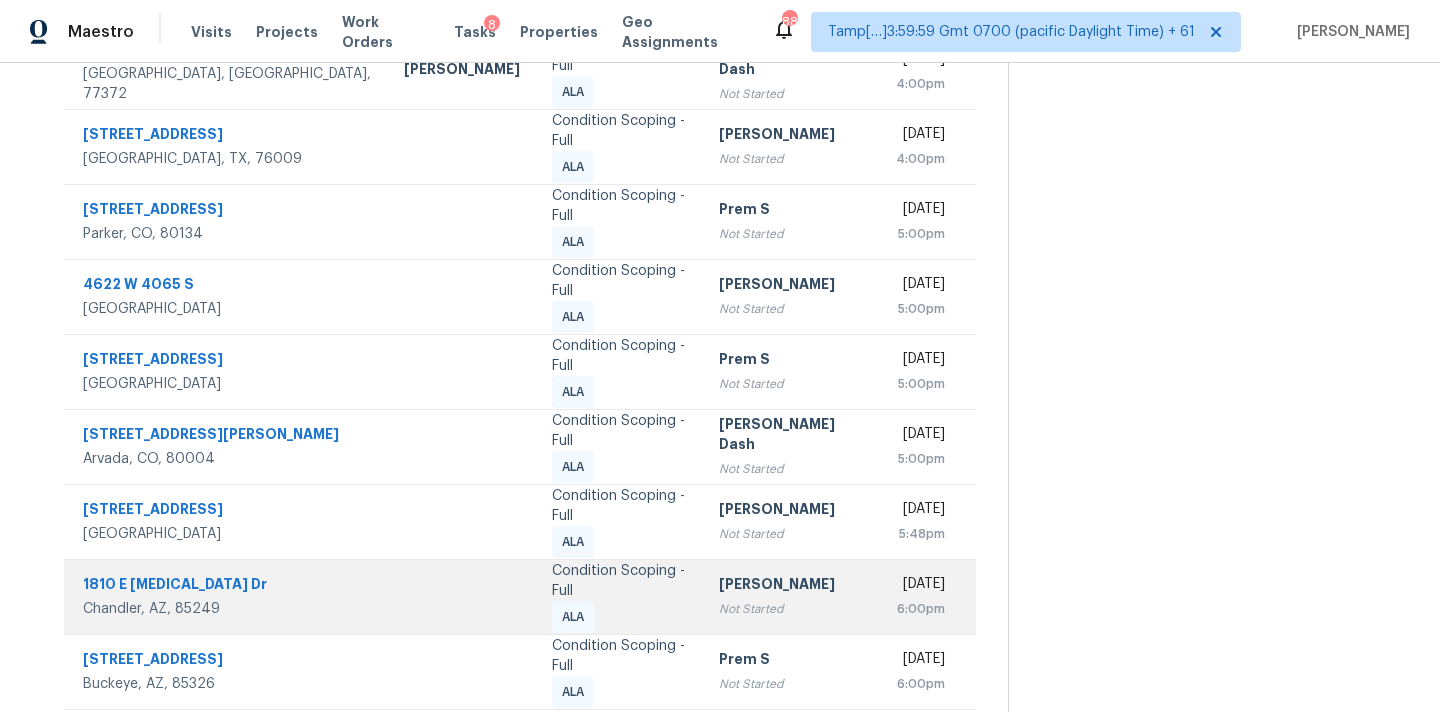 click at bounding box center (462, 596) 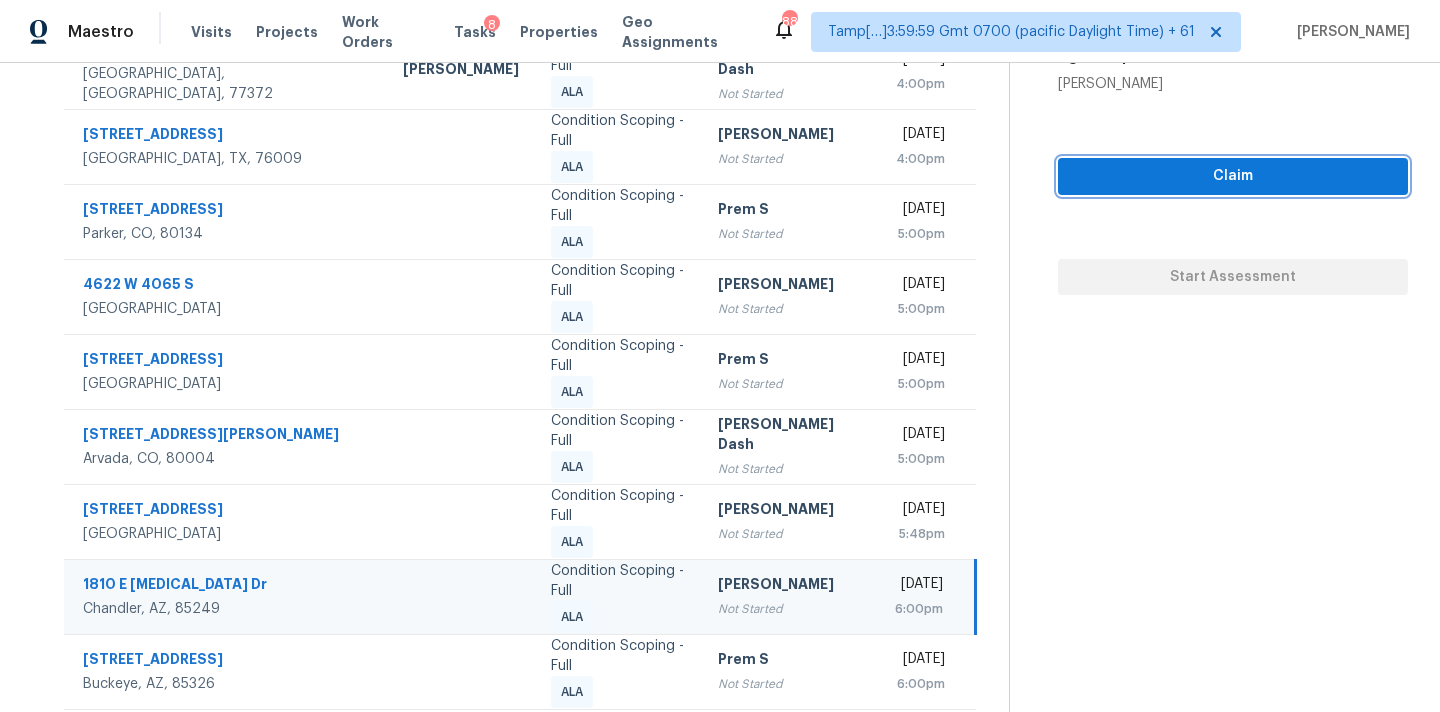 click on "Claim" at bounding box center (1233, 176) 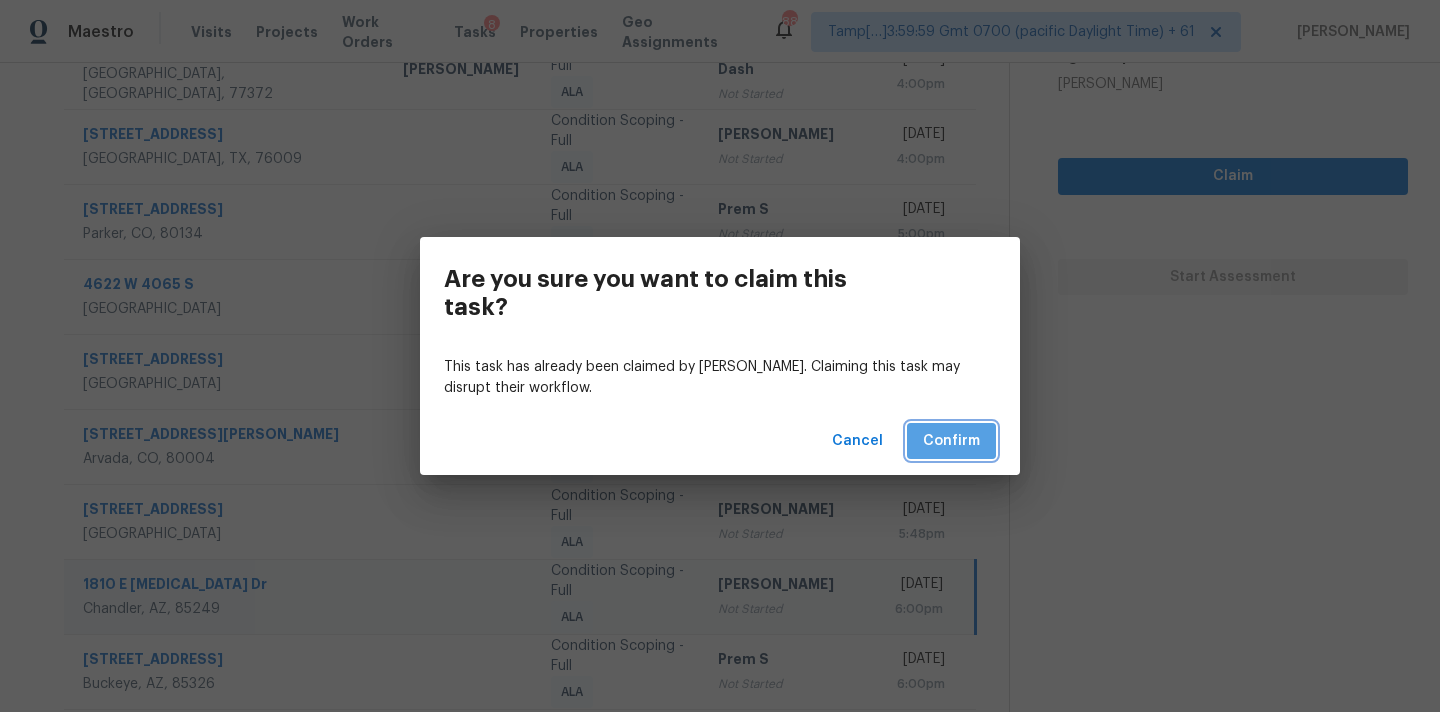 click on "Confirm" at bounding box center [951, 441] 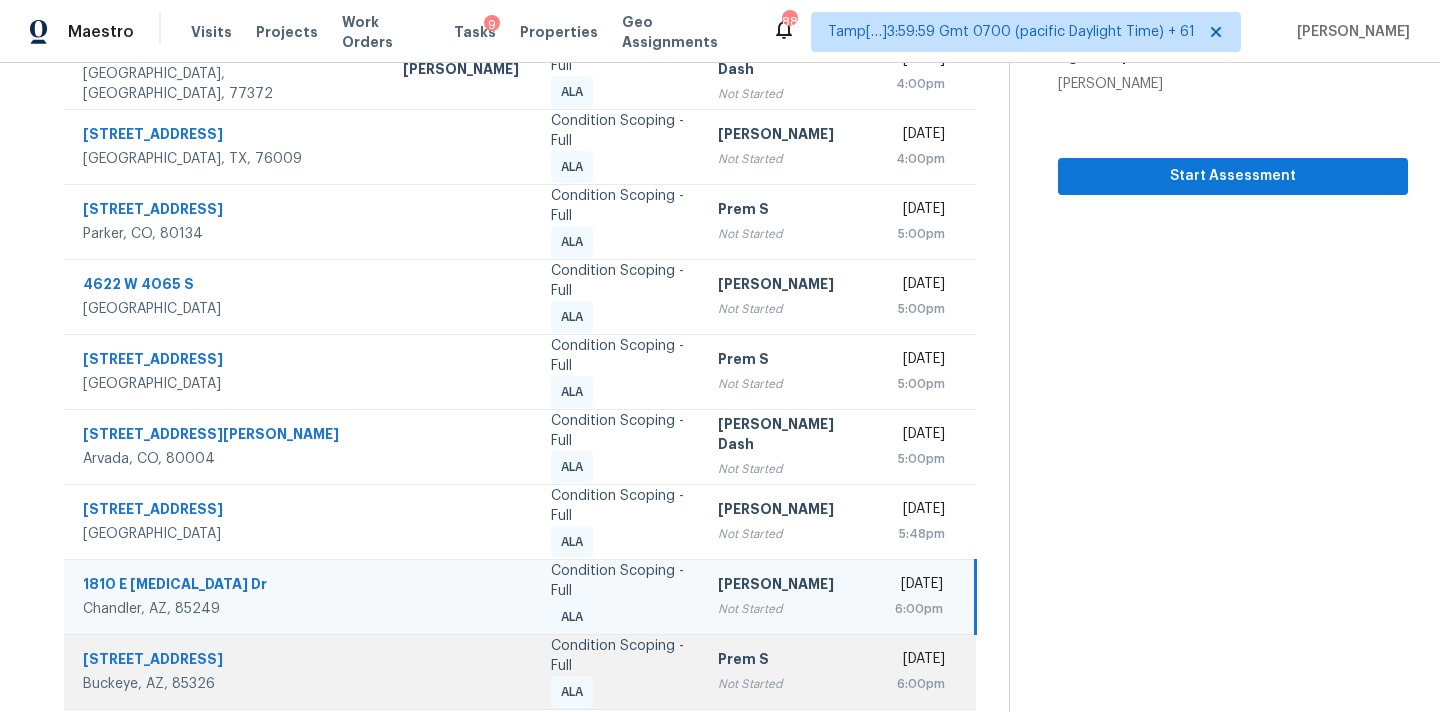 click on "Prem S" at bounding box center (790, 661) 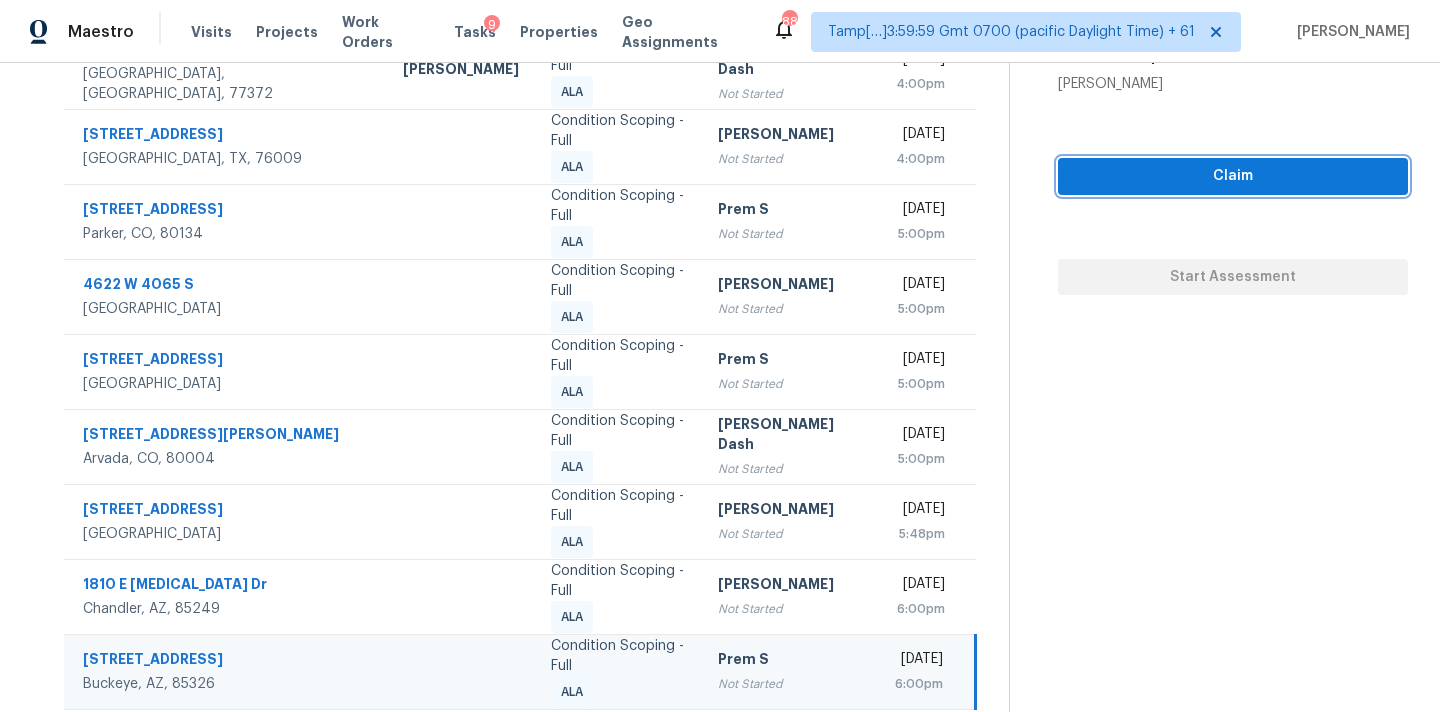 click on "Claim" at bounding box center [1233, 176] 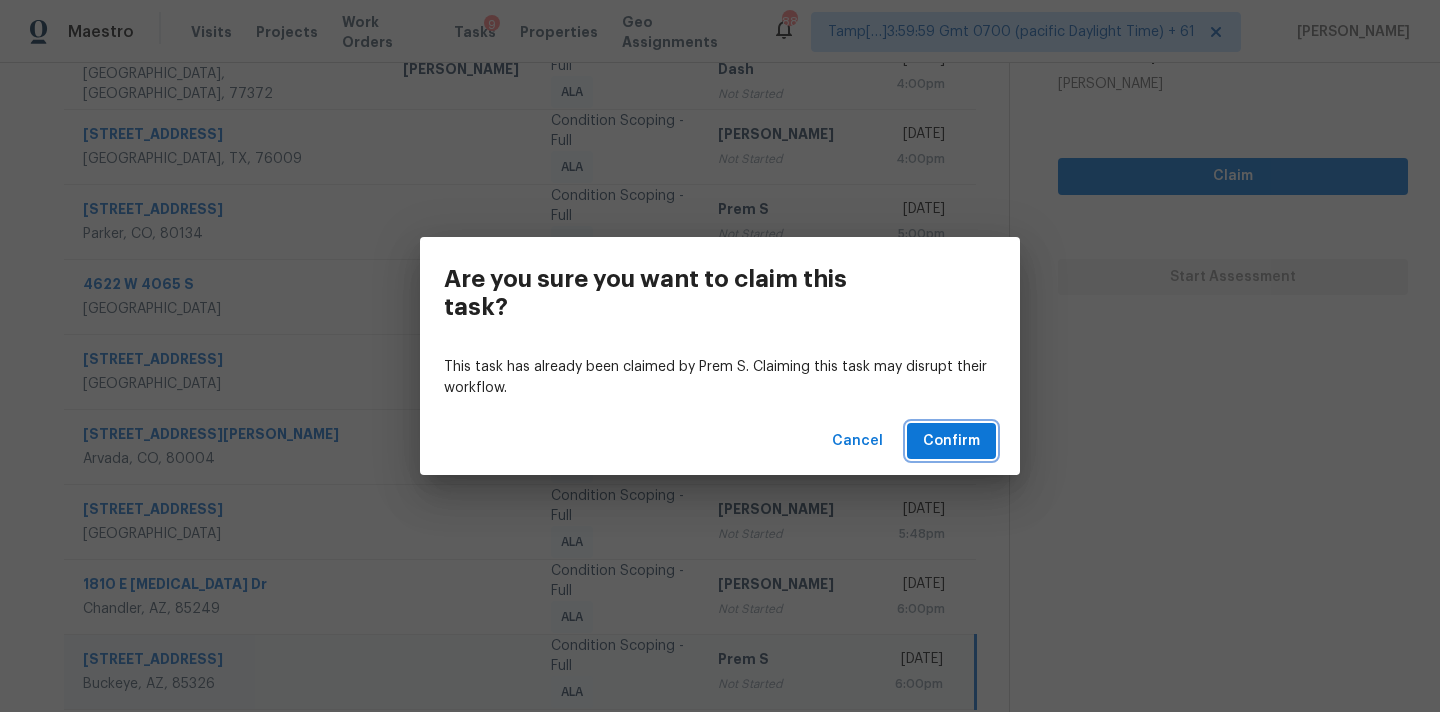 click on "Confirm" at bounding box center [951, 441] 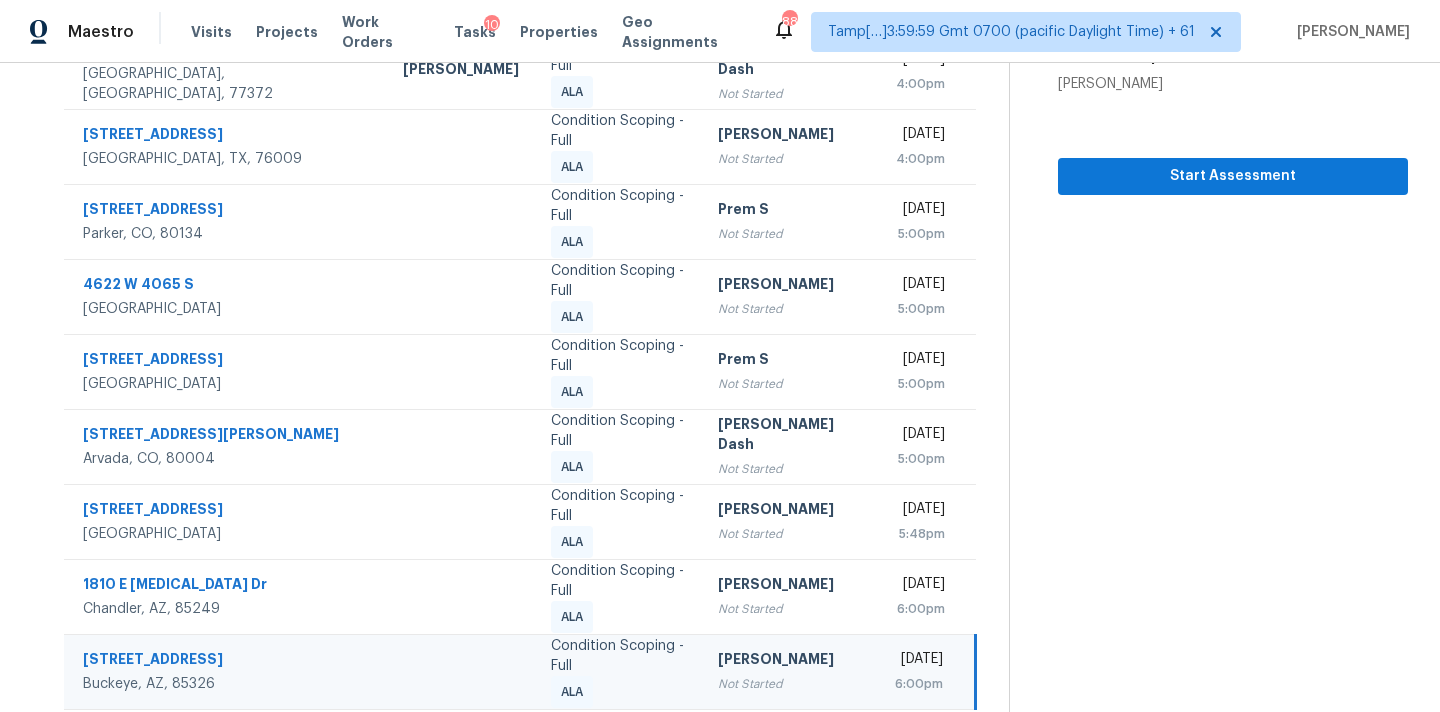 click 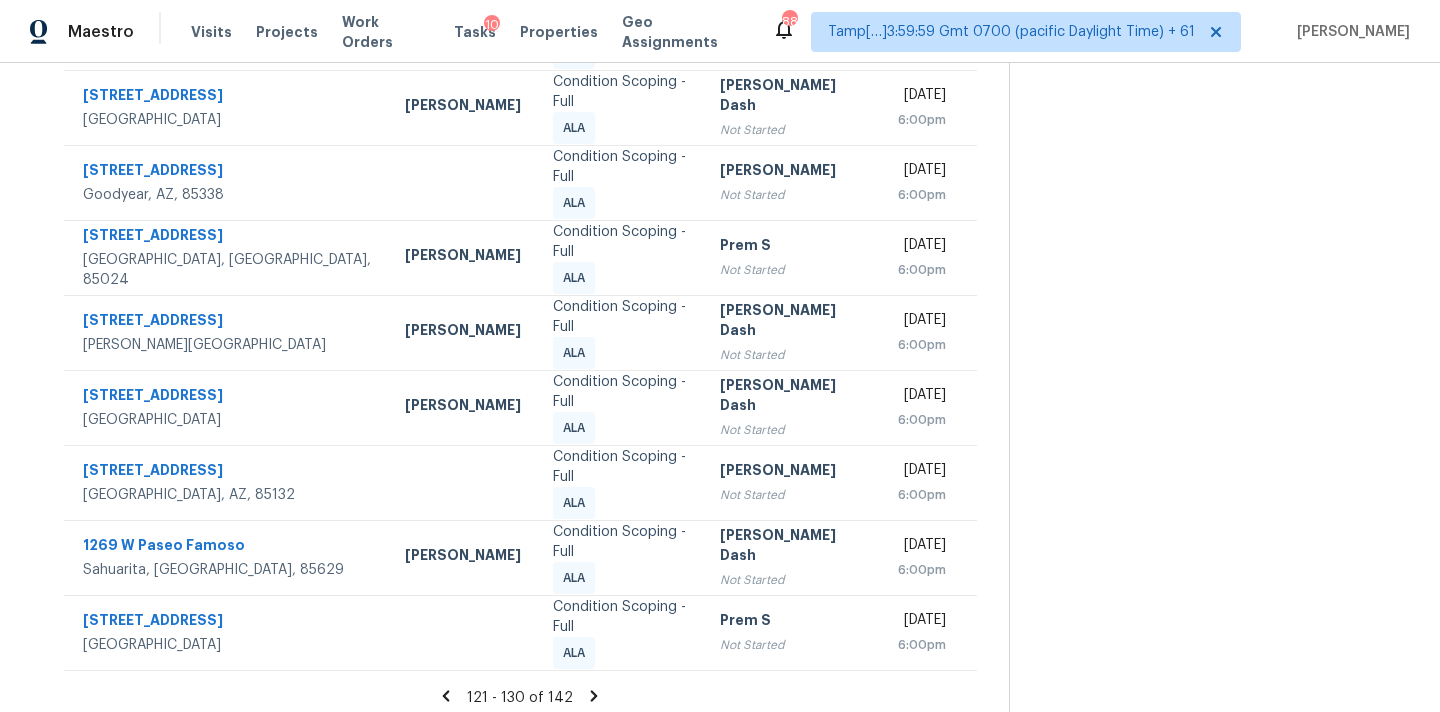scroll, scrollTop: 379, scrollLeft: 0, axis: vertical 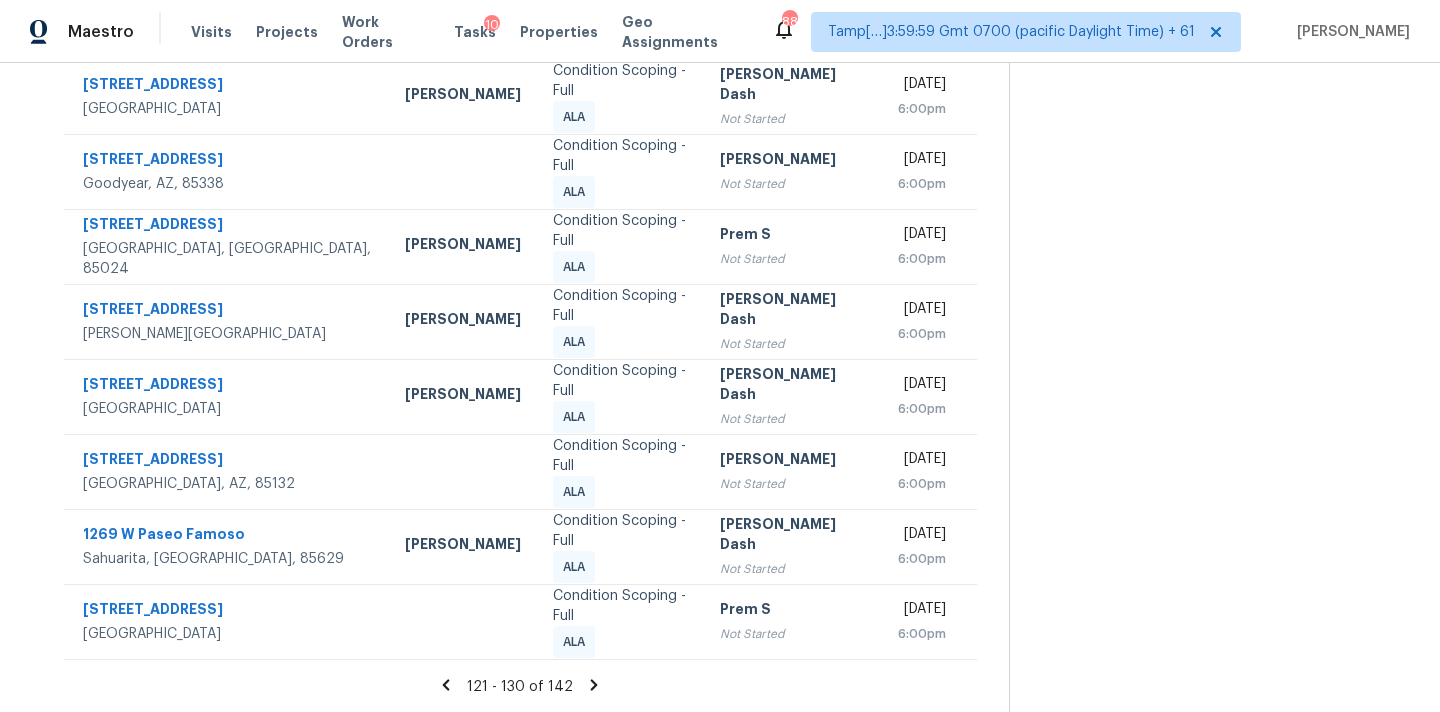 click 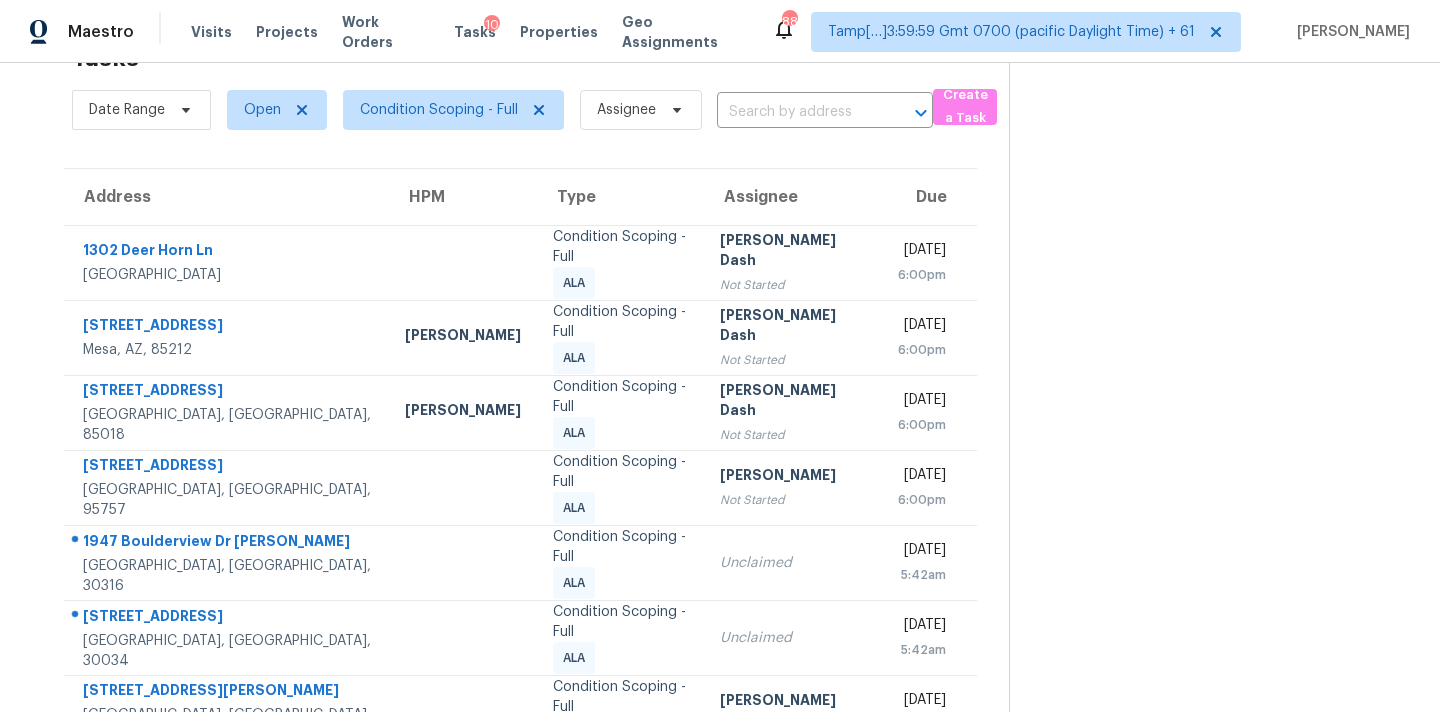 scroll, scrollTop: 329, scrollLeft: 0, axis: vertical 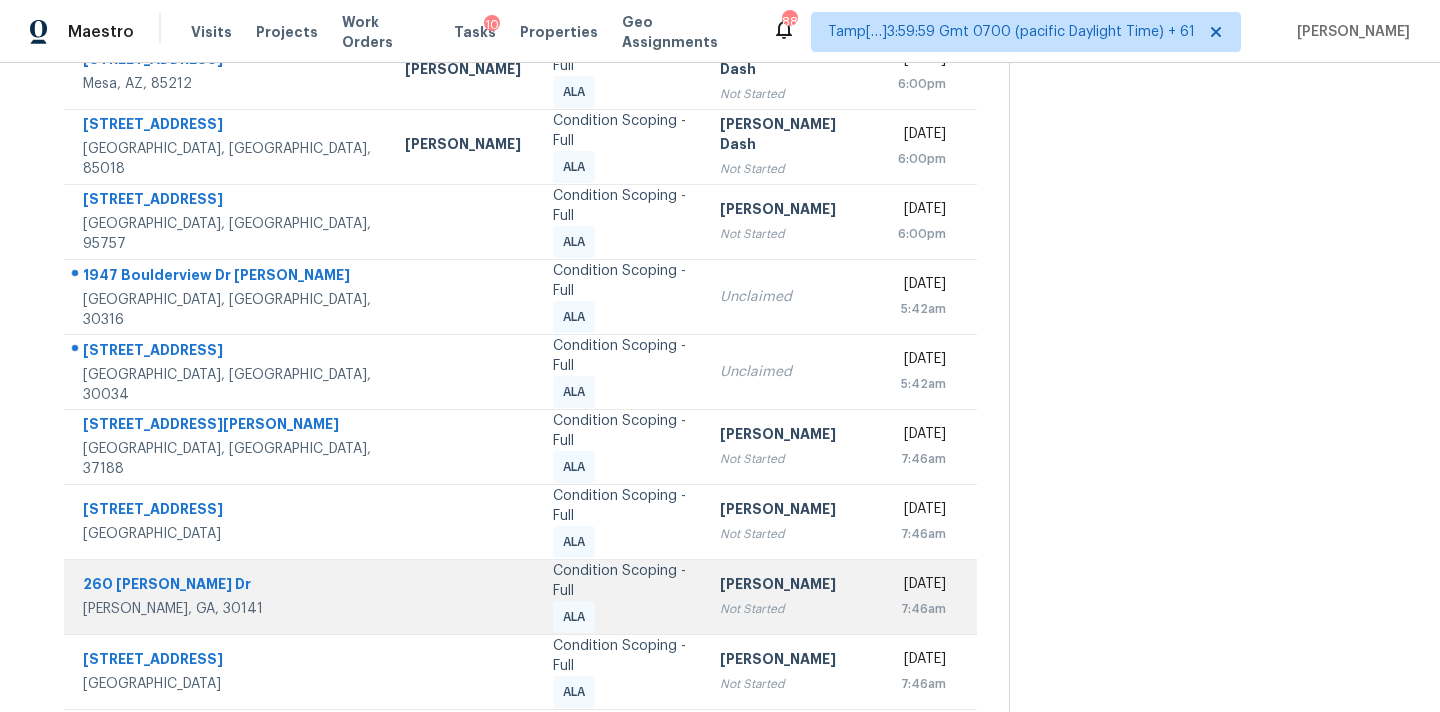 click on "Condition Scoping - Full ALA" at bounding box center (620, 597) 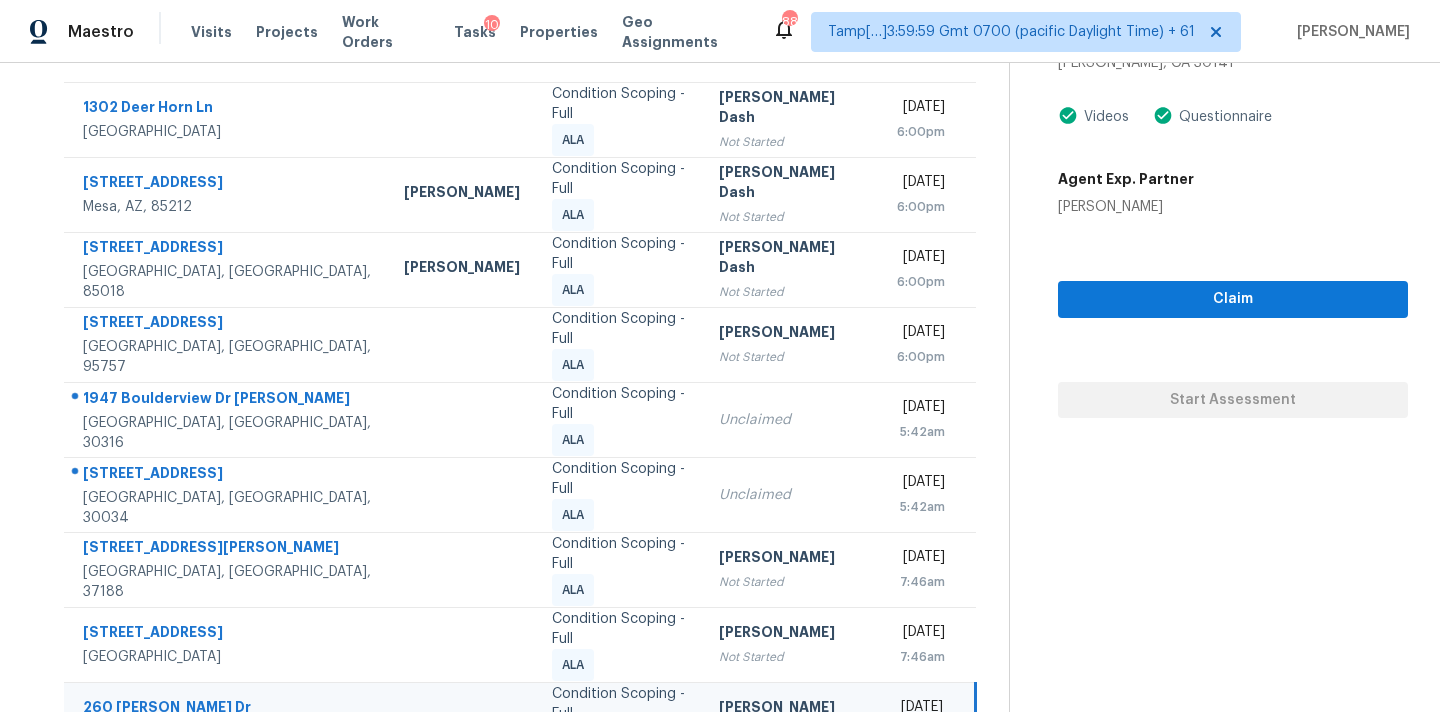 scroll, scrollTop: 329, scrollLeft: 0, axis: vertical 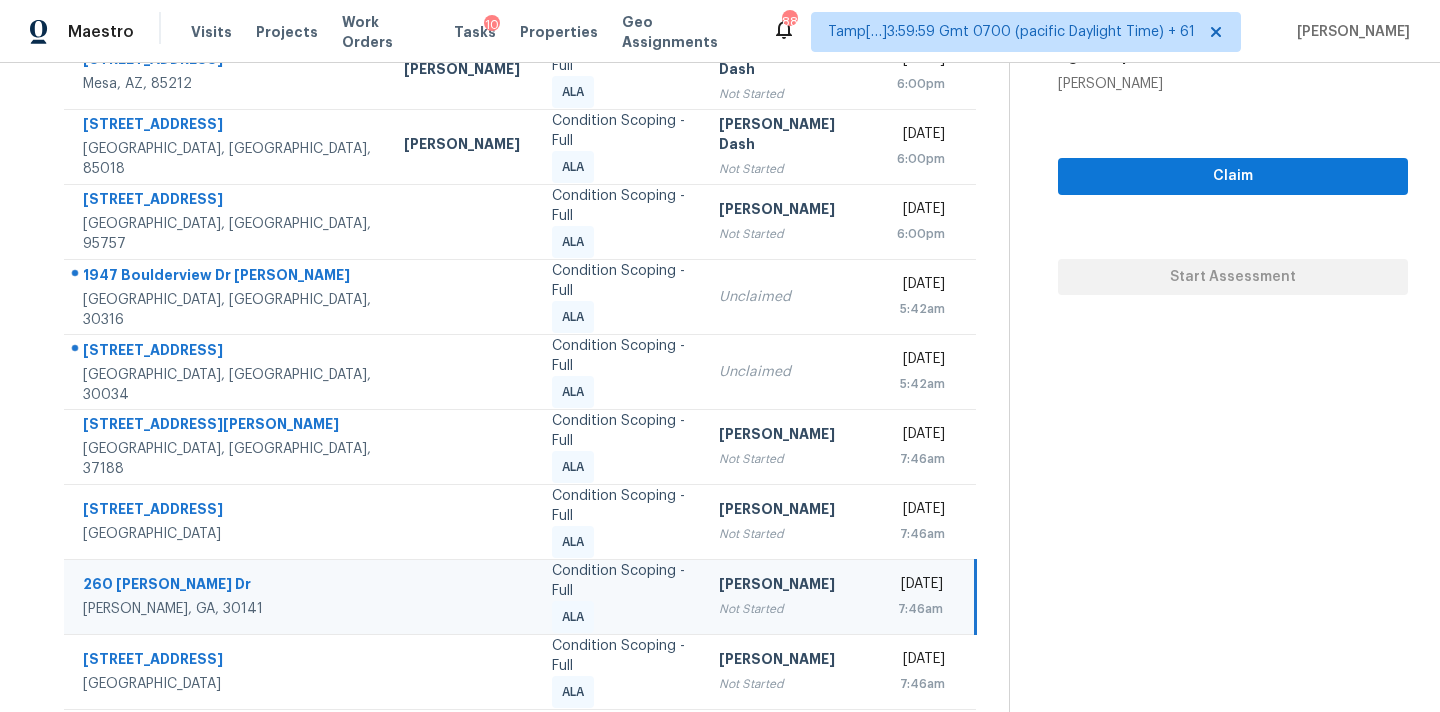 click 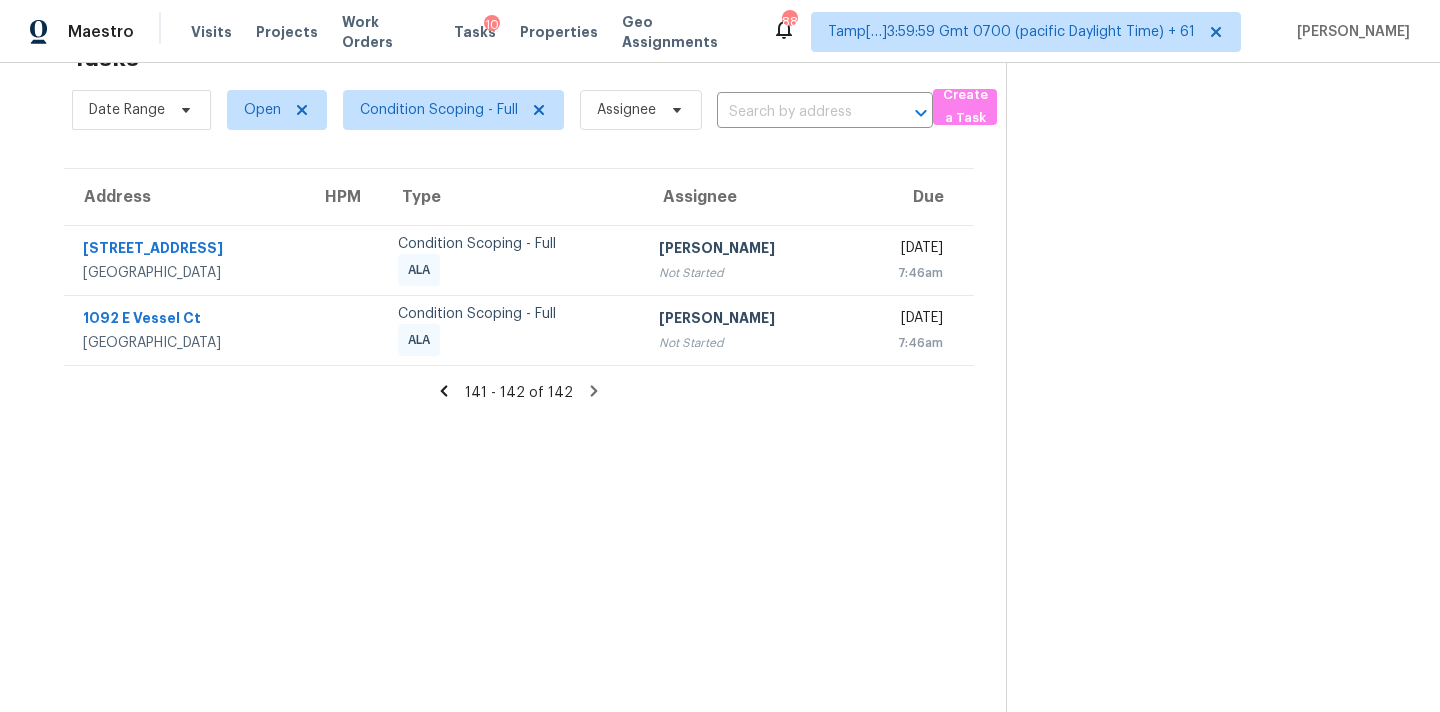 scroll, scrollTop: 0, scrollLeft: 0, axis: both 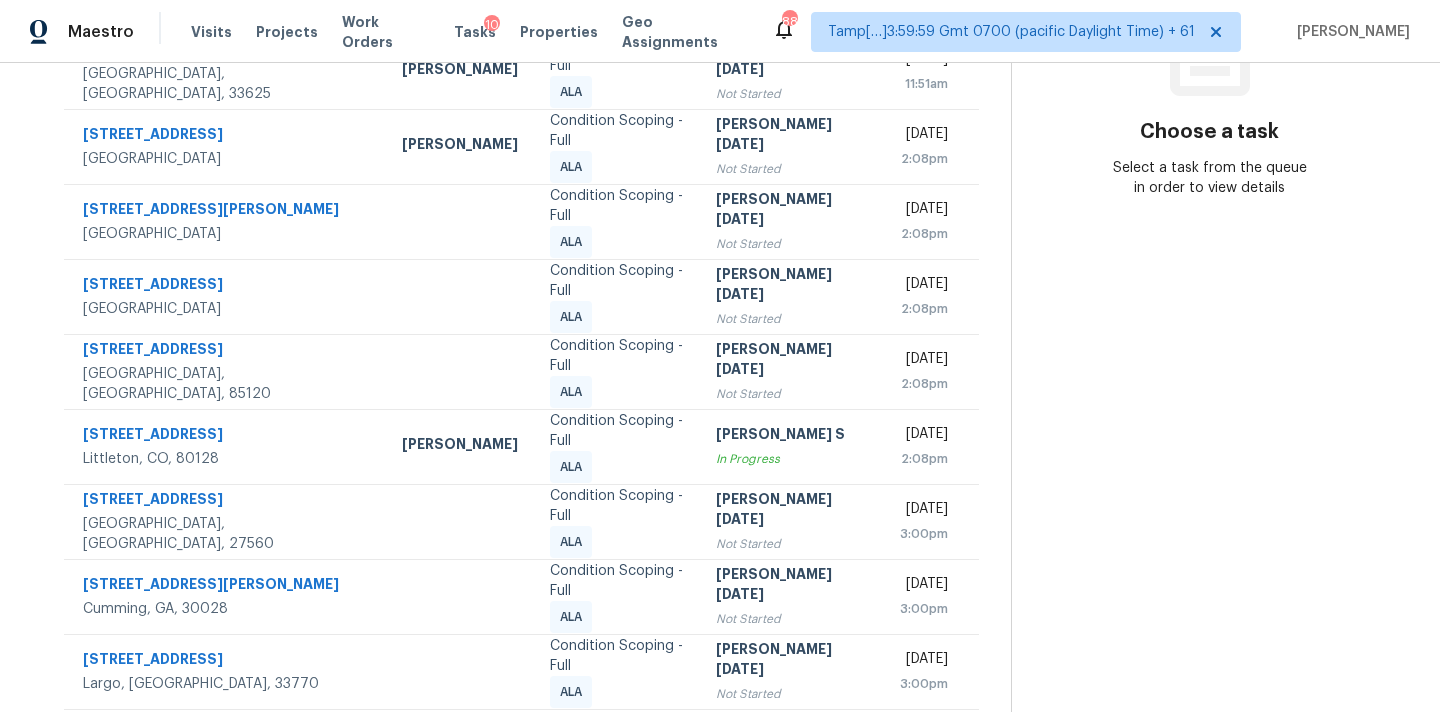 click 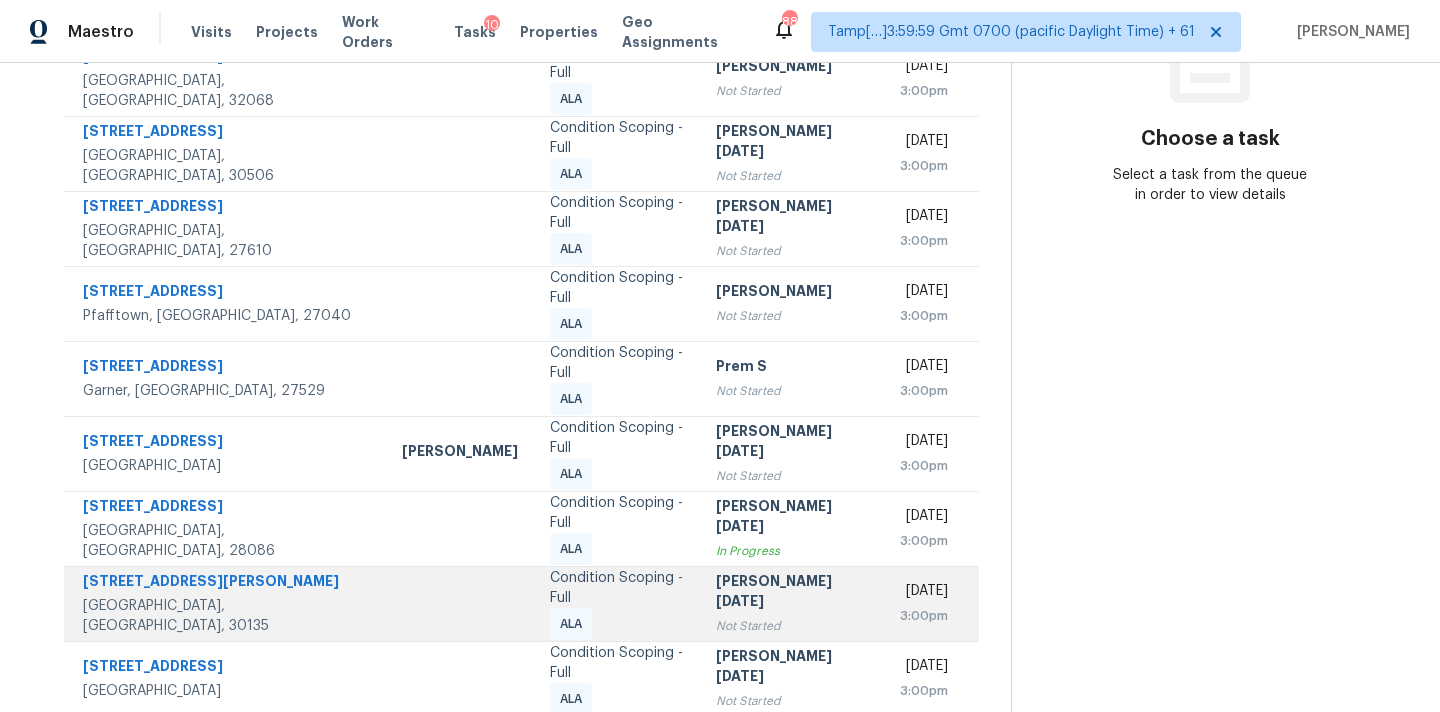 scroll, scrollTop: 329, scrollLeft: 0, axis: vertical 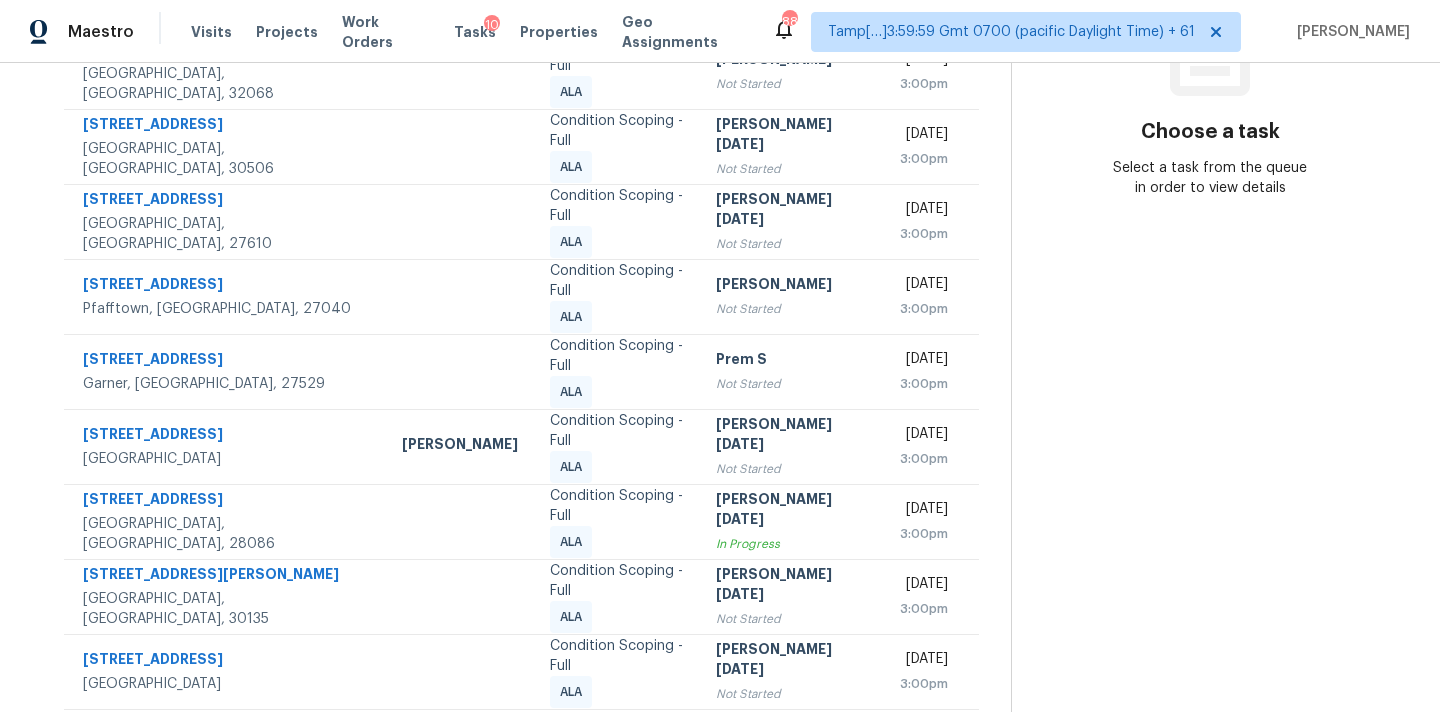 click 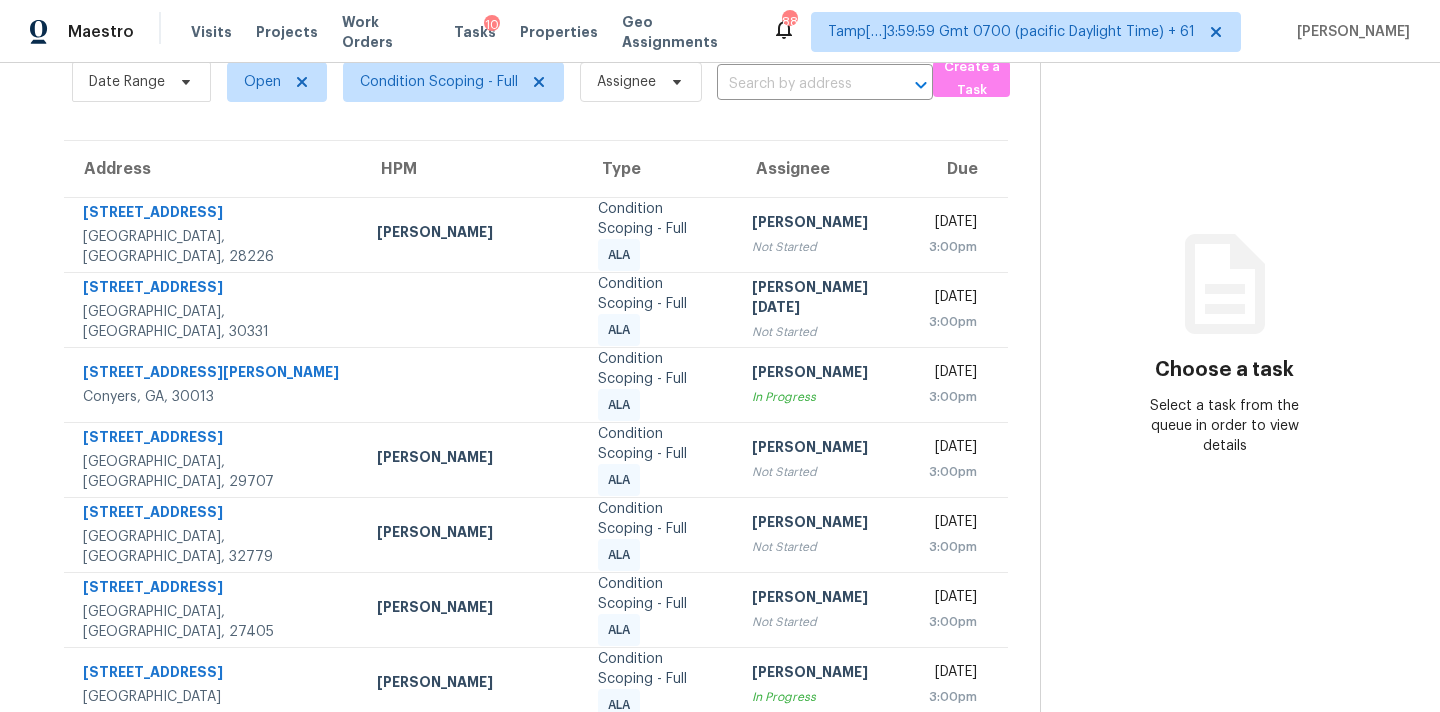 scroll, scrollTop: 329, scrollLeft: 0, axis: vertical 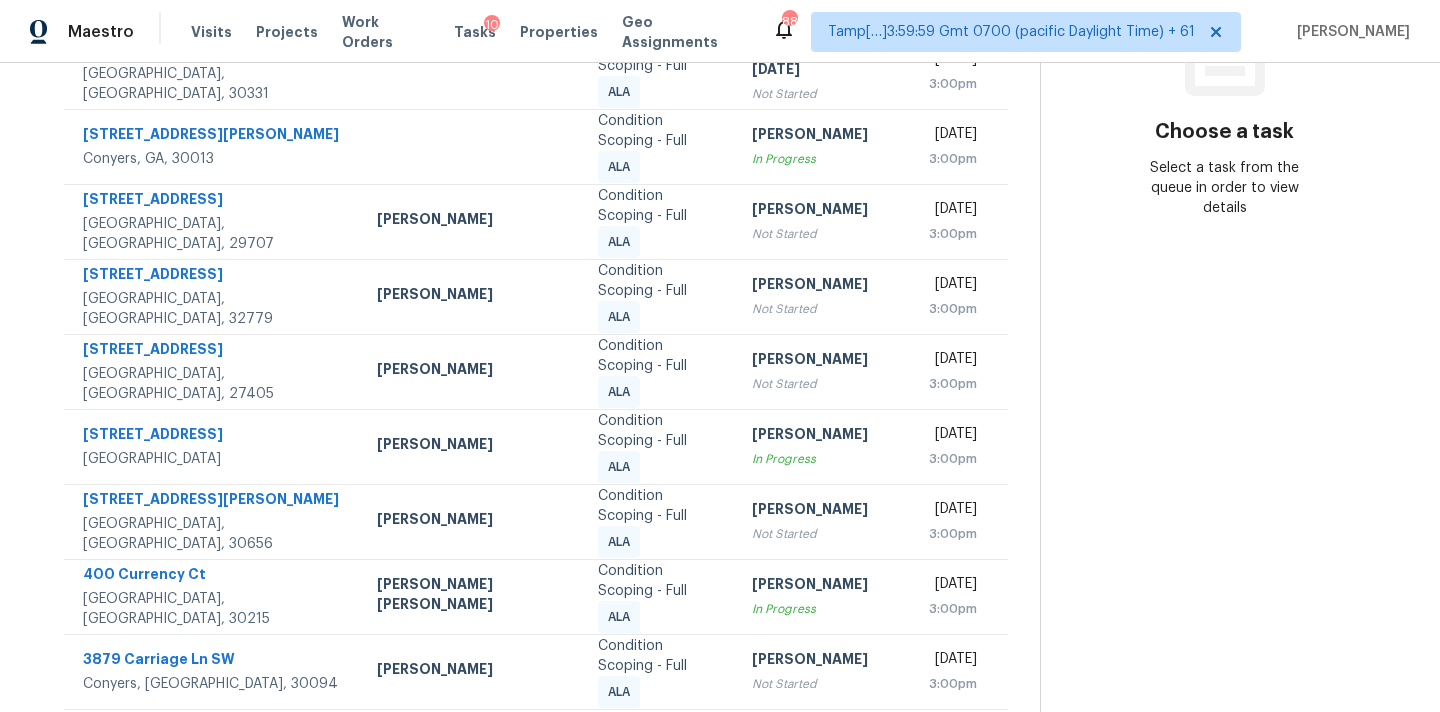 click 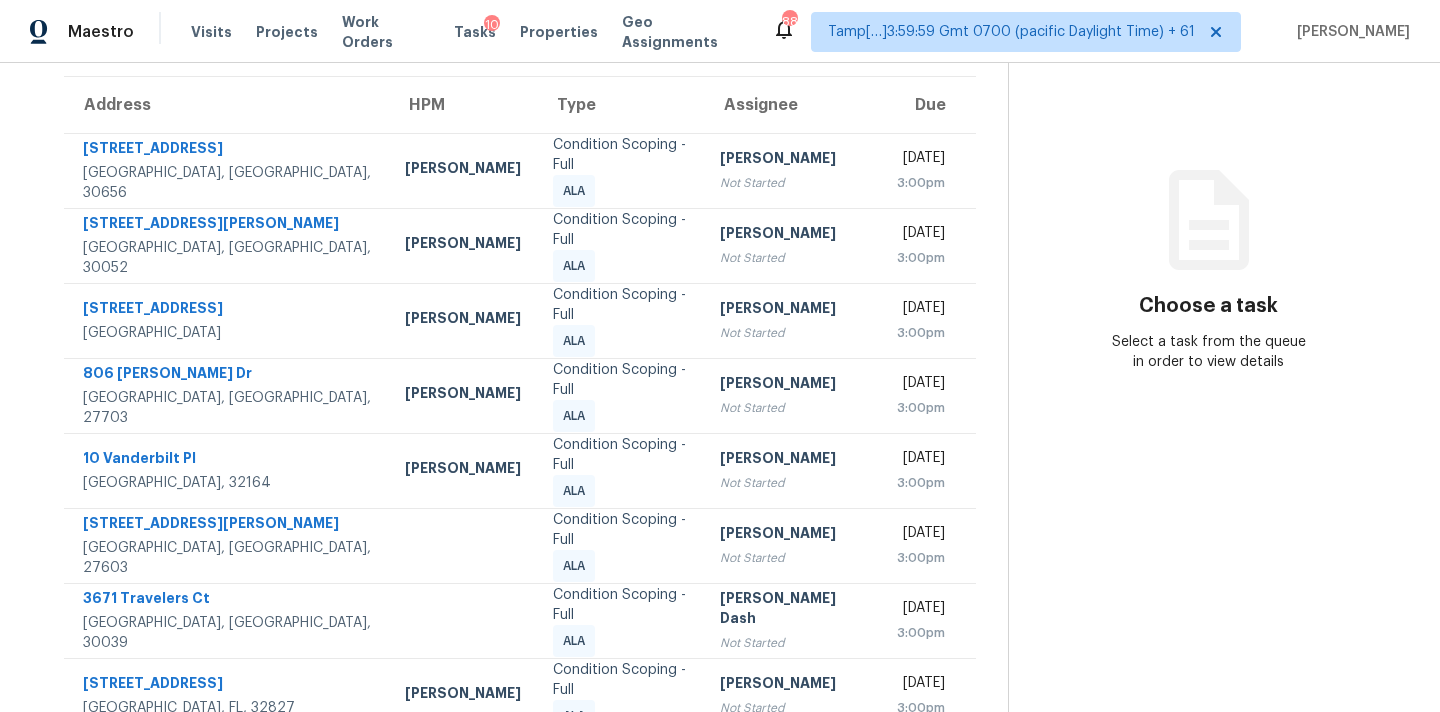 scroll, scrollTop: 329, scrollLeft: 0, axis: vertical 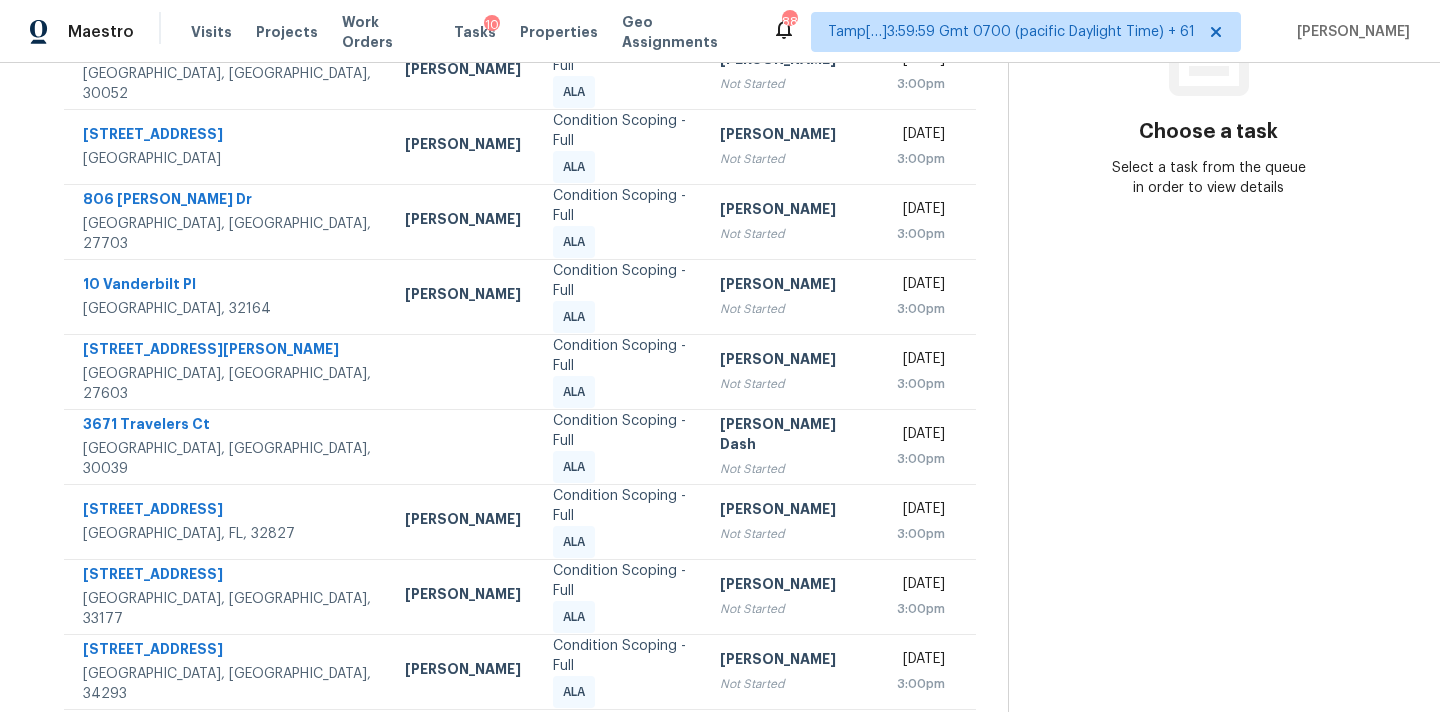 click 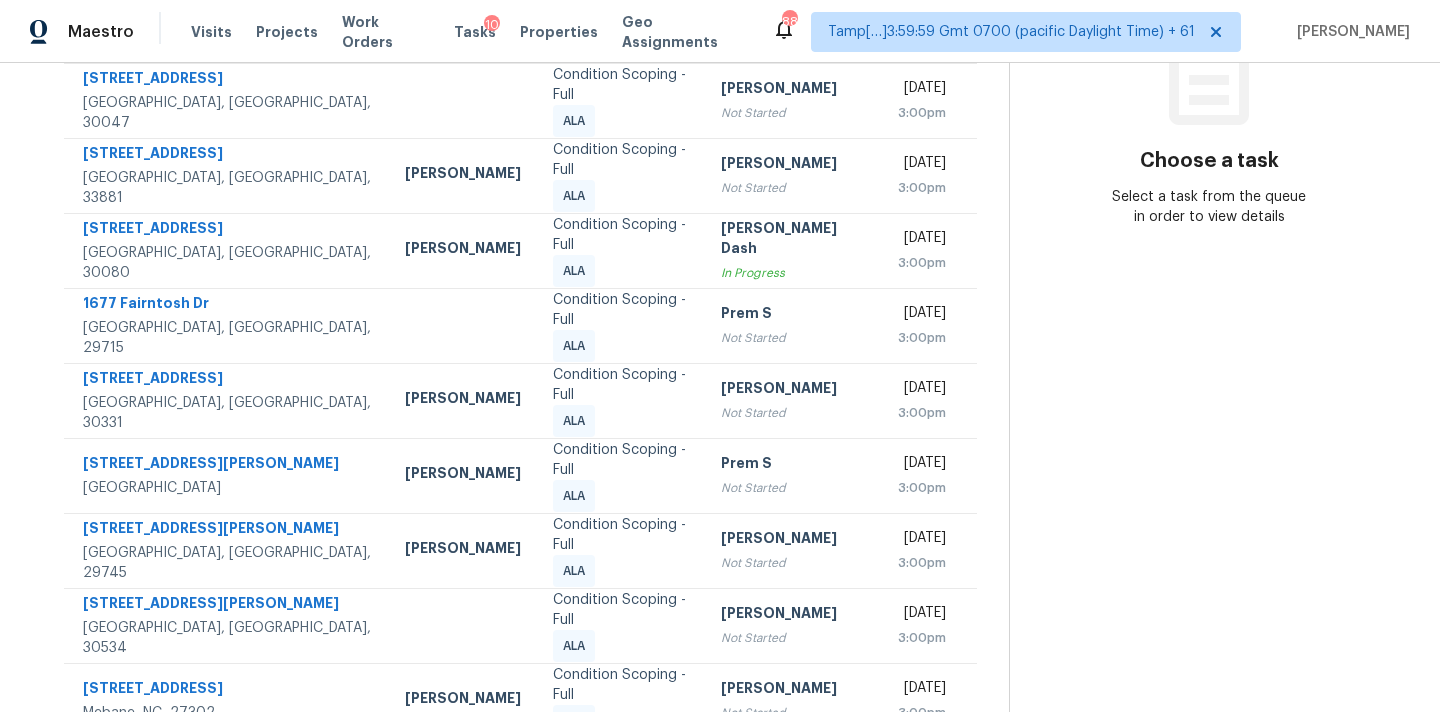 scroll, scrollTop: 299, scrollLeft: 0, axis: vertical 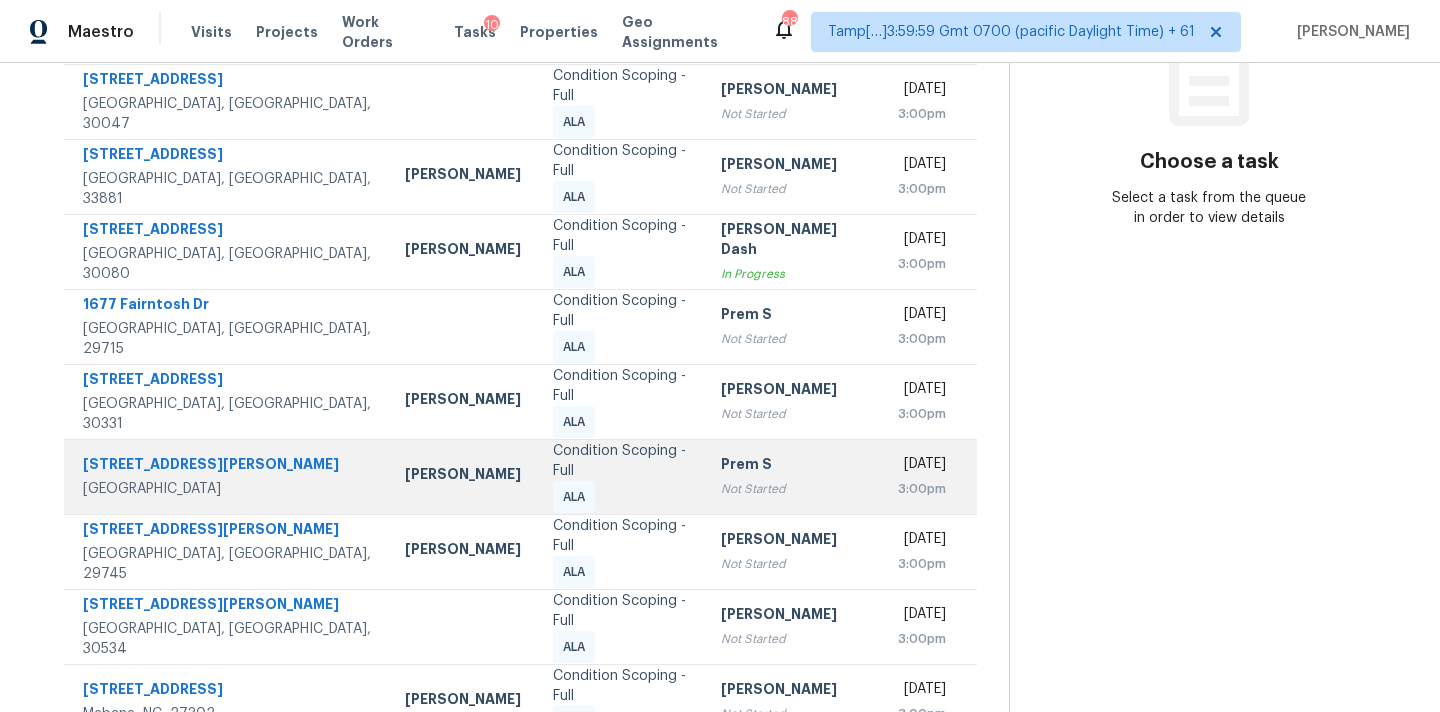 click on "Condition Scoping - Full ALA" at bounding box center (620, 477) 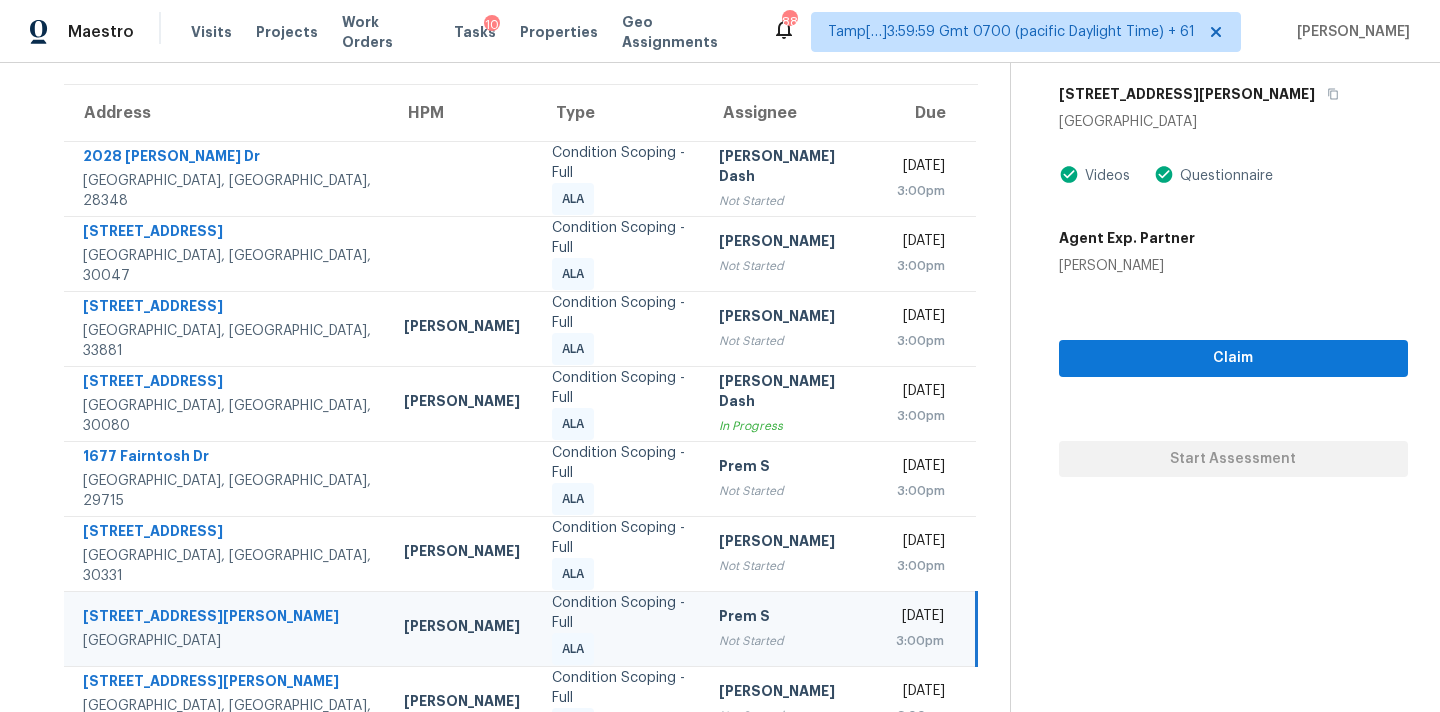 scroll, scrollTop: 329, scrollLeft: 0, axis: vertical 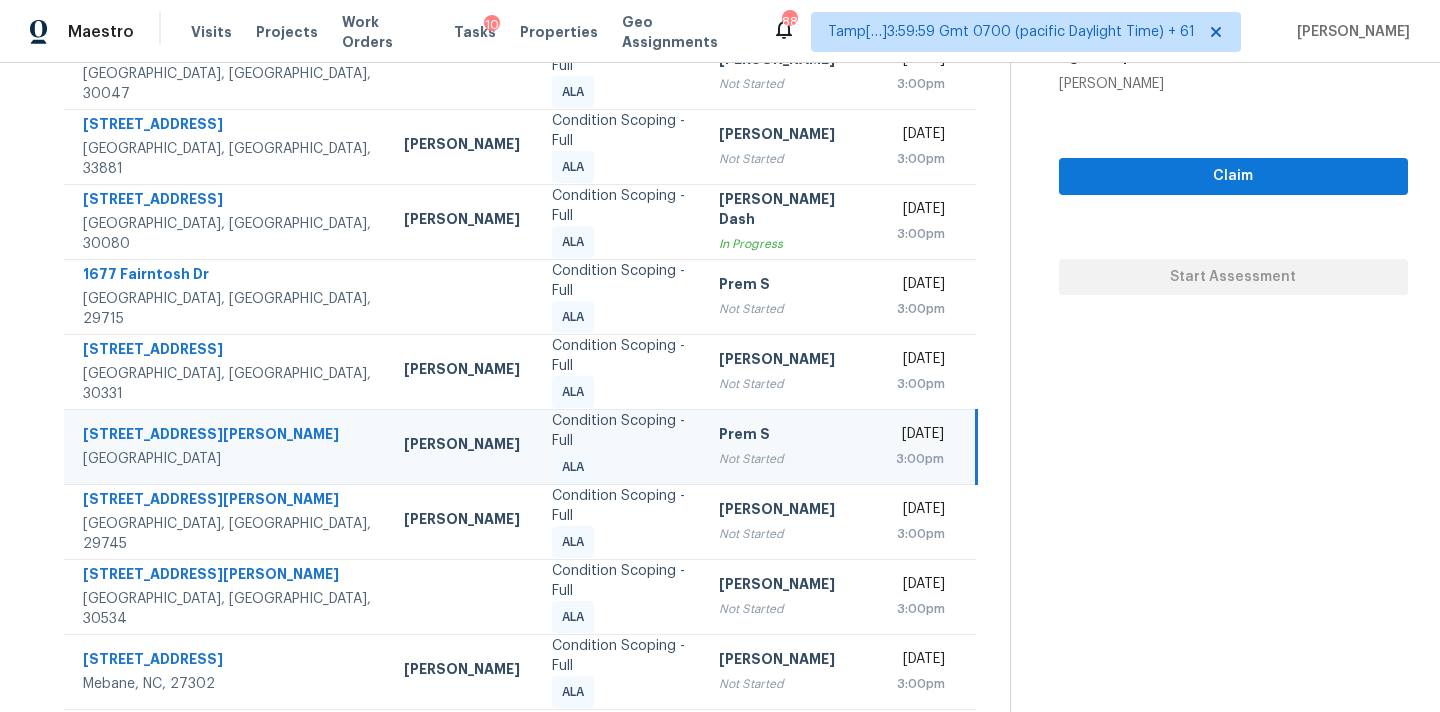 click 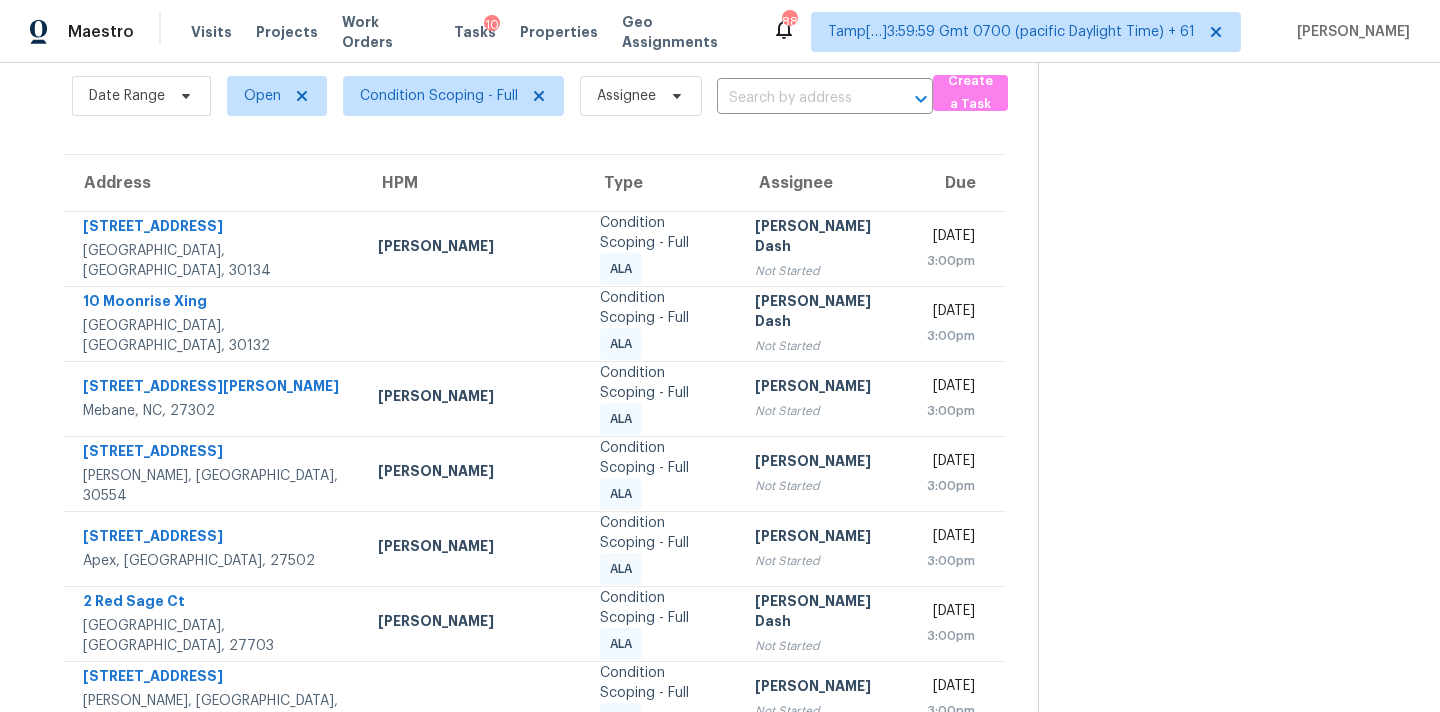 scroll, scrollTop: 379, scrollLeft: 0, axis: vertical 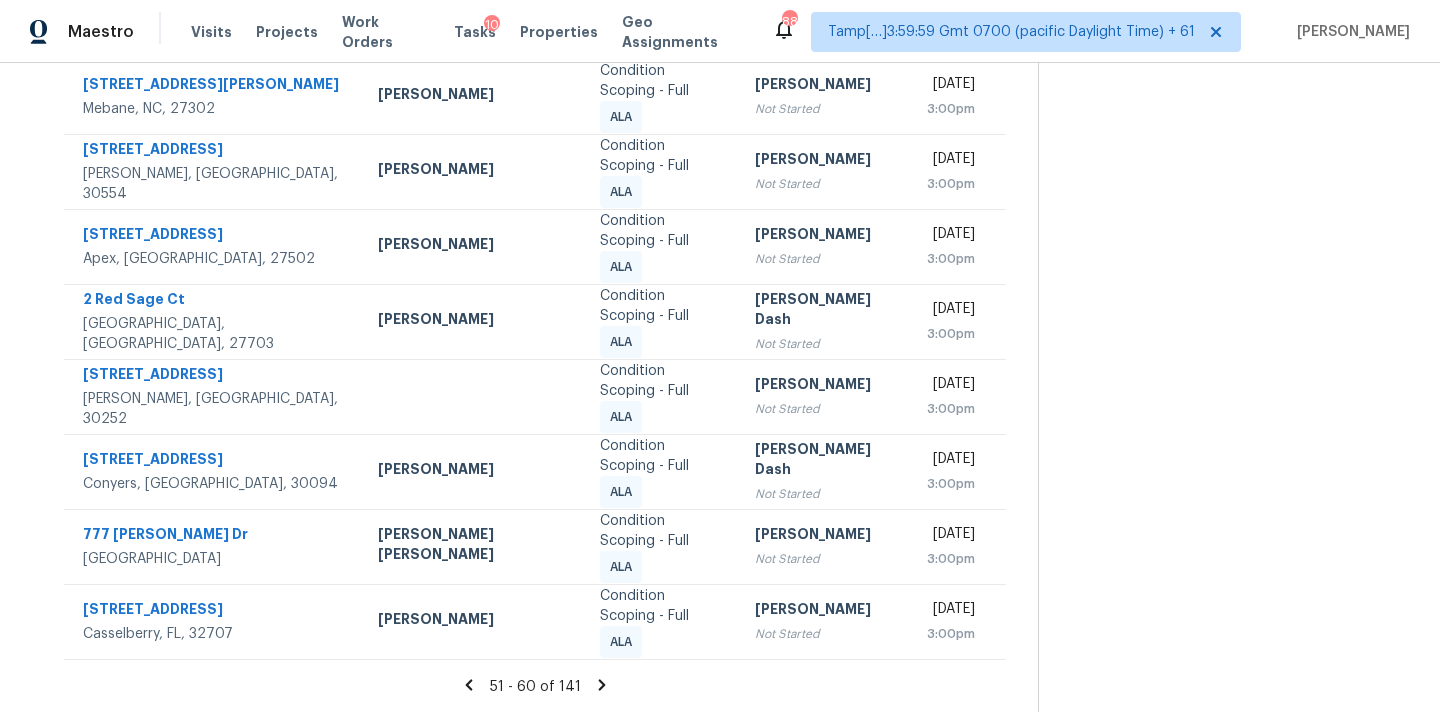 click 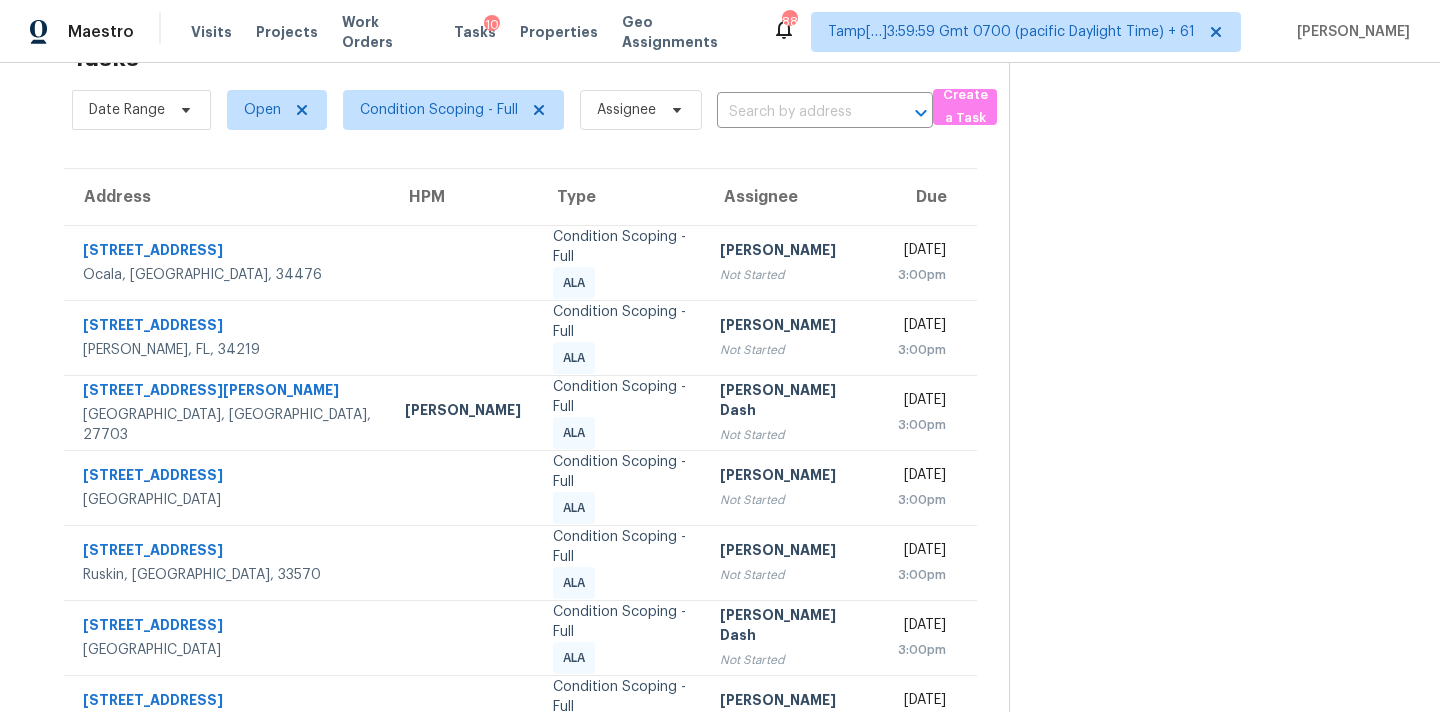 scroll, scrollTop: 329, scrollLeft: 0, axis: vertical 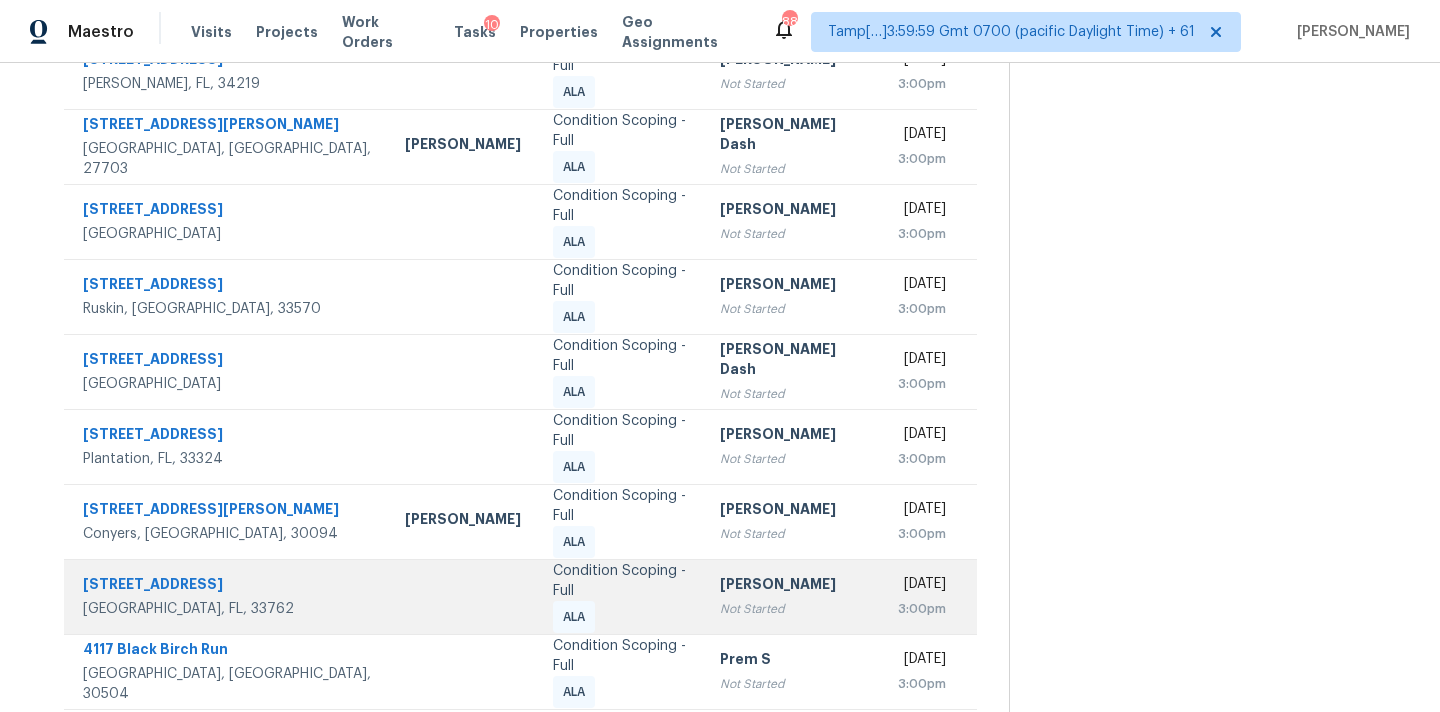 click on "Condition Scoping - Full ALA" at bounding box center [620, 597] 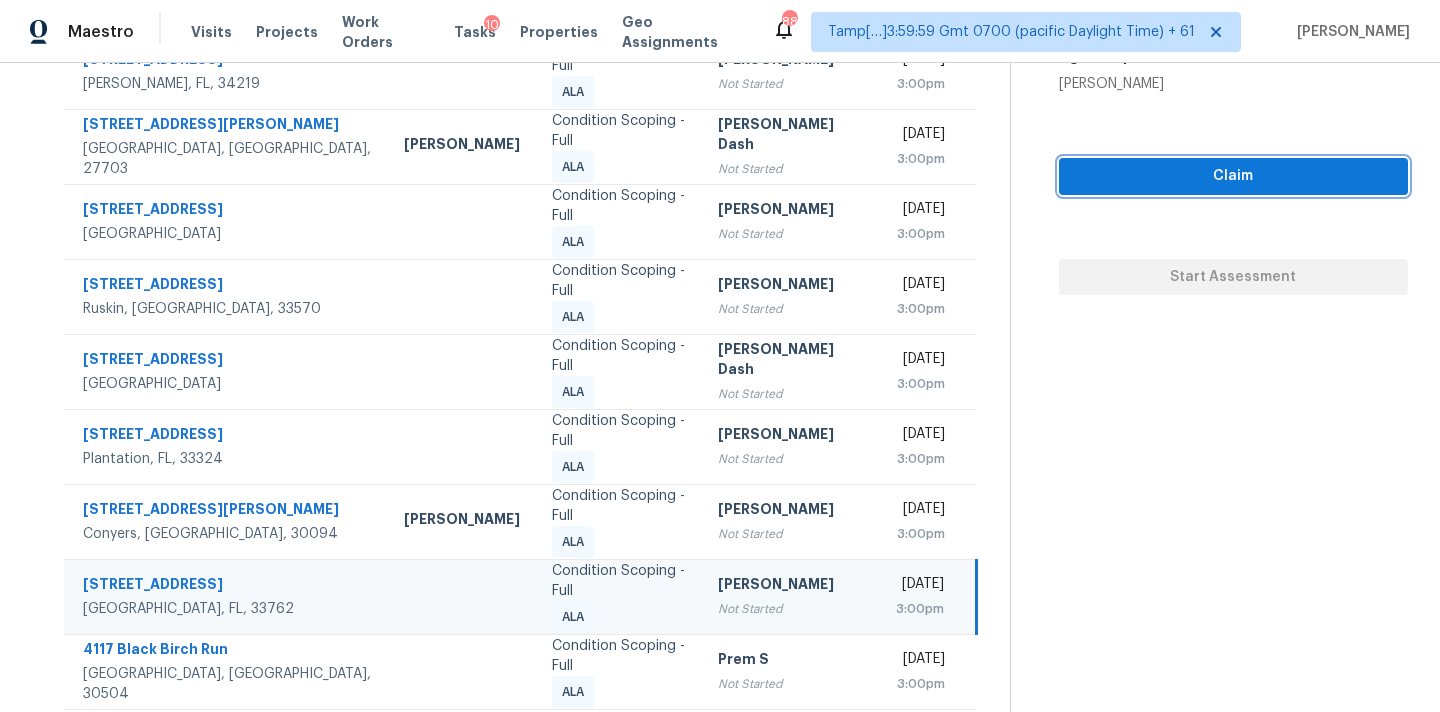 click on "Claim" at bounding box center (1233, 176) 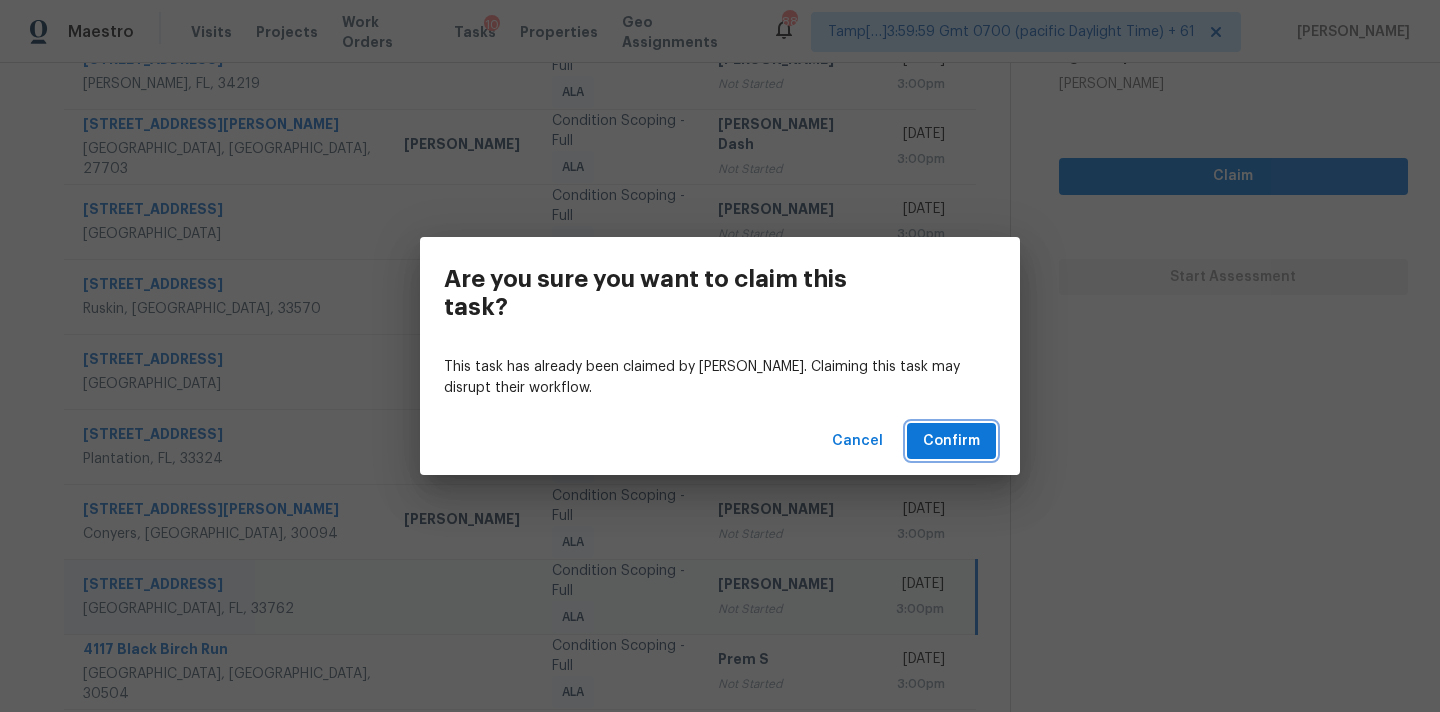 click on "Confirm" at bounding box center (951, 441) 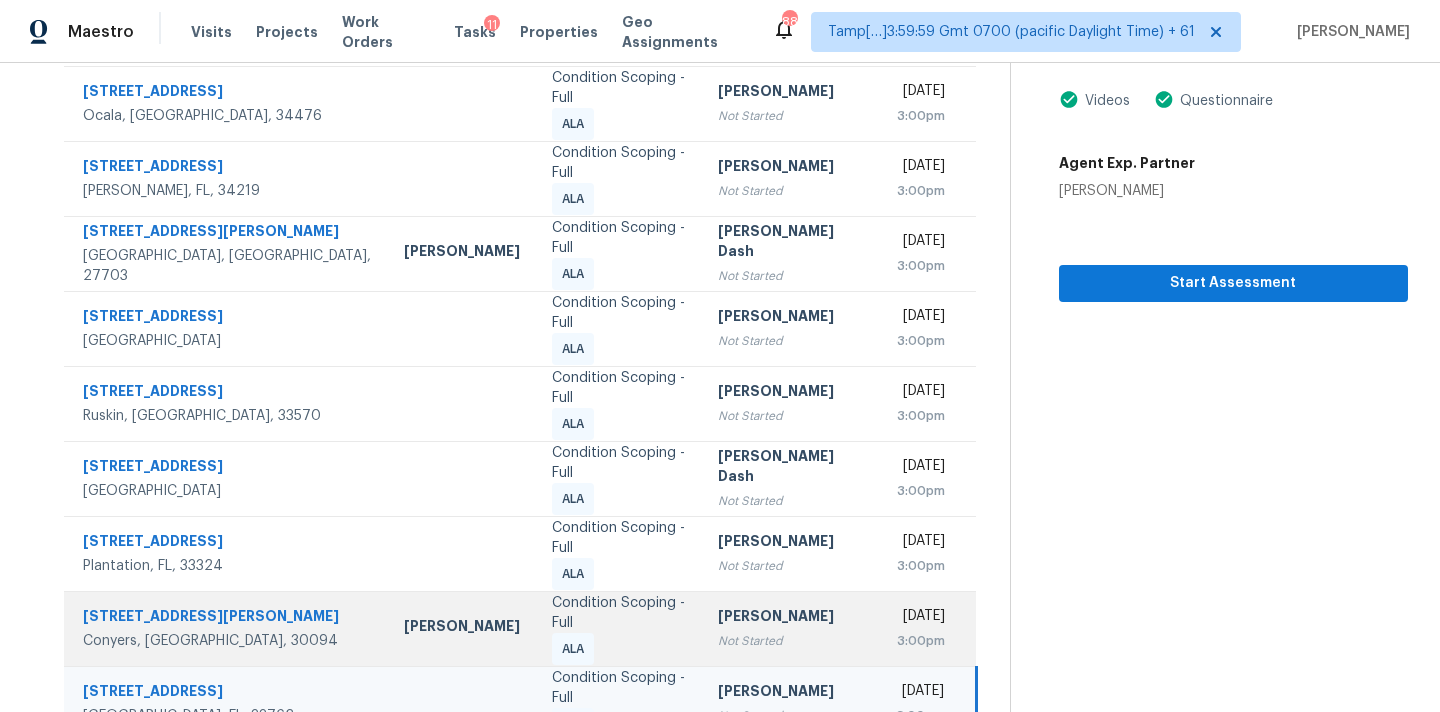 scroll, scrollTop: 329, scrollLeft: 0, axis: vertical 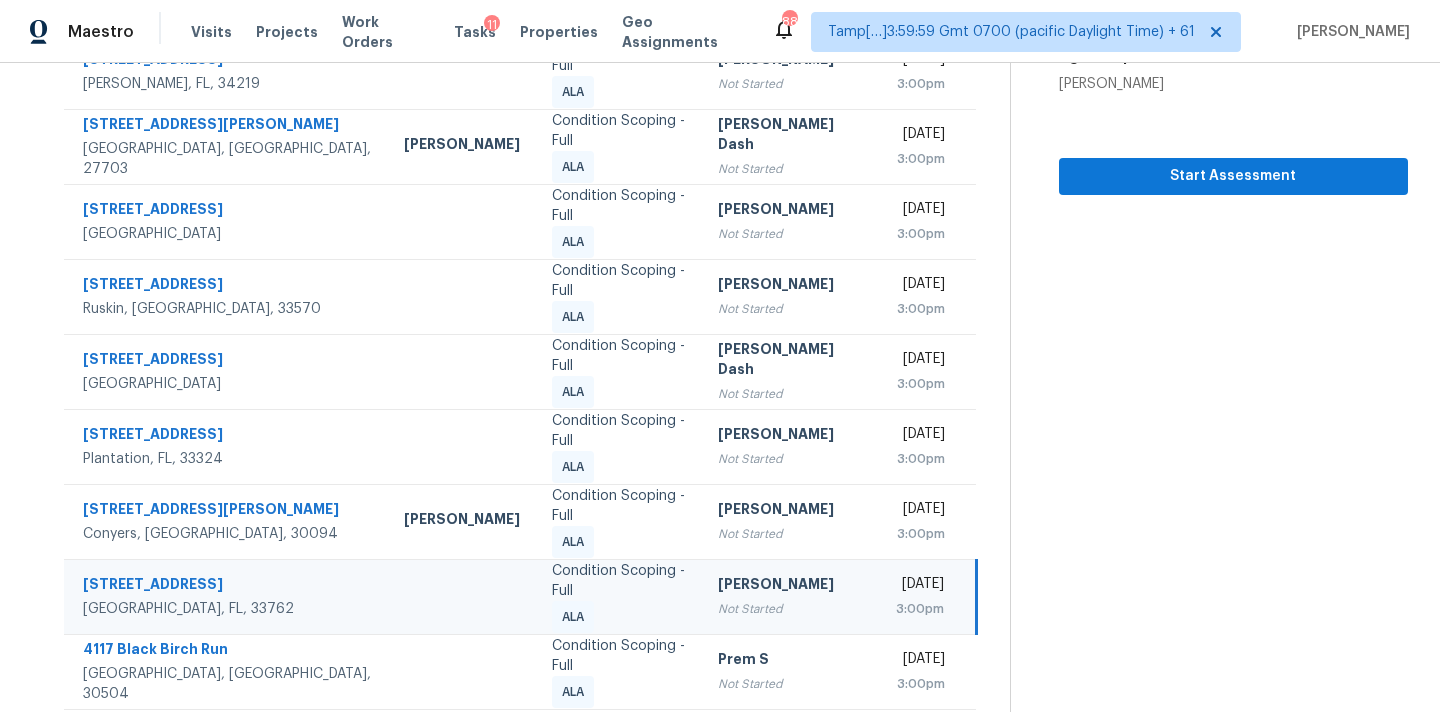 click 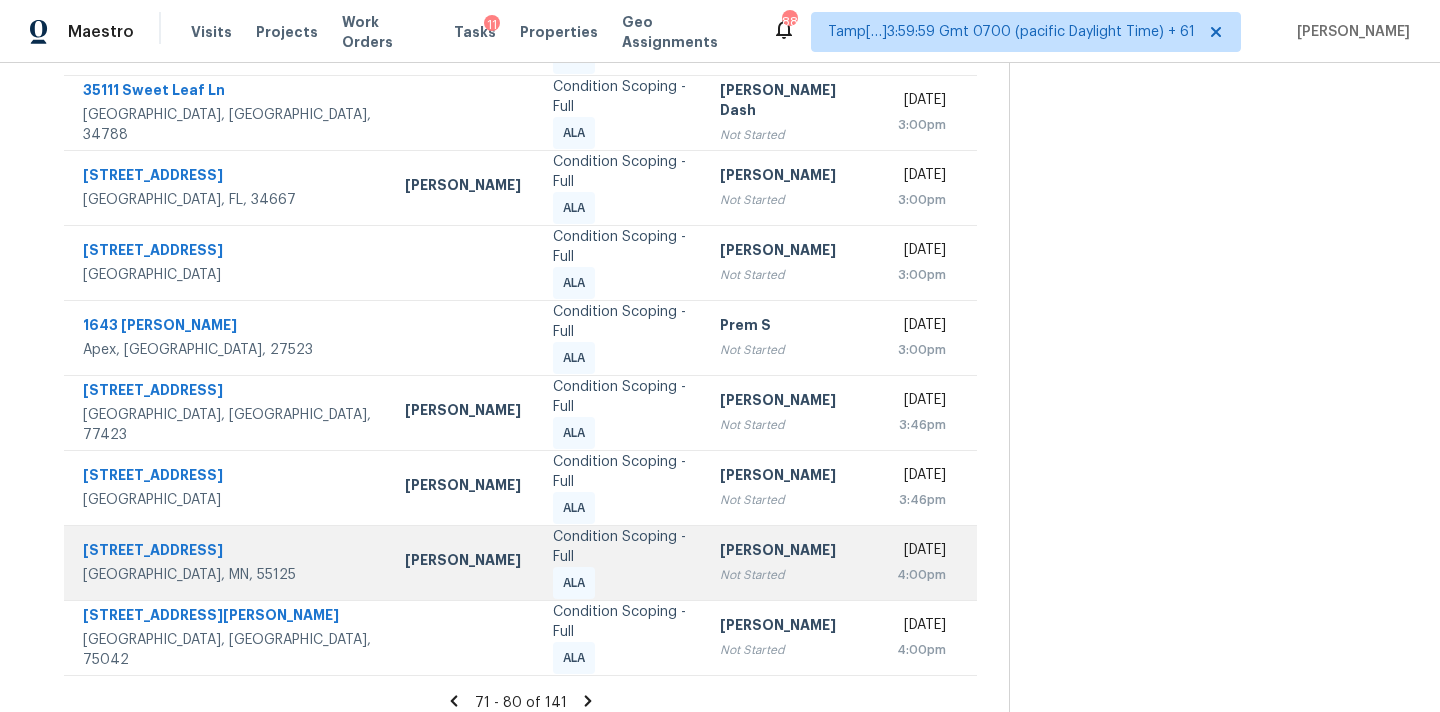 scroll, scrollTop: 379, scrollLeft: 0, axis: vertical 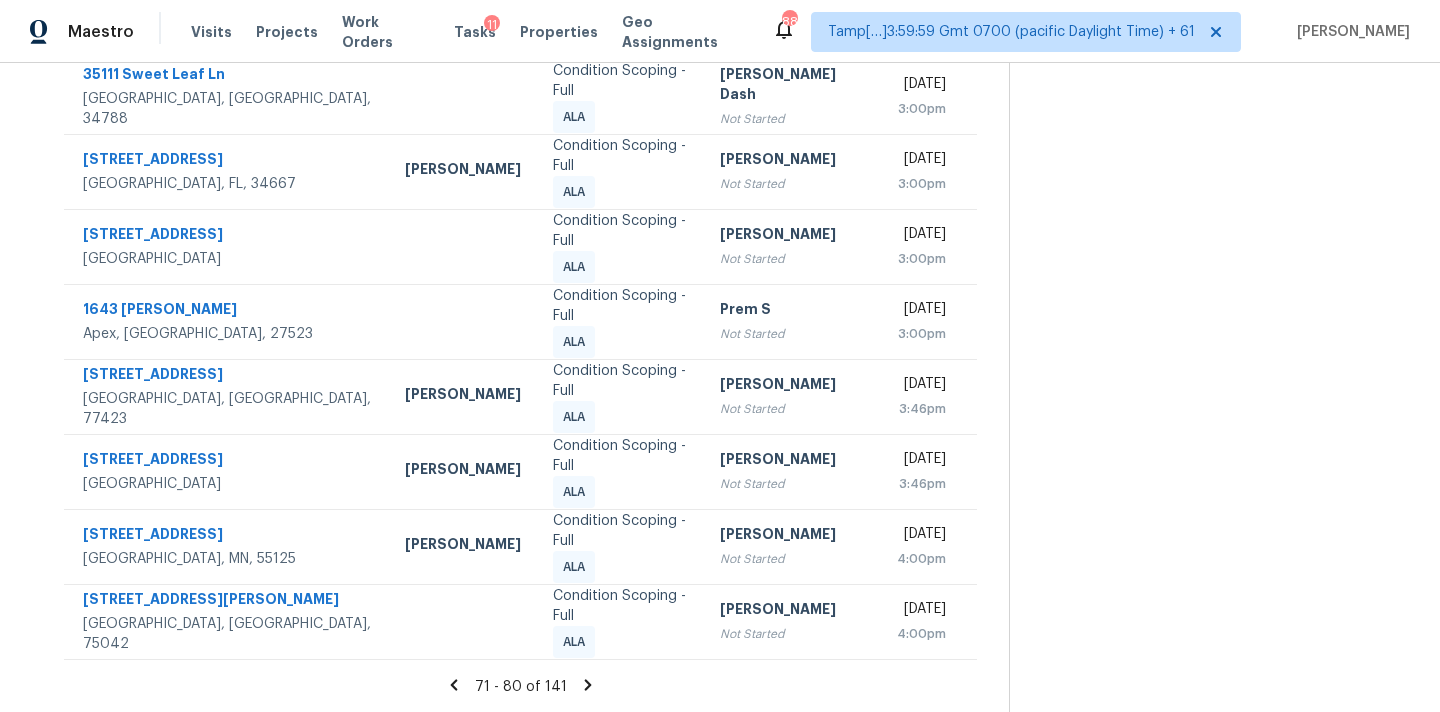 click 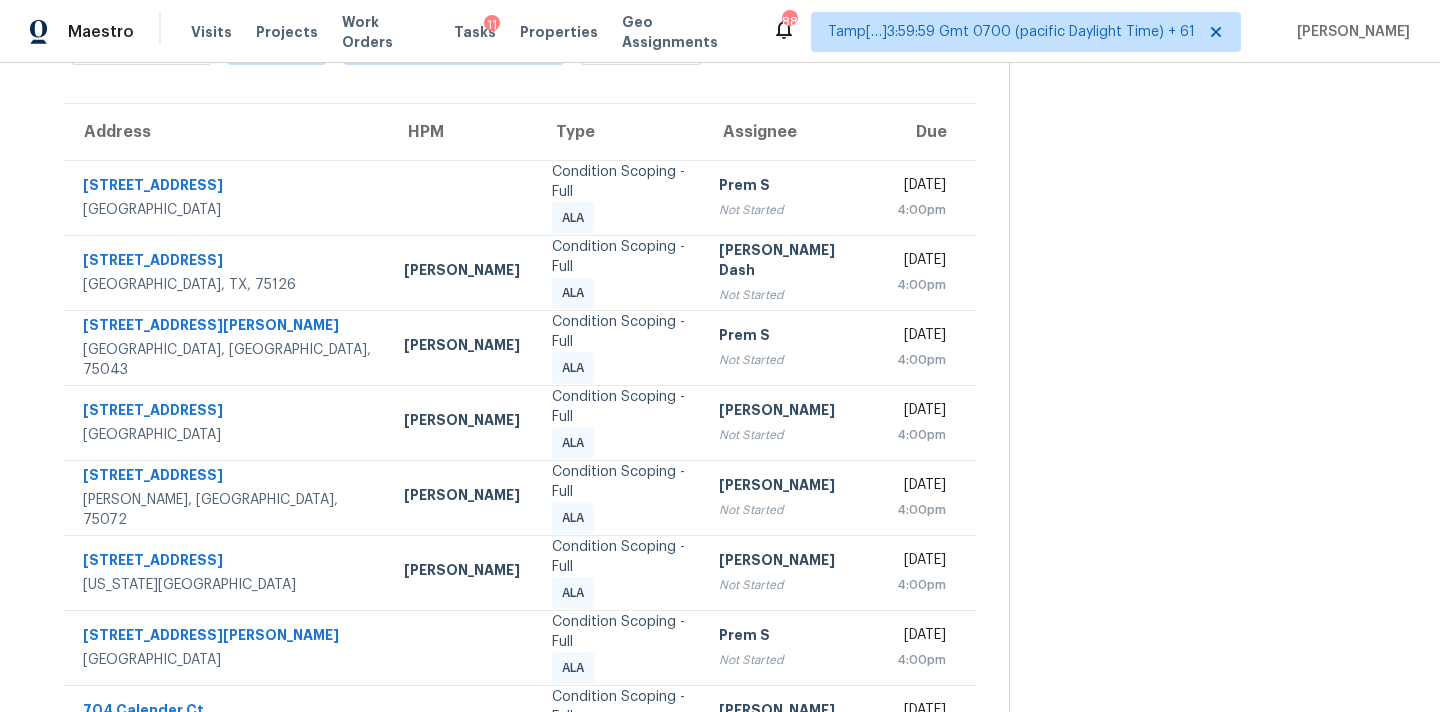 scroll, scrollTop: 110, scrollLeft: 0, axis: vertical 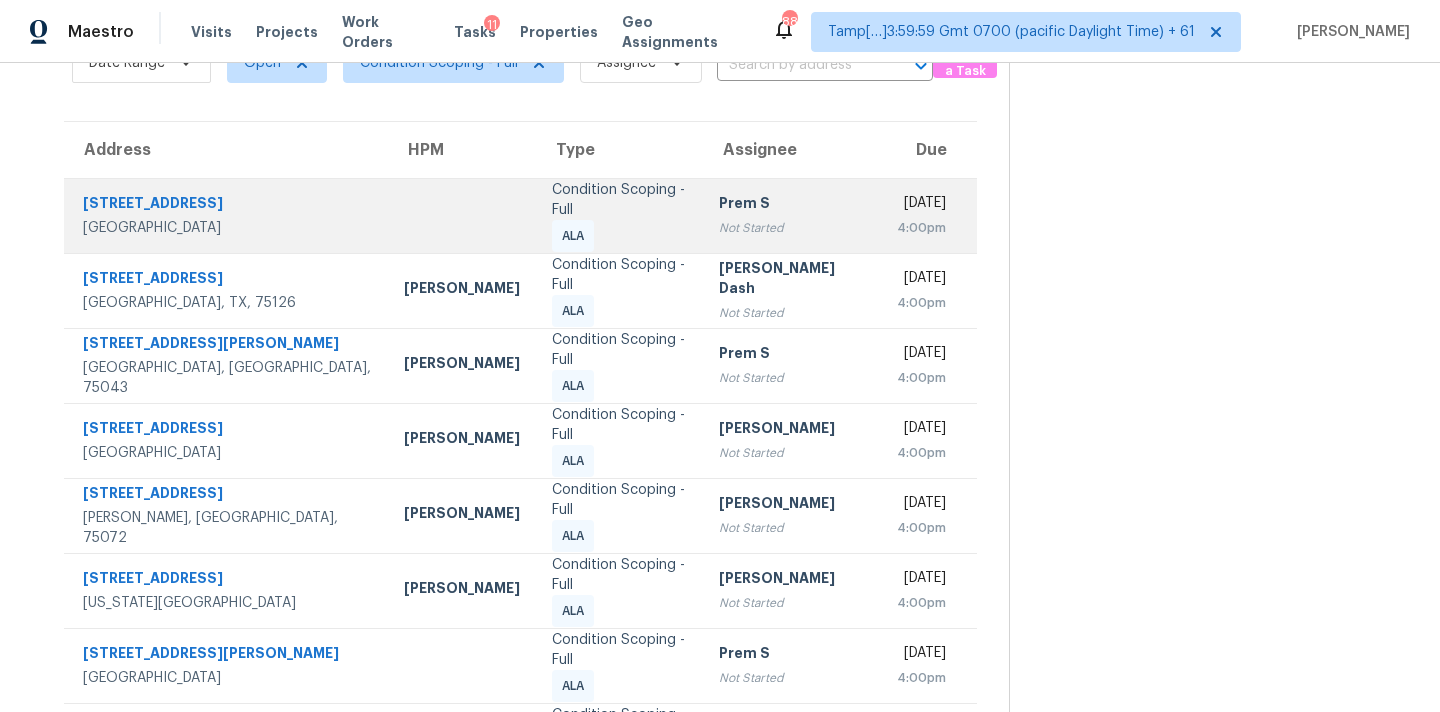click on "Condition Scoping - Full ALA" at bounding box center (619, 216) 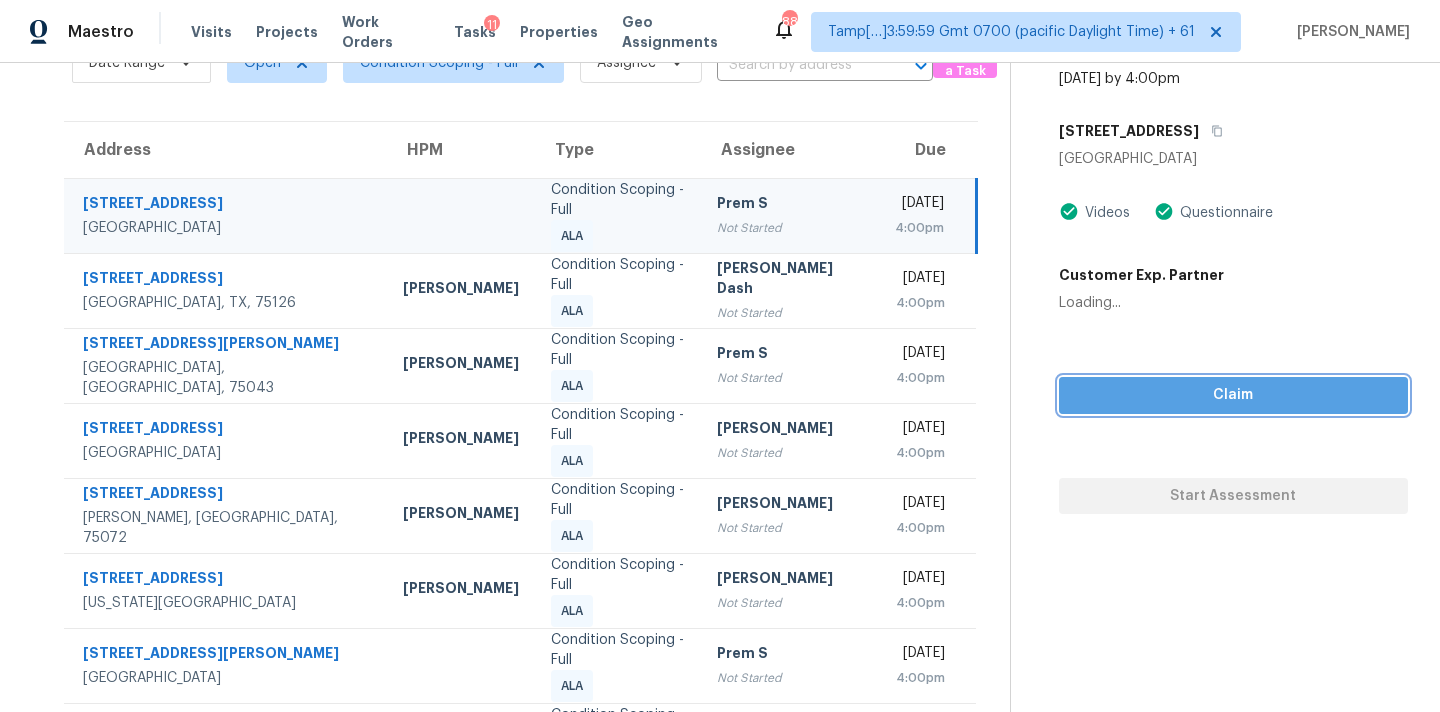 click on "Claim" at bounding box center [1233, 395] 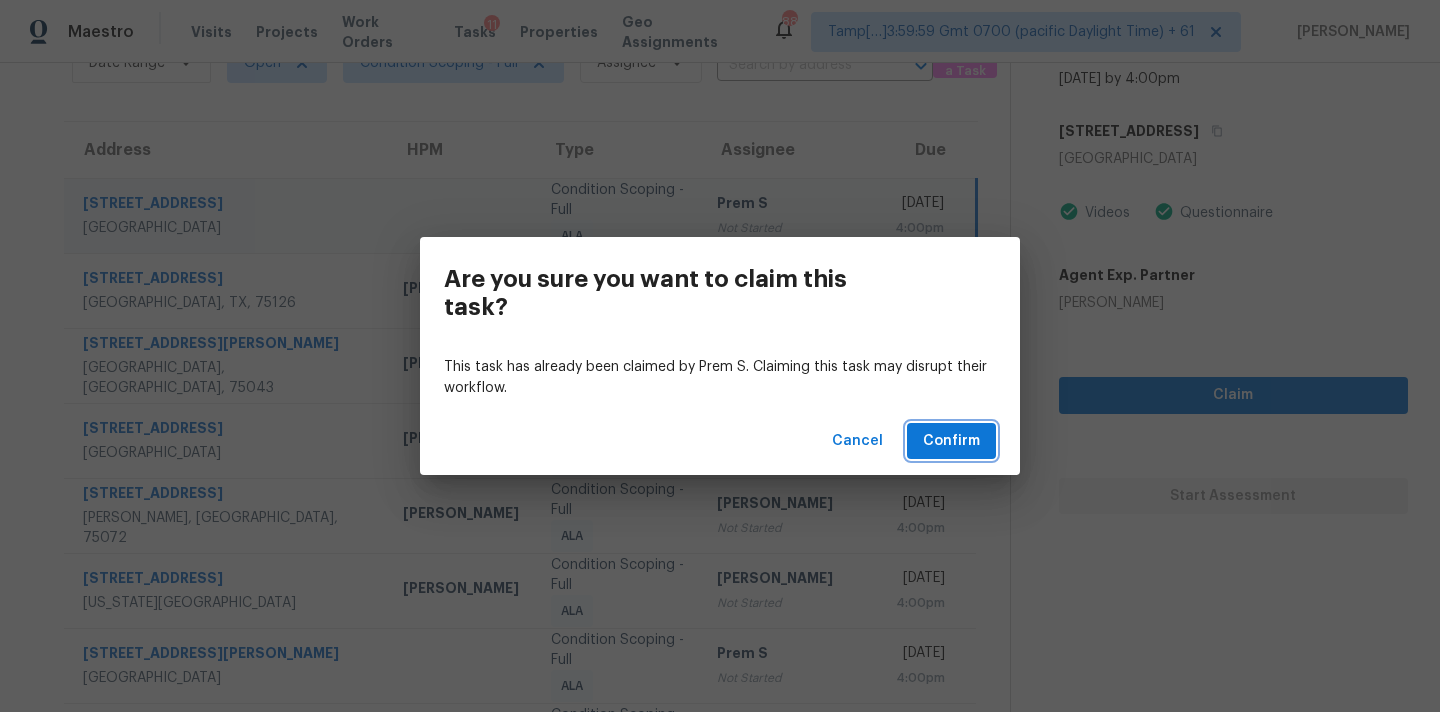 click on "Confirm" at bounding box center (951, 441) 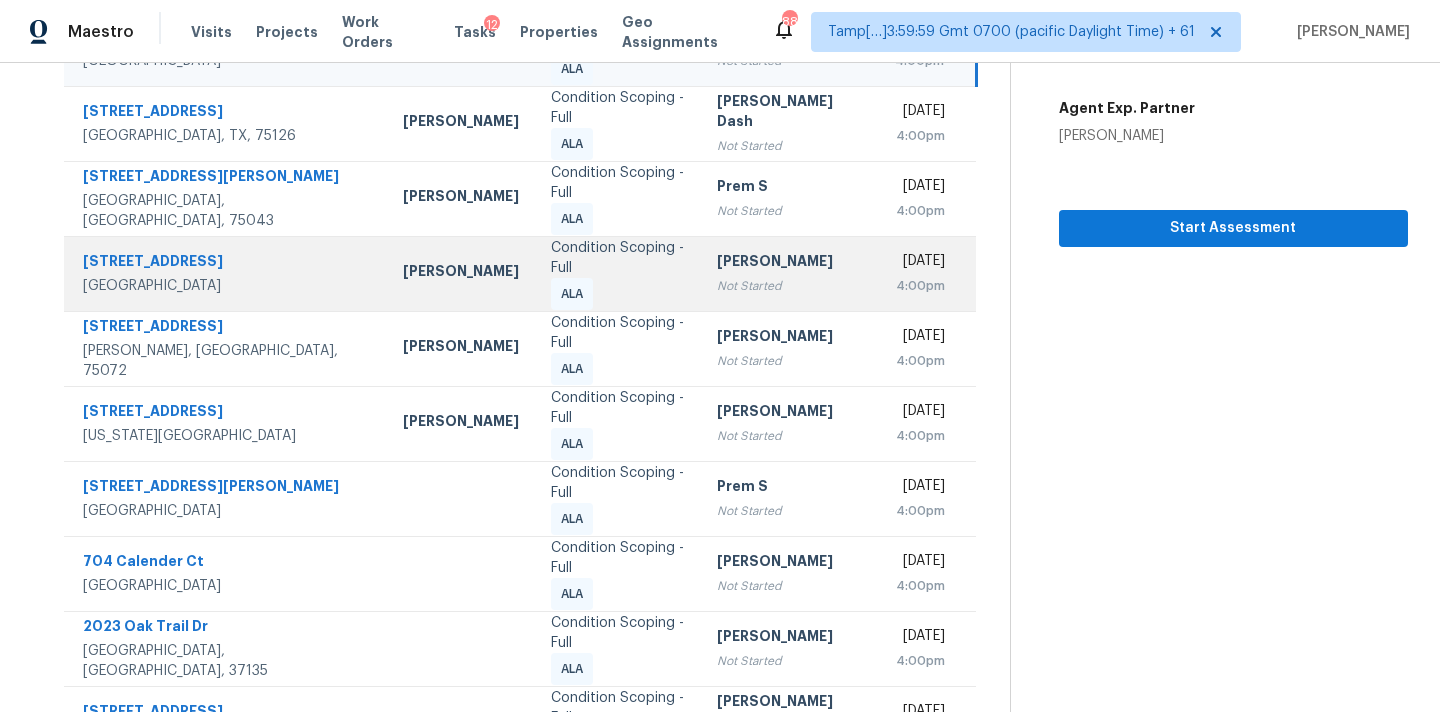 scroll, scrollTop: 329, scrollLeft: 0, axis: vertical 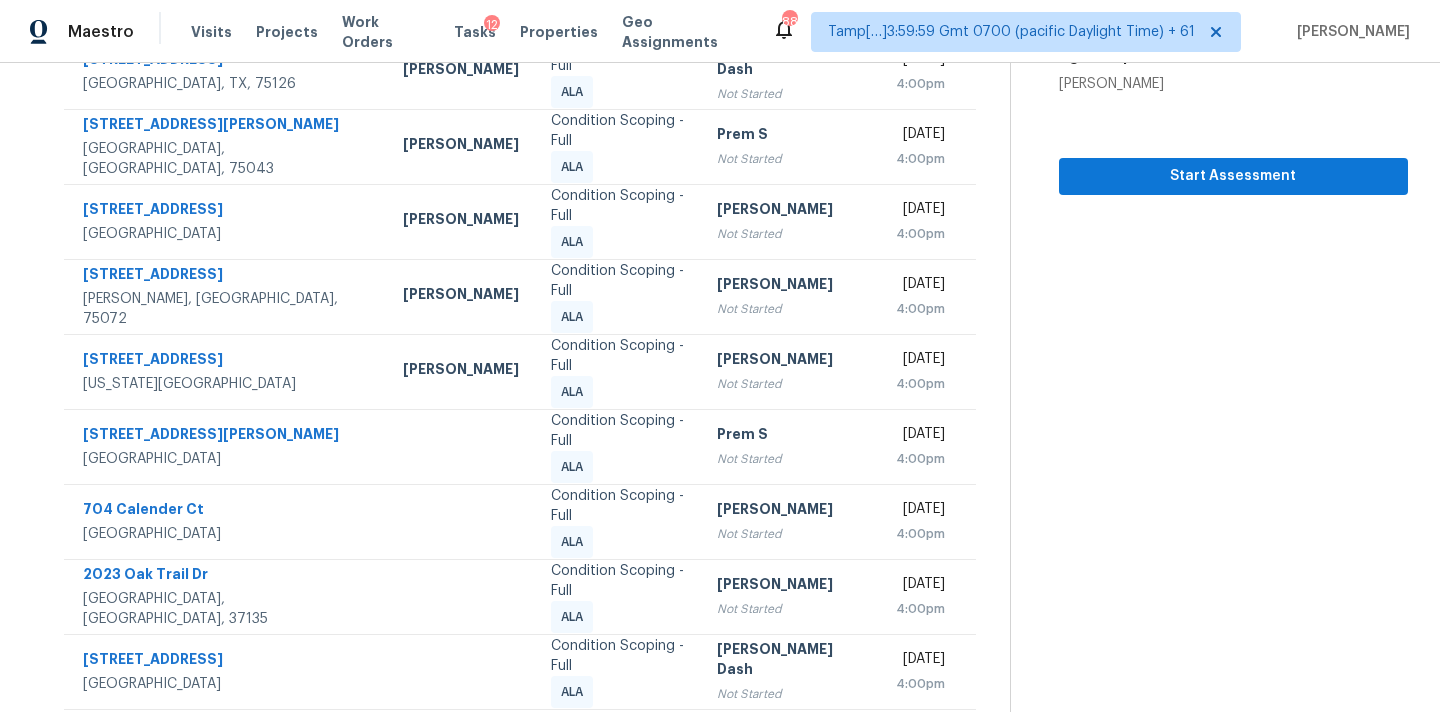 click 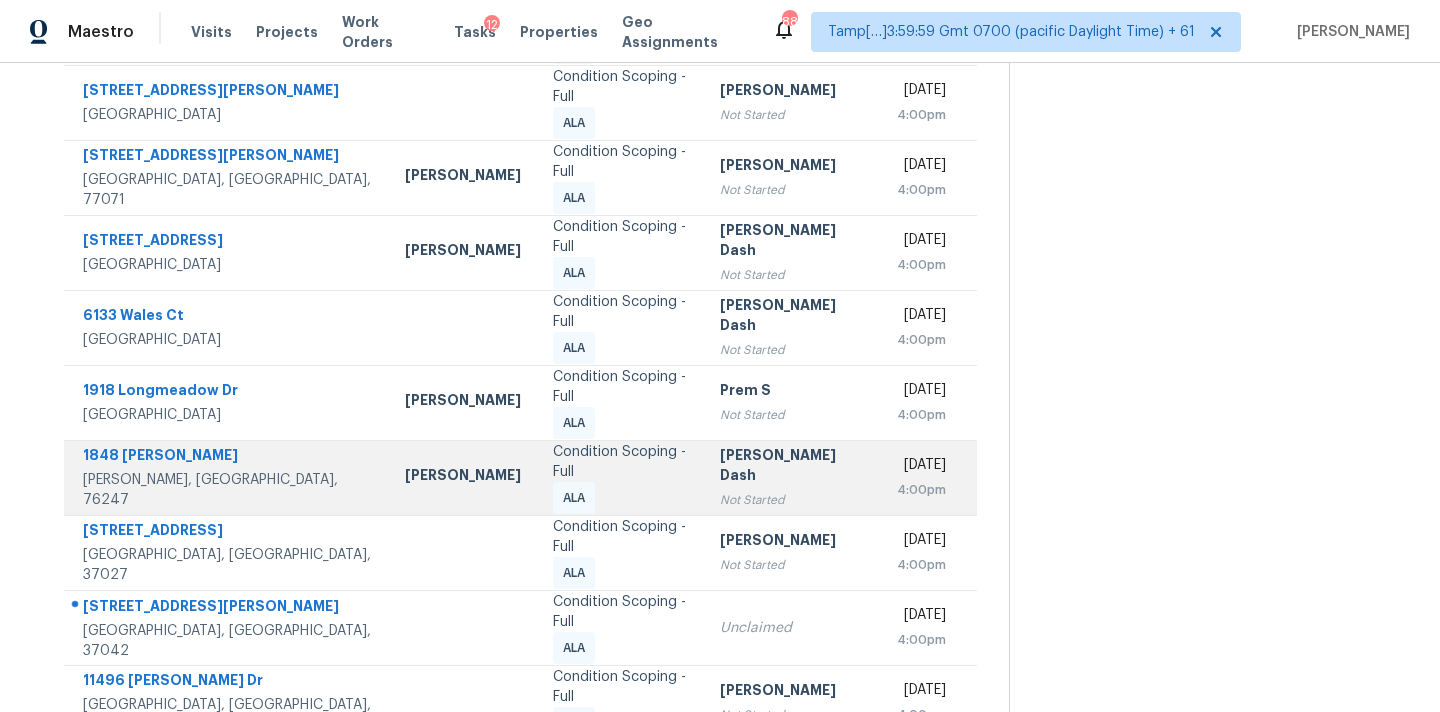 scroll, scrollTop: 329, scrollLeft: 0, axis: vertical 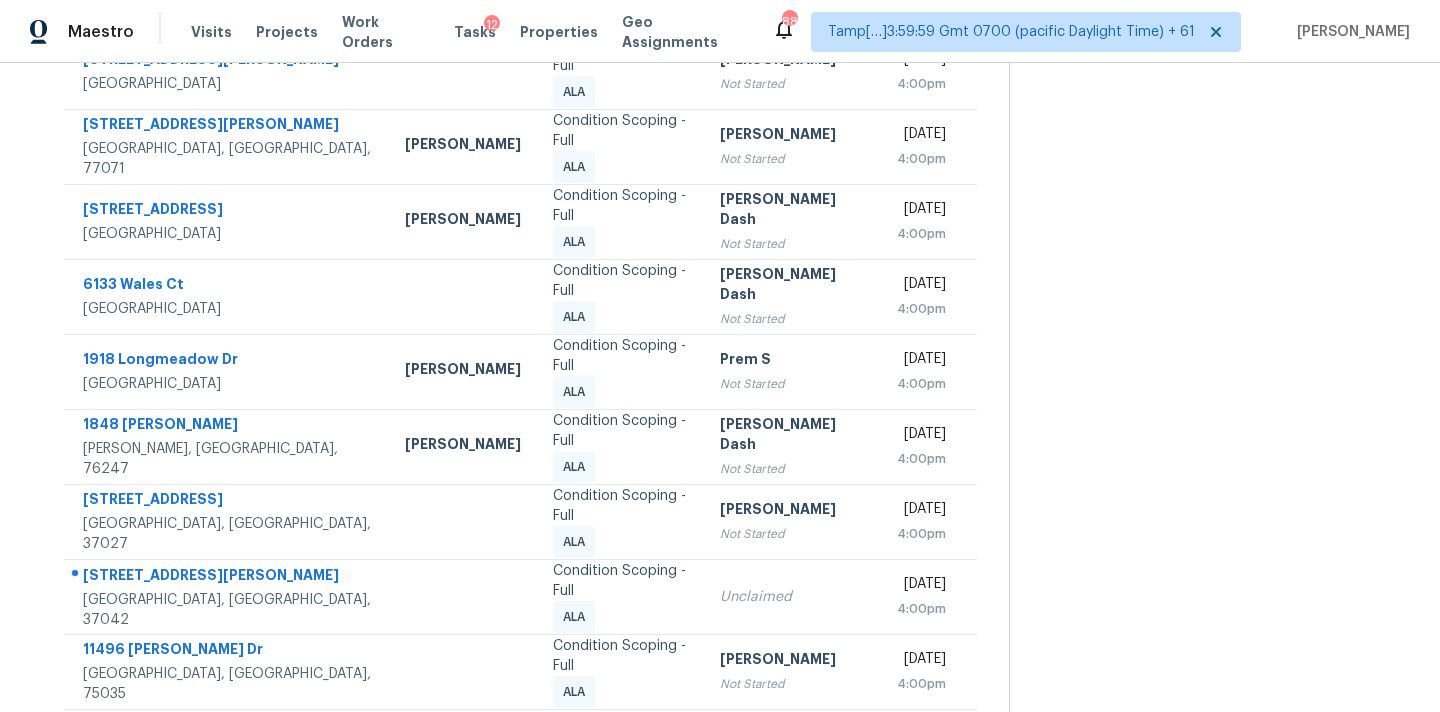 click 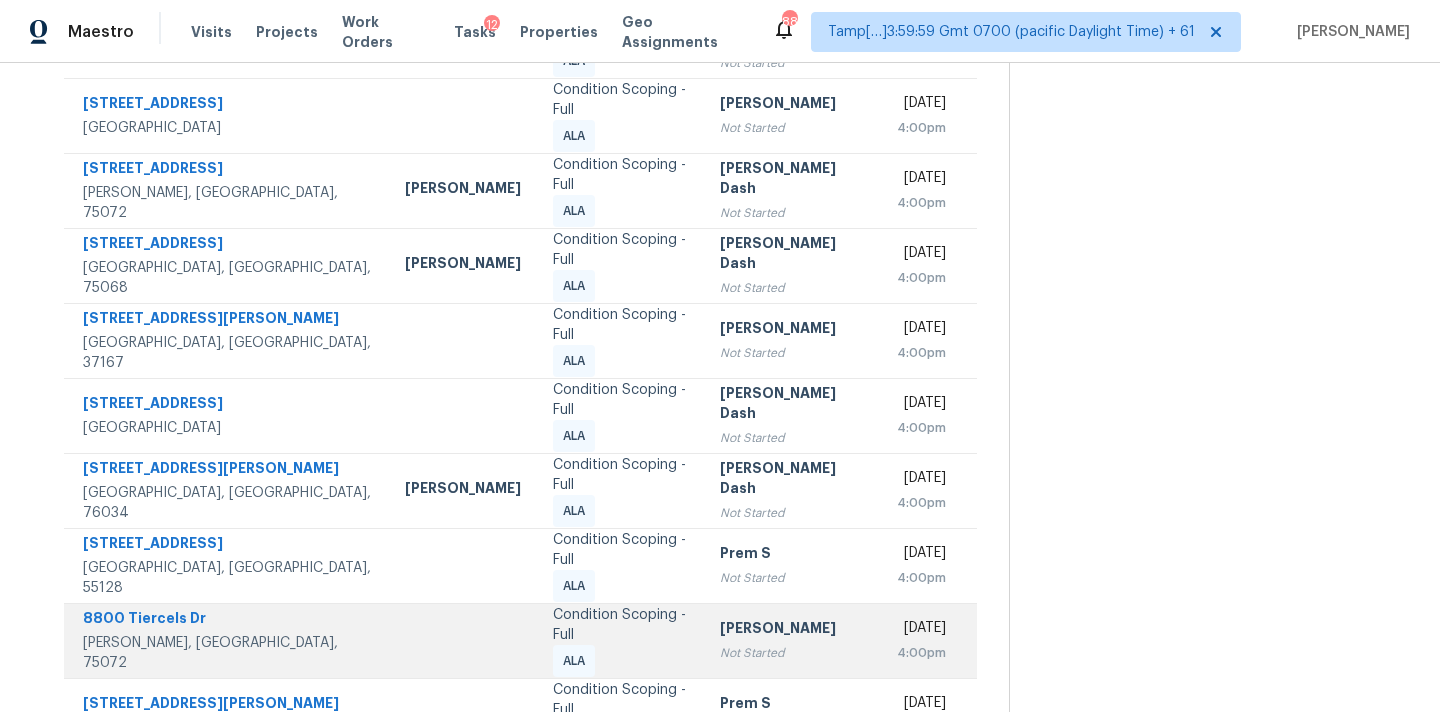 scroll, scrollTop: 329, scrollLeft: 0, axis: vertical 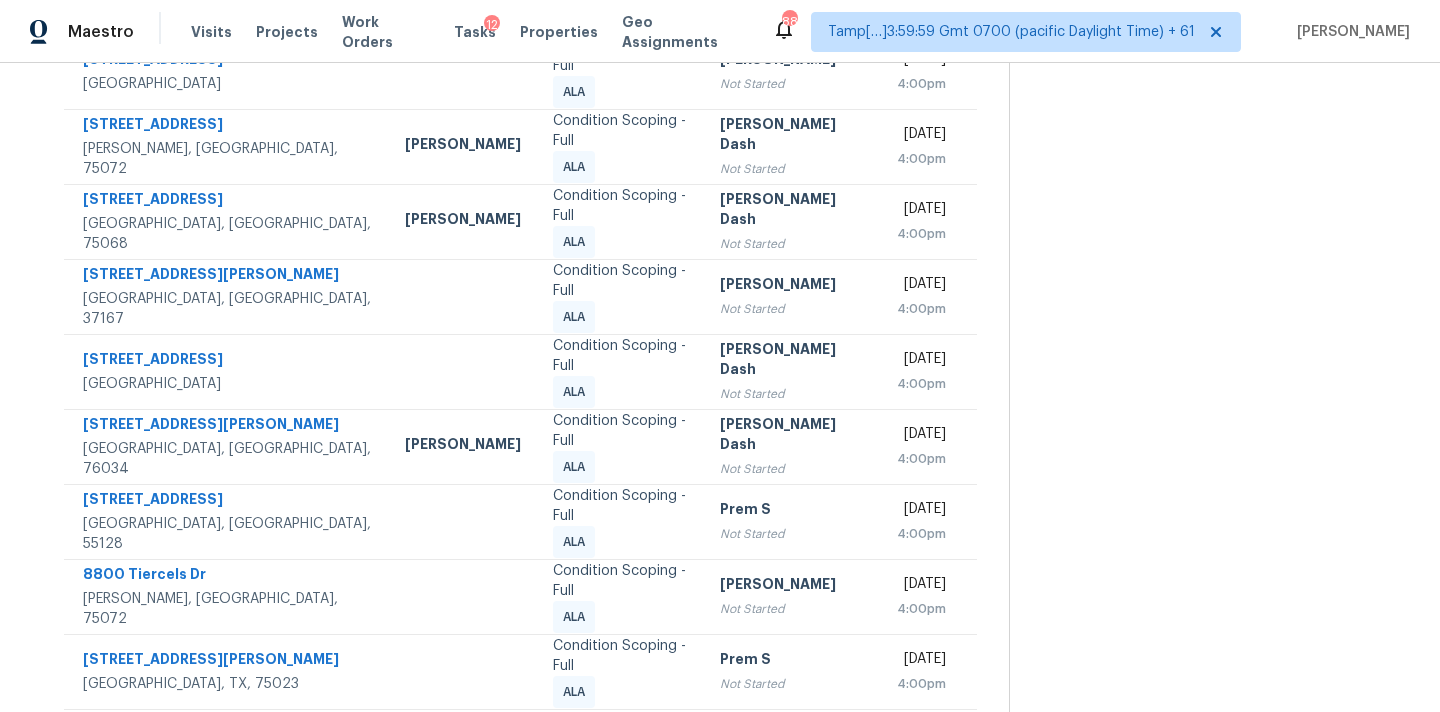 click 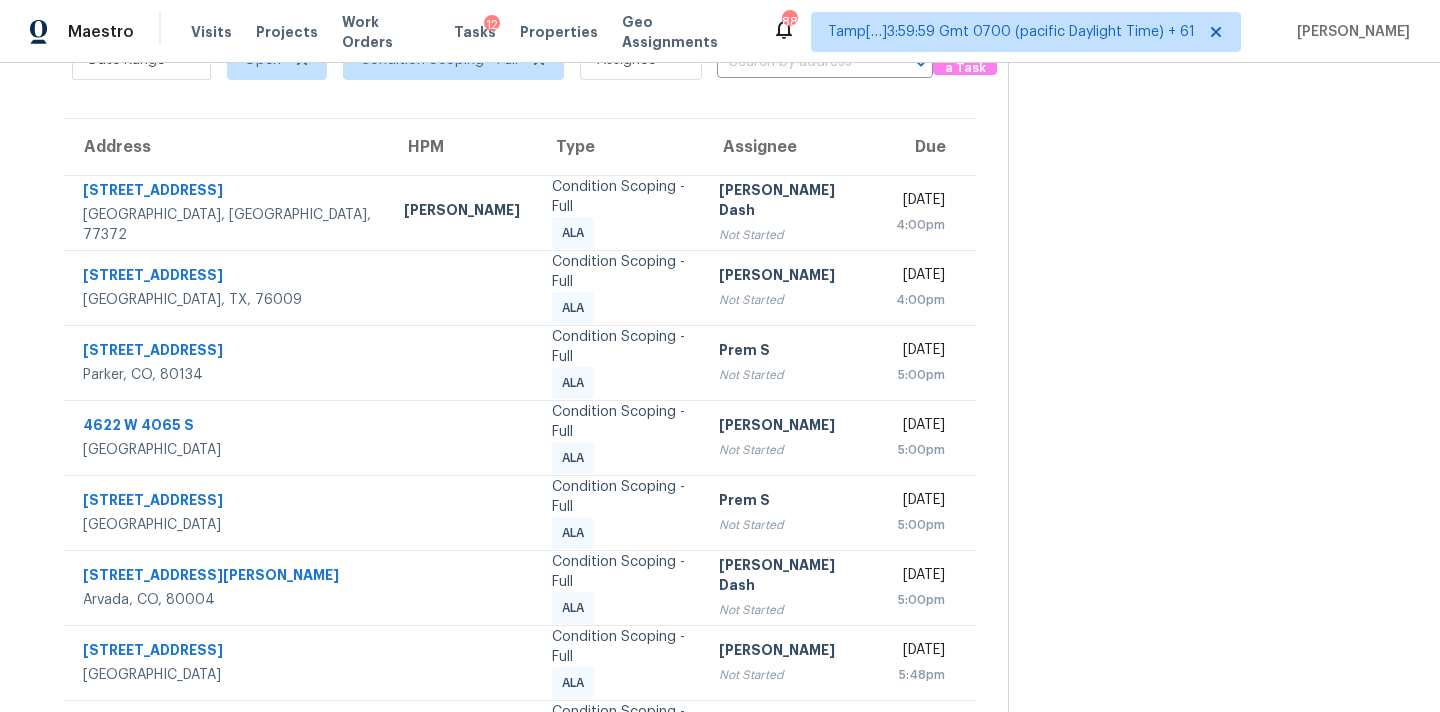 scroll, scrollTop: 329, scrollLeft: 0, axis: vertical 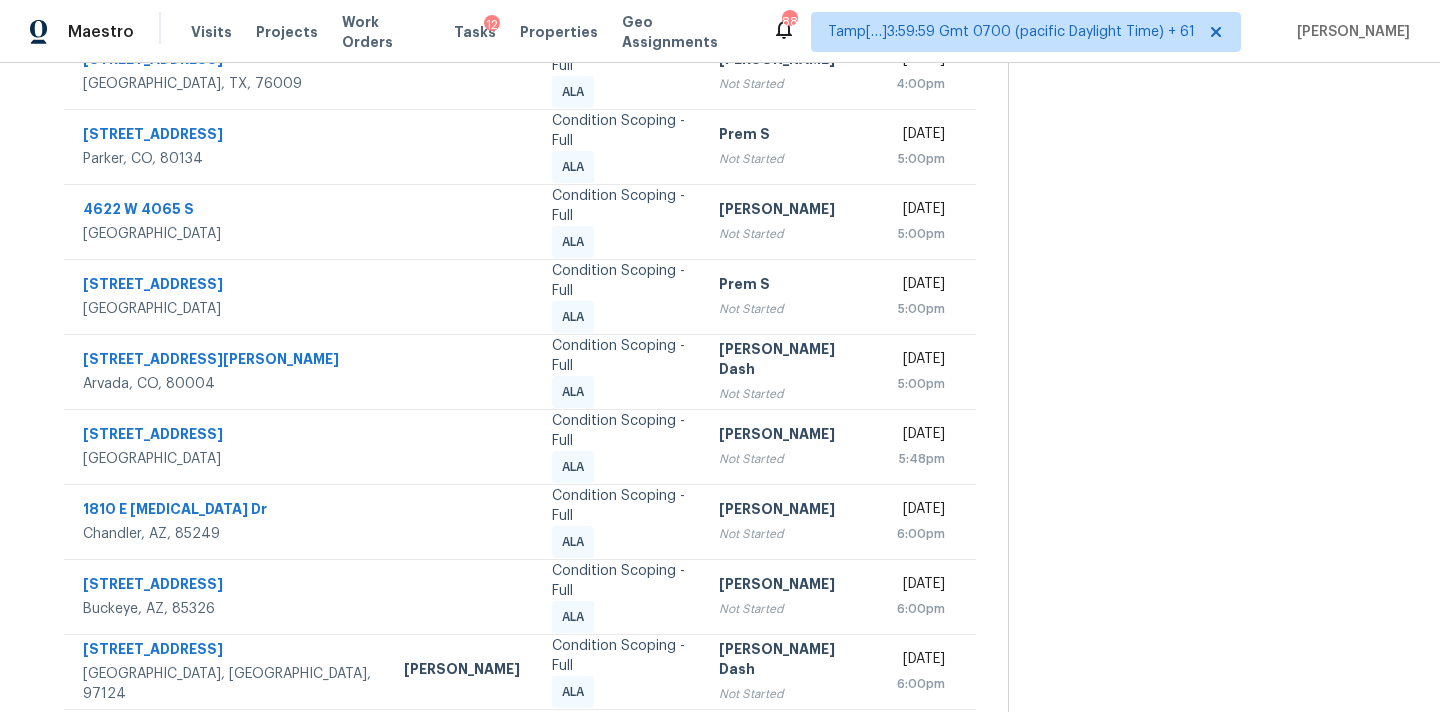 click 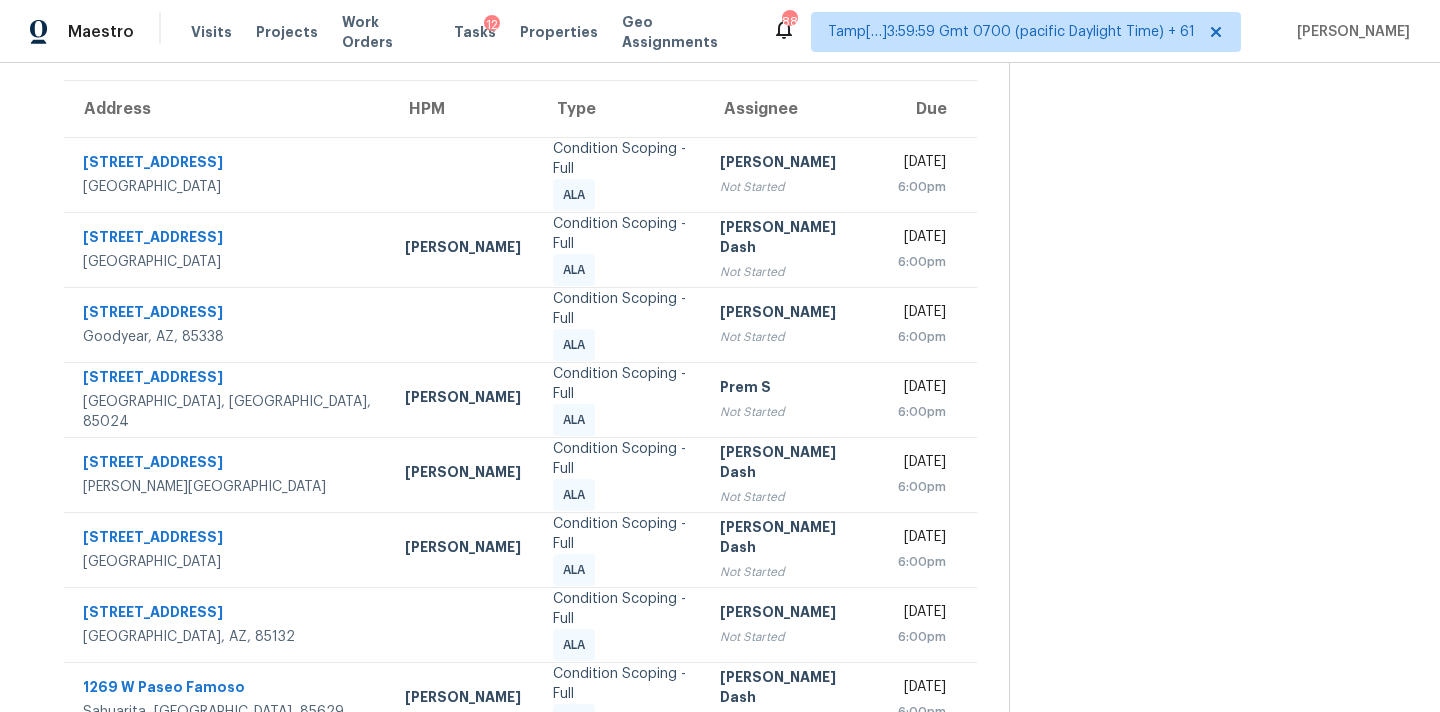 scroll, scrollTop: 379, scrollLeft: 0, axis: vertical 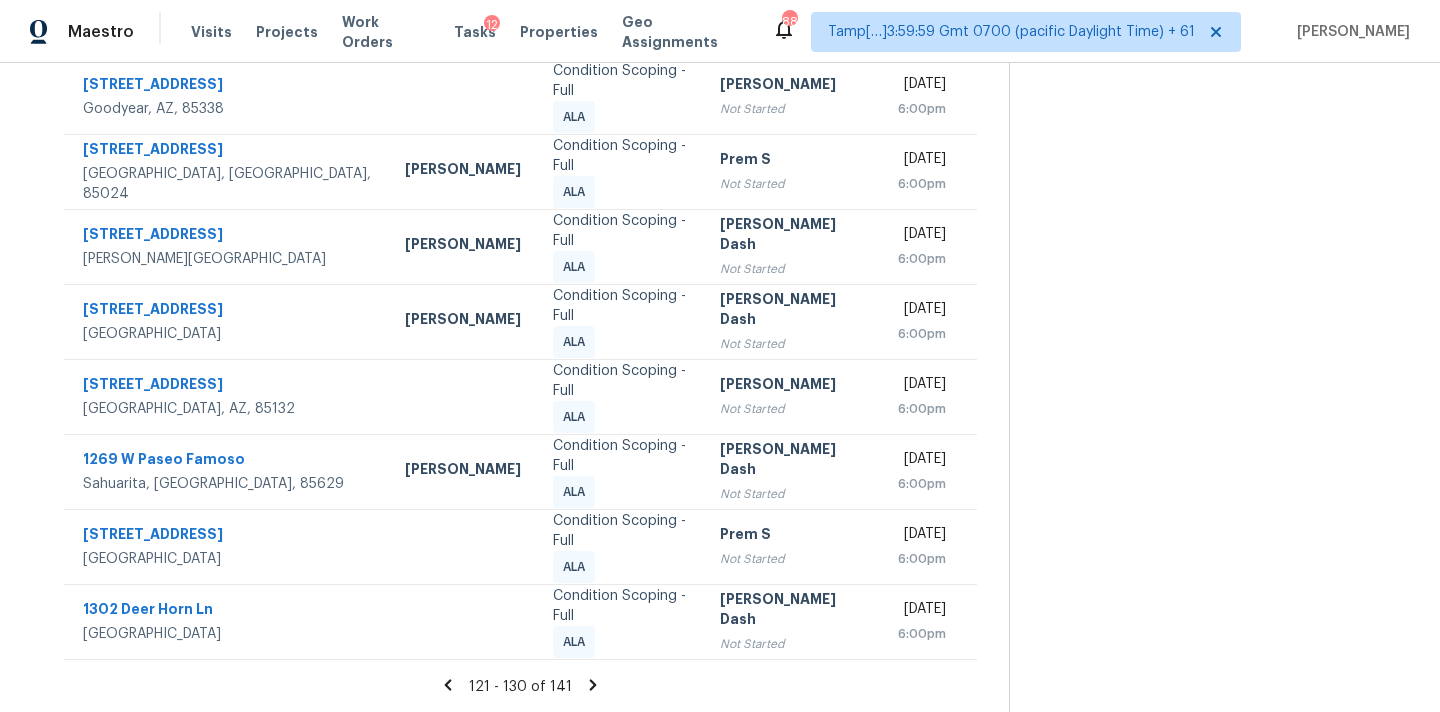 click 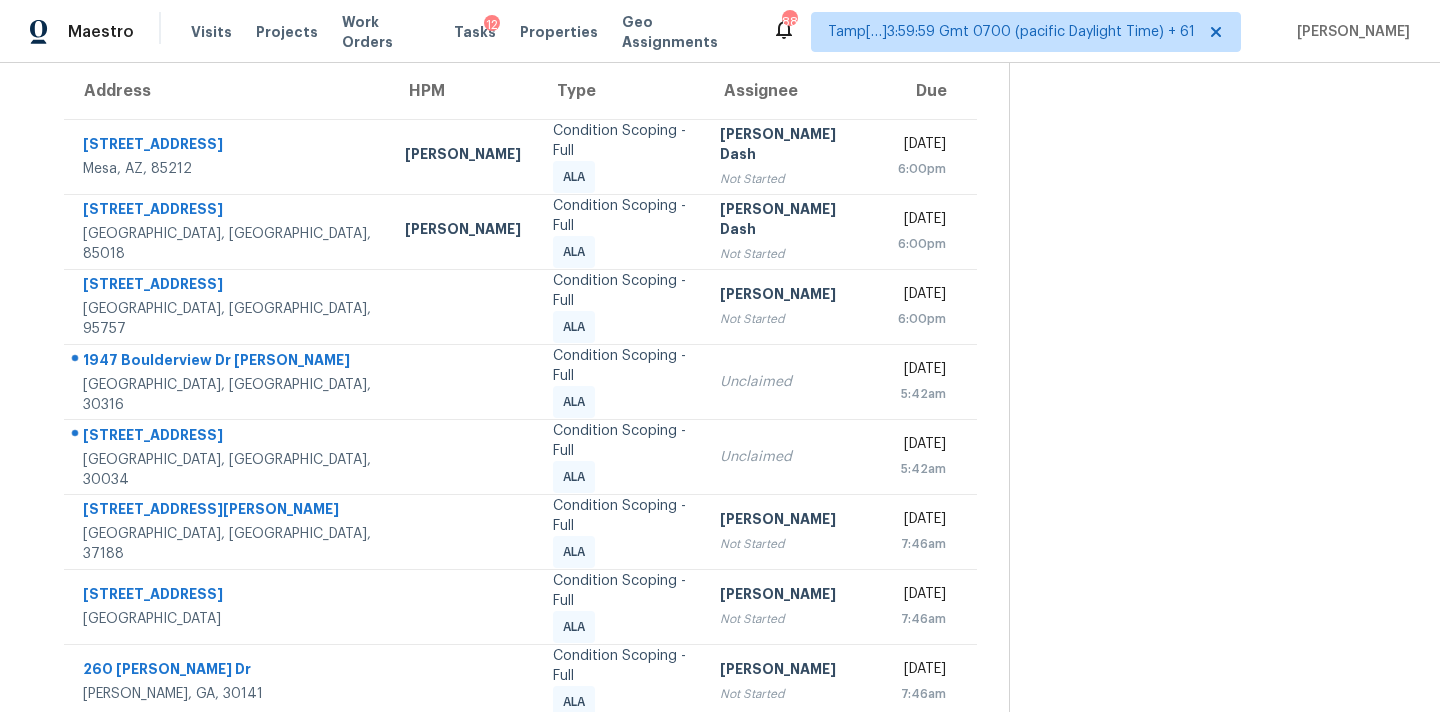 scroll, scrollTop: 329, scrollLeft: 0, axis: vertical 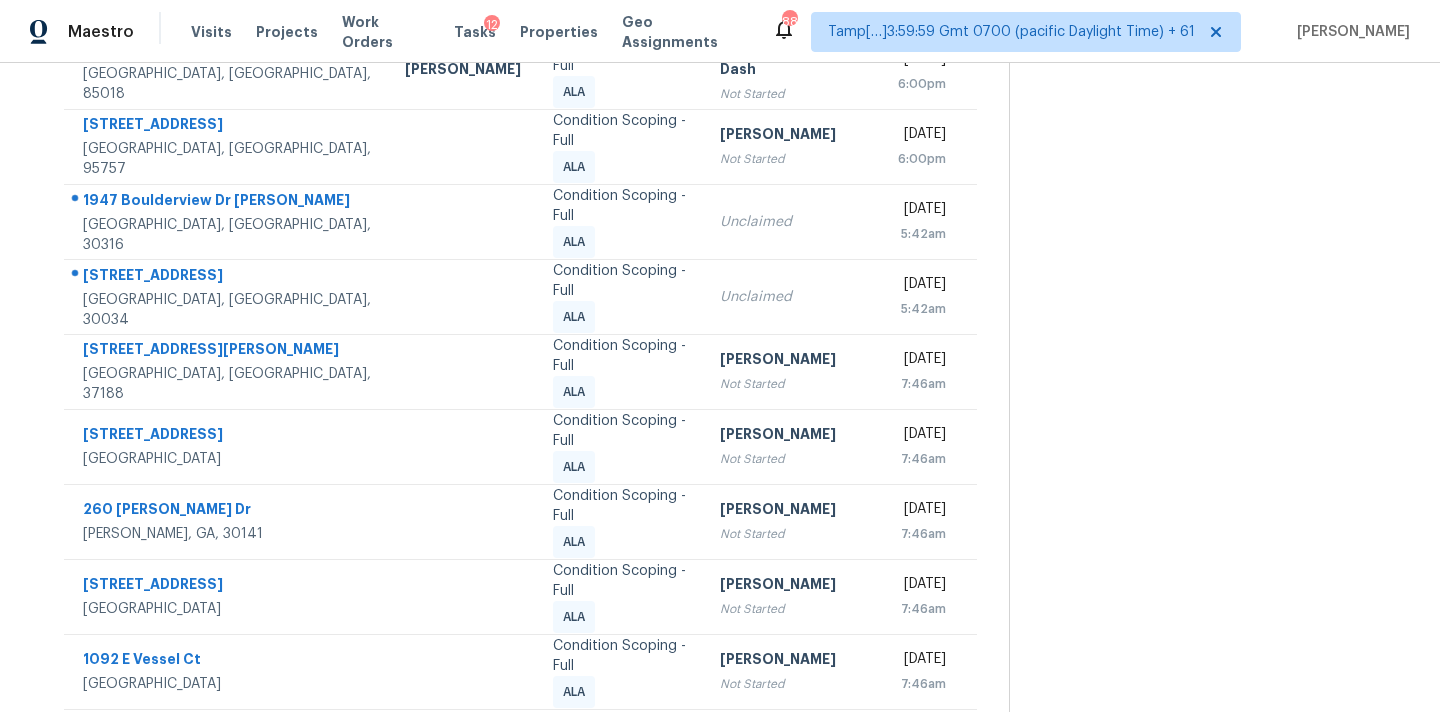 click 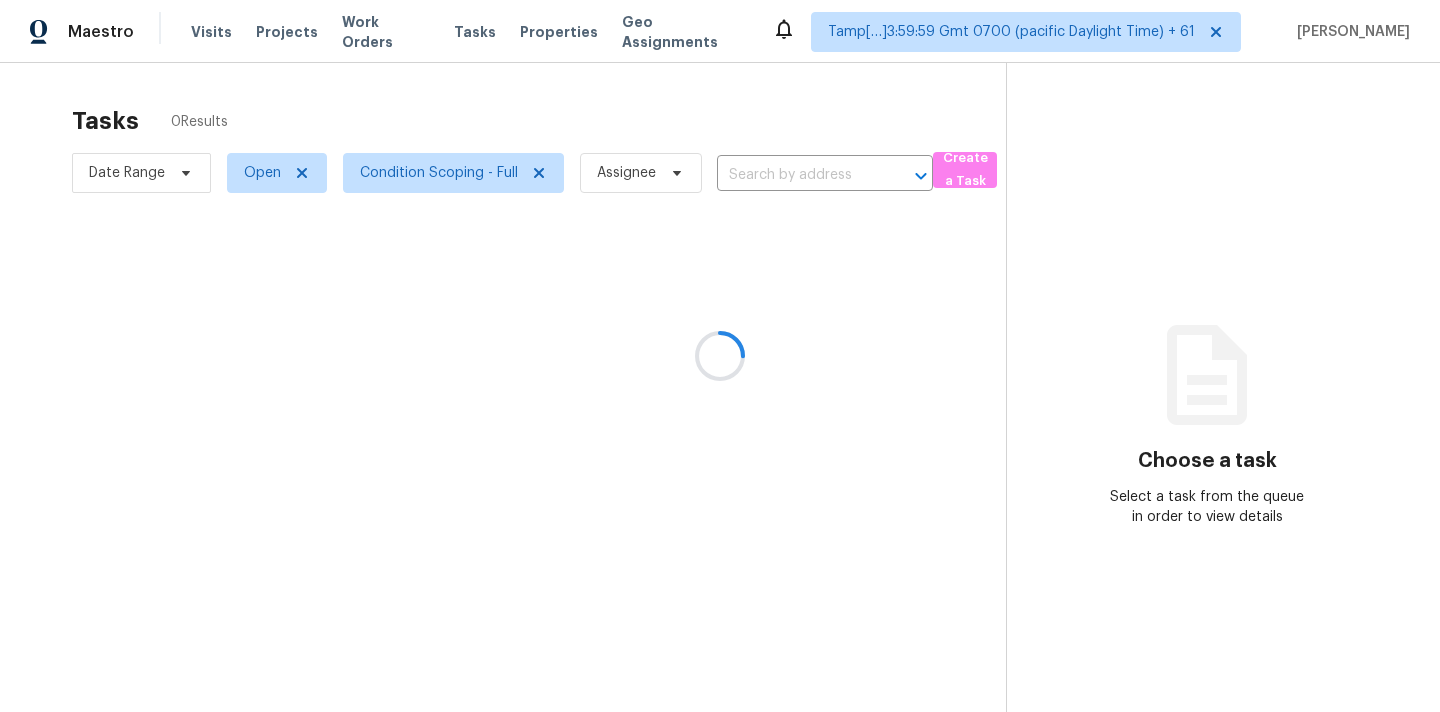 scroll, scrollTop: 0, scrollLeft: 0, axis: both 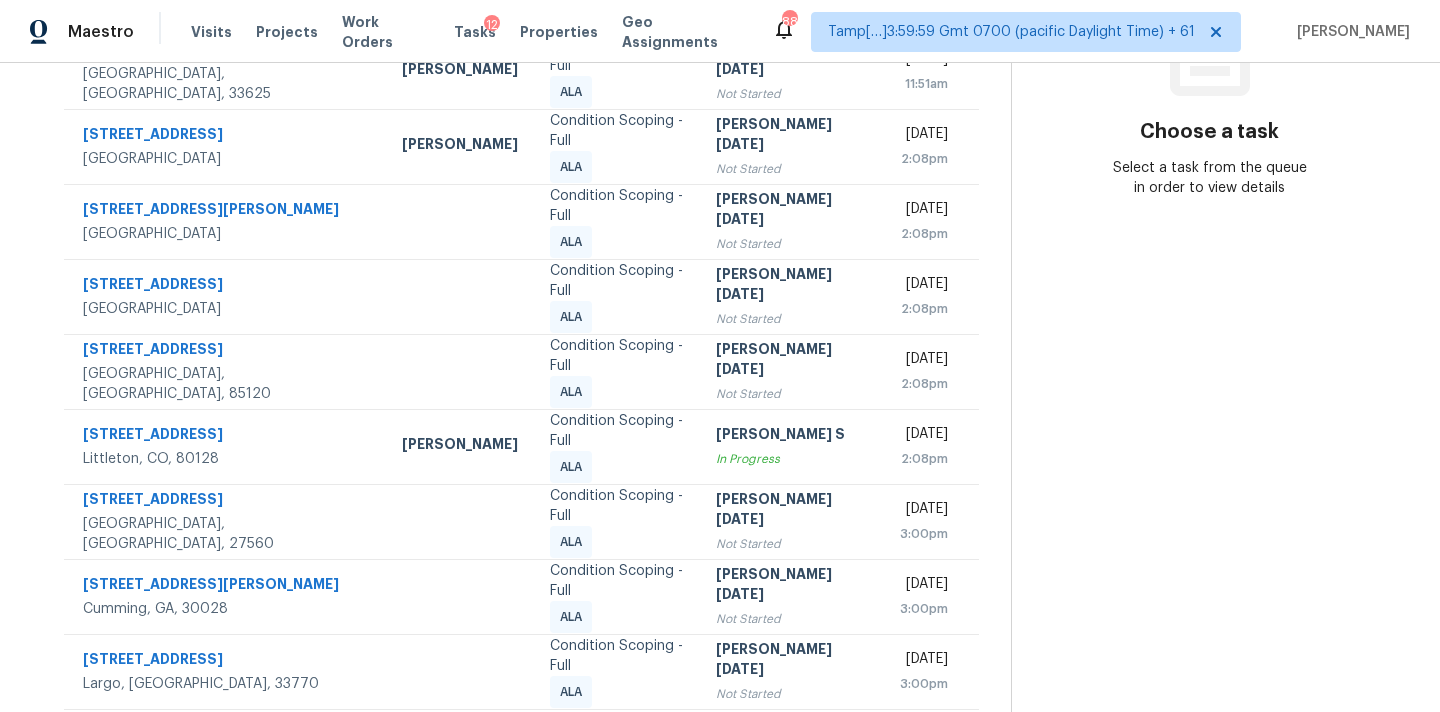 click 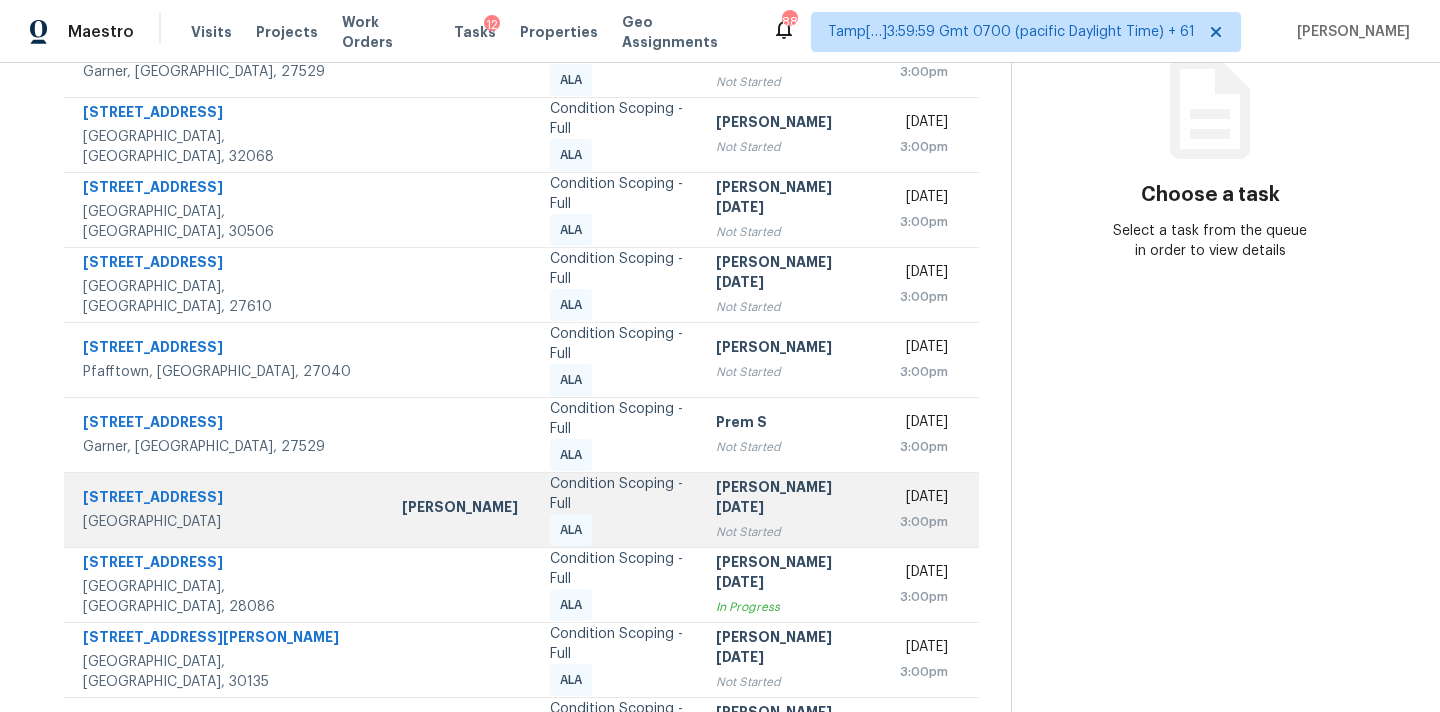 scroll, scrollTop: 329, scrollLeft: 0, axis: vertical 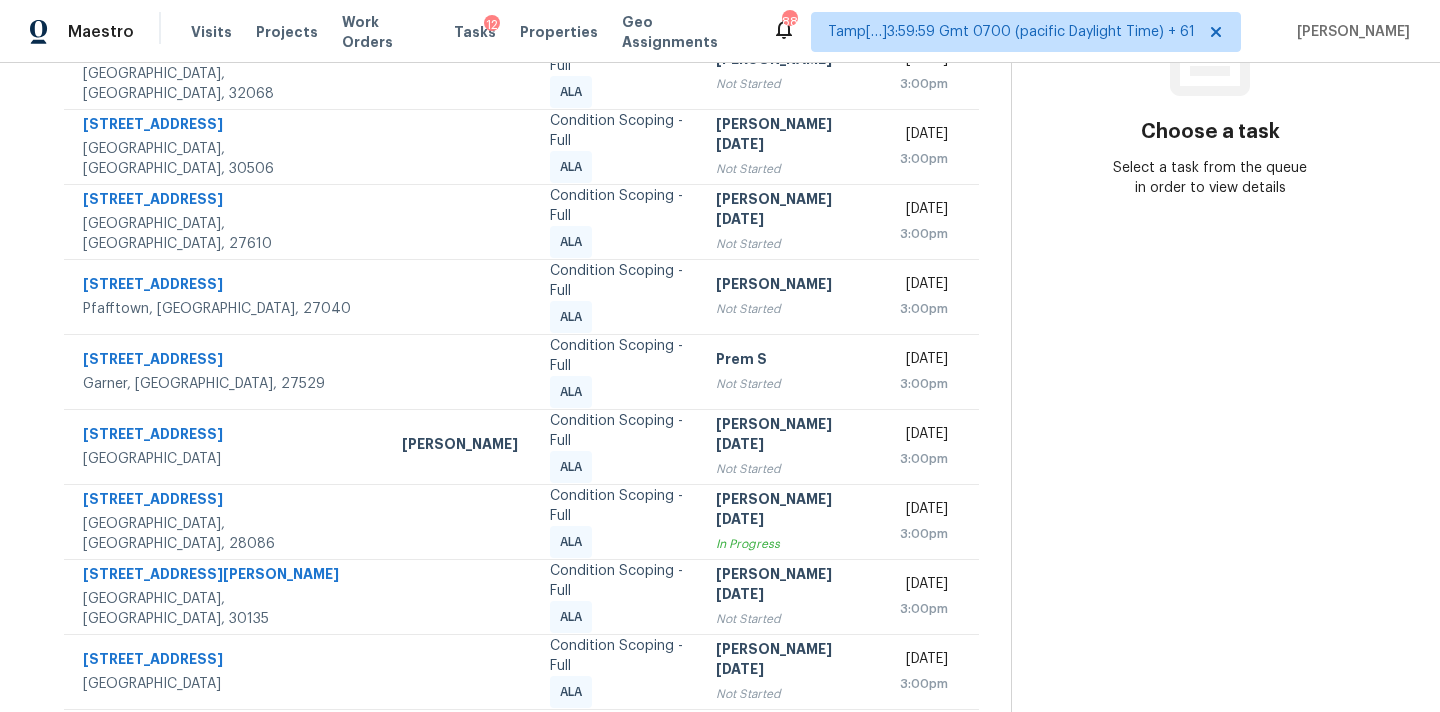 click 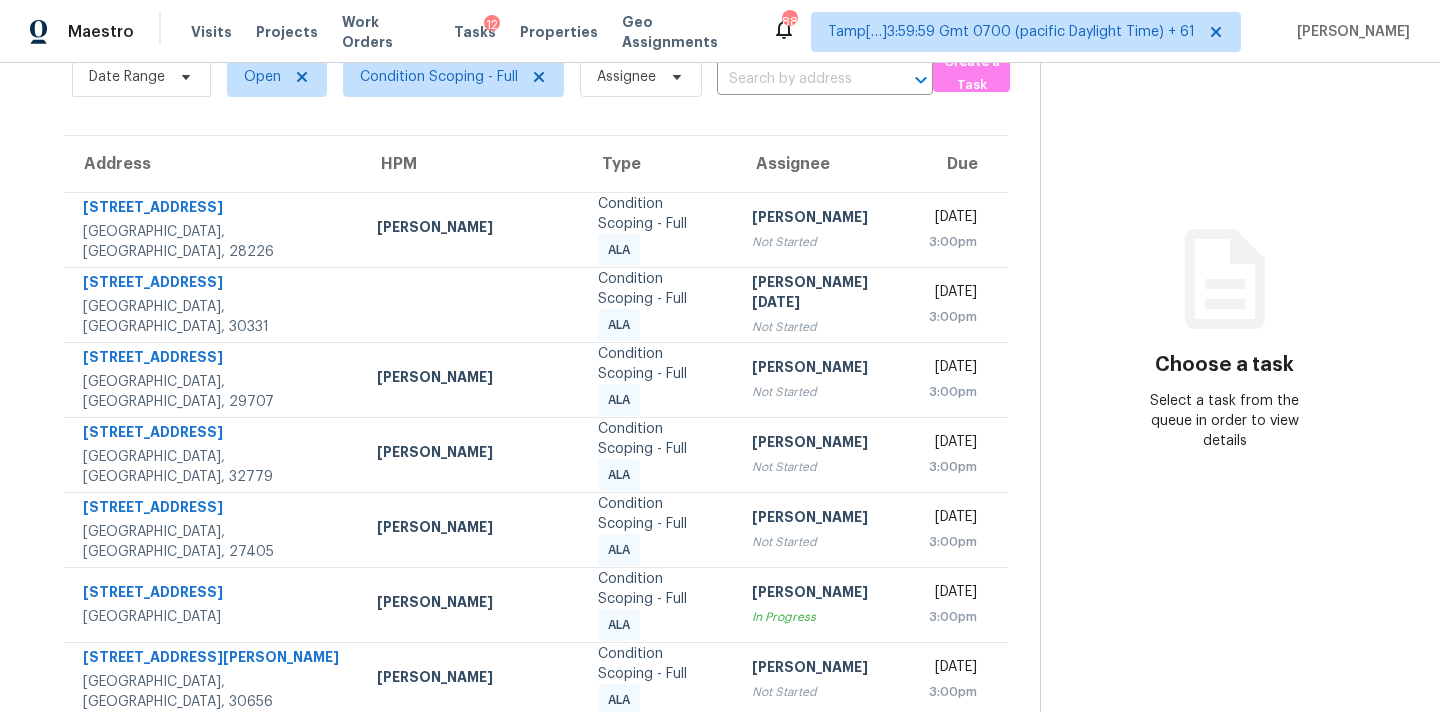 scroll, scrollTop: 329, scrollLeft: 0, axis: vertical 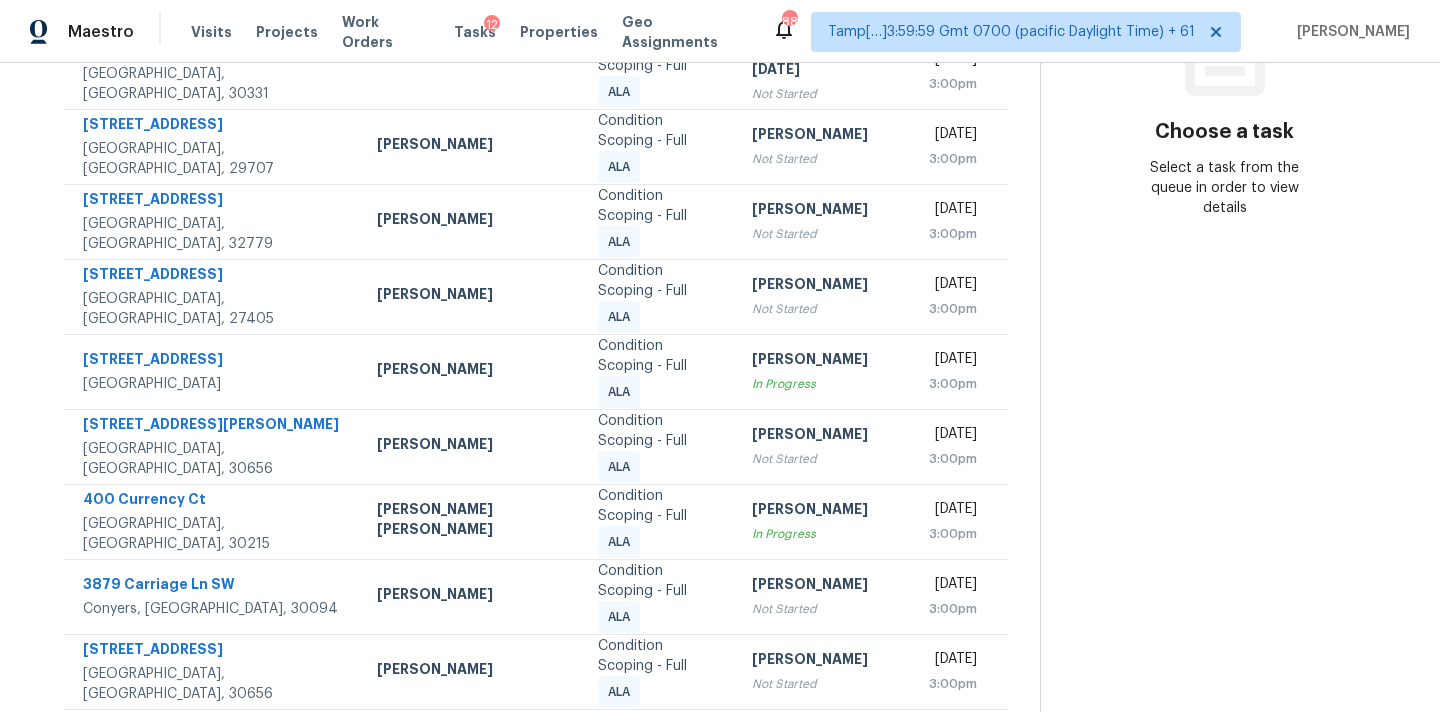 click 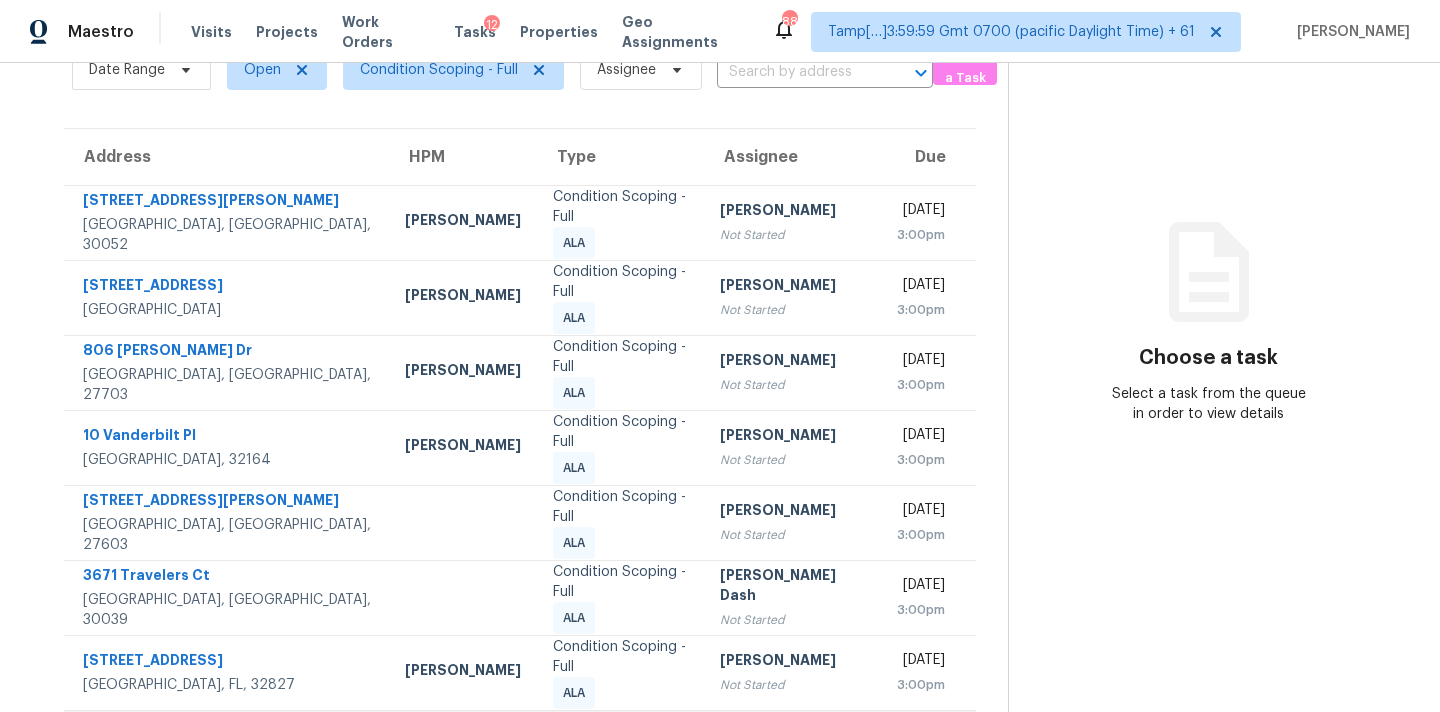 scroll, scrollTop: 329, scrollLeft: 0, axis: vertical 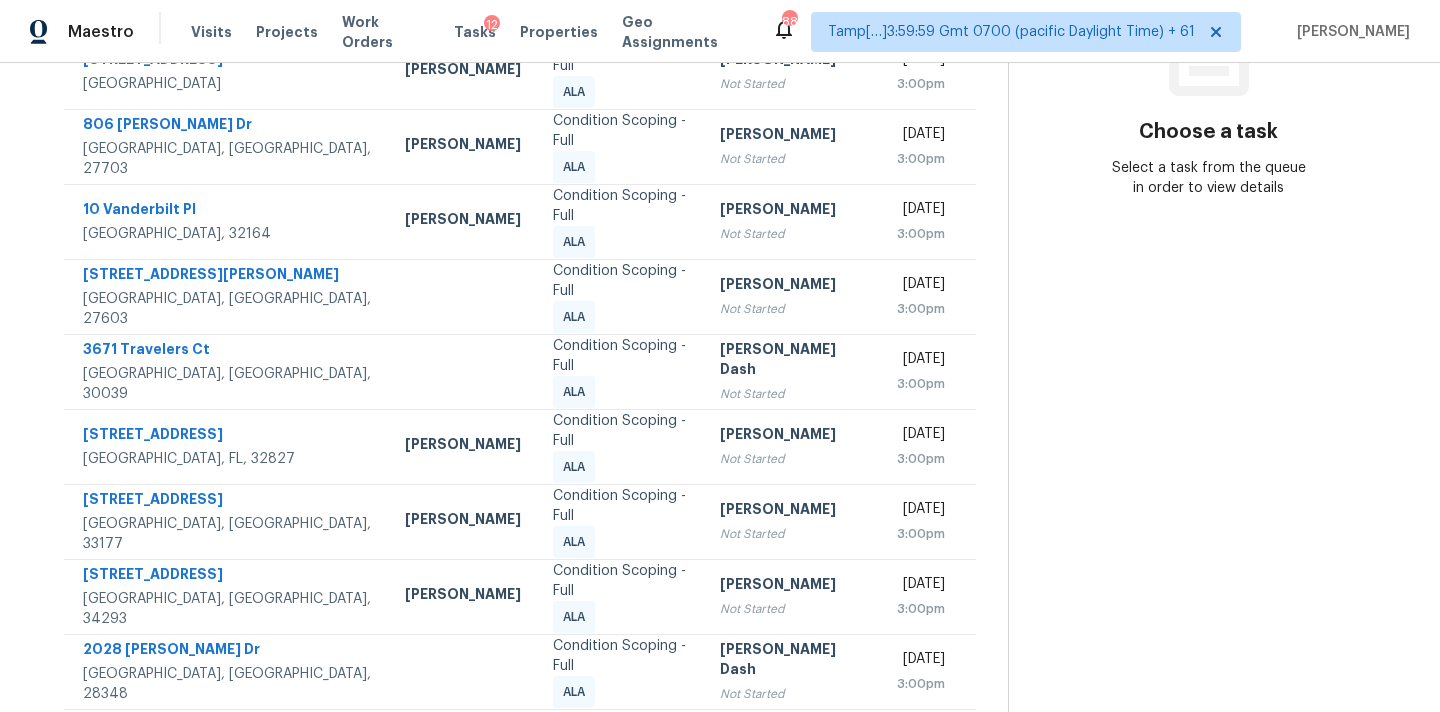 click 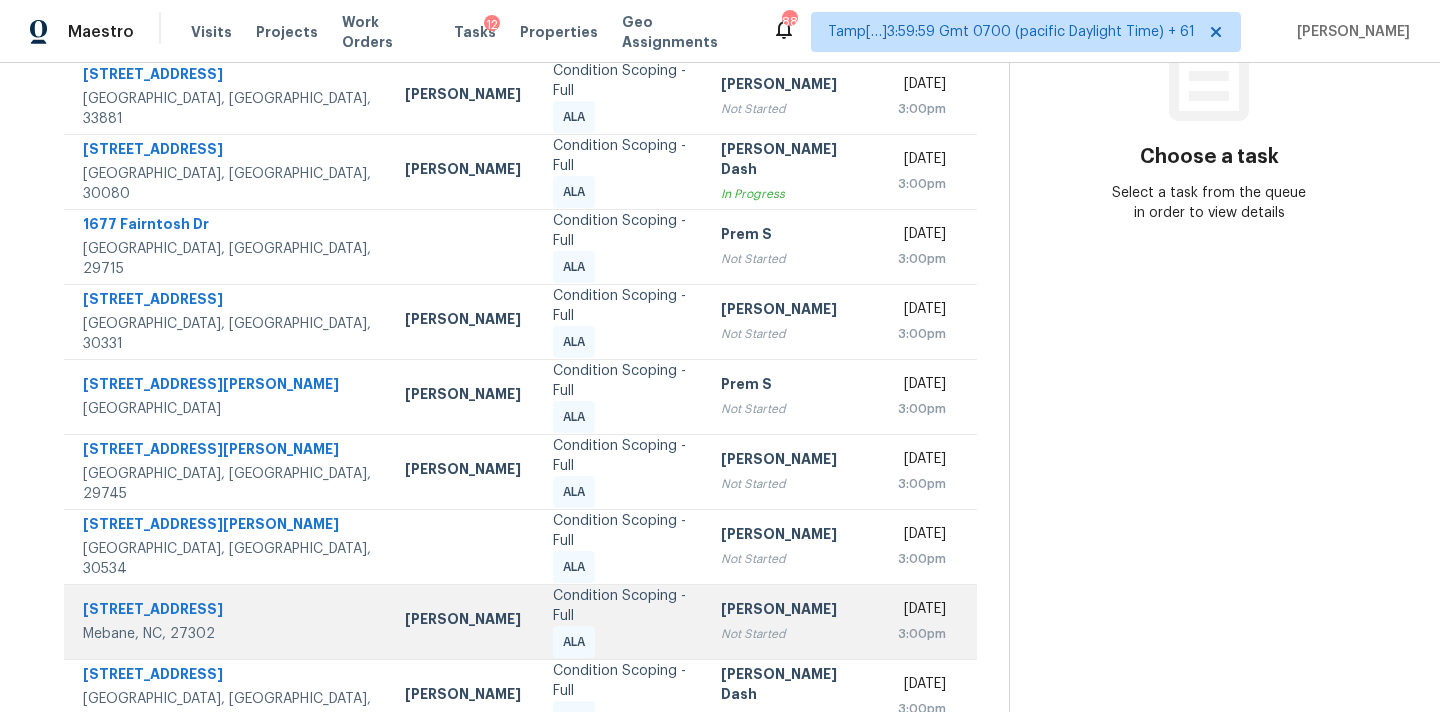 scroll, scrollTop: 329, scrollLeft: 0, axis: vertical 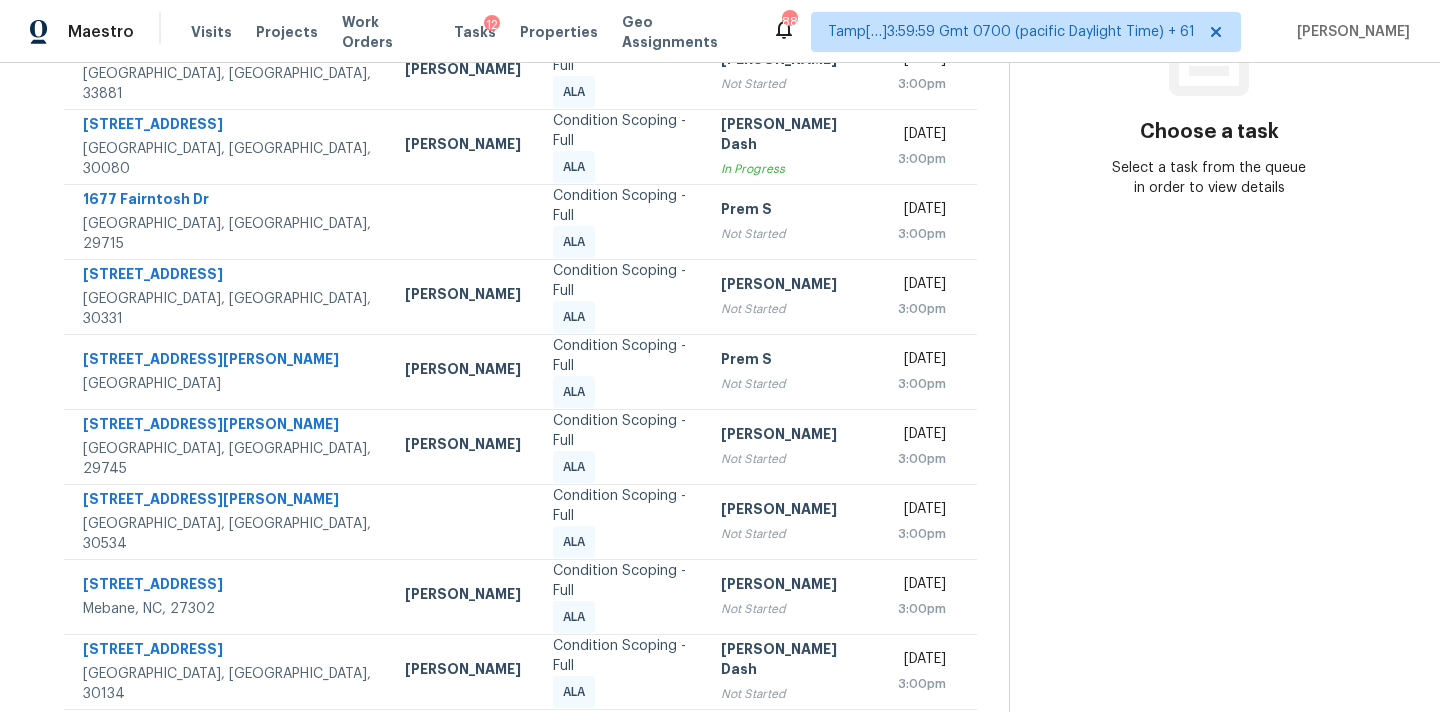 click 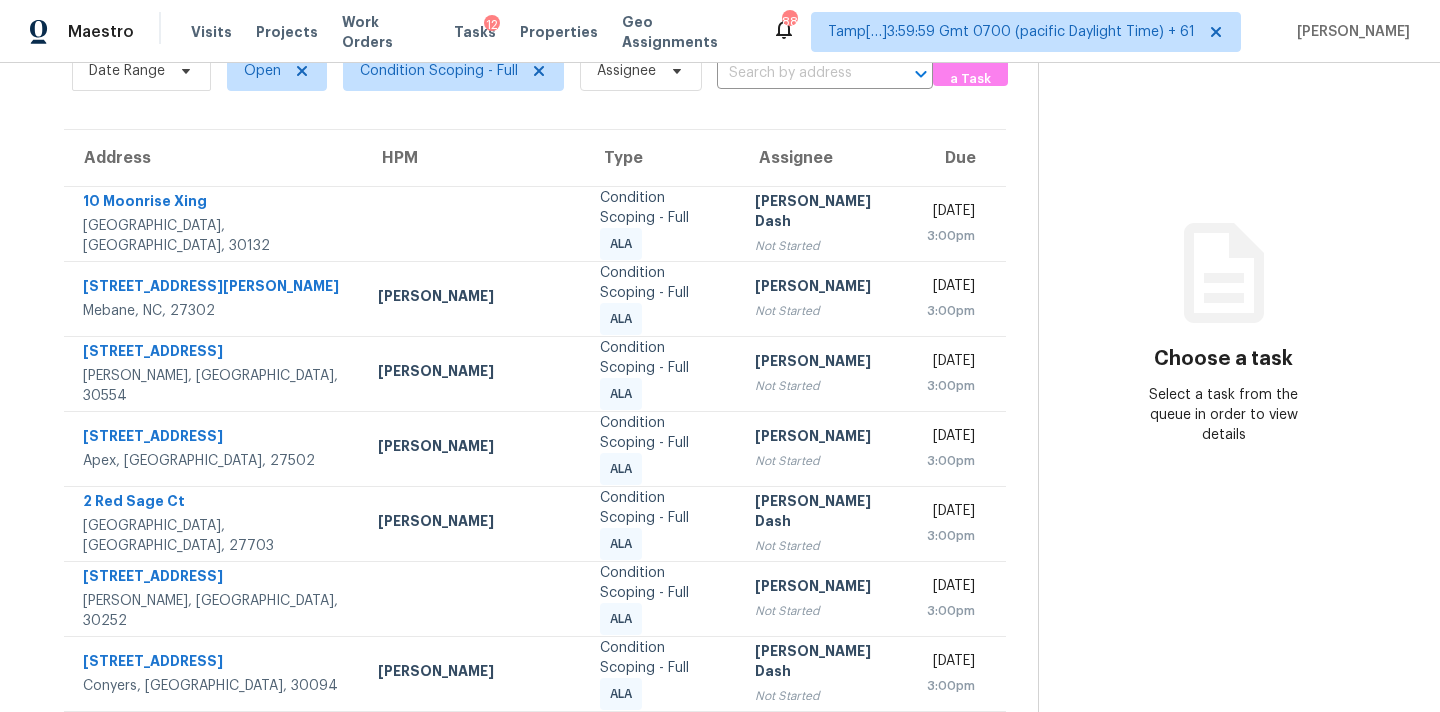 scroll, scrollTop: 379, scrollLeft: 0, axis: vertical 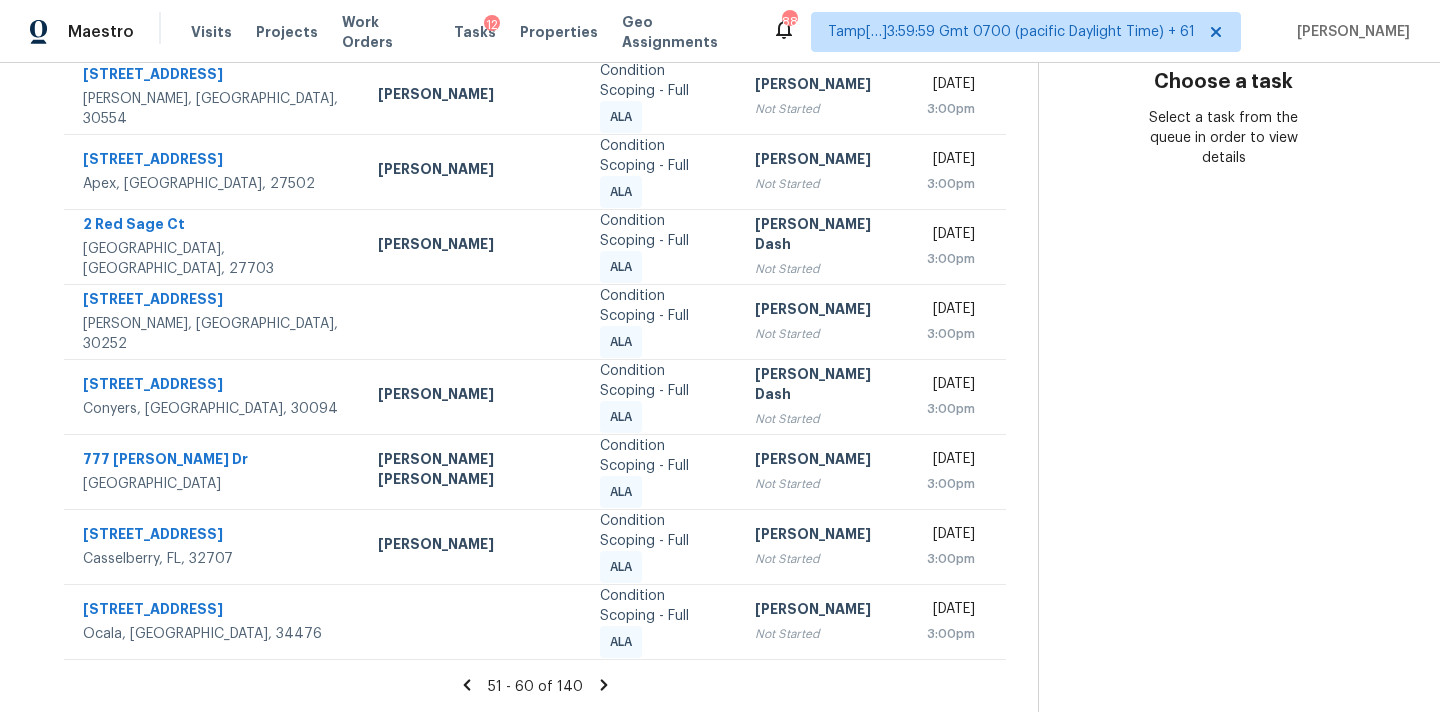 click 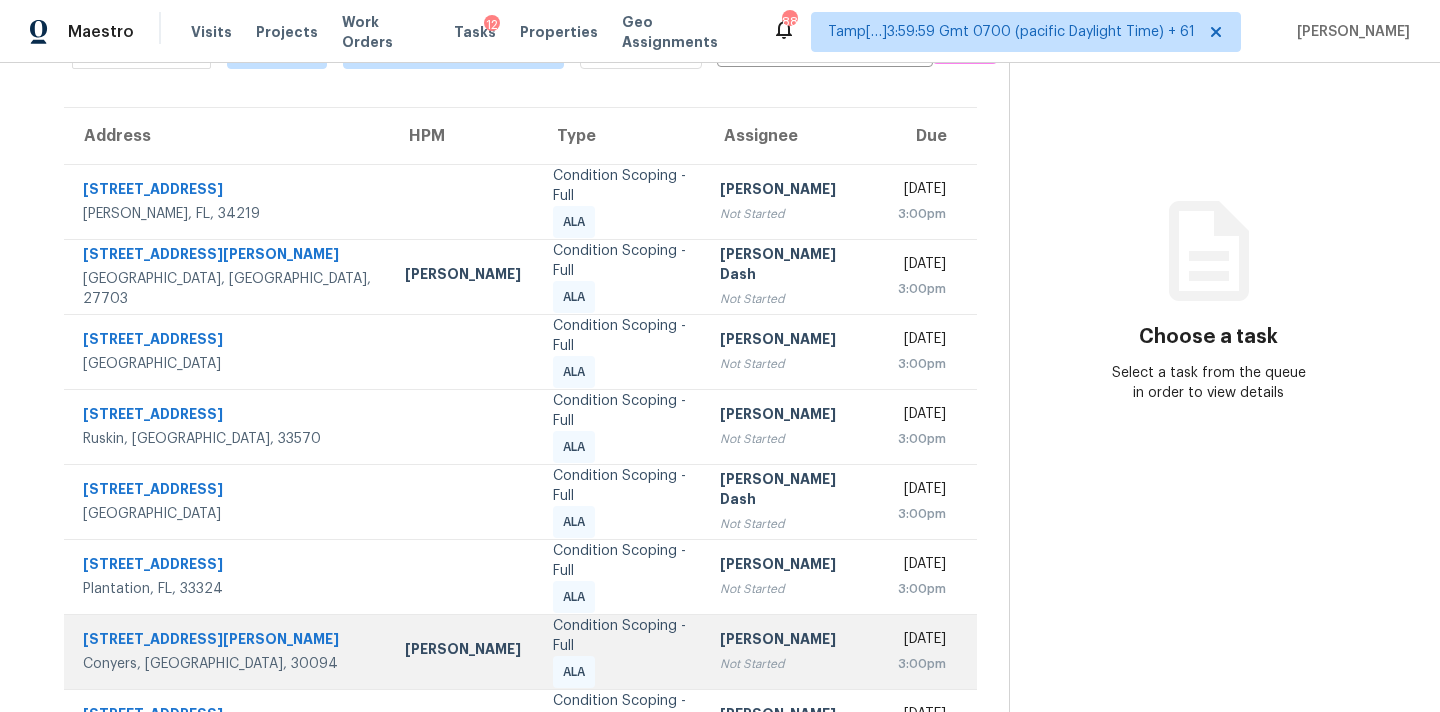 scroll, scrollTop: 329, scrollLeft: 0, axis: vertical 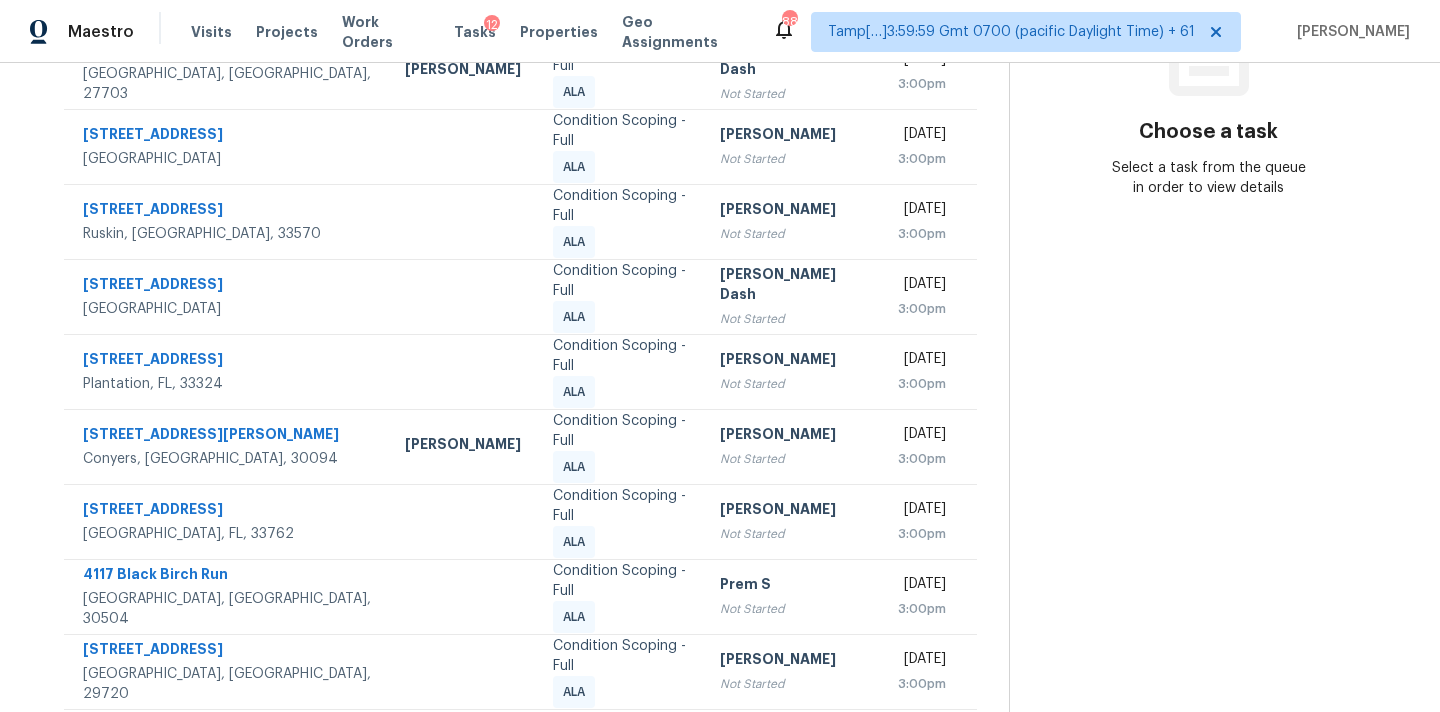 click 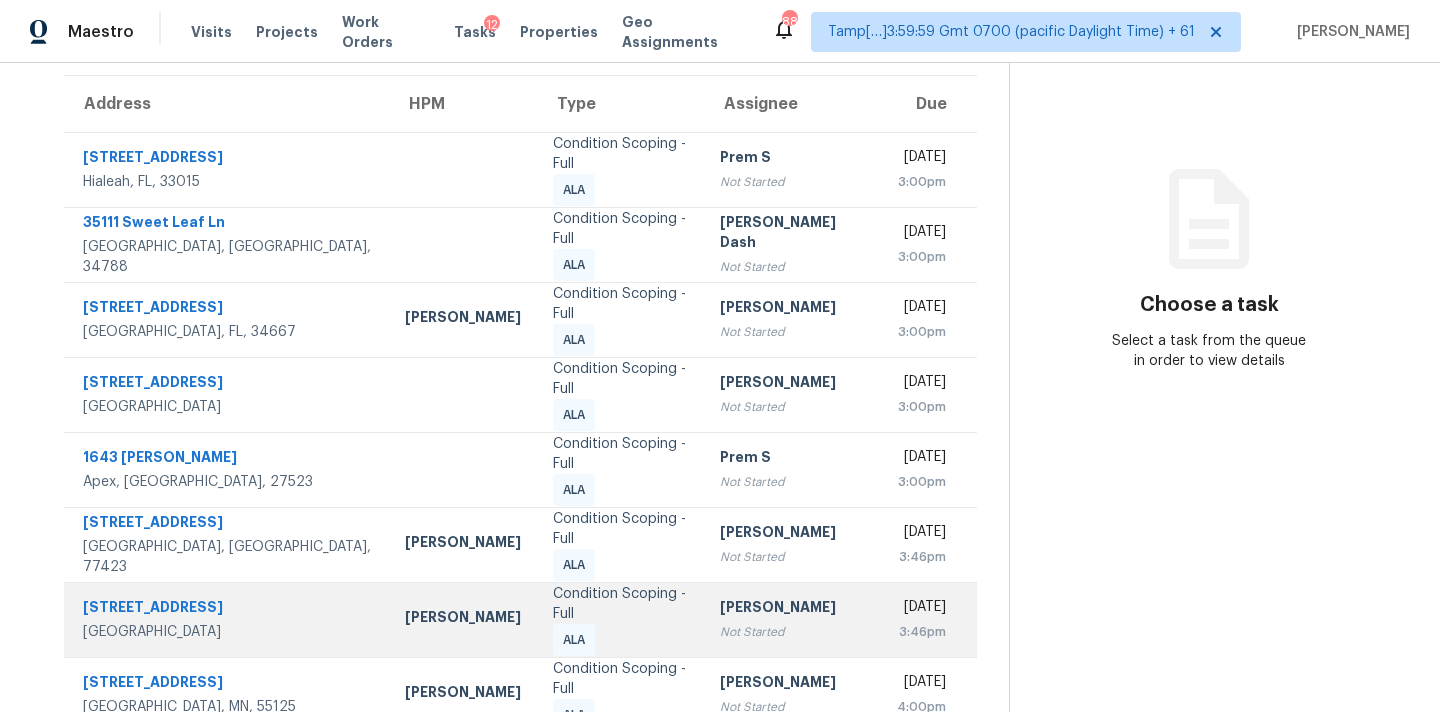 scroll, scrollTop: 154, scrollLeft: 0, axis: vertical 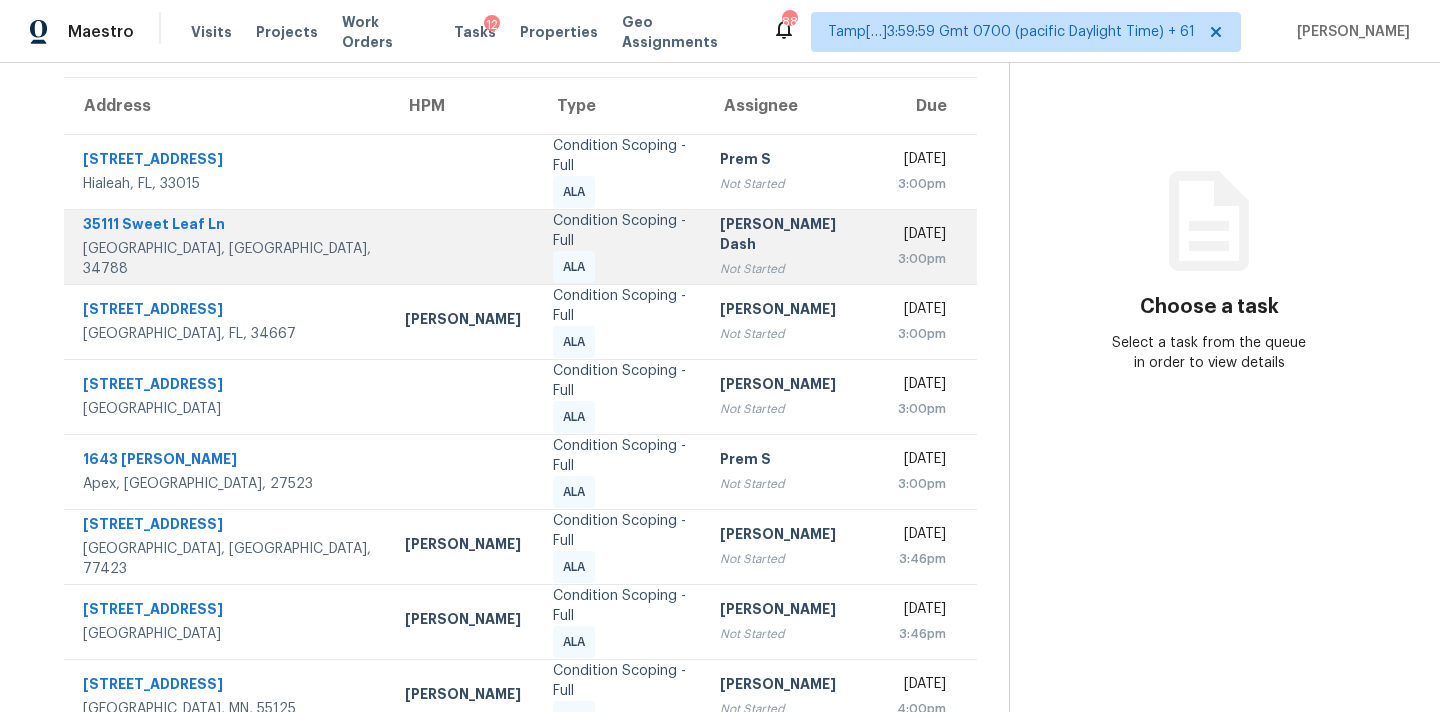 click on "Condition Scoping - Full" at bounding box center (620, 231) 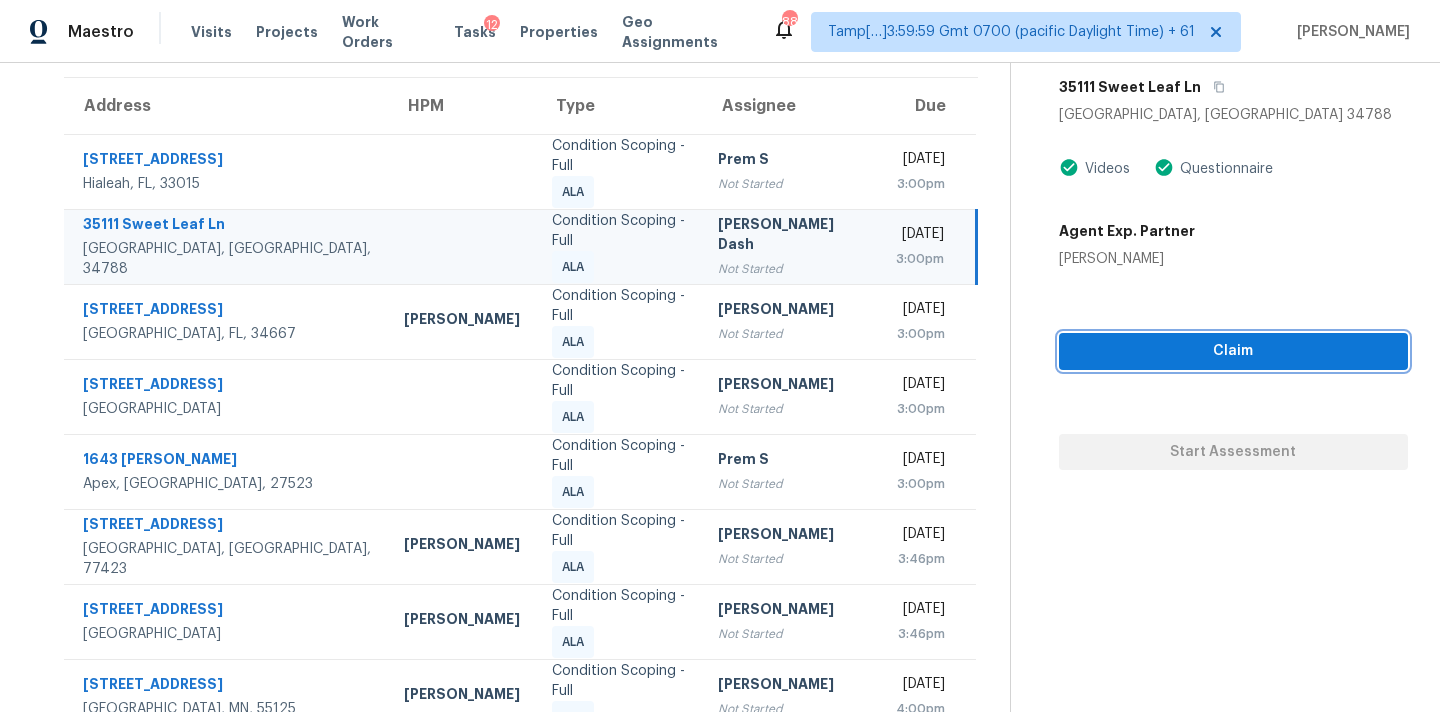 click on "Claim" at bounding box center [1233, 351] 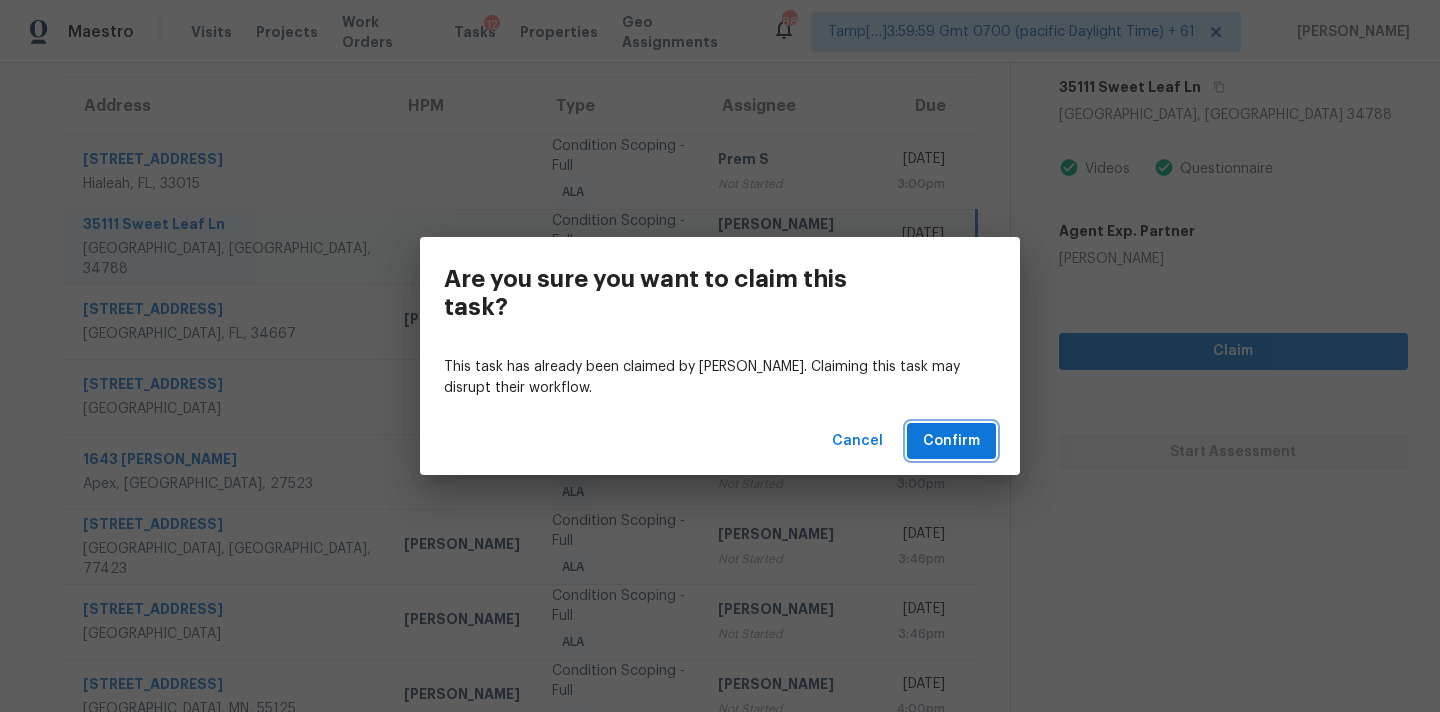 click on "Confirm" at bounding box center [951, 441] 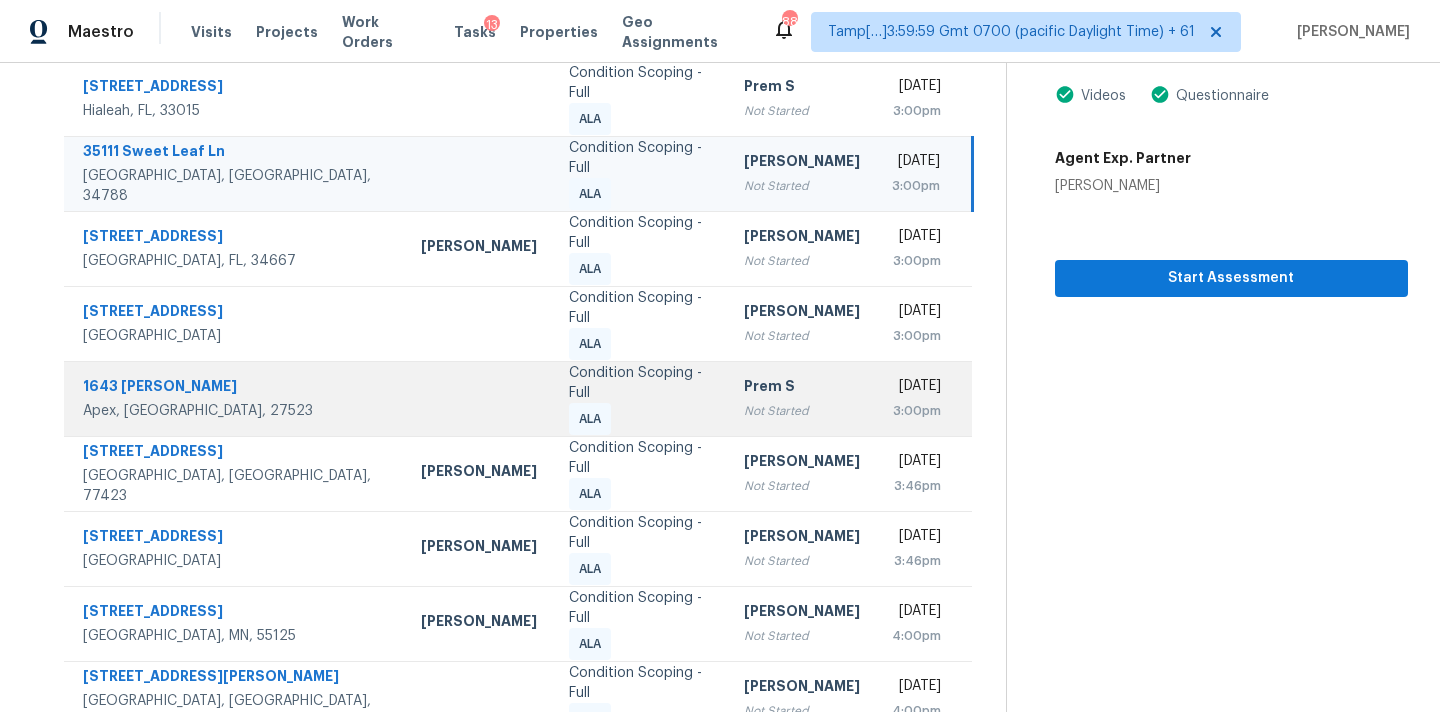 scroll, scrollTop: 379, scrollLeft: 0, axis: vertical 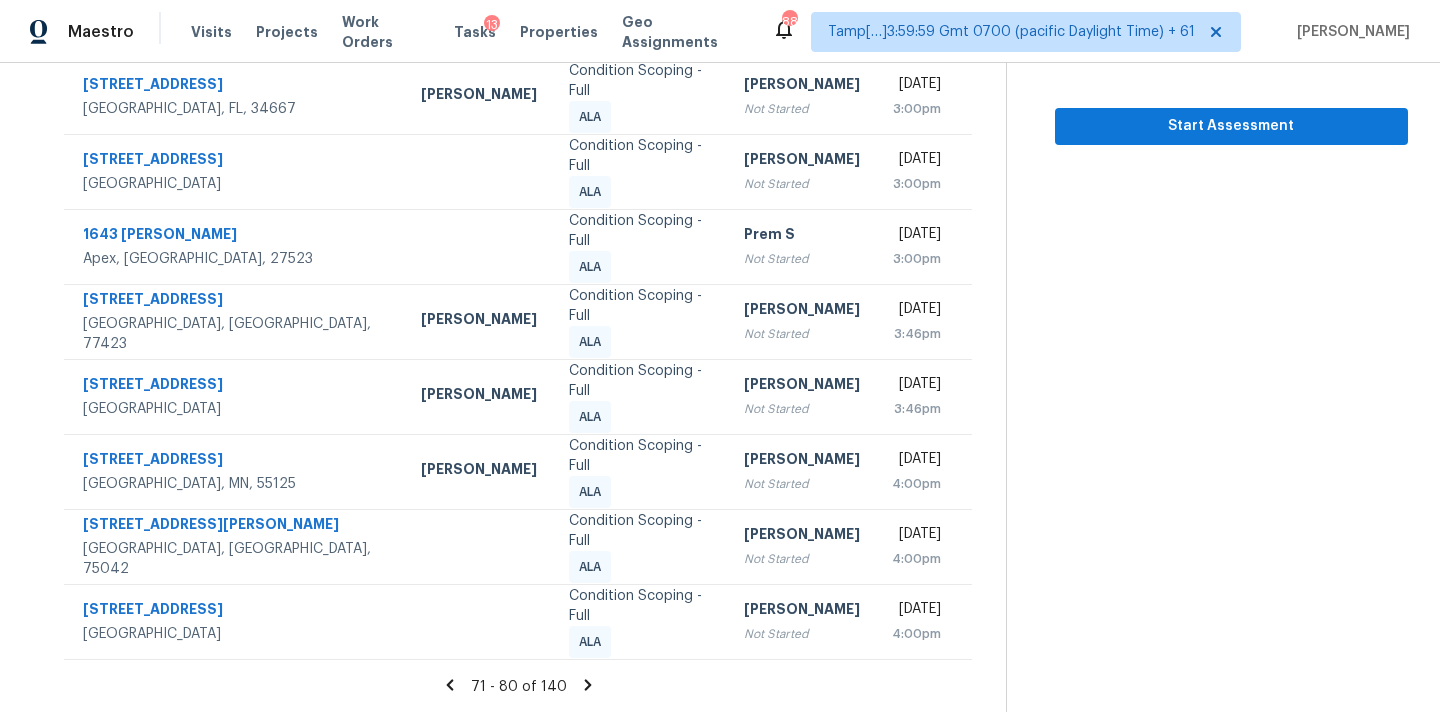 click 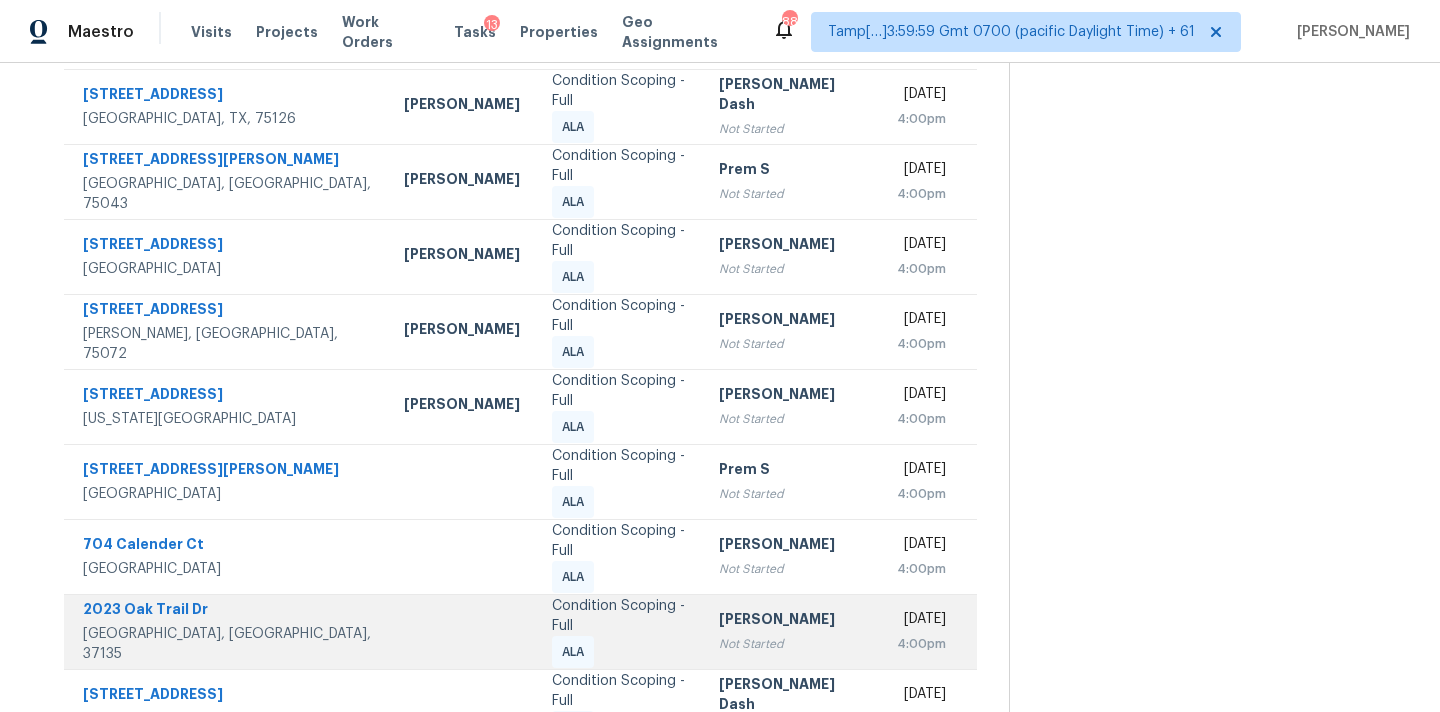 scroll, scrollTop: 329, scrollLeft: 0, axis: vertical 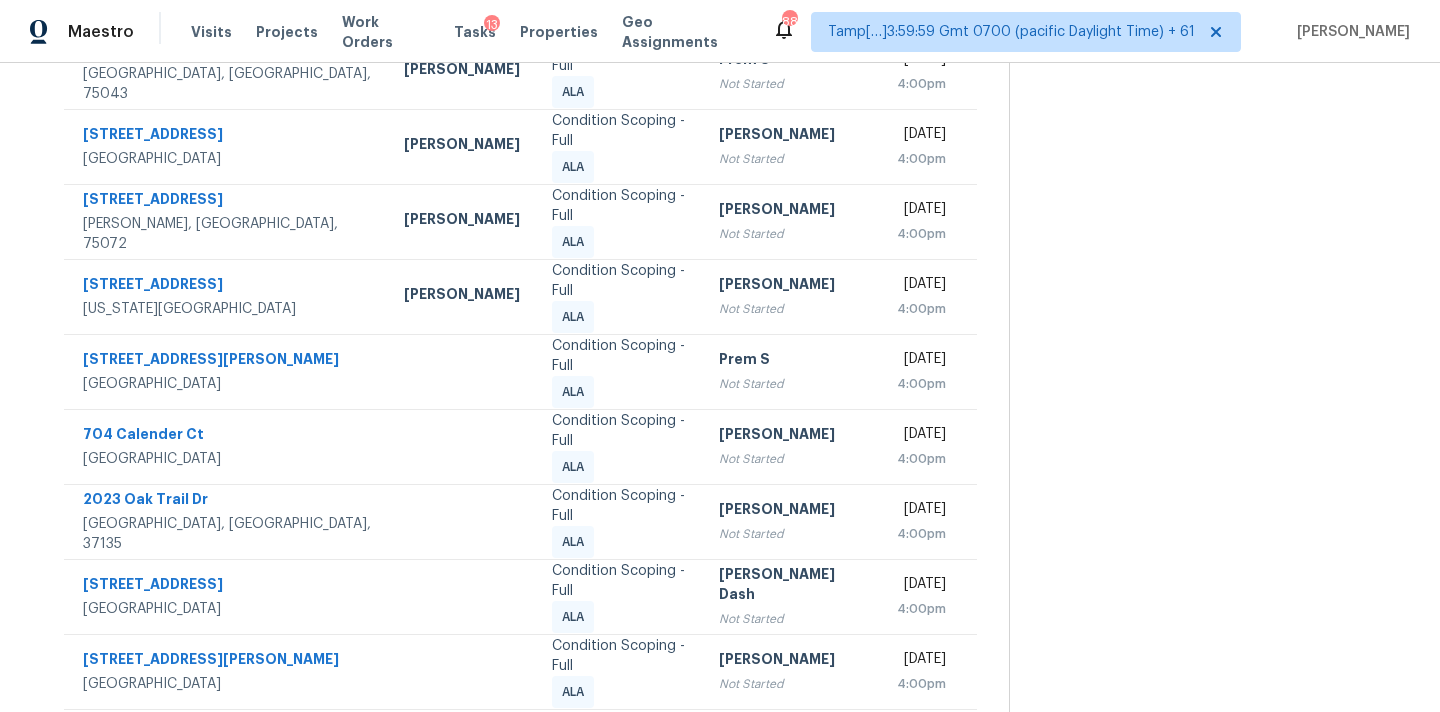 click 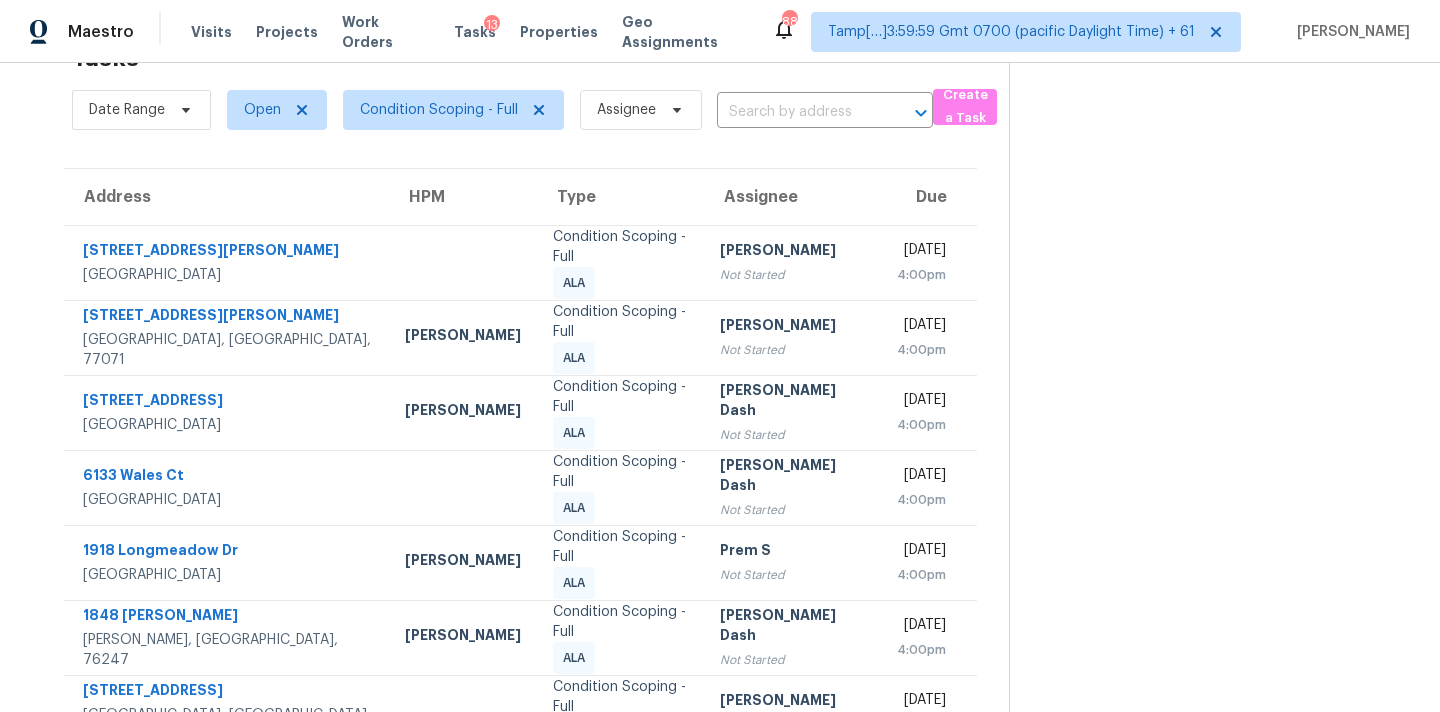 scroll, scrollTop: 329, scrollLeft: 0, axis: vertical 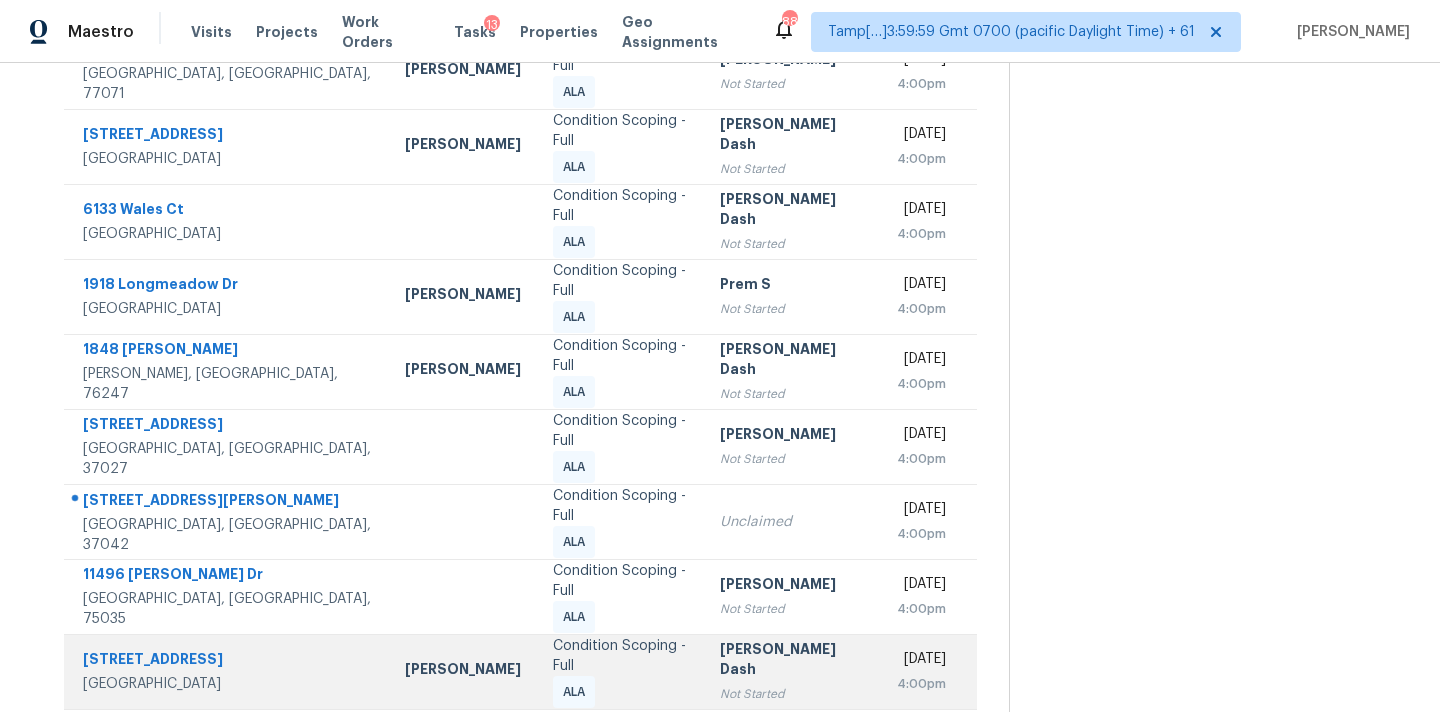 click on "Condition Scoping - Full ALA" at bounding box center [620, 672] 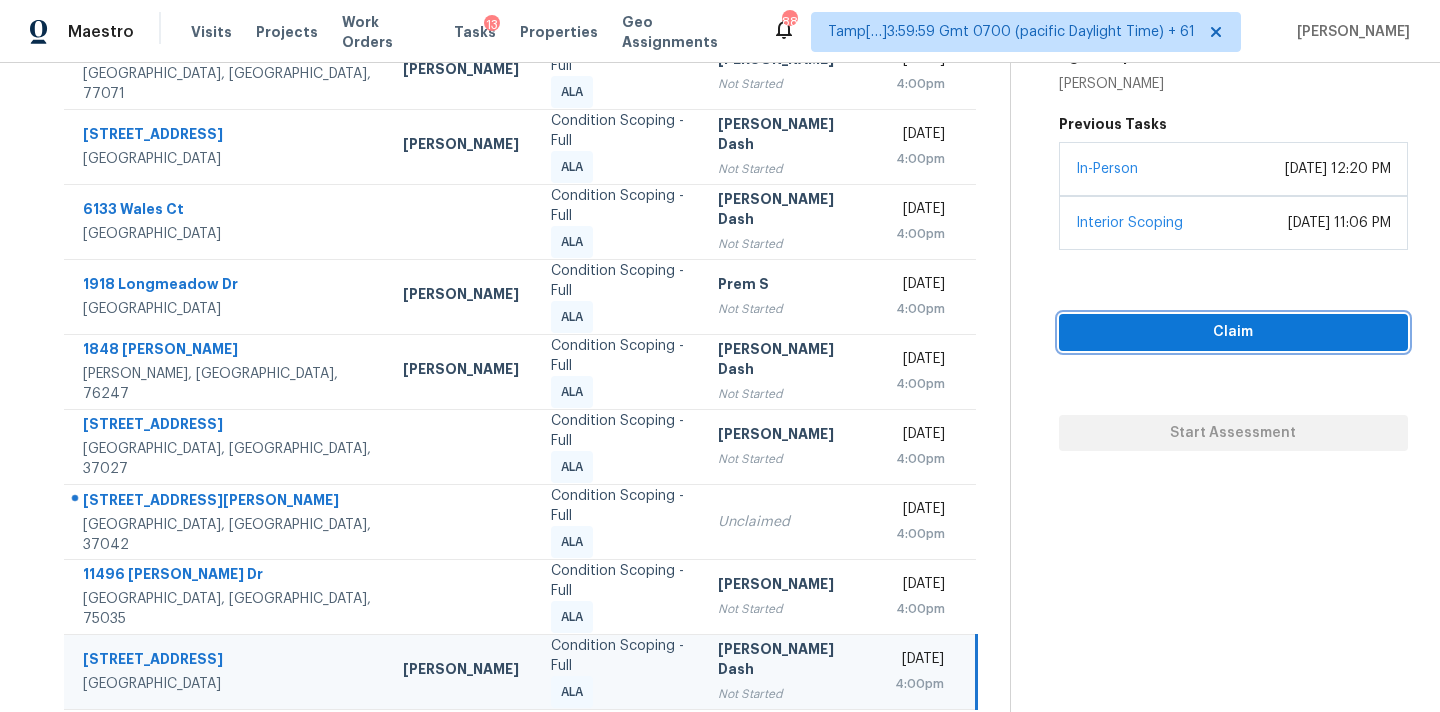 click on "Claim" at bounding box center [1233, 332] 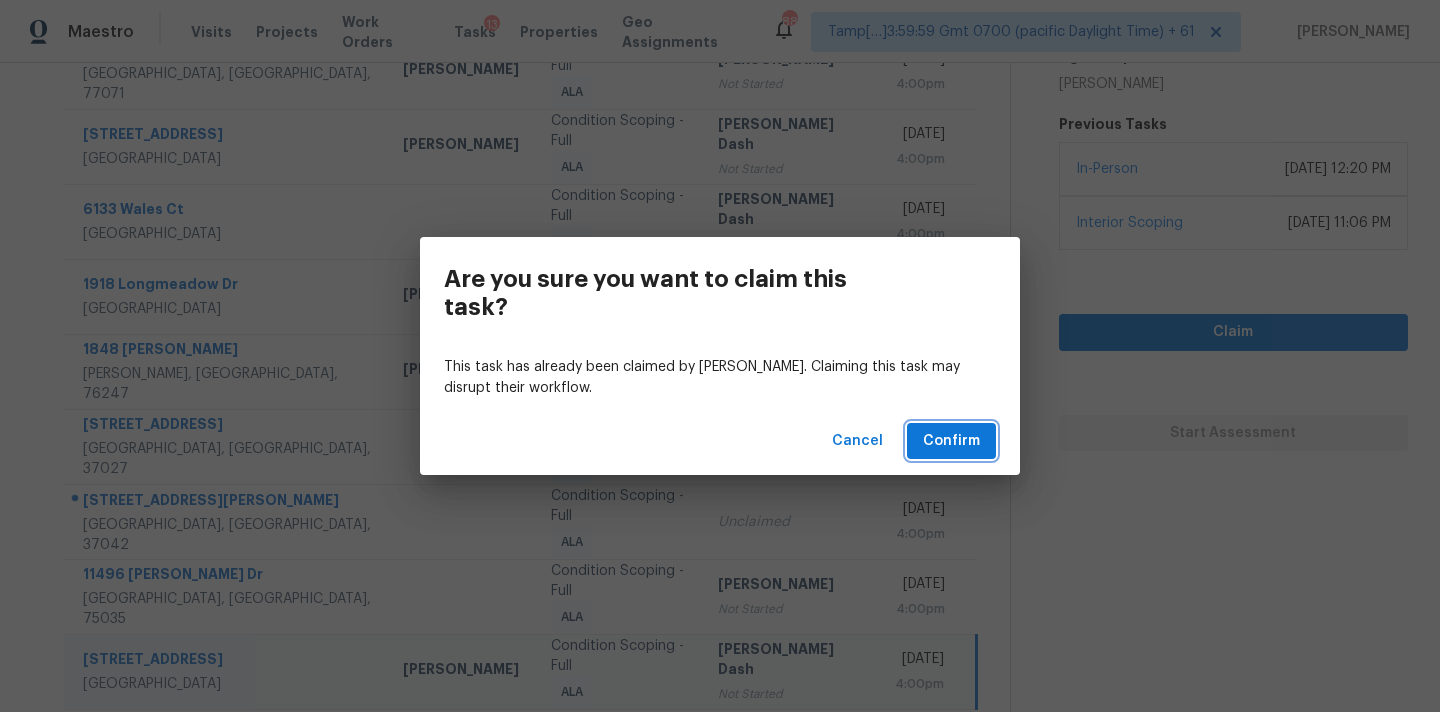 click on "Confirm" at bounding box center [951, 441] 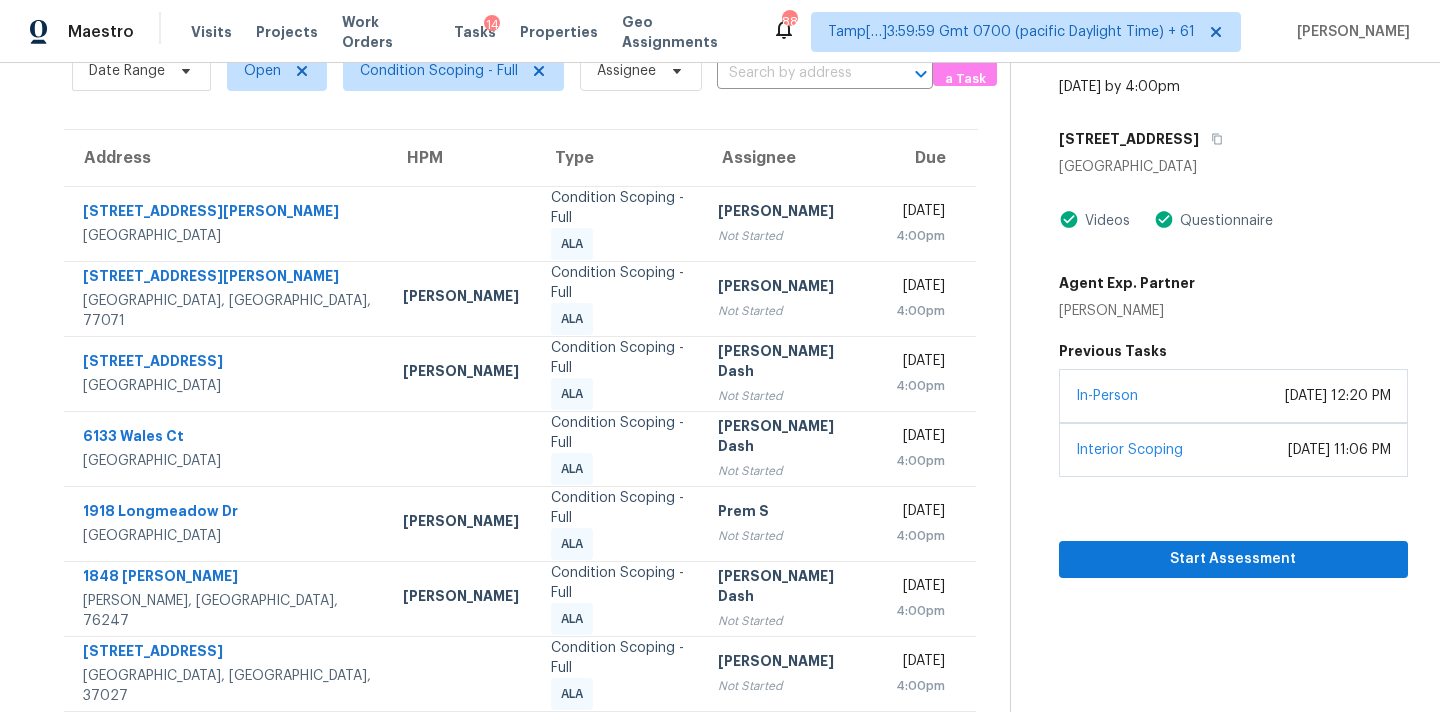 scroll, scrollTop: 329, scrollLeft: 0, axis: vertical 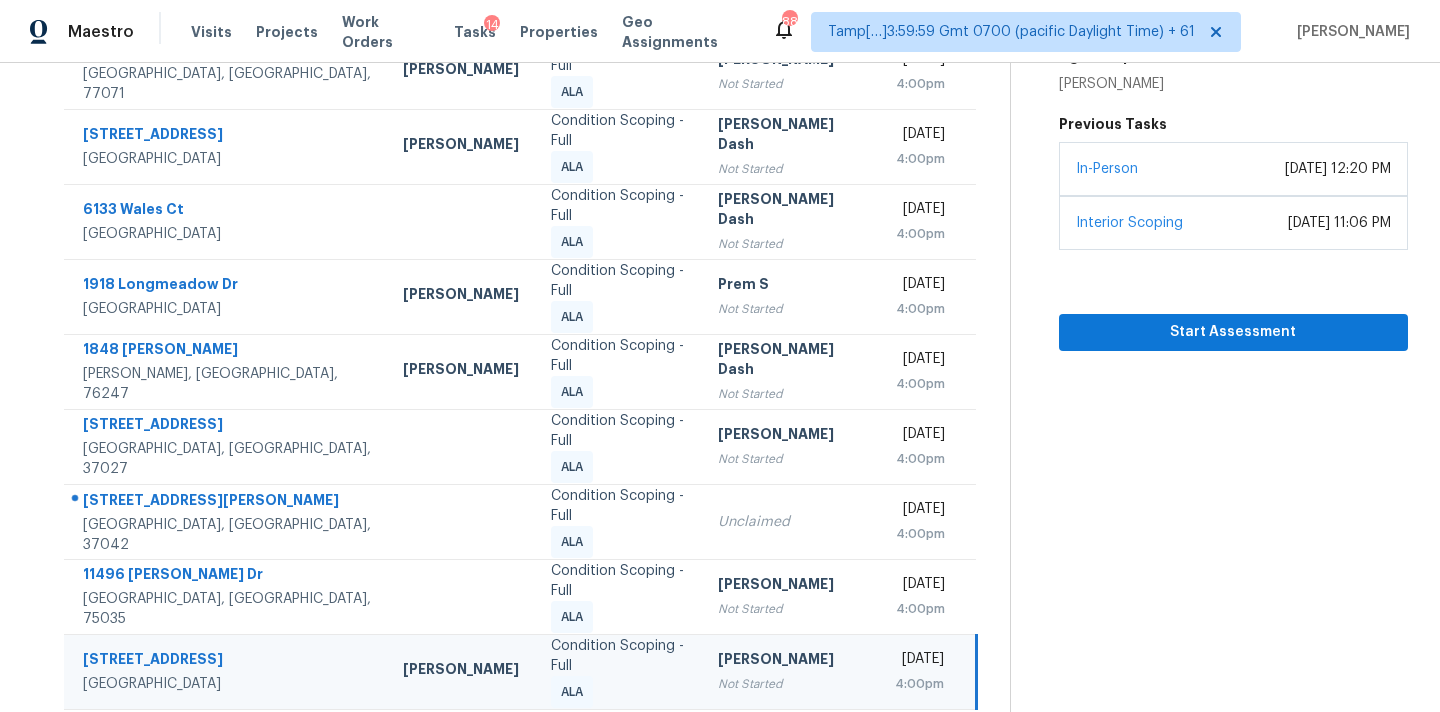 click 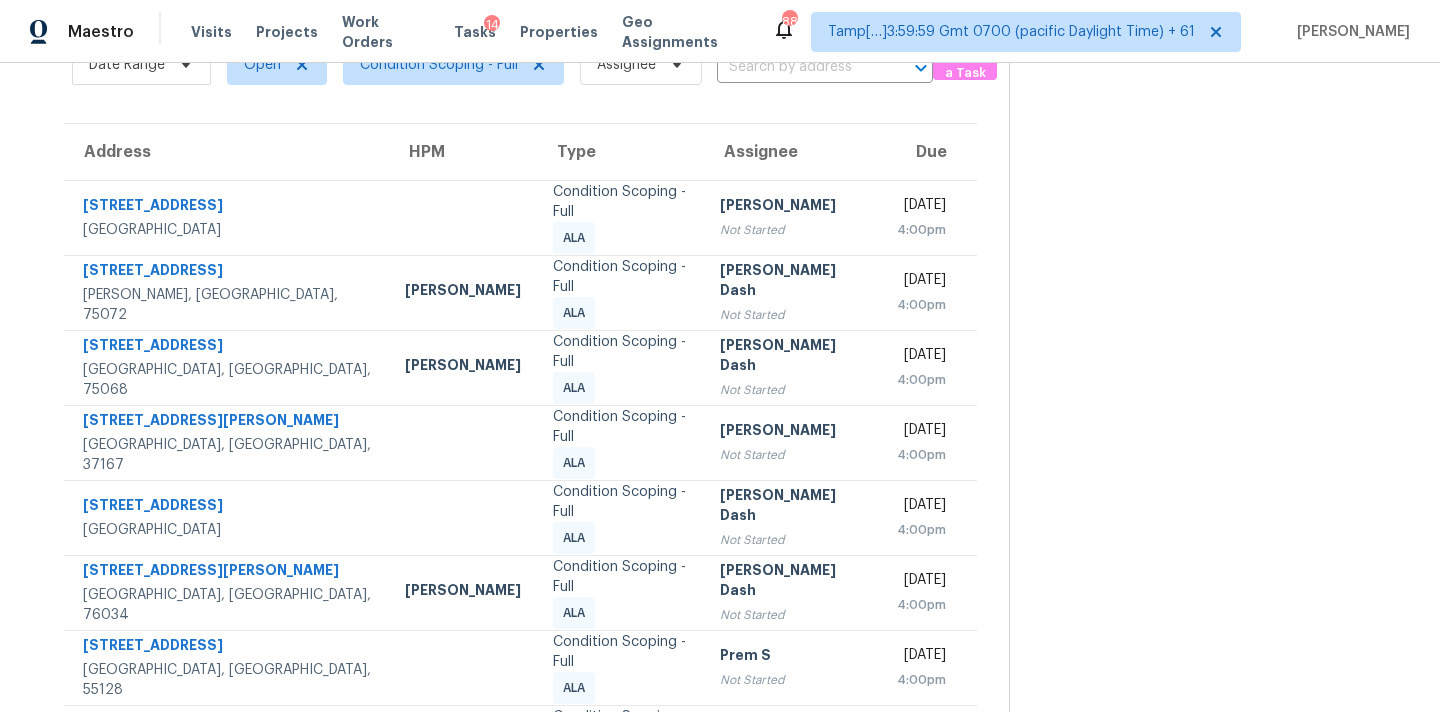scroll, scrollTop: 329, scrollLeft: 0, axis: vertical 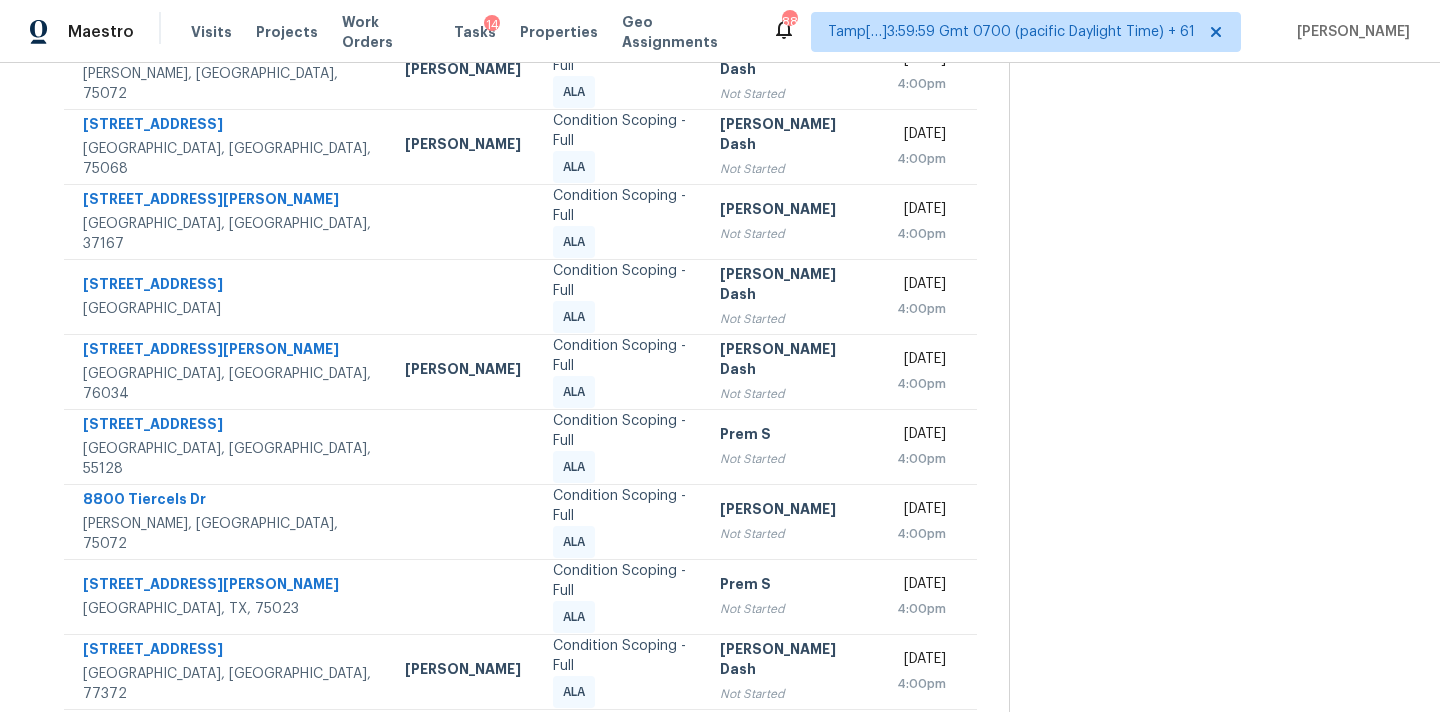 click 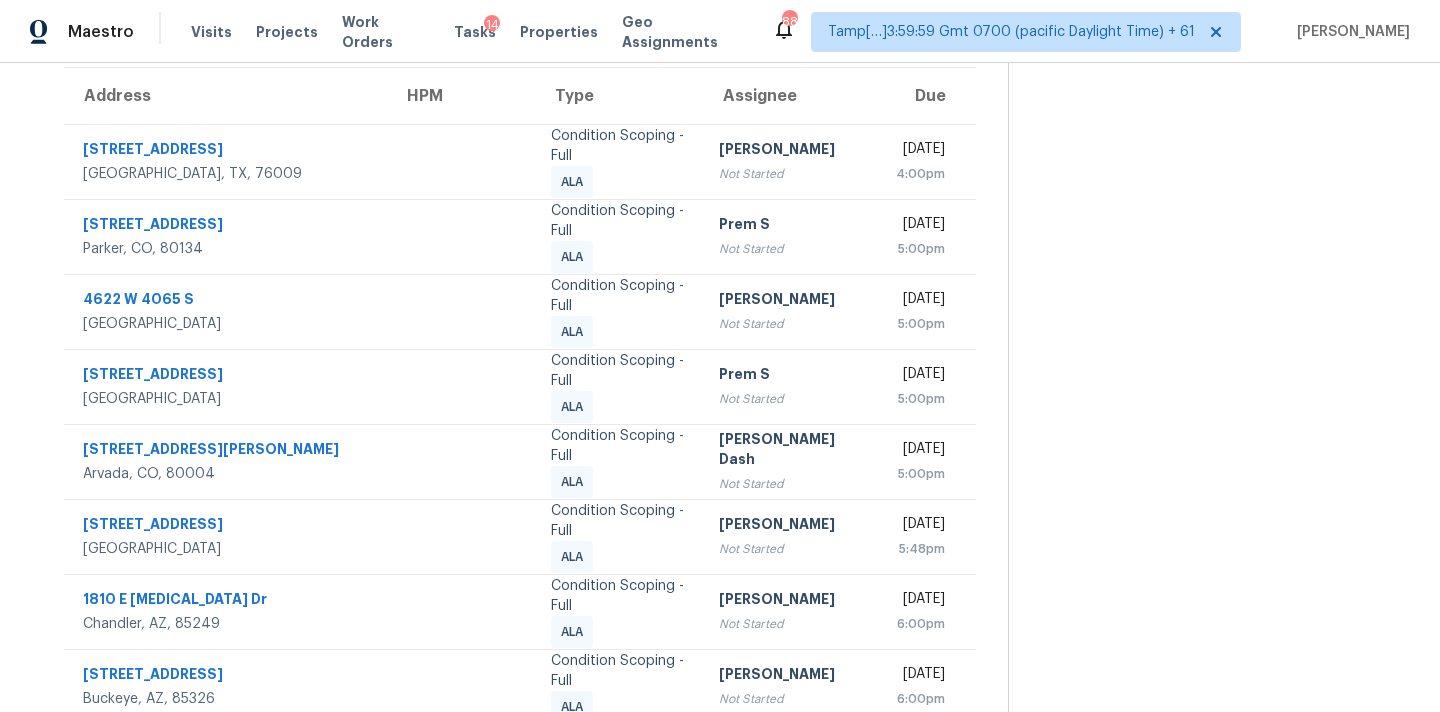 scroll, scrollTop: 153, scrollLeft: 0, axis: vertical 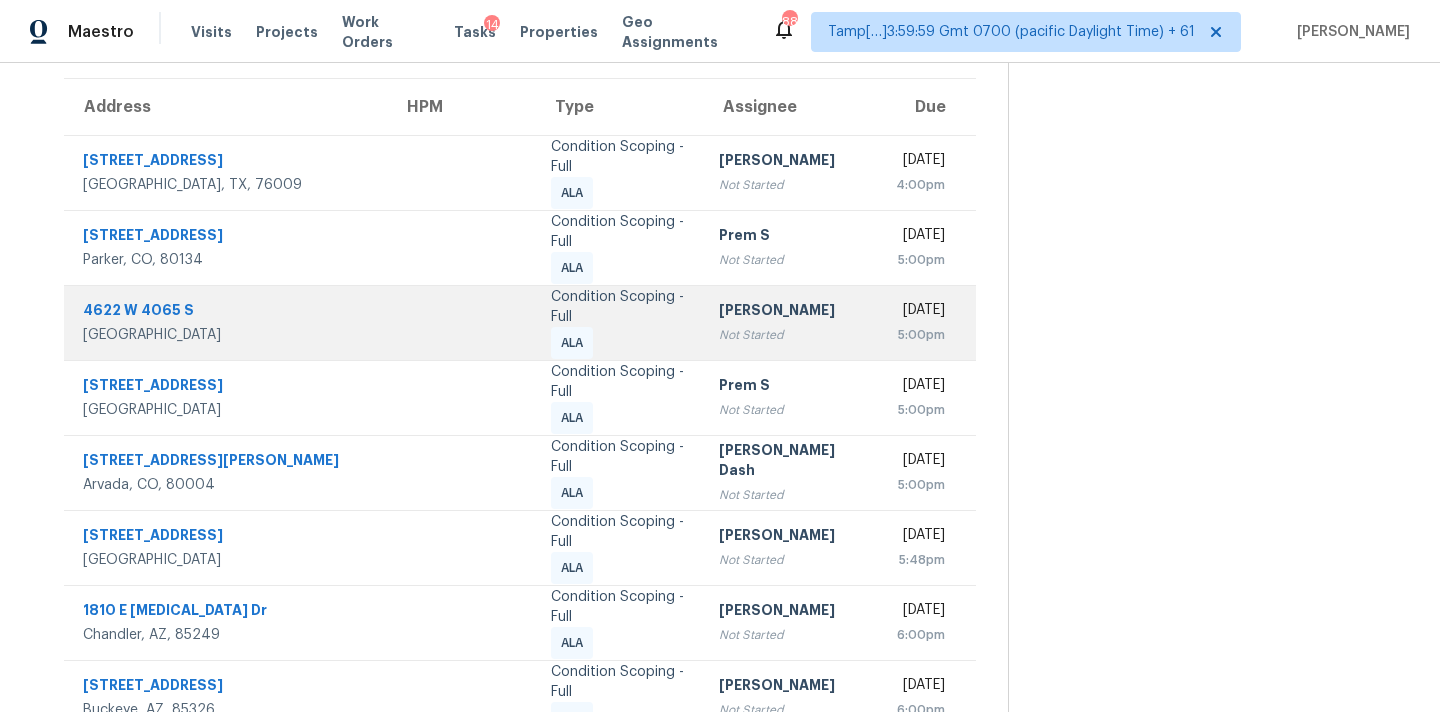 click on "Not Started" at bounding box center [792, 335] 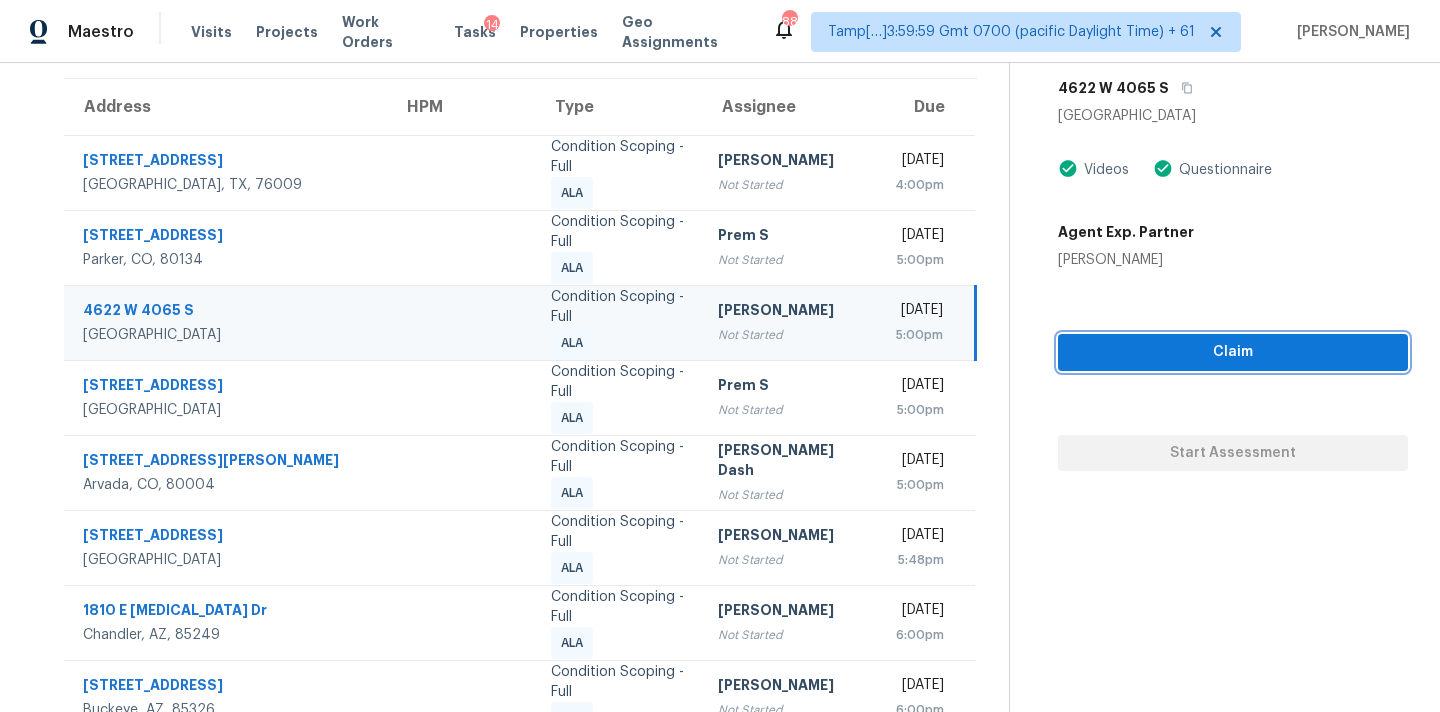 click on "Claim" at bounding box center [1233, 352] 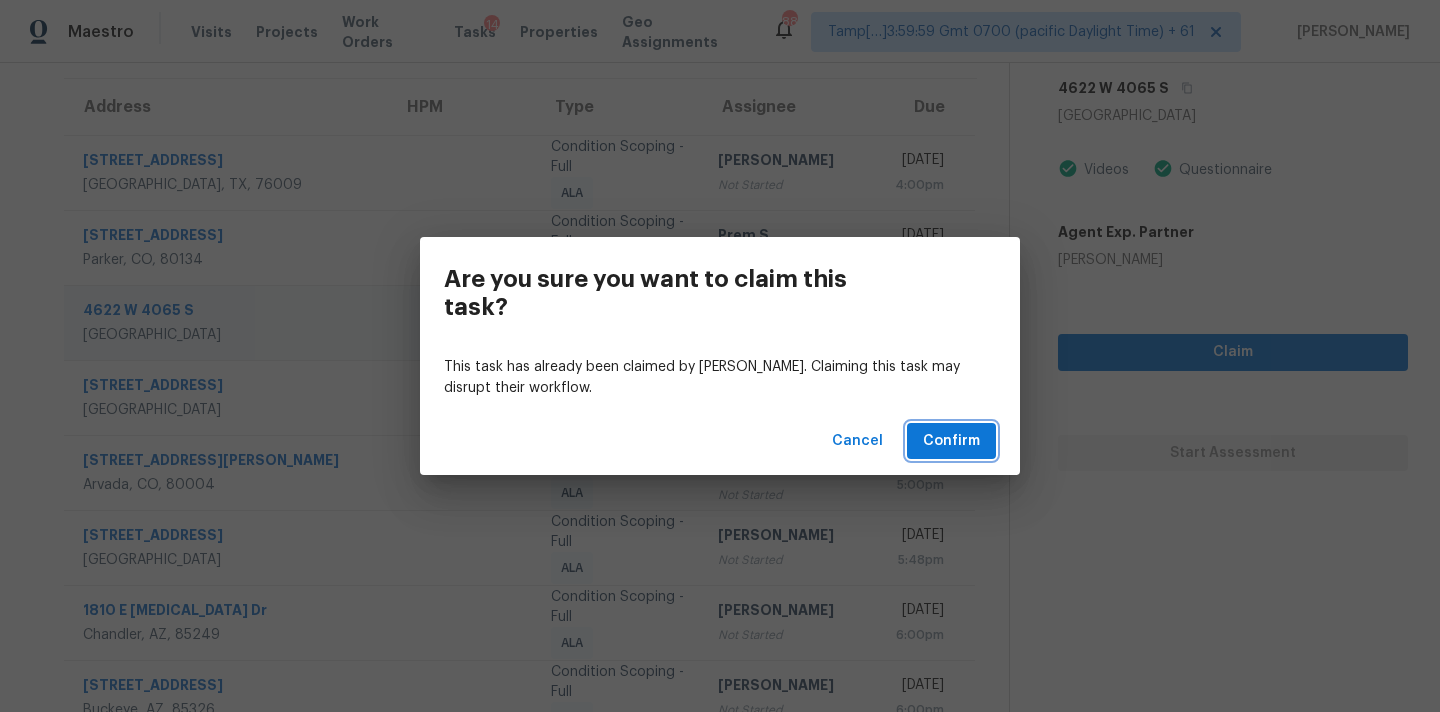 click on "Confirm" at bounding box center (951, 441) 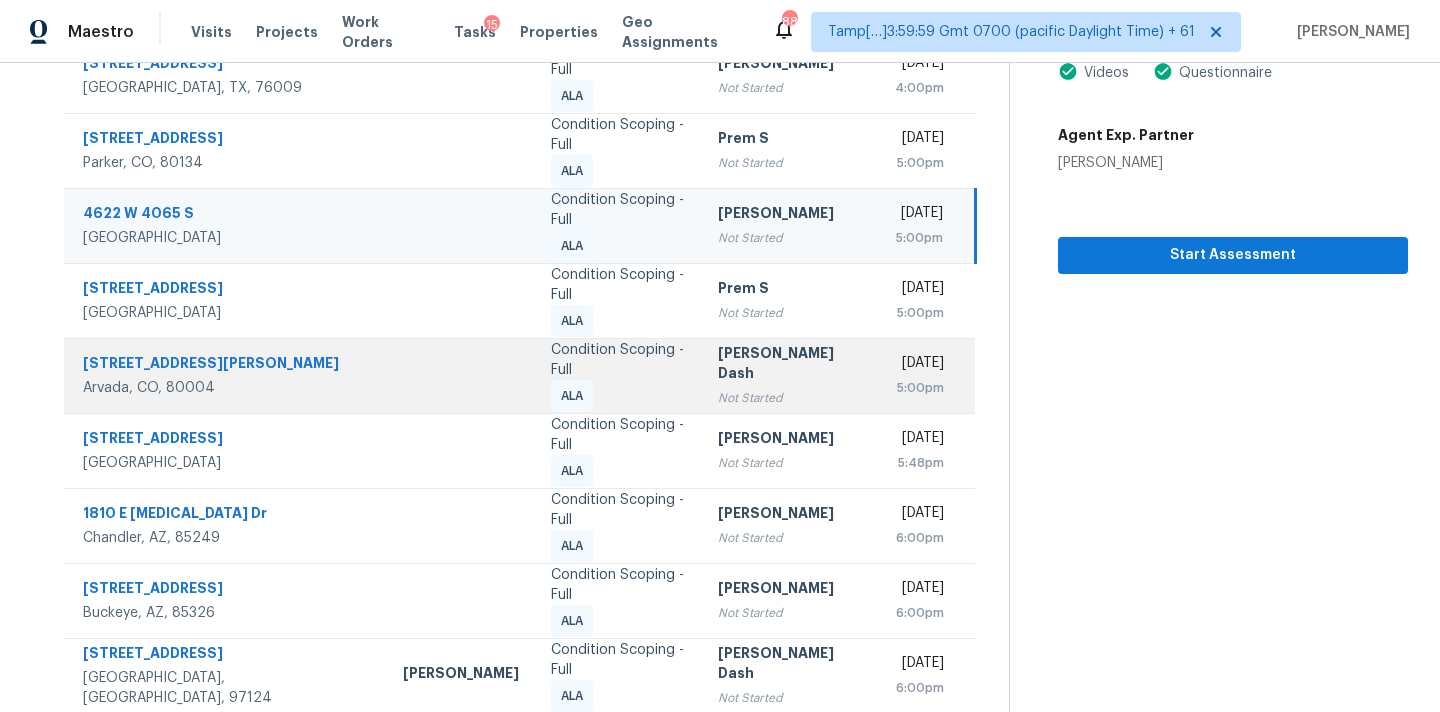 scroll, scrollTop: 329, scrollLeft: 0, axis: vertical 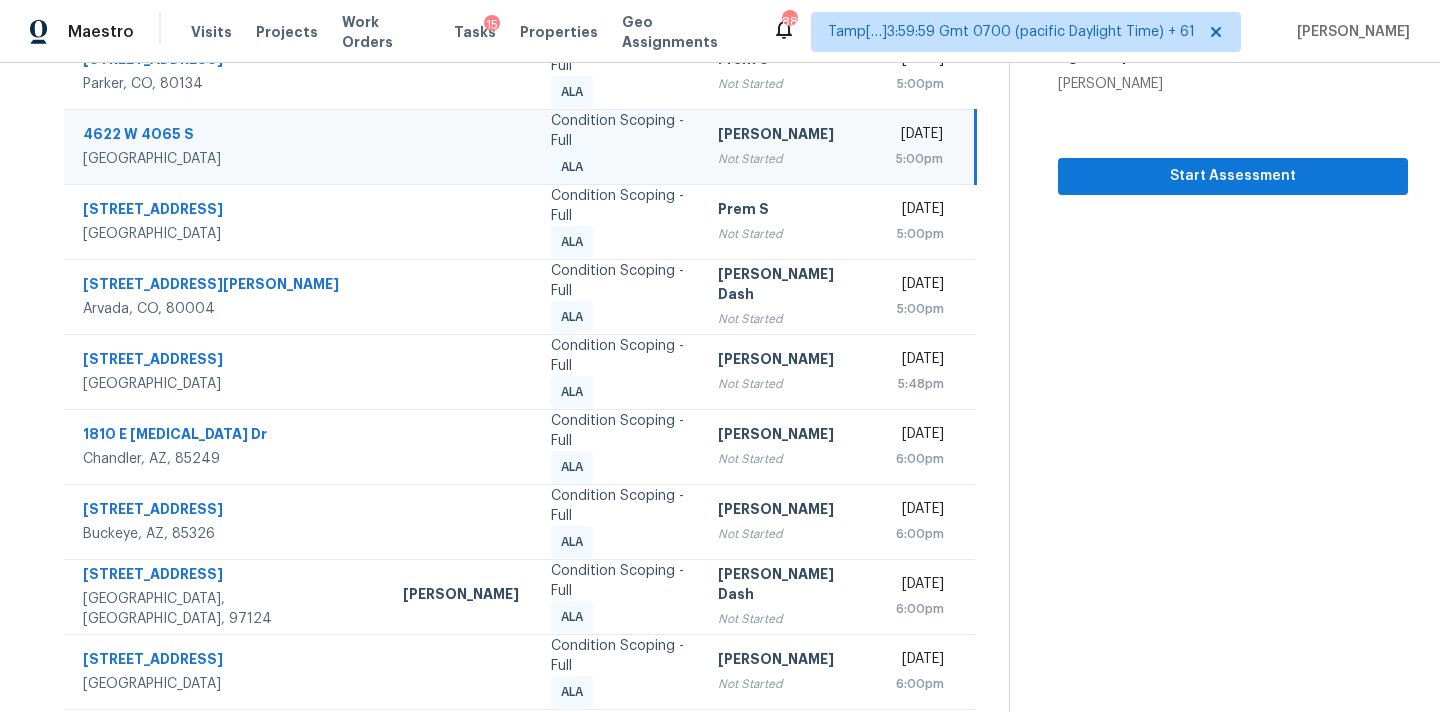 click 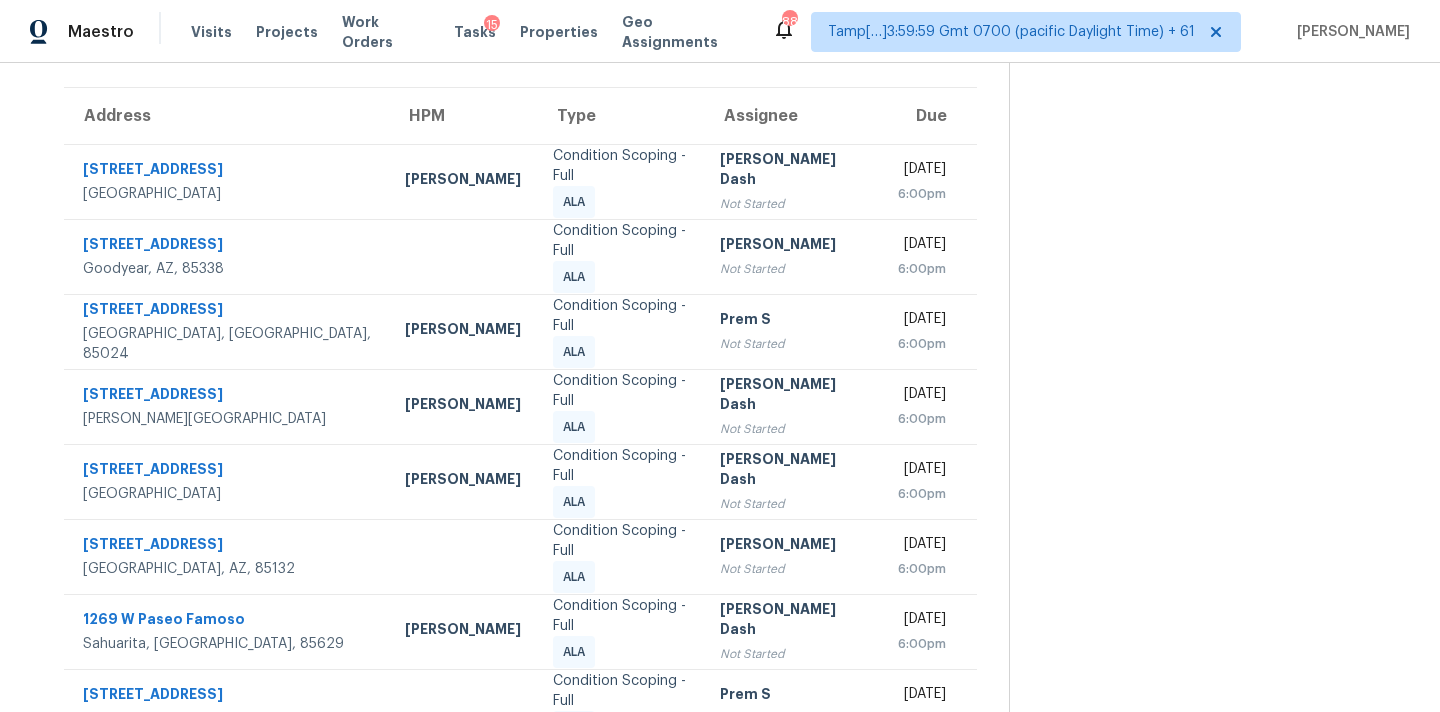 scroll, scrollTop: 379, scrollLeft: 0, axis: vertical 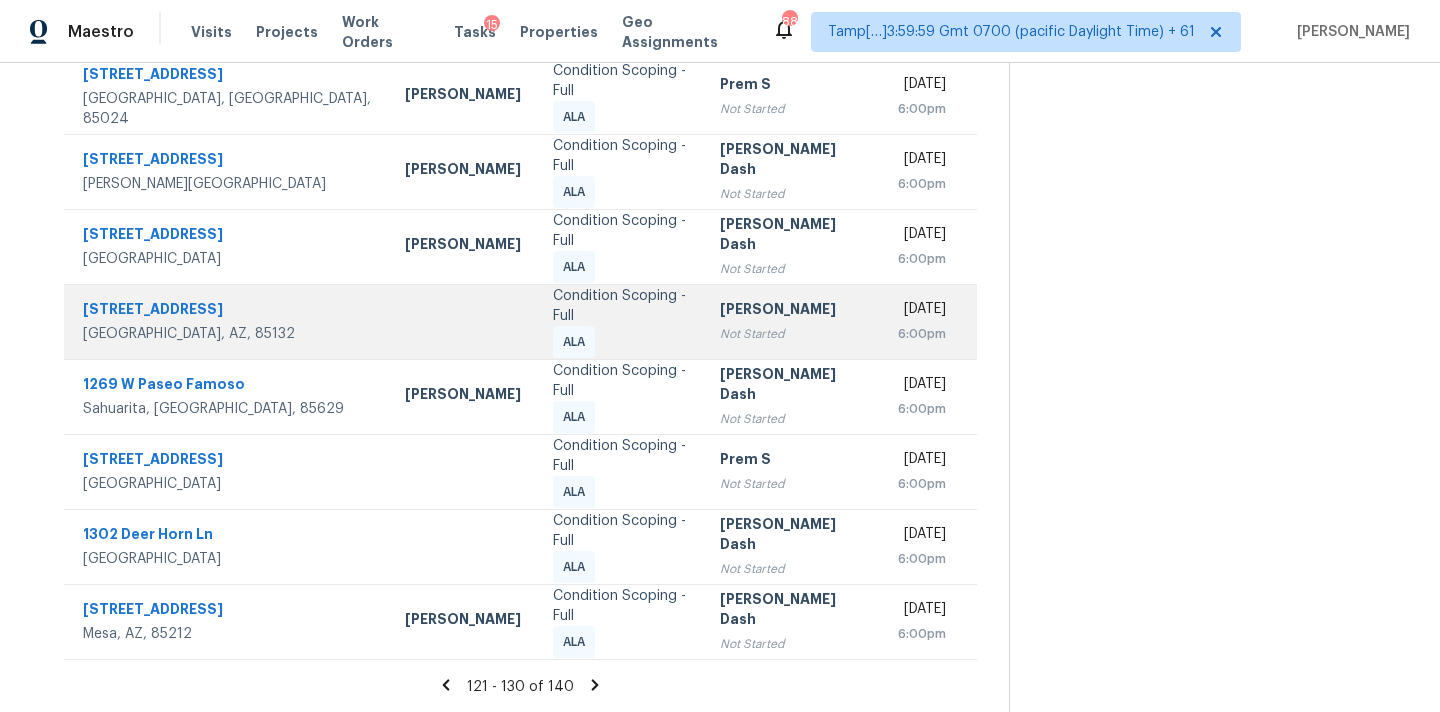 click on "[PERSON_NAME]" at bounding box center (792, 311) 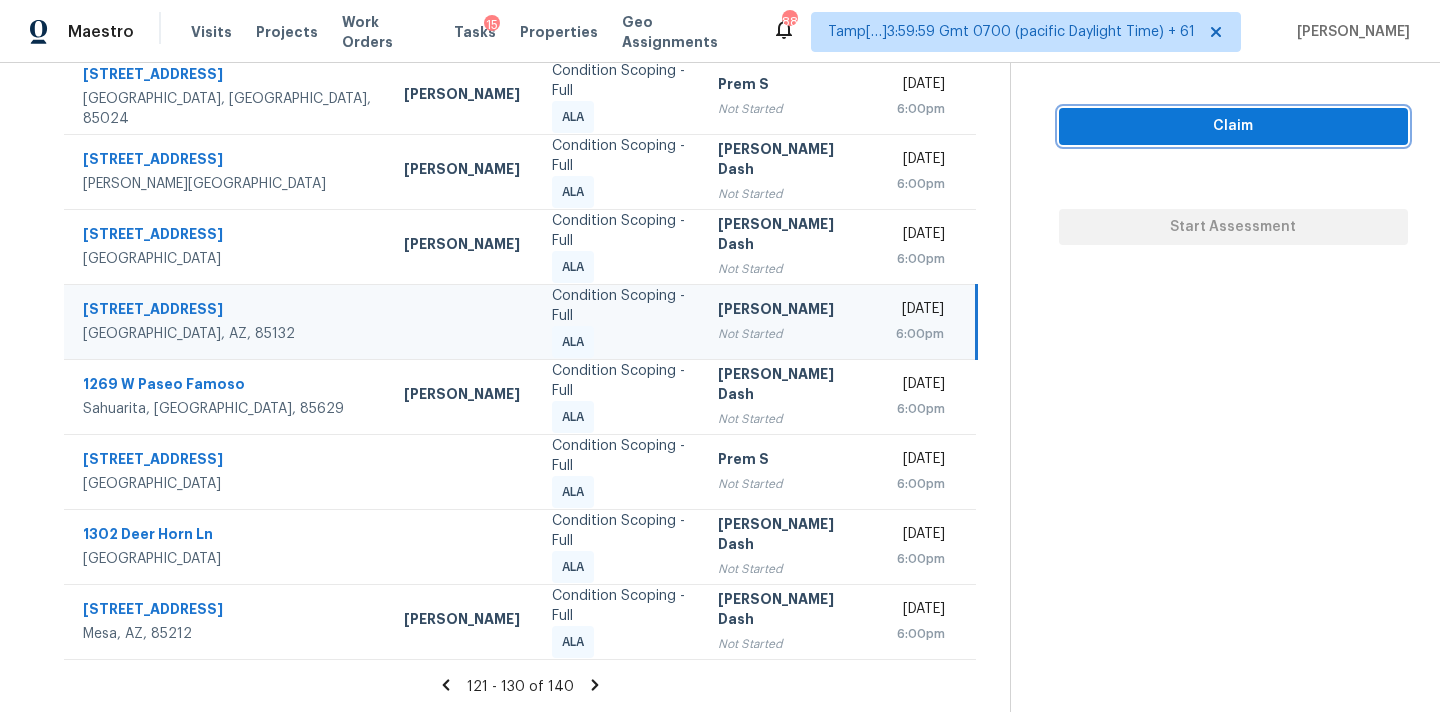 click on "Claim" at bounding box center (1233, 126) 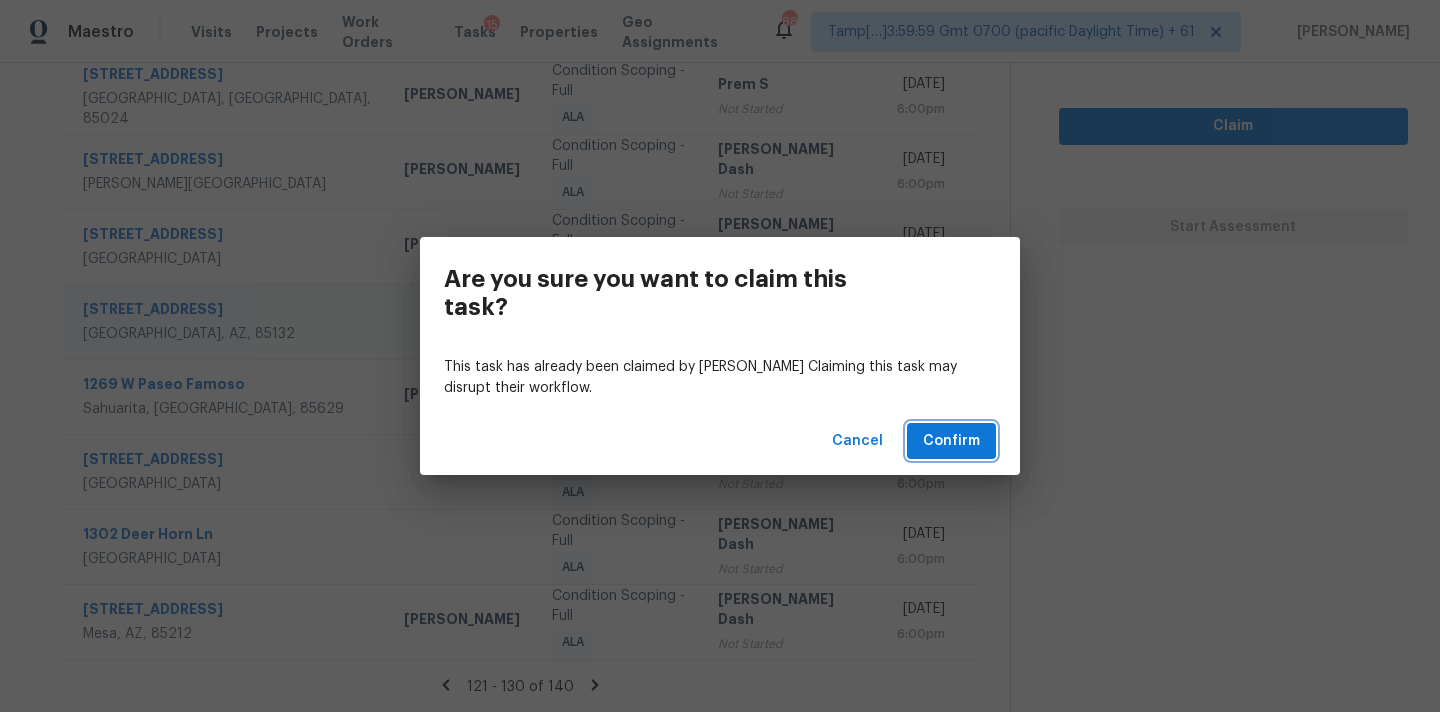 click on "Confirm" at bounding box center [951, 441] 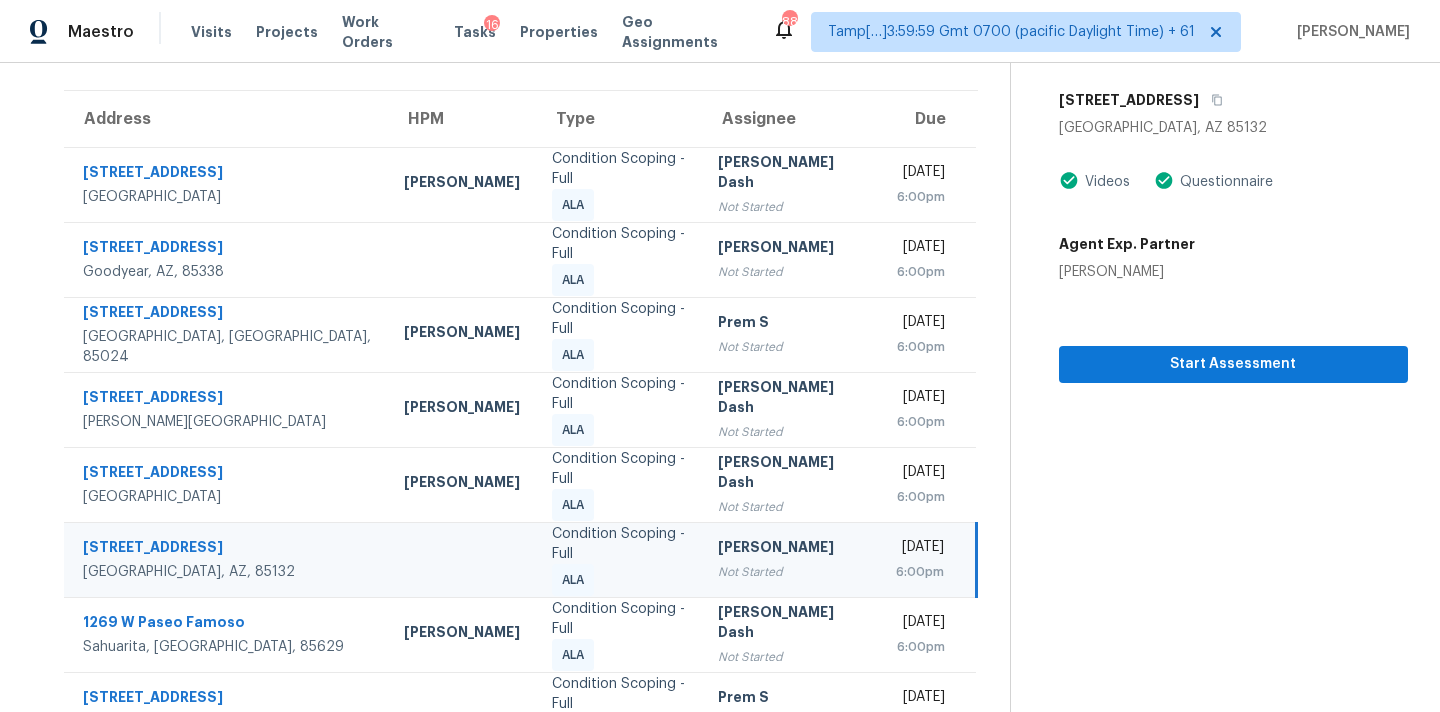 scroll, scrollTop: 379, scrollLeft: 0, axis: vertical 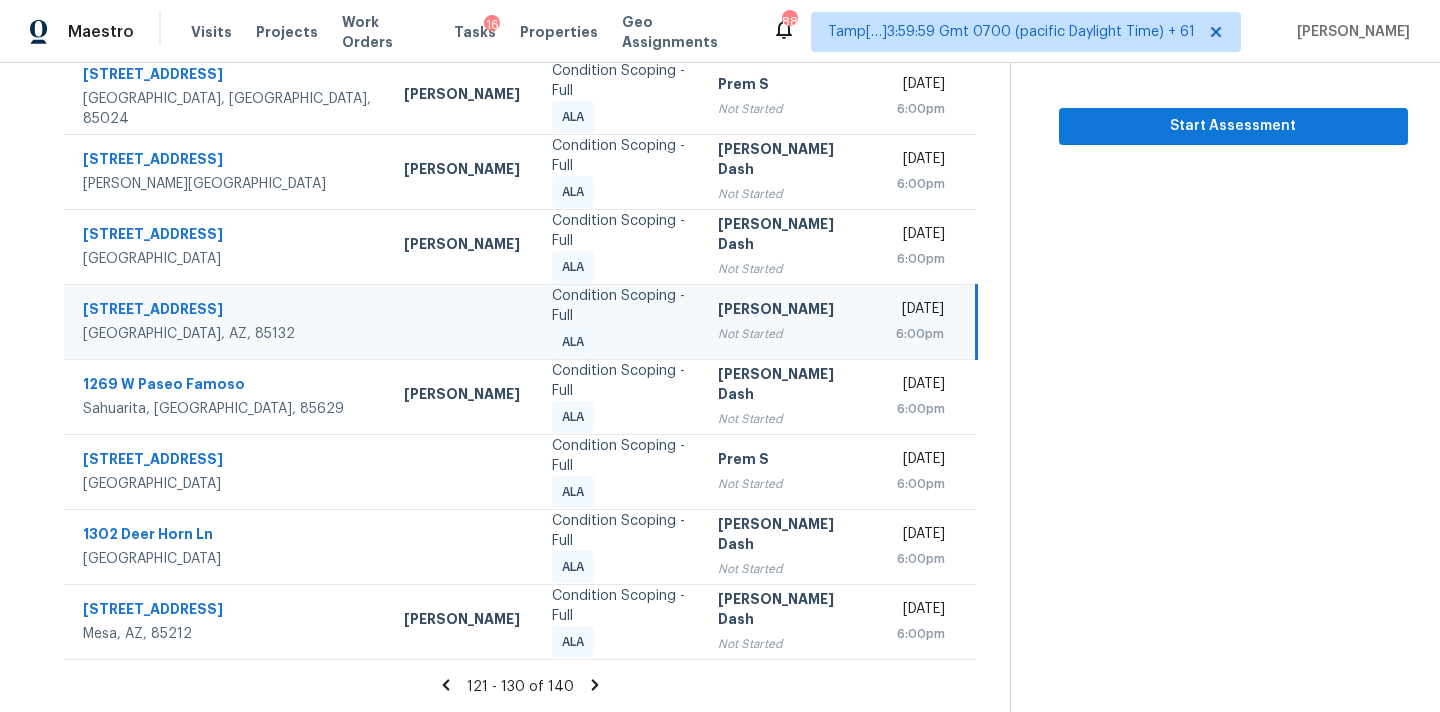 click 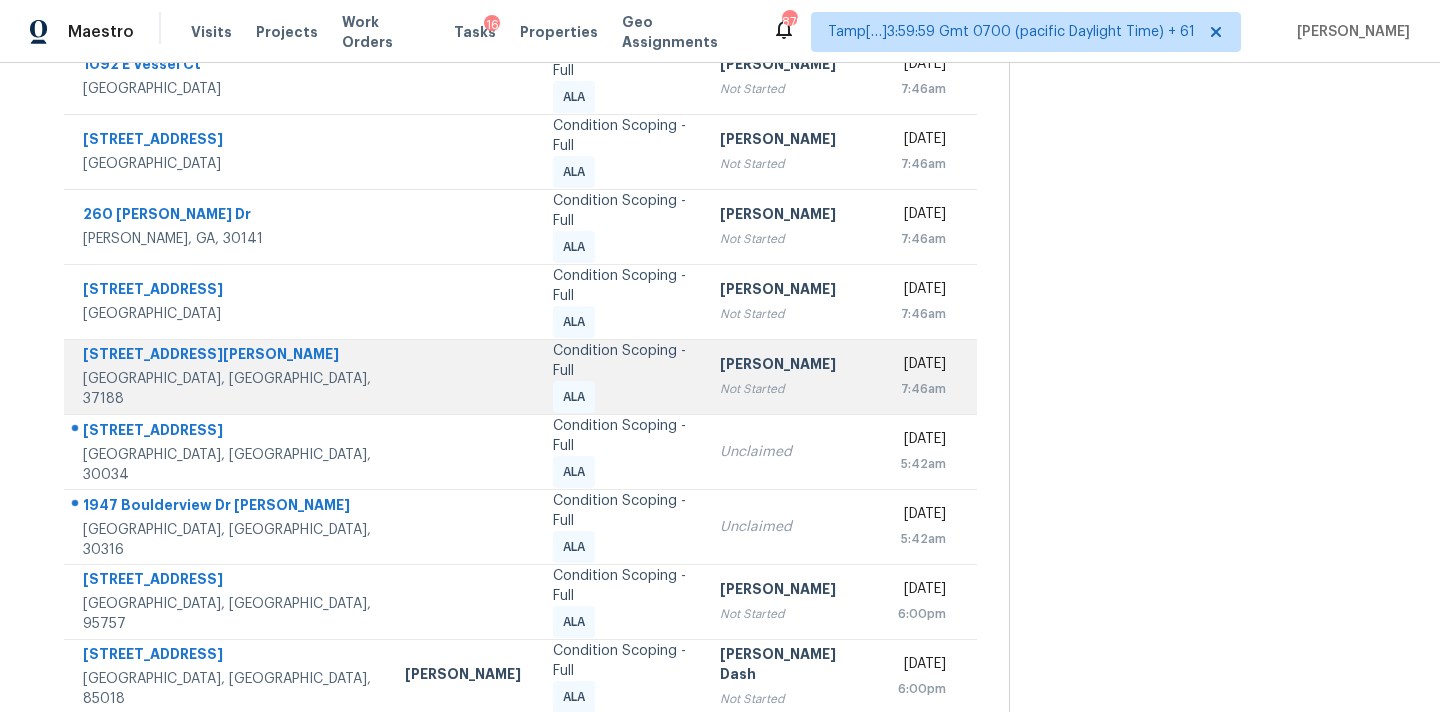 scroll, scrollTop: 329, scrollLeft: 0, axis: vertical 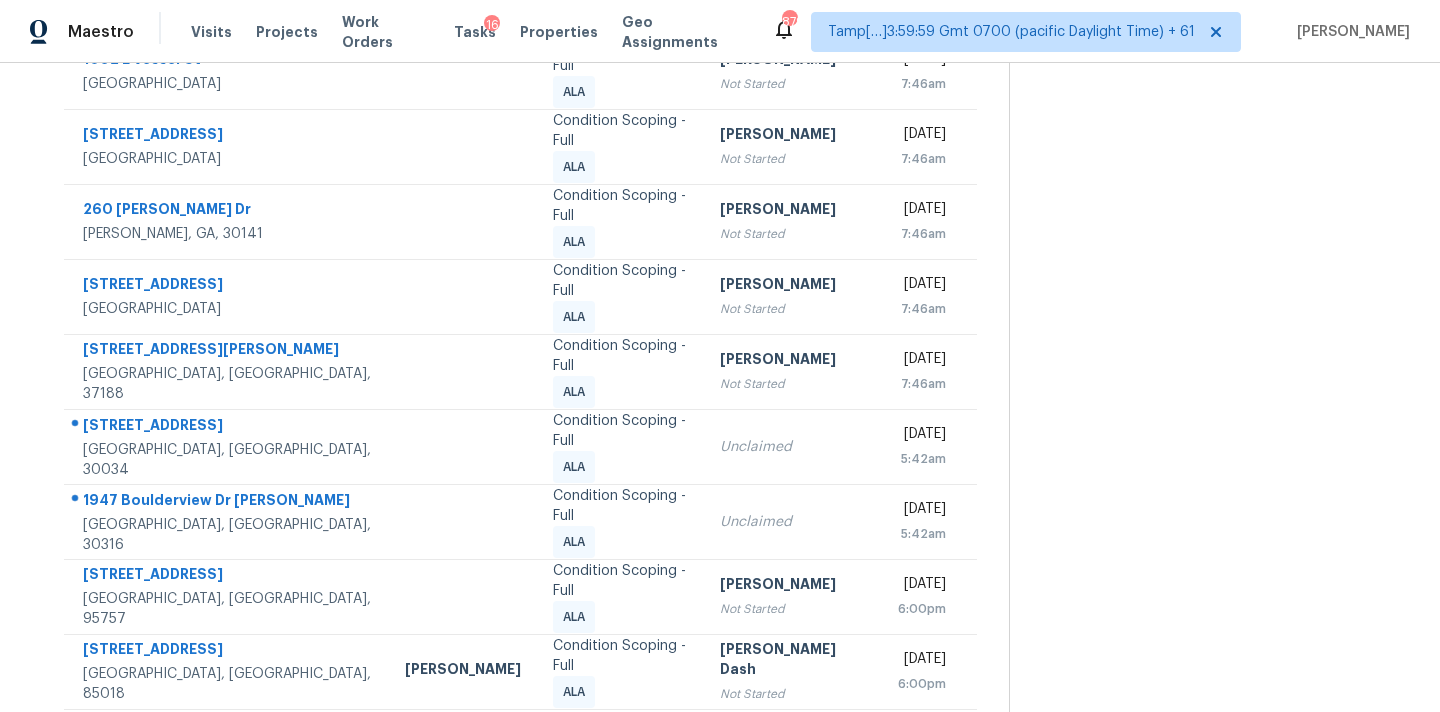 click 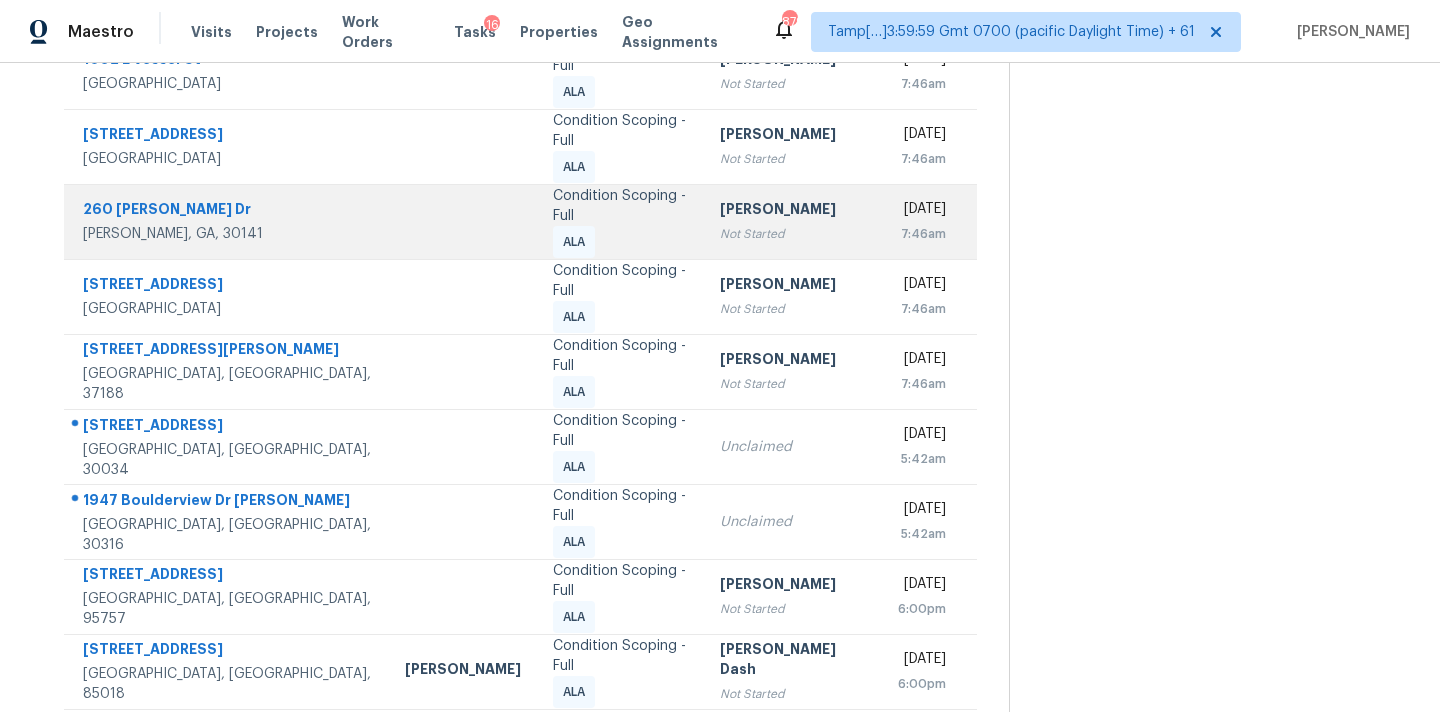 scroll, scrollTop: 0, scrollLeft: 0, axis: both 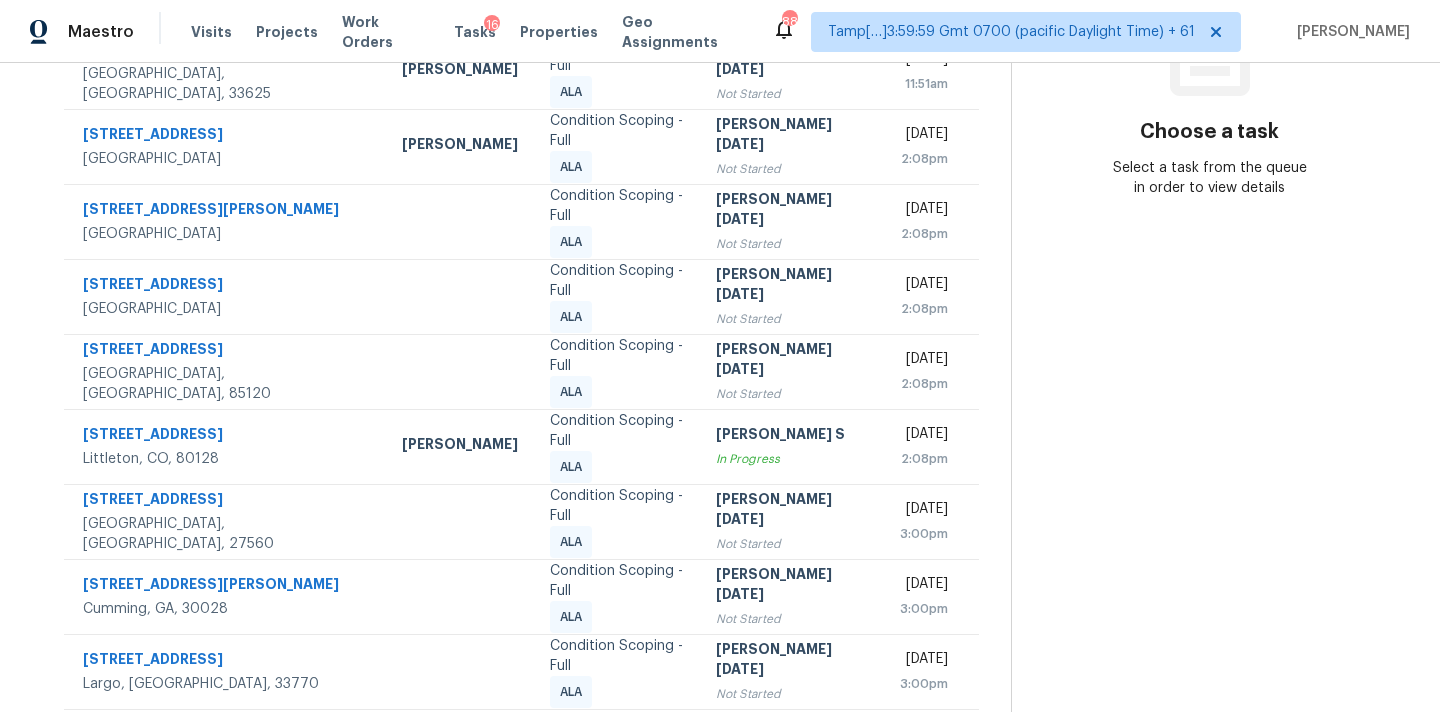 click 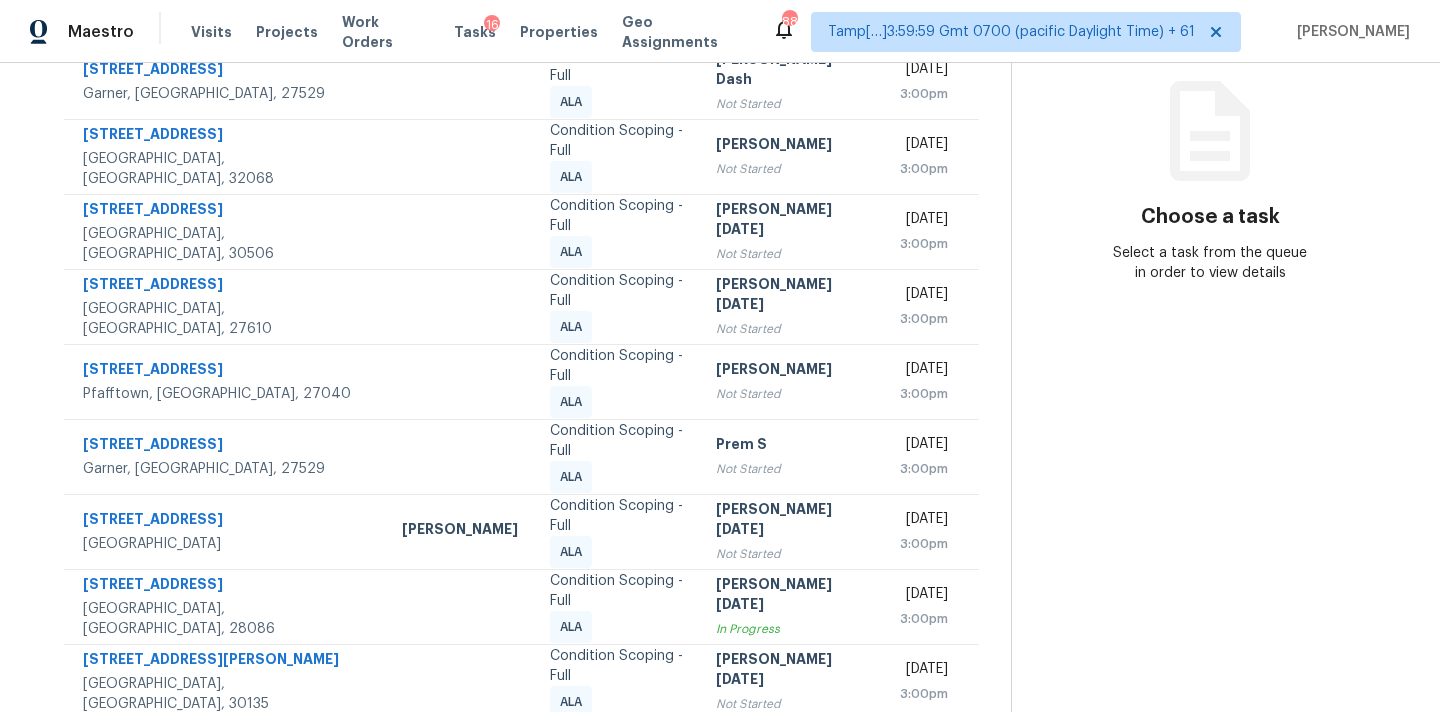 scroll, scrollTop: 329, scrollLeft: 0, axis: vertical 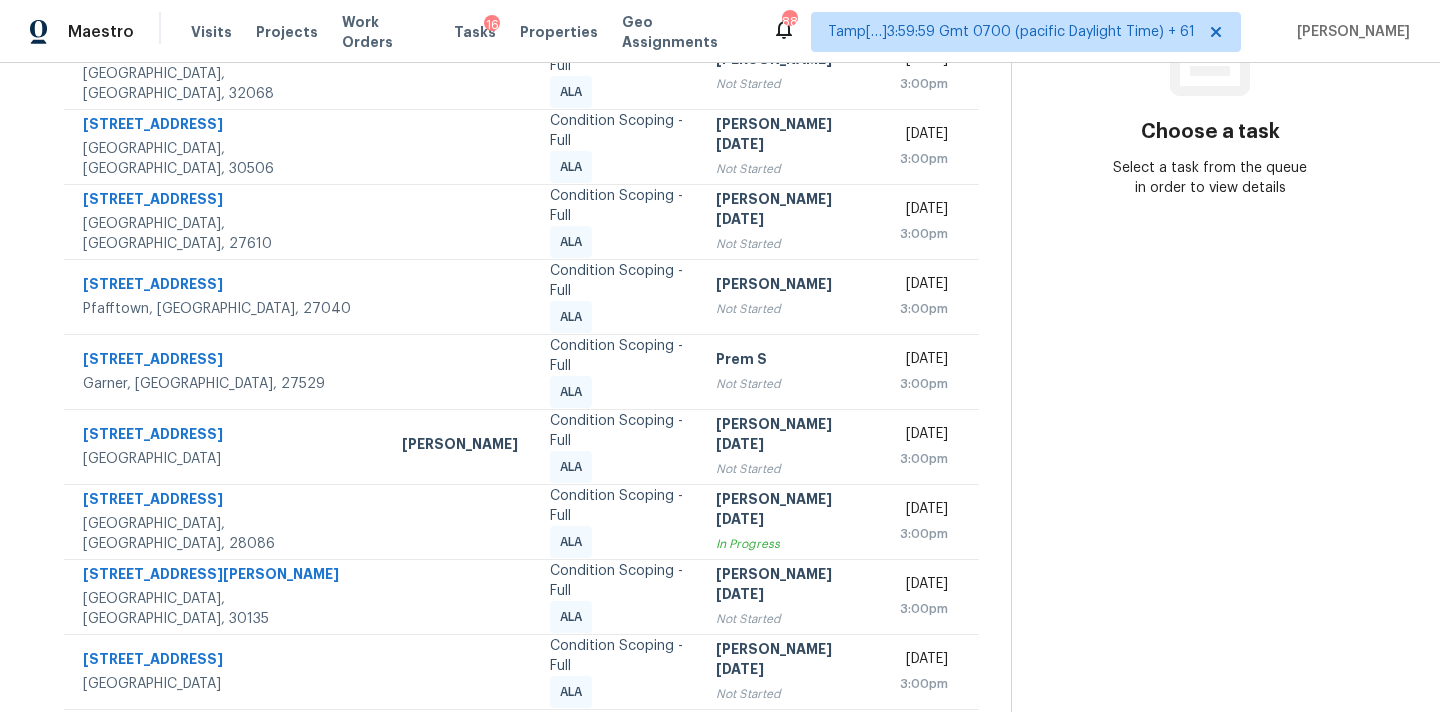 click 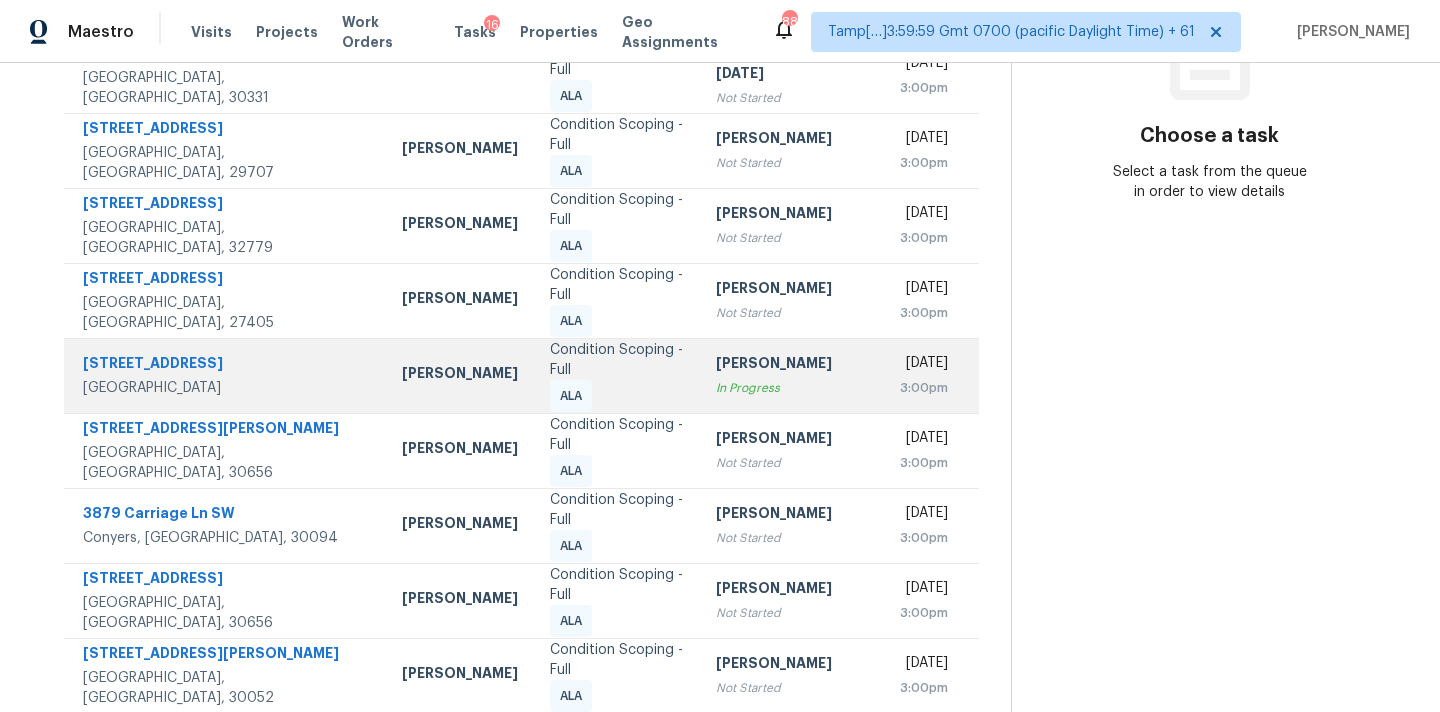 scroll, scrollTop: 329, scrollLeft: 0, axis: vertical 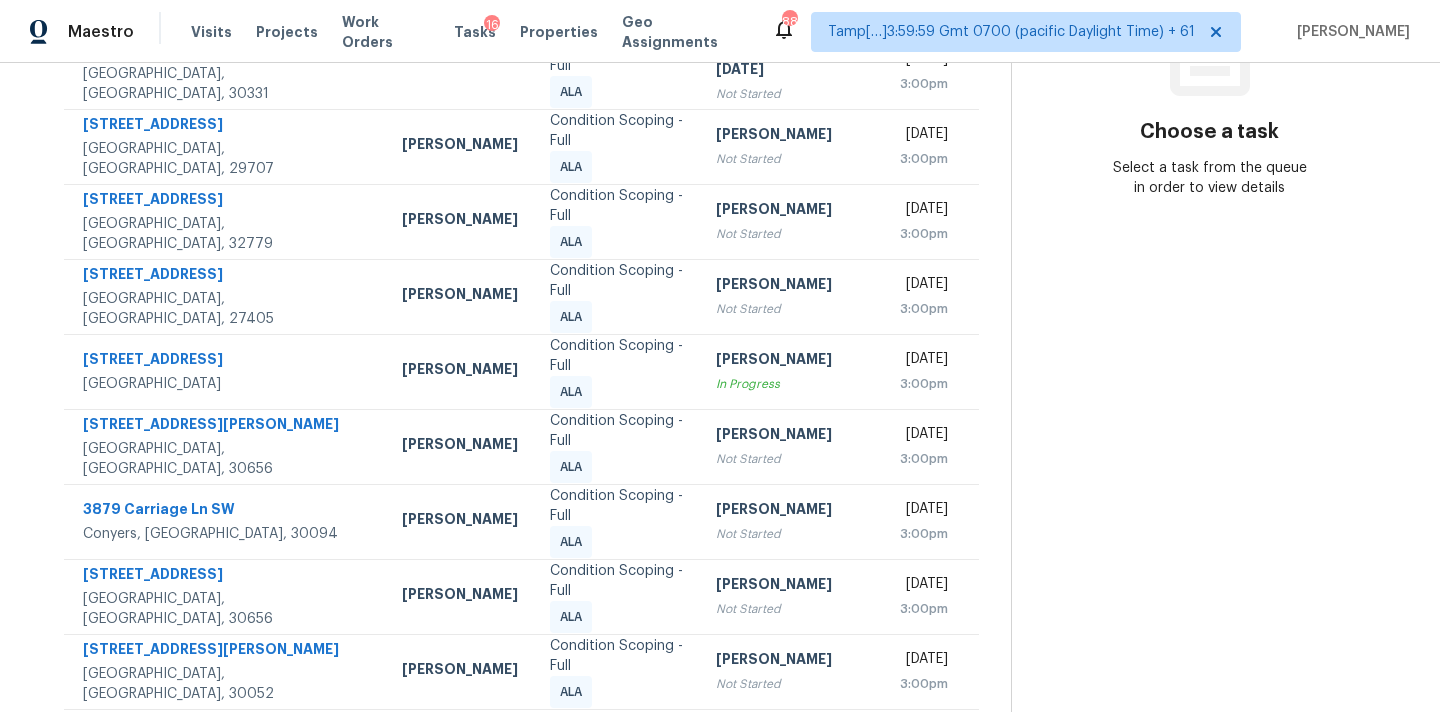 click 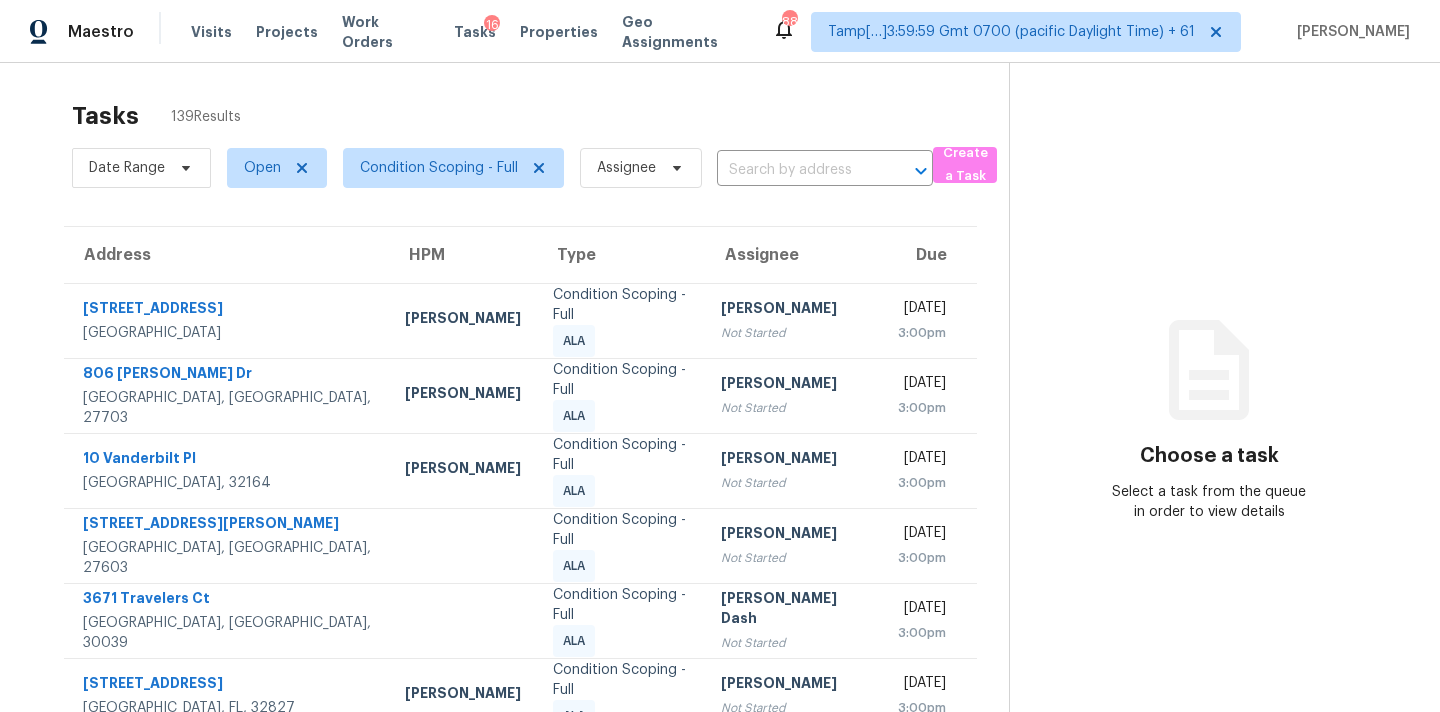 scroll, scrollTop: 329, scrollLeft: 0, axis: vertical 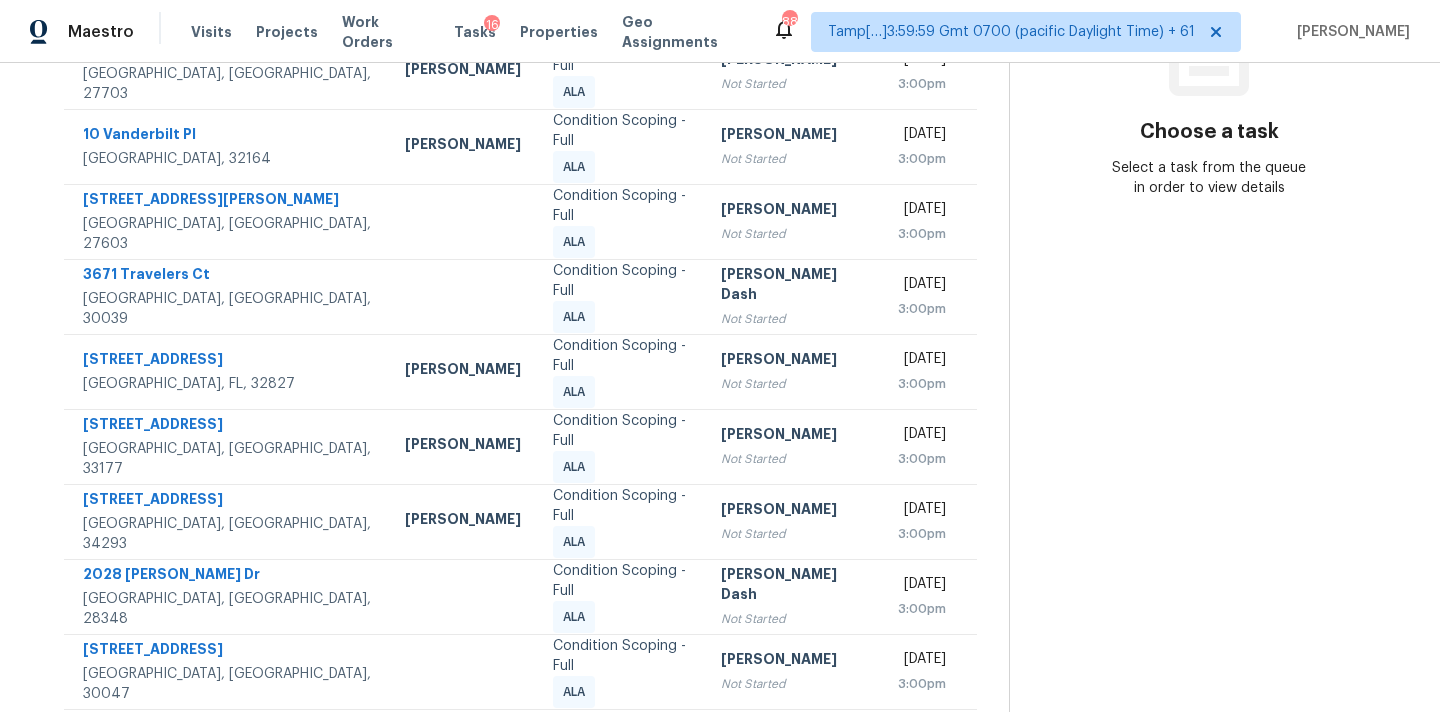 click 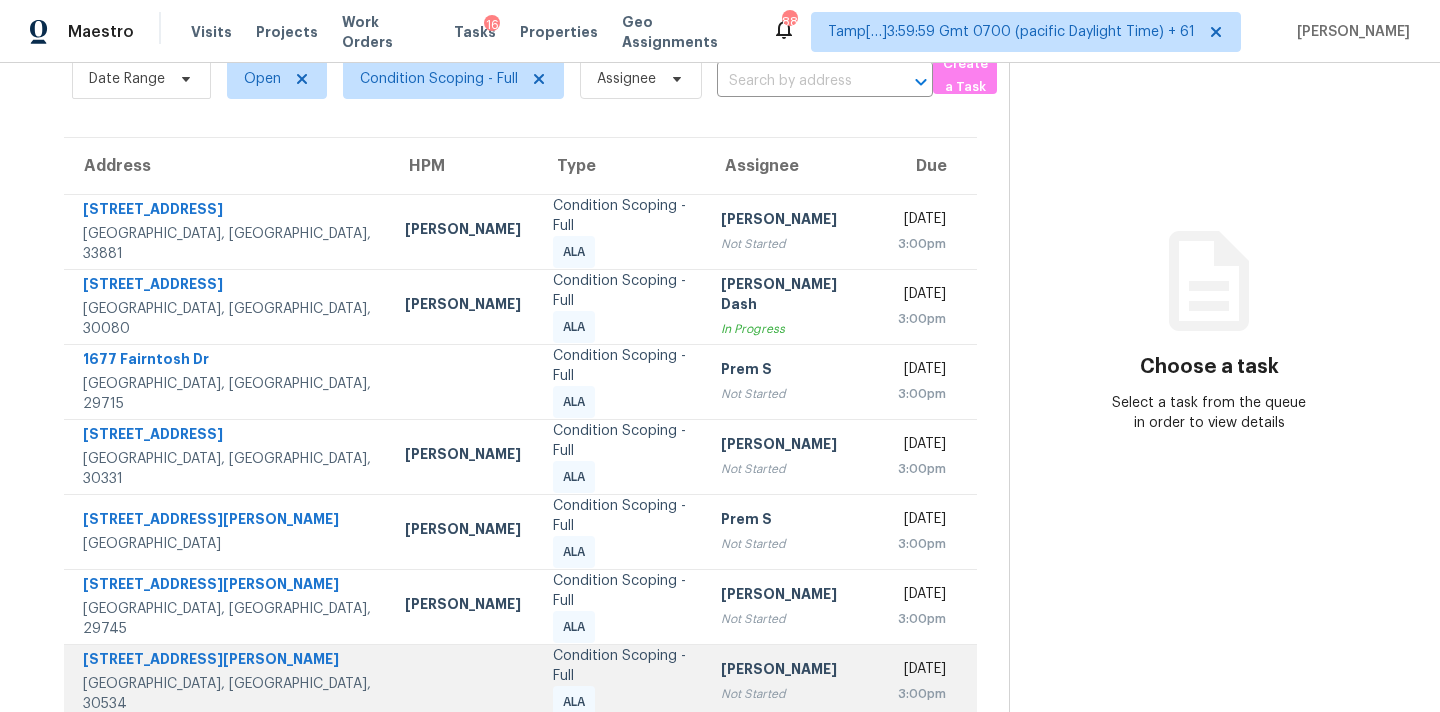 scroll, scrollTop: 329, scrollLeft: 0, axis: vertical 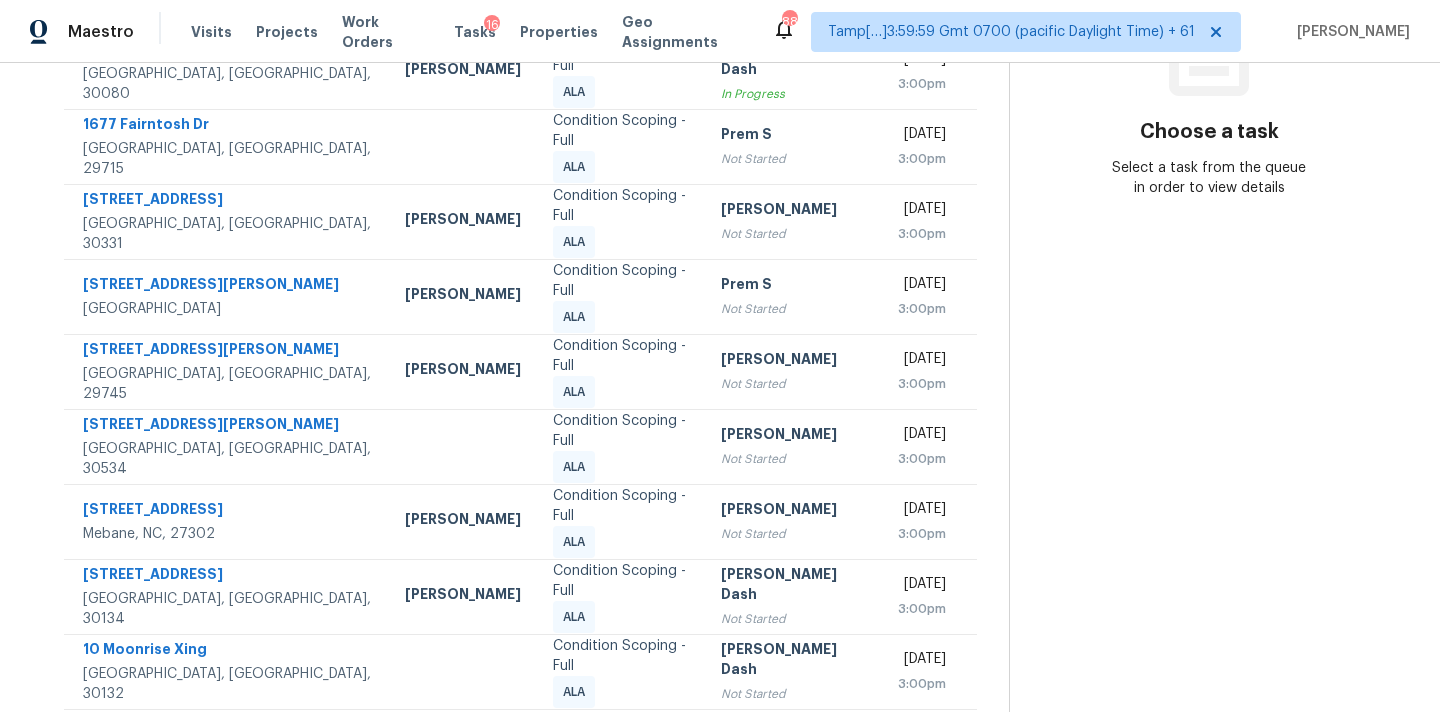 click 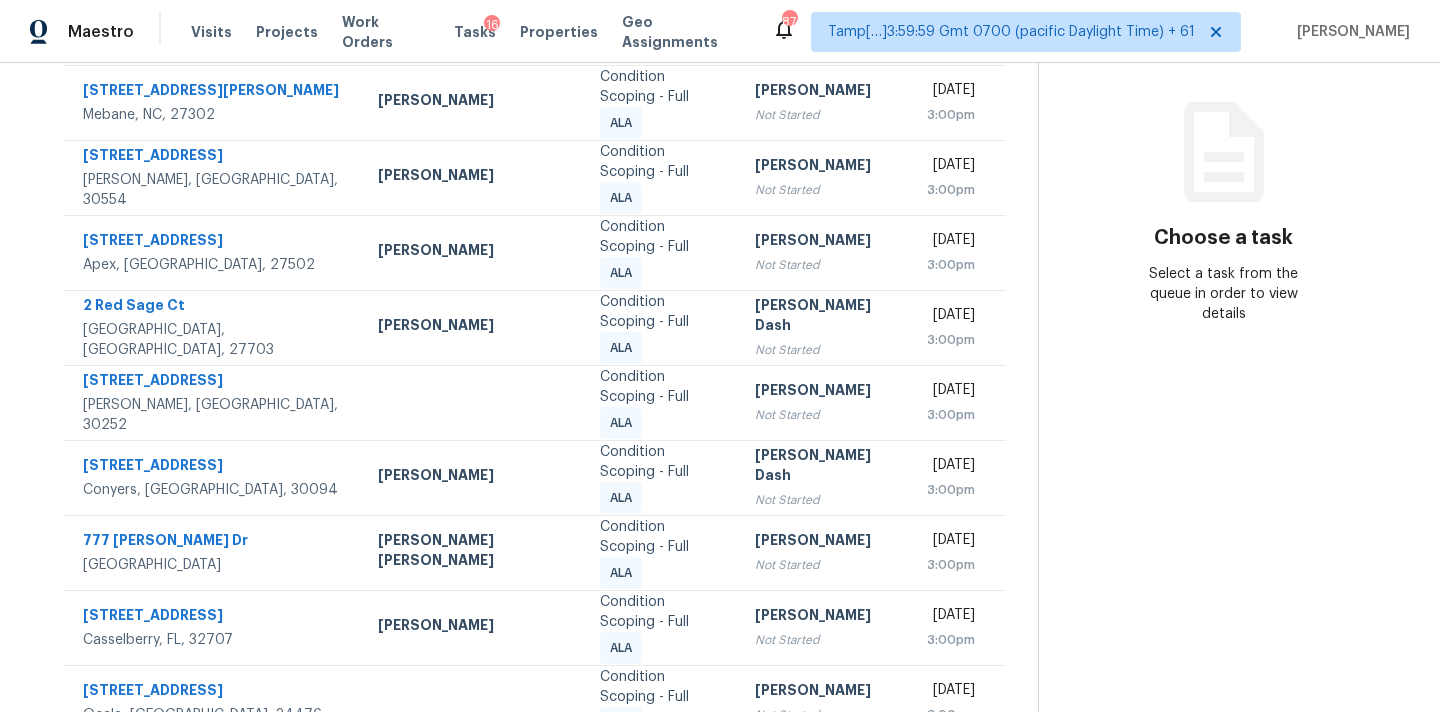scroll, scrollTop: 379, scrollLeft: 0, axis: vertical 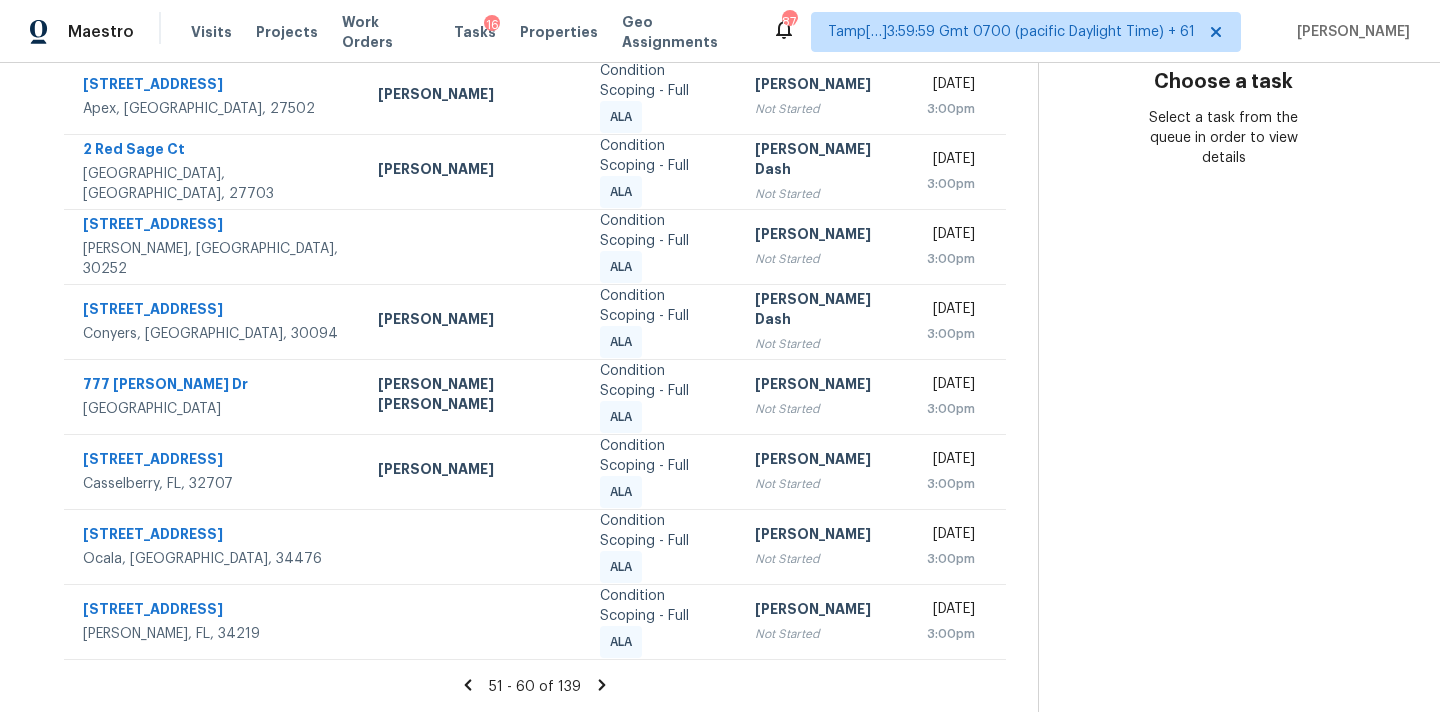 click 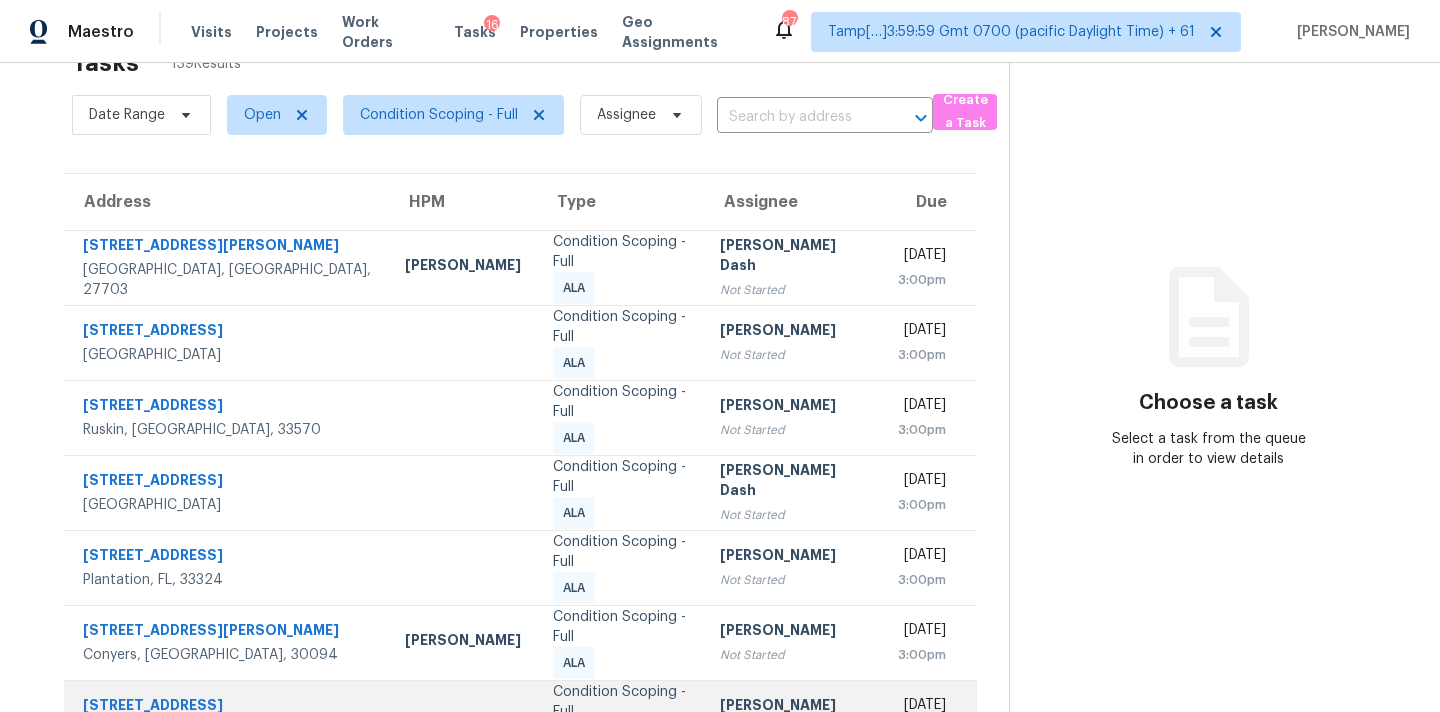 scroll, scrollTop: 329, scrollLeft: 0, axis: vertical 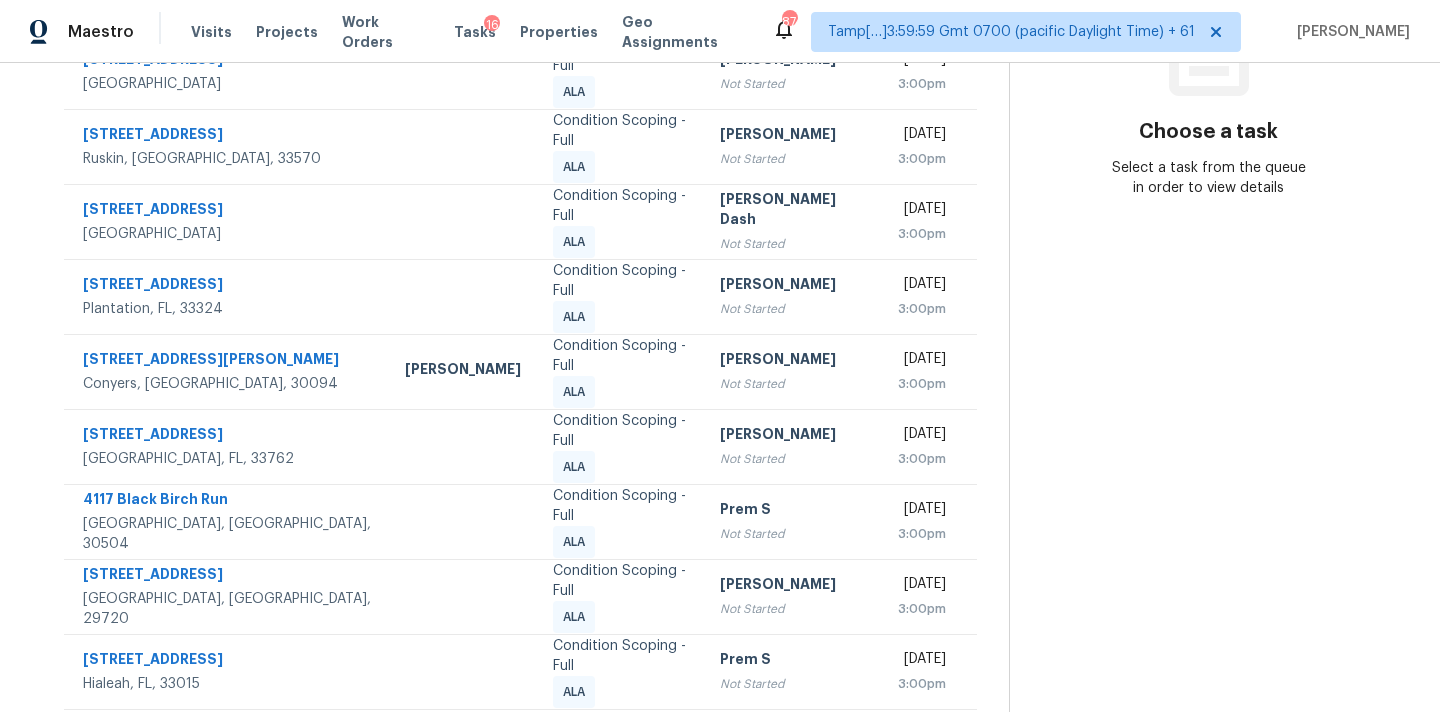 click 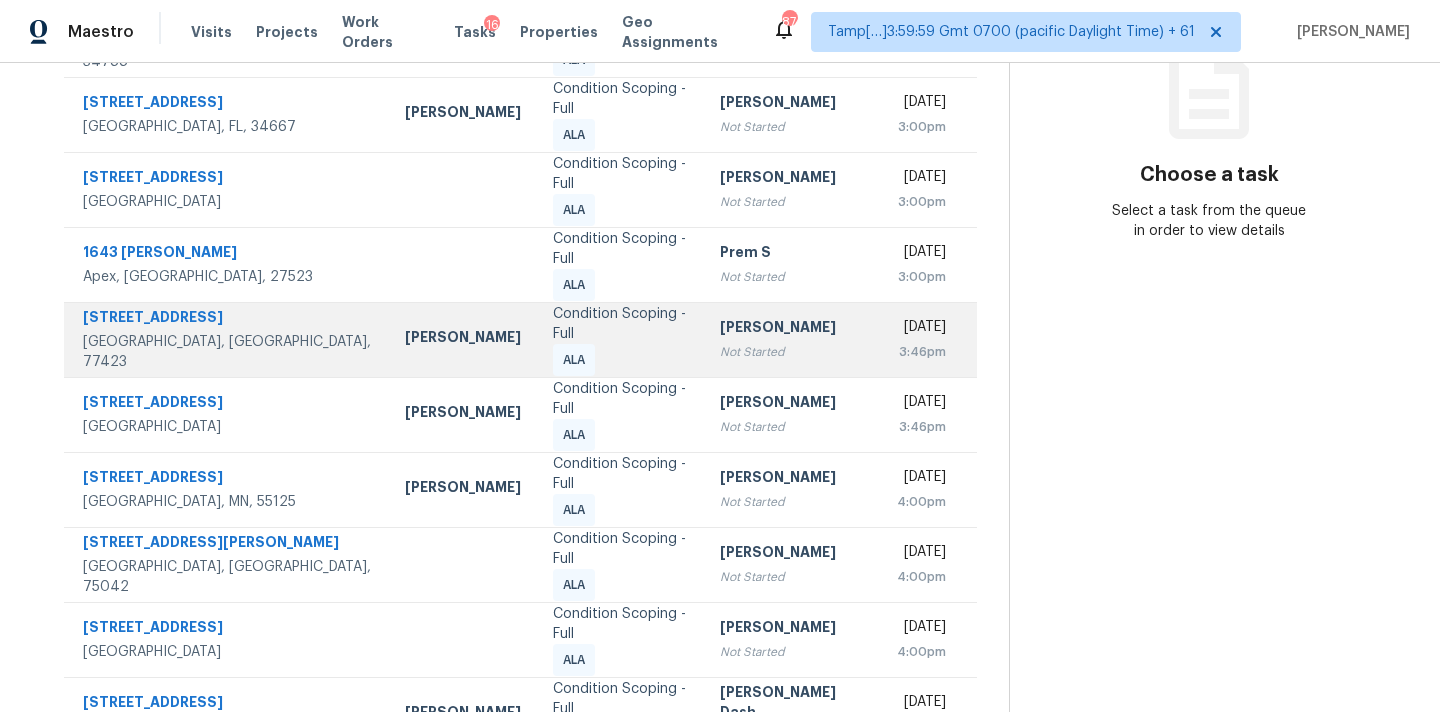 scroll, scrollTop: 379, scrollLeft: 0, axis: vertical 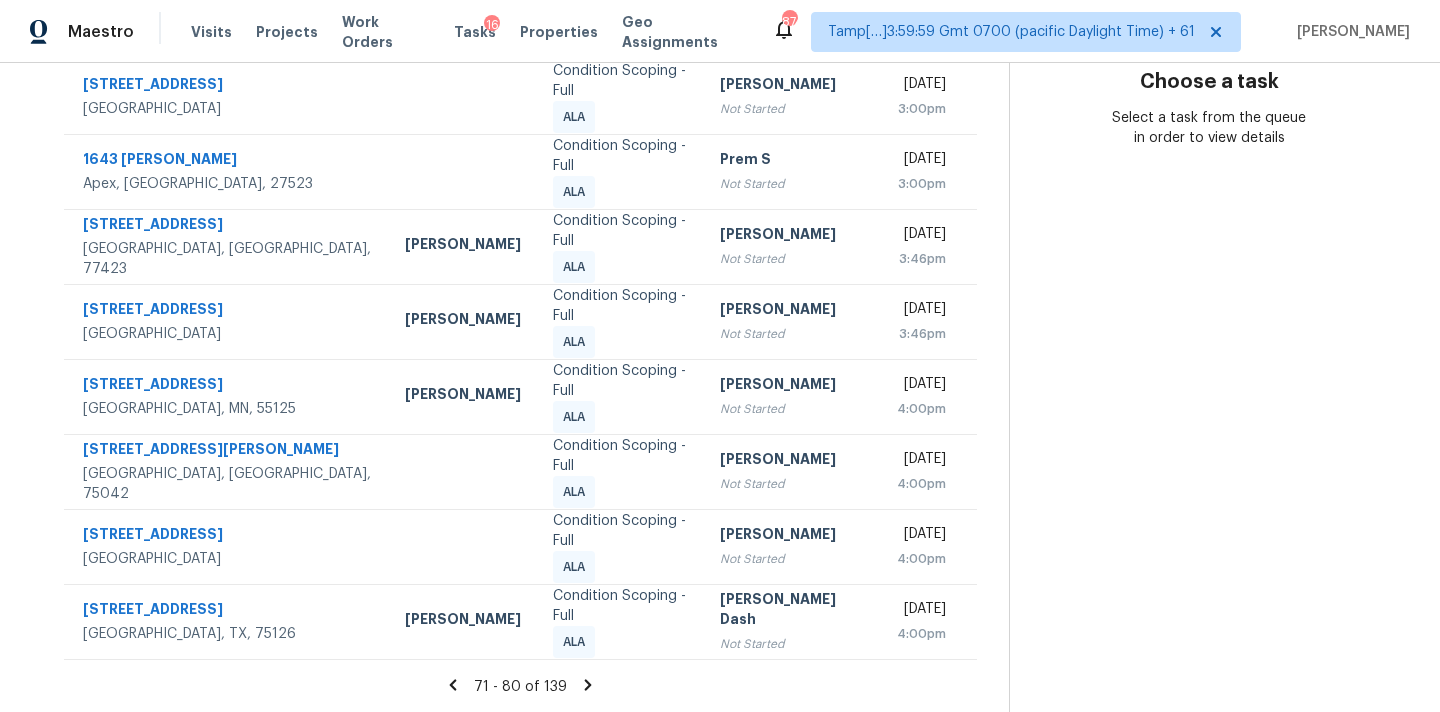 click 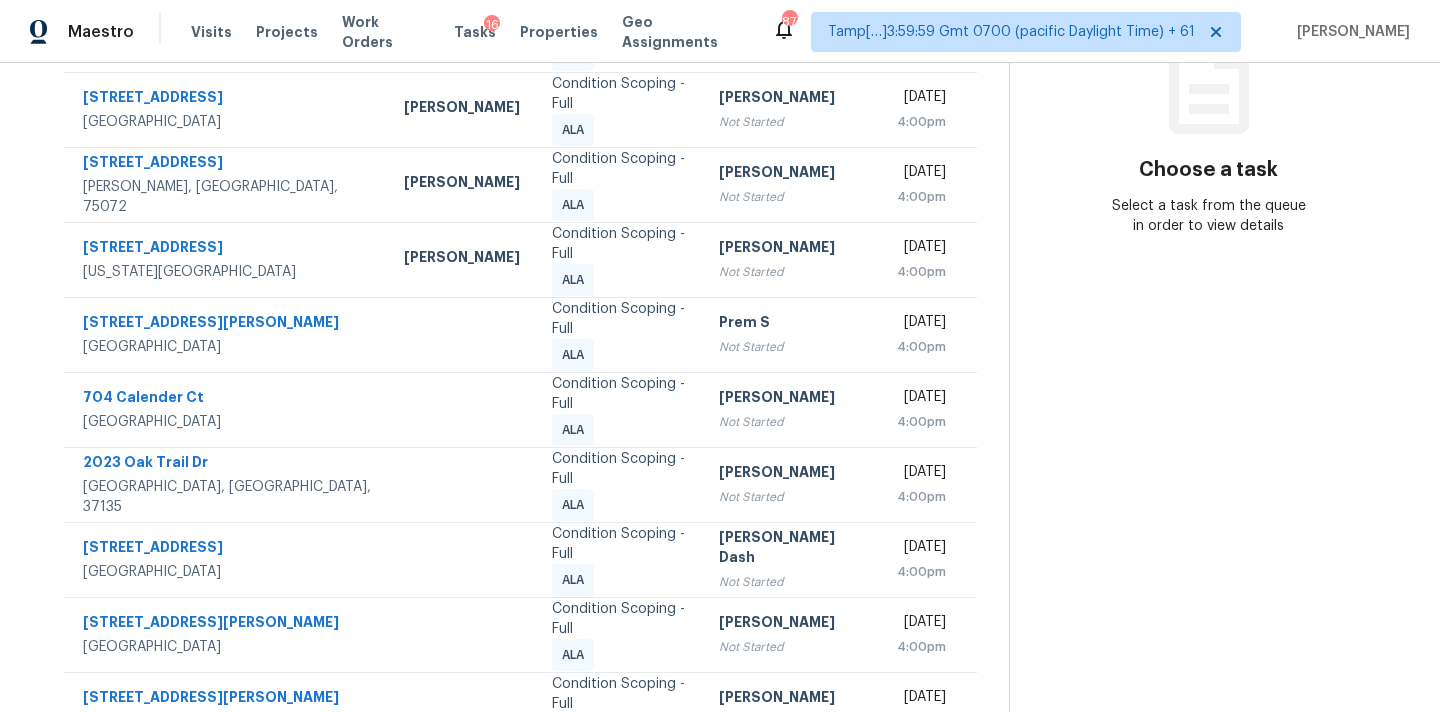 scroll, scrollTop: 329, scrollLeft: 0, axis: vertical 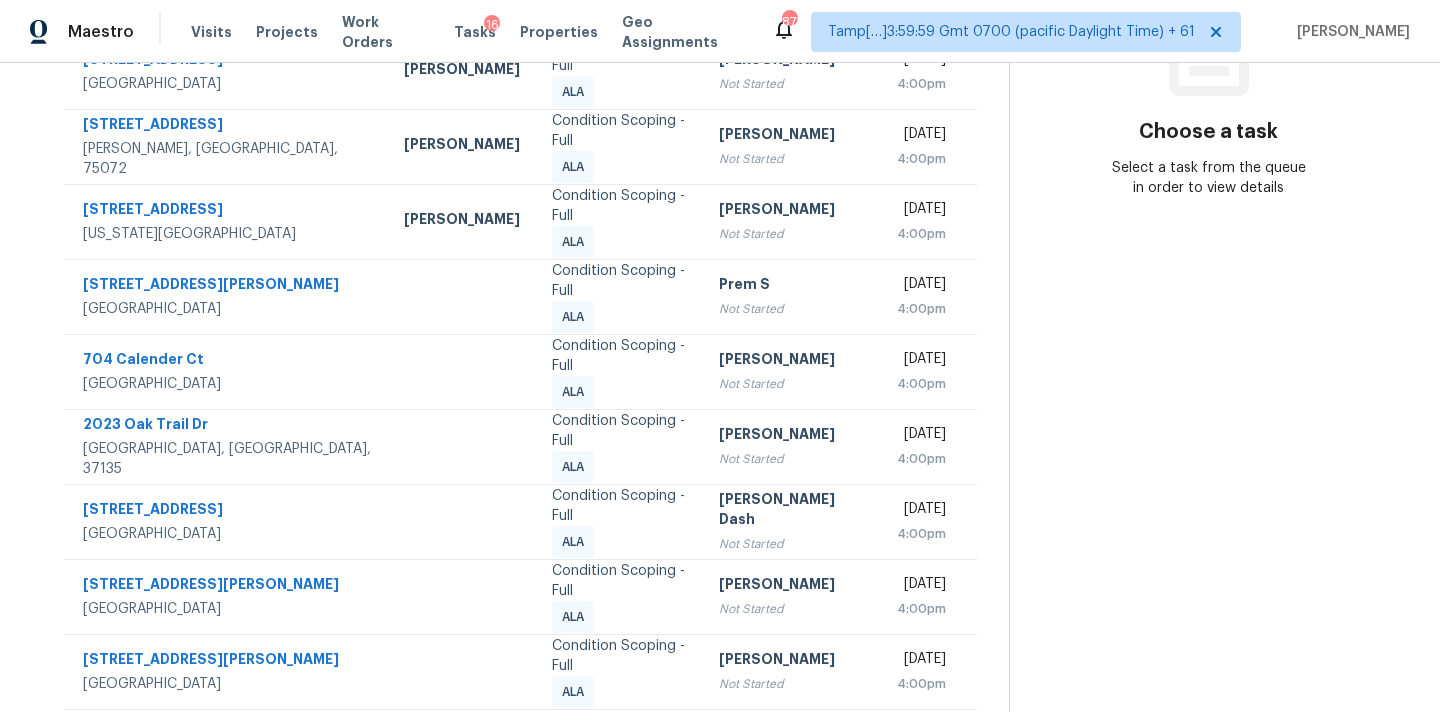 click 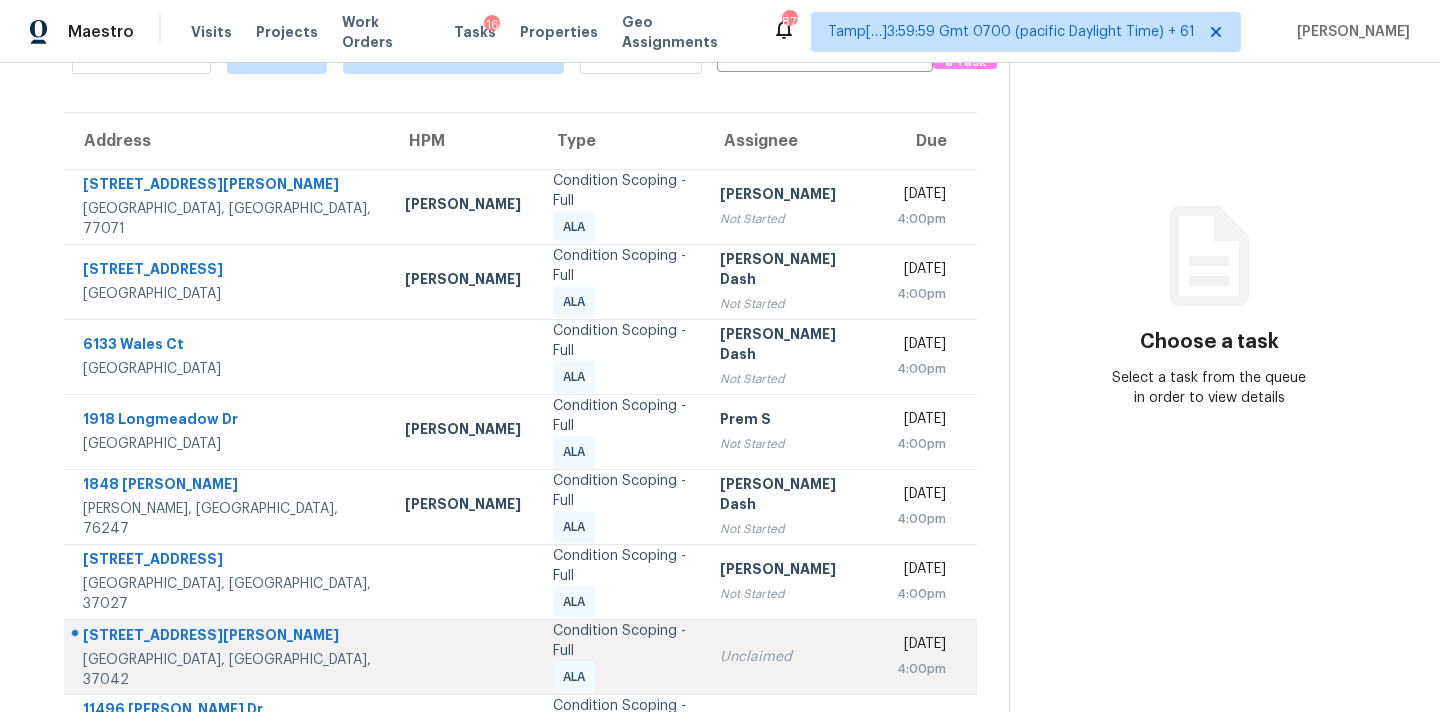 scroll, scrollTop: 91, scrollLeft: 0, axis: vertical 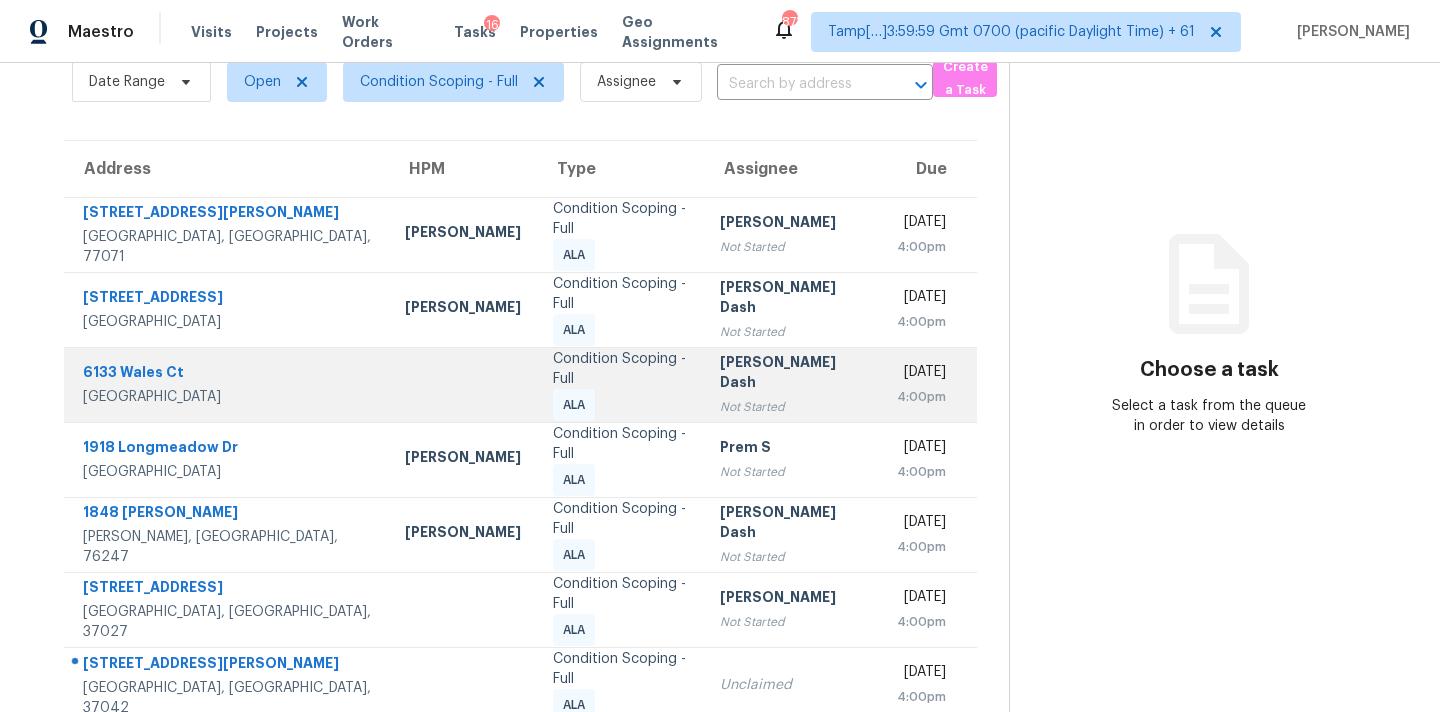 click on "Soumya Ranjan Dash Not Started" at bounding box center [792, 384] 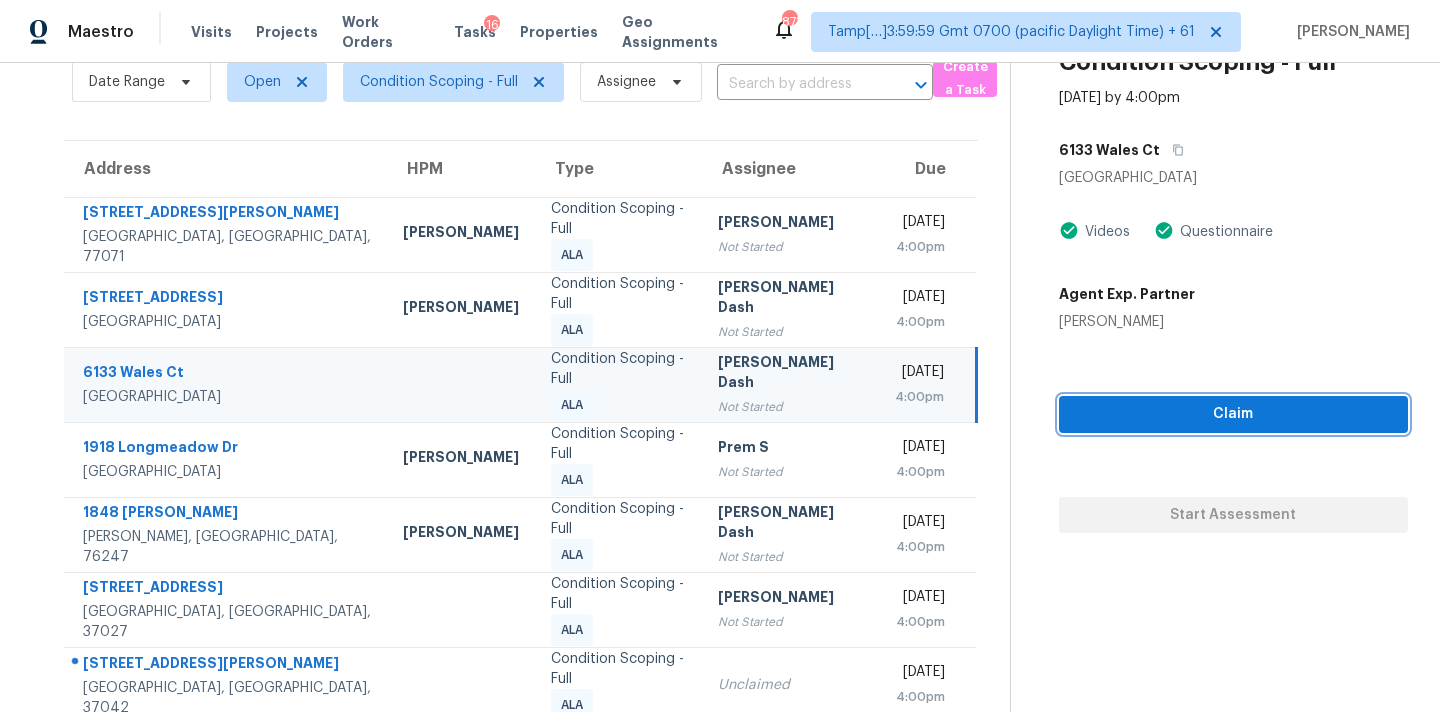 click on "Claim" at bounding box center [1233, 414] 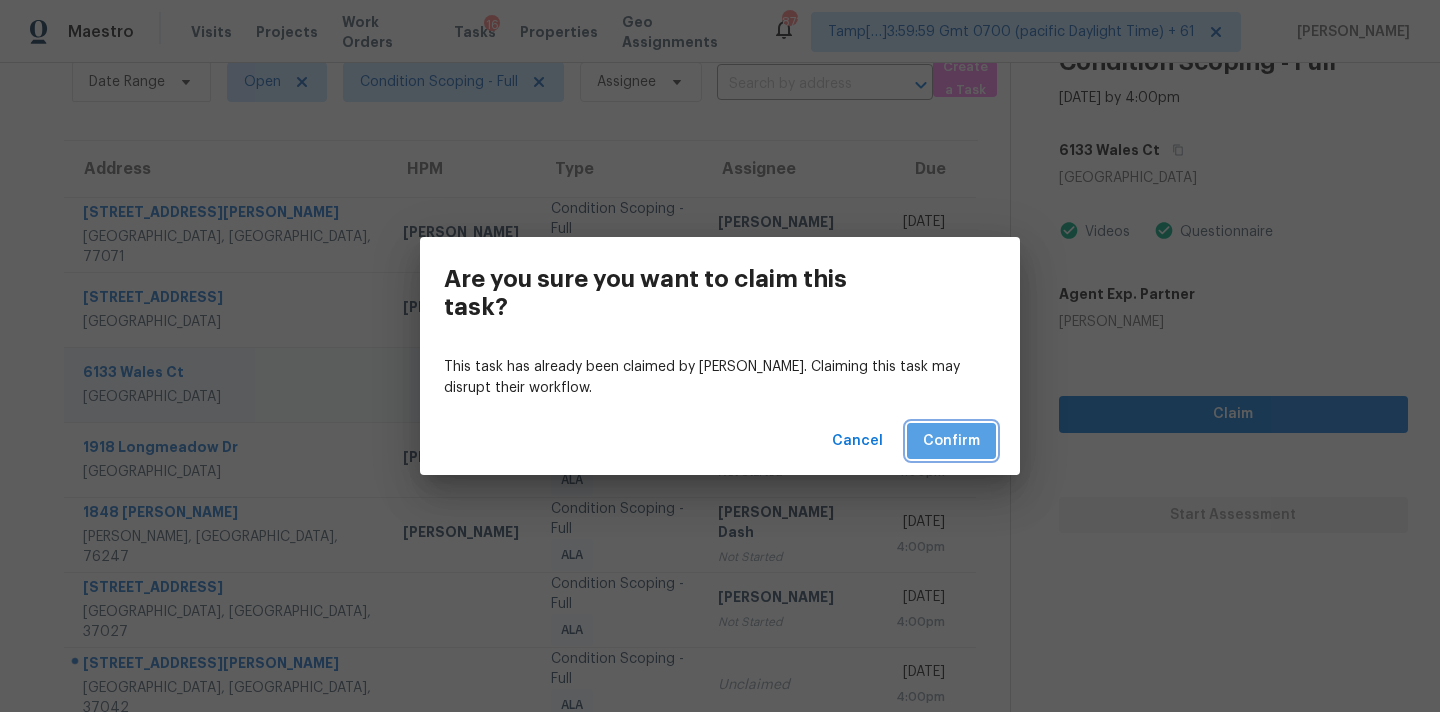 click on "Confirm" at bounding box center (951, 441) 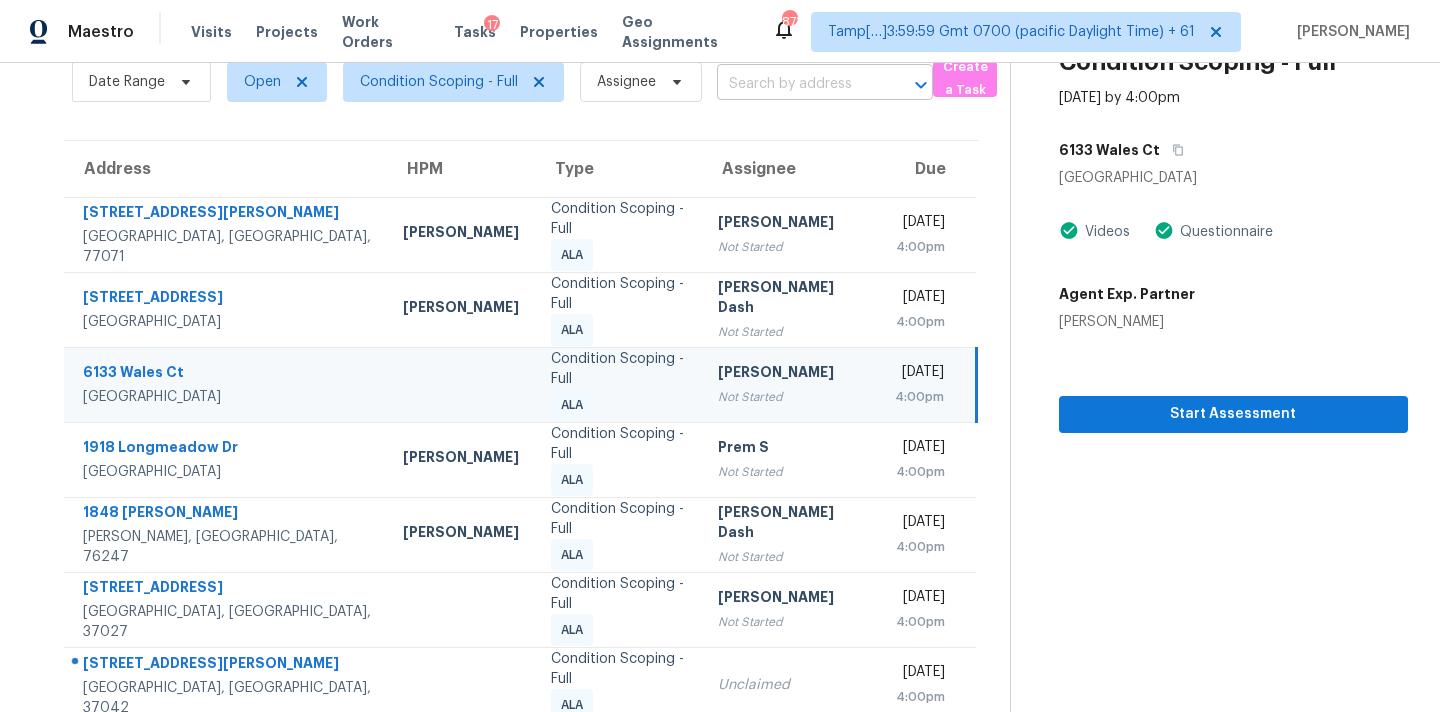 click at bounding box center [797, 84] 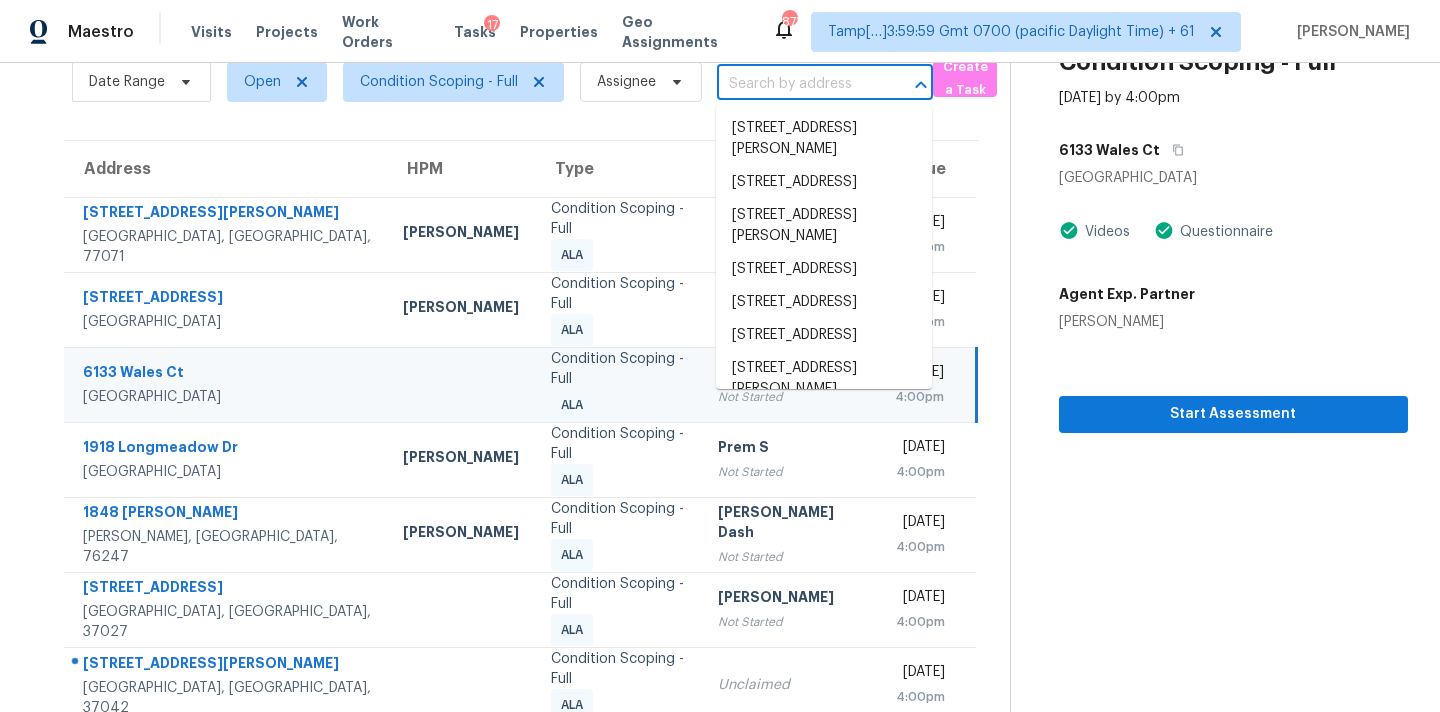paste on "18 NW 98th Cir # 718 Plantation, FL, 33324" 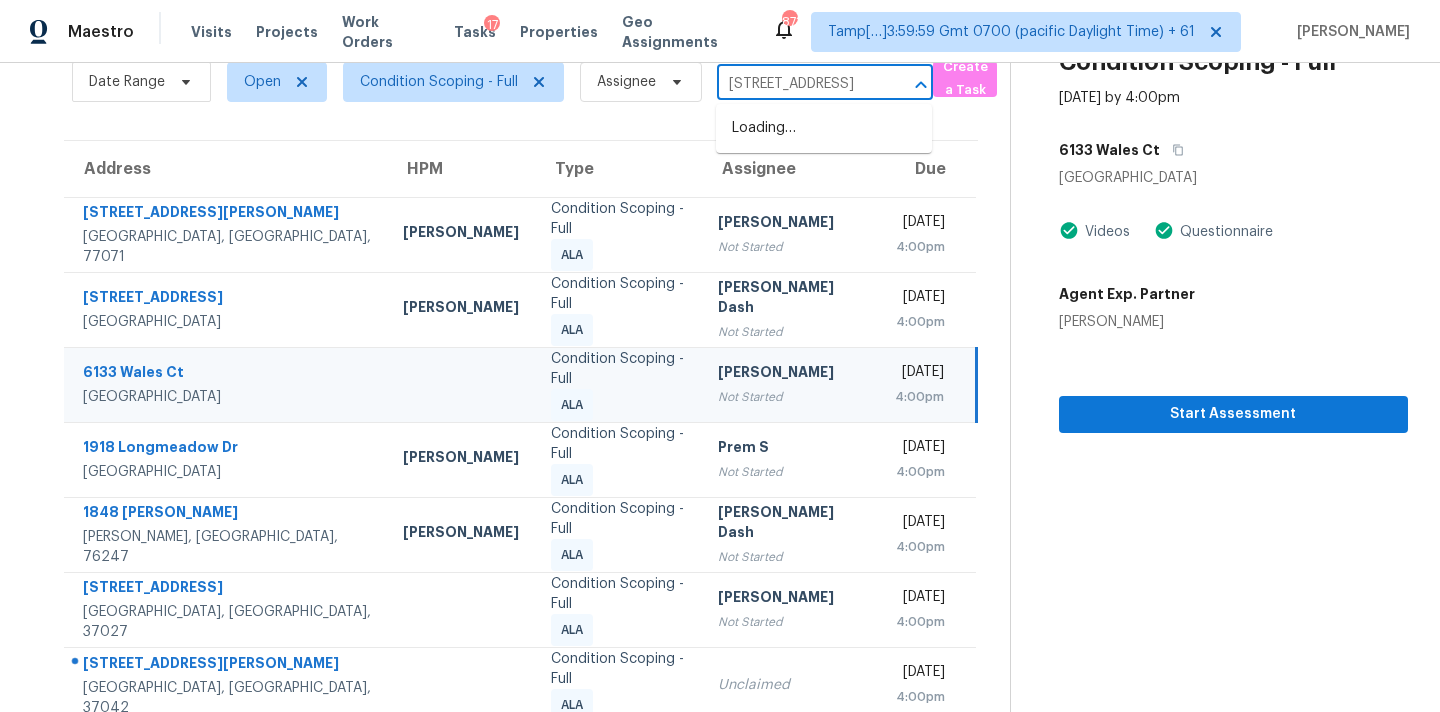 scroll, scrollTop: 0, scrollLeft: 126, axis: horizontal 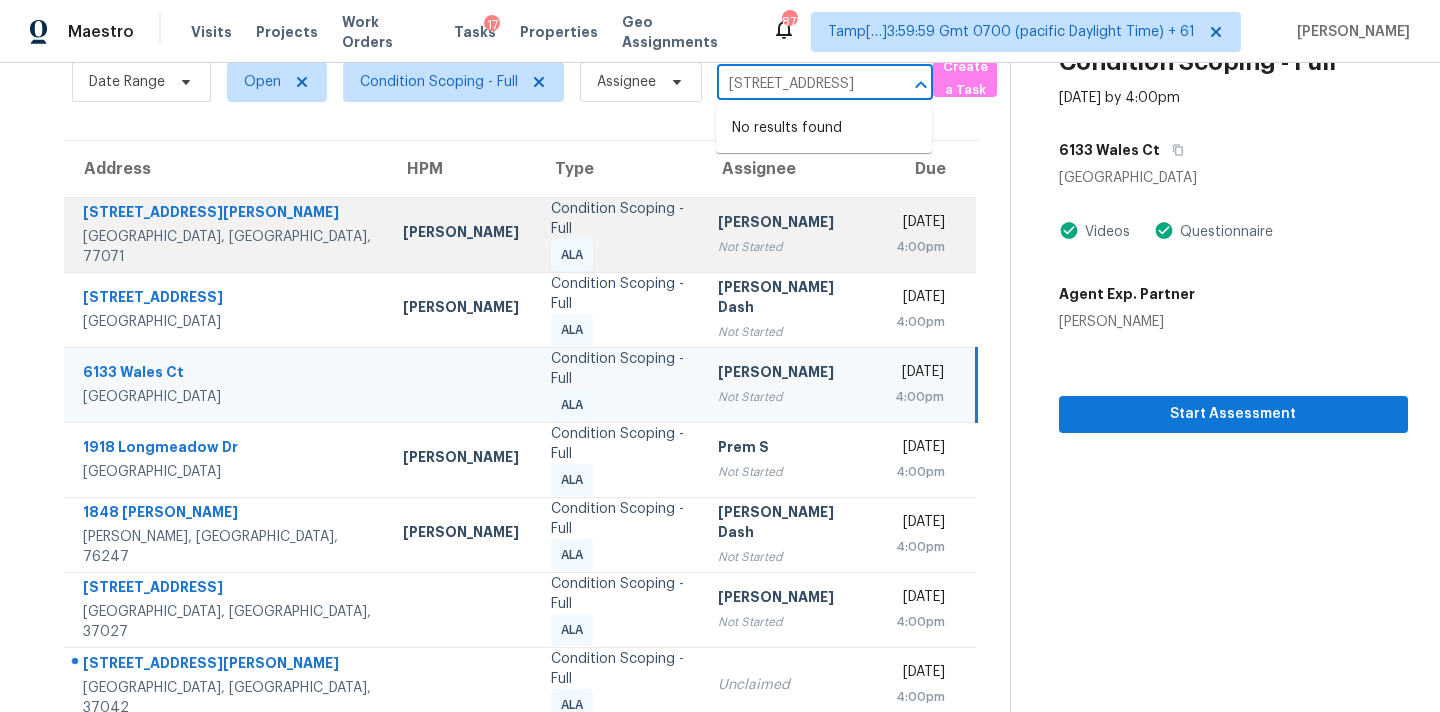type on "18 NW 98th Cir # 718 Plantation, FL, 33324" 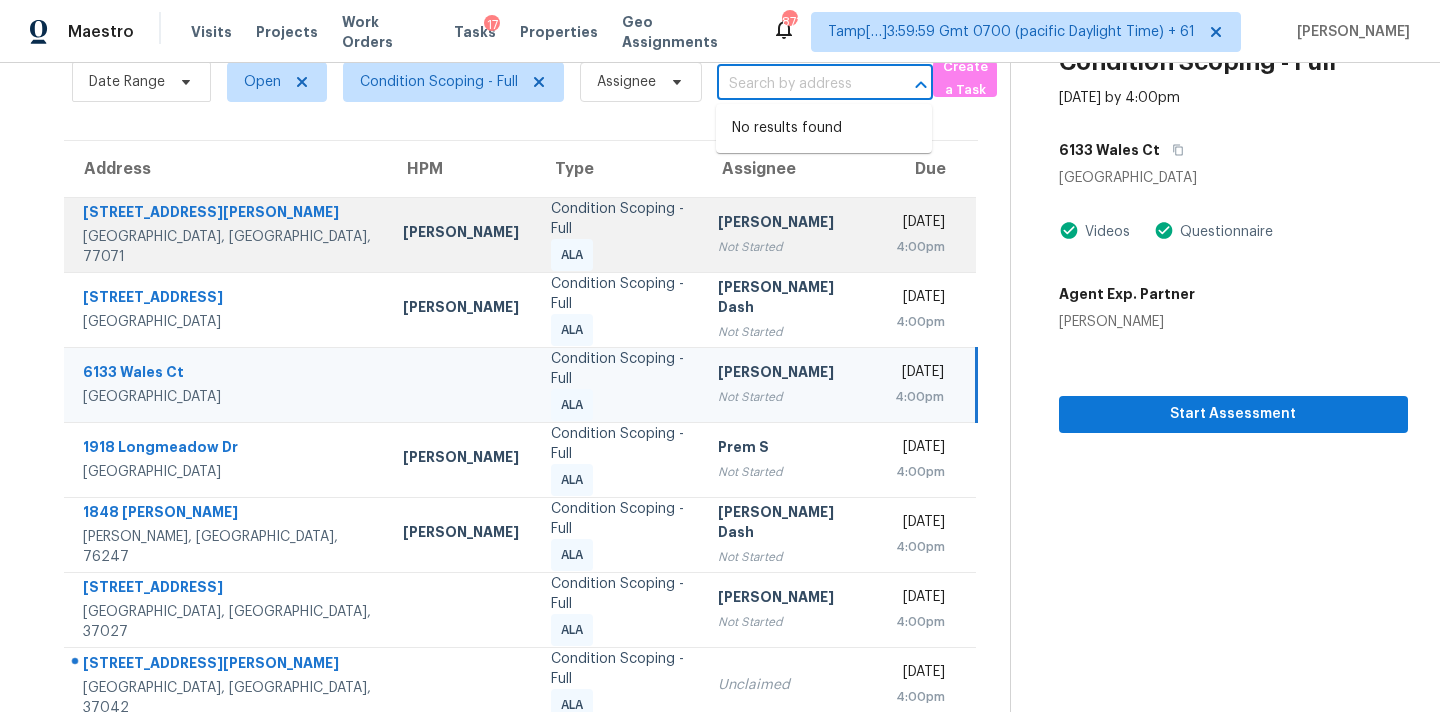 click on "Not Started" at bounding box center (790, 247) 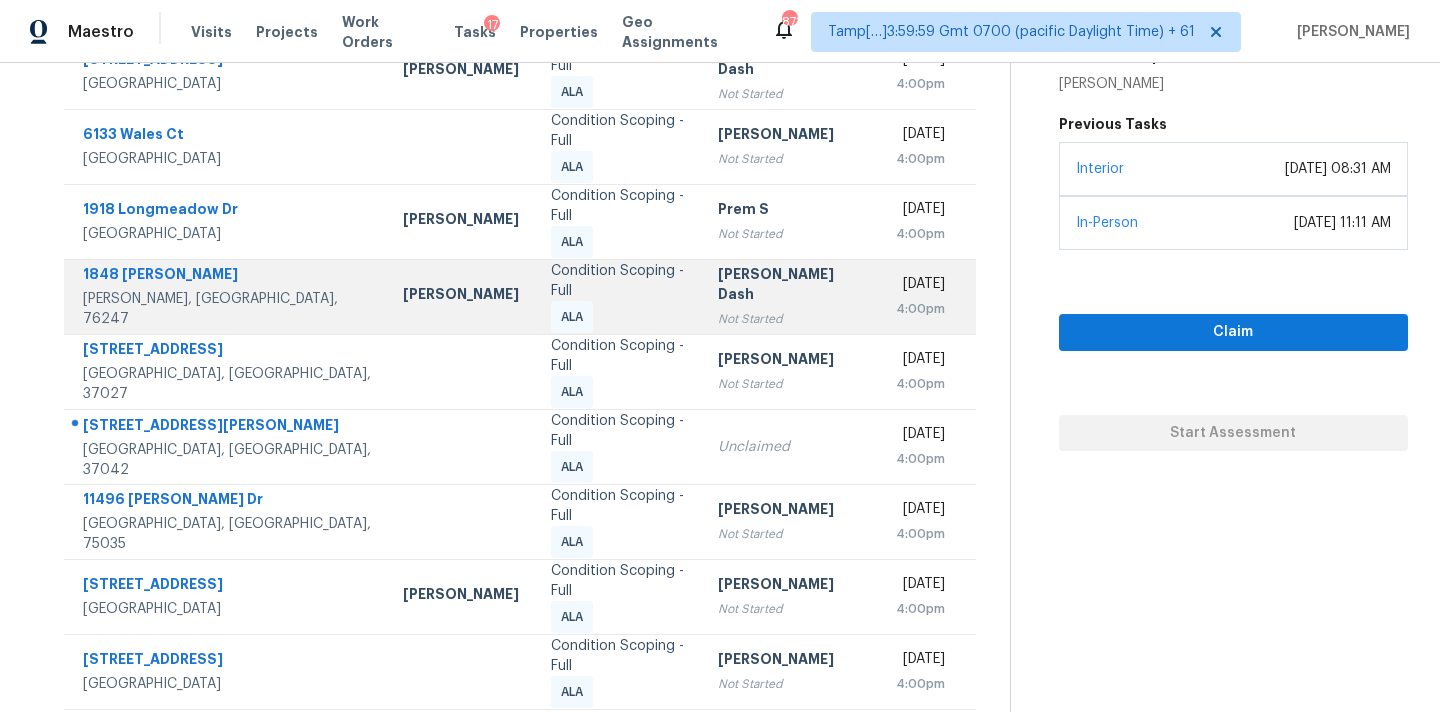 scroll, scrollTop: 0, scrollLeft: 0, axis: both 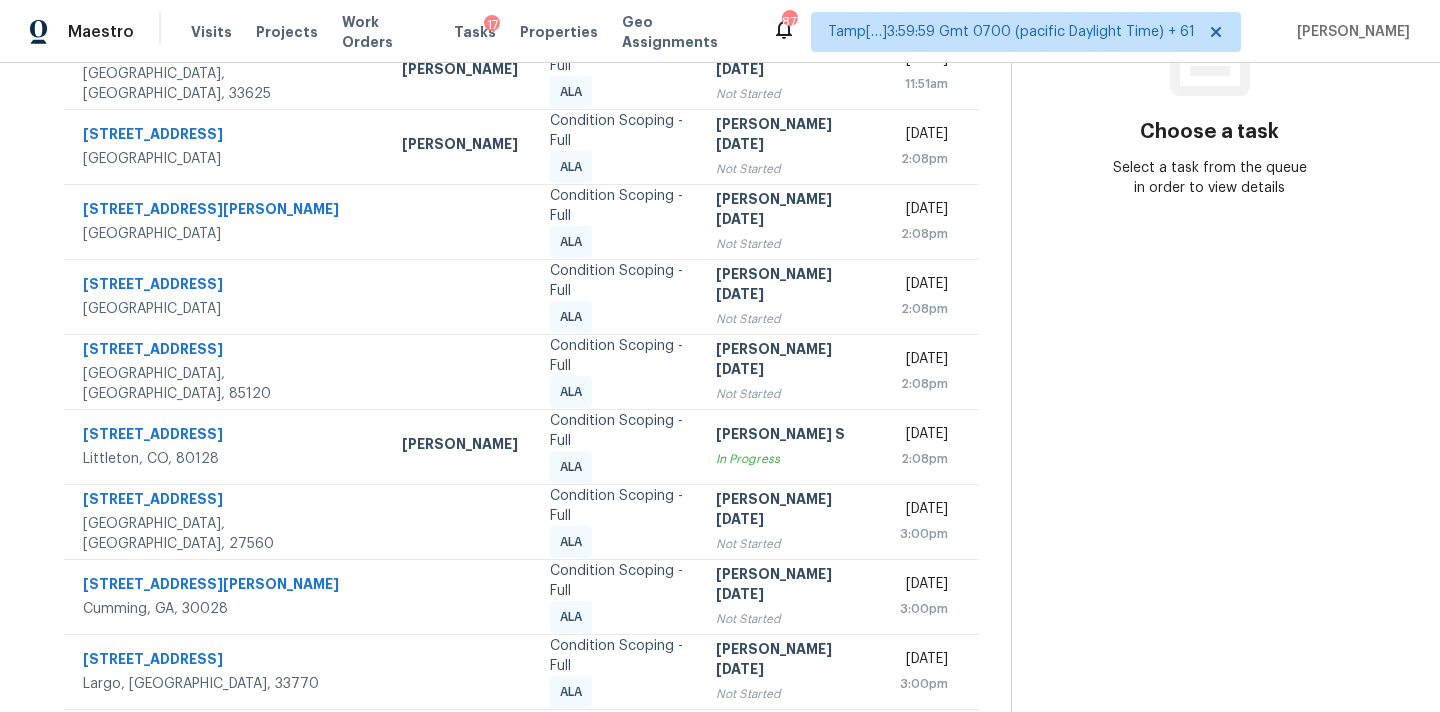 click 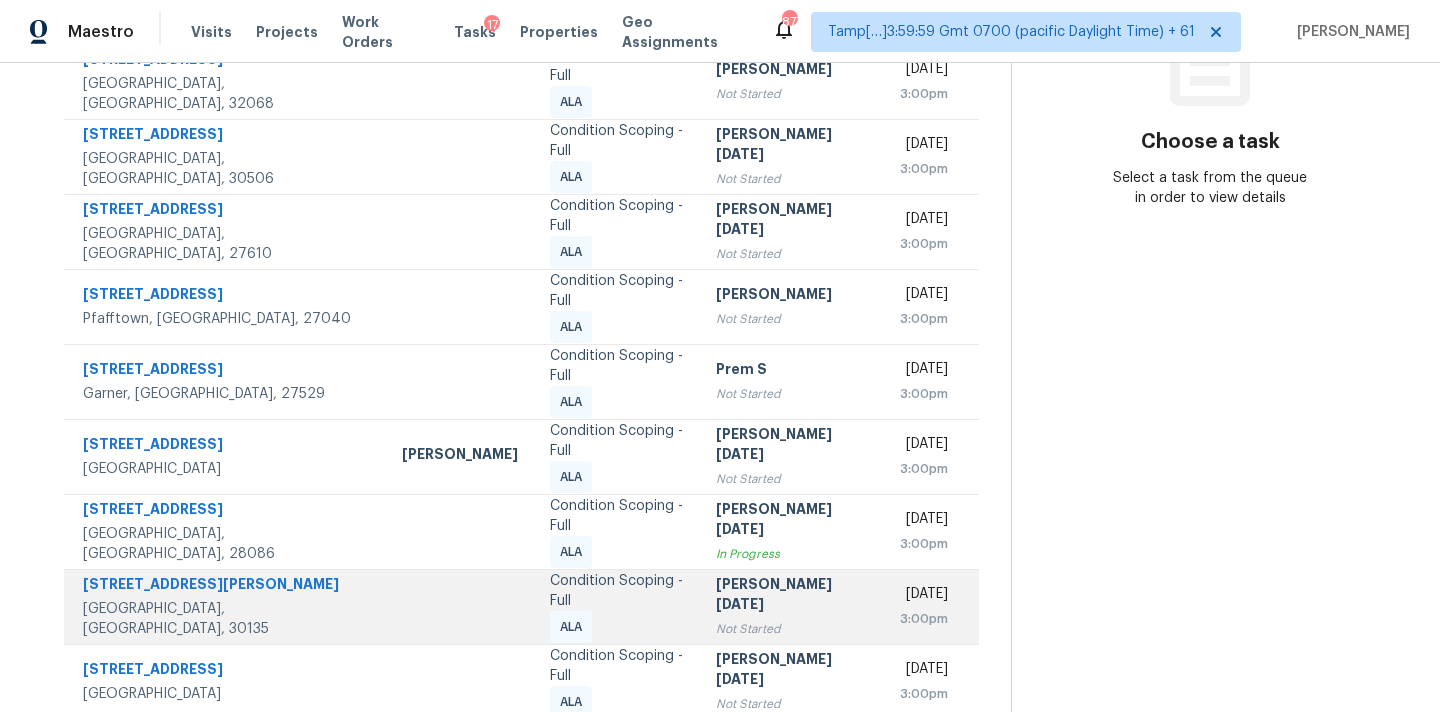 scroll, scrollTop: 329, scrollLeft: 0, axis: vertical 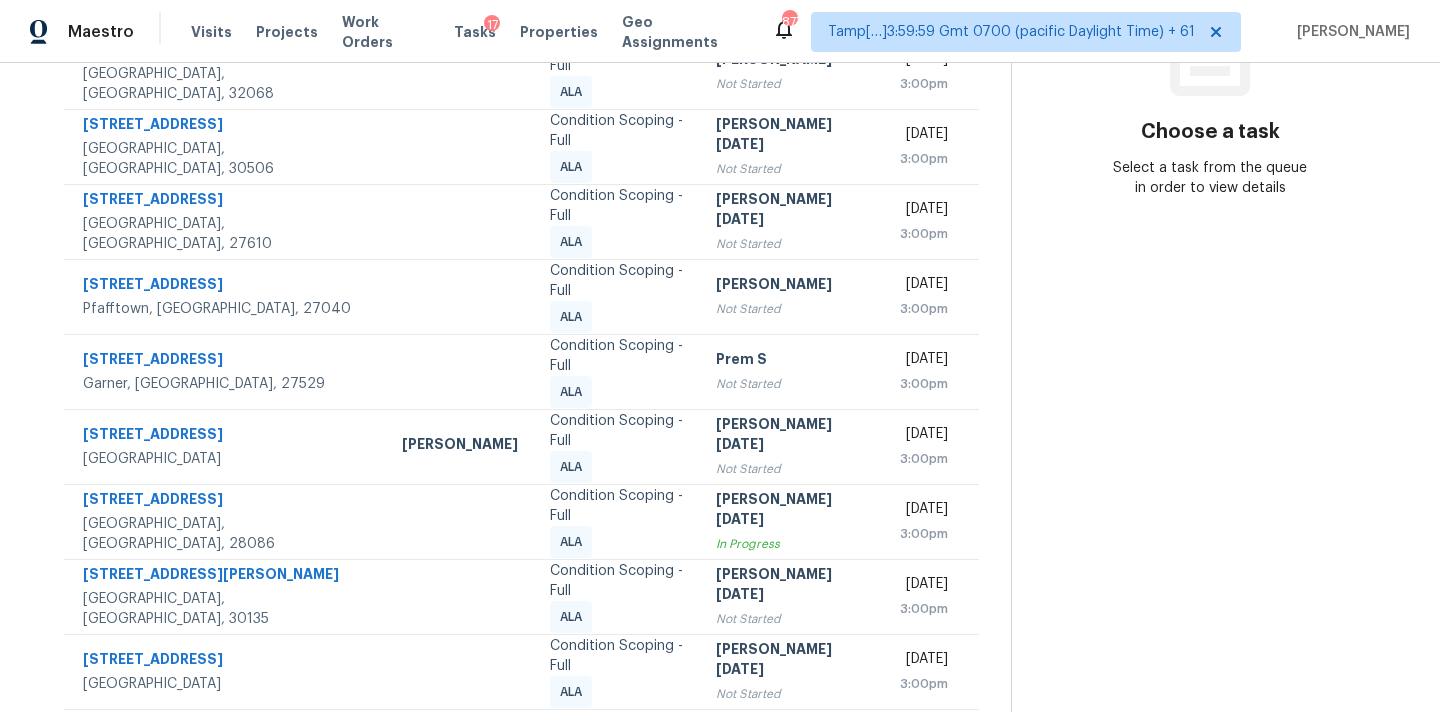 click 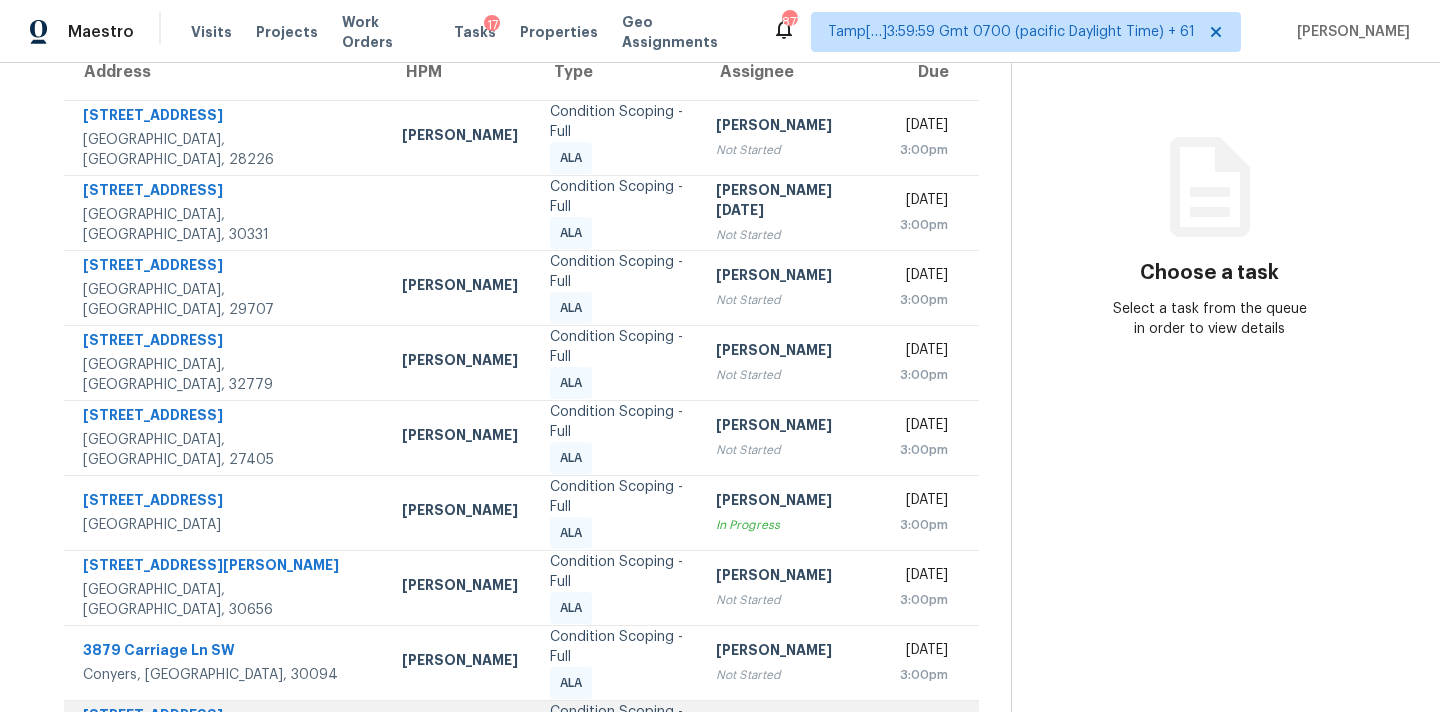 scroll, scrollTop: 329, scrollLeft: 0, axis: vertical 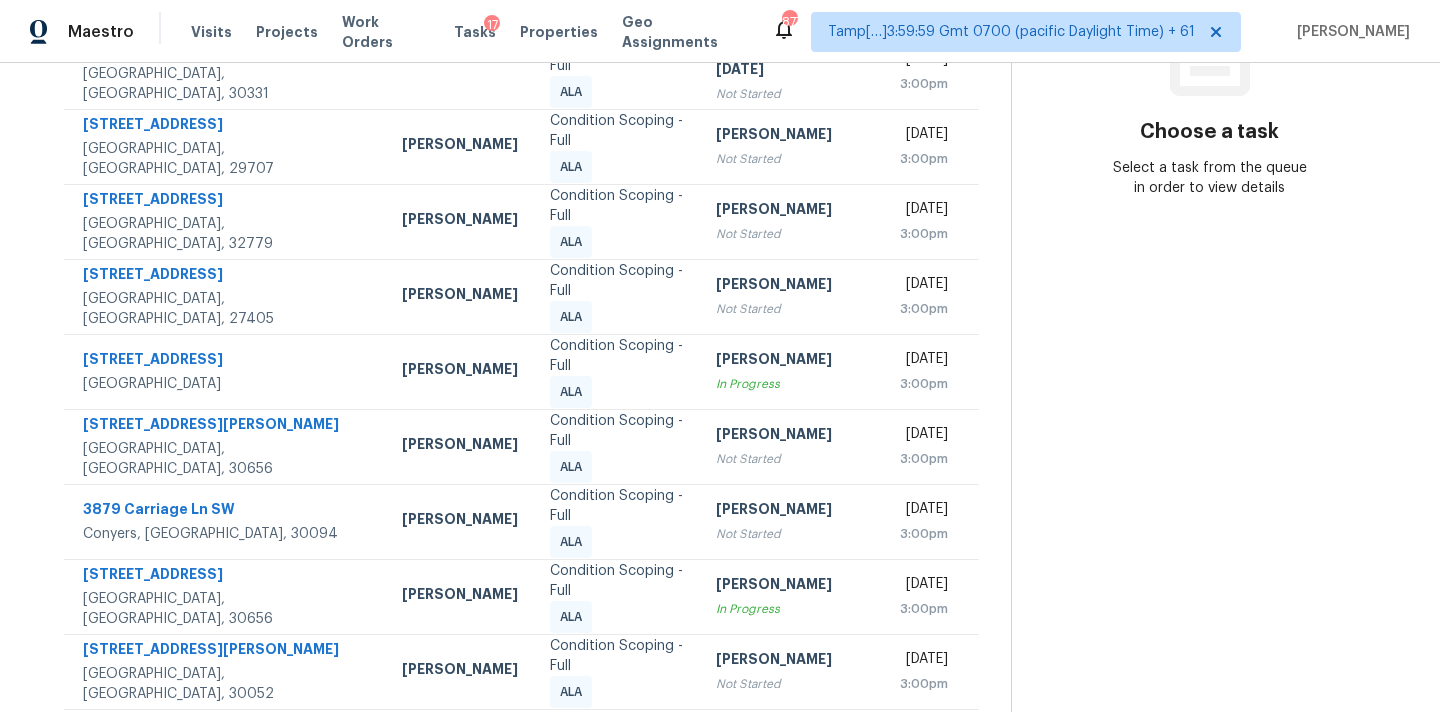 click 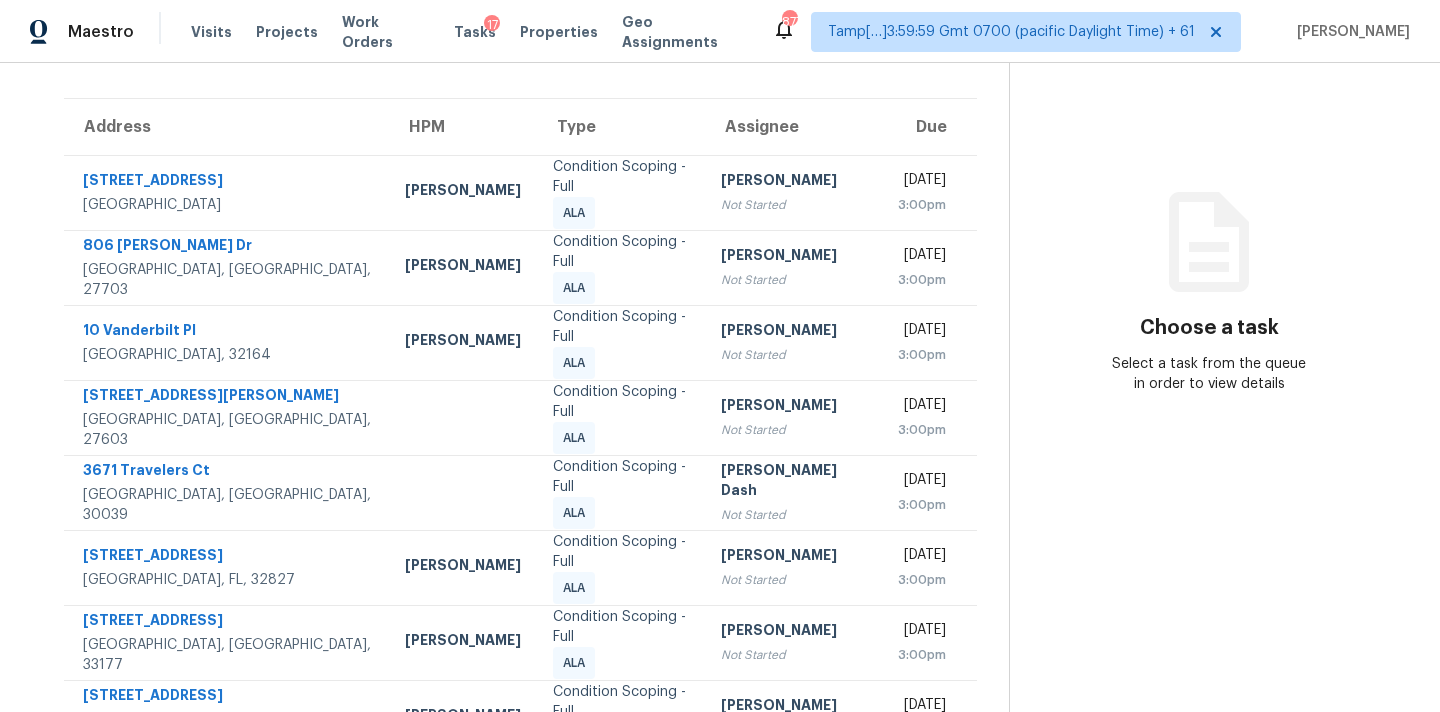 scroll, scrollTop: 329, scrollLeft: 0, axis: vertical 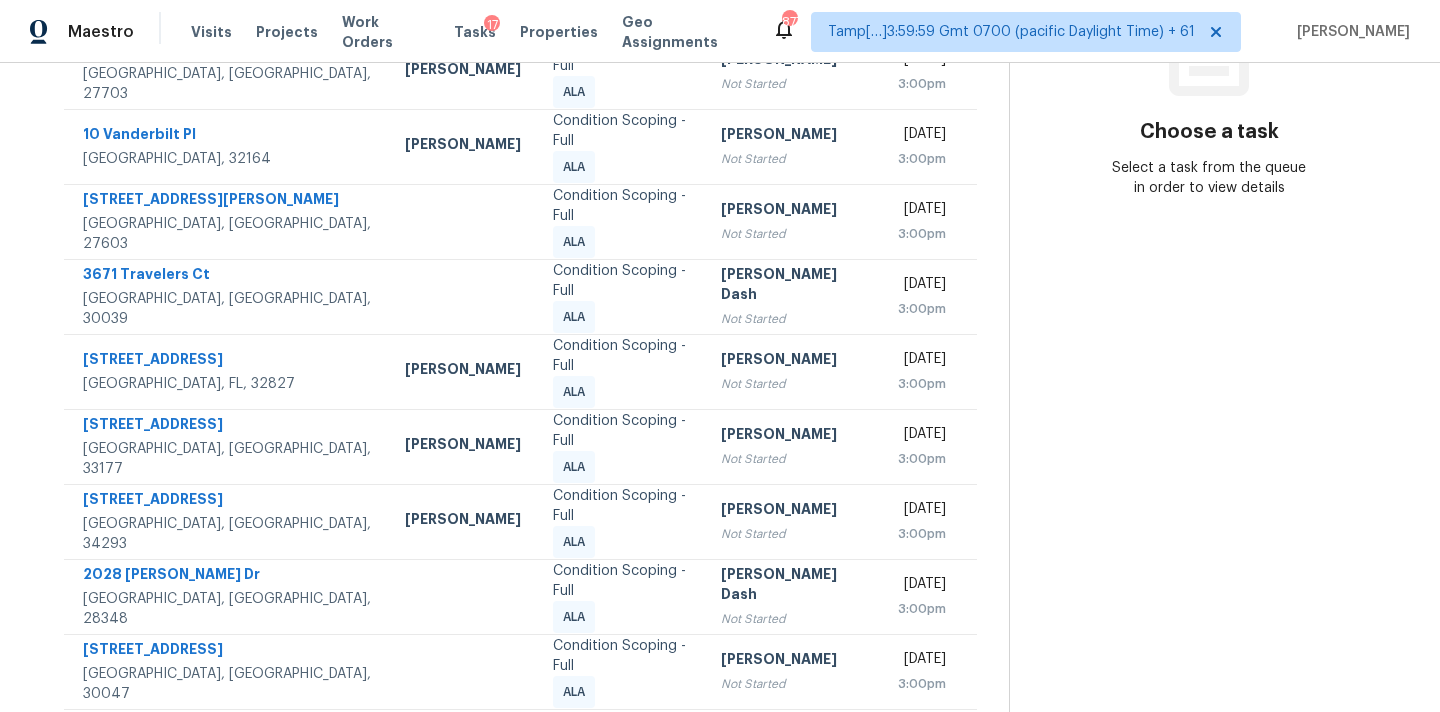 click 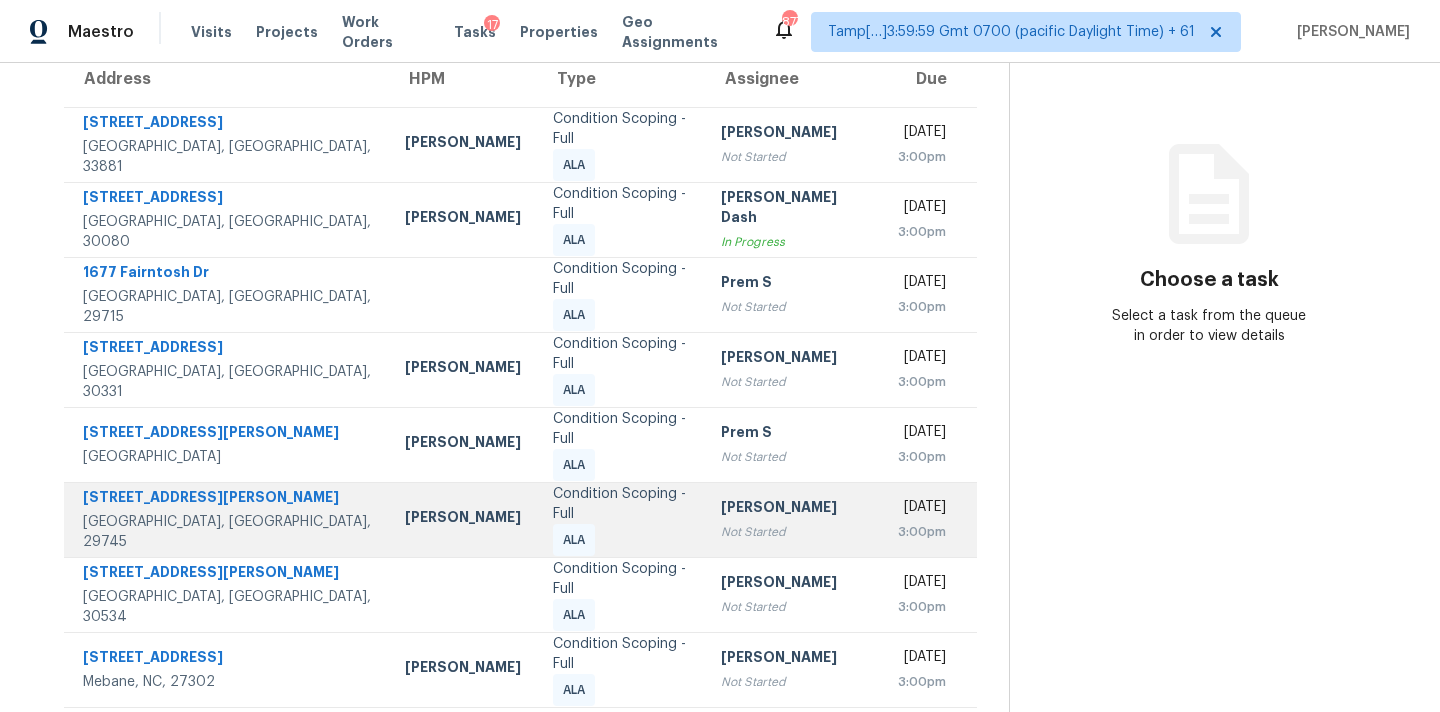 scroll, scrollTop: 329, scrollLeft: 0, axis: vertical 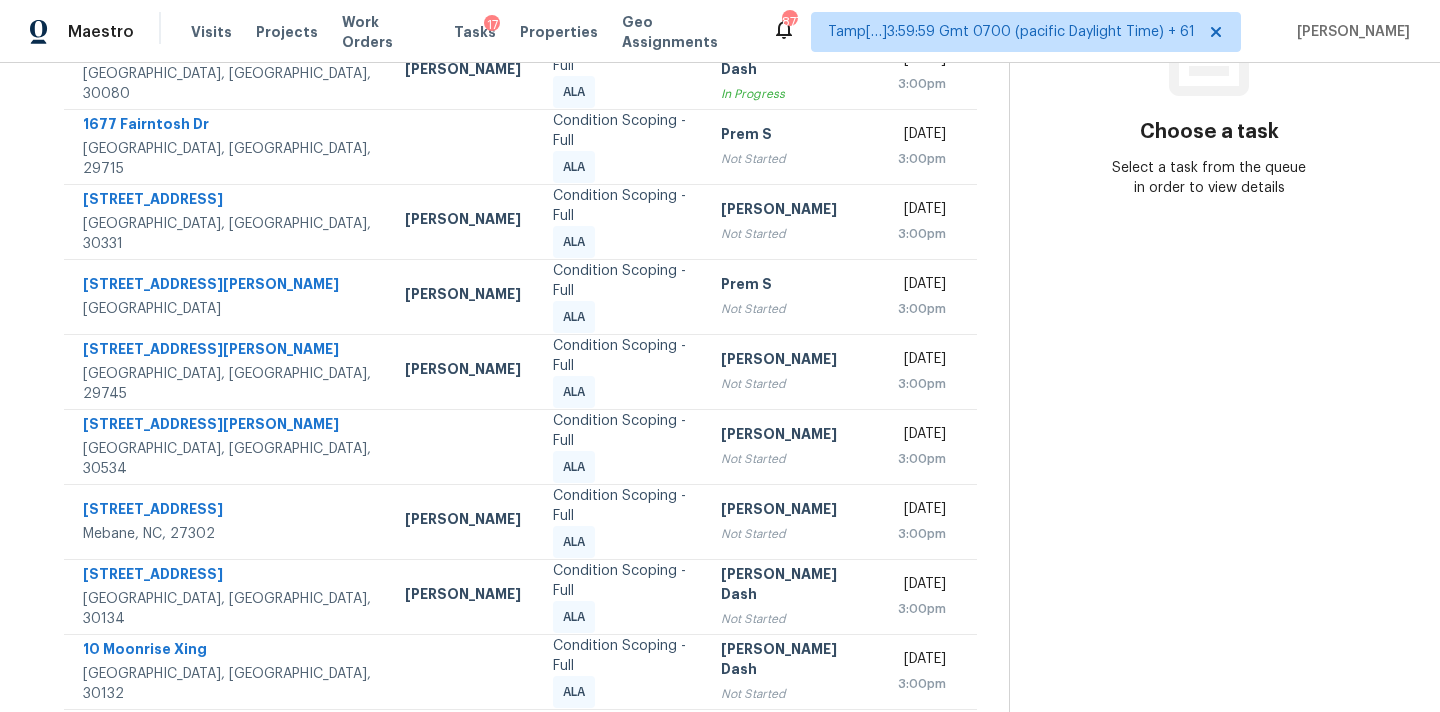 click 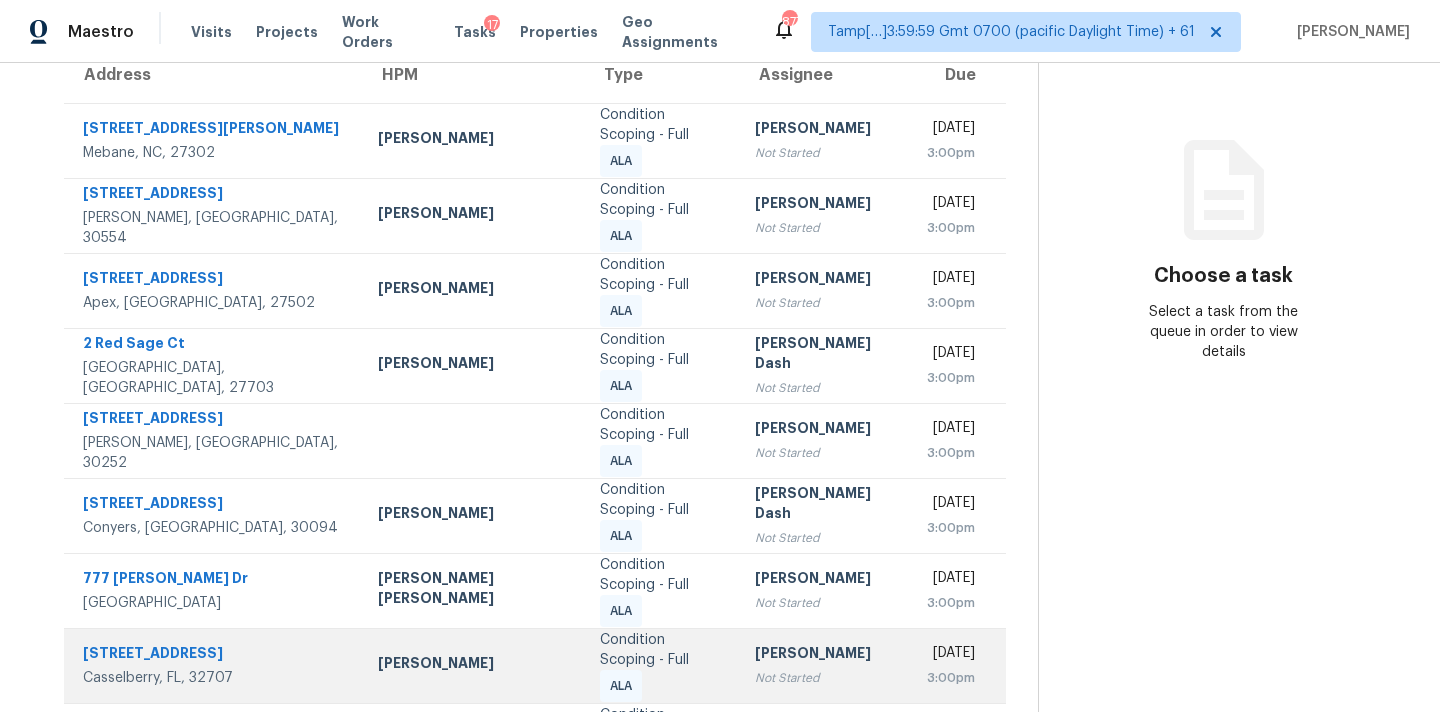 scroll, scrollTop: 379, scrollLeft: 0, axis: vertical 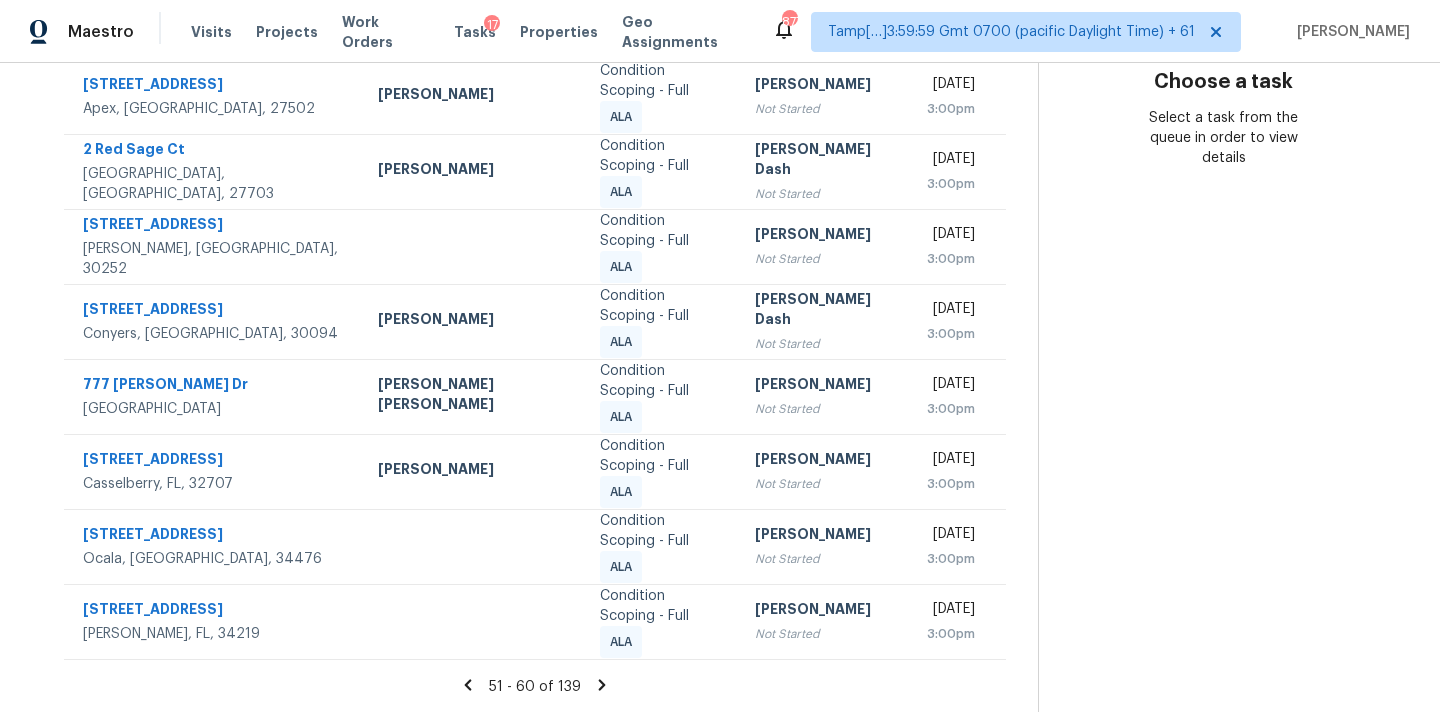 click 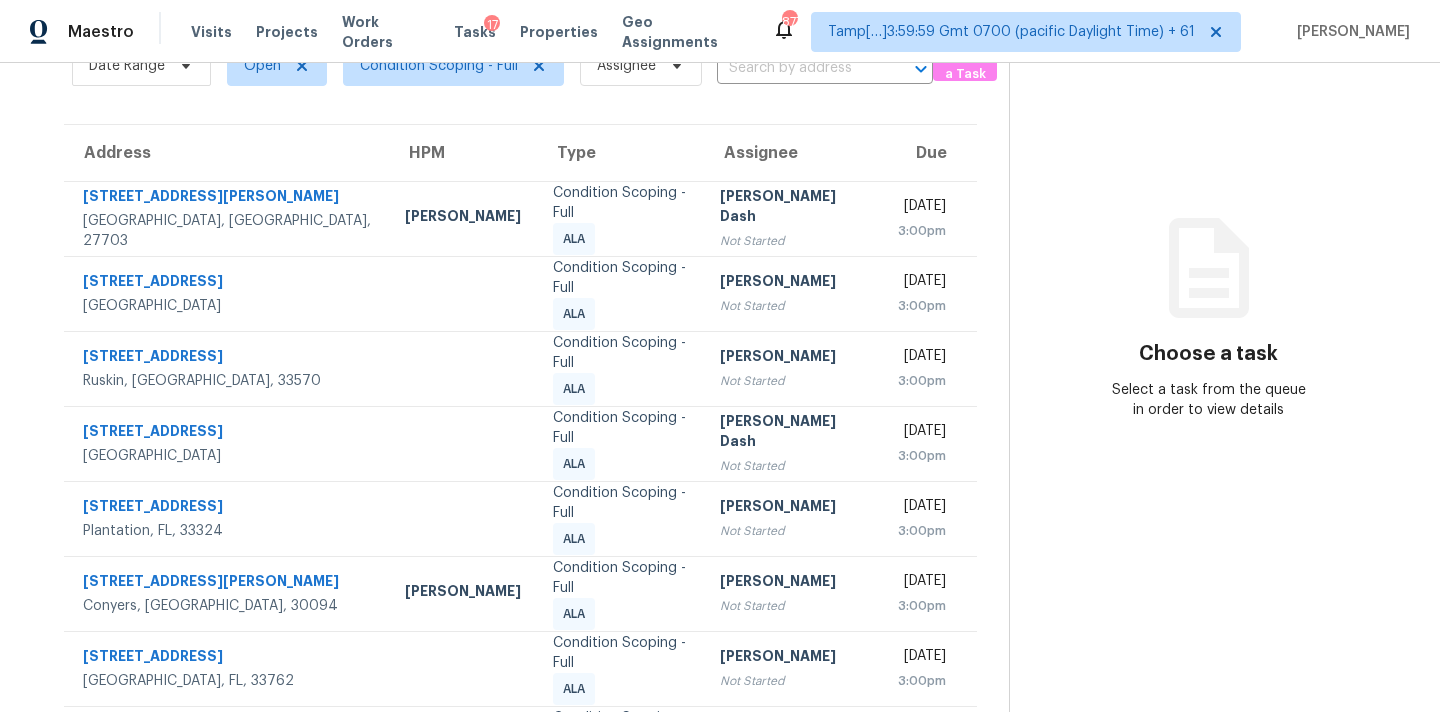 scroll, scrollTop: 91, scrollLeft: 0, axis: vertical 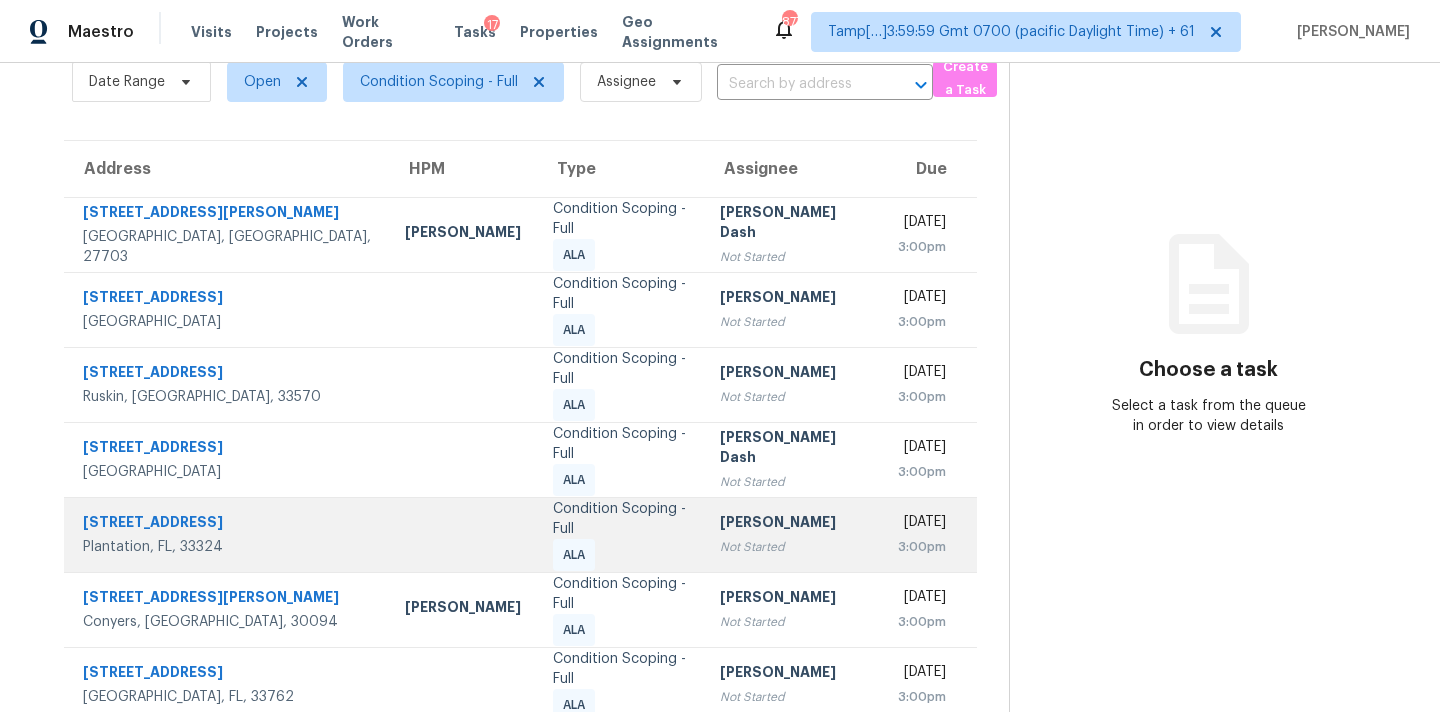 click on "Condition Scoping - Full ALA" at bounding box center (620, 535) 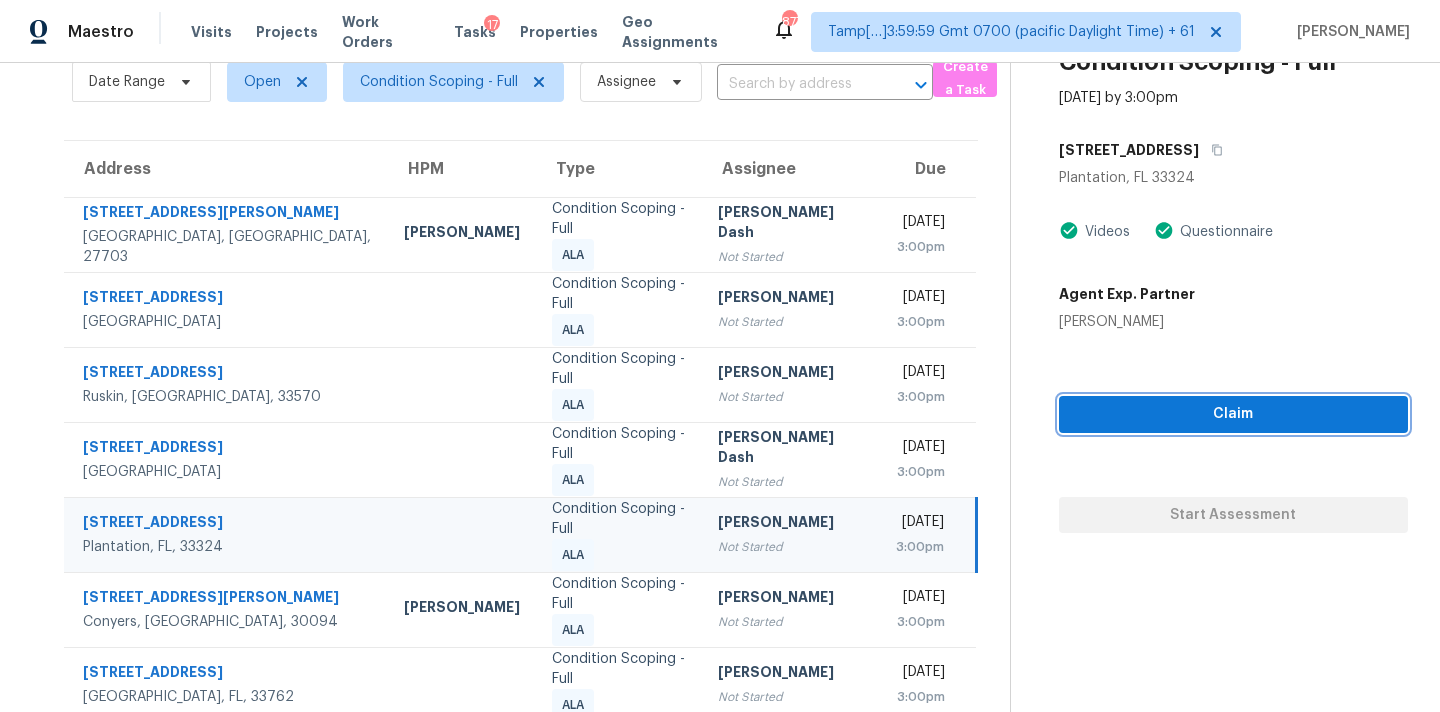 click on "Claim" at bounding box center (1233, 414) 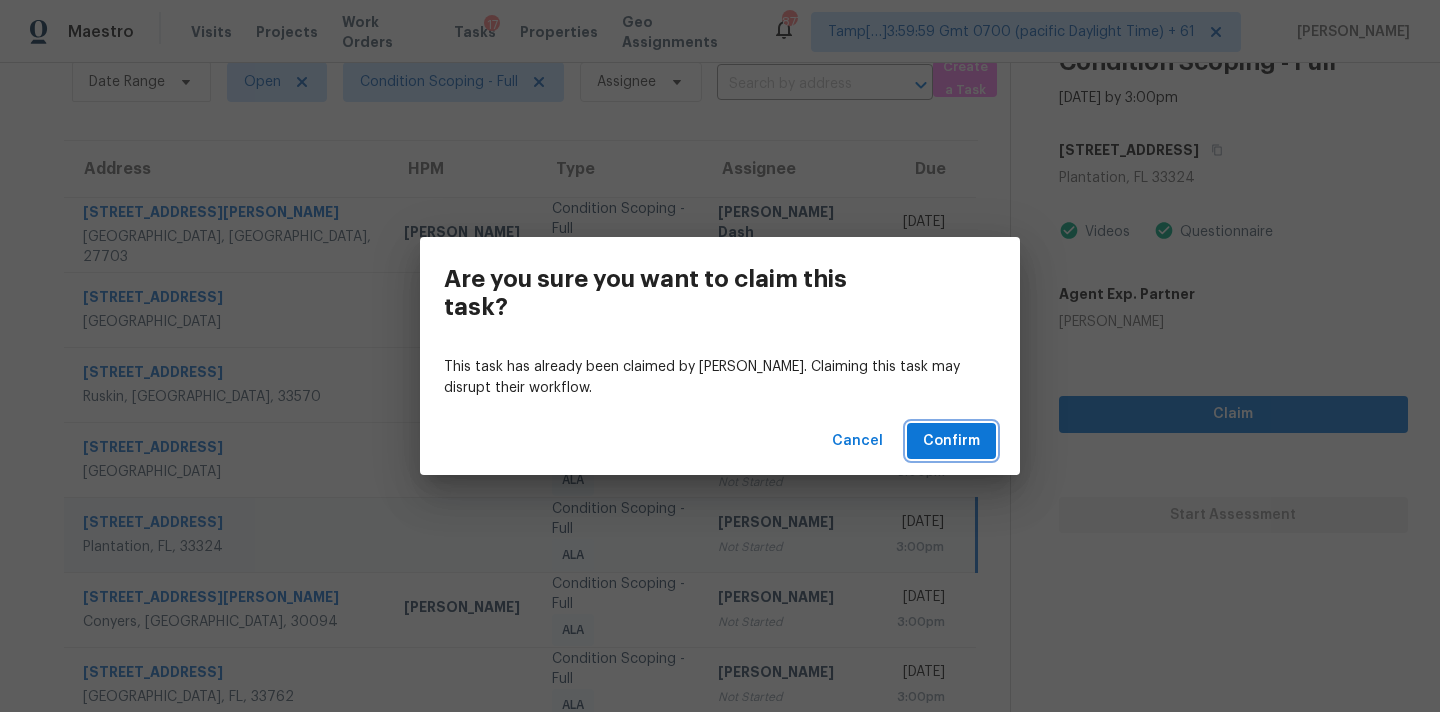 click on "Confirm" at bounding box center [951, 441] 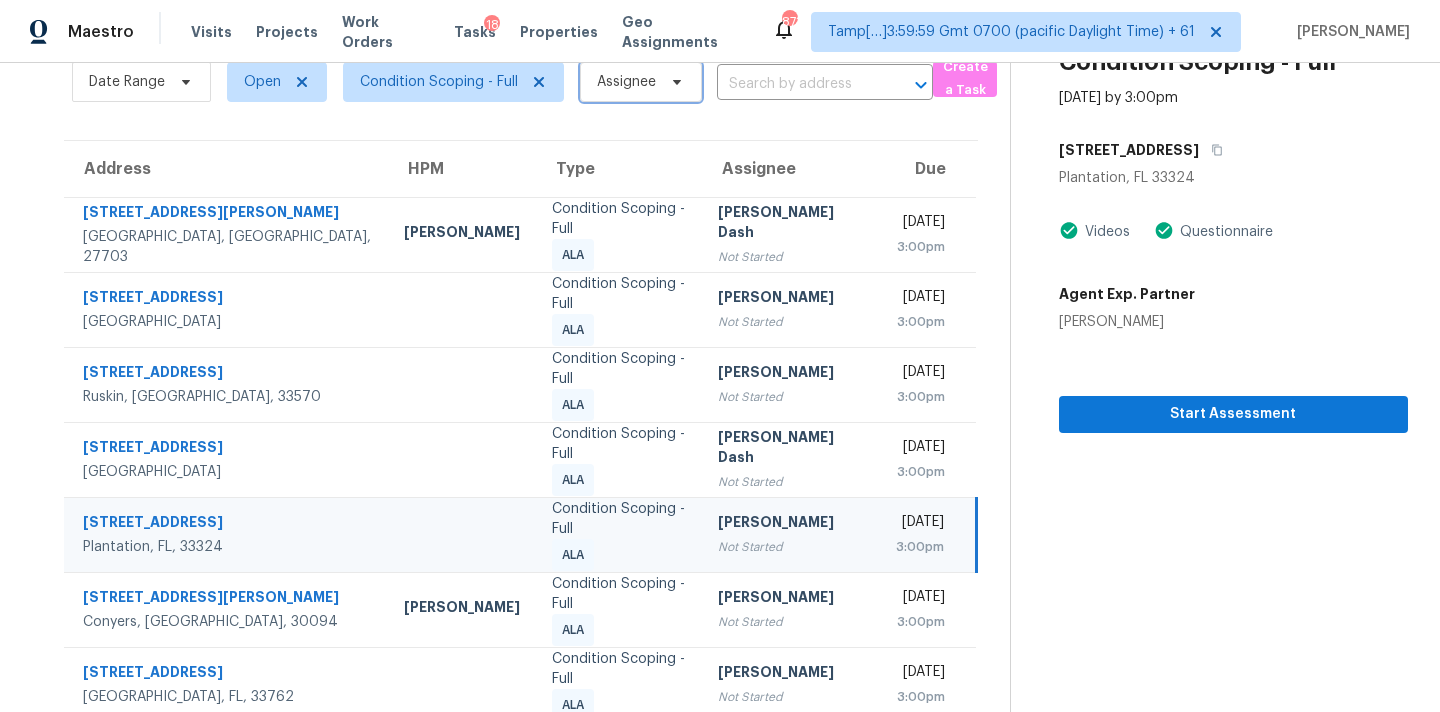 click on "Assignee" at bounding box center [626, 82] 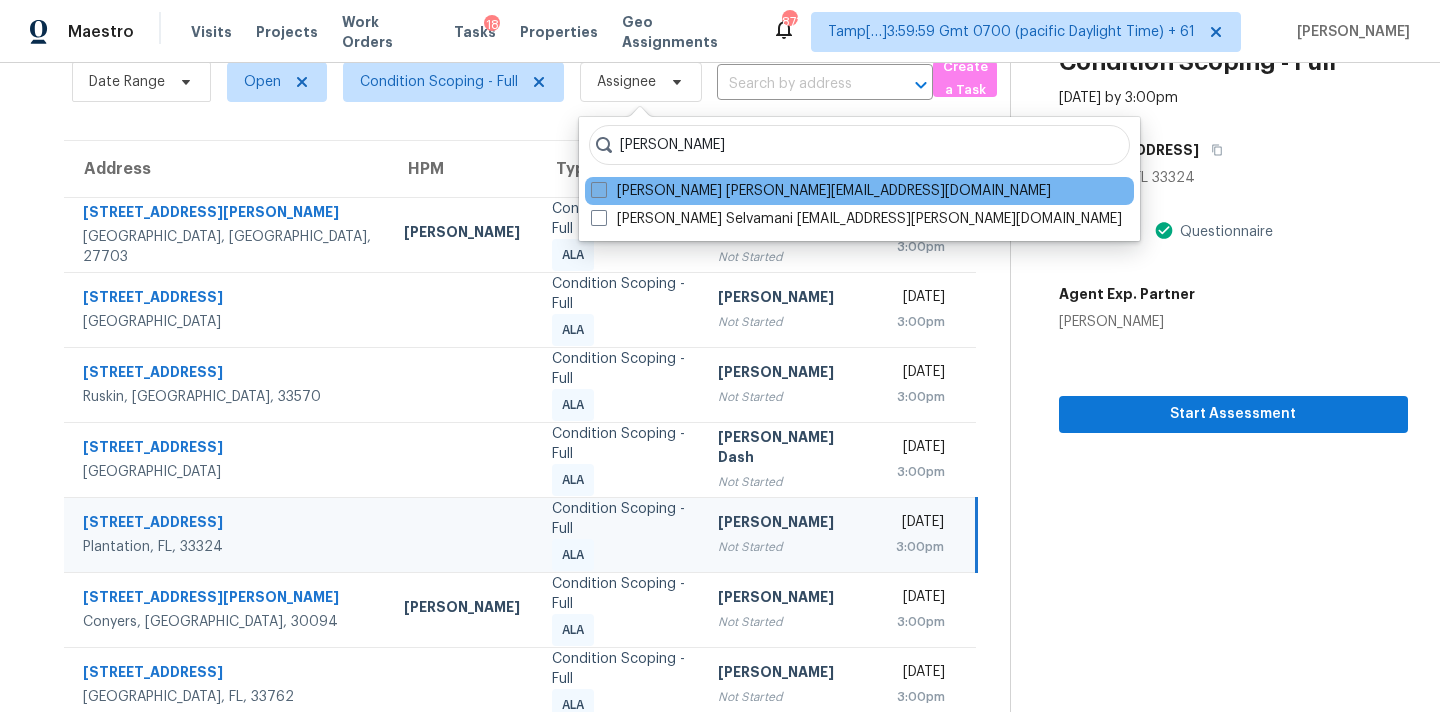 type on "pavithran" 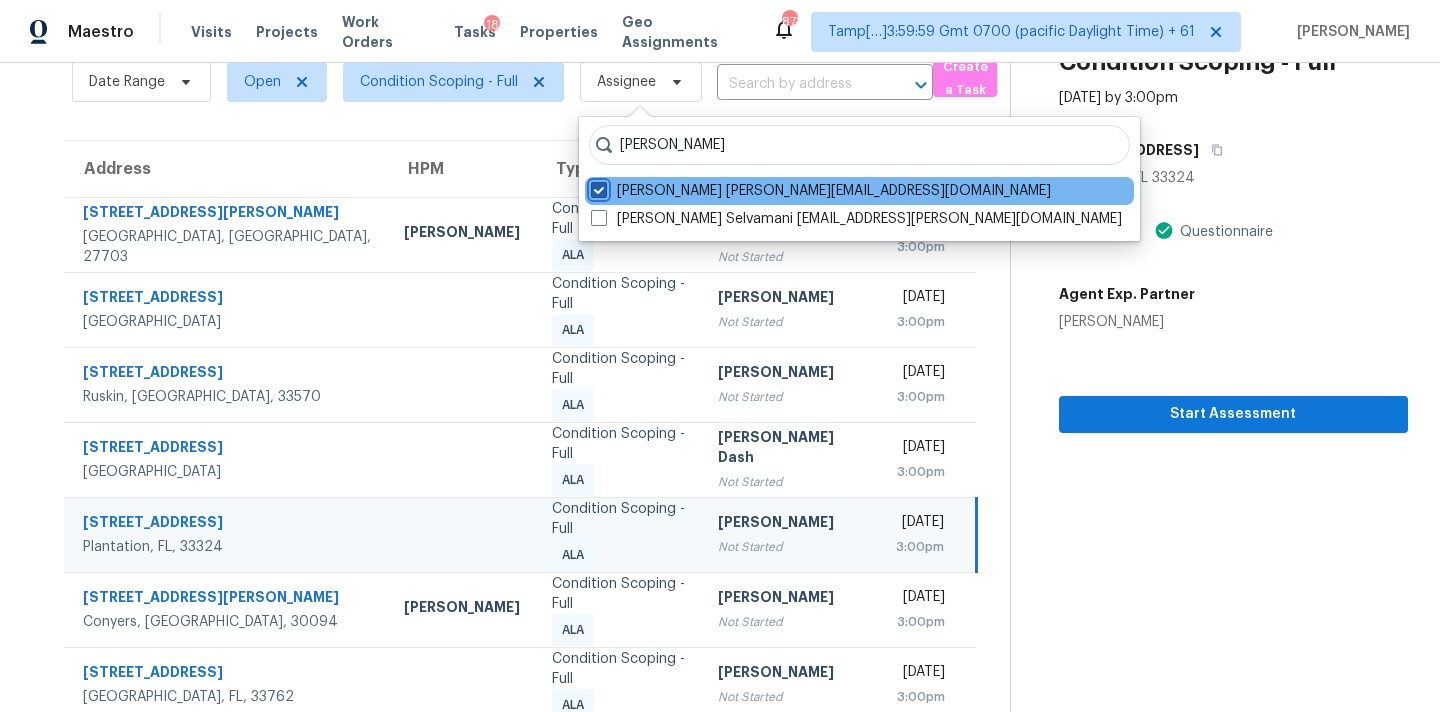 checkbox on "true" 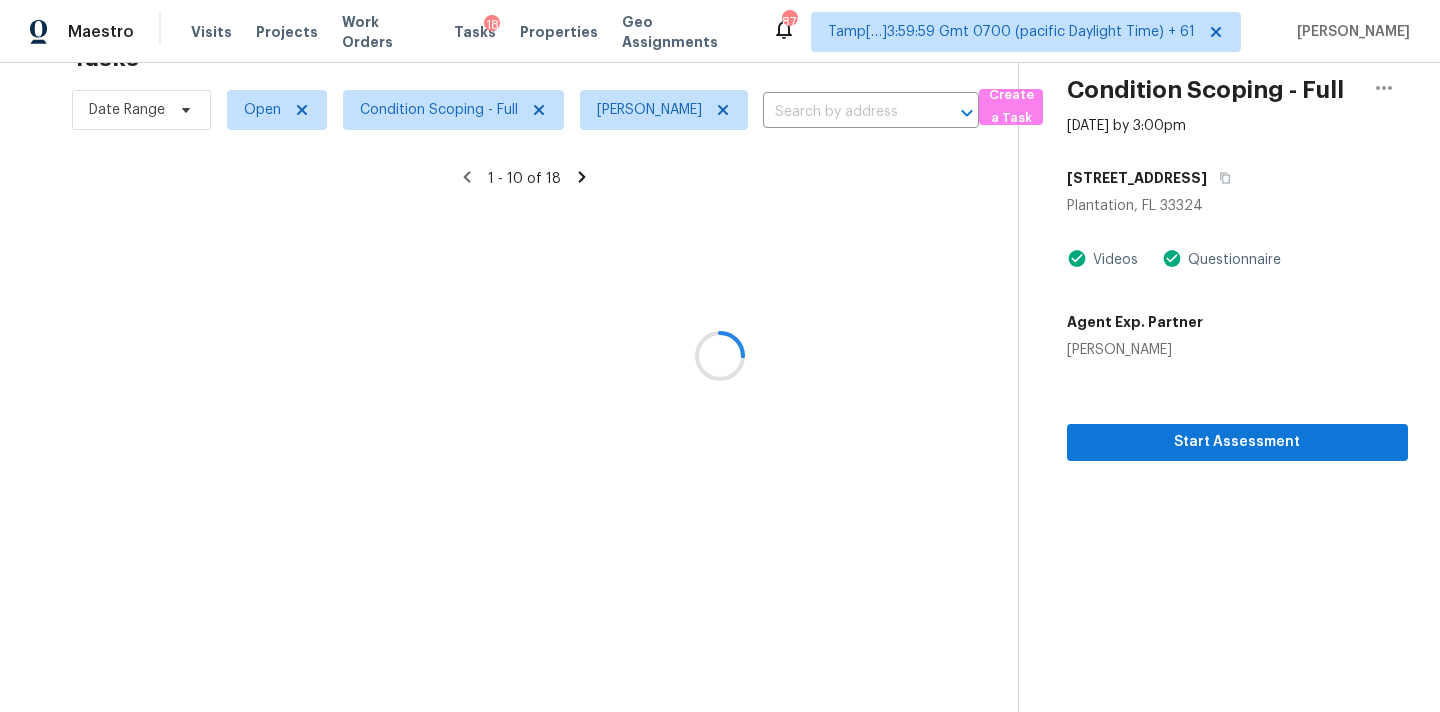 scroll, scrollTop: 91, scrollLeft: 0, axis: vertical 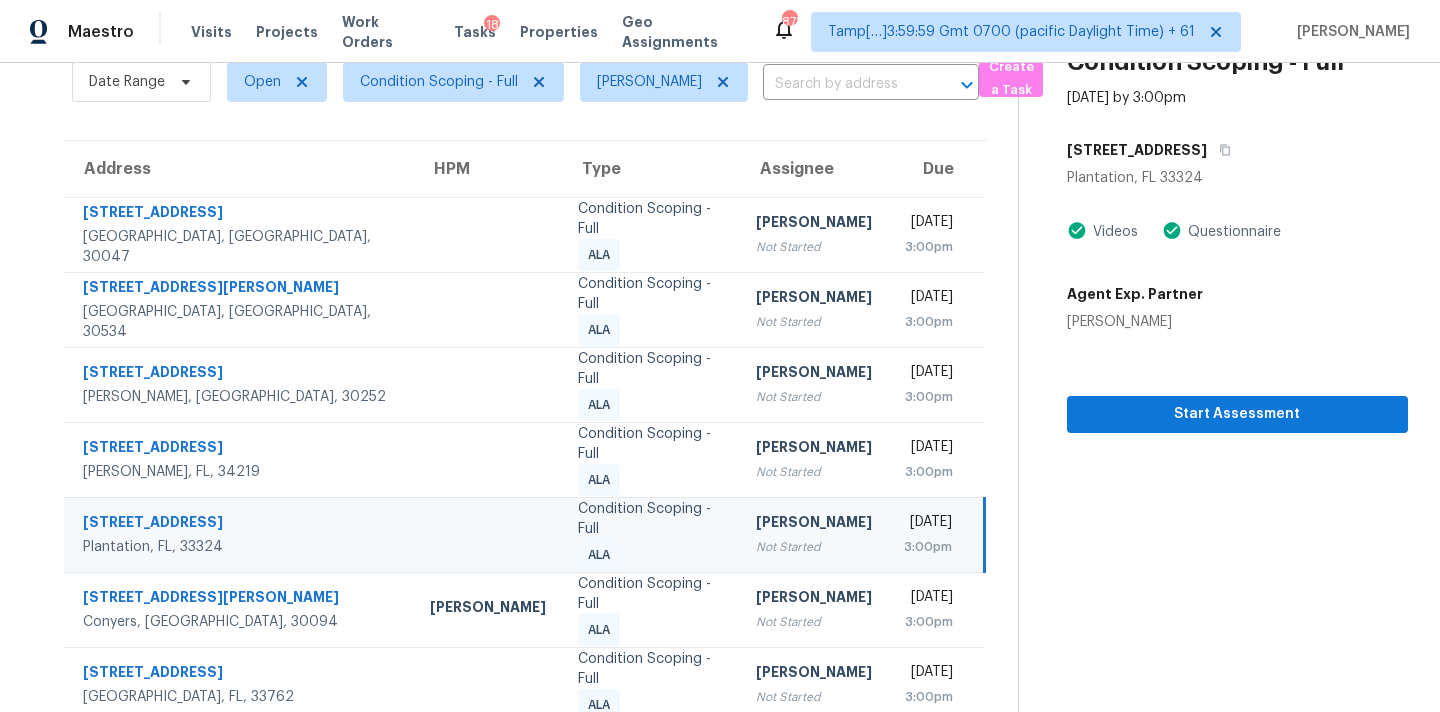 click on "[PERSON_NAME]" at bounding box center [814, 224] 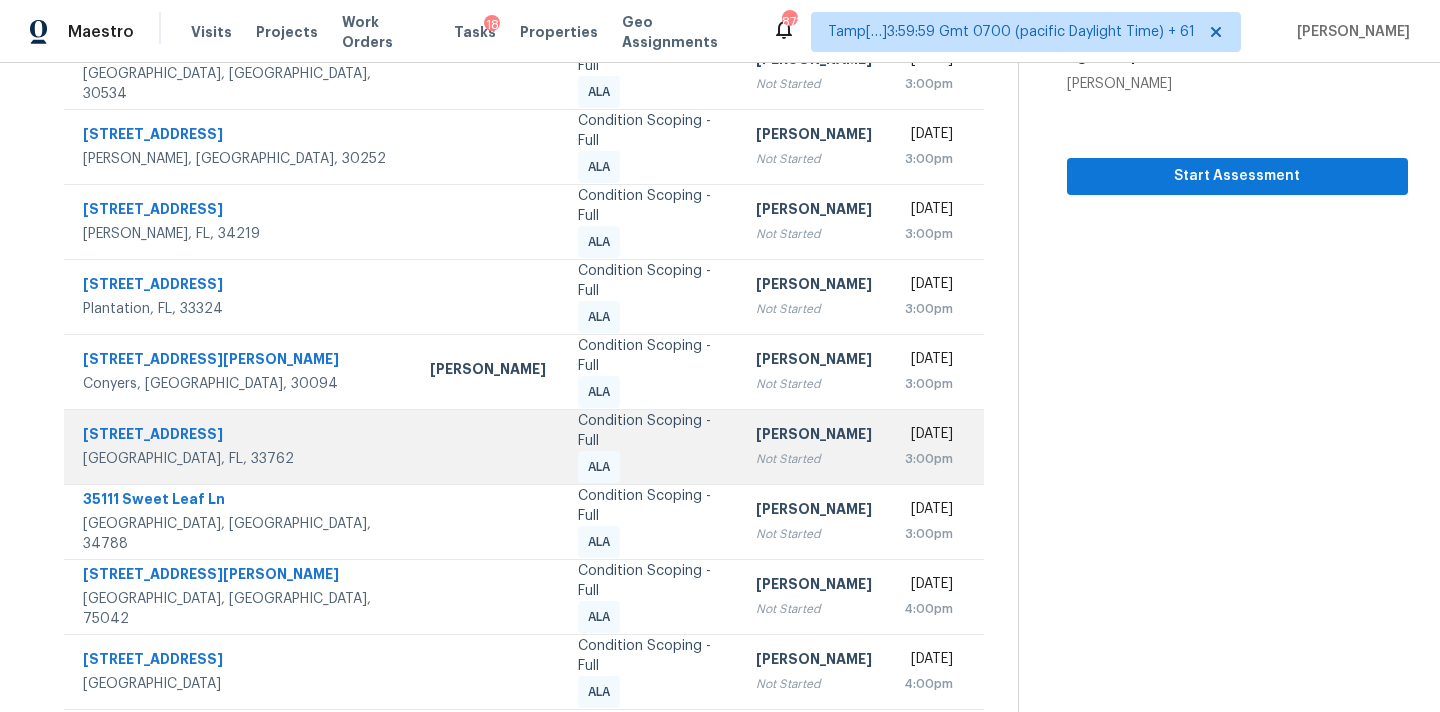 scroll, scrollTop: 0, scrollLeft: 0, axis: both 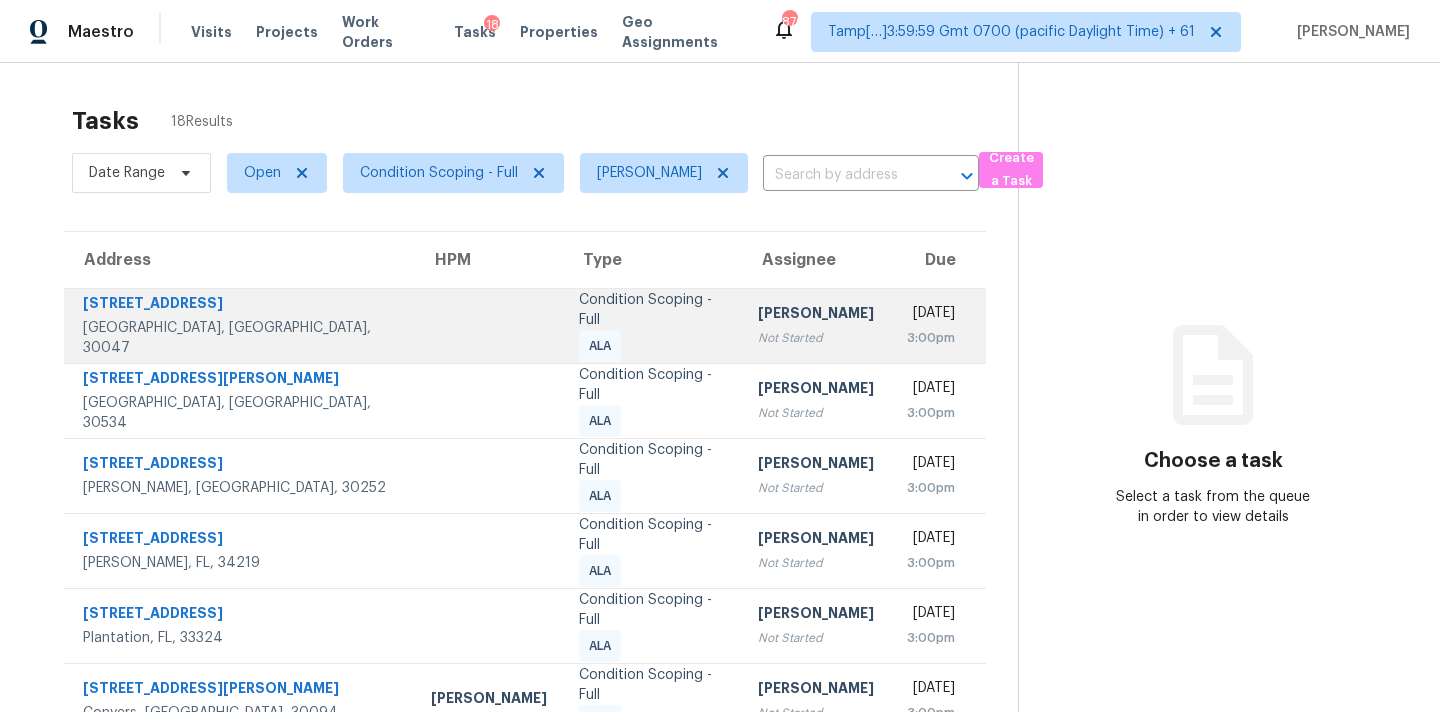 click on "[PERSON_NAME] Not Started" at bounding box center (816, 325) 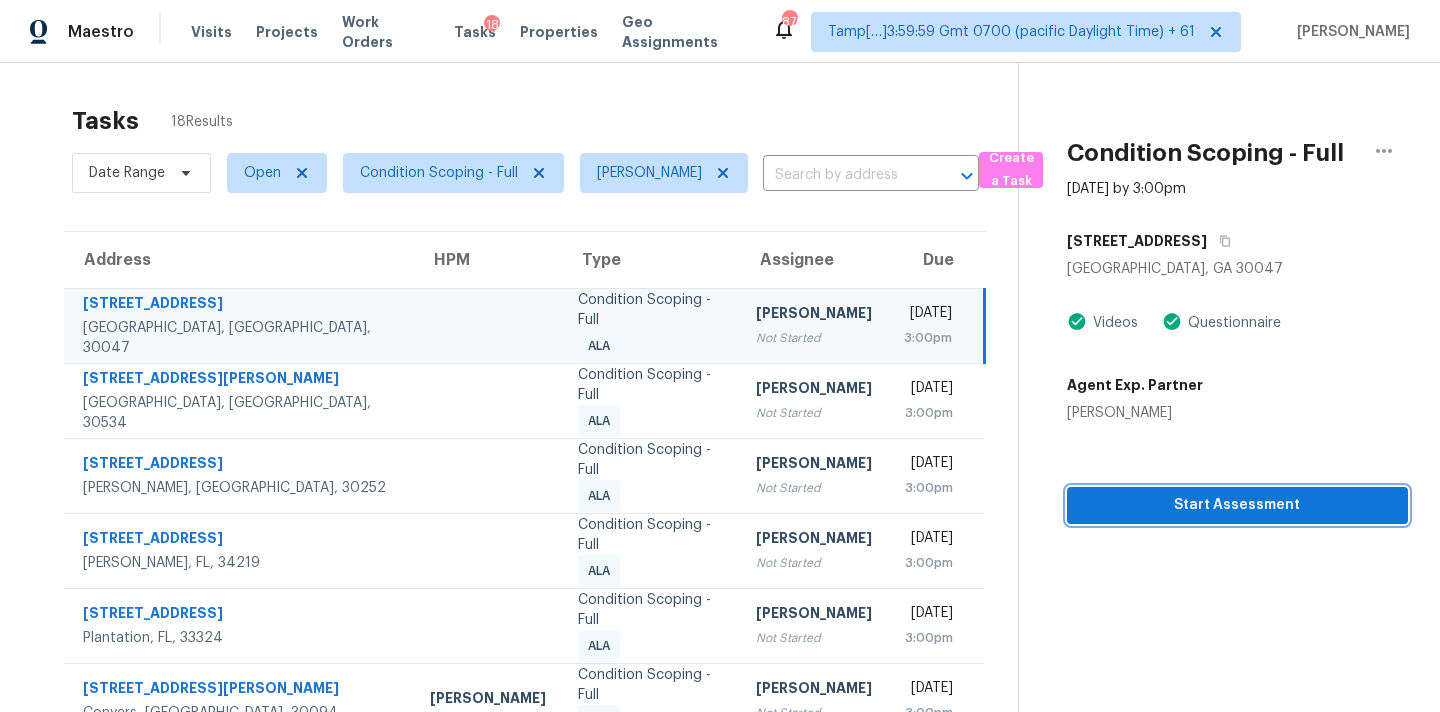 click on "Start Assessment" at bounding box center [1237, 505] 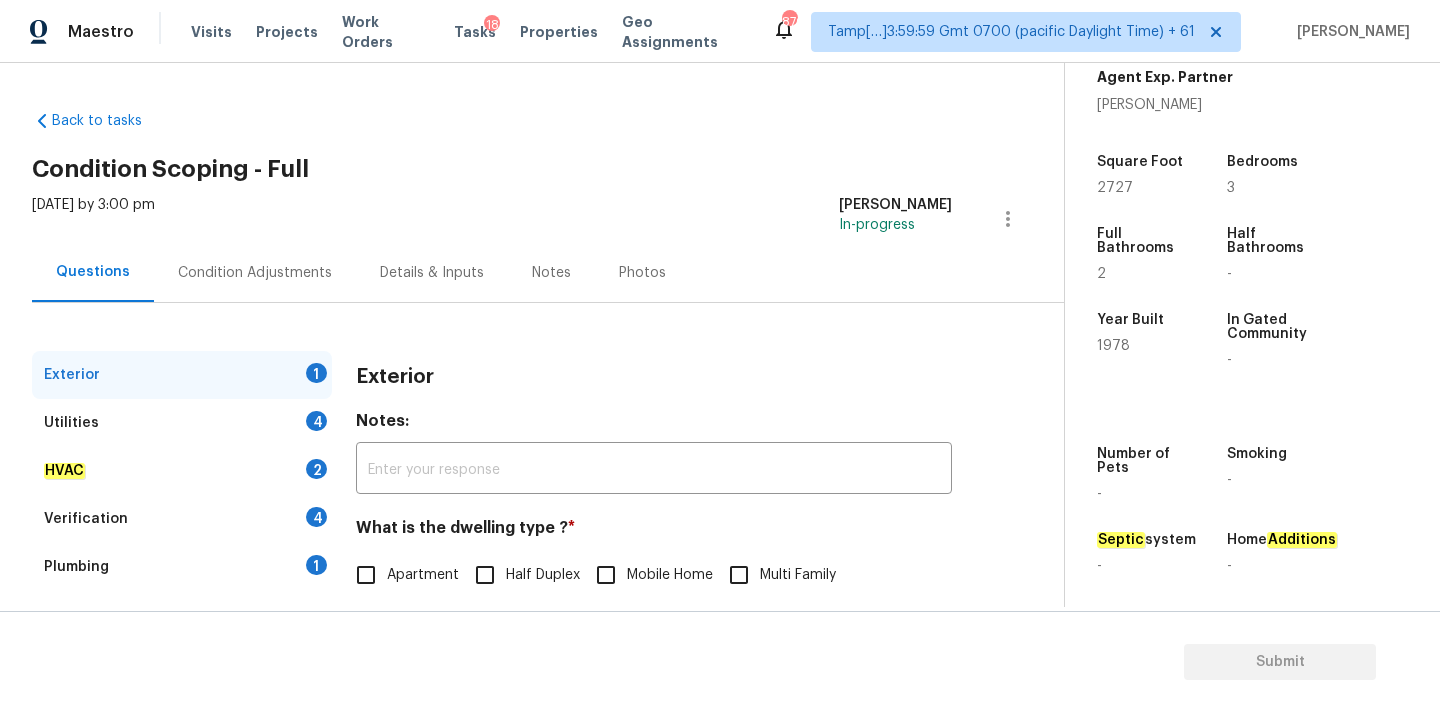 scroll, scrollTop: 492, scrollLeft: 0, axis: vertical 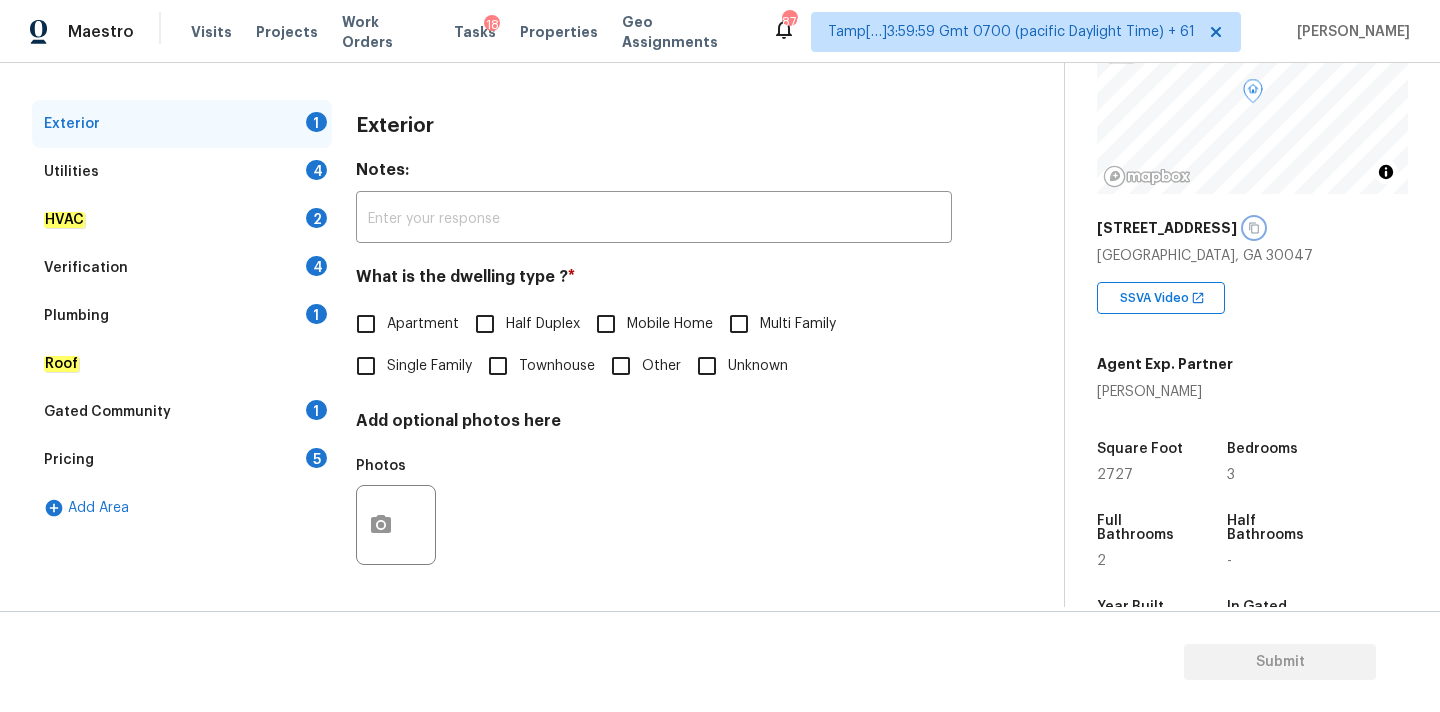 click 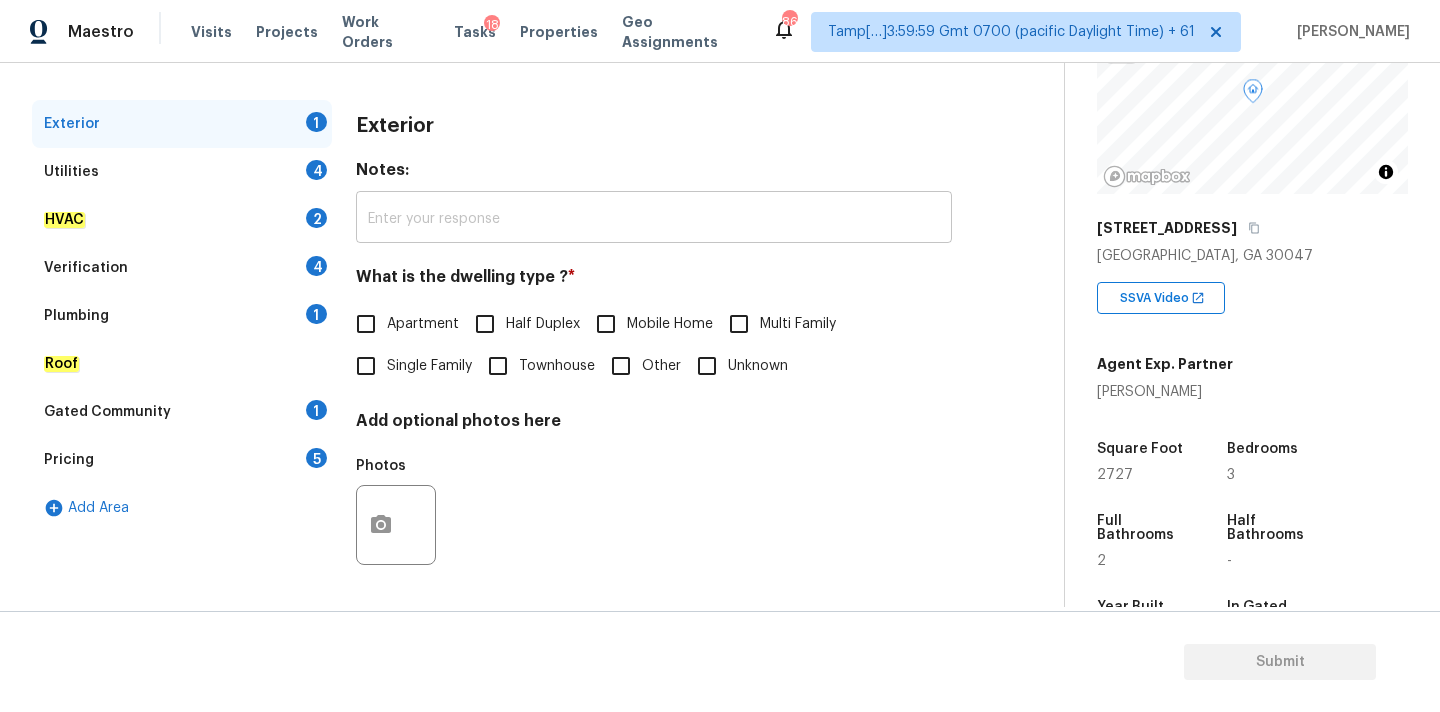 click at bounding box center (654, 219) 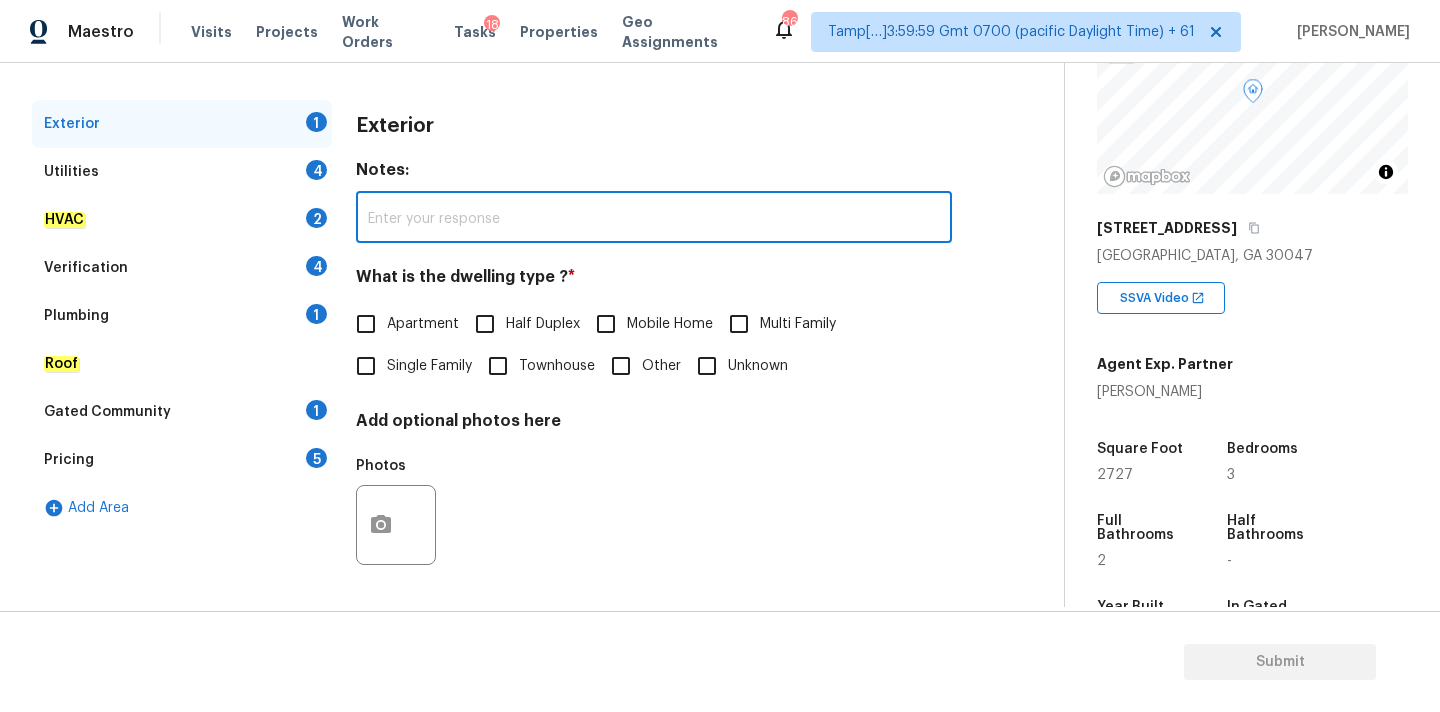 click on "Single Family" at bounding box center (429, 366) 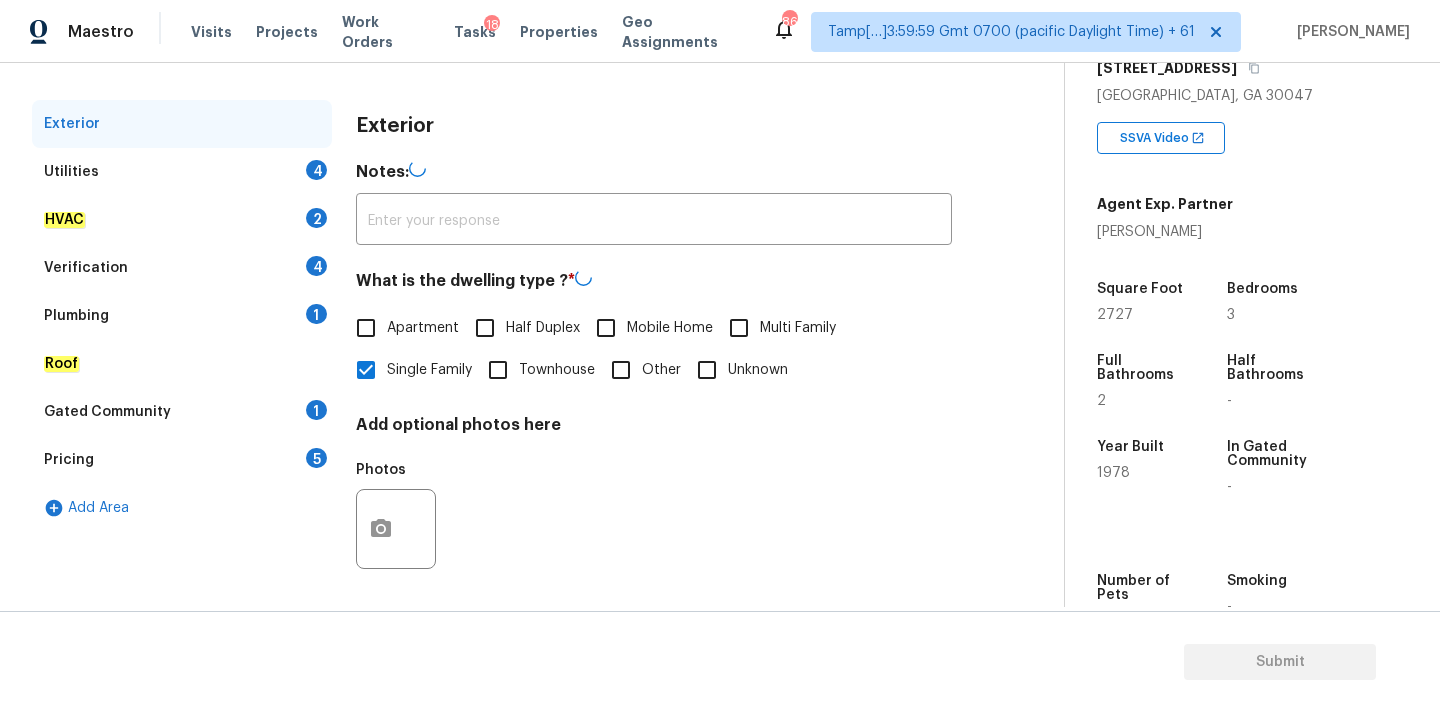 scroll, scrollTop: 358, scrollLeft: 0, axis: vertical 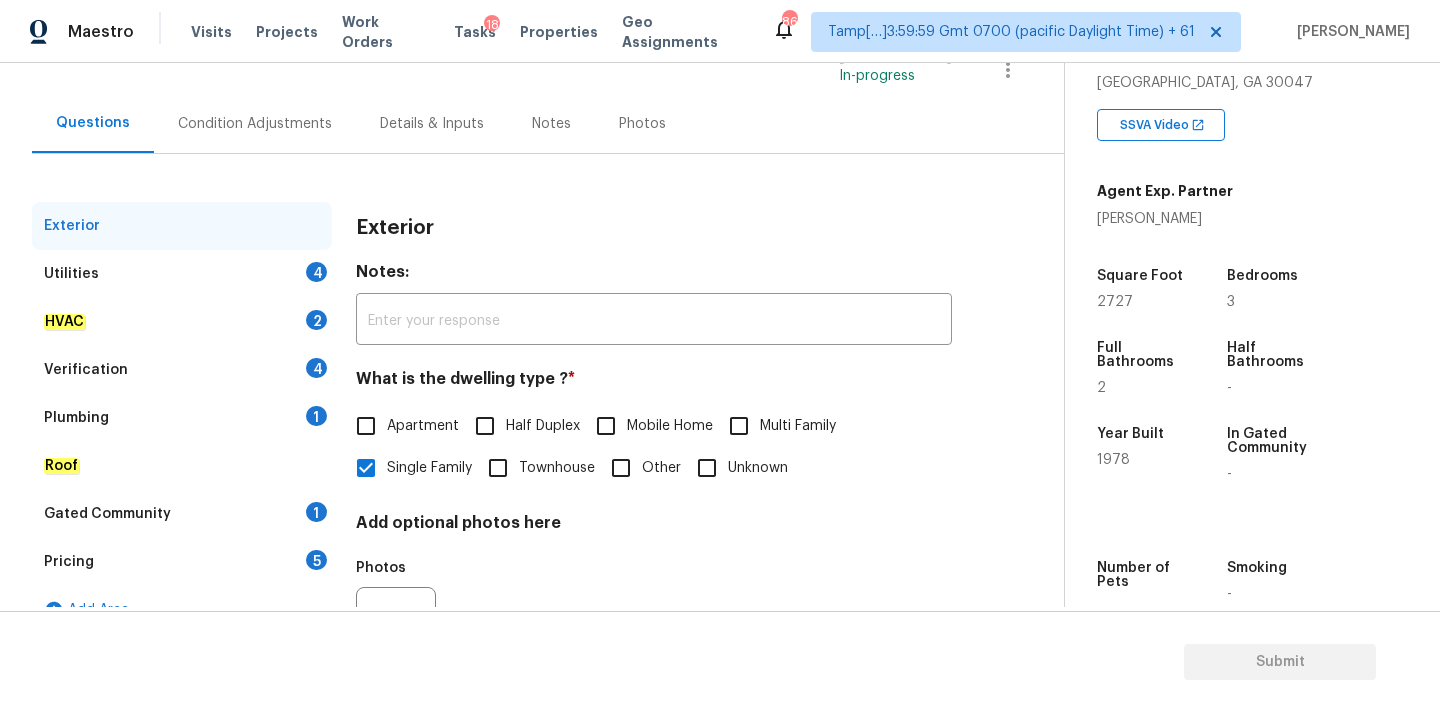 click on "Condition Adjustments" at bounding box center [255, 123] 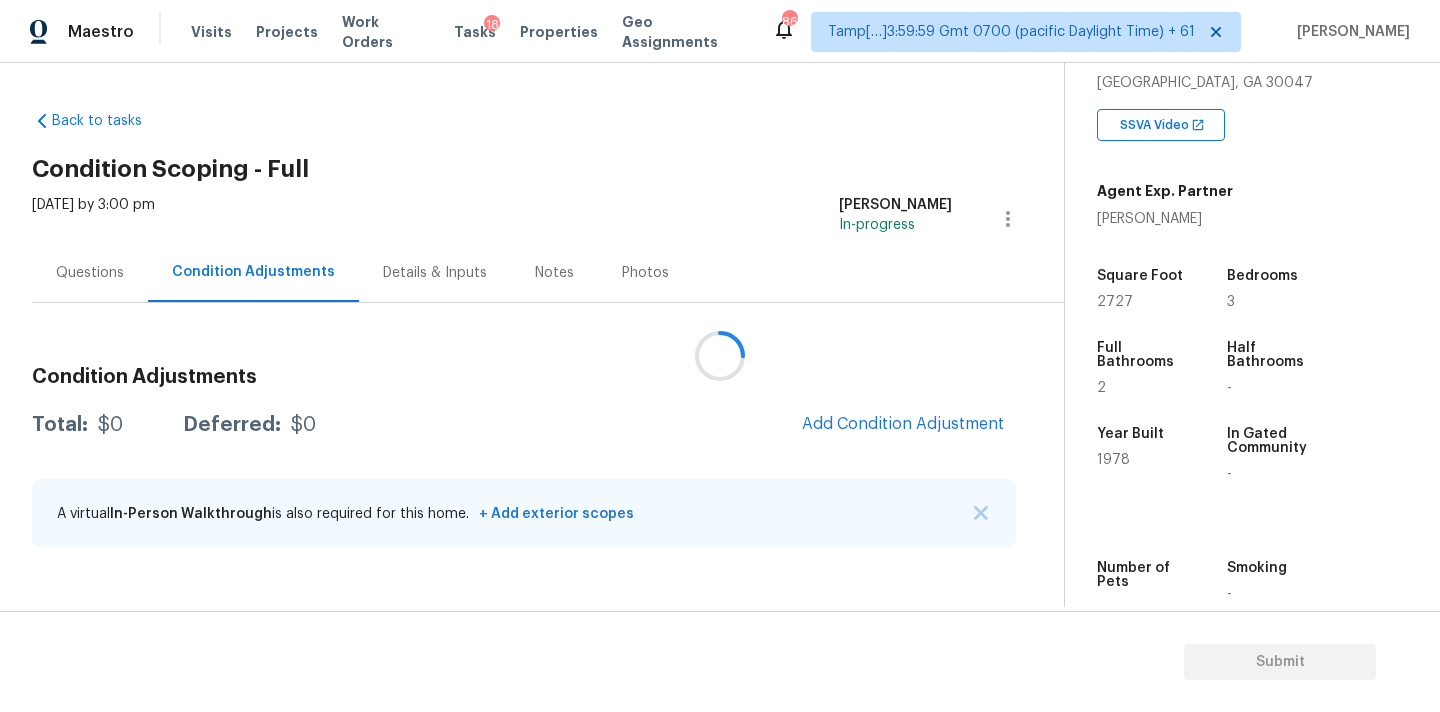scroll, scrollTop: 0, scrollLeft: 0, axis: both 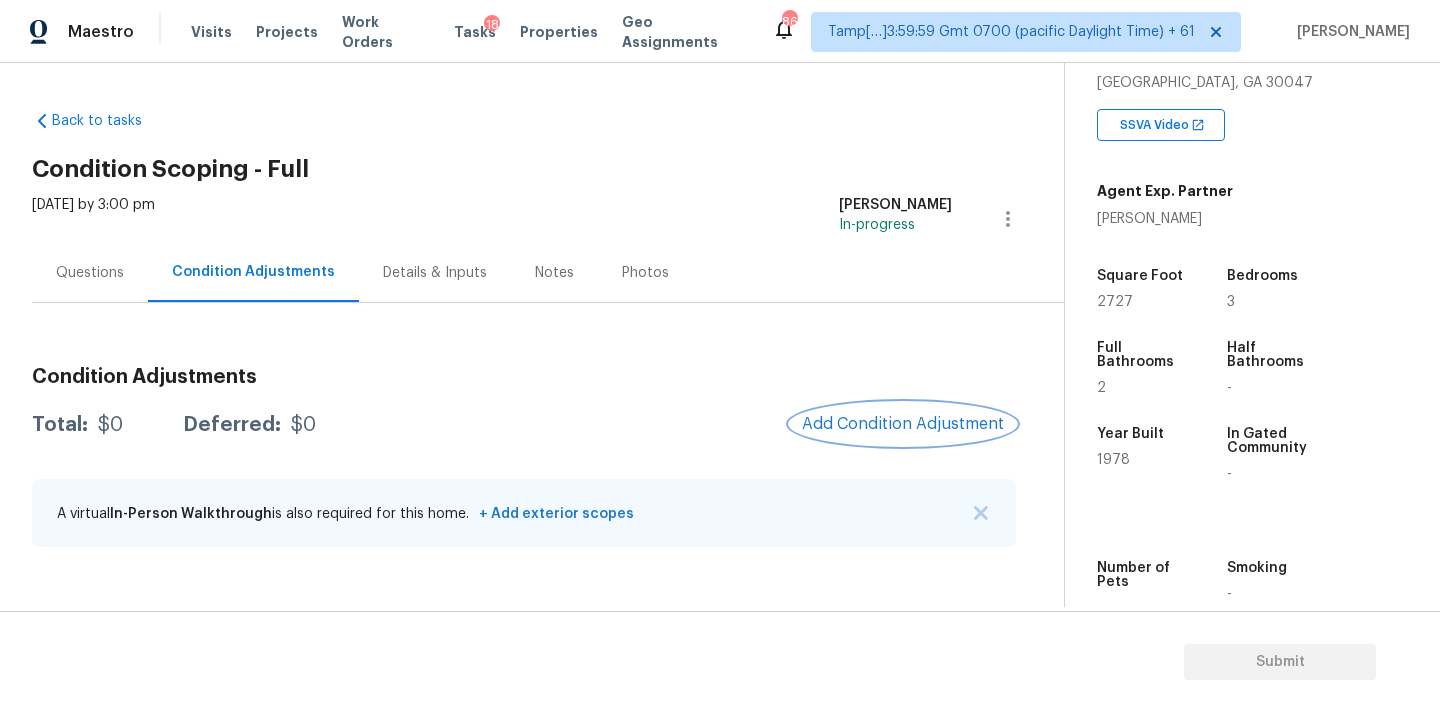 click on "Add Condition Adjustment" at bounding box center [903, 424] 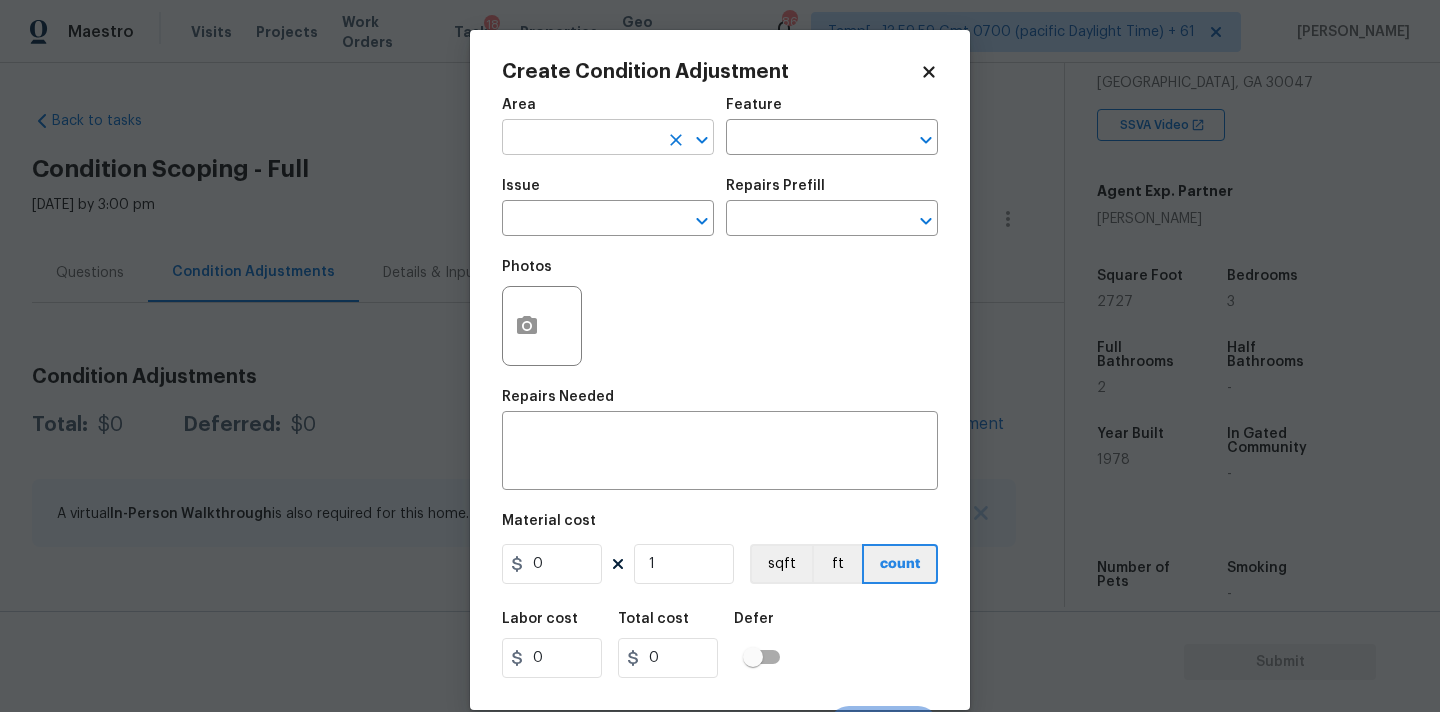 click at bounding box center [580, 139] 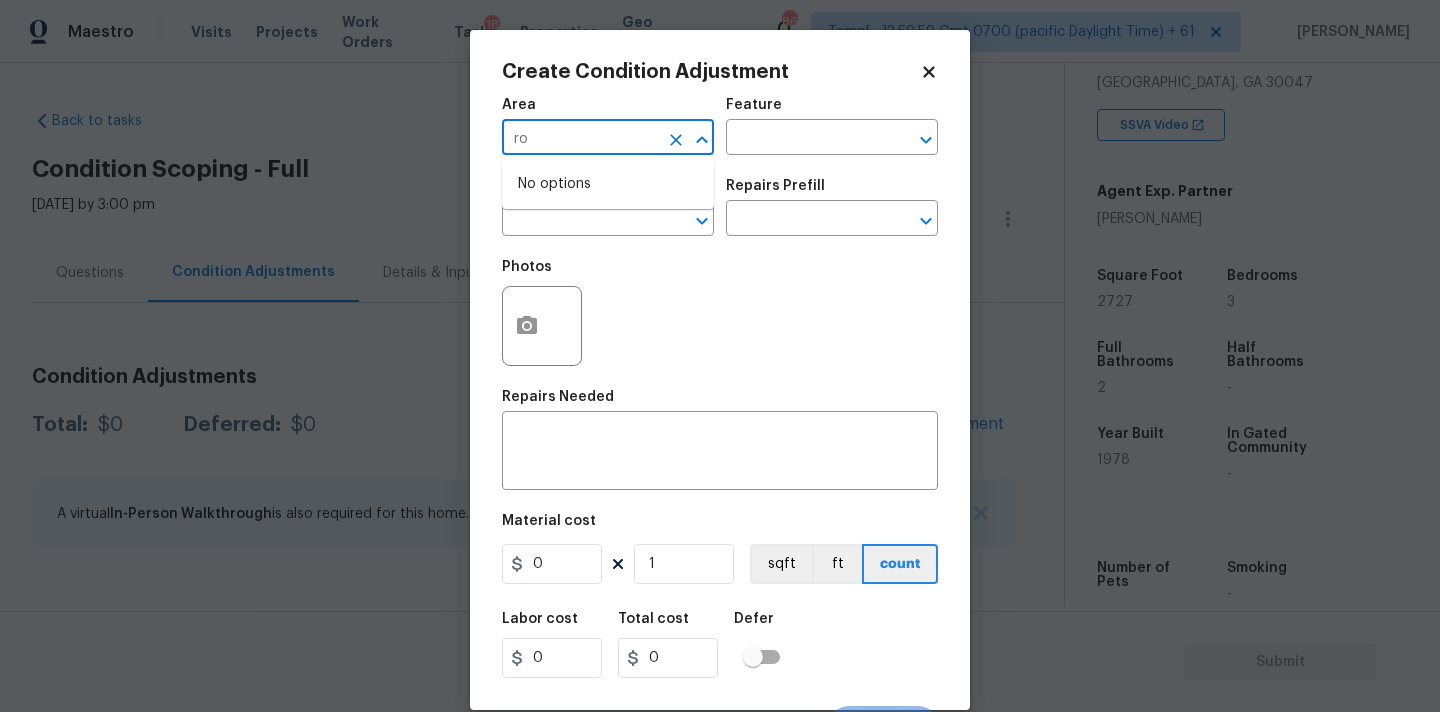type on "roo" 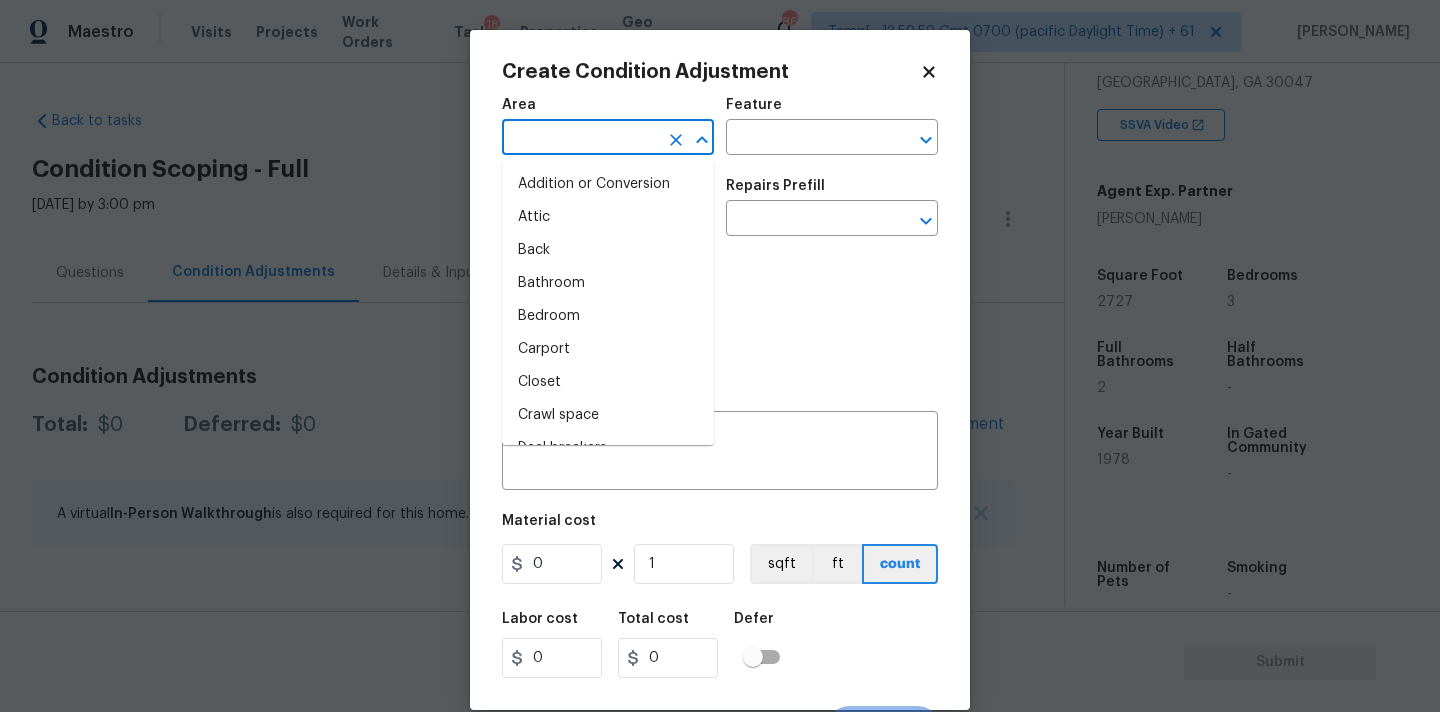 type on "f" 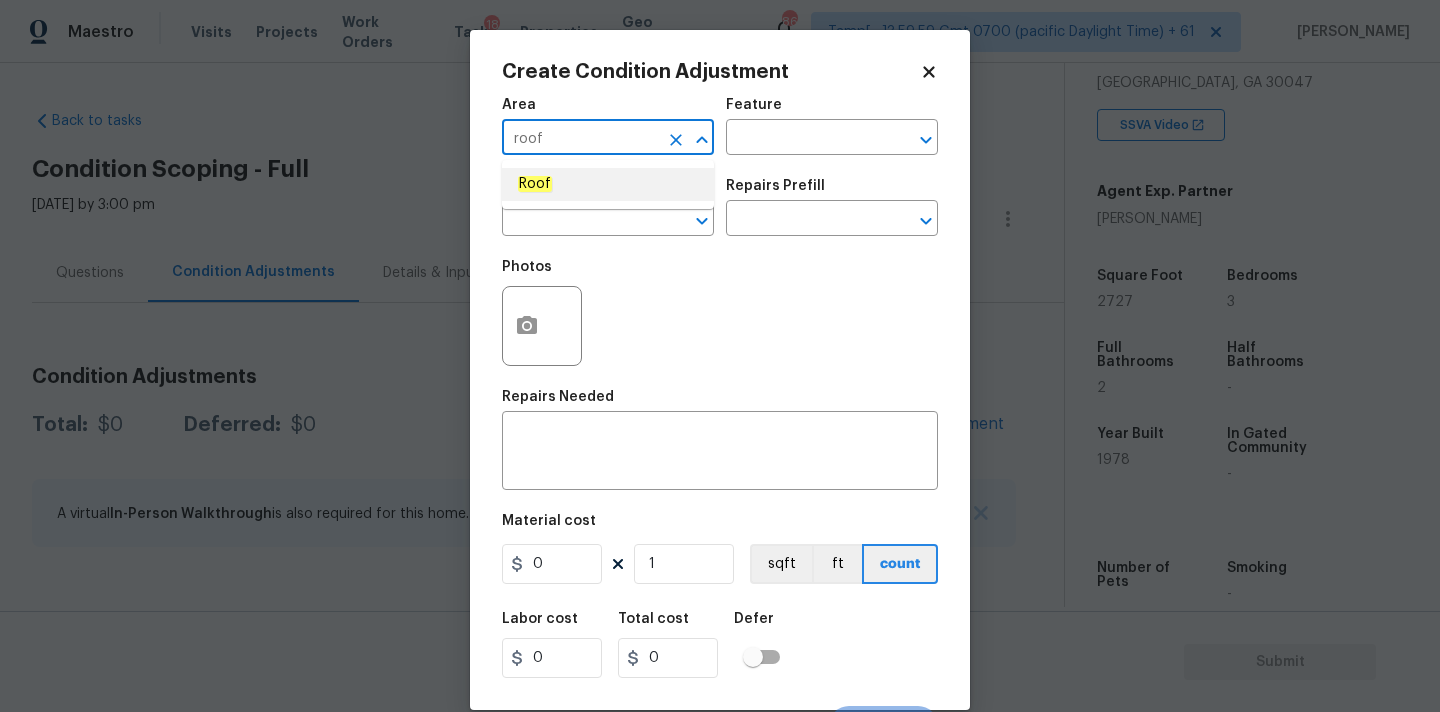 click on "Roof" at bounding box center [608, 184] 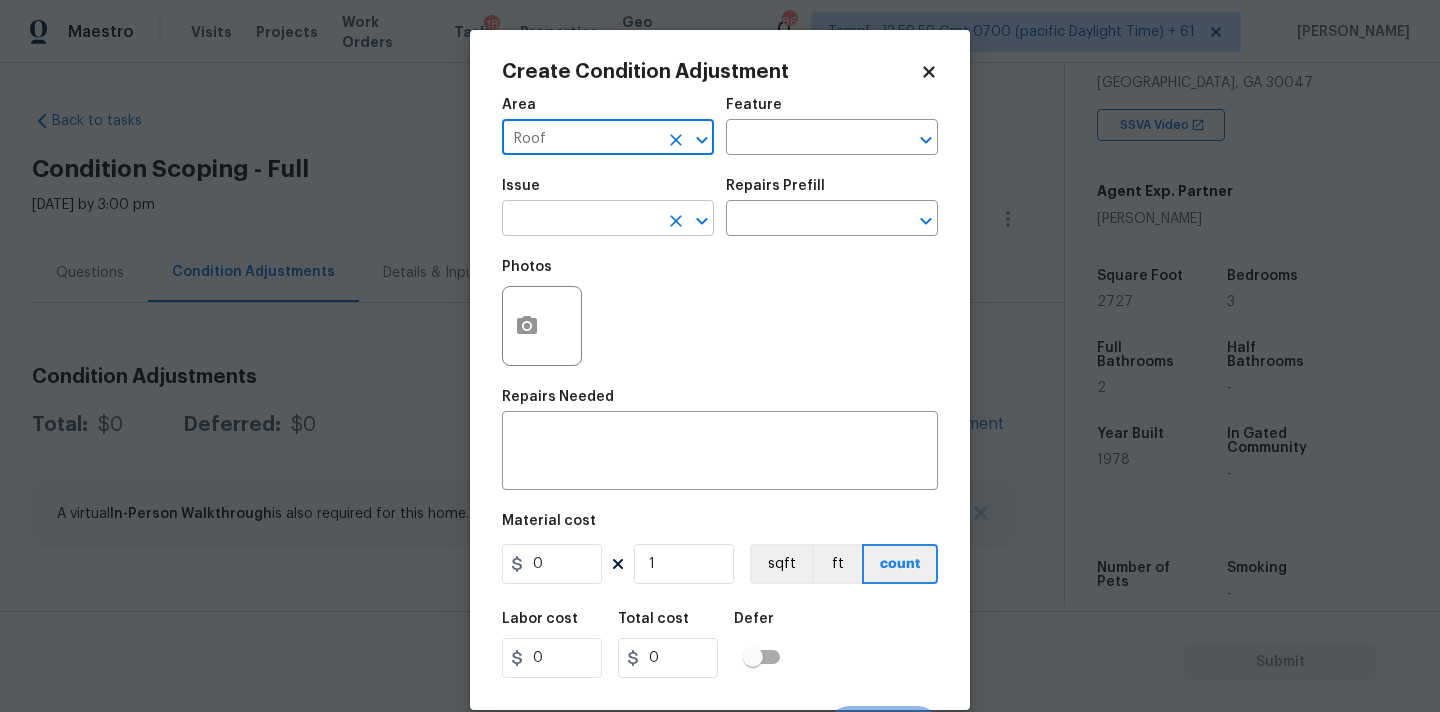 type on "Roof" 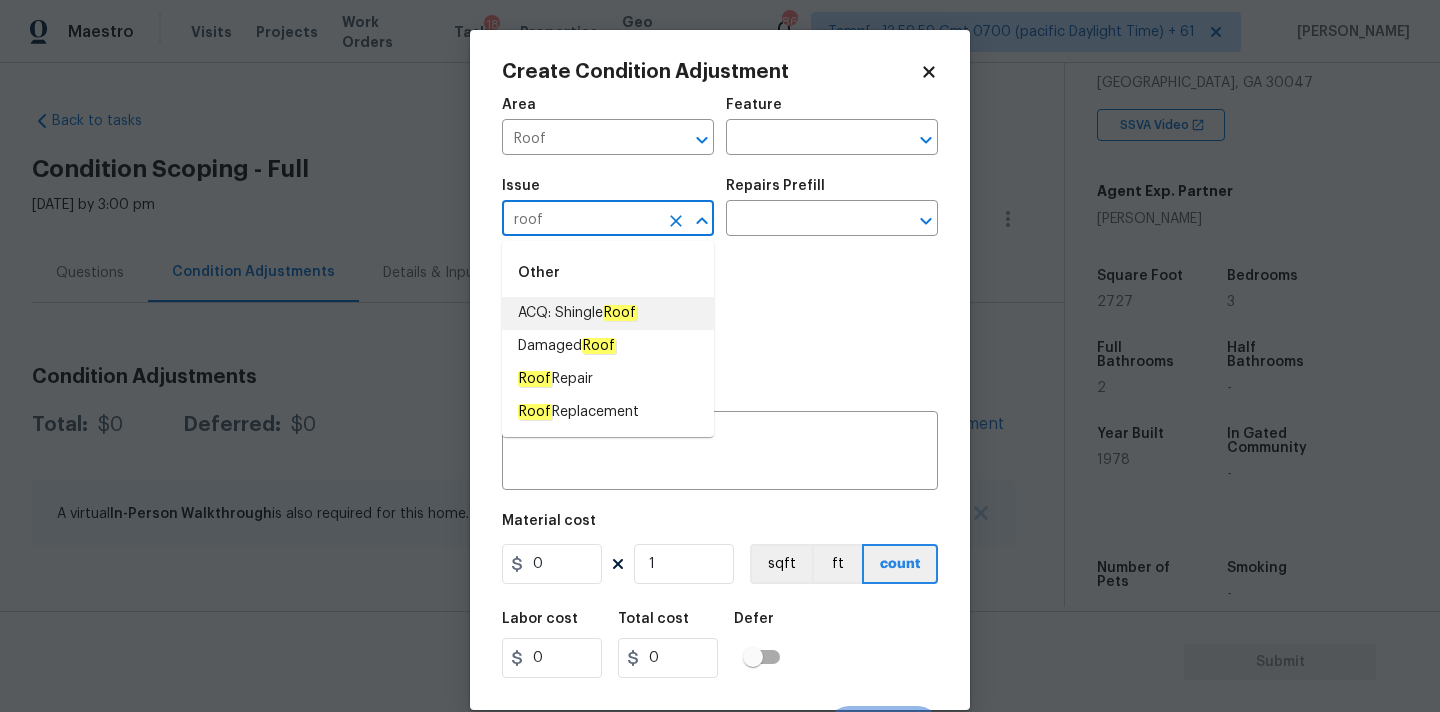click on "ACQ: Shingle  Roof" at bounding box center [577, 313] 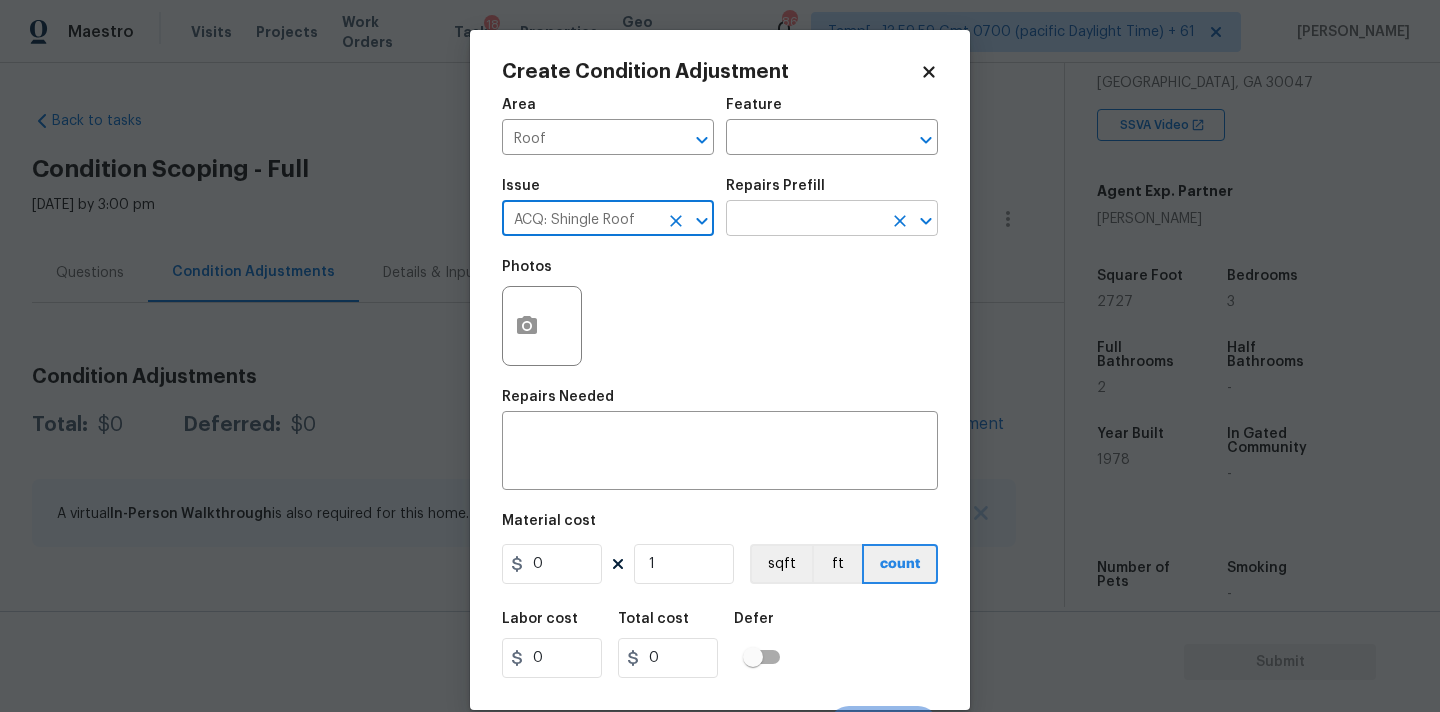 type on "ACQ: Shingle Roof" 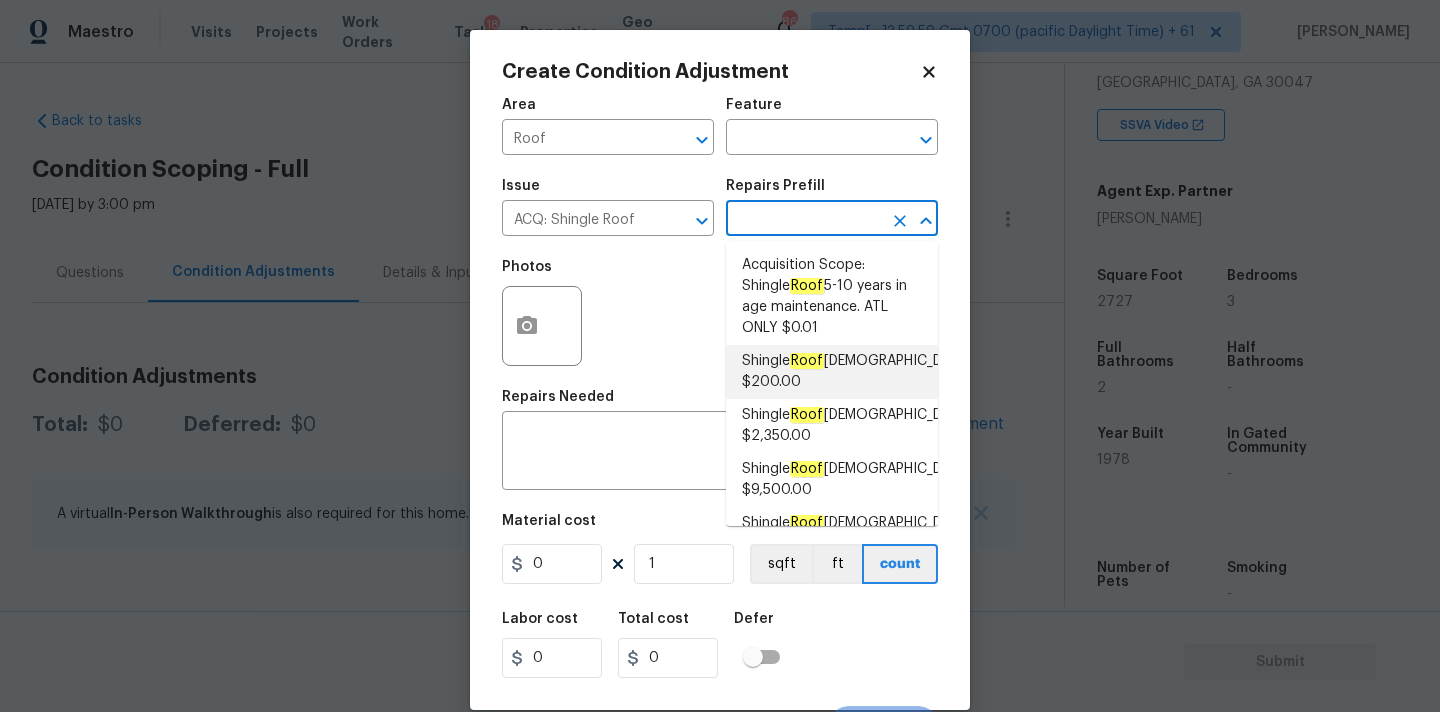 click on "Shingle  Roof  [DEMOGRAPHIC_DATA] $200.00" at bounding box center [856, 372] 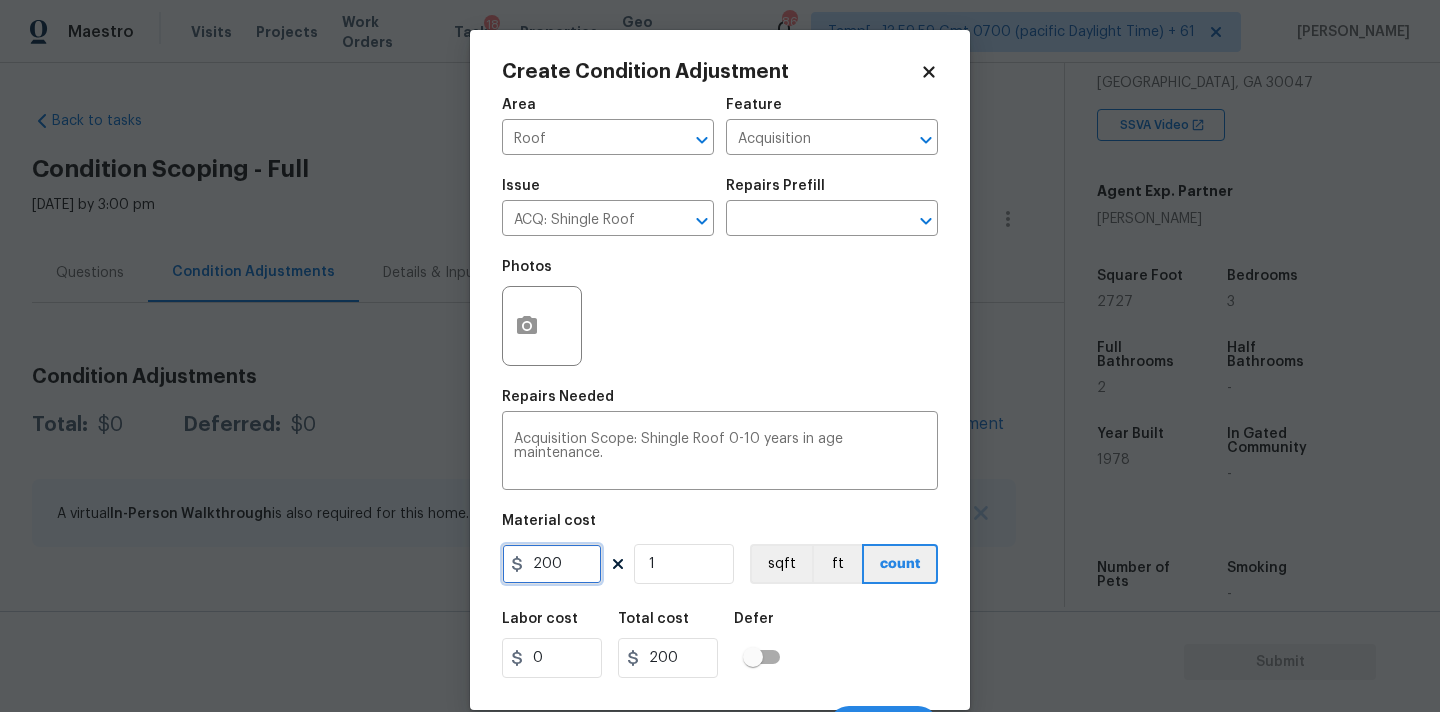 click on "200" at bounding box center (552, 564) 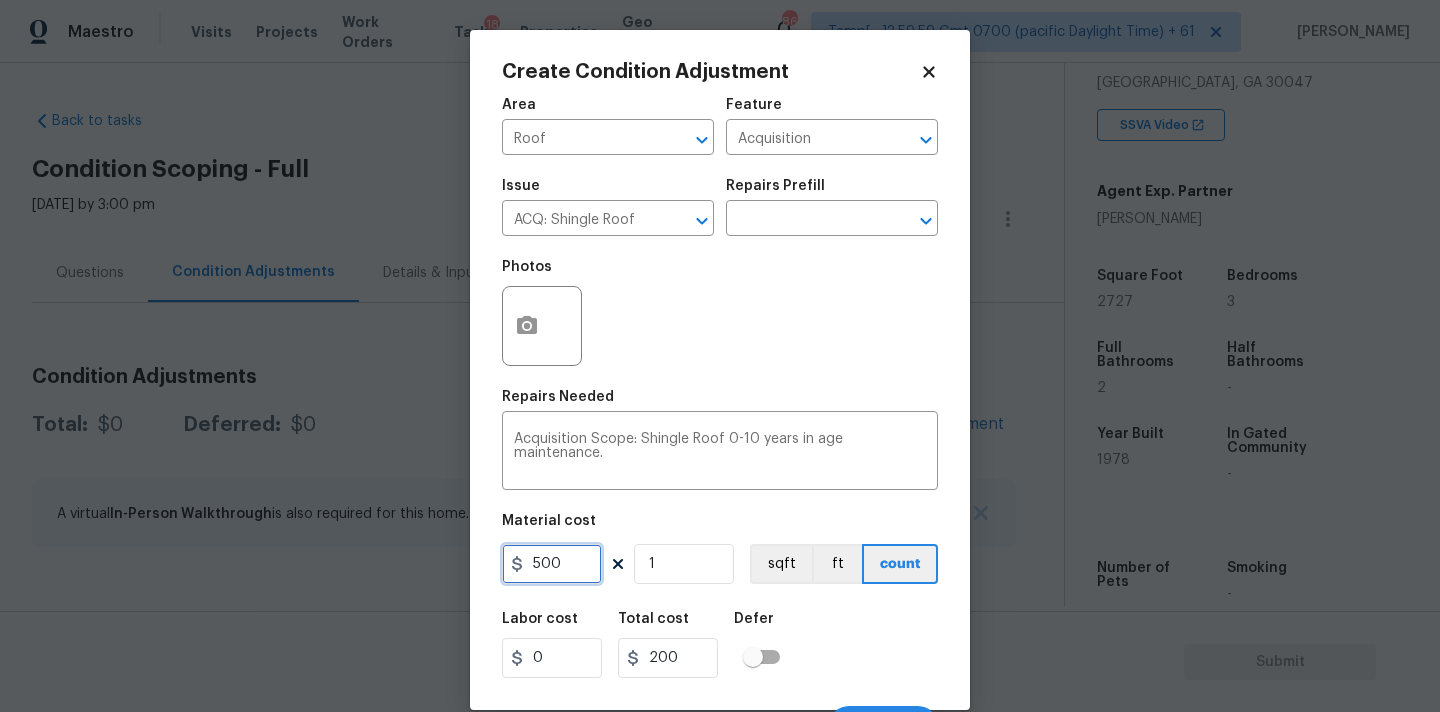 type on "500" 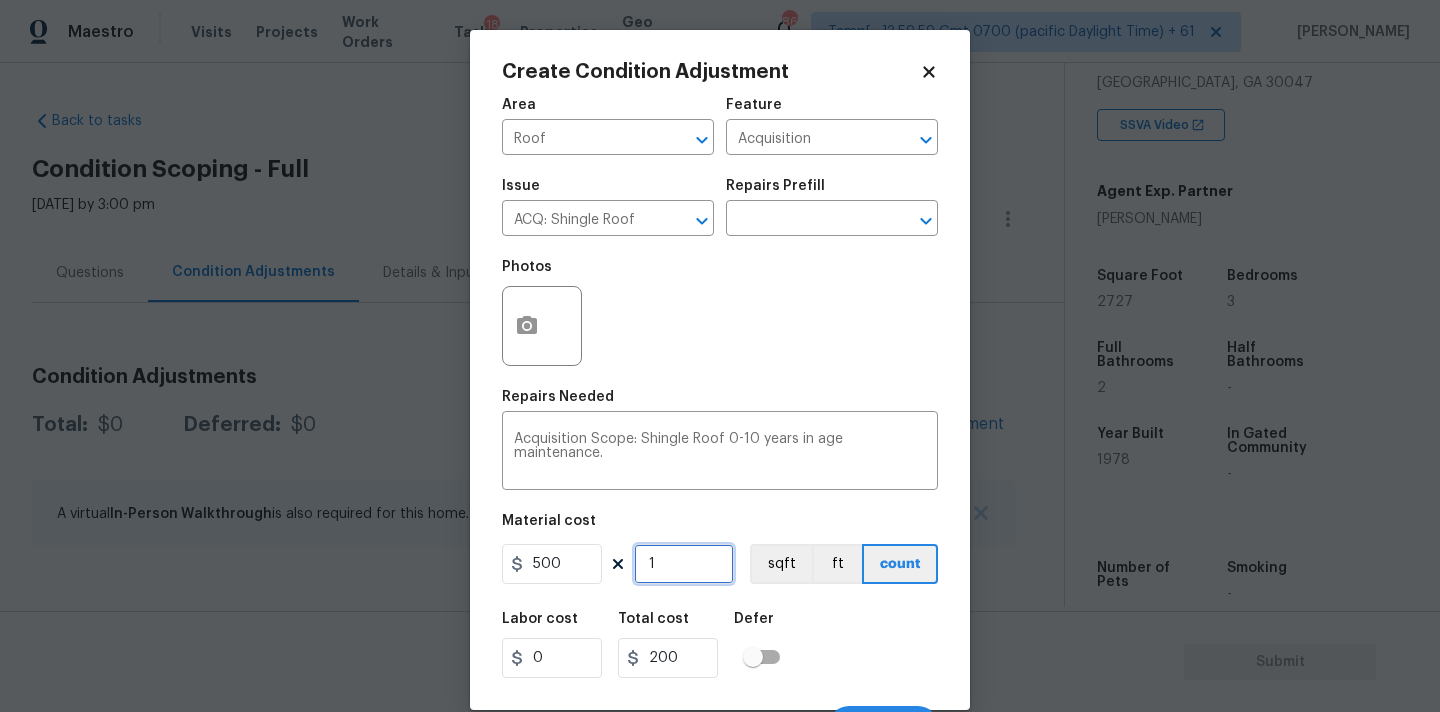 type on "500" 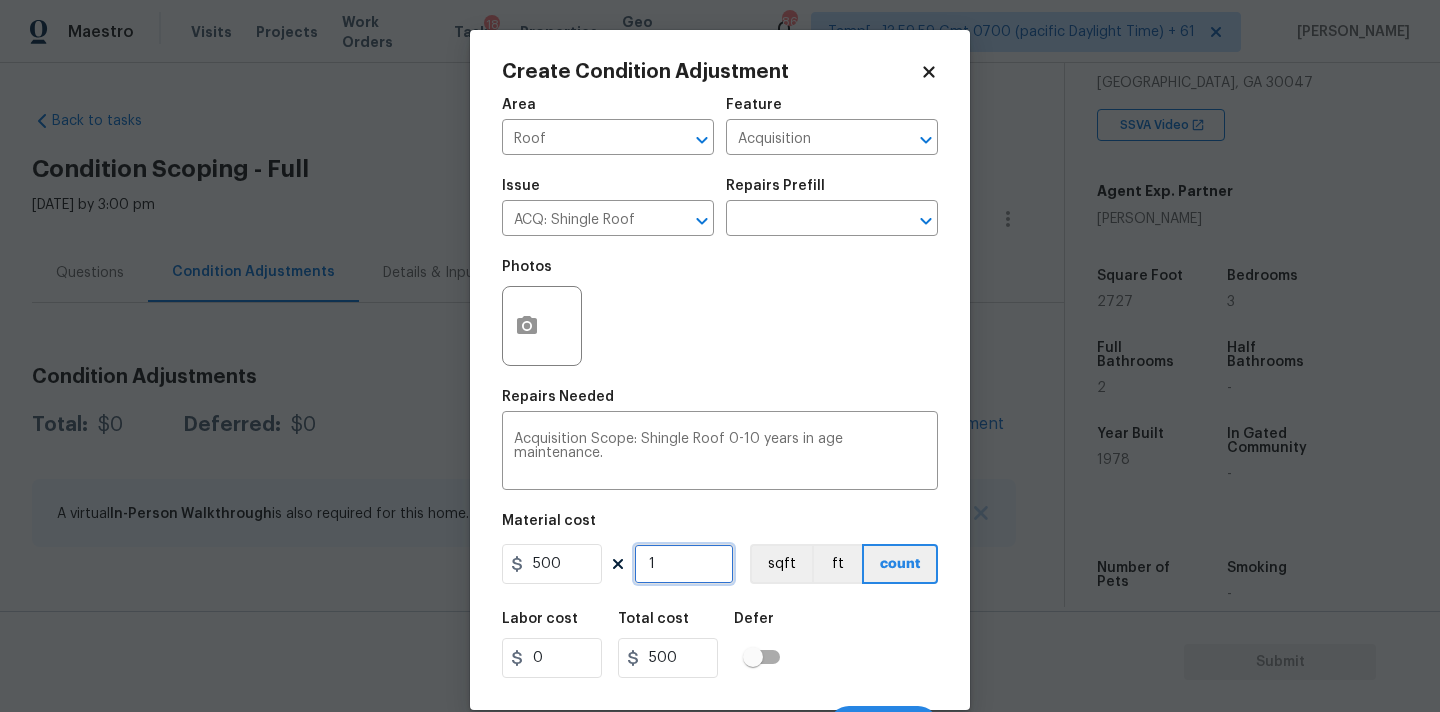 scroll, scrollTop: 35, scrollLeft: 0, axis: vertical 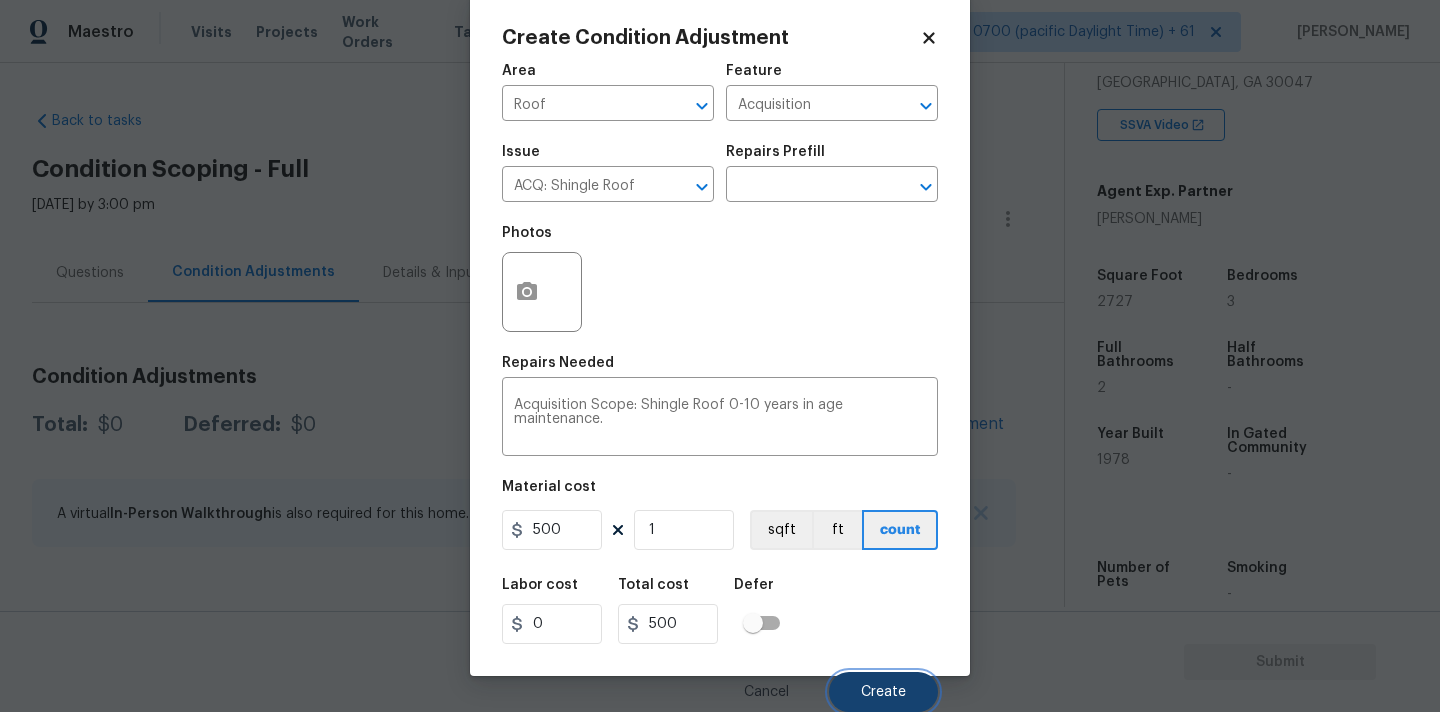 click on "Create" at bounding box center [883, 692] 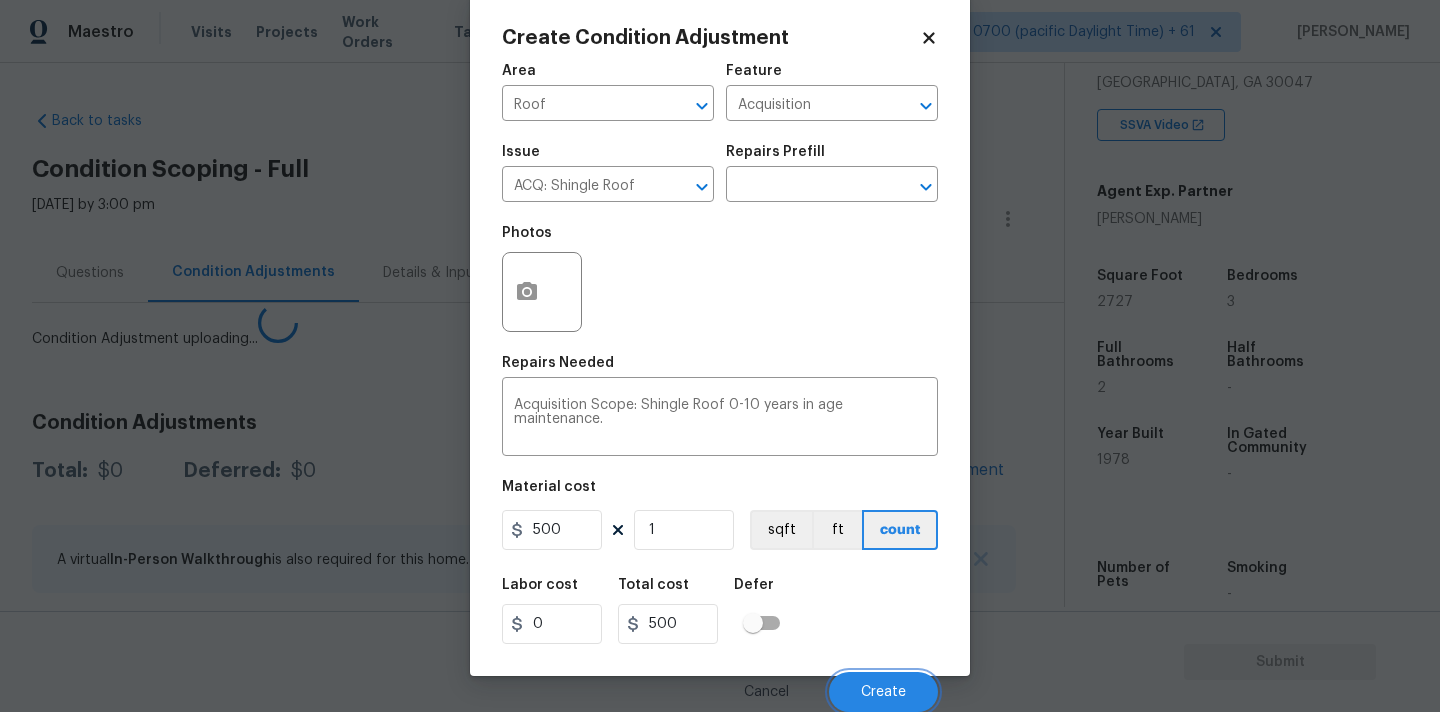 scroll, scrollTop: 28, scrollLeft: 0, axis: vertical 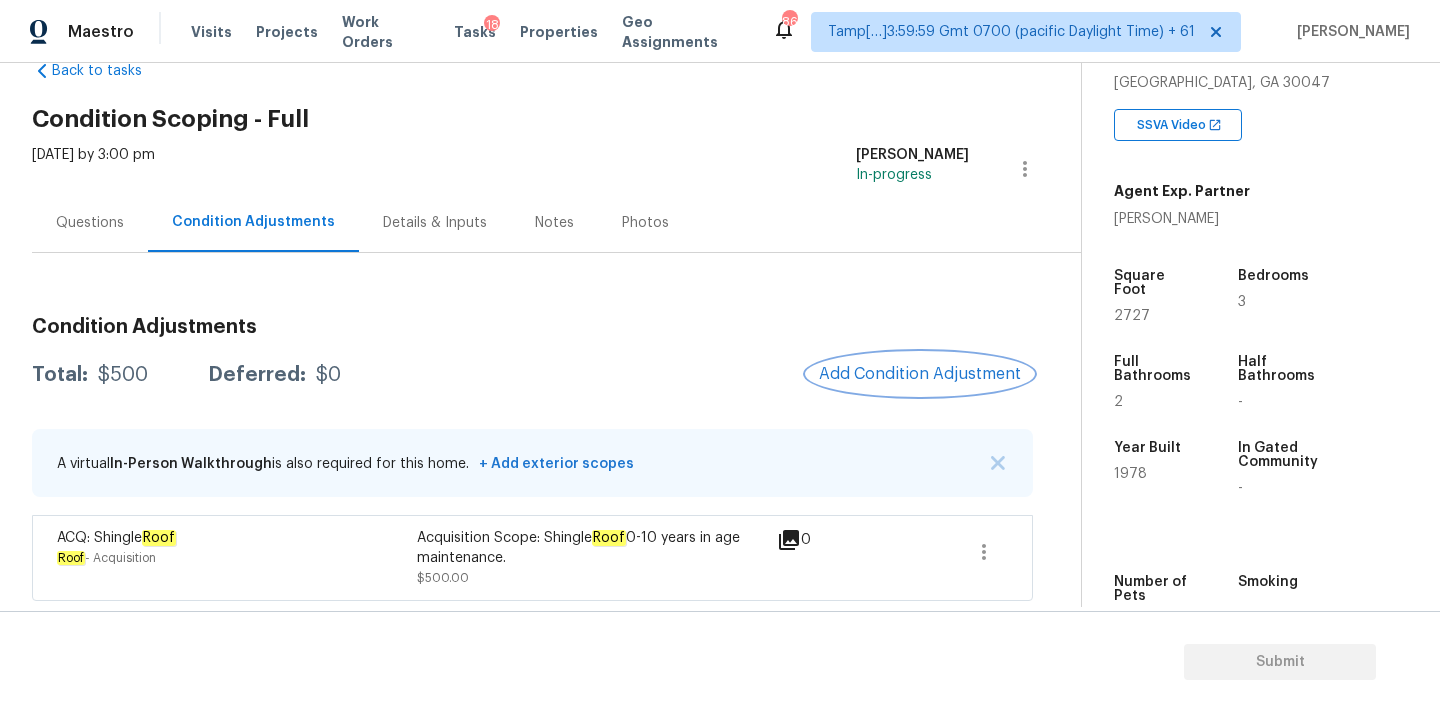 click on "Add Condition Adjustment" at bounding box center (920, 374) 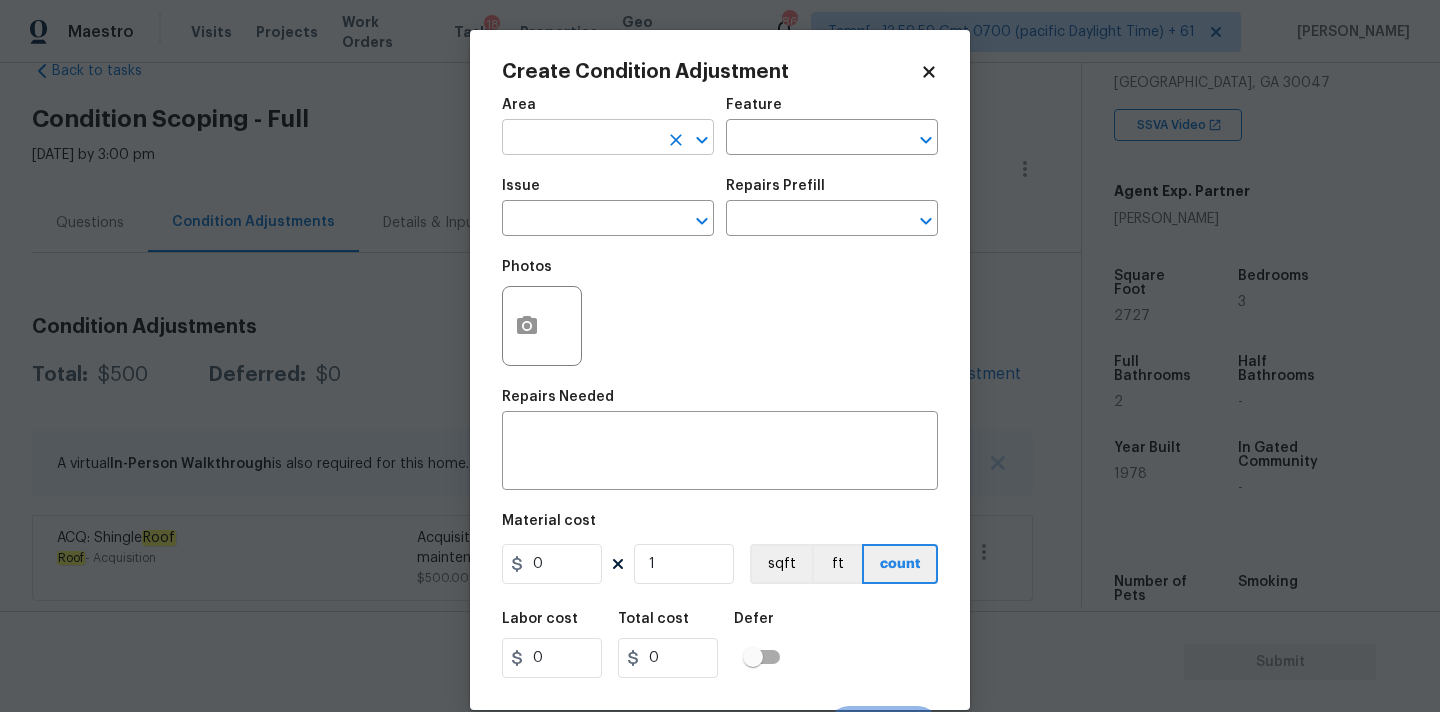 click at bounding box center [580, 139] 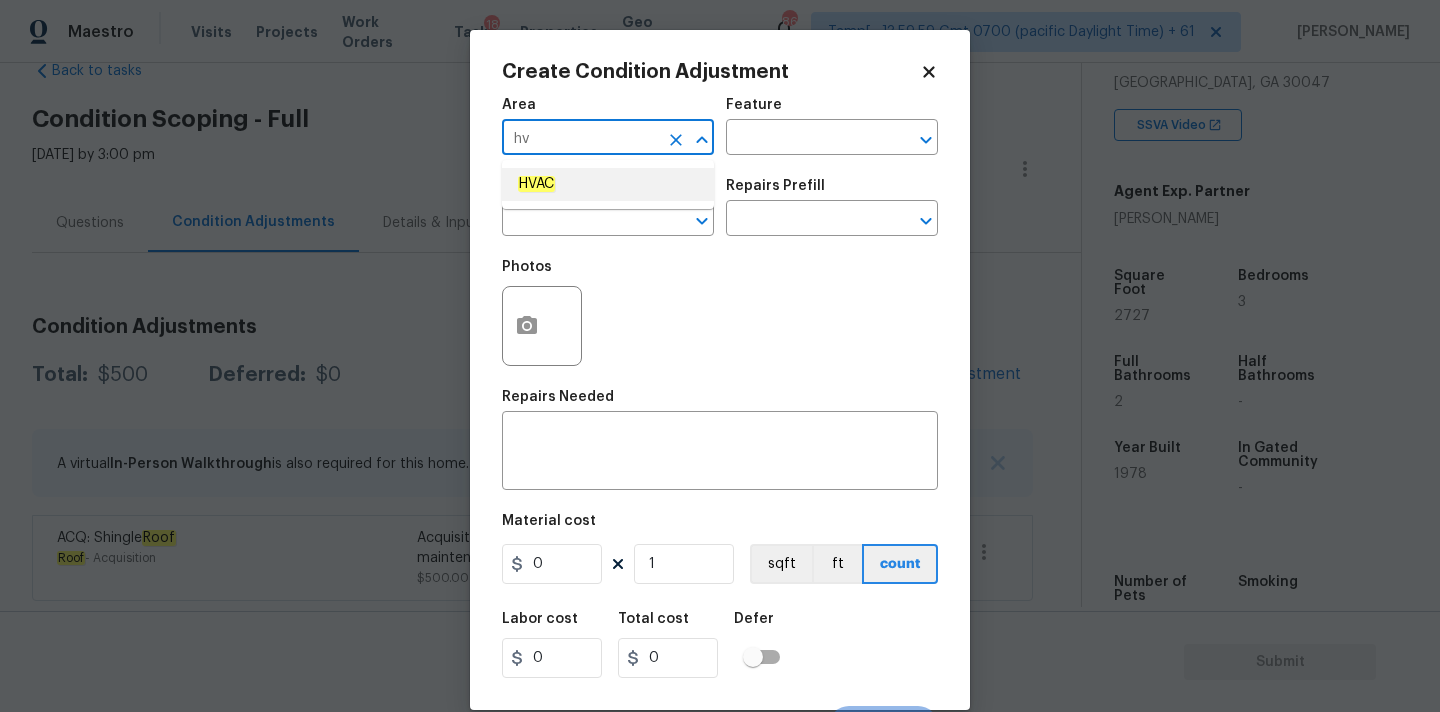 click on "HVAC" at bounding box center (608, 184) 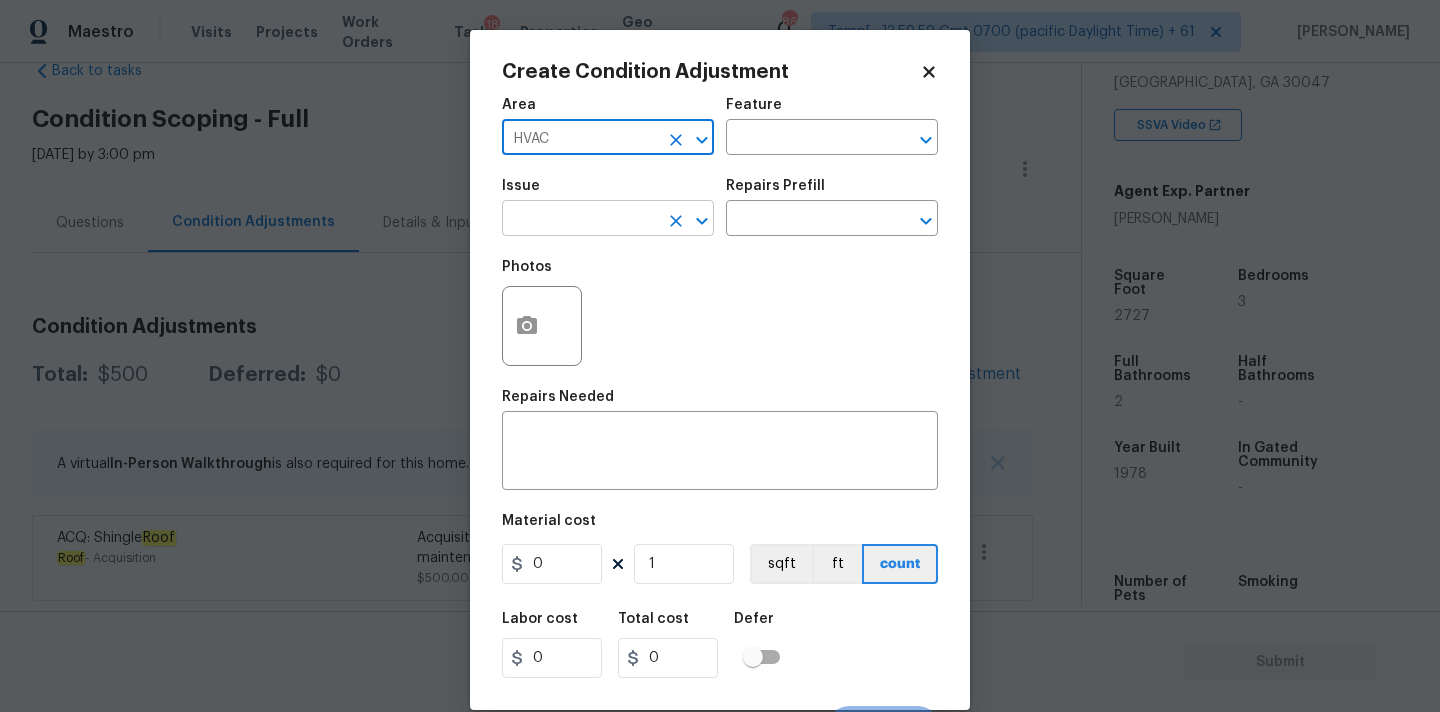 type on "HVAC" 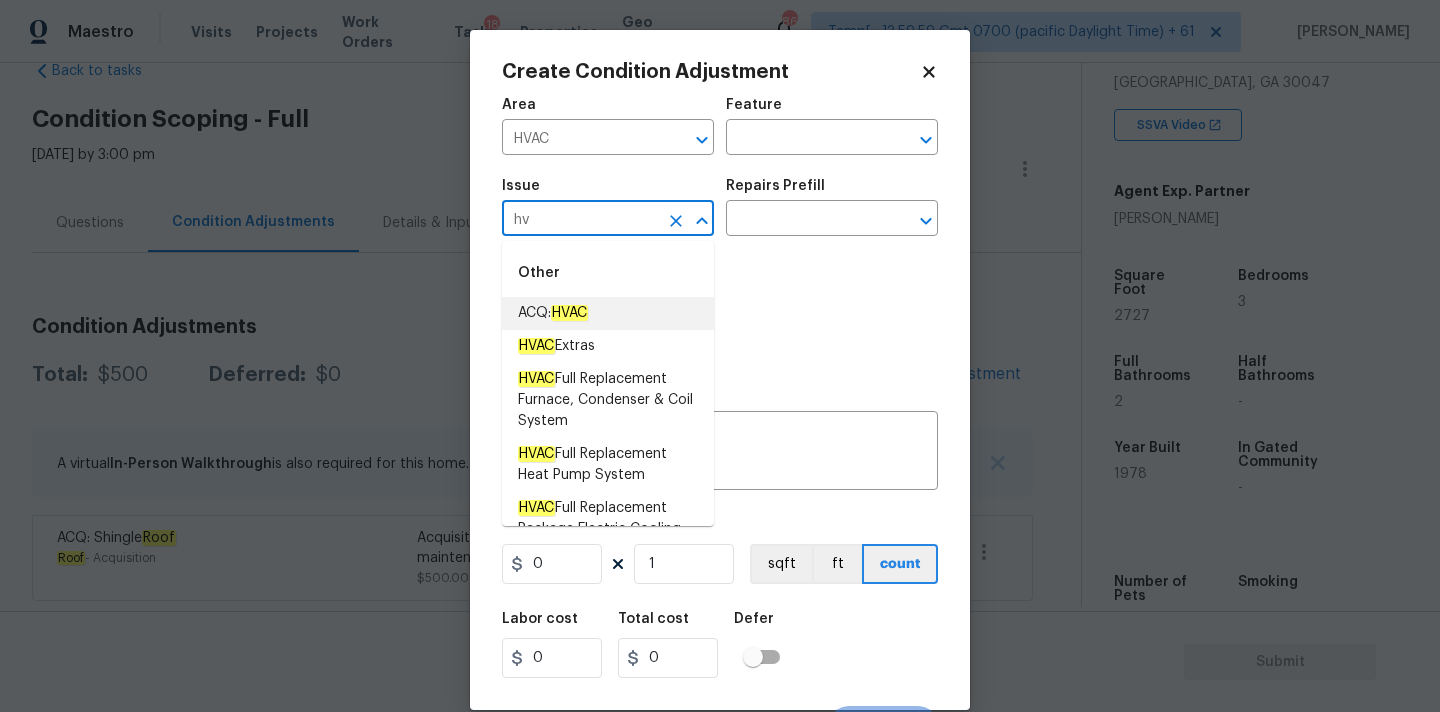 click on "HVAC" at bounding box center [569, 313] 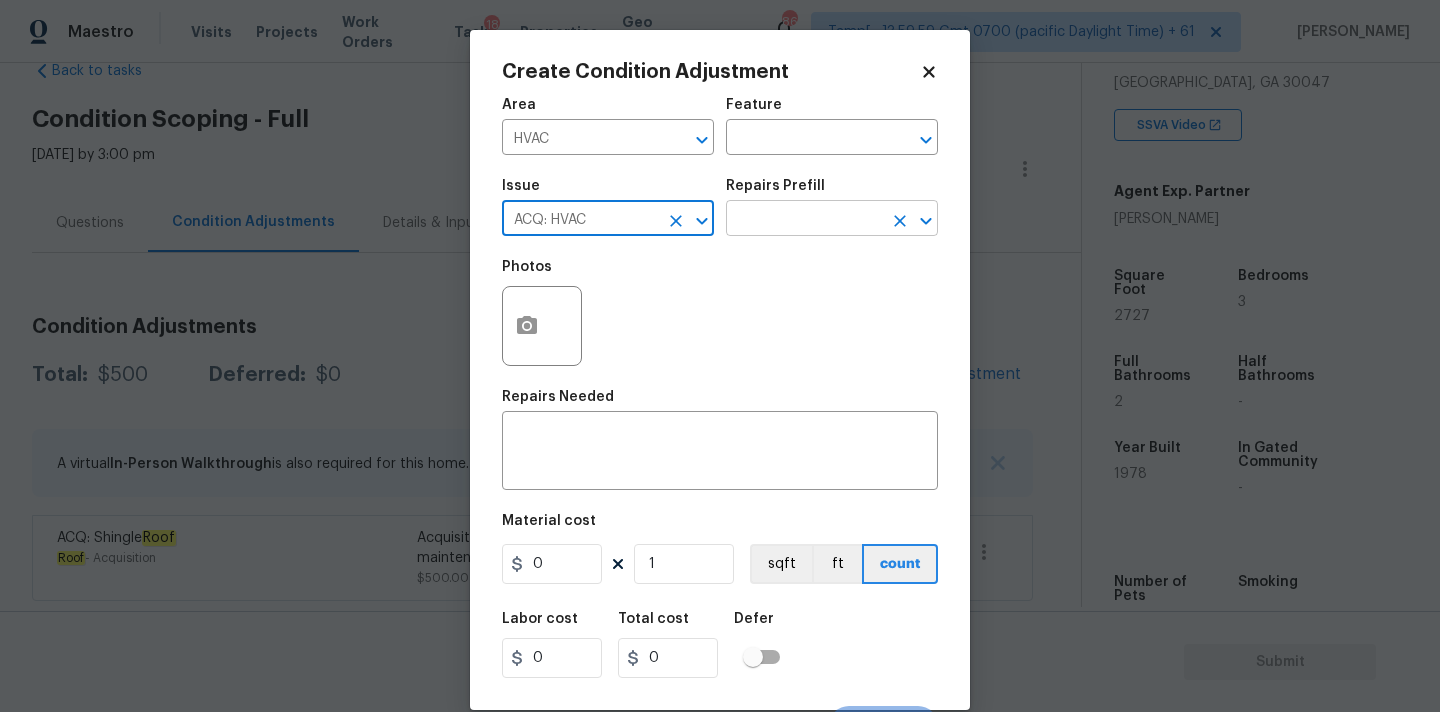 type on "ACQ: HVAC" 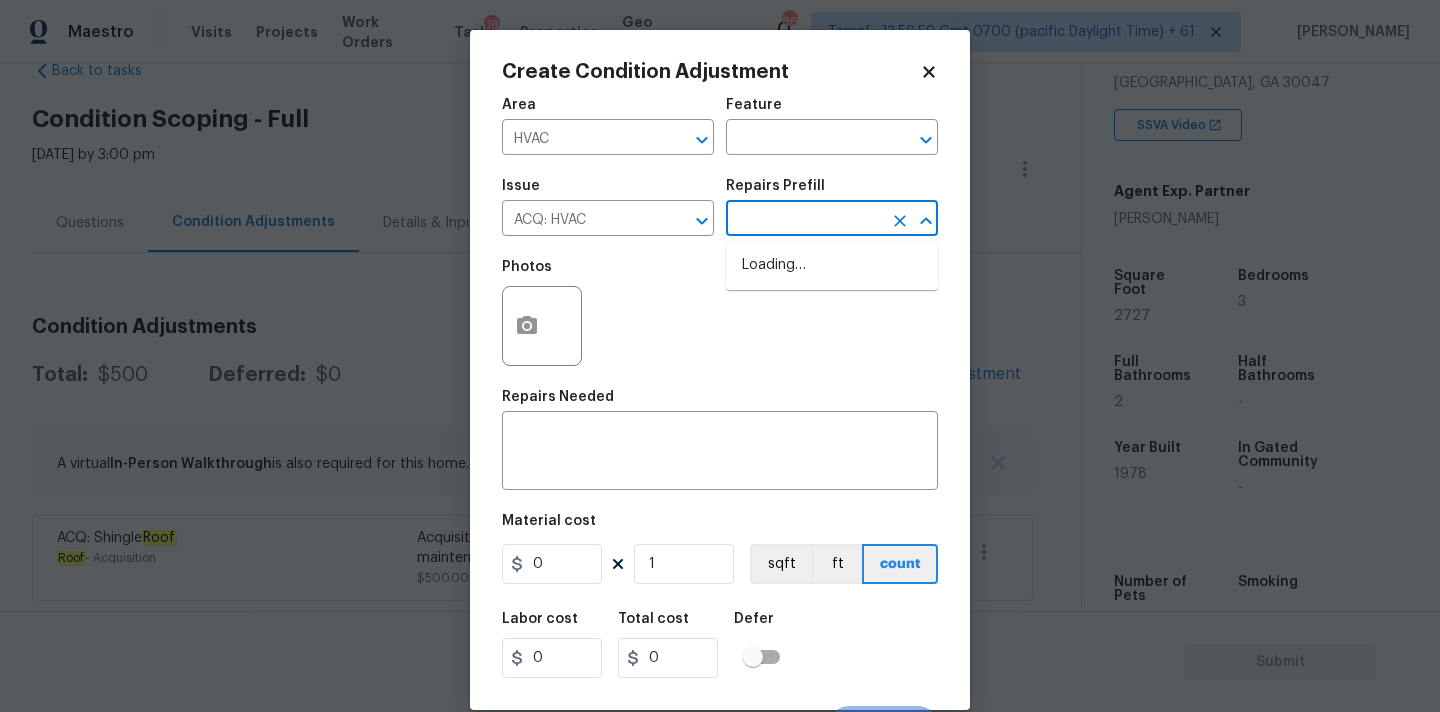 click at bounding box center (804, 220) 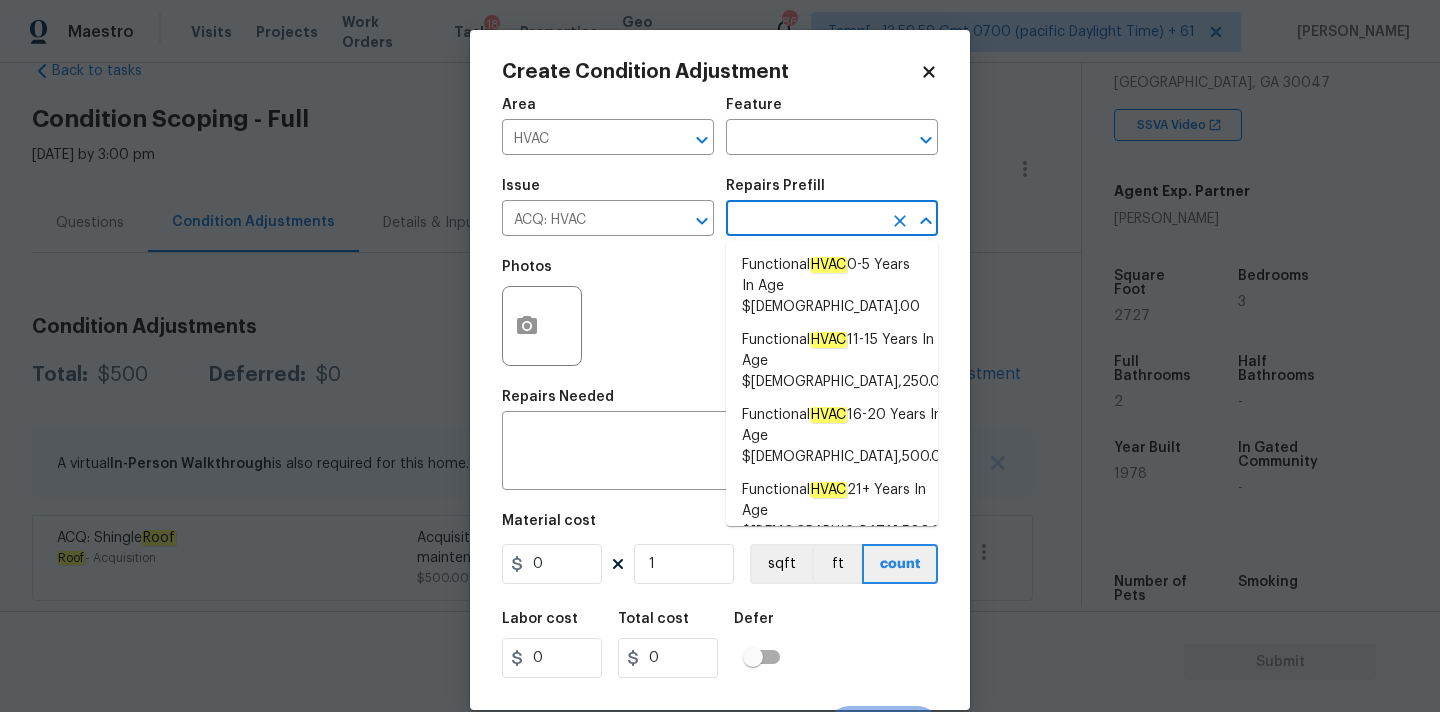 click on "Functional  HVAC  6-10 Years In Age $500.00" at bounding box center (832, 576) 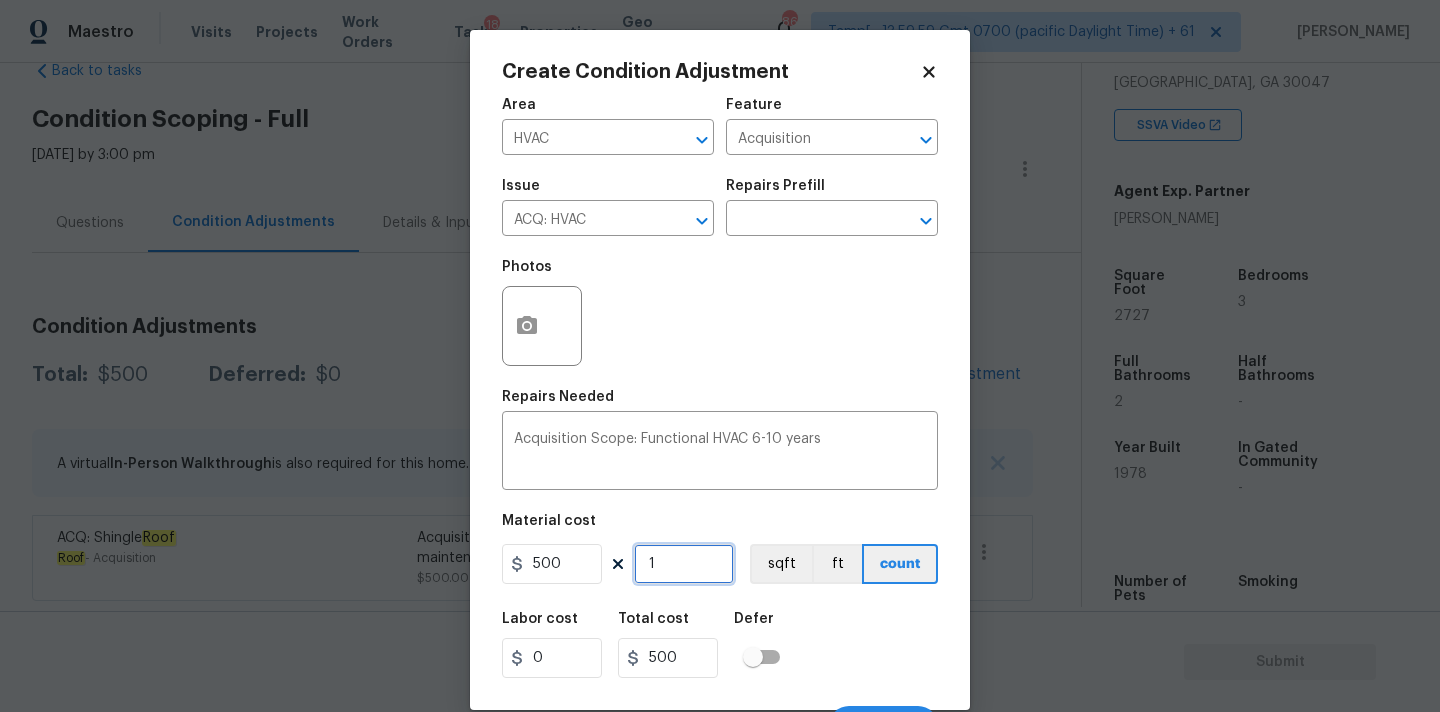 click on "1" at bounding box center (684, 564) 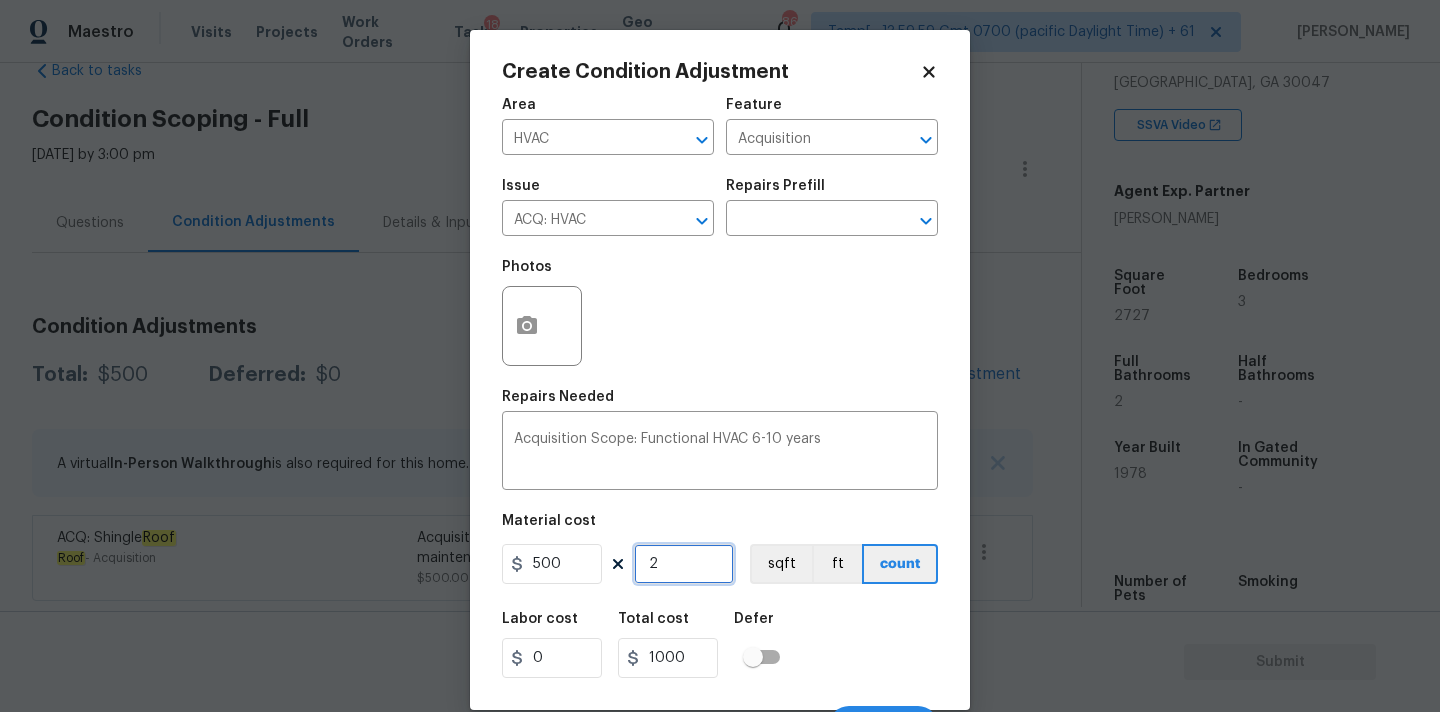 type on "2" 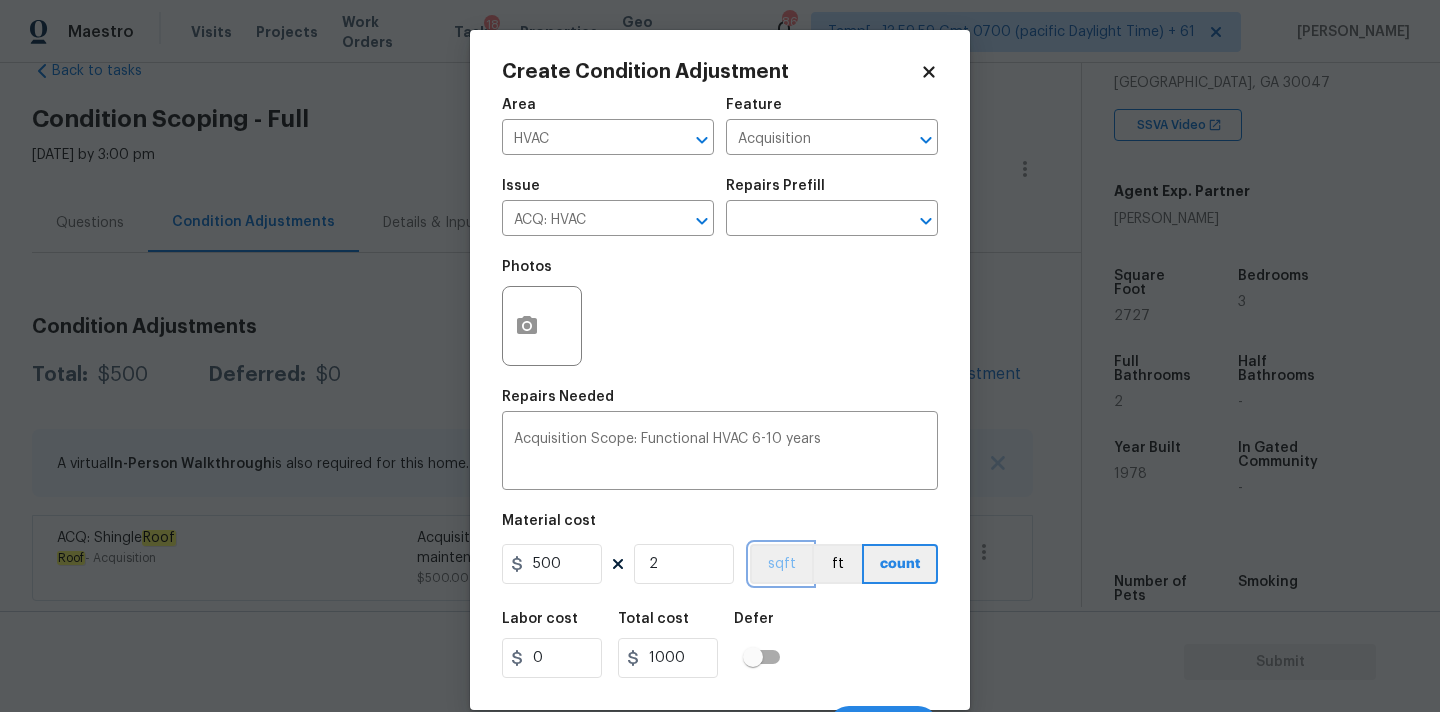 type 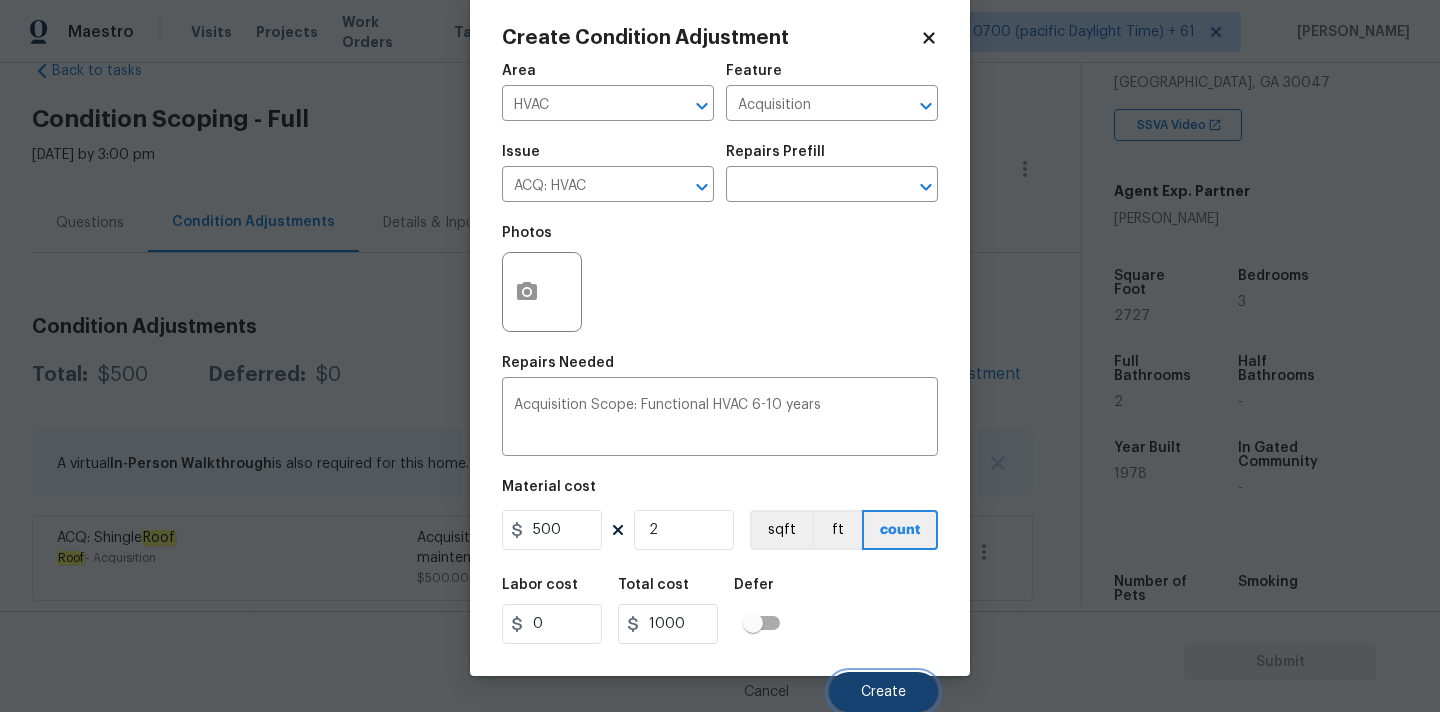 click on "Create" at bounding box center [883, 692] 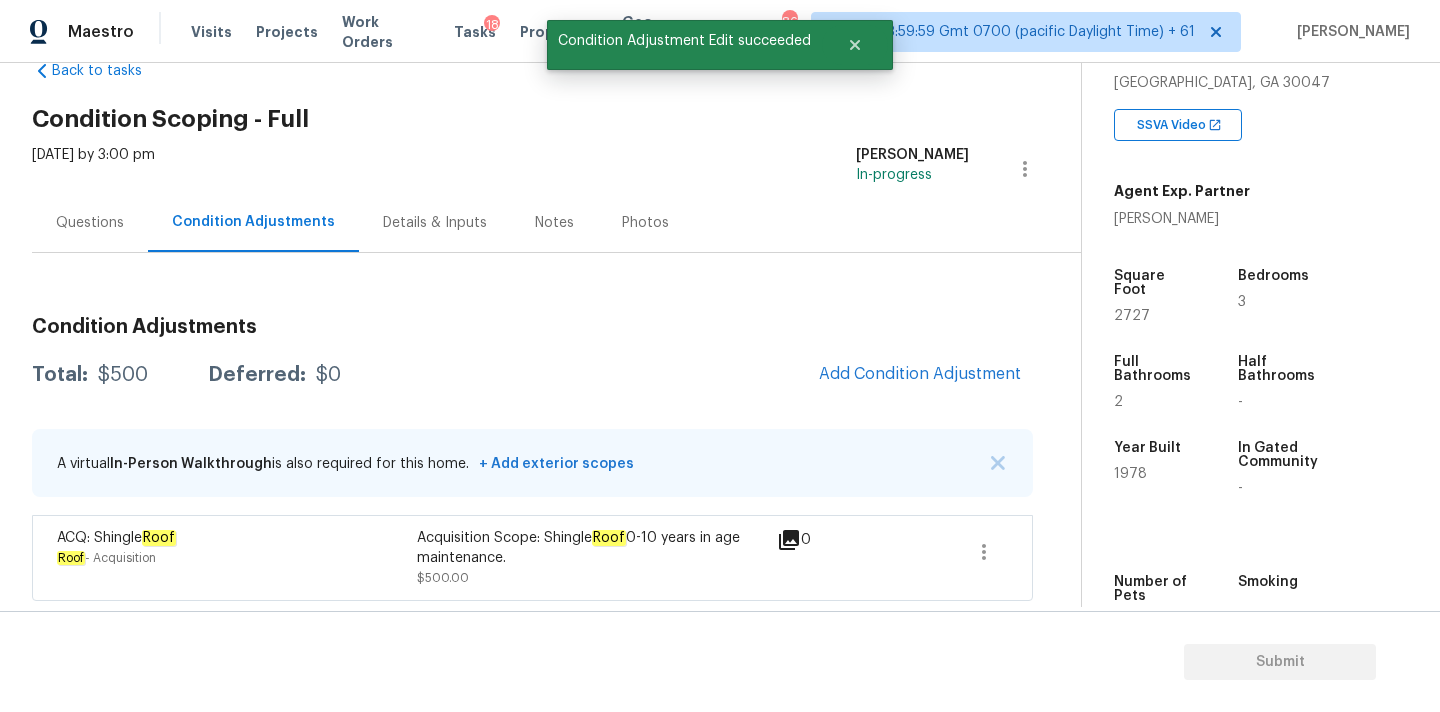 scroll, scrollTop: 28, scrollLeft: 0, axis: vertical 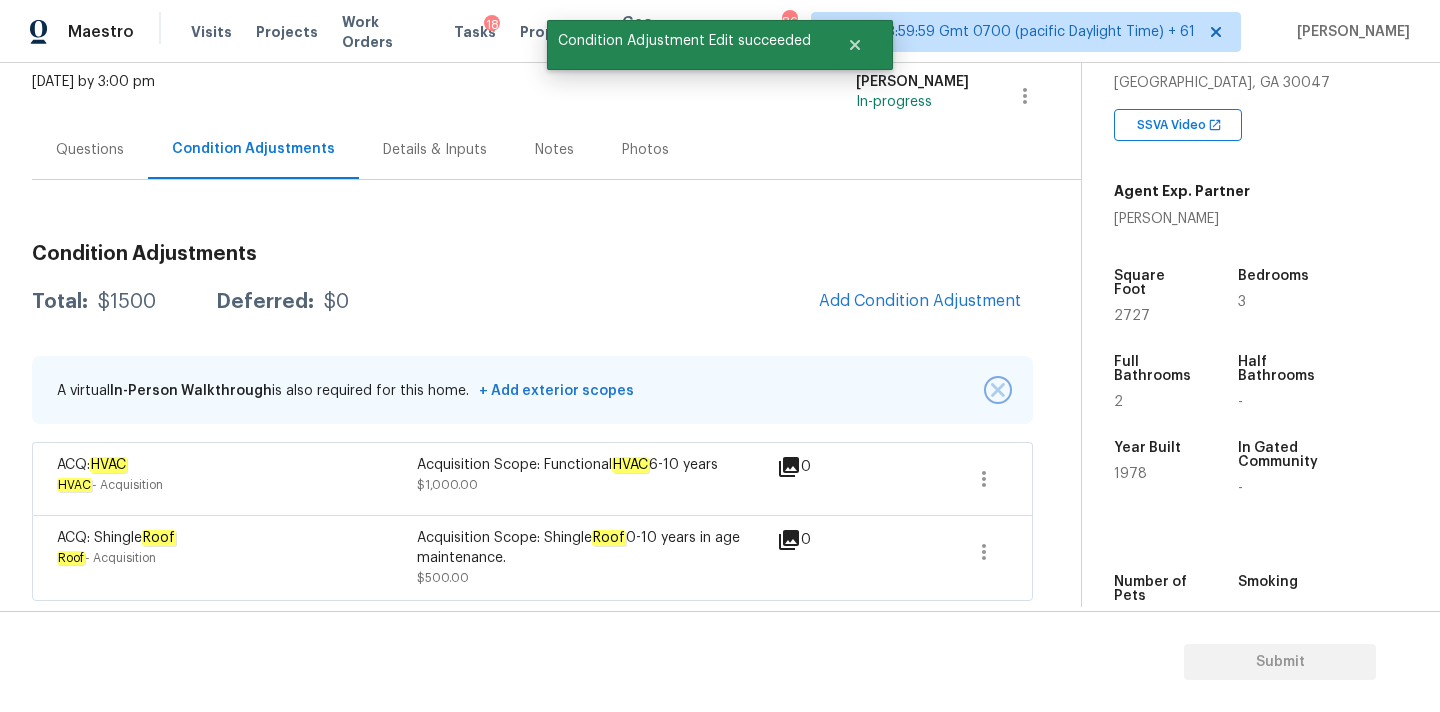 click at bounding box center [998, 390] 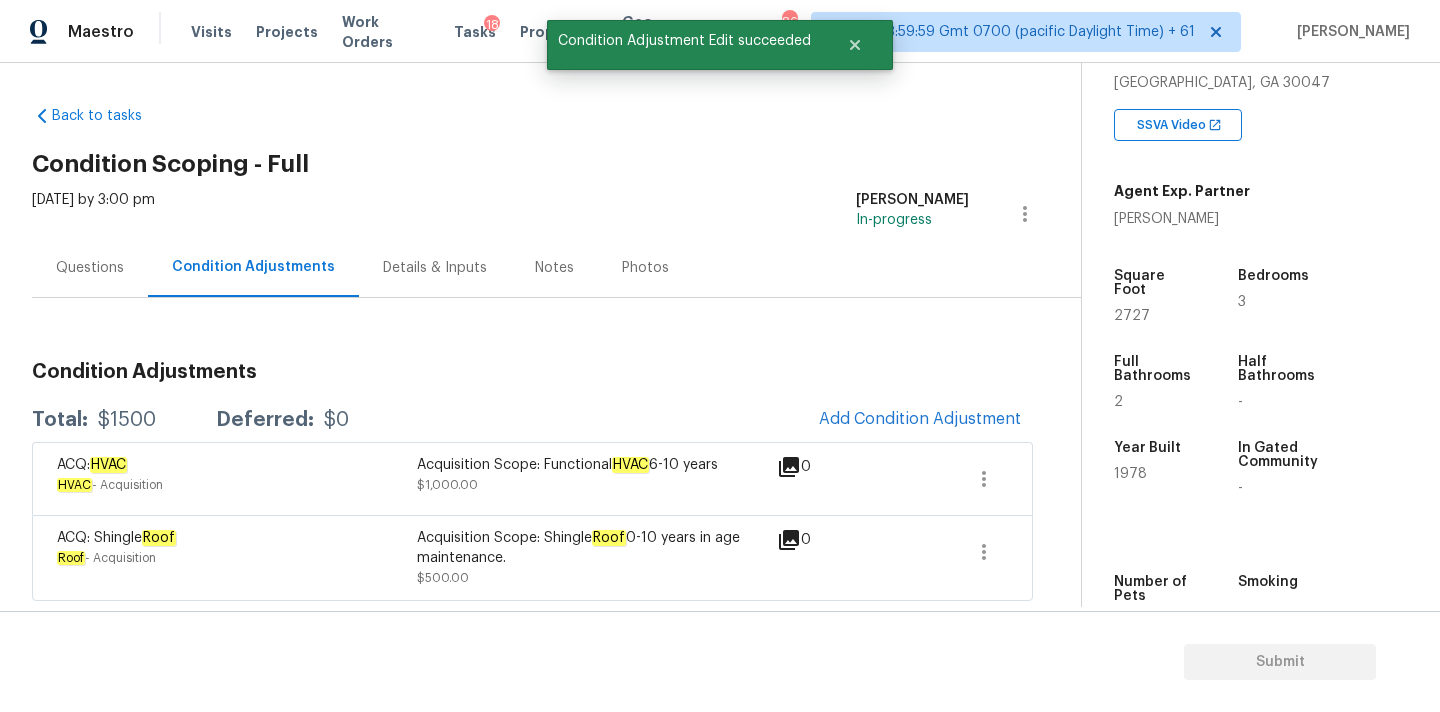 scroll, scrollTop: 5, scrollLeft: 0, axis: vertical 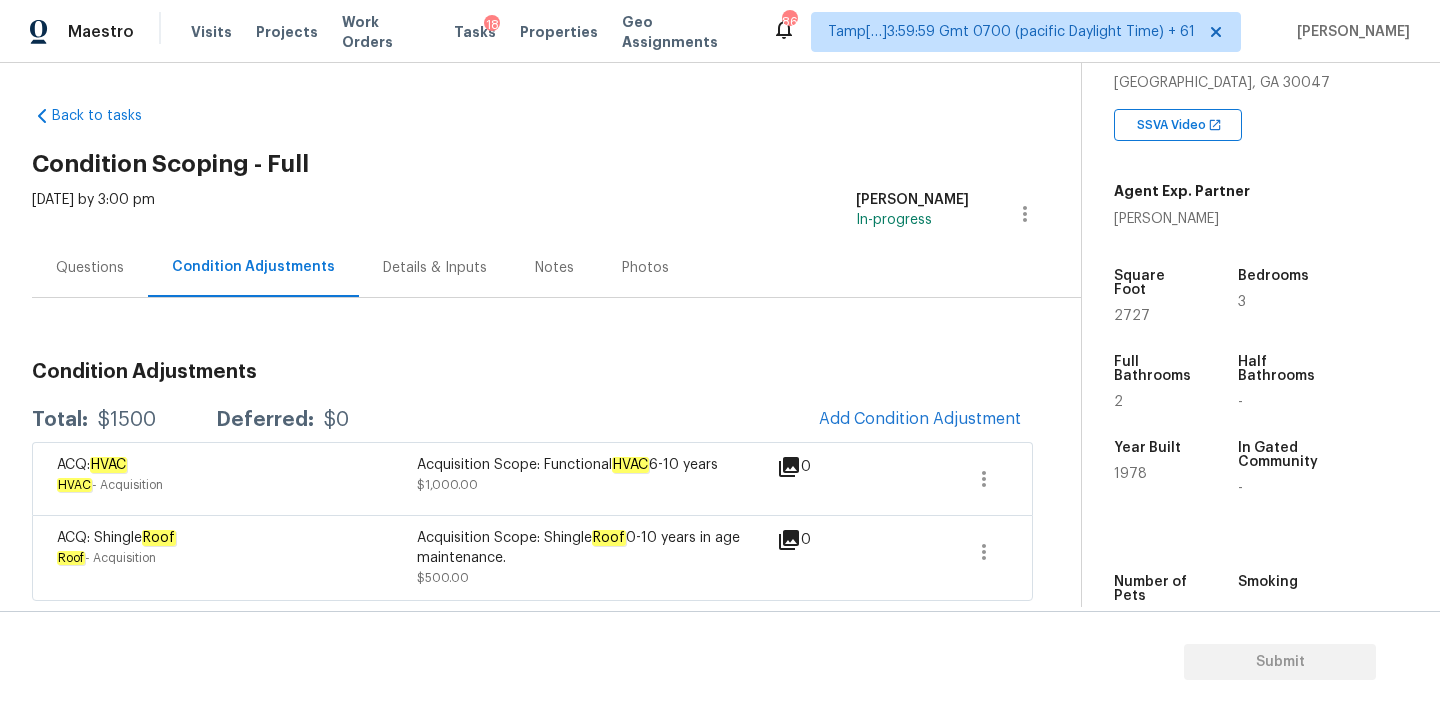 click on "Questions" at bounding box center (90, 268) 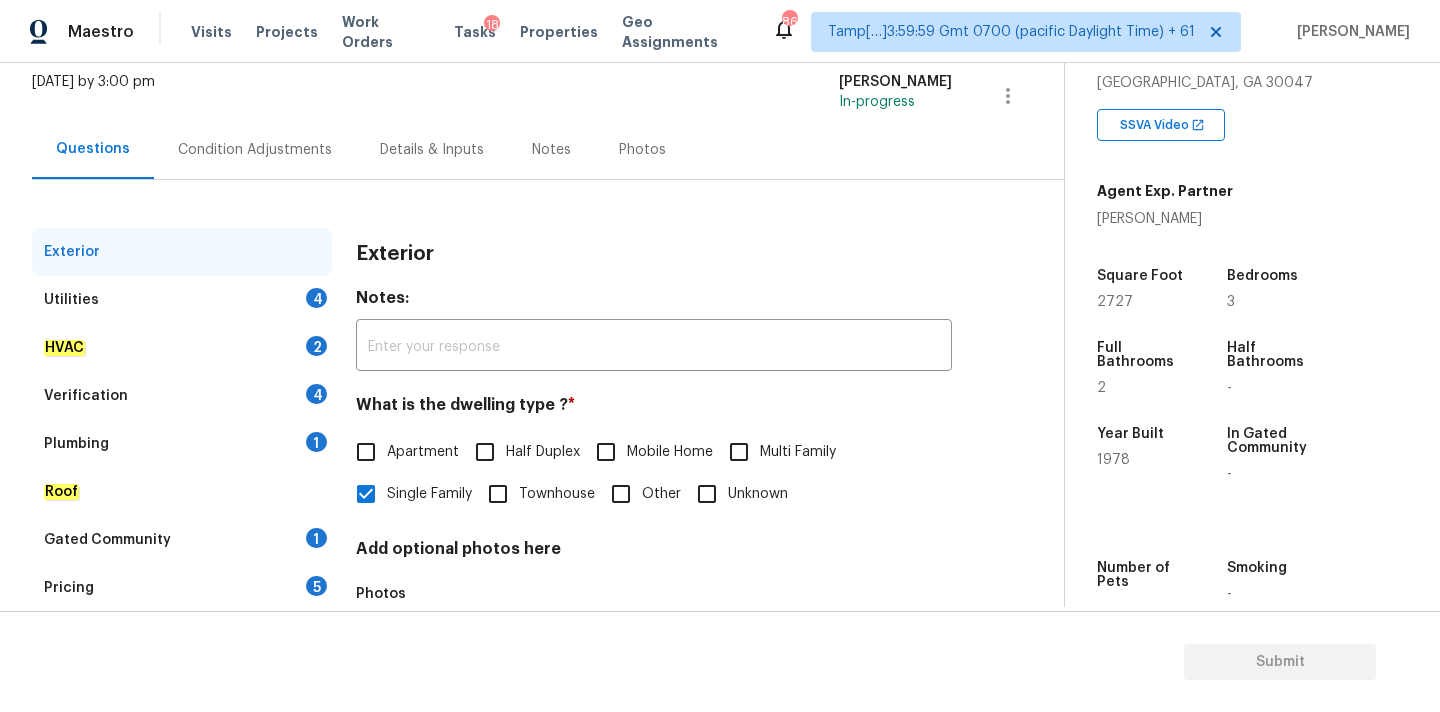 scroll, scrollTop: 251, scrollLeft: 0, axis: vertical 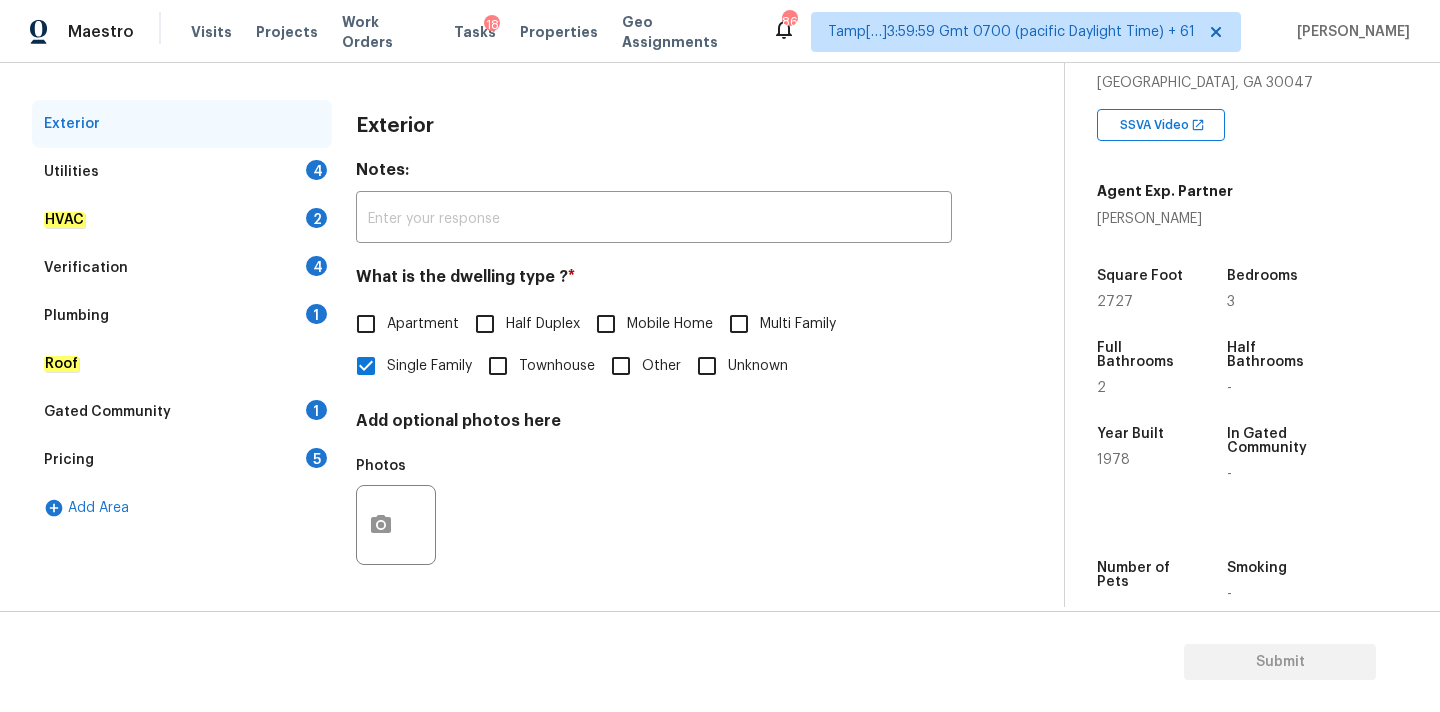 click on "Pricing 5" at bounding box center [182, 460] 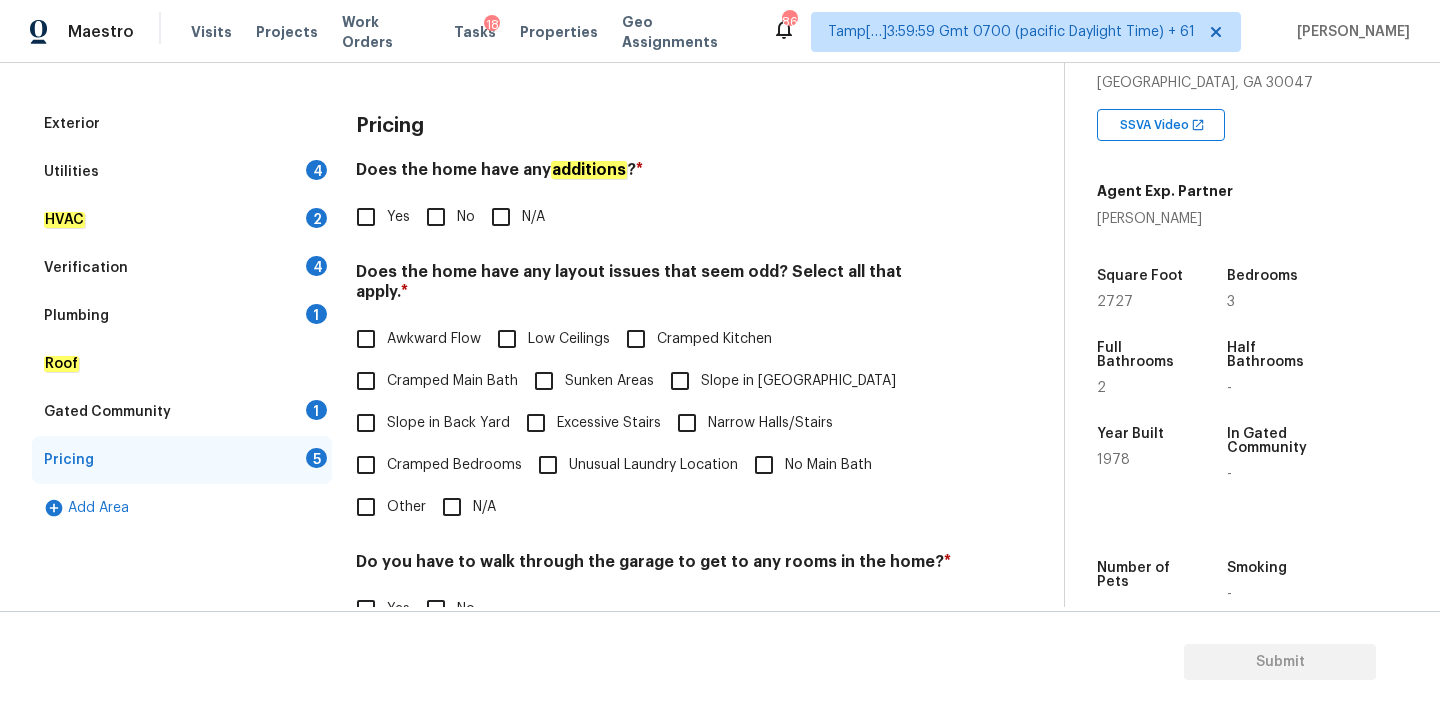 click on "Slope in Front Yard" at bounding box center (798, 381) 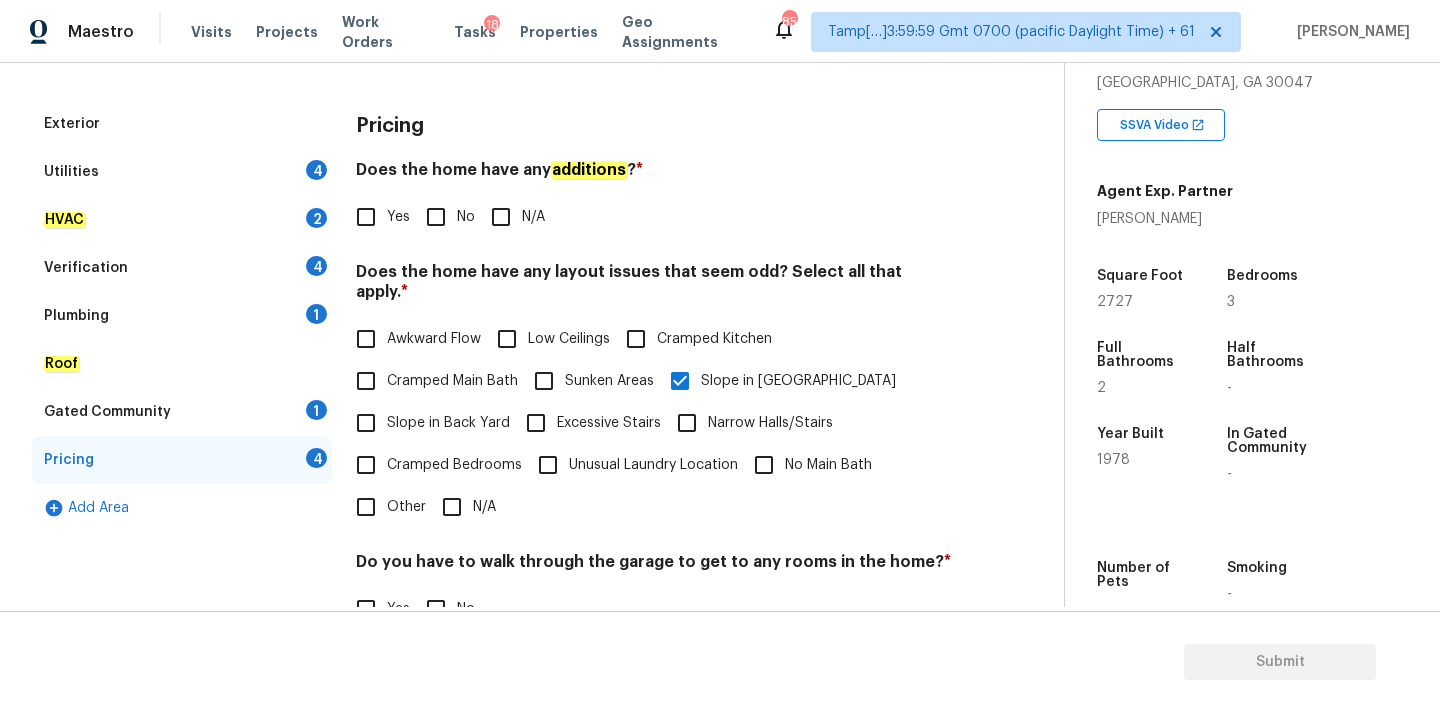 scroll, scrollTop: 300, scrollLeft: 0, axis: vertical 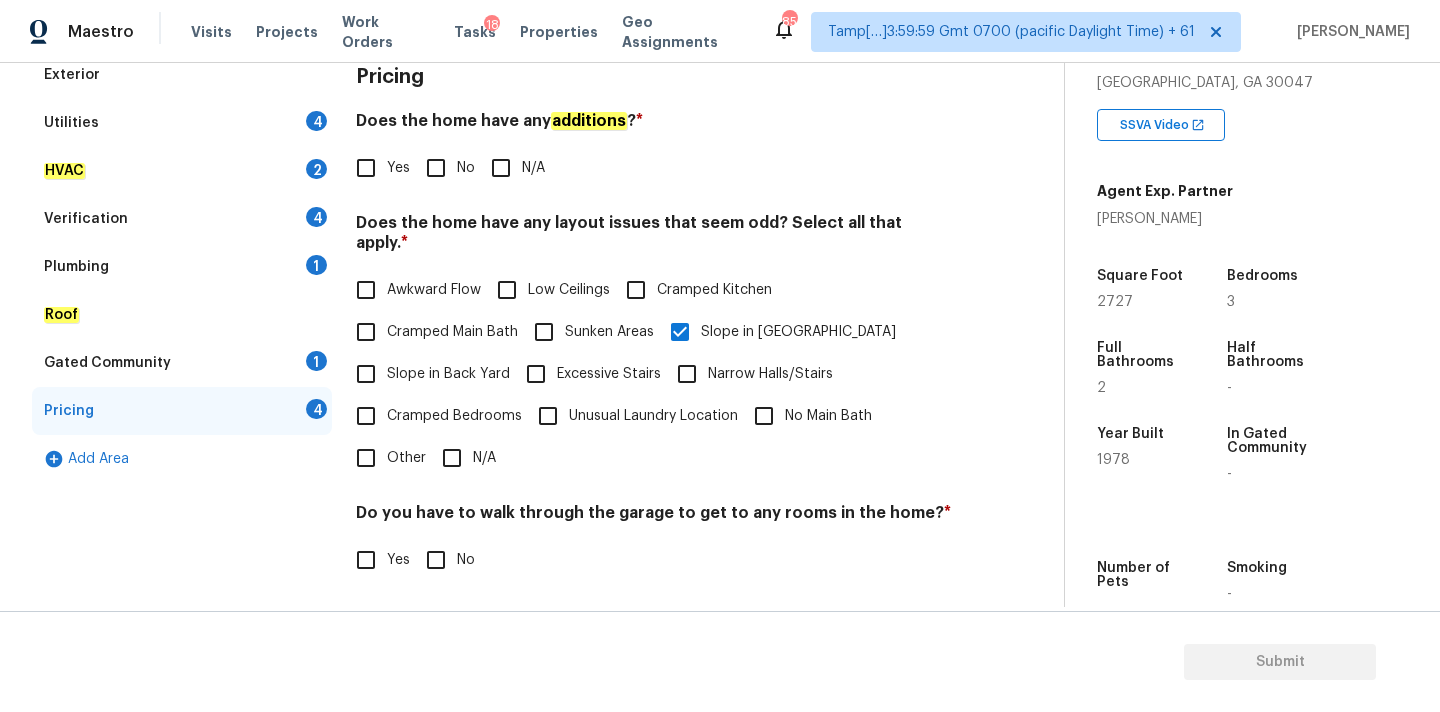 click on "Verification 4" at bounding box center [182, 219] 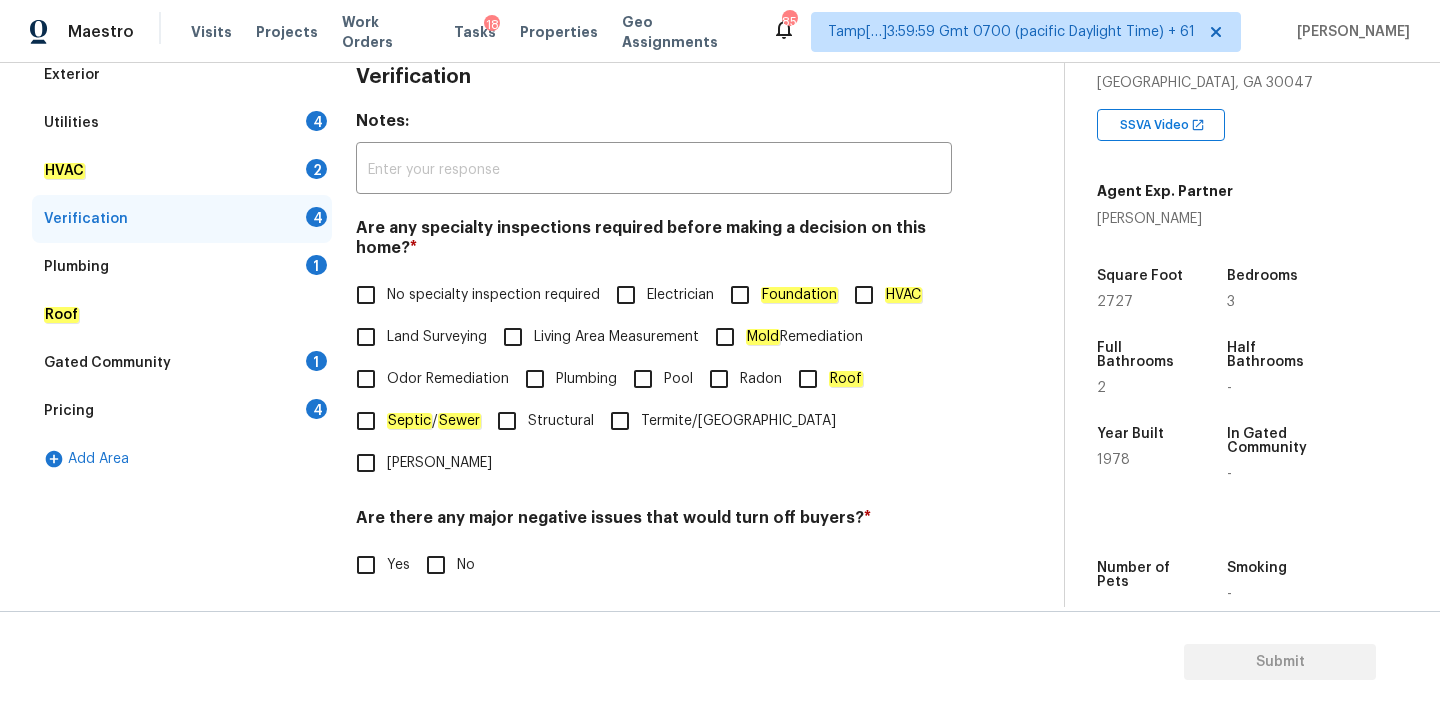 scroll, scrollTop: 491, scrollLeft: 0, axis: vertical 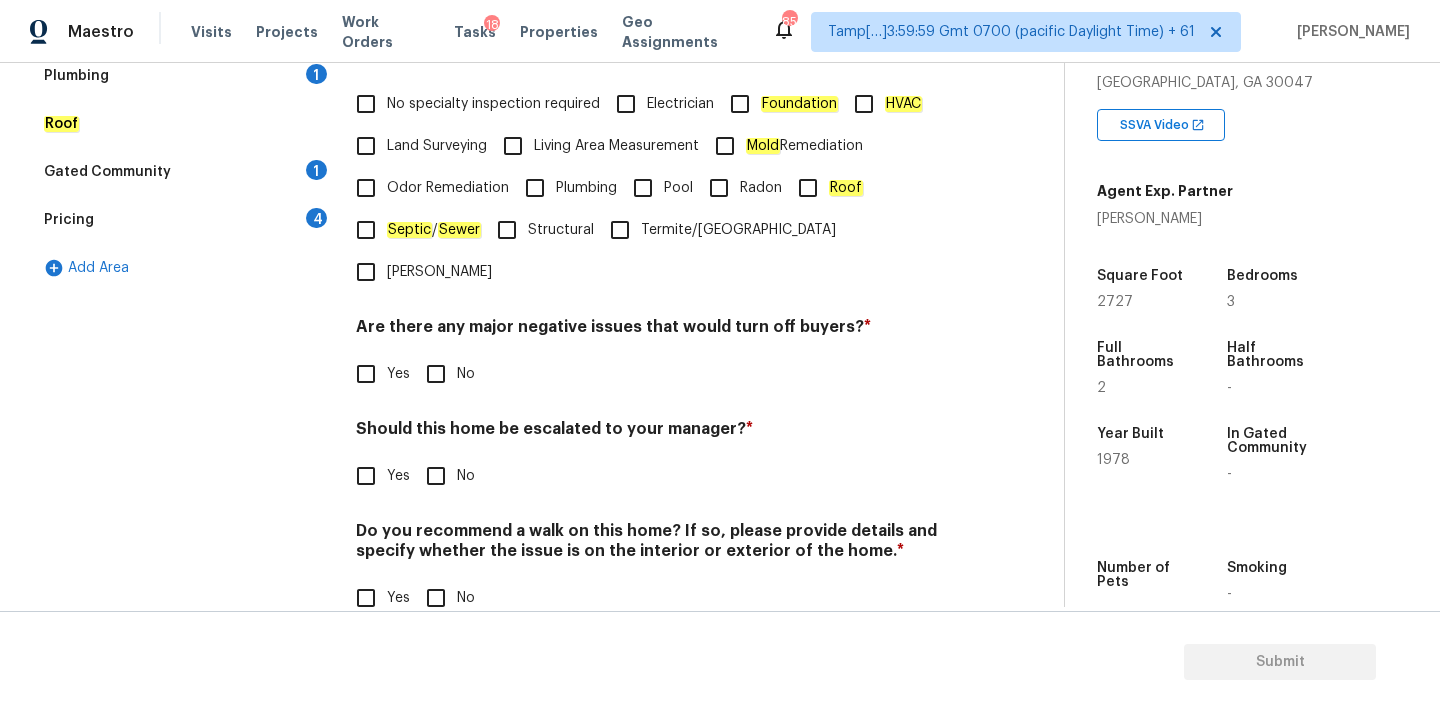 click on "Yes" at bounding box center [398, 476] 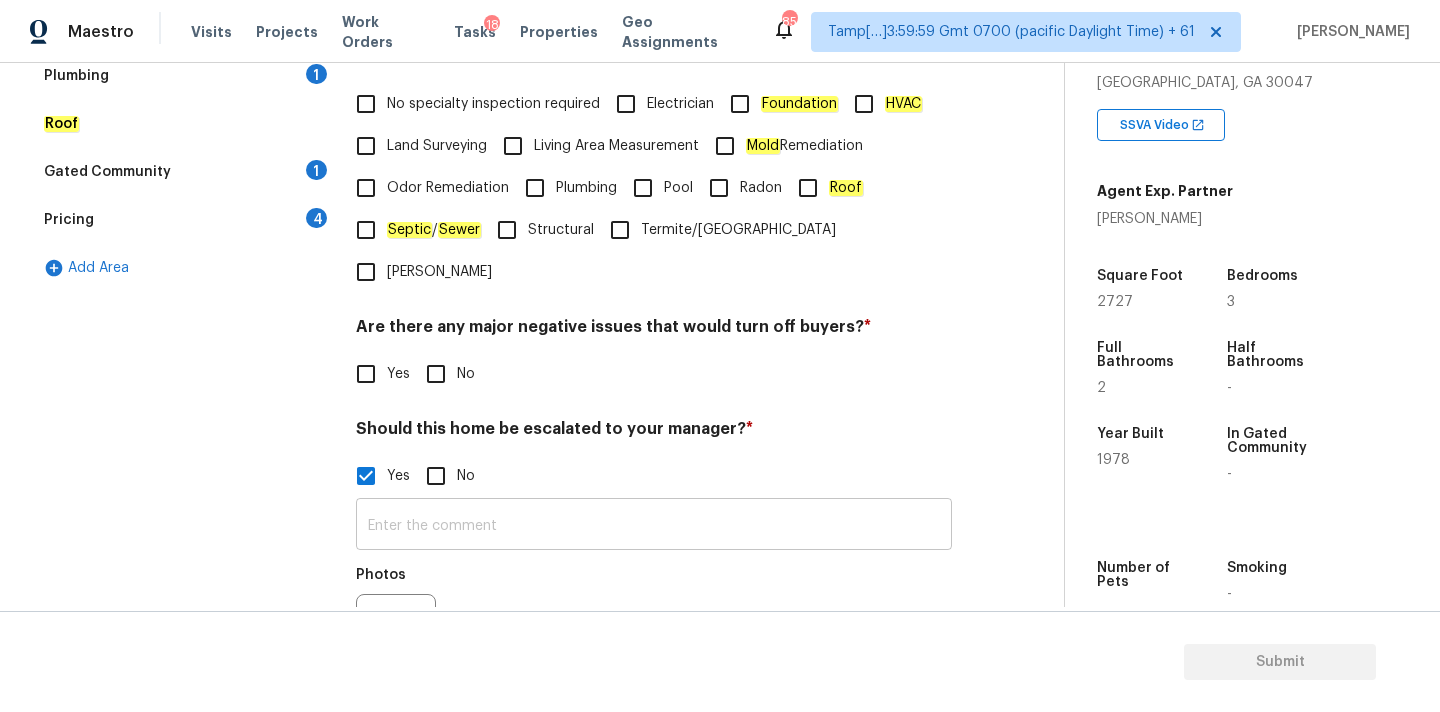 click at bounding box center (654, 526) 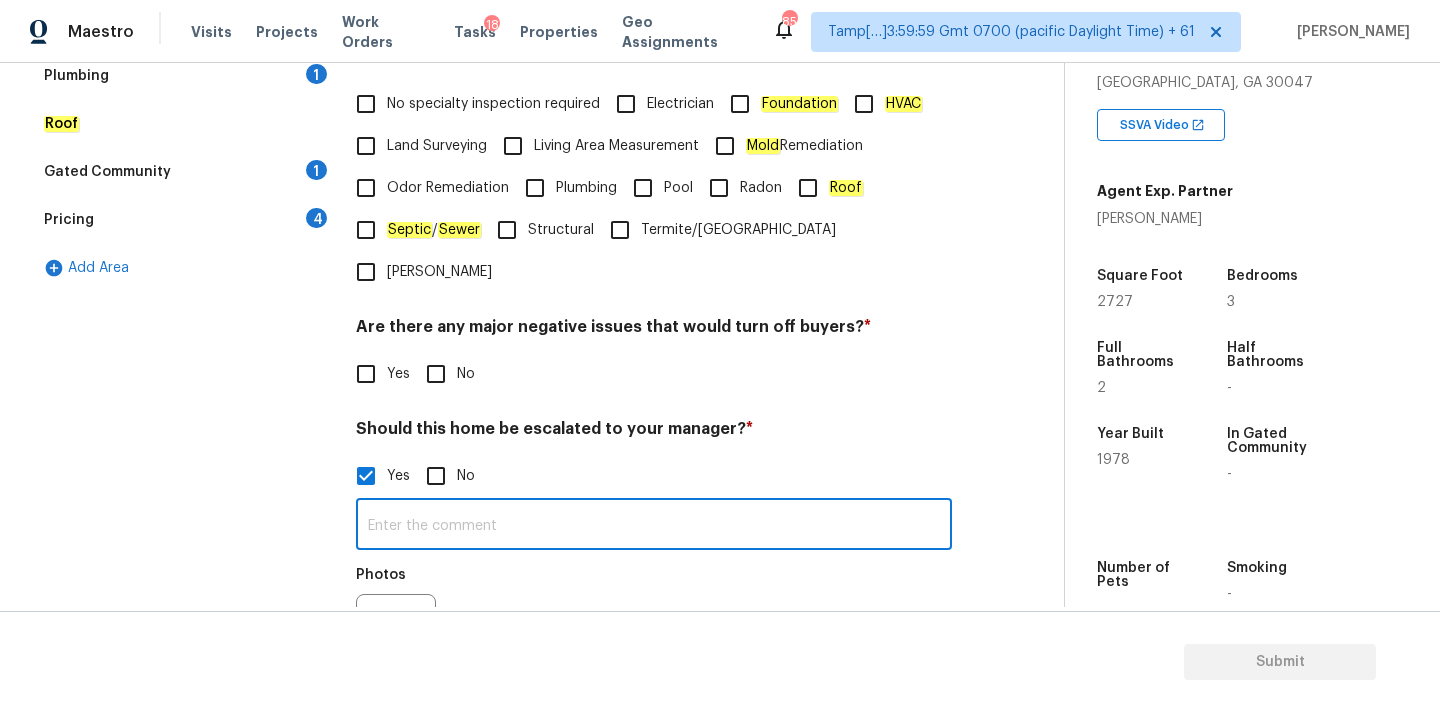paste on "This is ALA / kitchen table property, needs review. Hence, escalated to MM." 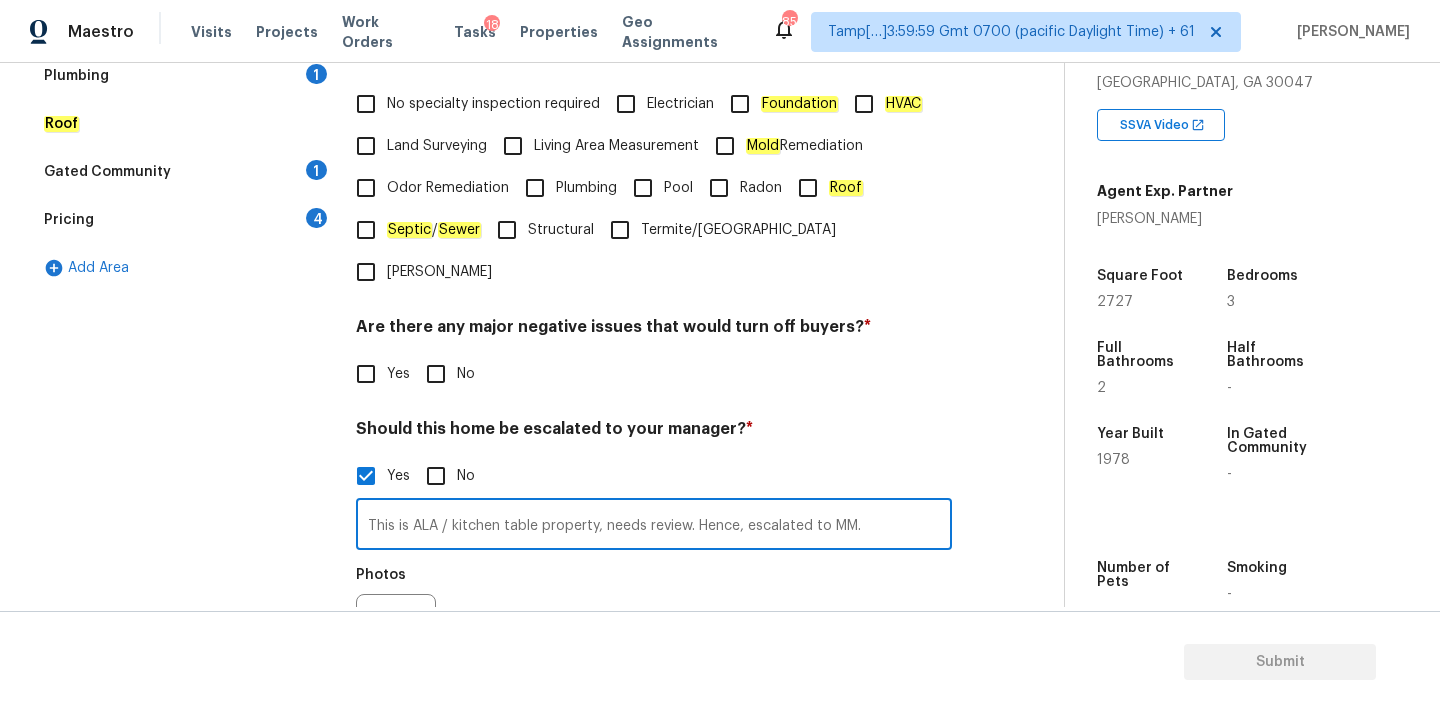 click on "This is ALA / kitchen table property, needs review. Hence, escalated to MM." at bounding box center (654, 526) 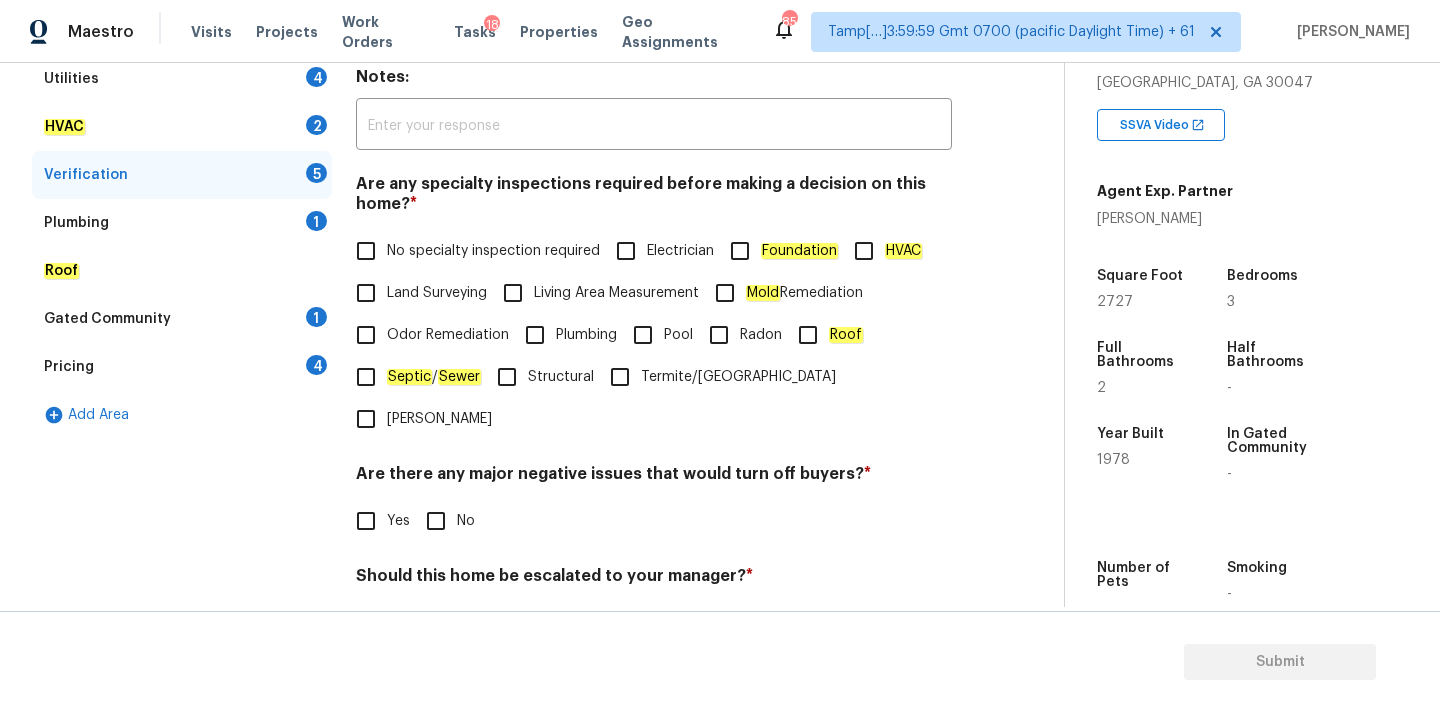 scroll, scrollTop: 341, scrollLeft: 0, axis: vertical 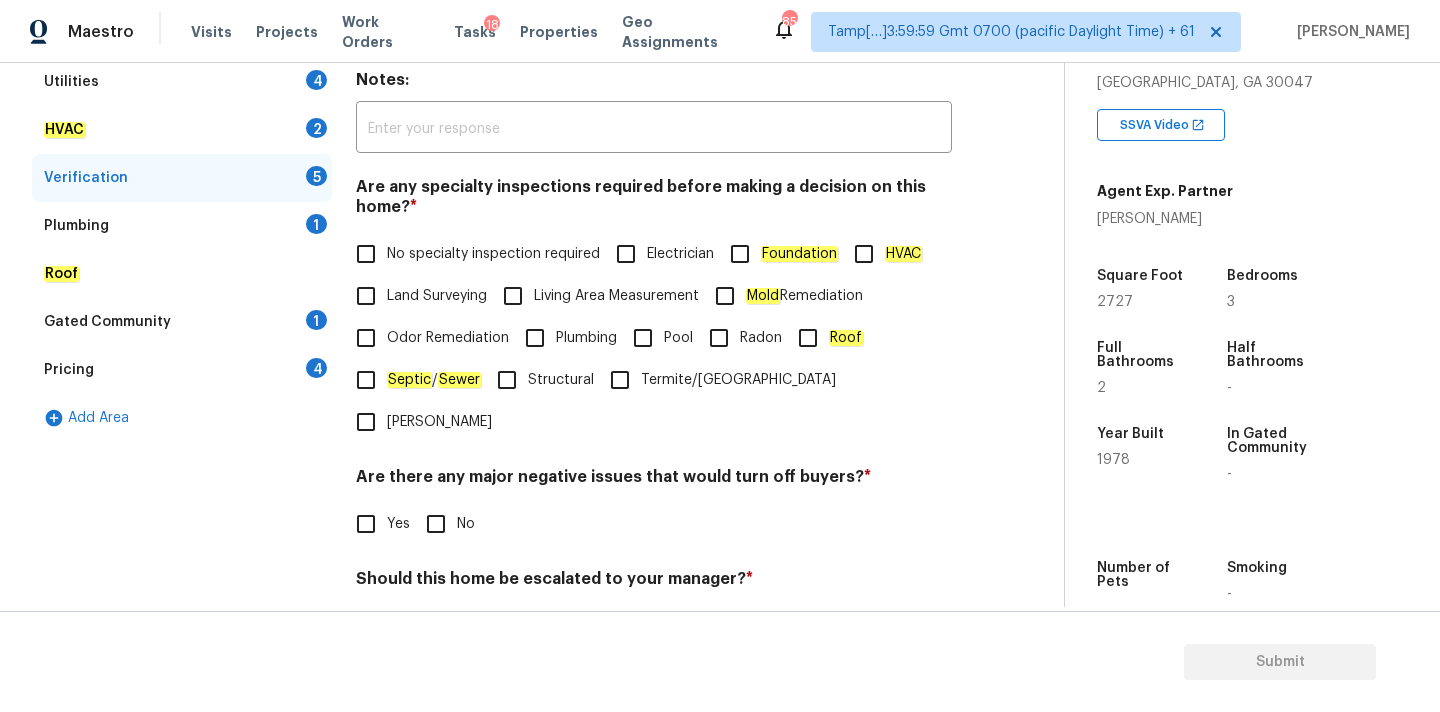 type on "This is ALA property, needs review. Hence, escalated to MM." 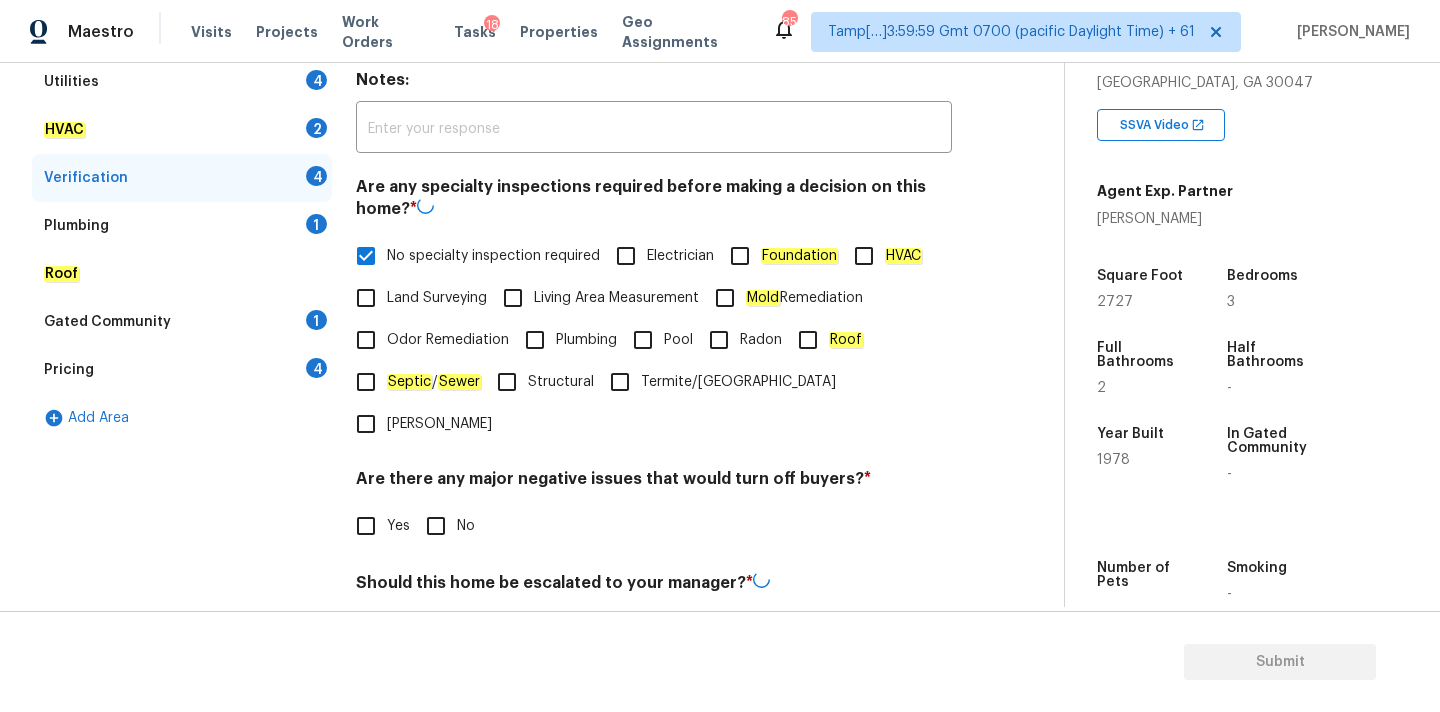 click on "No" at bounding box center [436, 526] 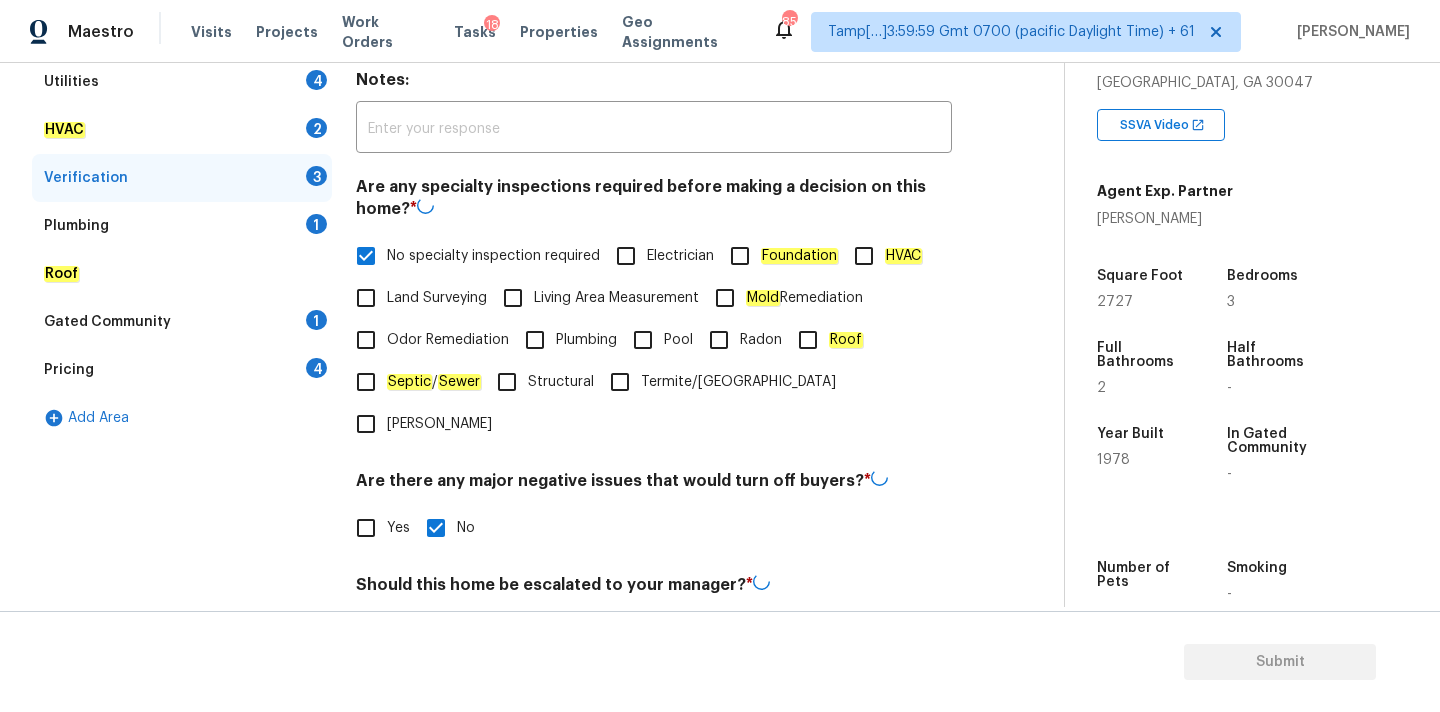 scroll, scrollTop: 687, scrollLeft: 0, axis: vertical 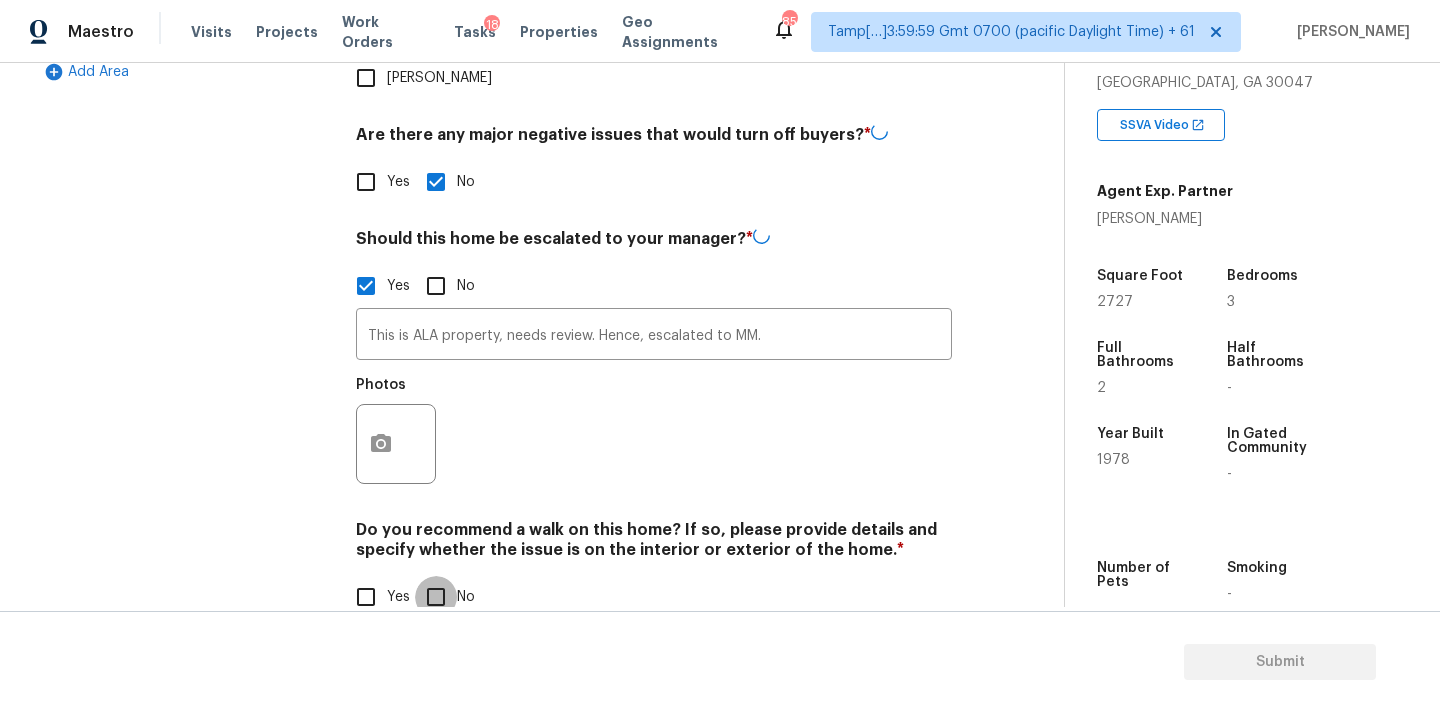 click on "No" at bounding box center [436, 597] 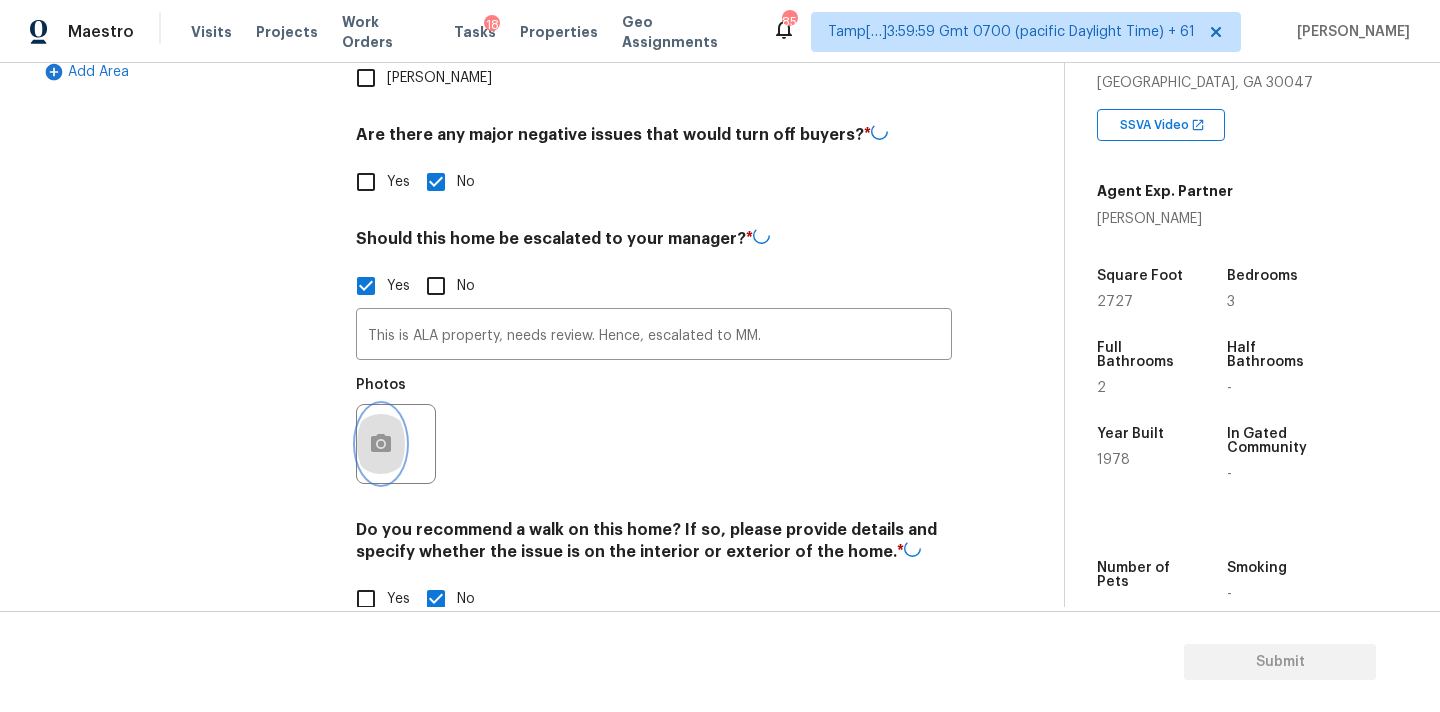 click at bounding box center [381, 444] 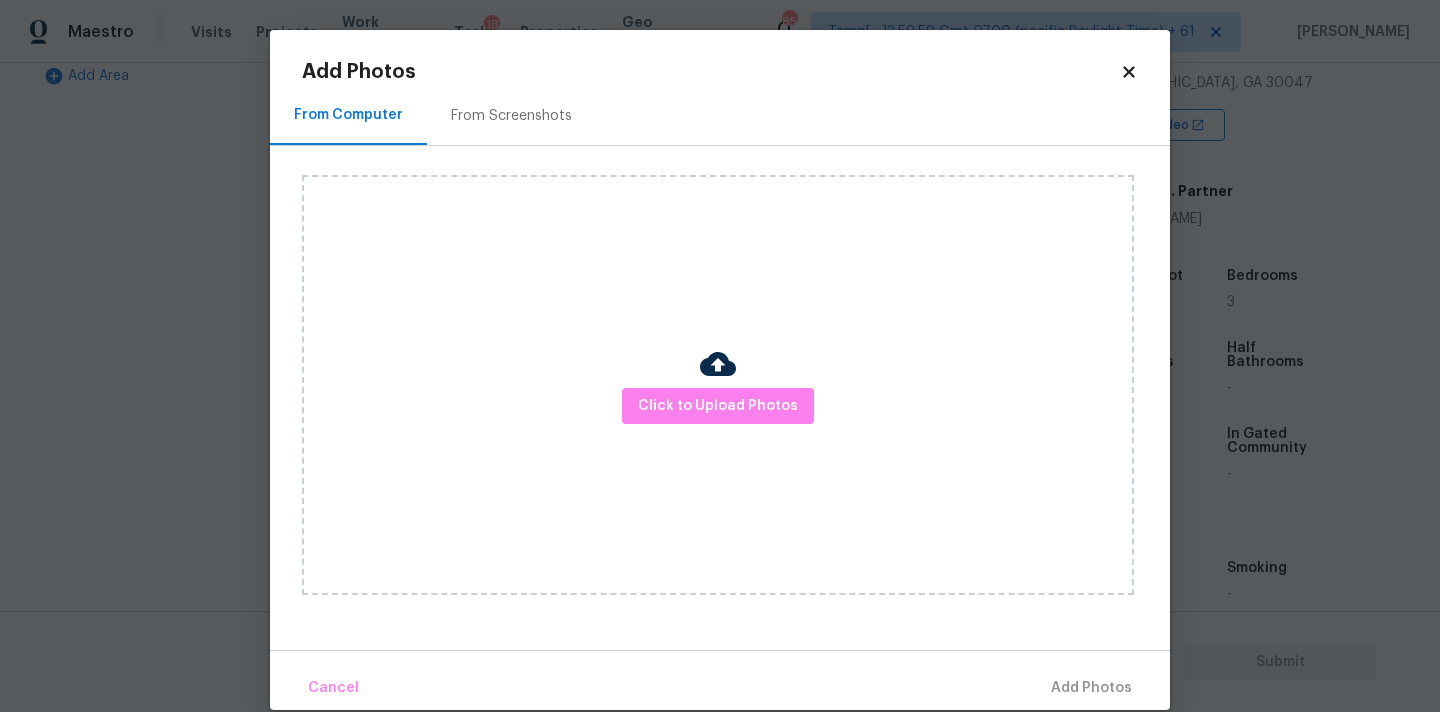 scroll, scrollTop: 681, scrollLeft: 0, axis: vertical 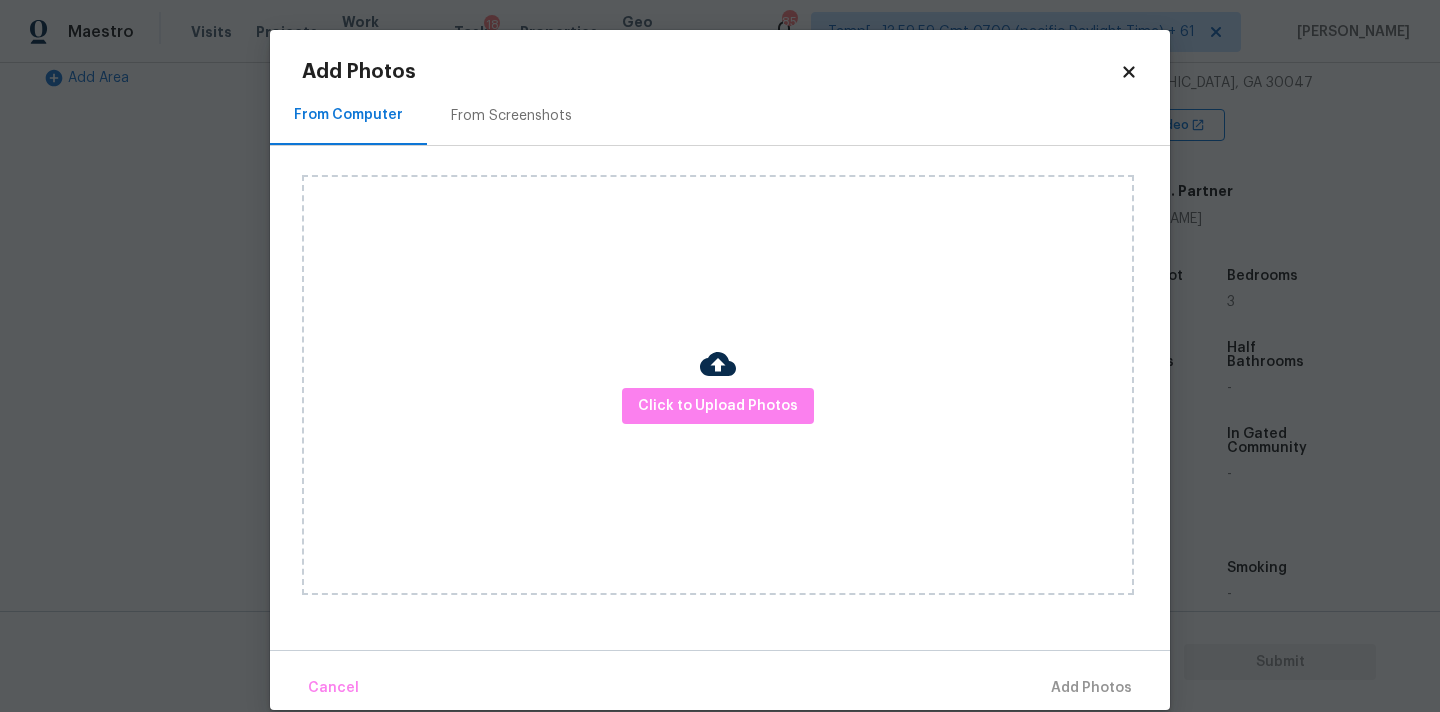 click 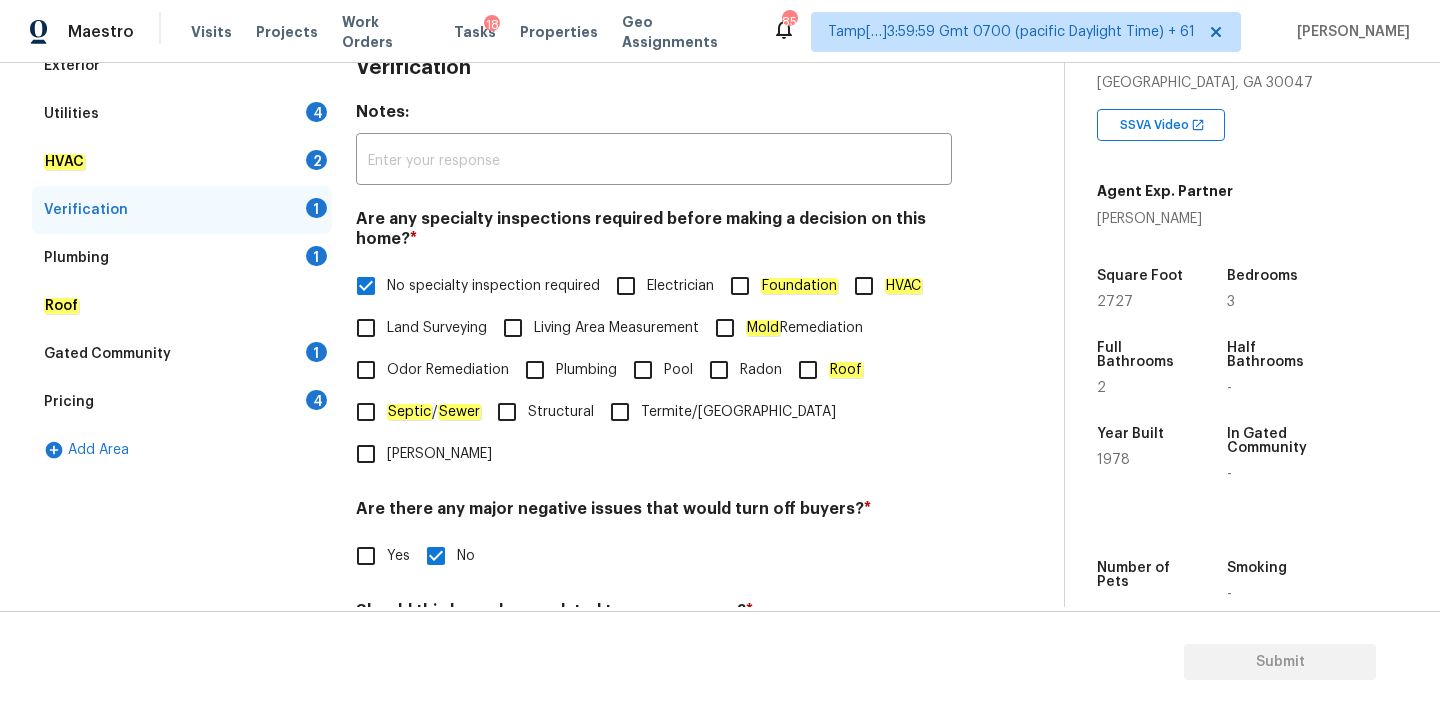 click on "Plumbing 1" at bounding box center (182, 258) 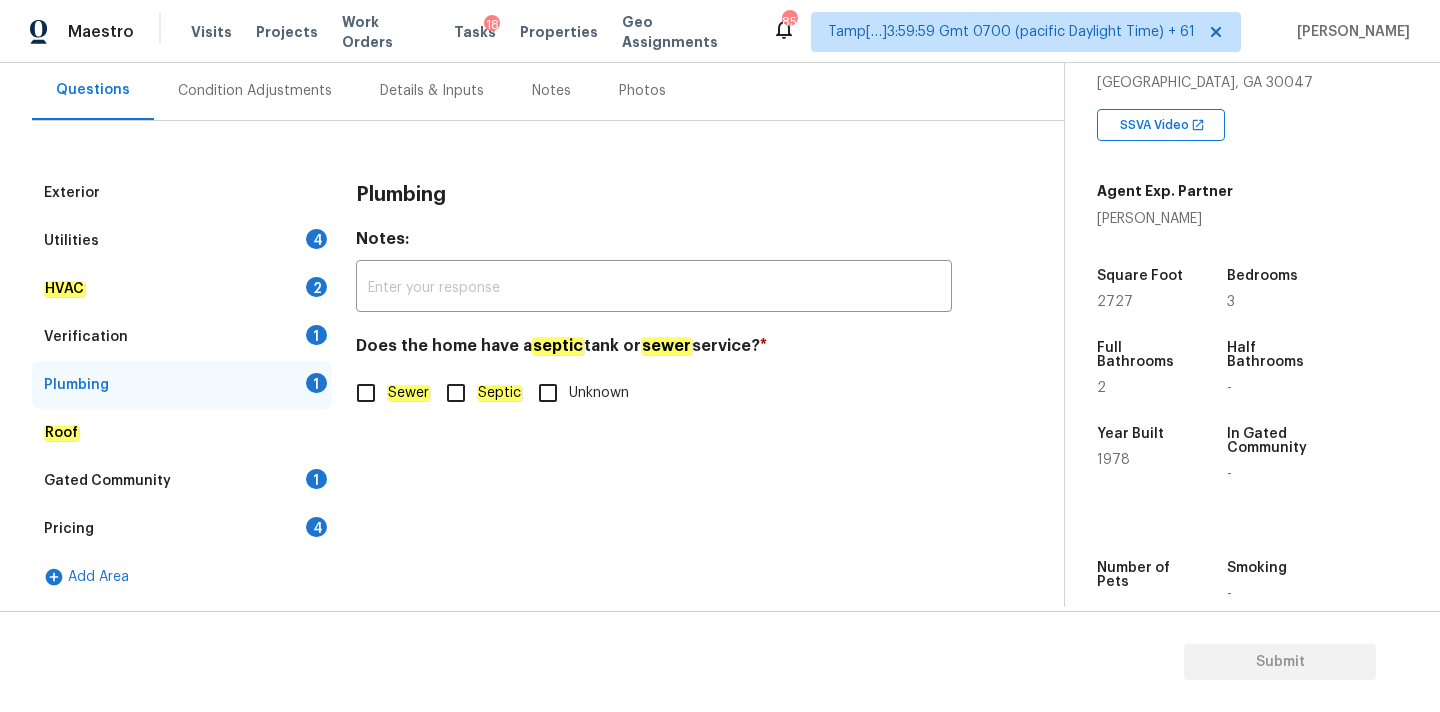 click on "Sewer" at bounding box center (387, 393) 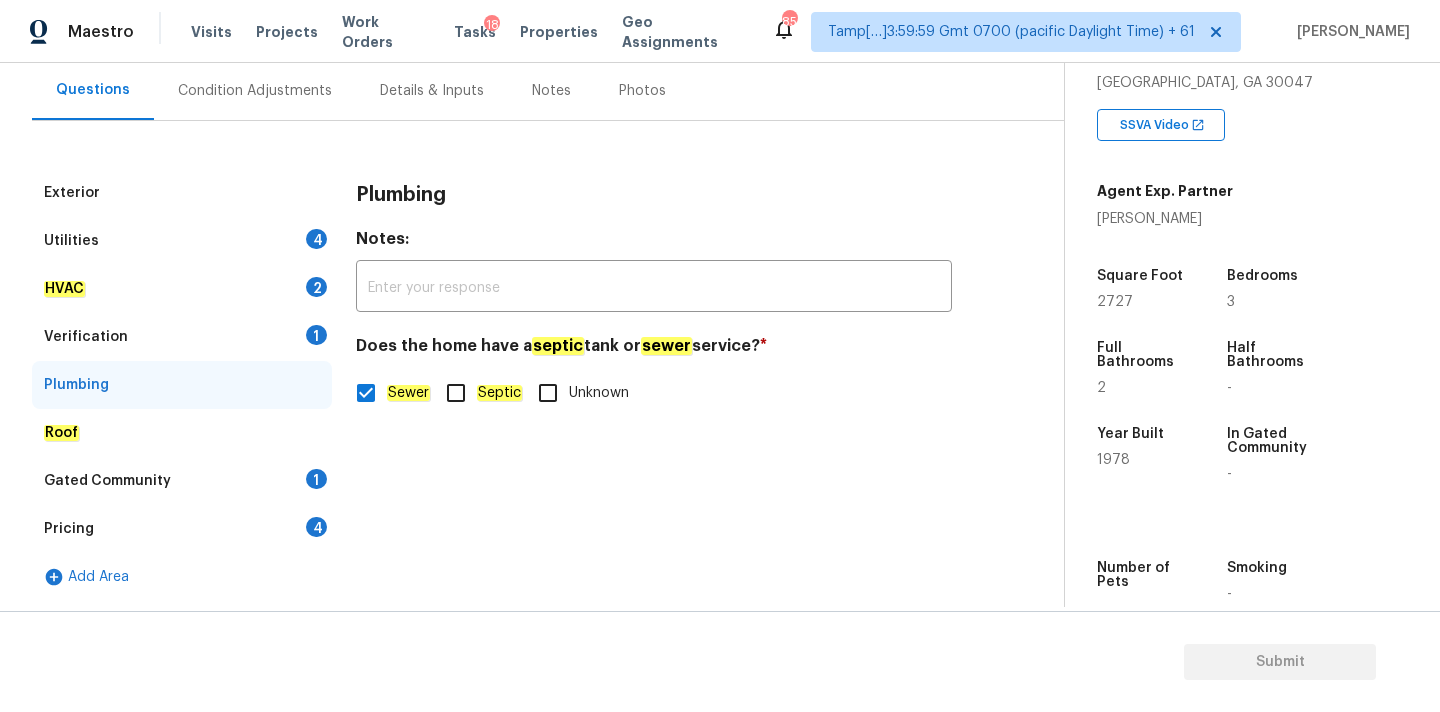 click on "Gated Community 1" at bounding box center (182, 481) 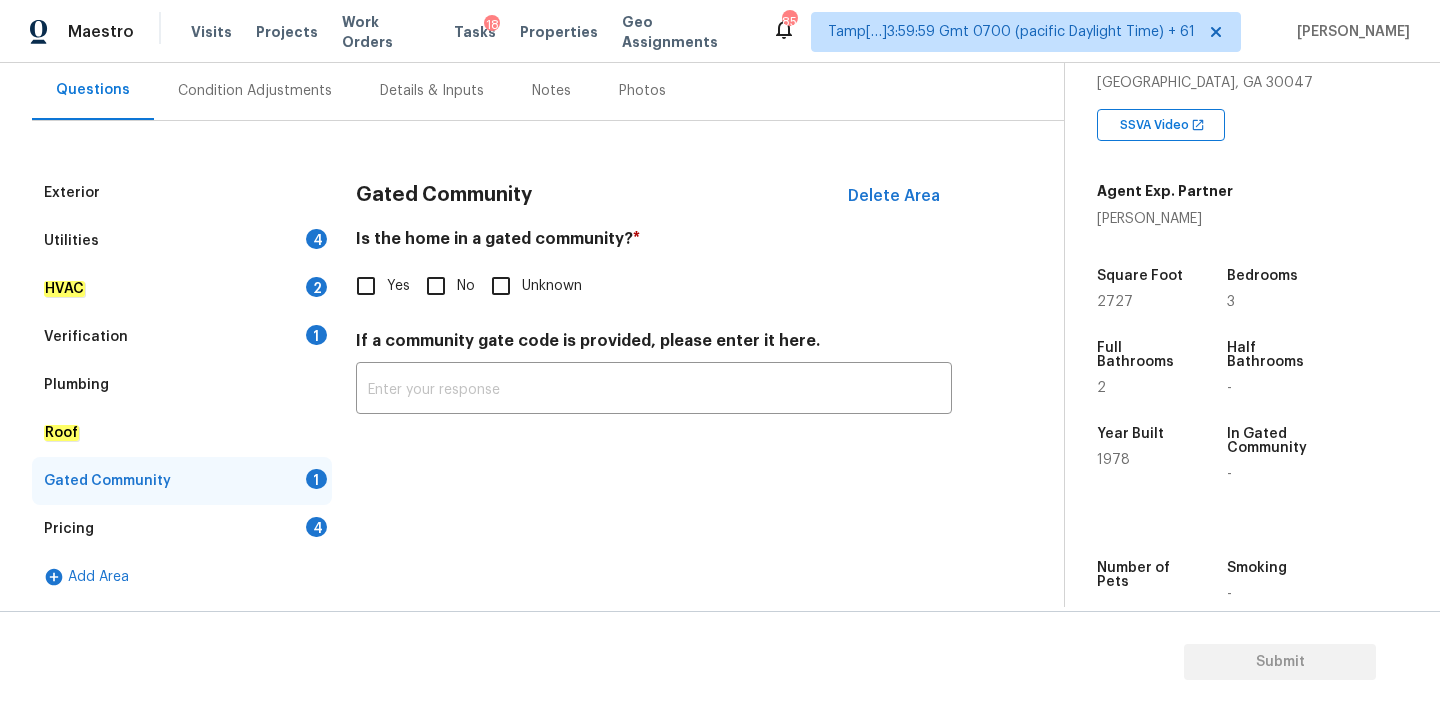 click on "No" at bounding box center (436, 286) 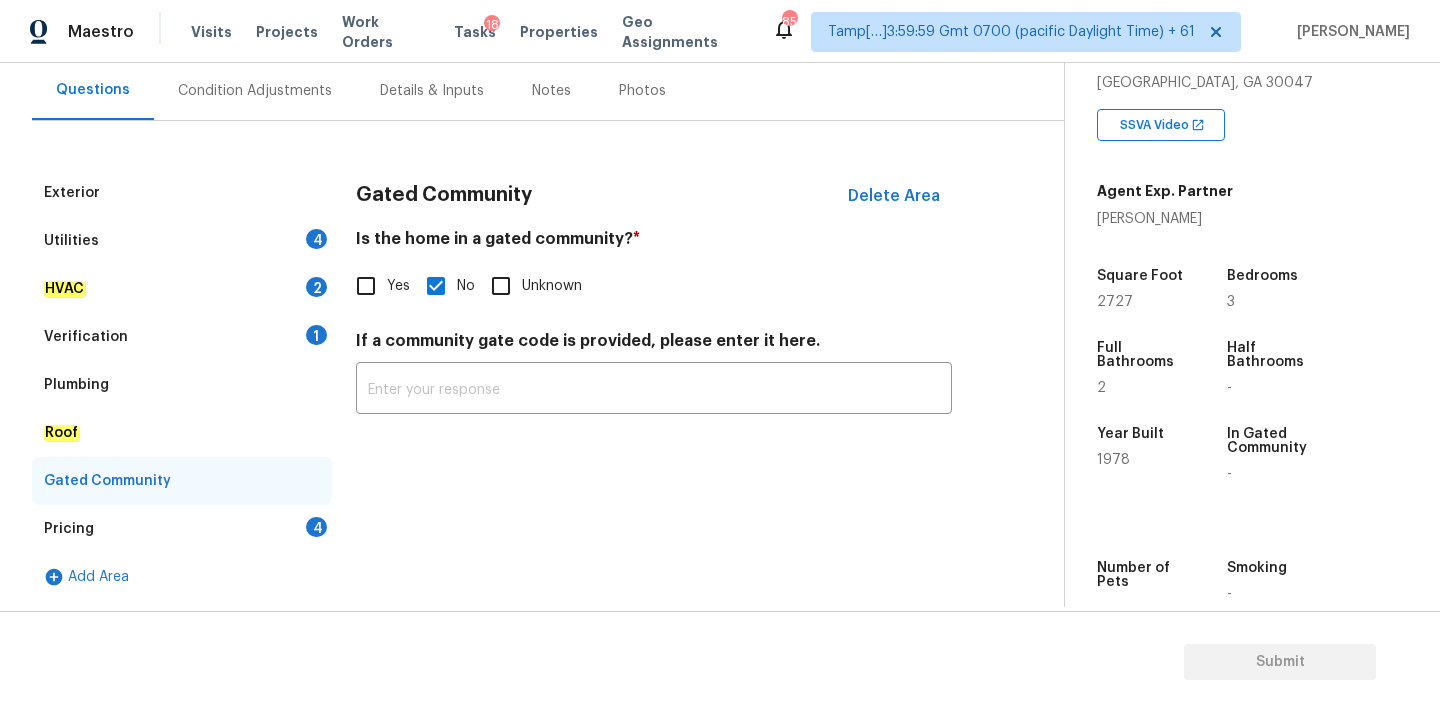 click on "Pricing 4" at bounding box center [182, 529] 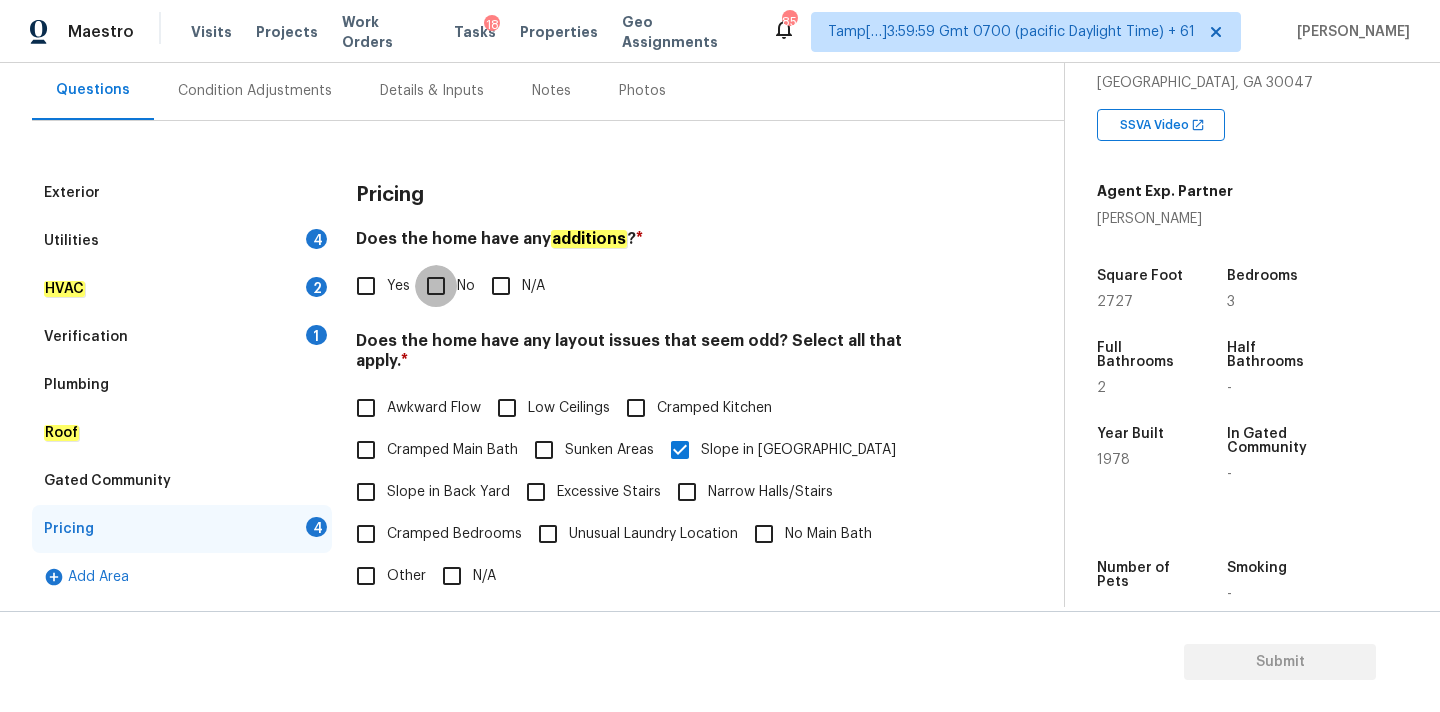 click on "No" at bounding box center (436, 286) 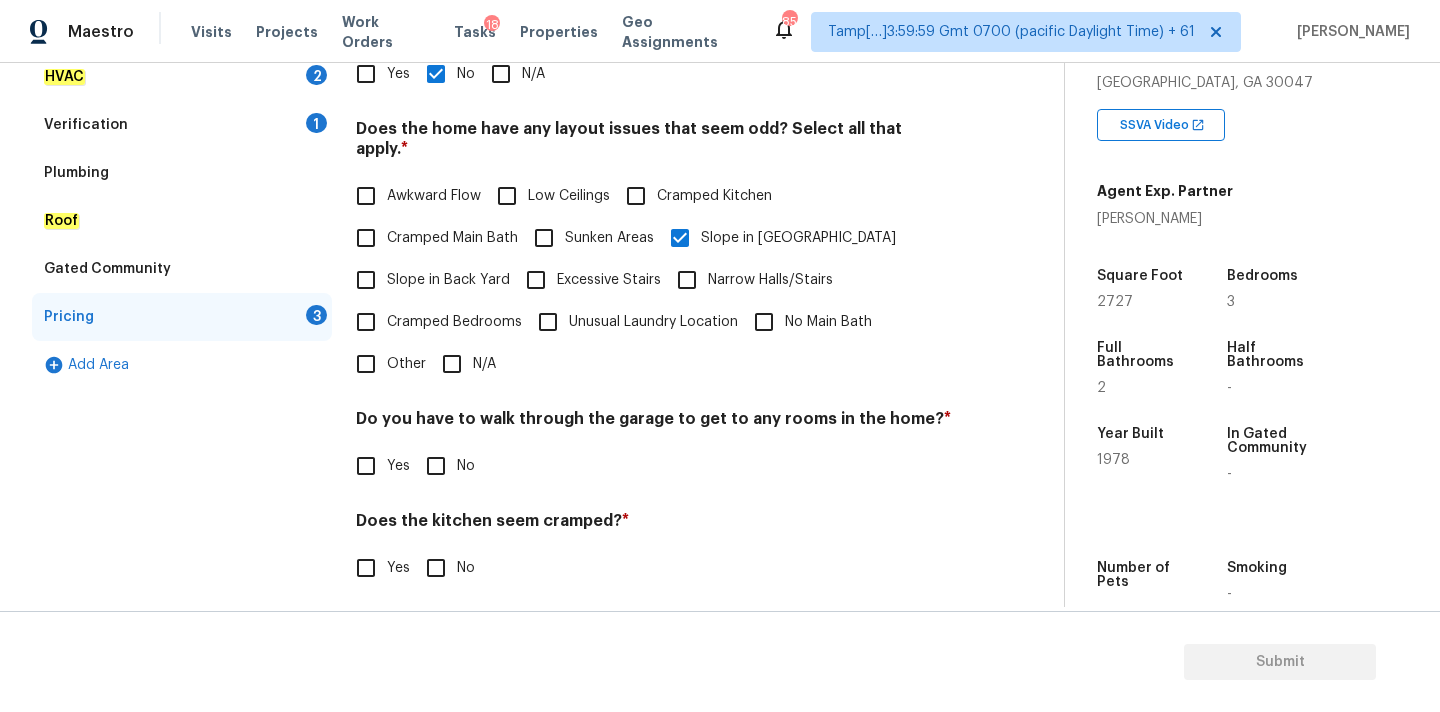 scroll, scrollTop: 488, scrollLeft: 0, axis: vertical 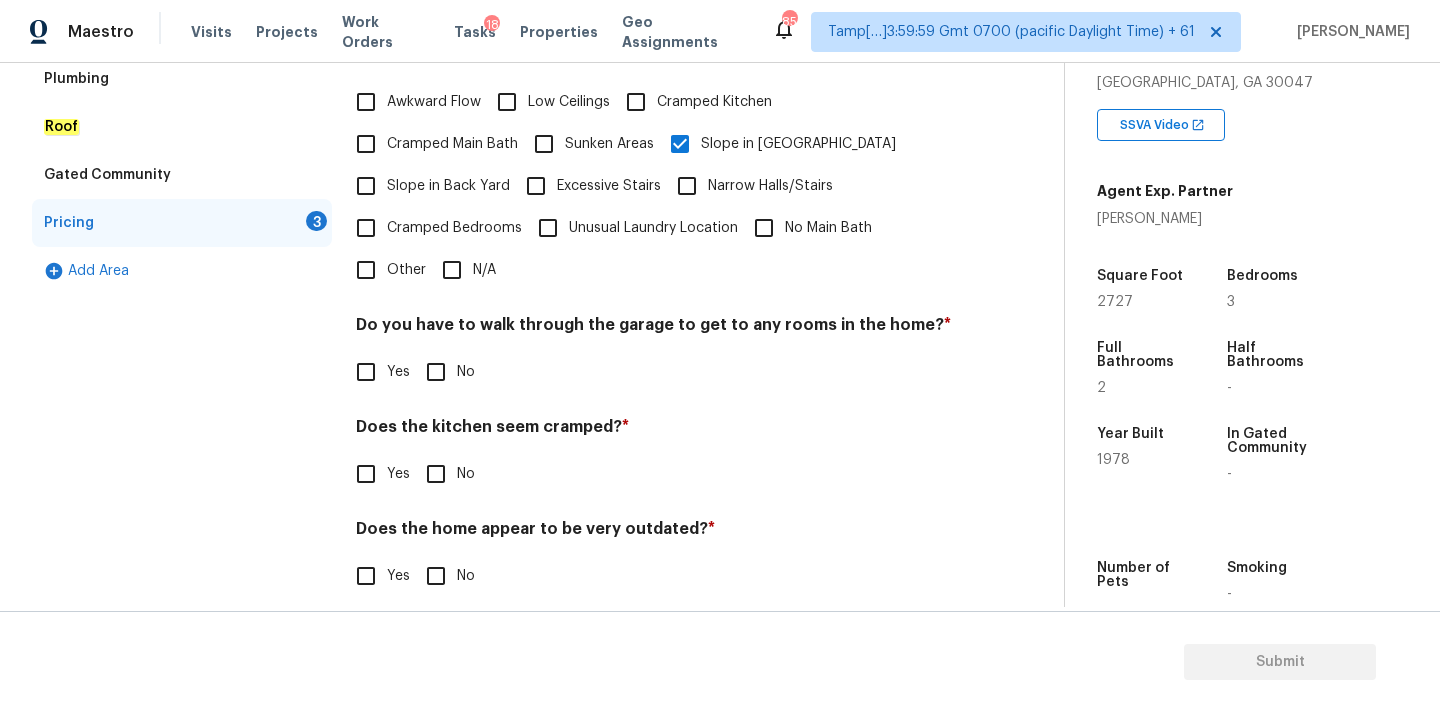 click on "N/A" at bounding box center [452, 270] 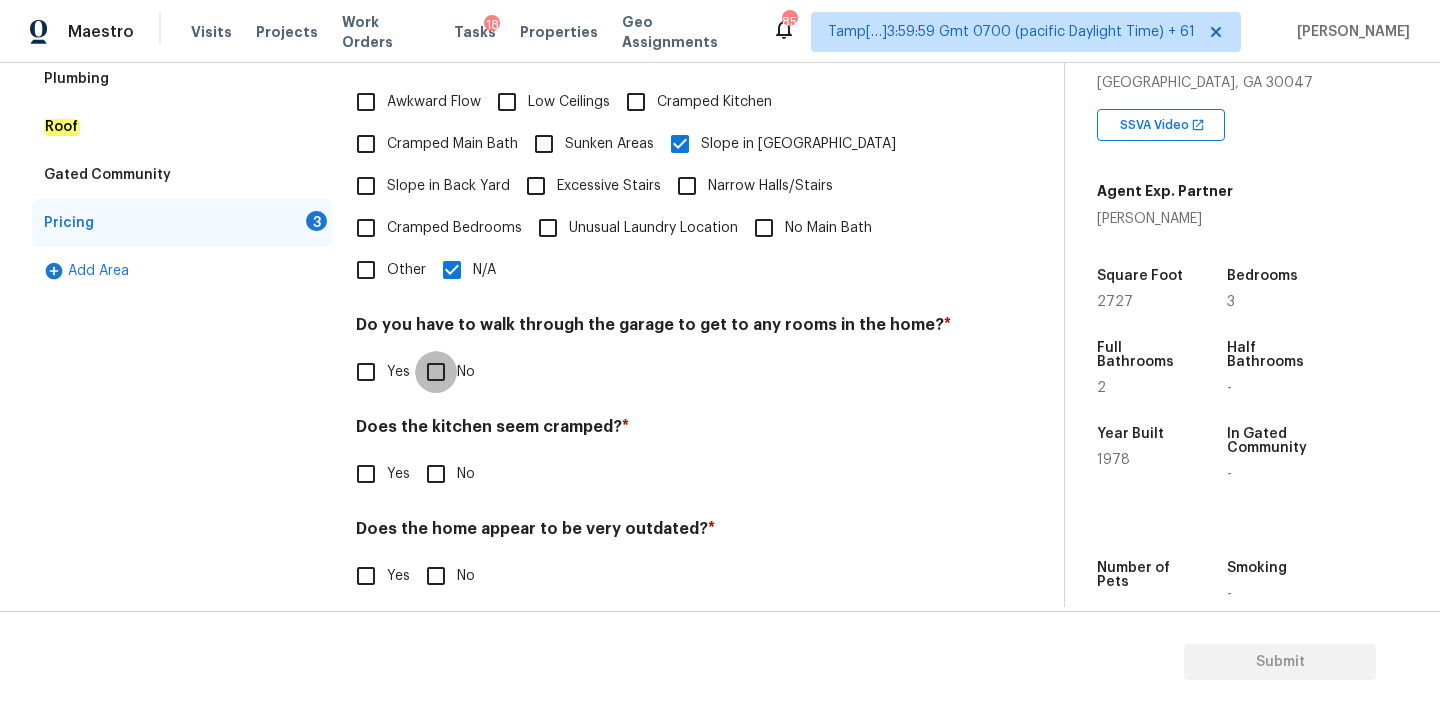 click on "No" at bounding box center [436, 372] 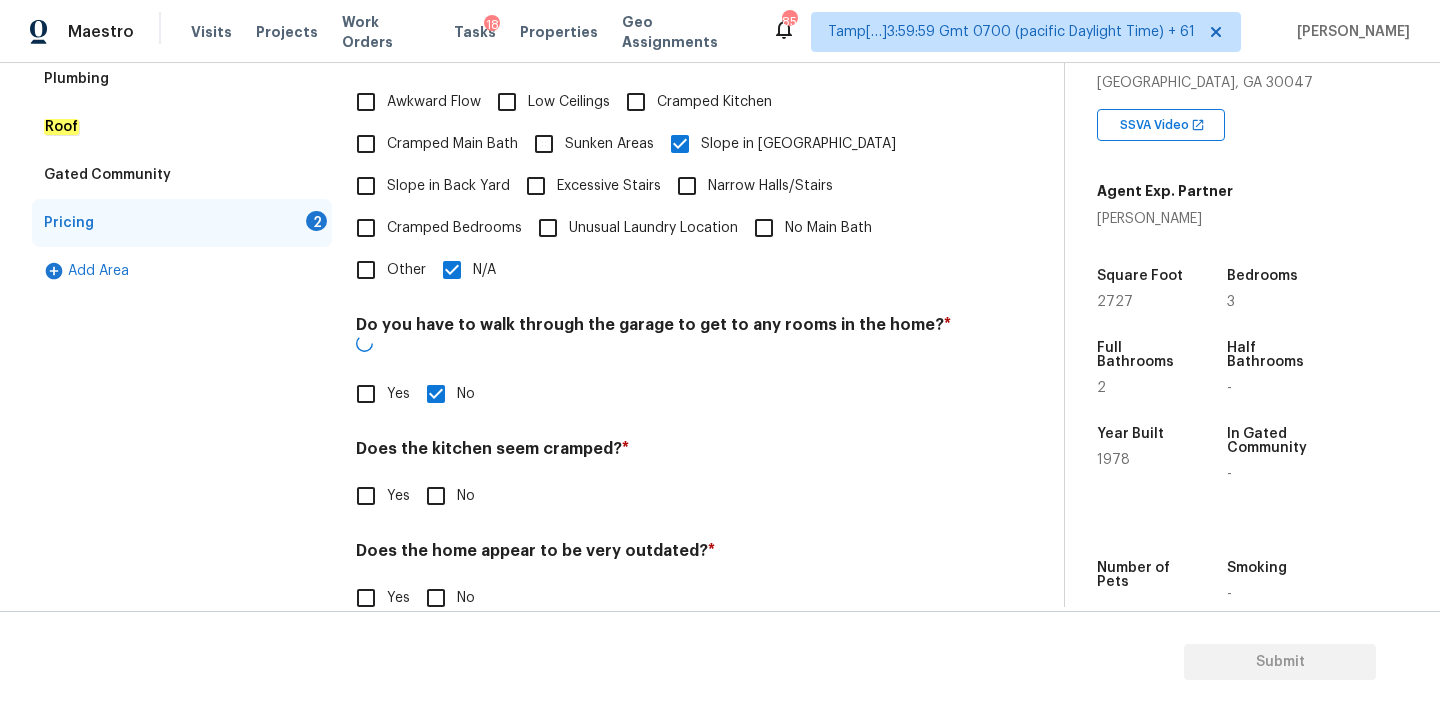 click on "No" at bounding box center (436, 496) 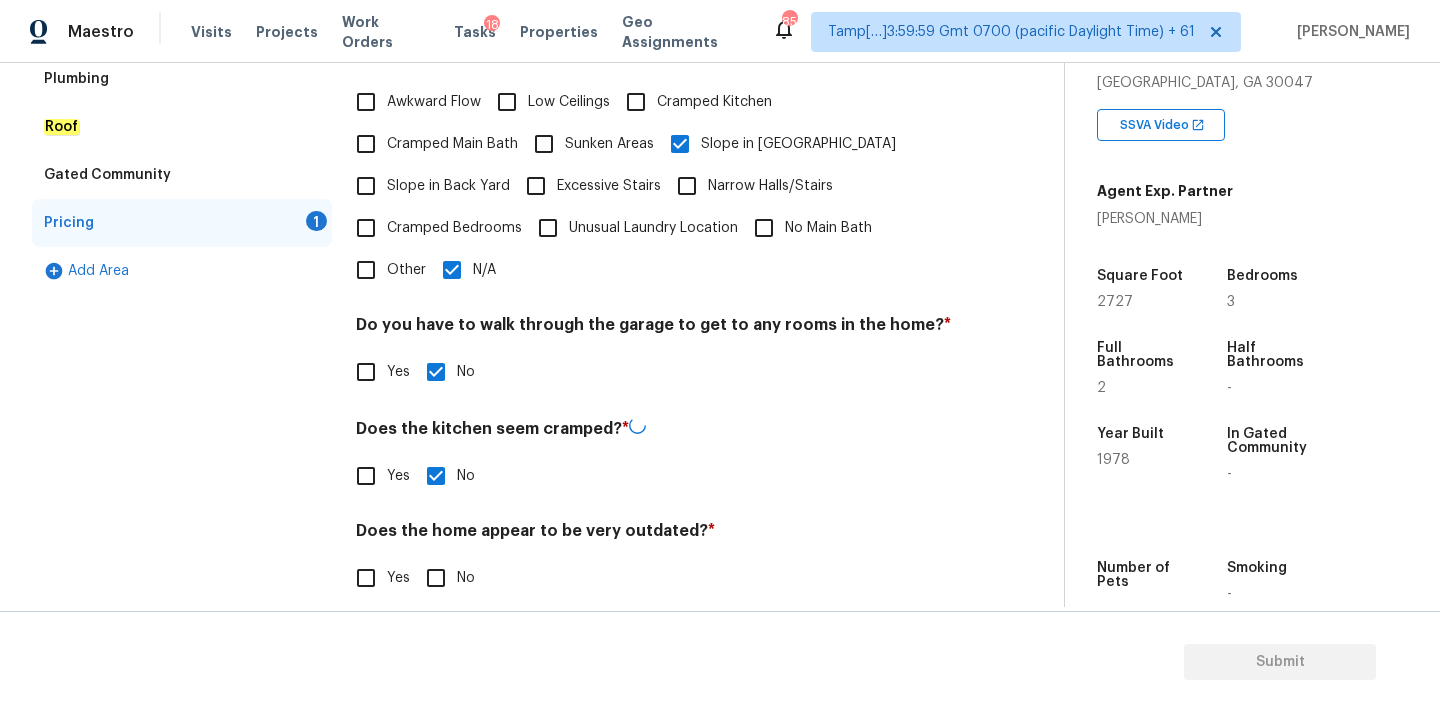 click on "No" at bounding box center (436, 578) 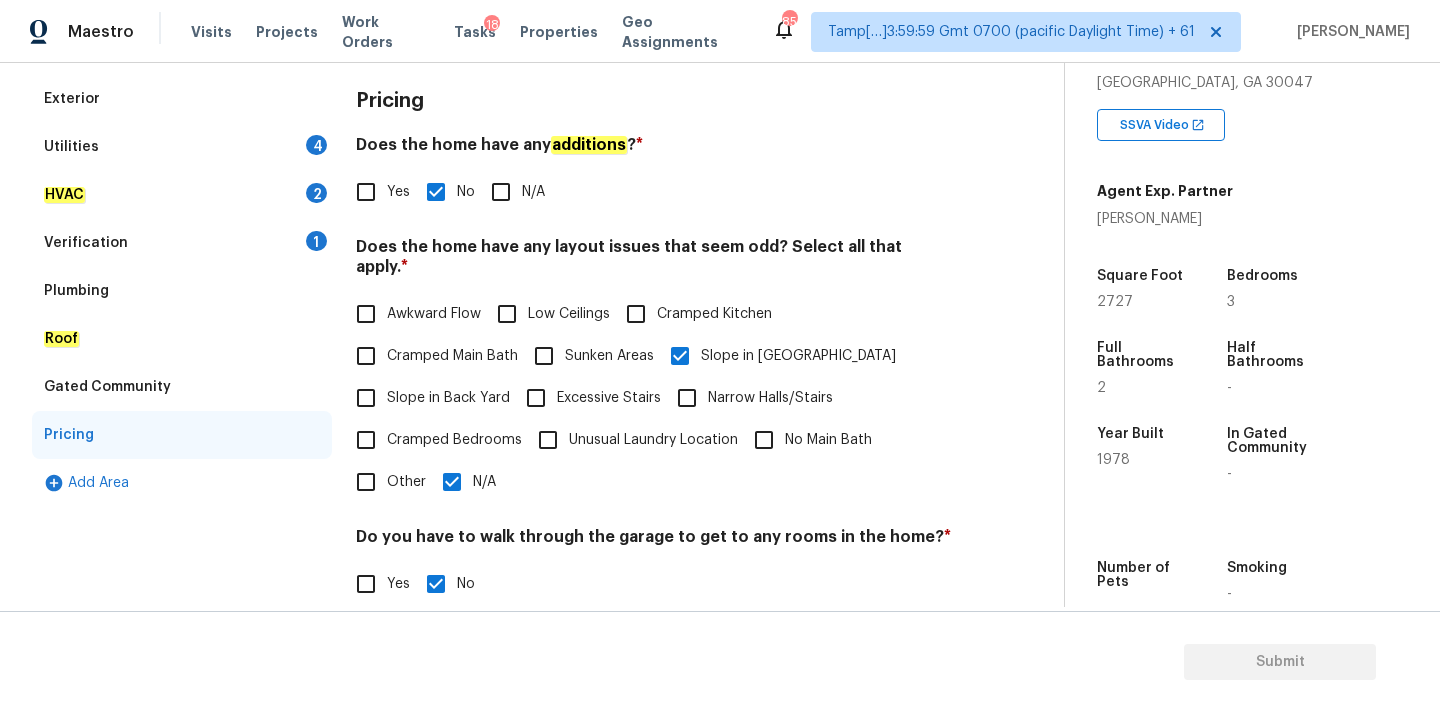 scroll, scrollTop: 245, scrollLeft: 0, axis: vertical 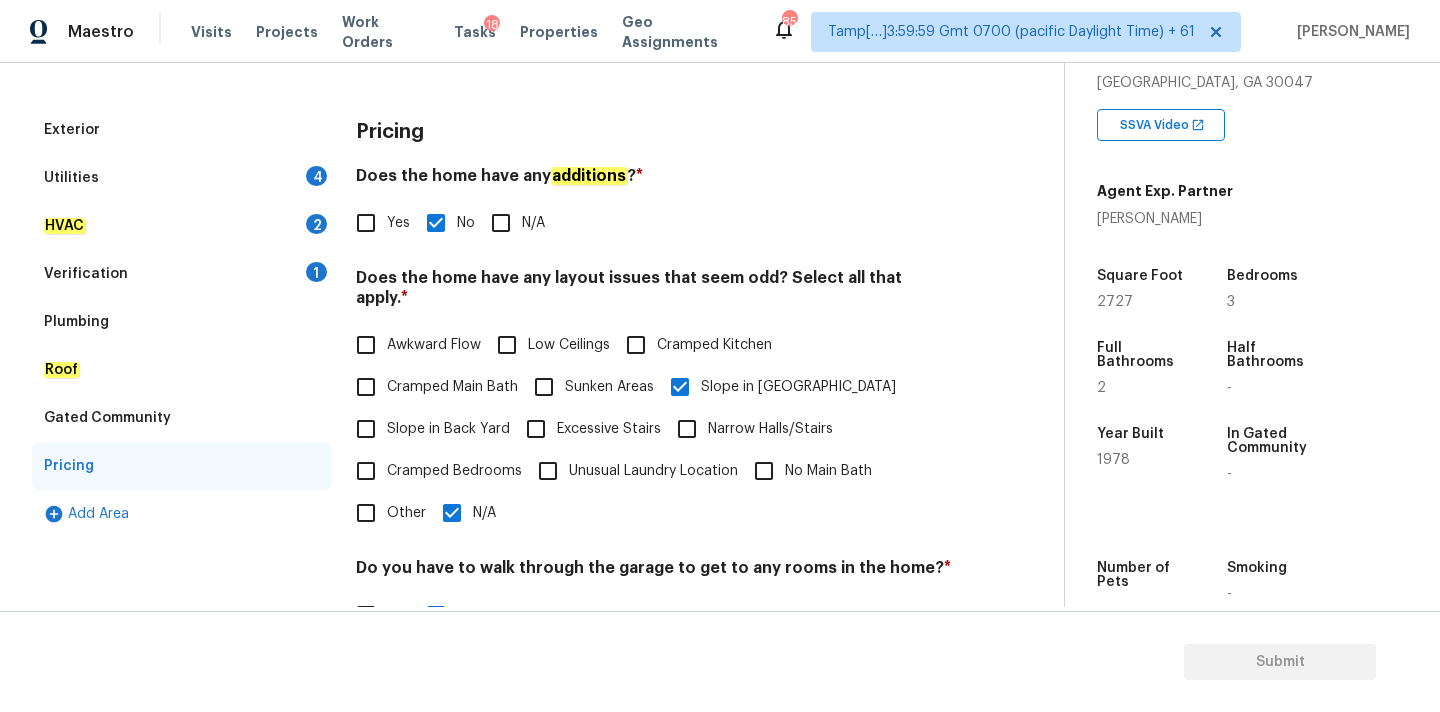 click on "Verification 1" at bounding box center (182, 274) 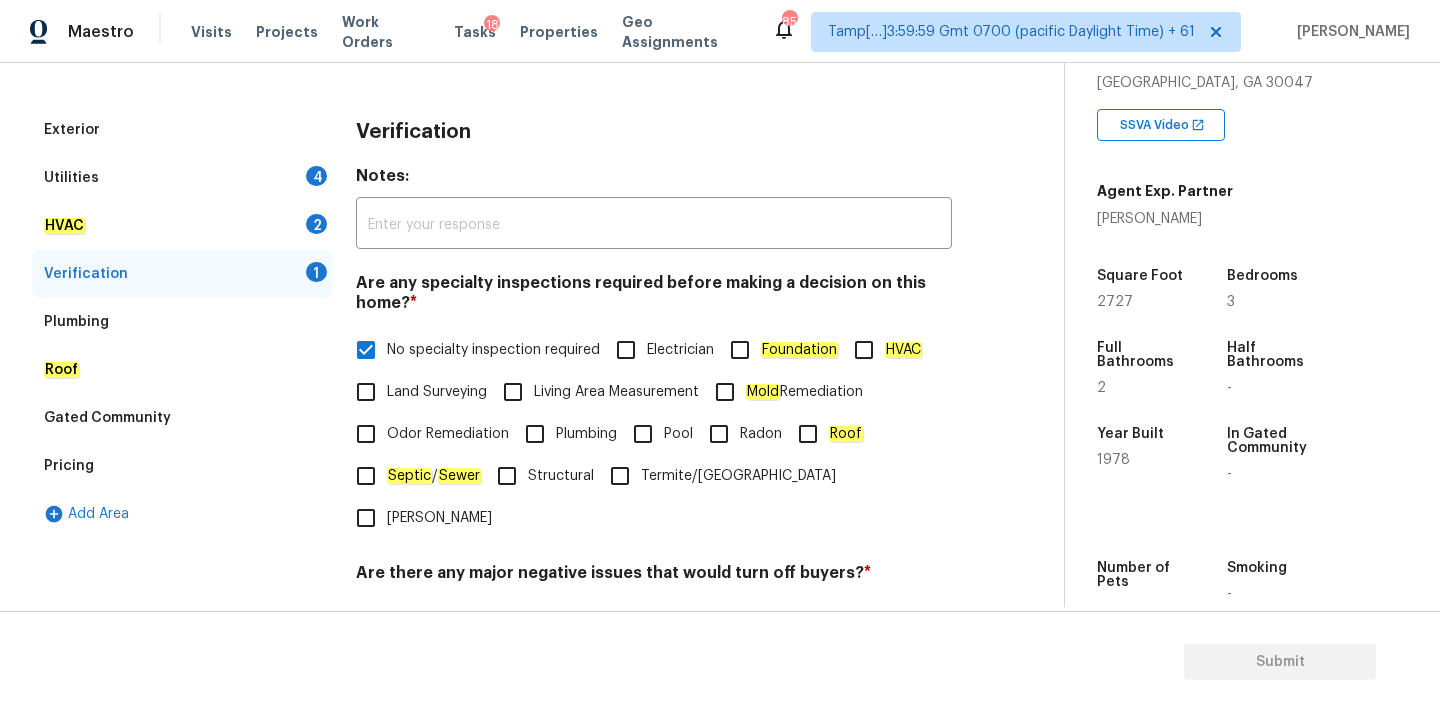 click on "HVAC 2" at bounding box center (182, 226) 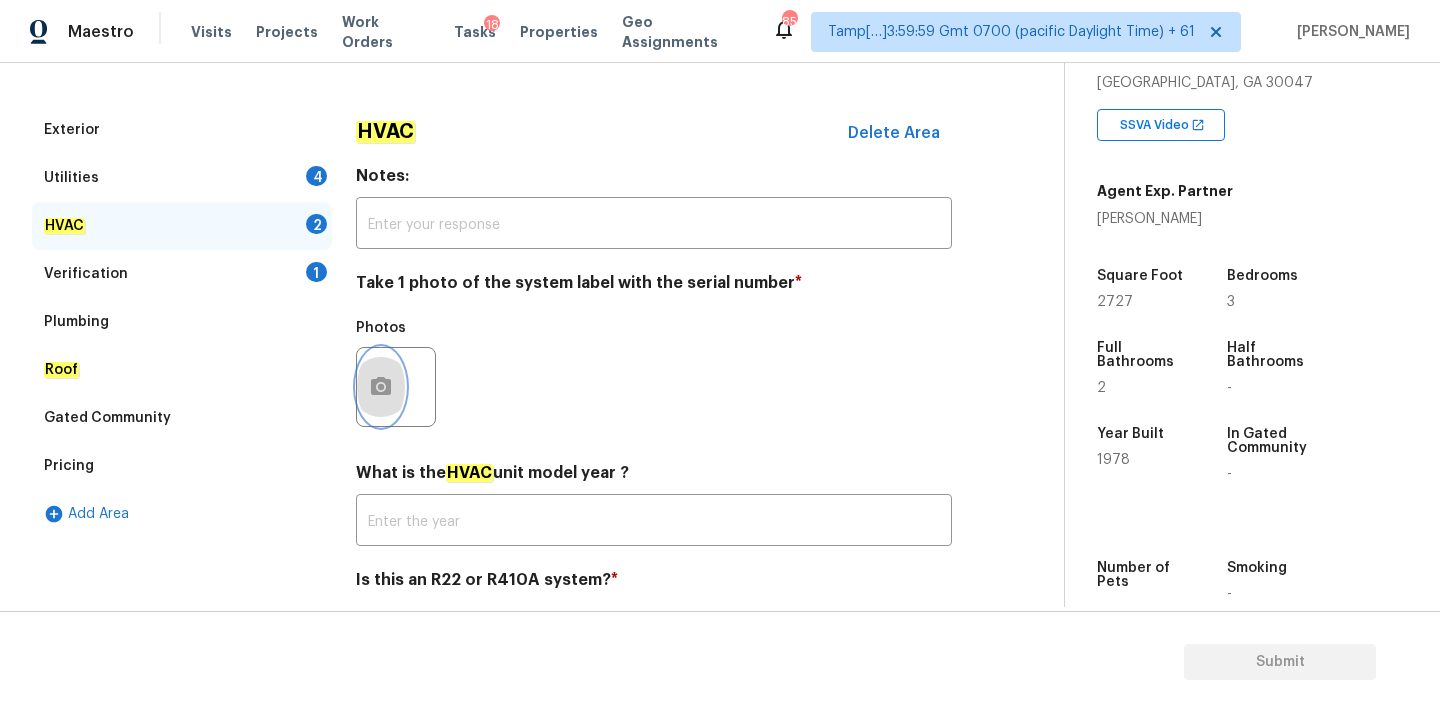 click 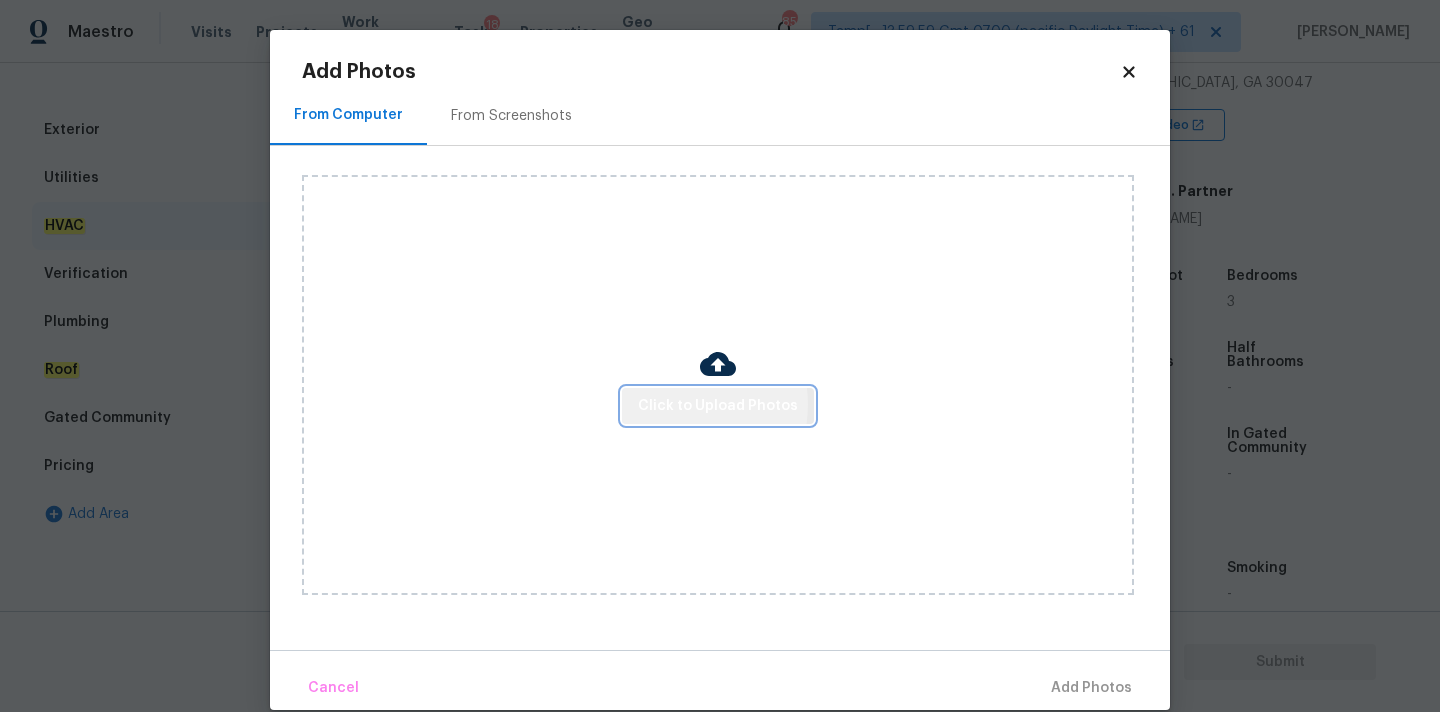 click on "Click to Upload Photos" at bounding box center (718, 406) 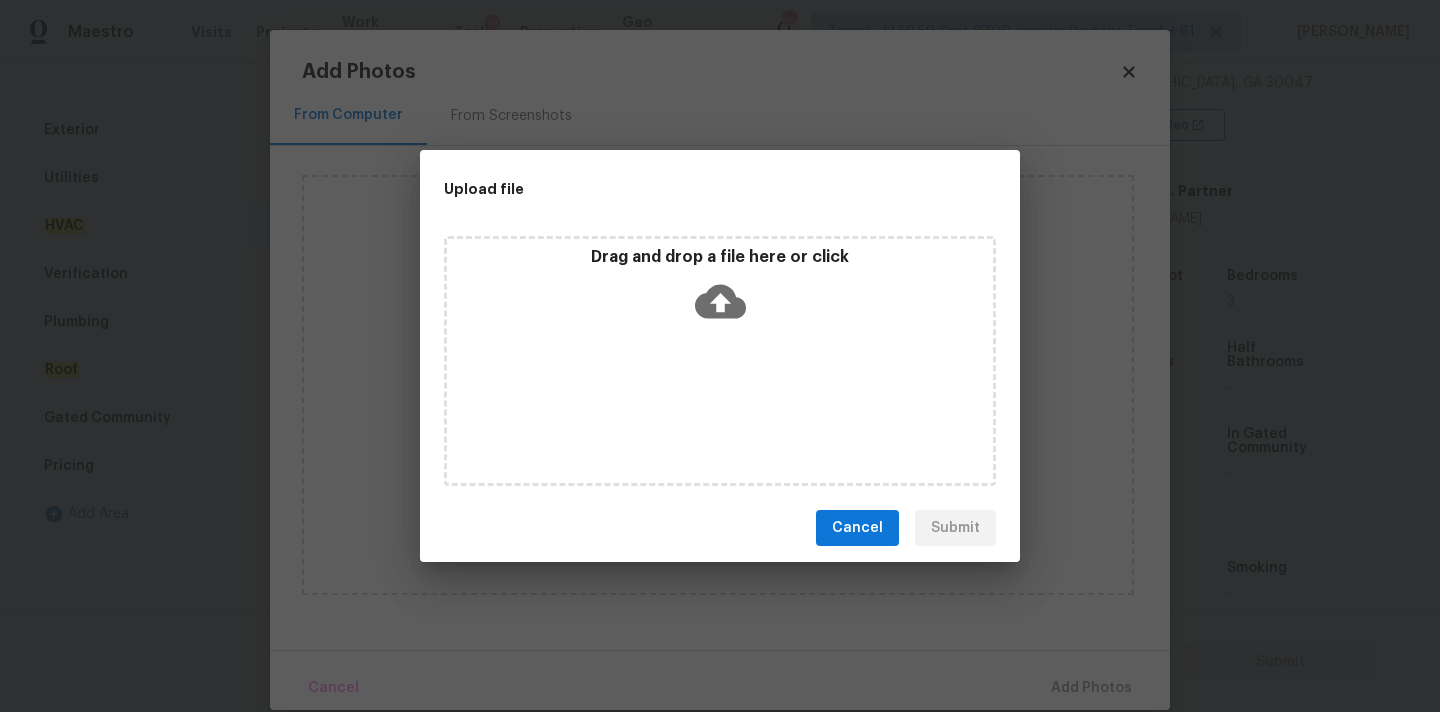 click 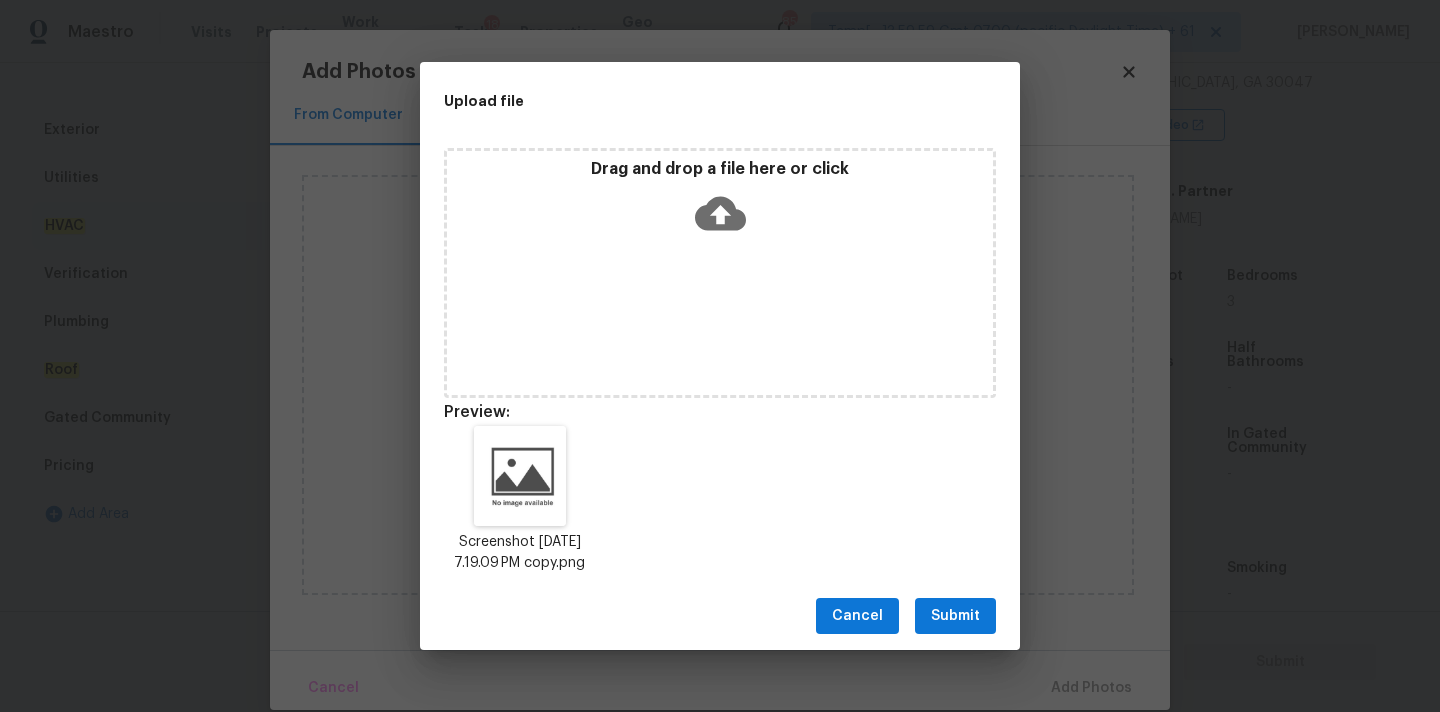 click on "Submit" at bounding box center (955, 616) 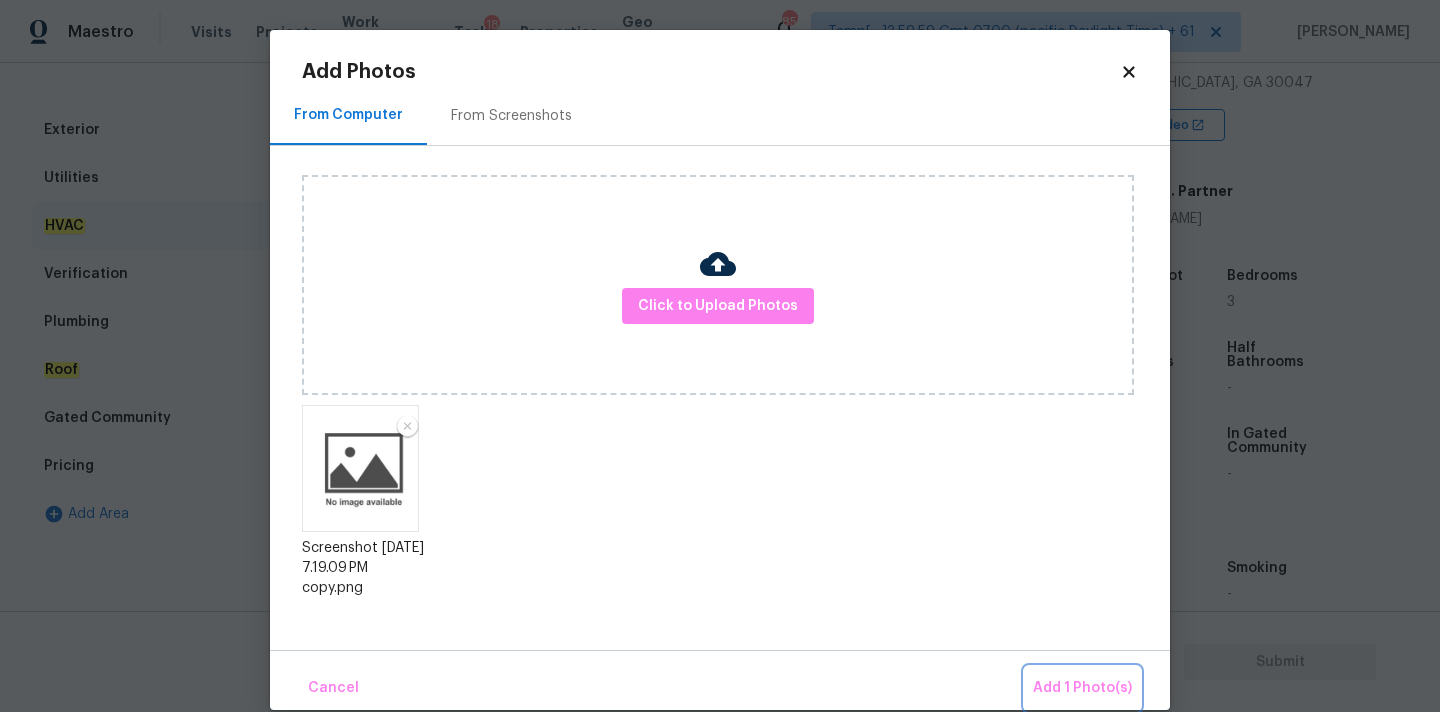 click on "Add 1 Photo(s)" at bounding box center [1082, 688] 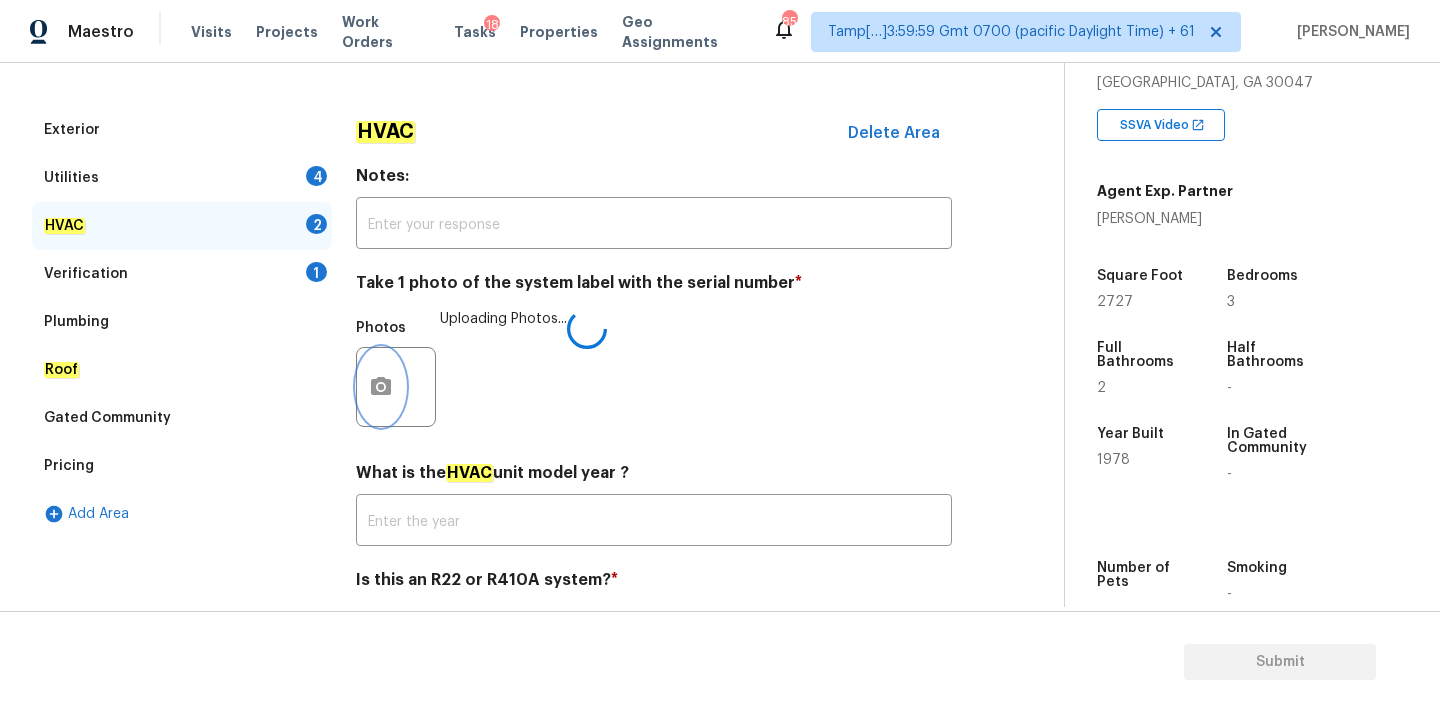 scroll, scrollTop: 317, scrollLeft: 0, axis: vertical 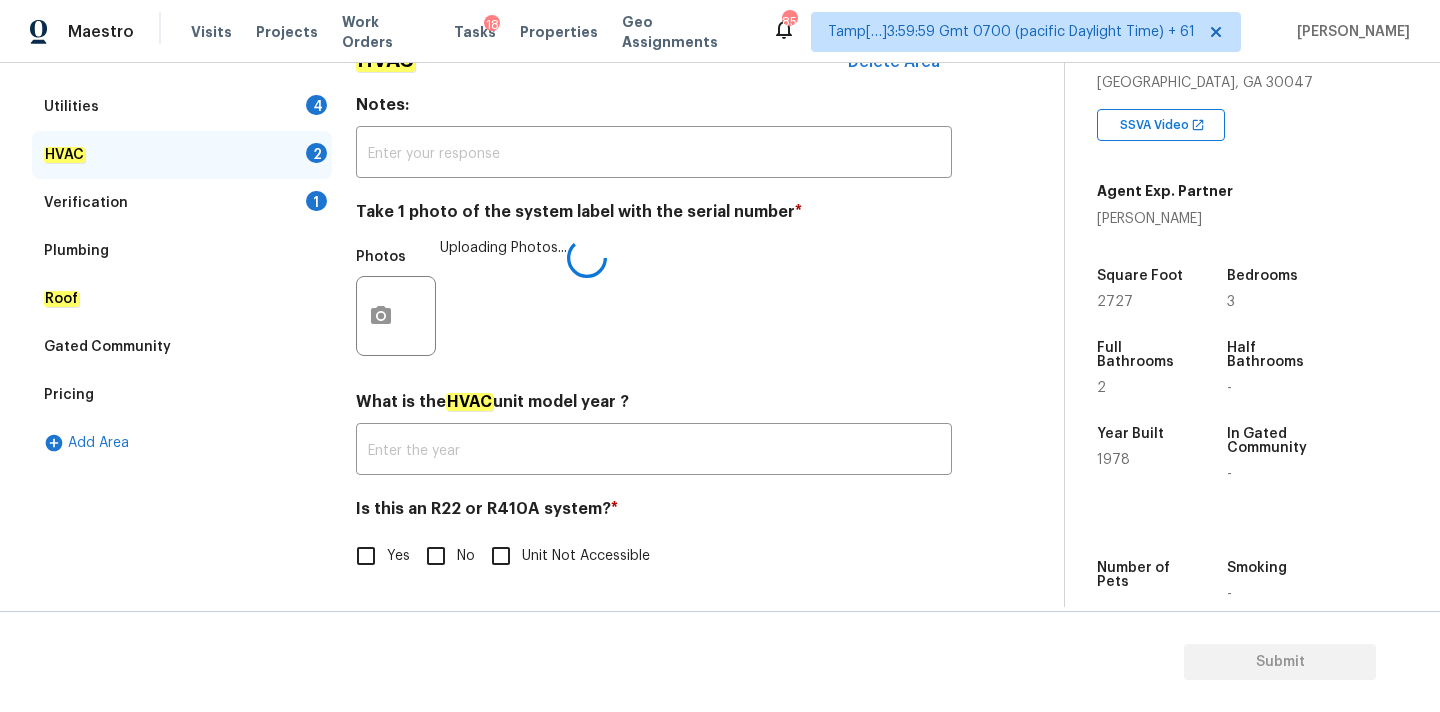 click on "No" at bounding box center (436, 556) 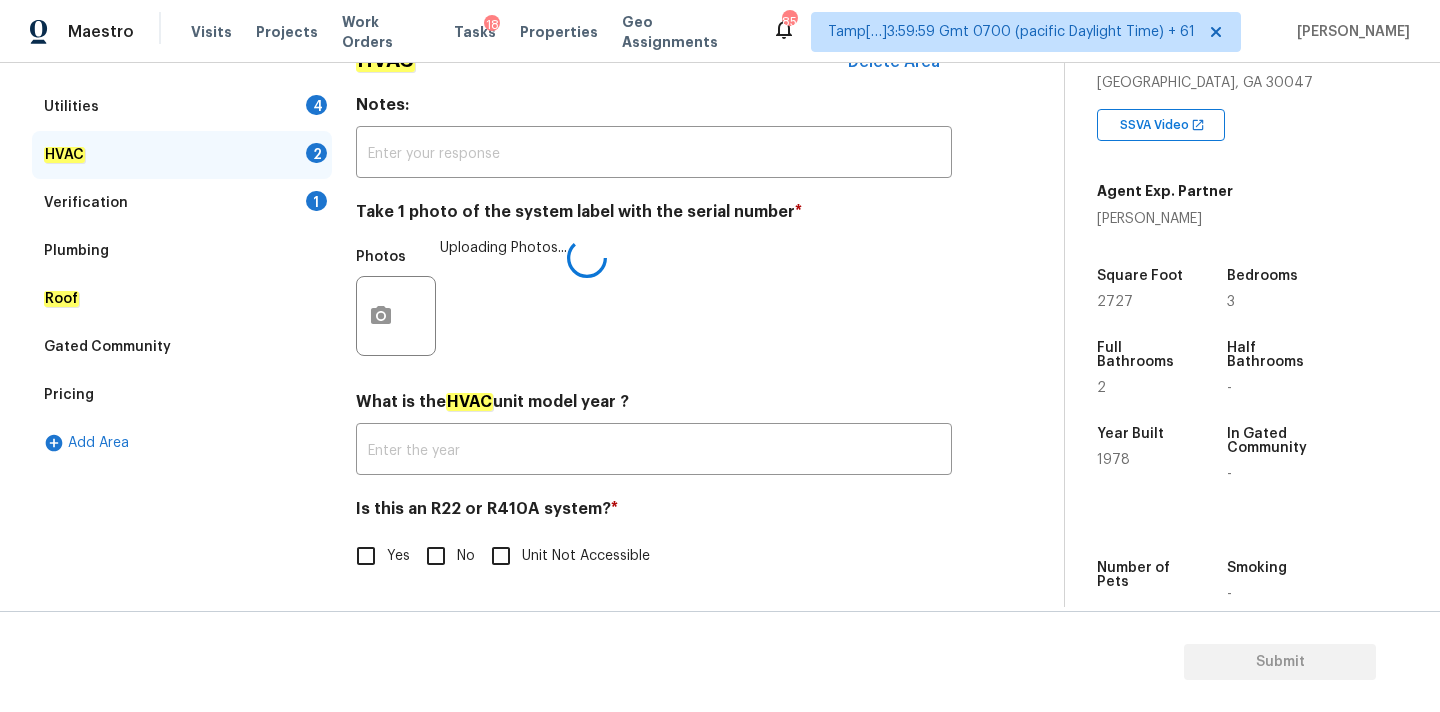 checkbox on "true" 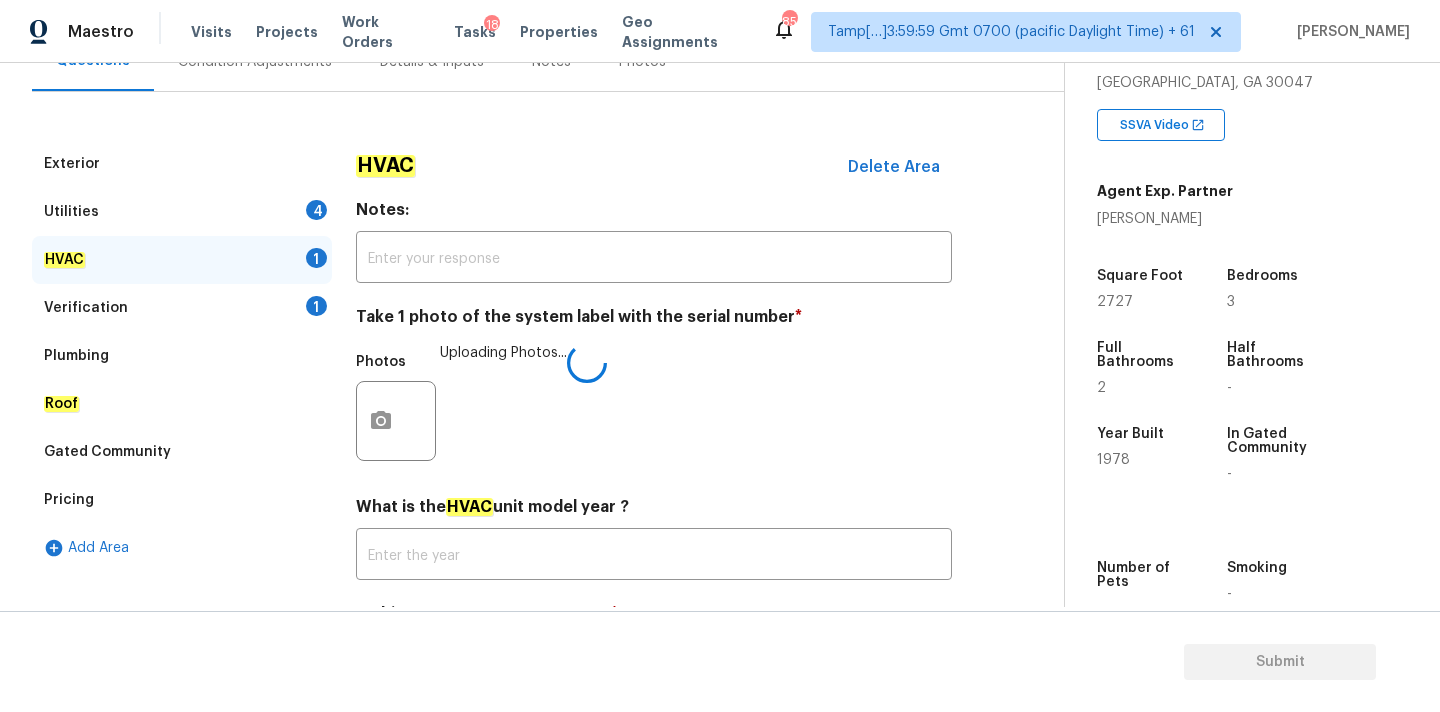 scroll, scrollTop: 210, scrollLeft: 0, axis: vertical 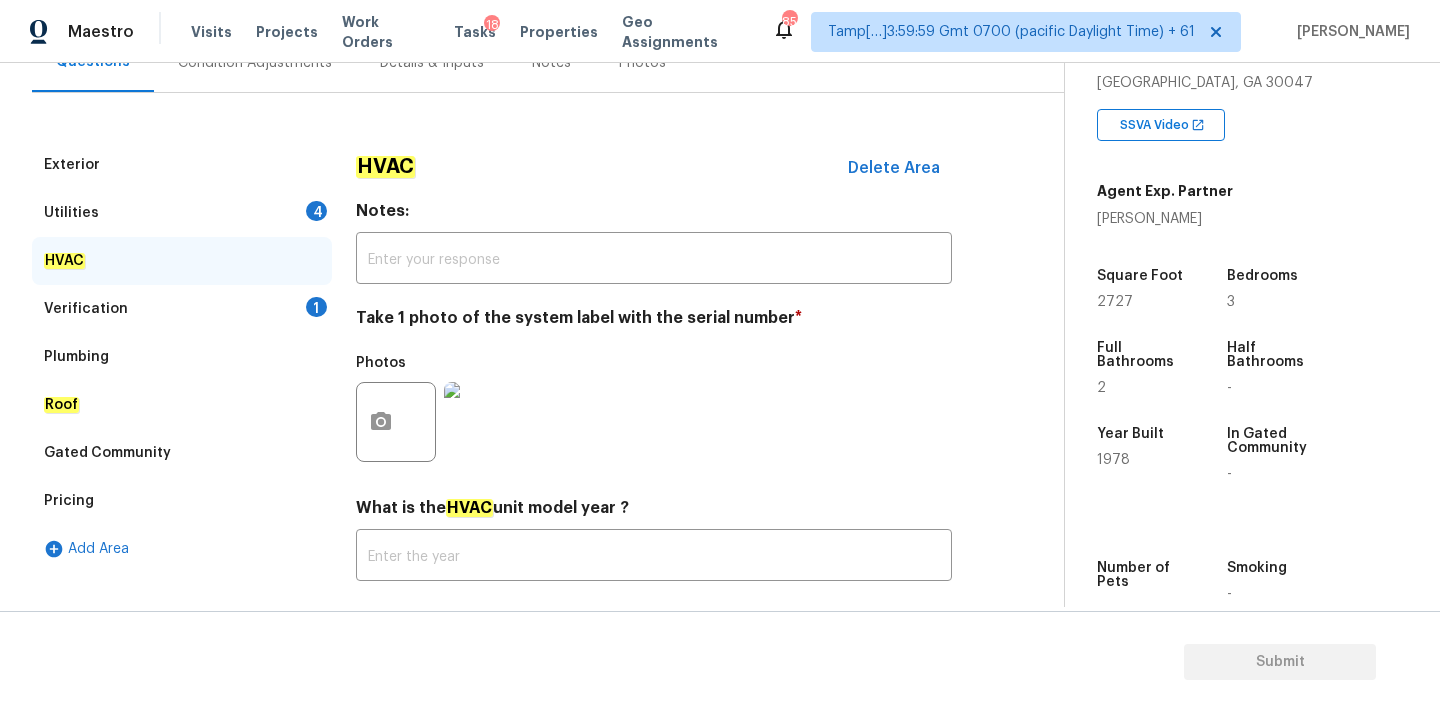 click on "Utilities 4" at bounding box center (182, 213) 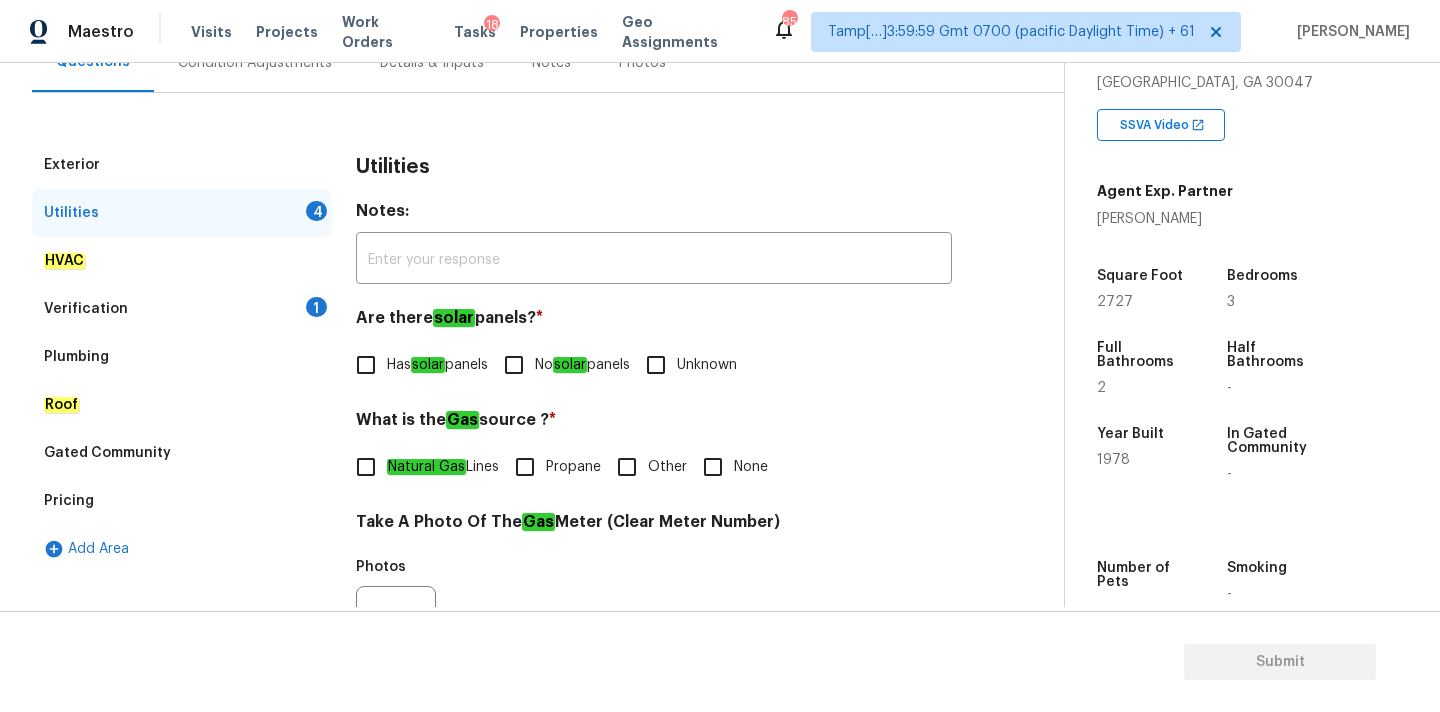 click on "No  solar  panels" at bounding box center (582, 365) 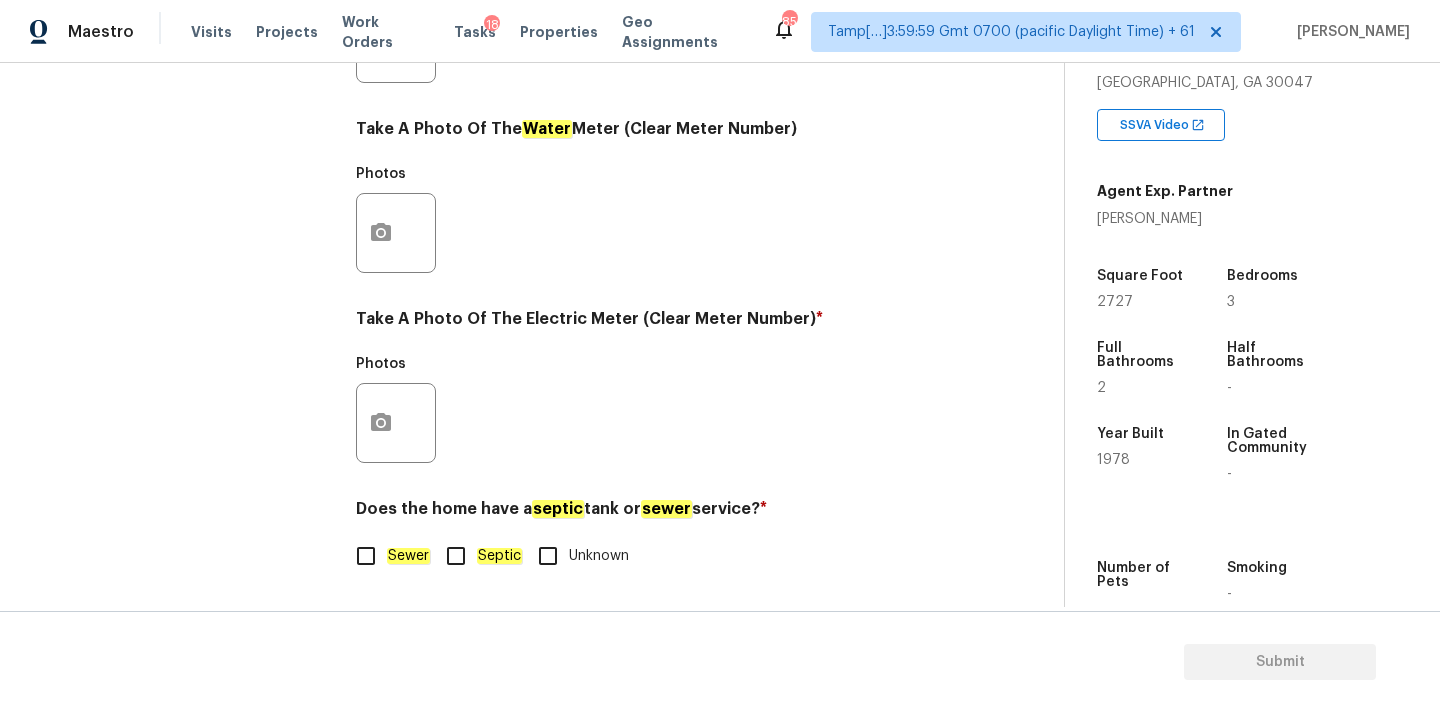 scroll, scrollTop: 793, scrollLeft: 0, axis: vertical 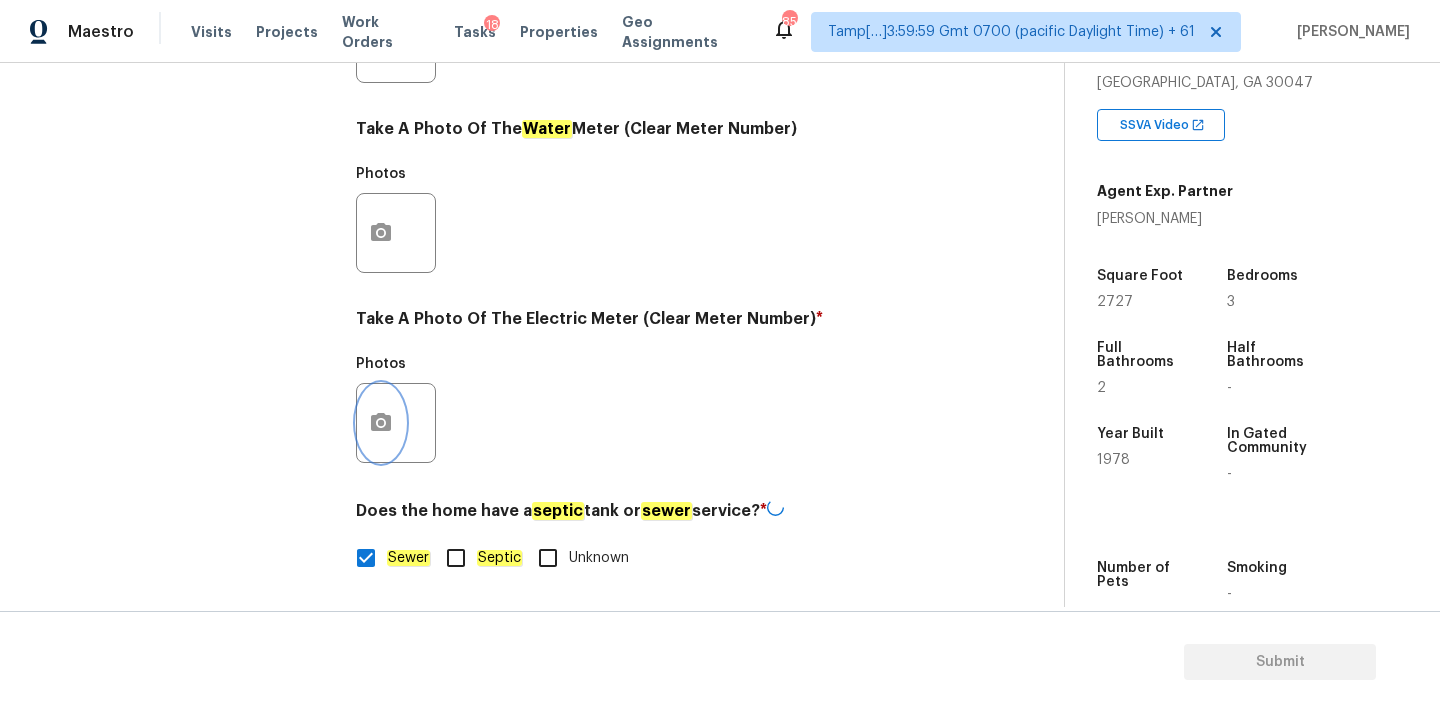 click 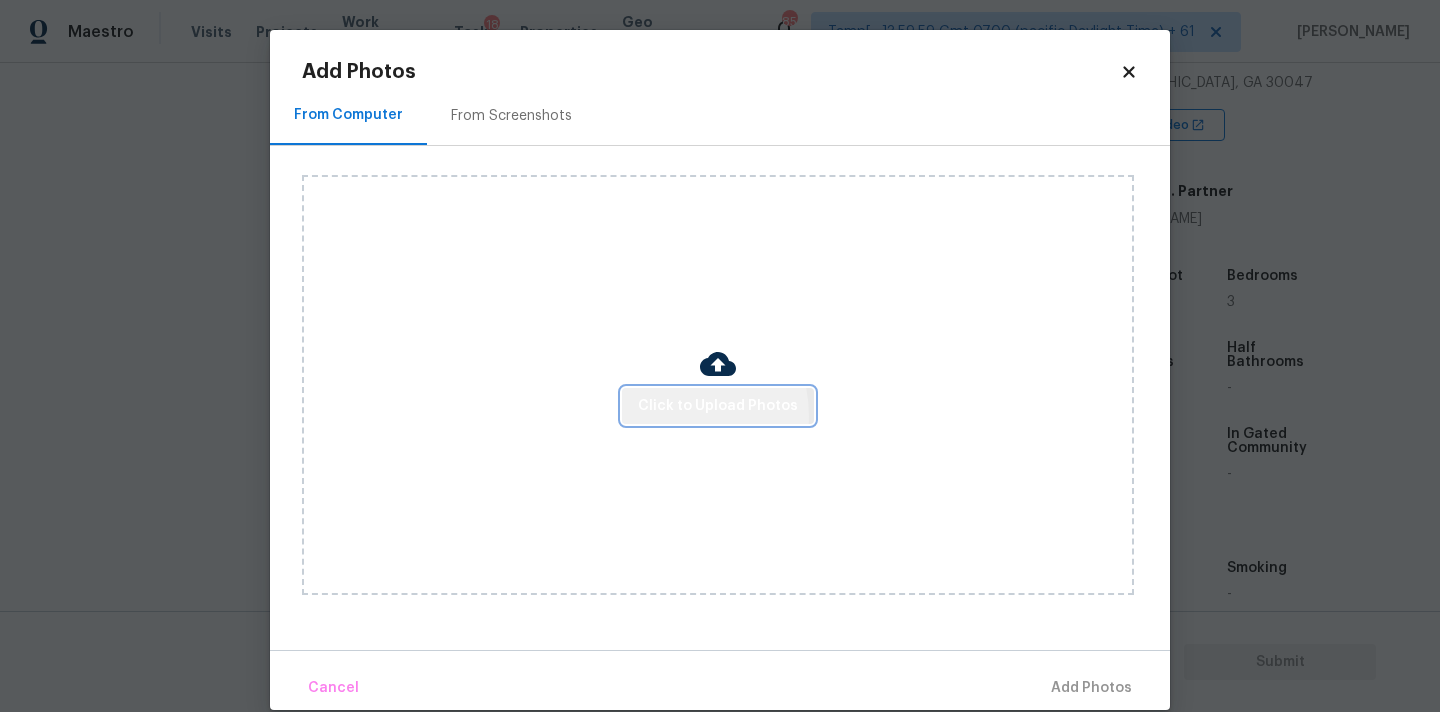 click on "Click to Upload Photos" at bounding box center (718, 406) 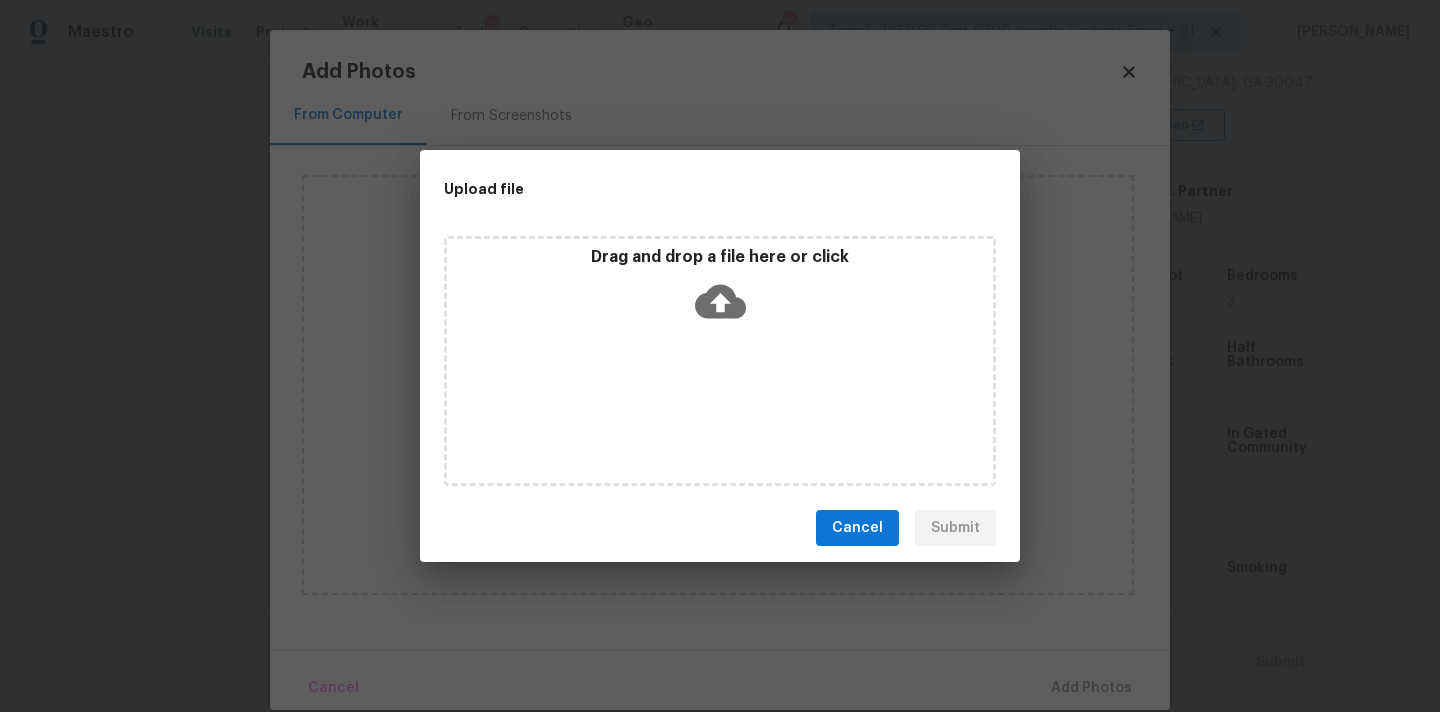 click 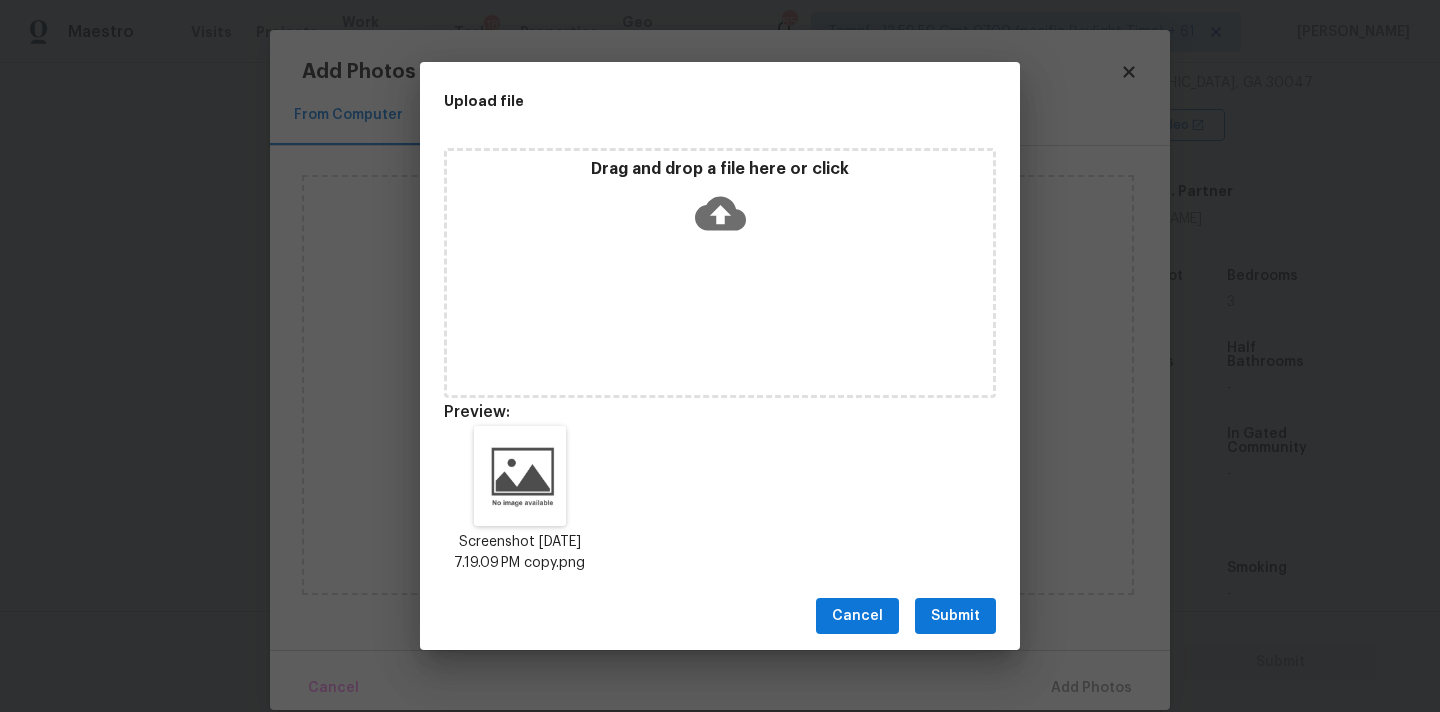 click on "Submit" at bounding box center [955, 616] 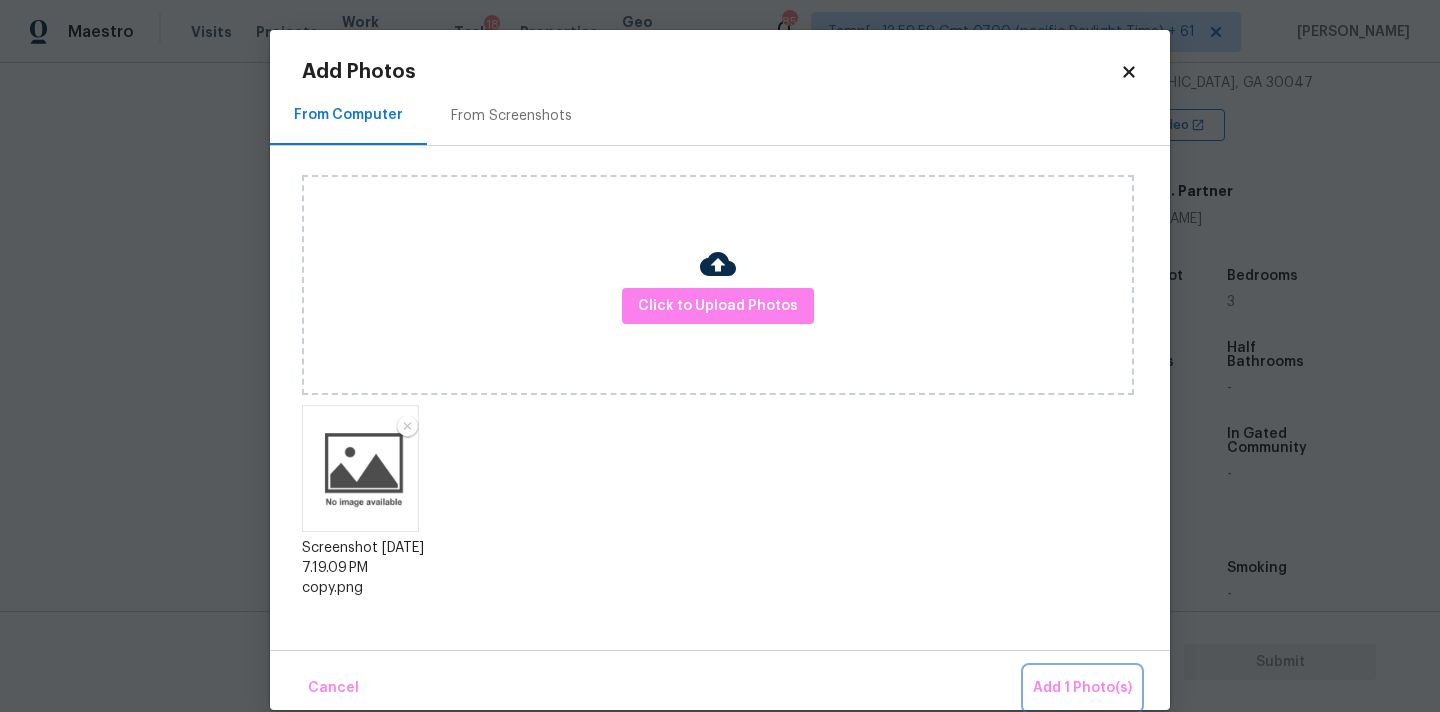 click on "Add 1 Photo(s)" at bounding box center [1082, 688] 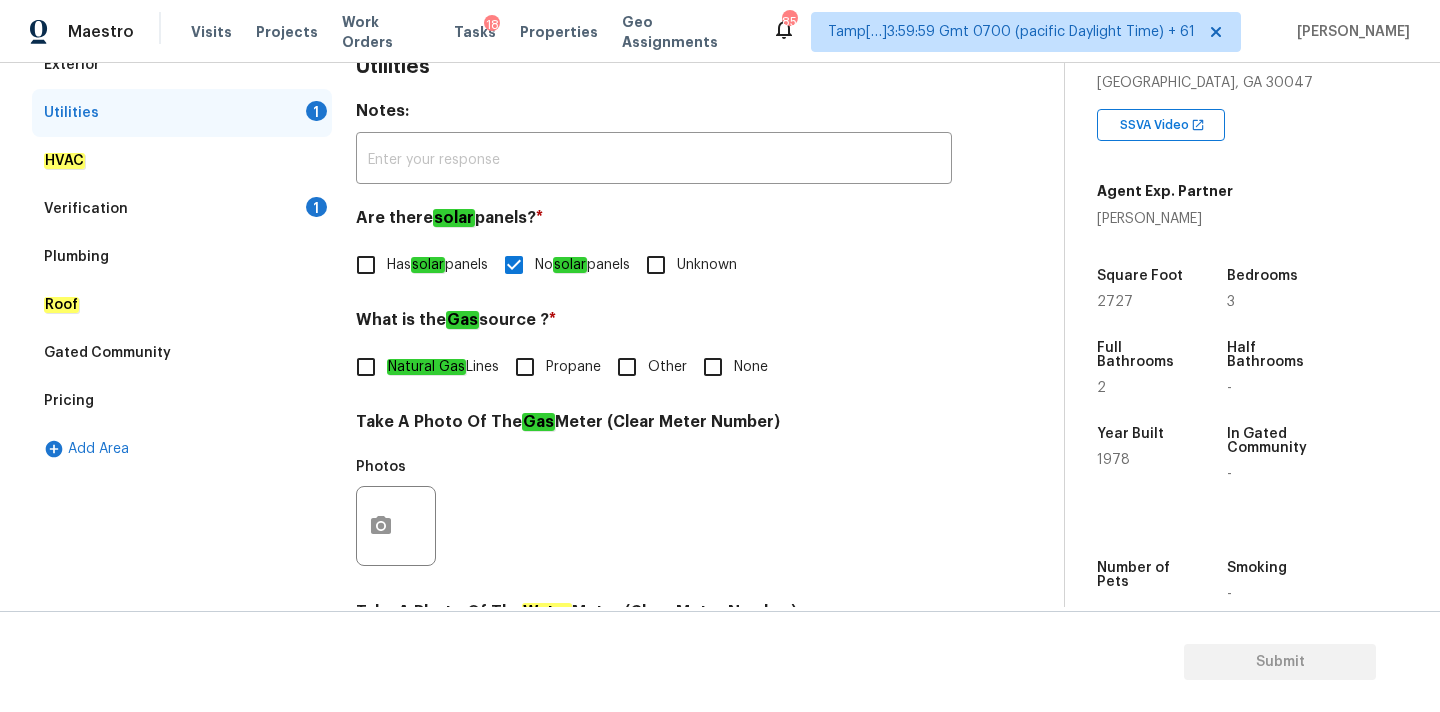 scroll, scrollTop: 184, scrollLeft: 0, axis: vertical 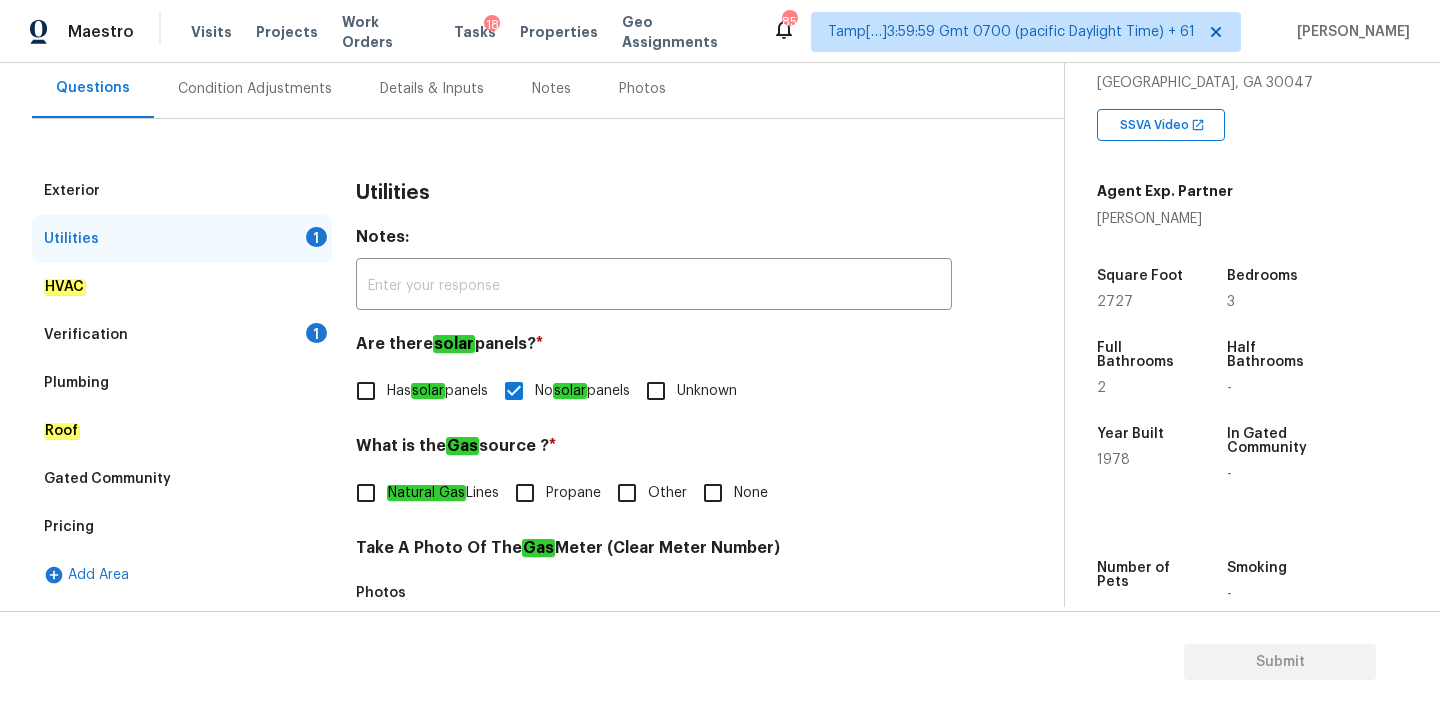 click on "Verification 1" at bounding box center [182, 335] 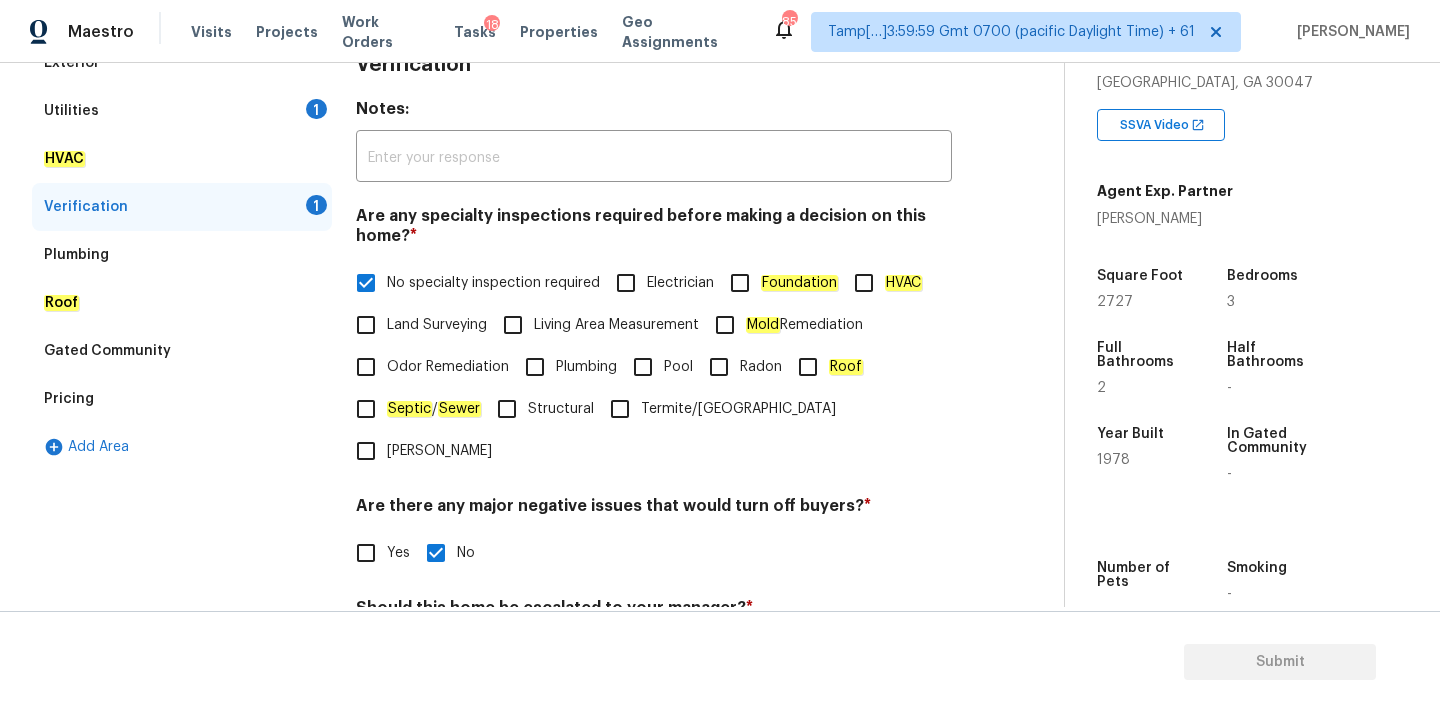 scroll, scrollTop: 70, scrollLeft: 0, axis: vertical 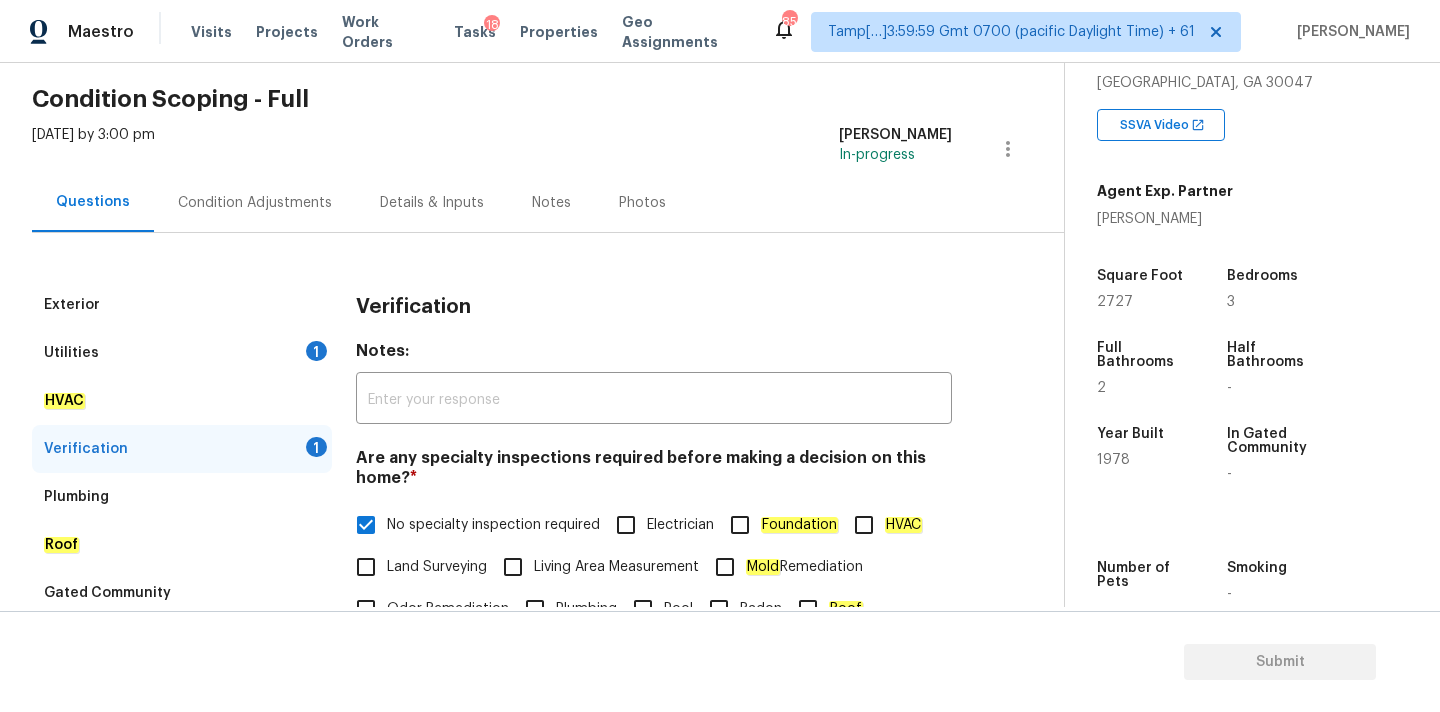click on "Condition Adjustments" at bounding box center [255, 202] 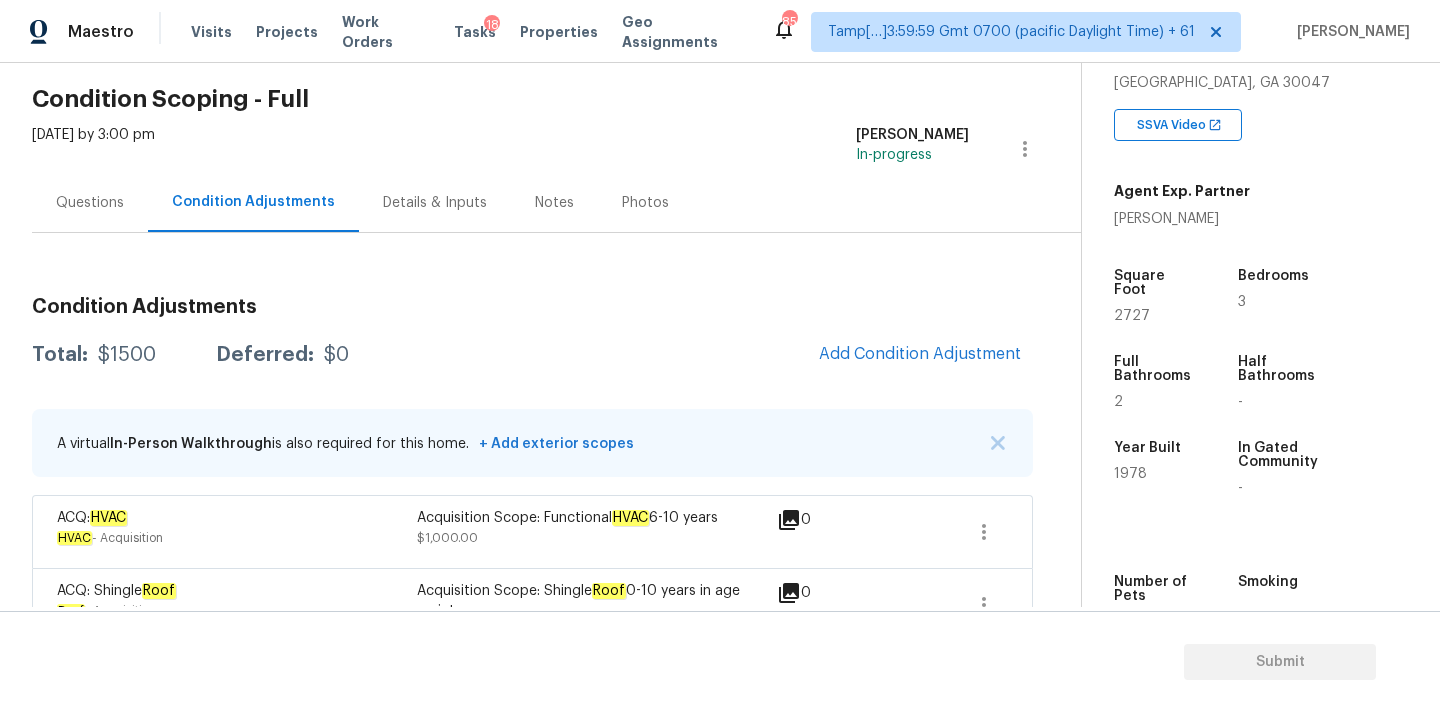scroll, scrollTop: 123, scrollLeft: 0, axis: vertical 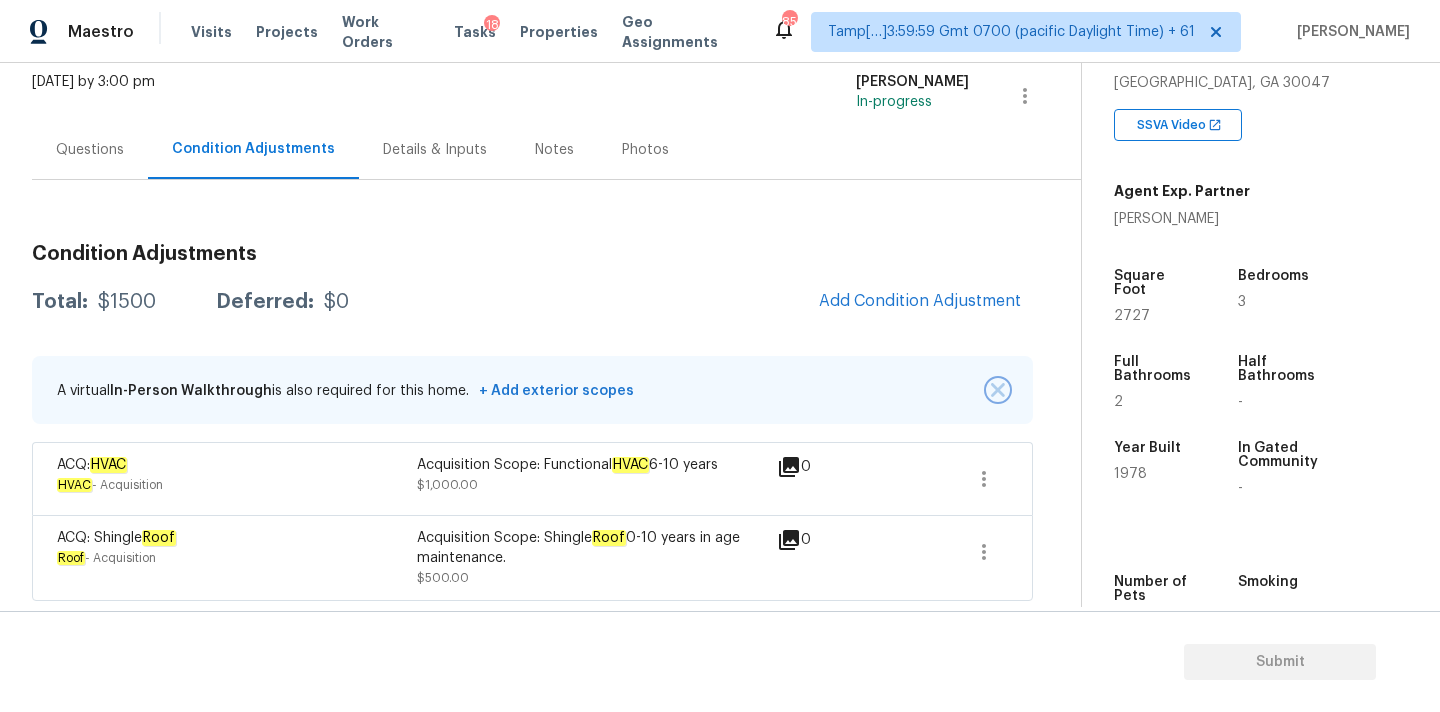 click at bounding box center [998, 390] 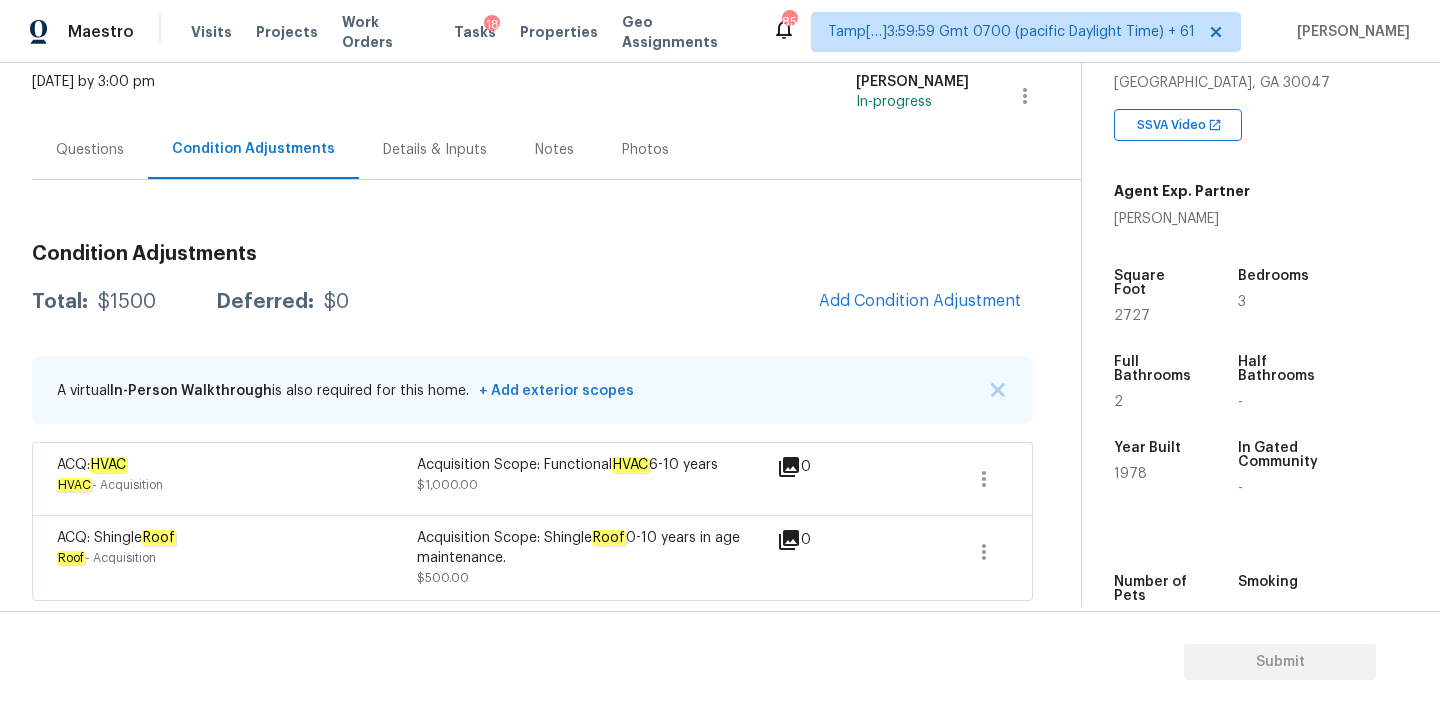scroll, scrollTop: 5, scrollLeft: 0, axis: vertical 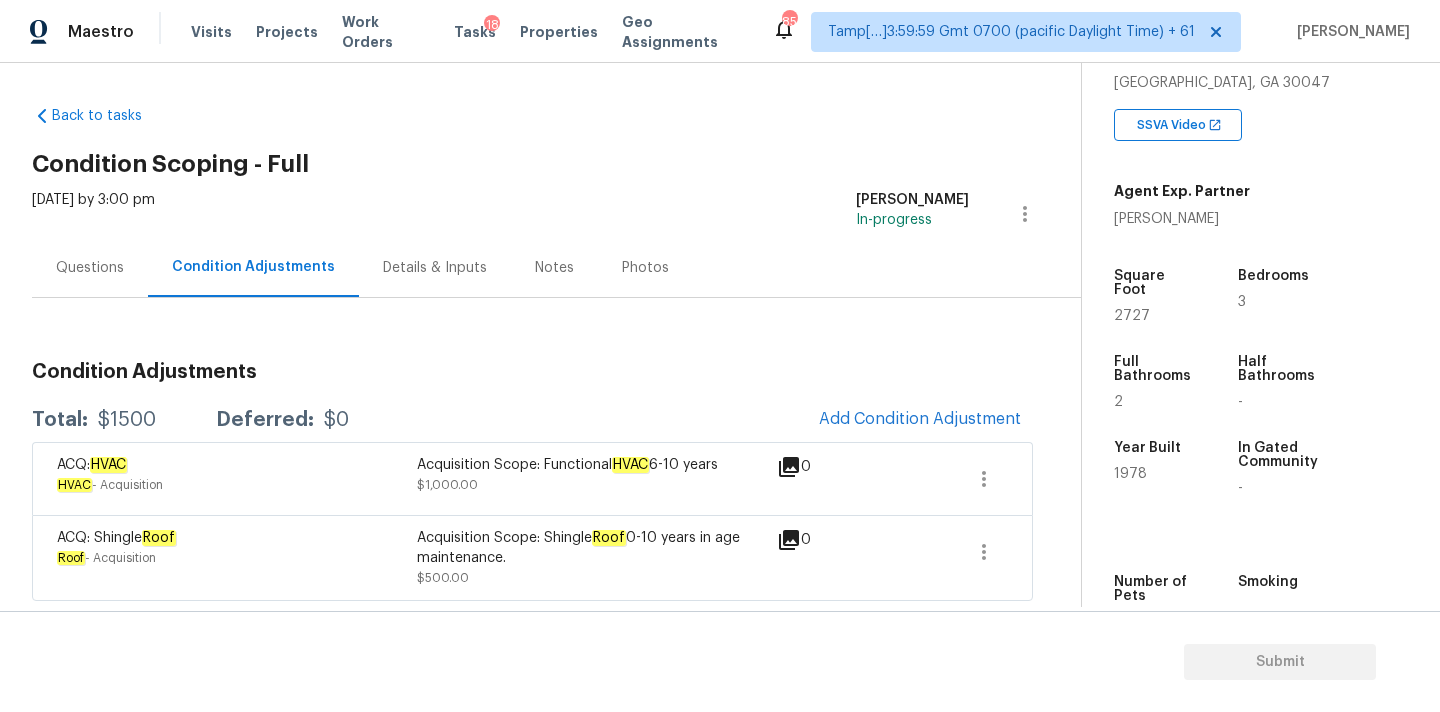 click on "Mon, Jul 14 2025 by 3:00 pm   Pavithran Omsekar In-progress" at bounding box center [556, 214] 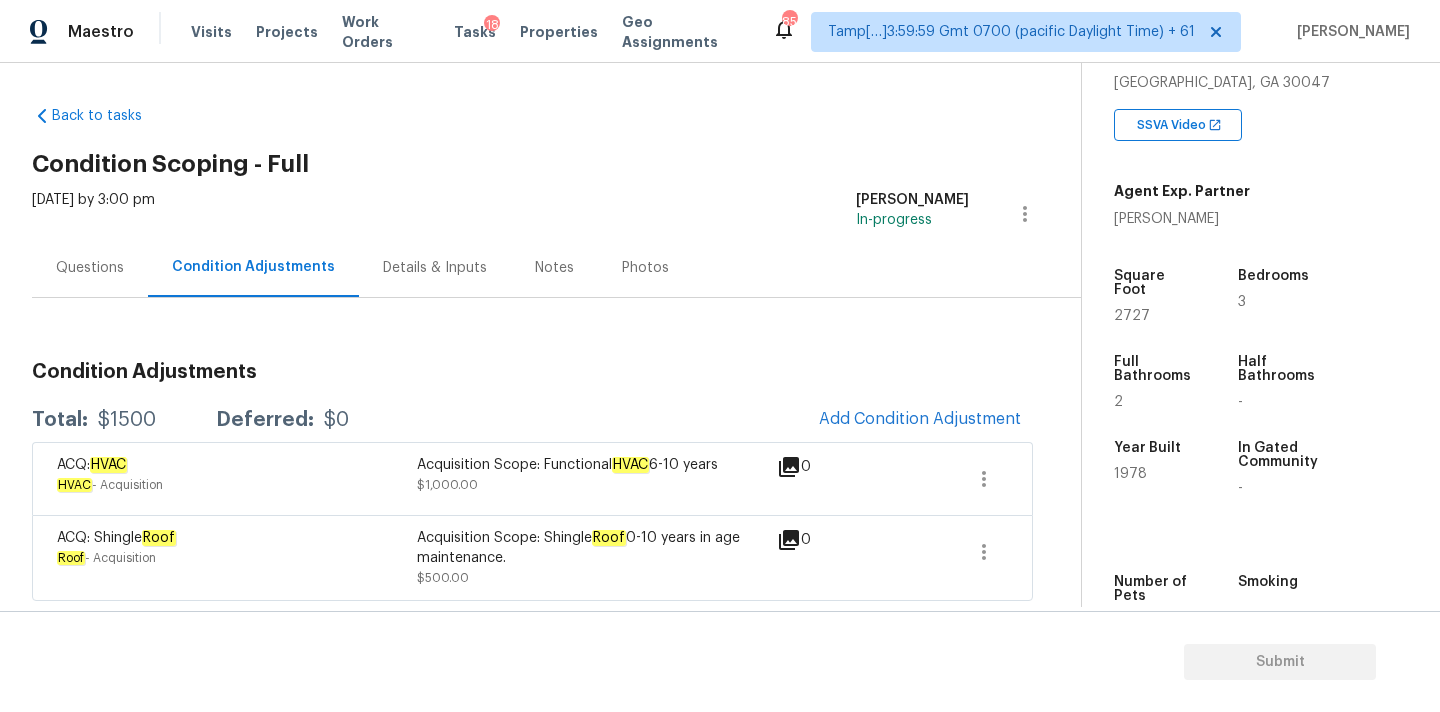 click on "Condition Scoping - Full" at bounding box center (556, 164) 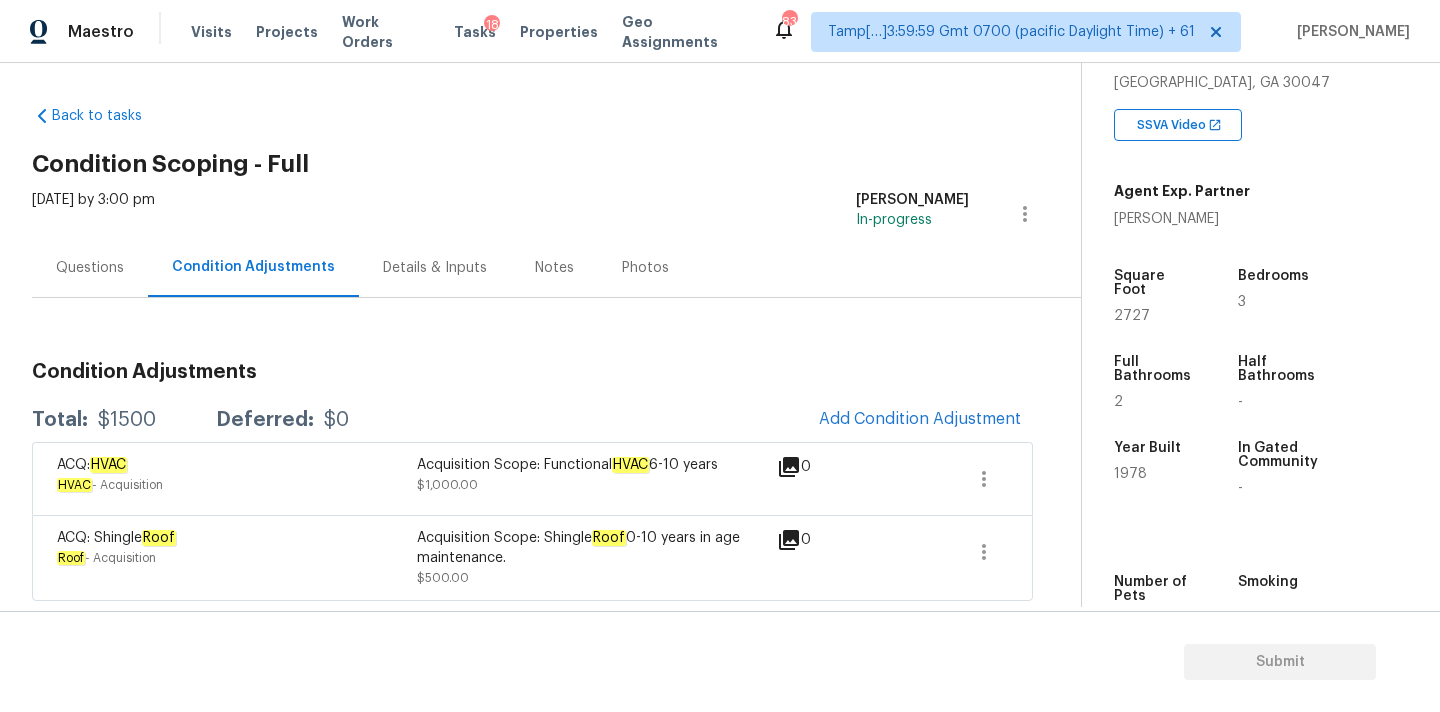 click on "Questions" at bounding box center (90, 268) 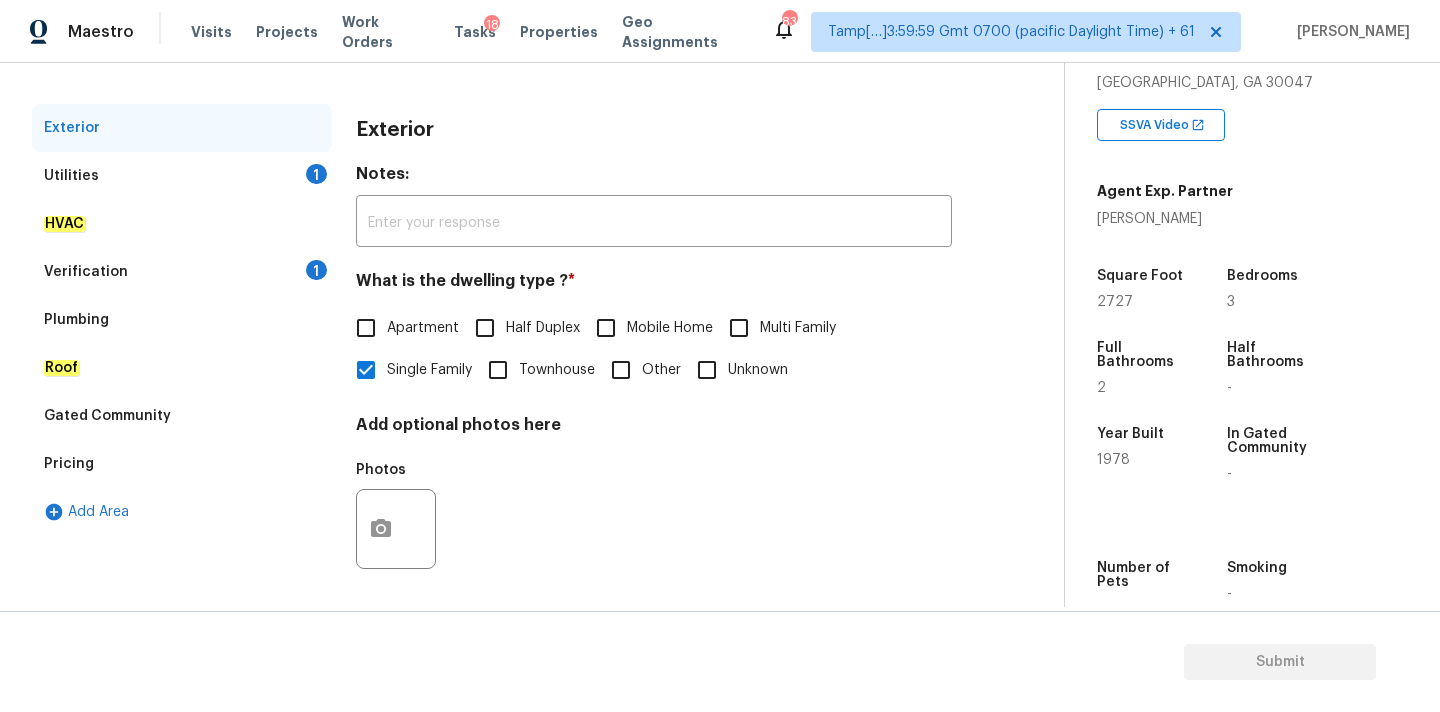 scroll, scrollTop: 251, scrollLeft: 0, axis: vertical 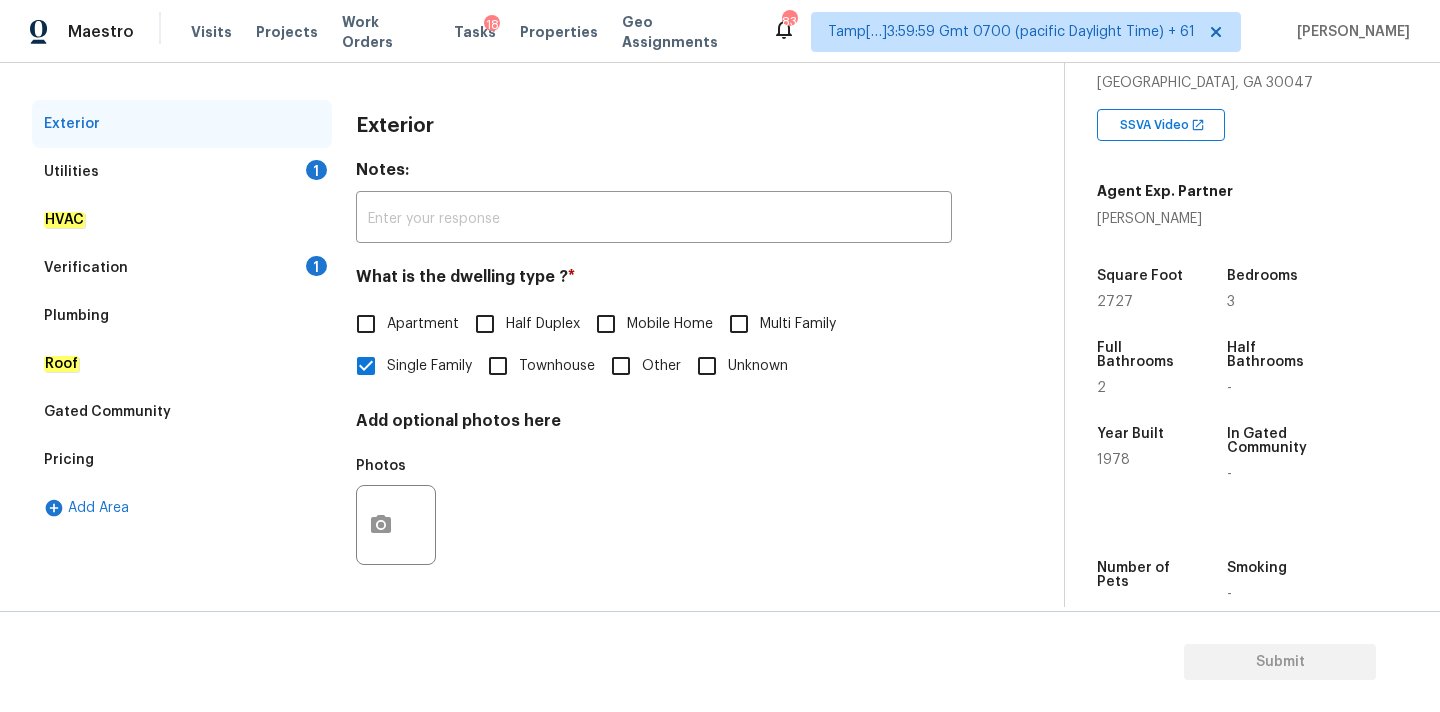 click on "Verification 1" at bounding box center [182, 268] 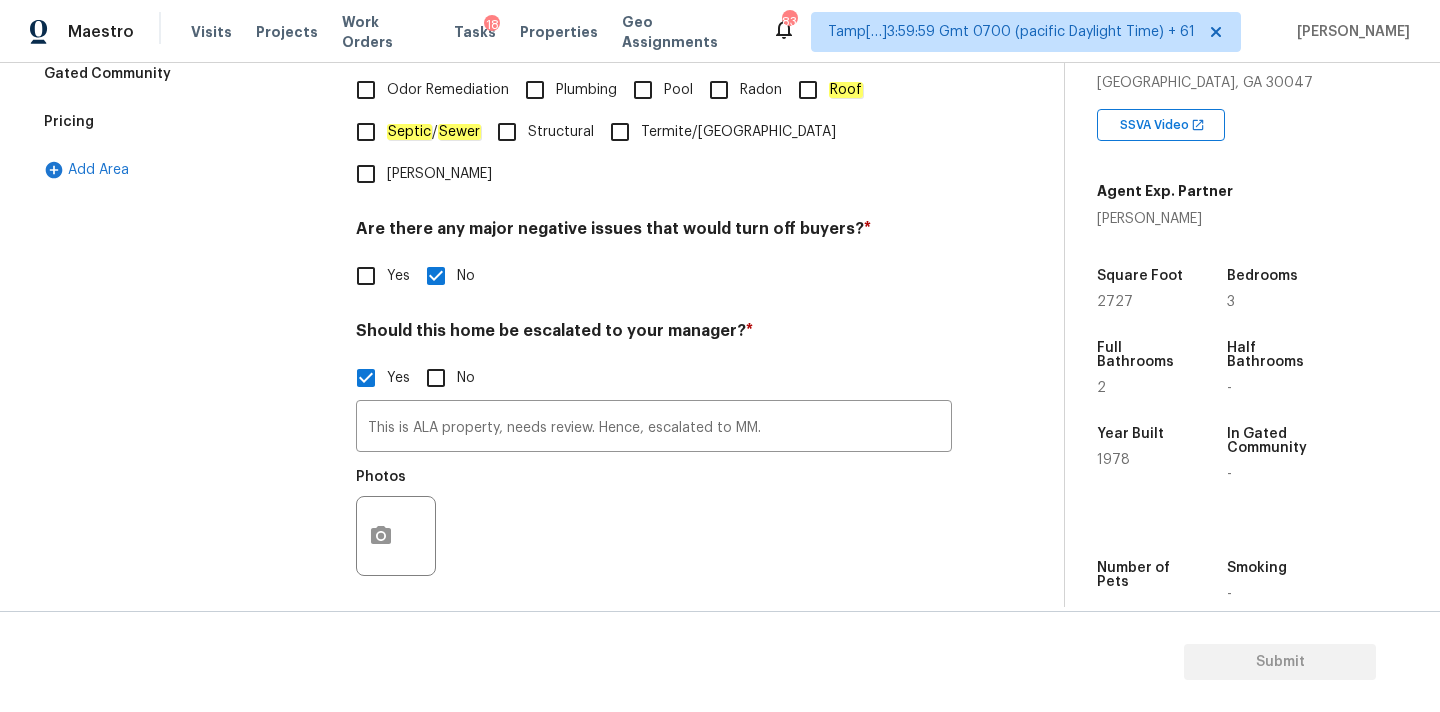 scroll, scrollTop: 681, scrollLeft: 0, axis: vertical 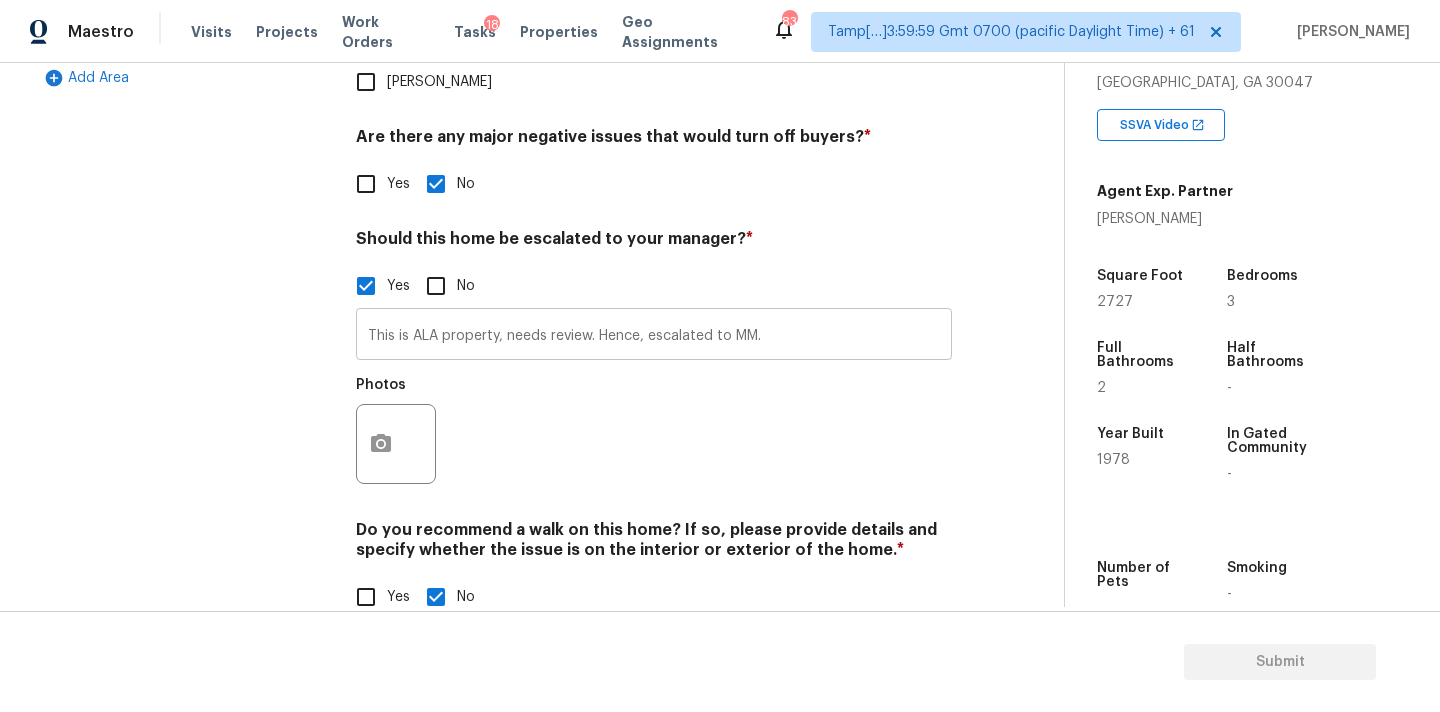 click on "This is ALA property, needs review. Hence, escalated to MM." at bounding box center (654, 336) 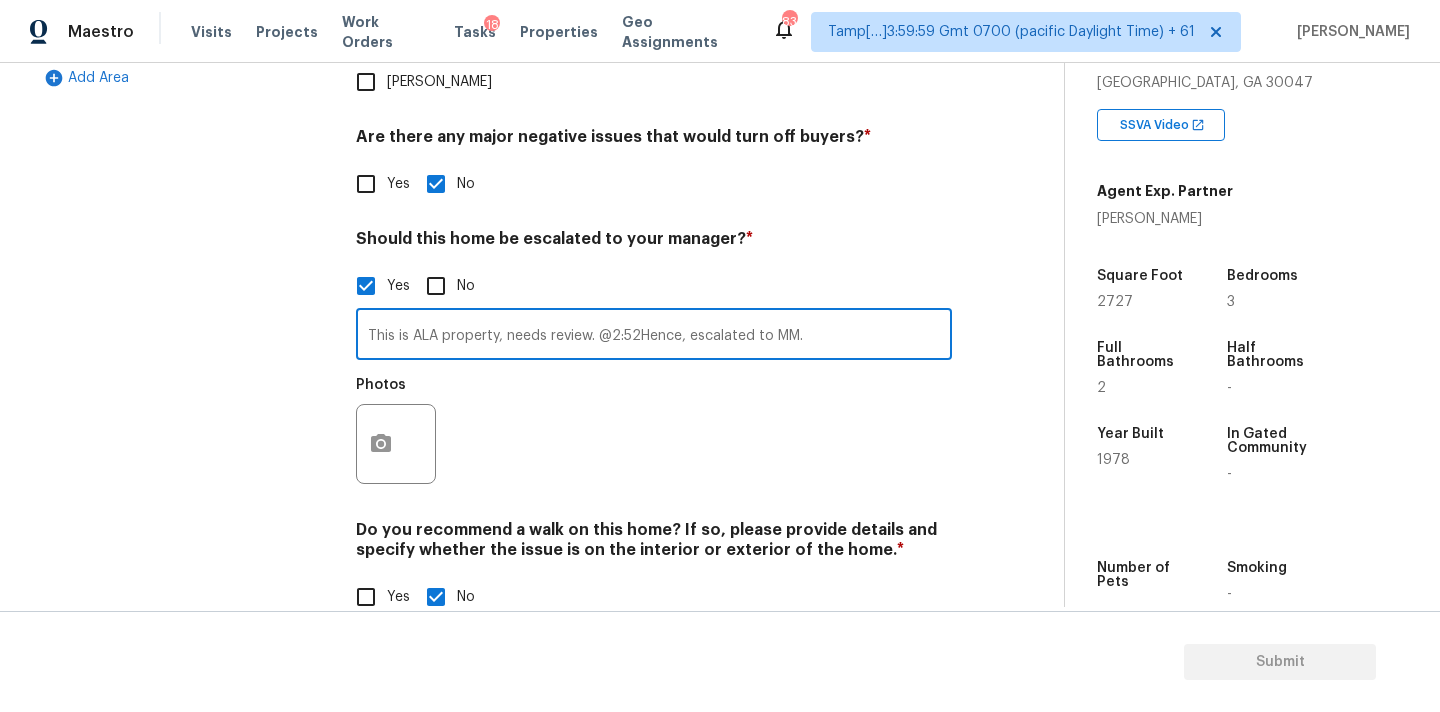 type on "This is ALA property, needs review. @2:52Hence, escalated to MM." 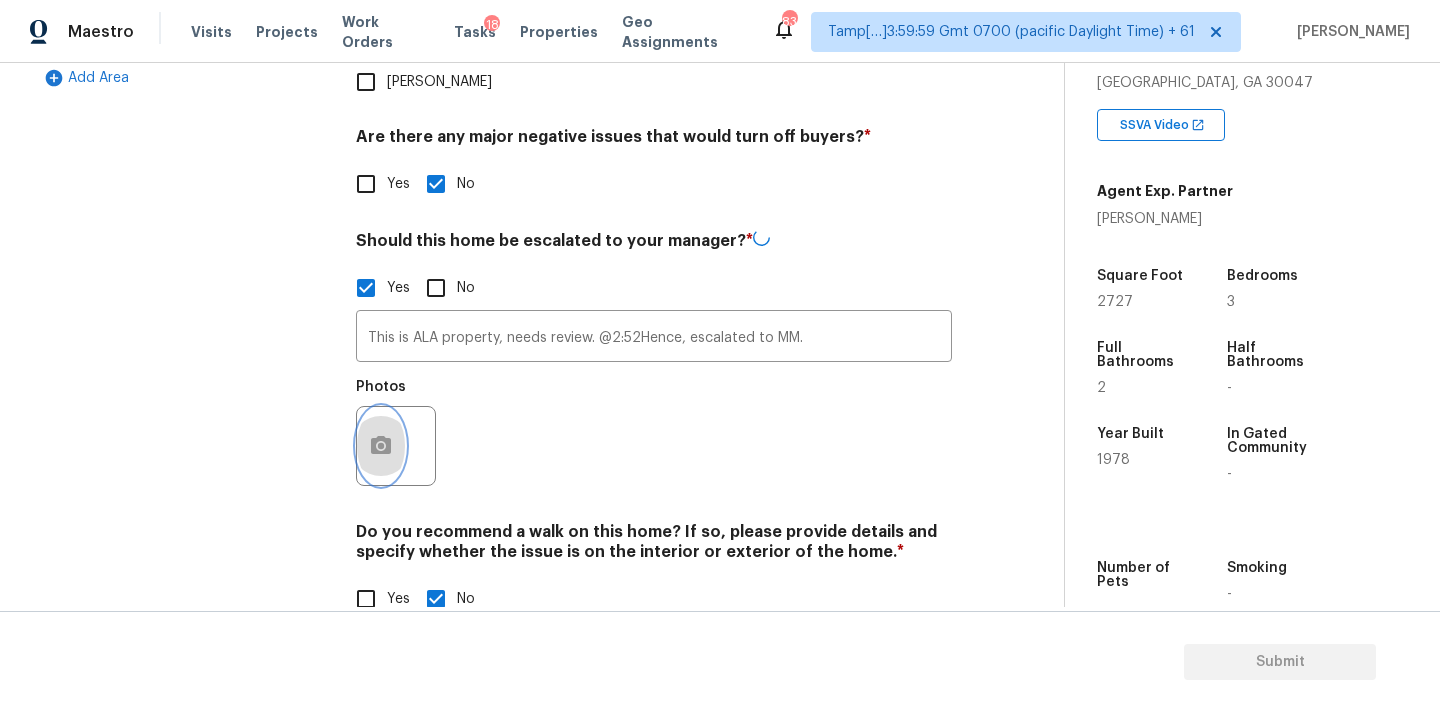 click 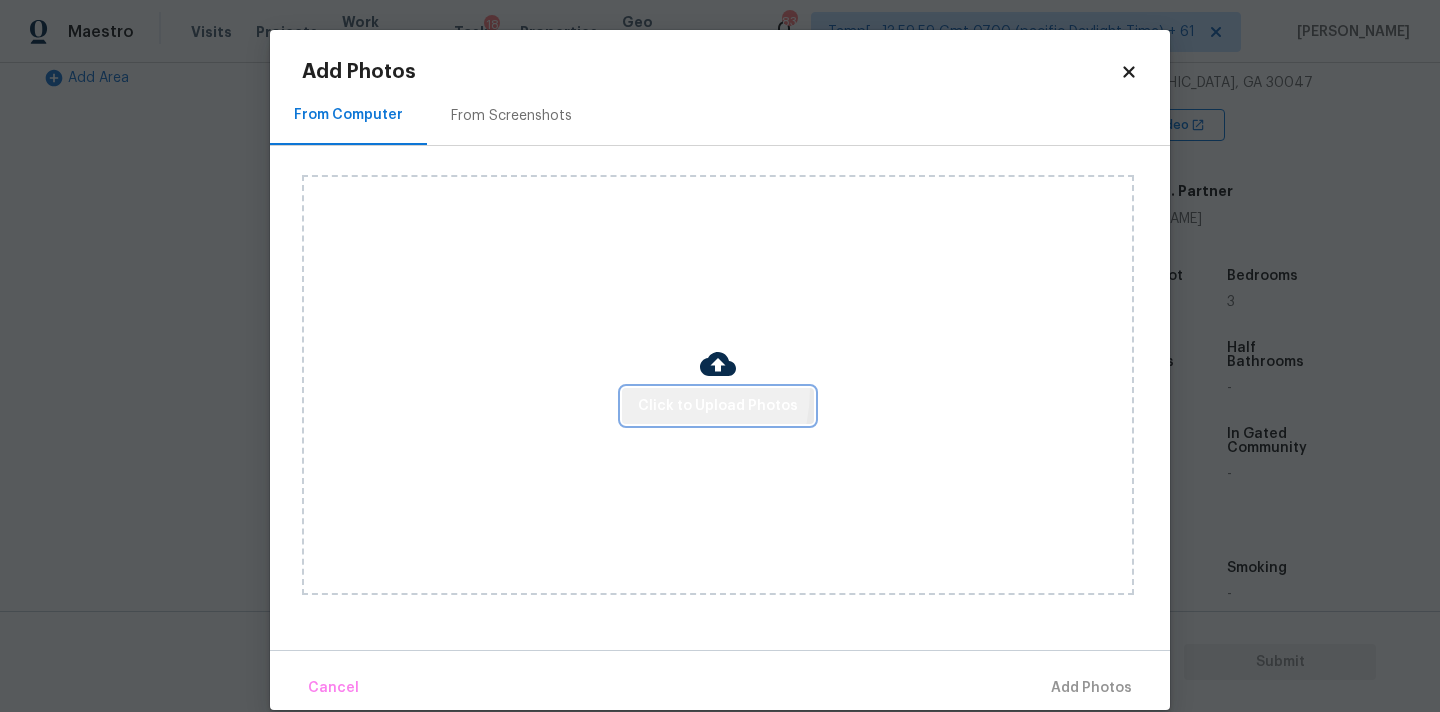 click on "Click to Upload Photos" at bounding box center [718, 406] 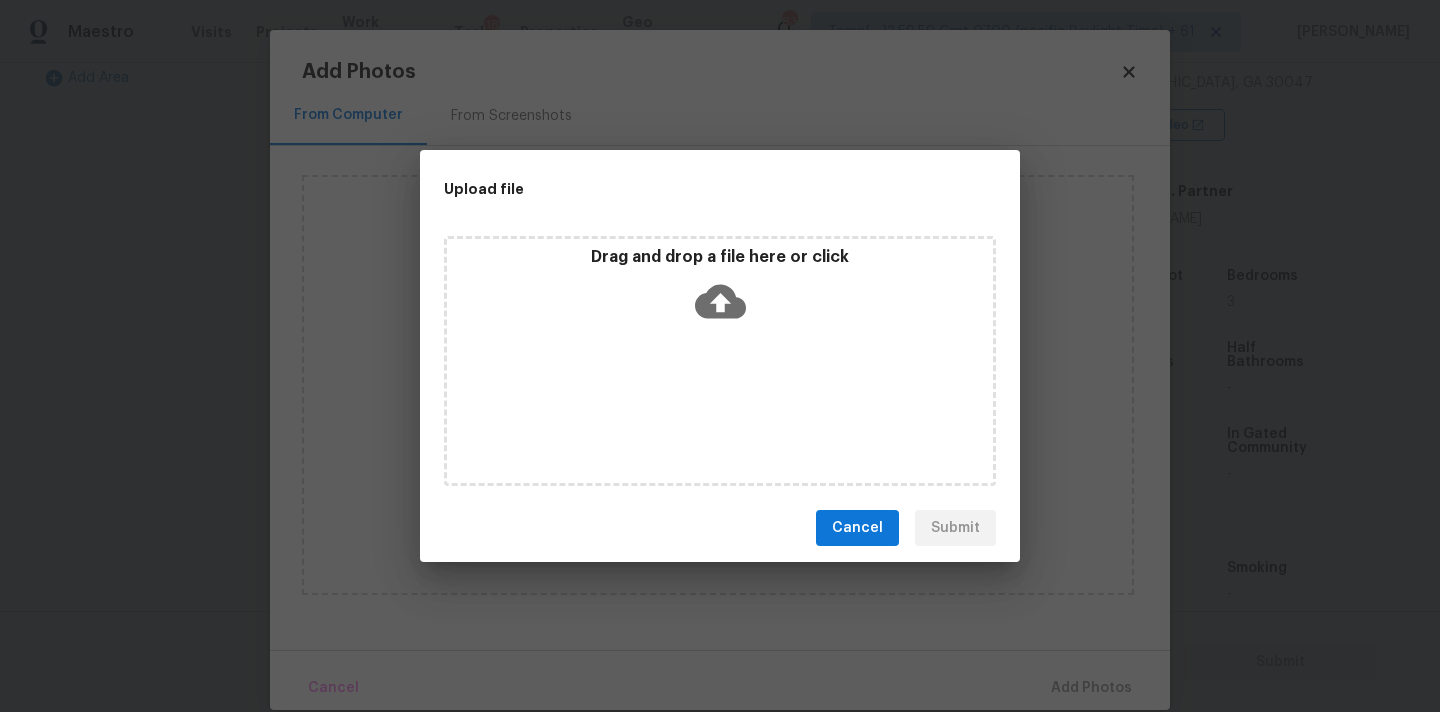 click 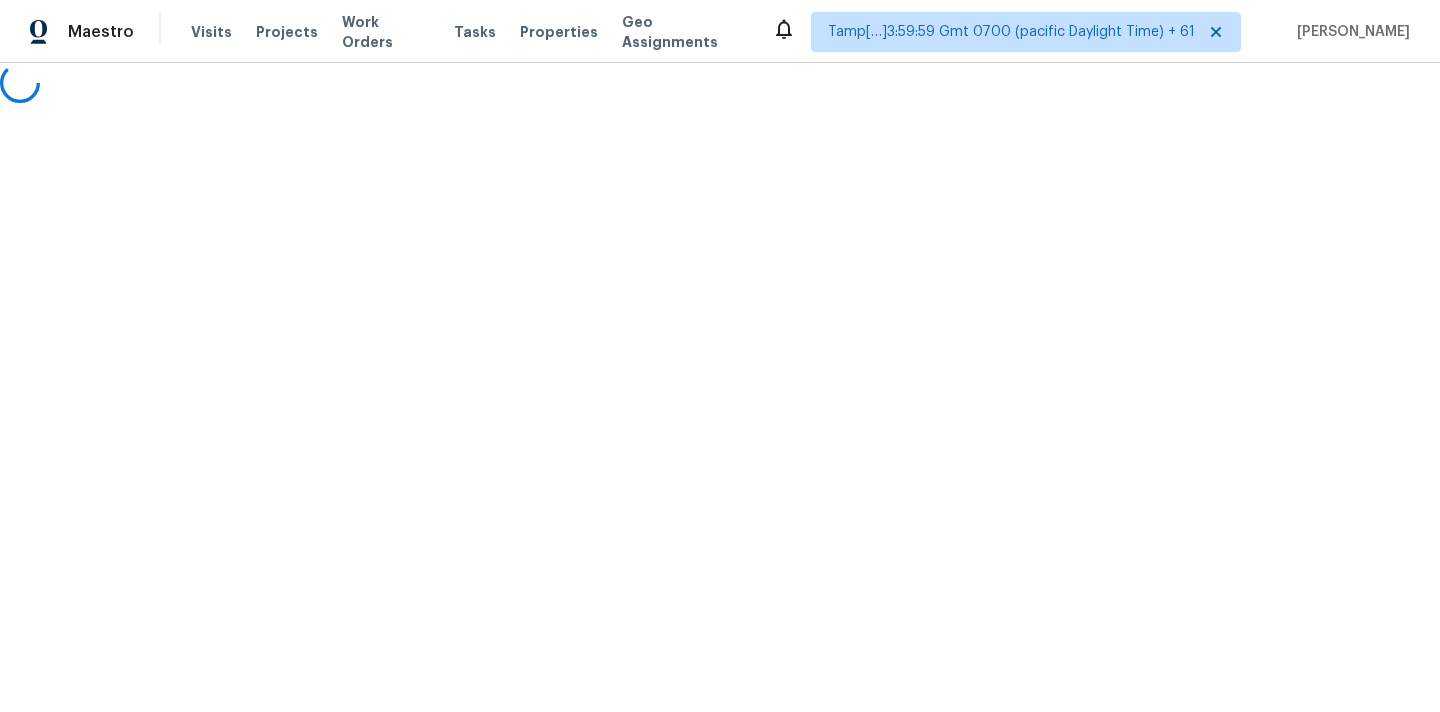 scroll, scrollTop: 0, scrollLeft: 0, axis: both 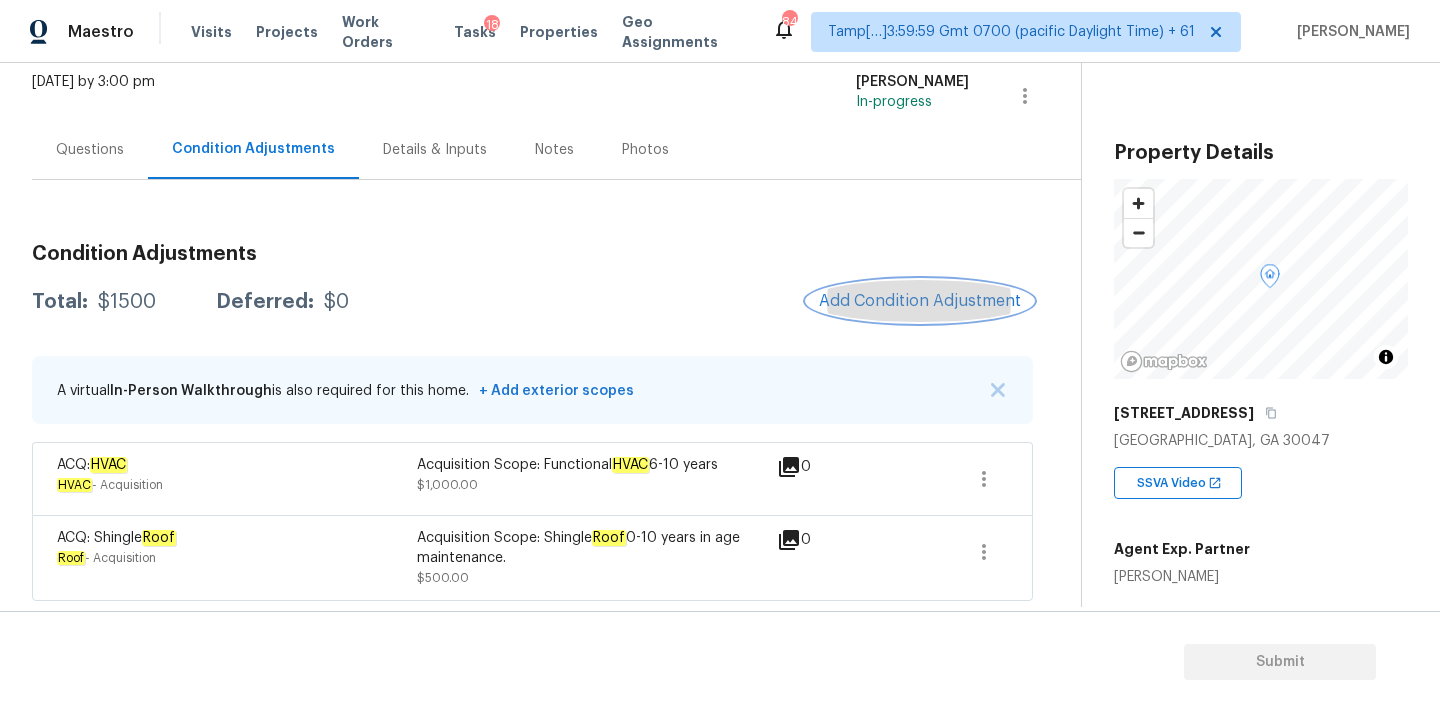 click on "Add Condition Adjustment" at bounding box center (920, 301) 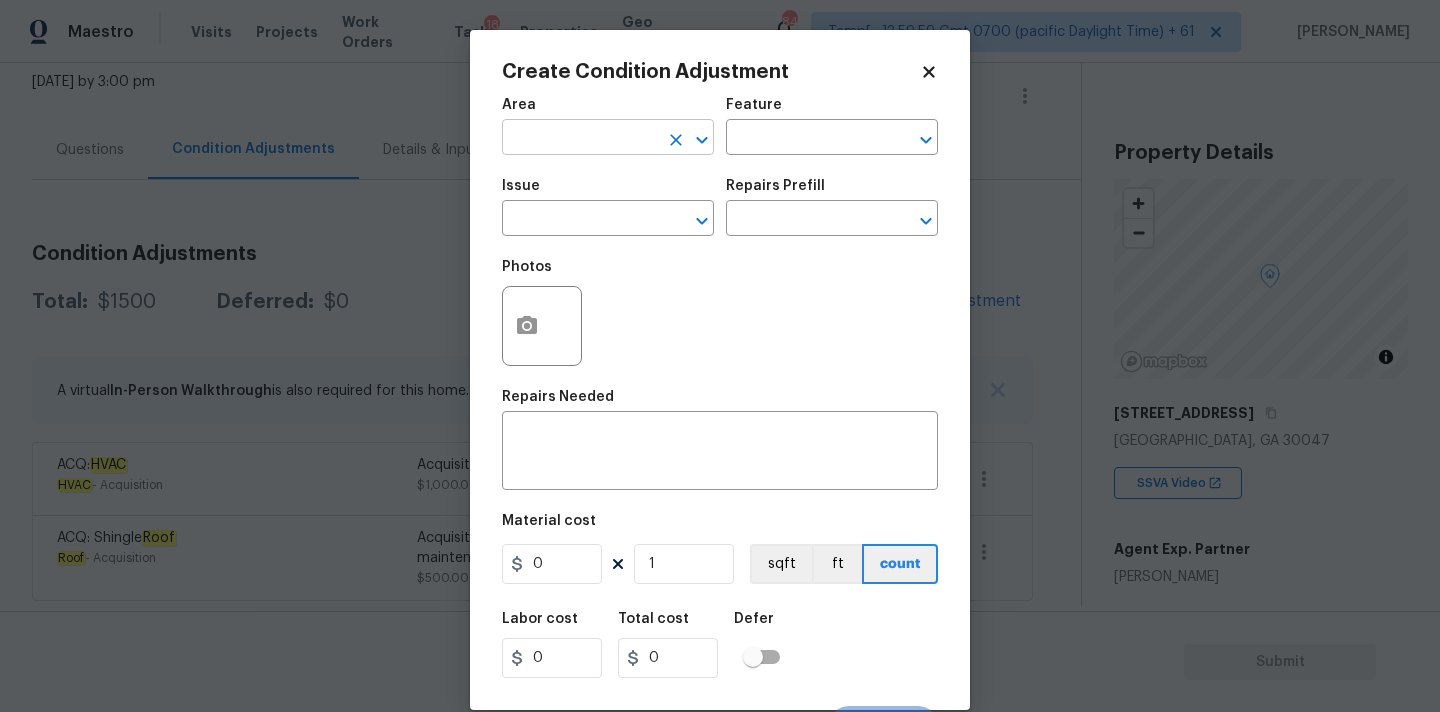 click at bounding box center [580, 139] 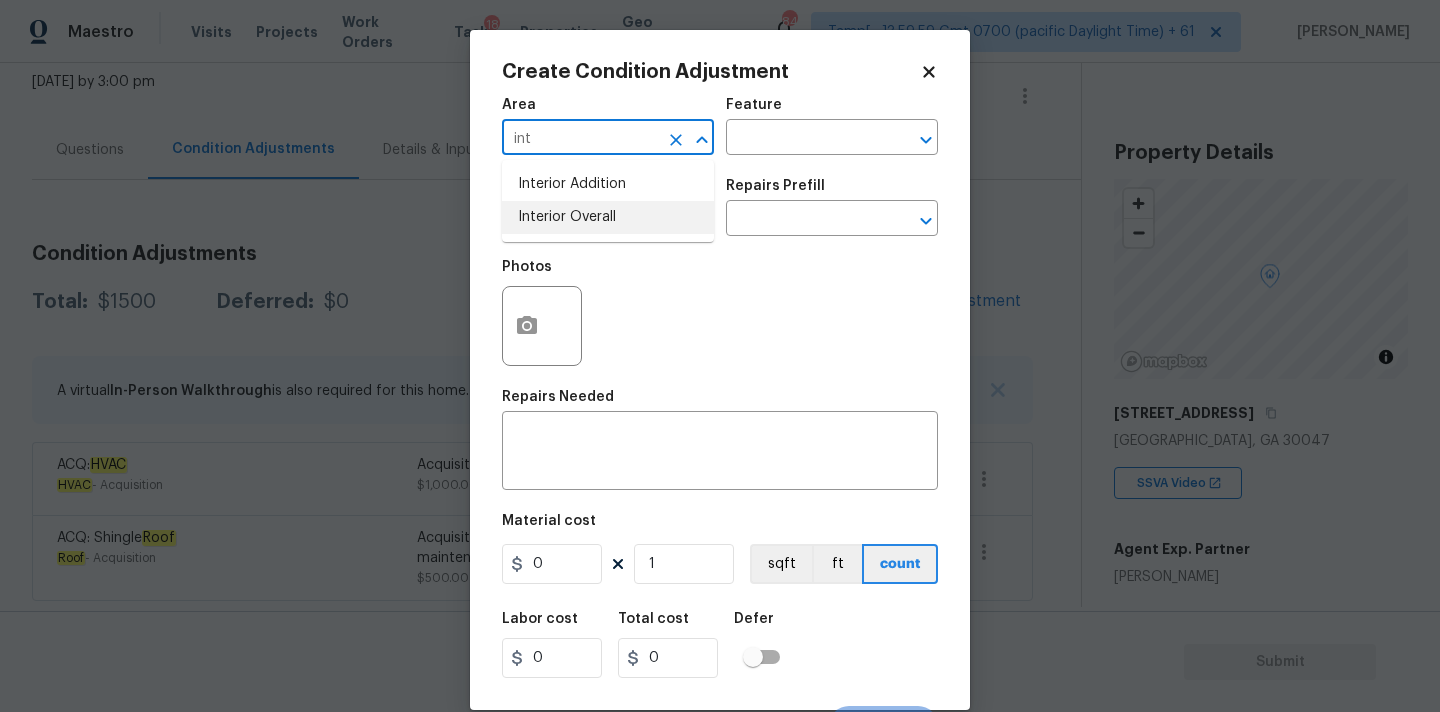click on "Interior Overall" at bounding box center (608, 217) 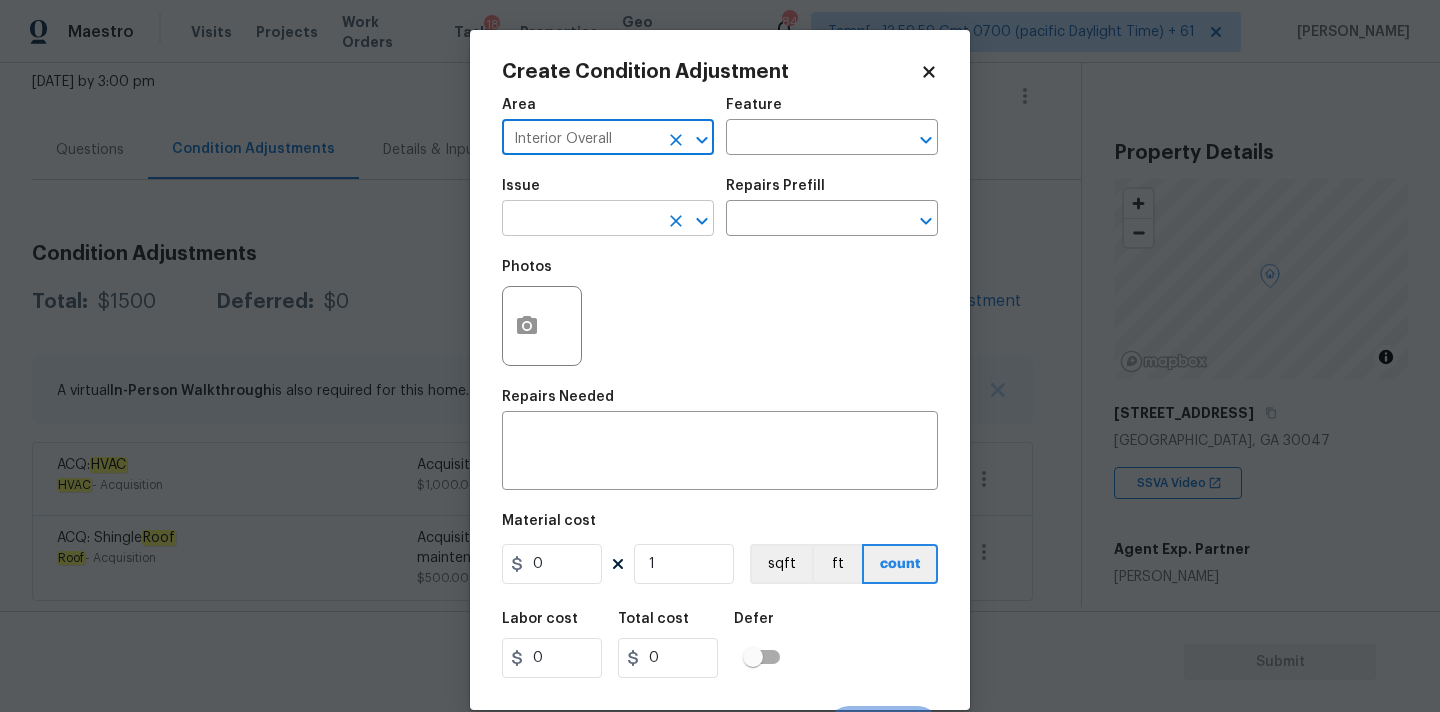 type on "Interior Overall" 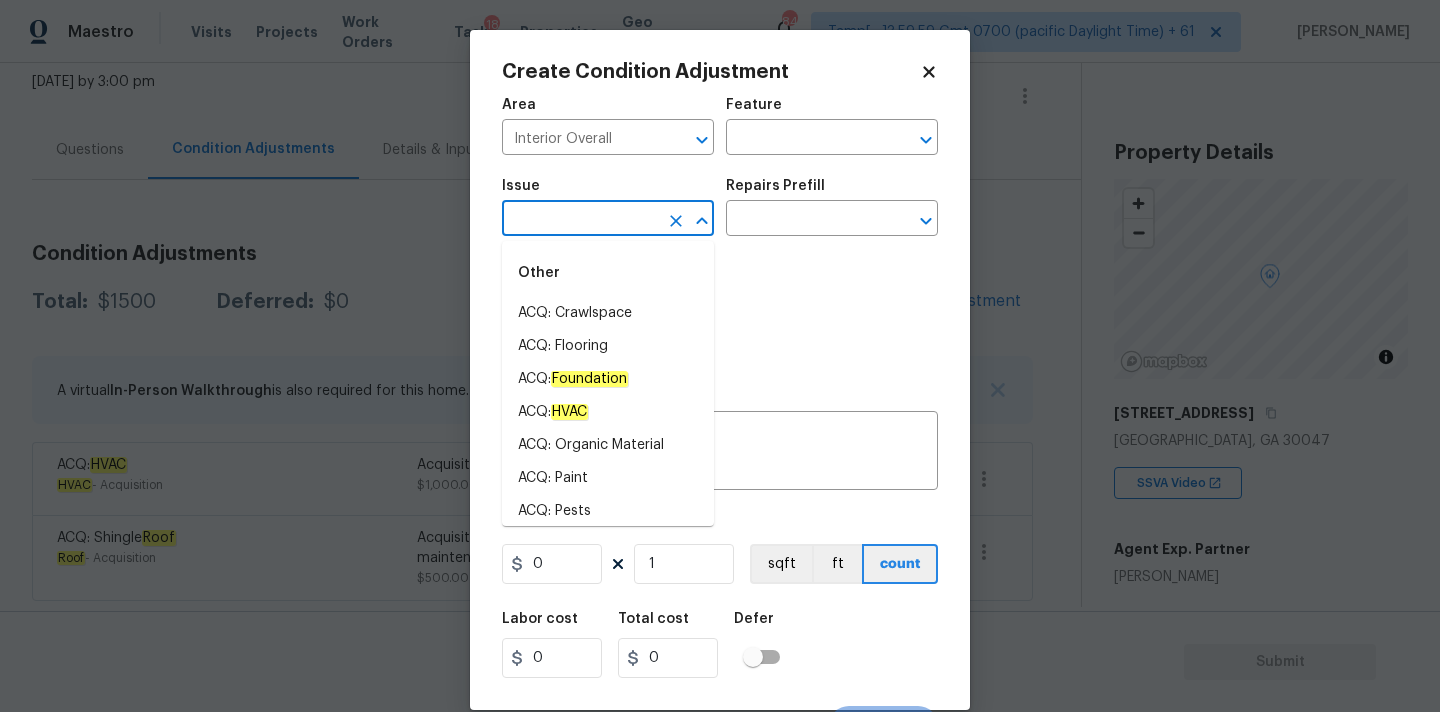 click at bounding box center (580, 220) 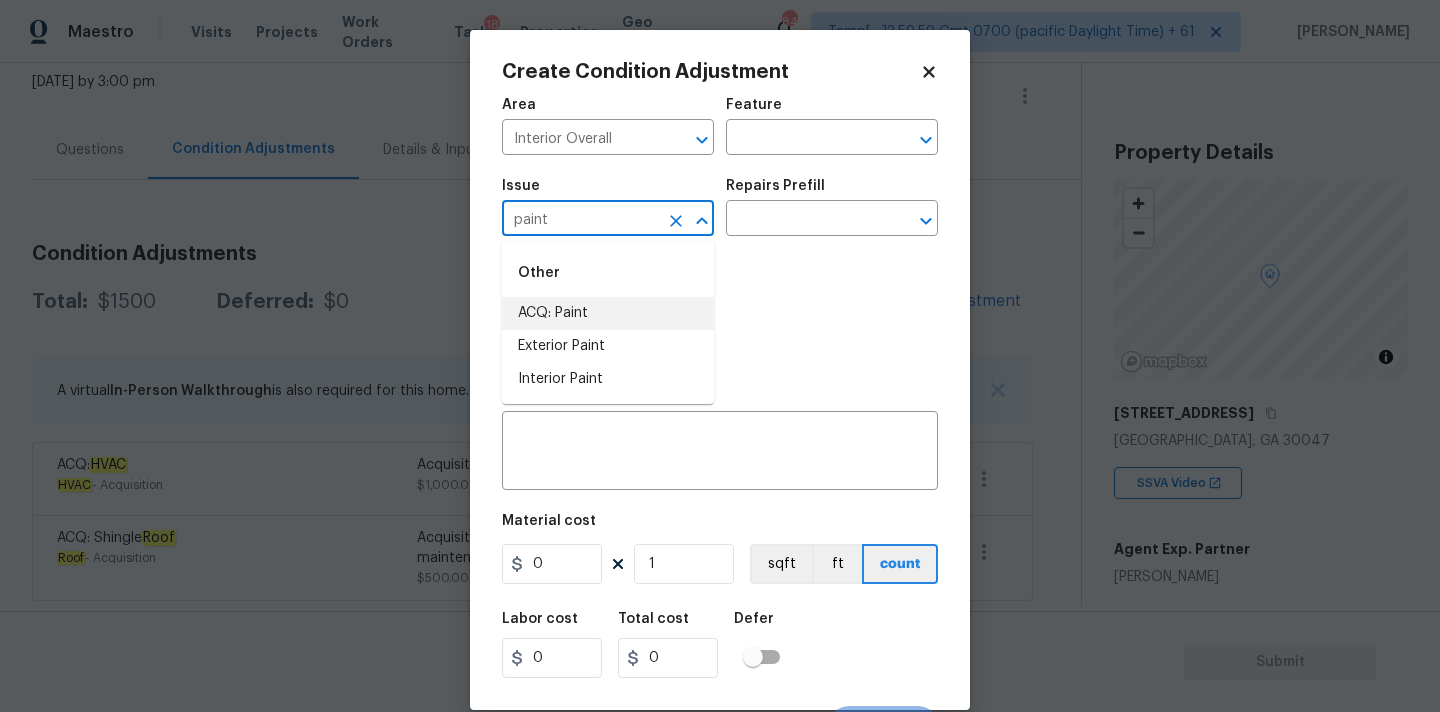 click on "ACQ: Paint" at bounding box center (608, 313) 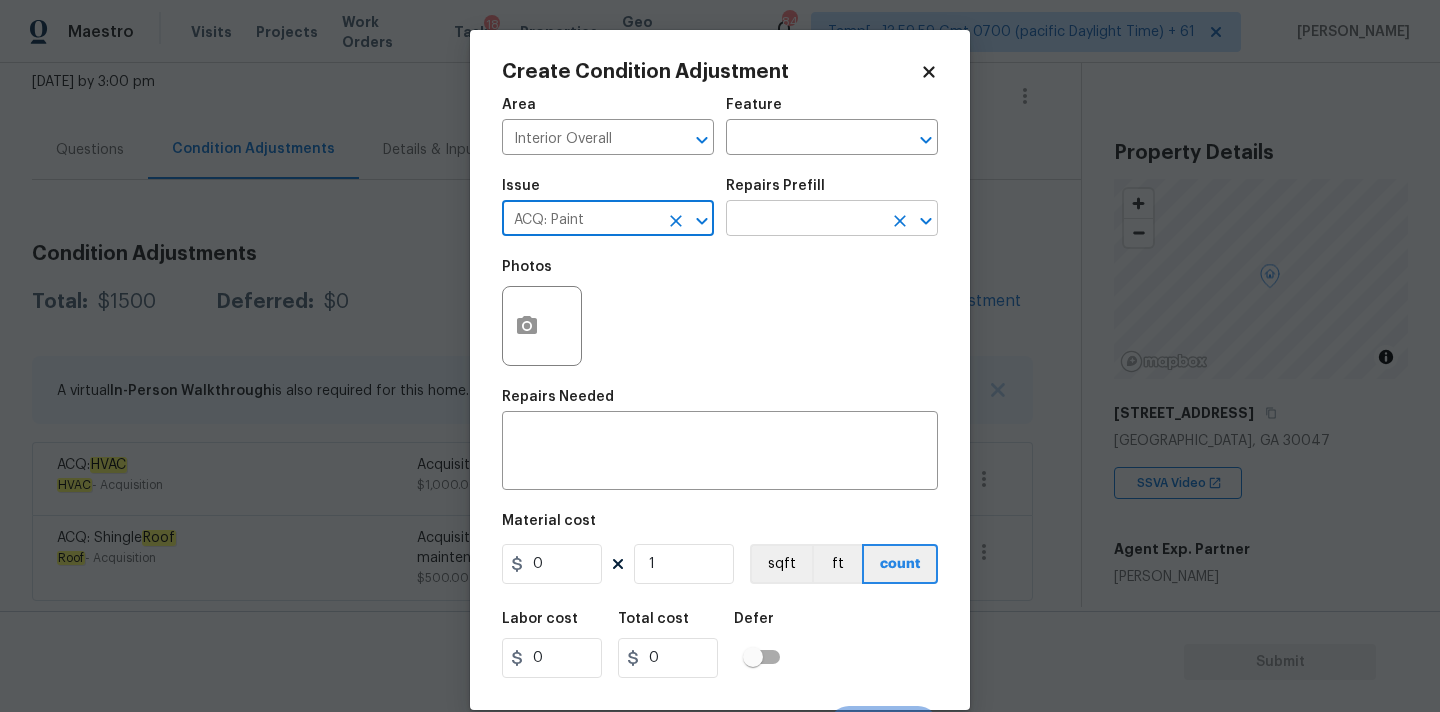 type on "ACQ: Paint" 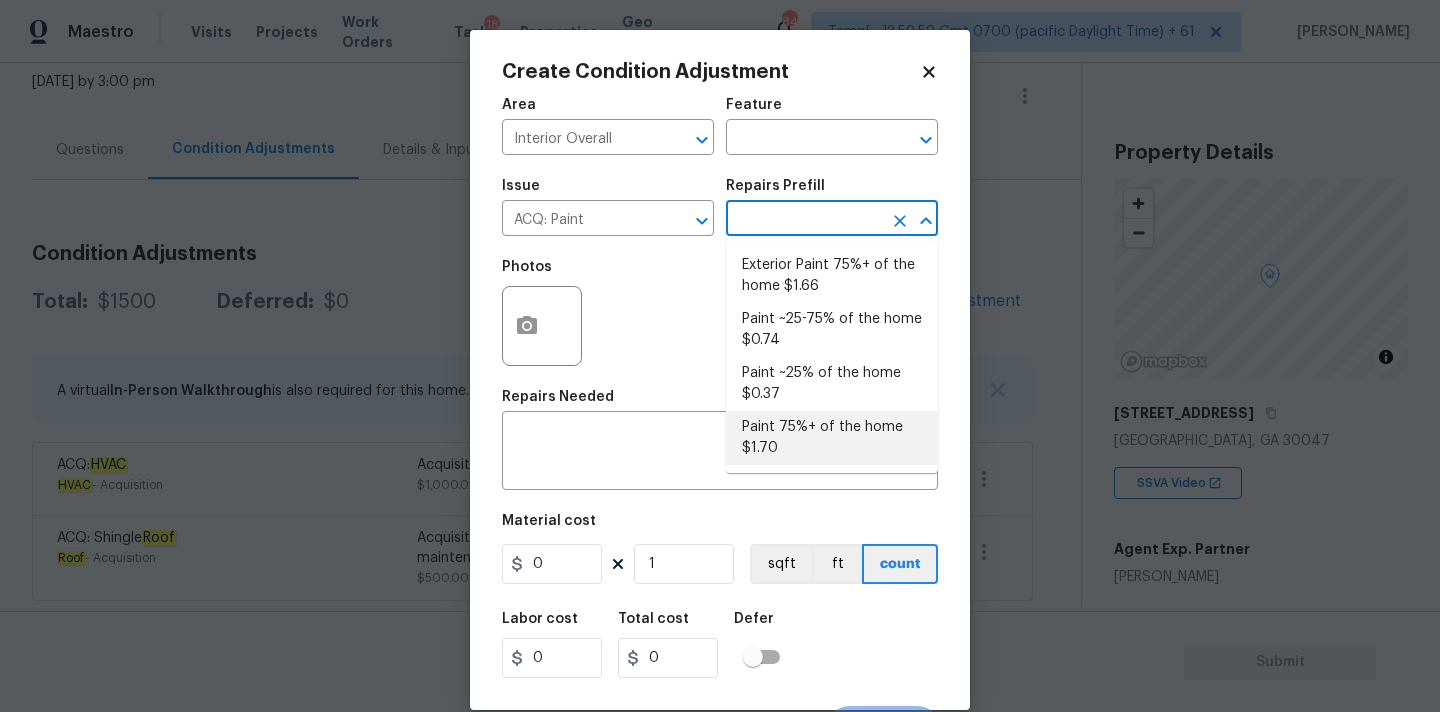 click on "Paint 75%+ of the home $1.70" at bounding box center (832, 438) 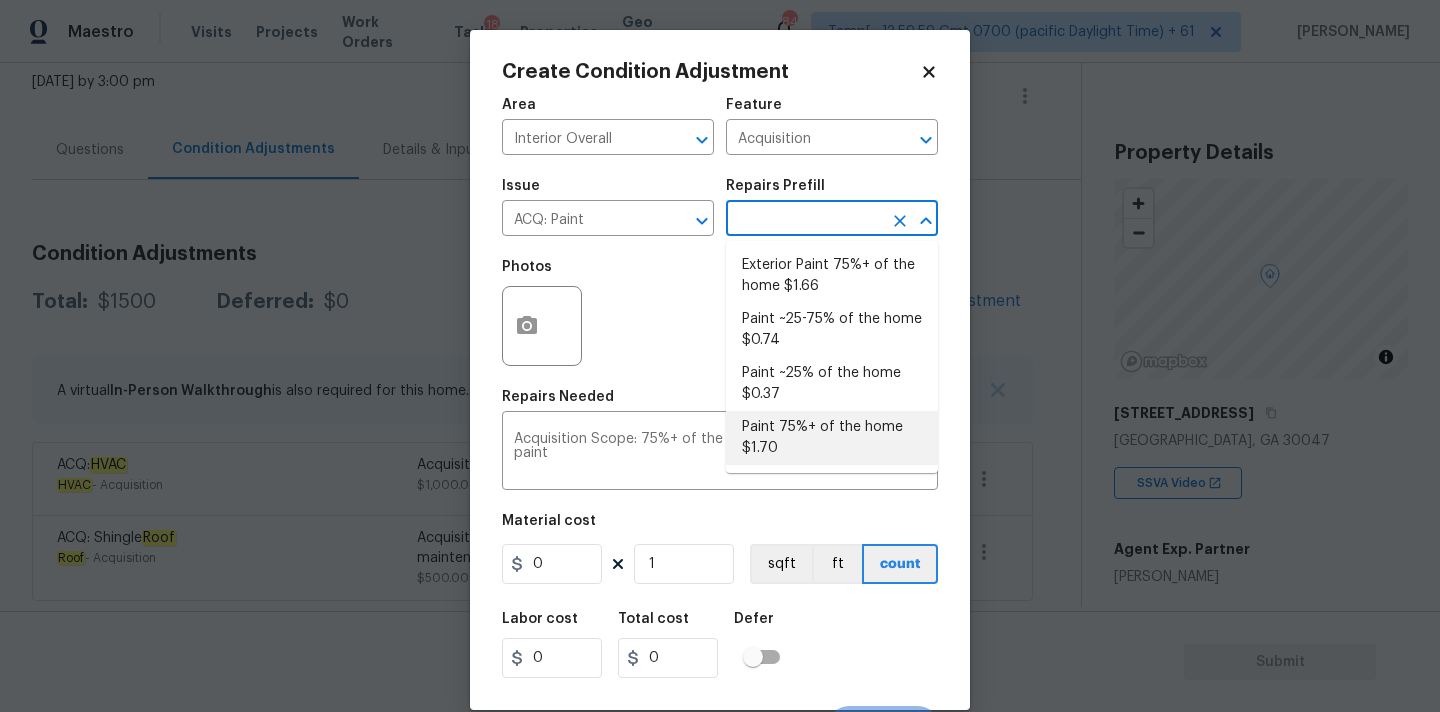 type on "1.7" 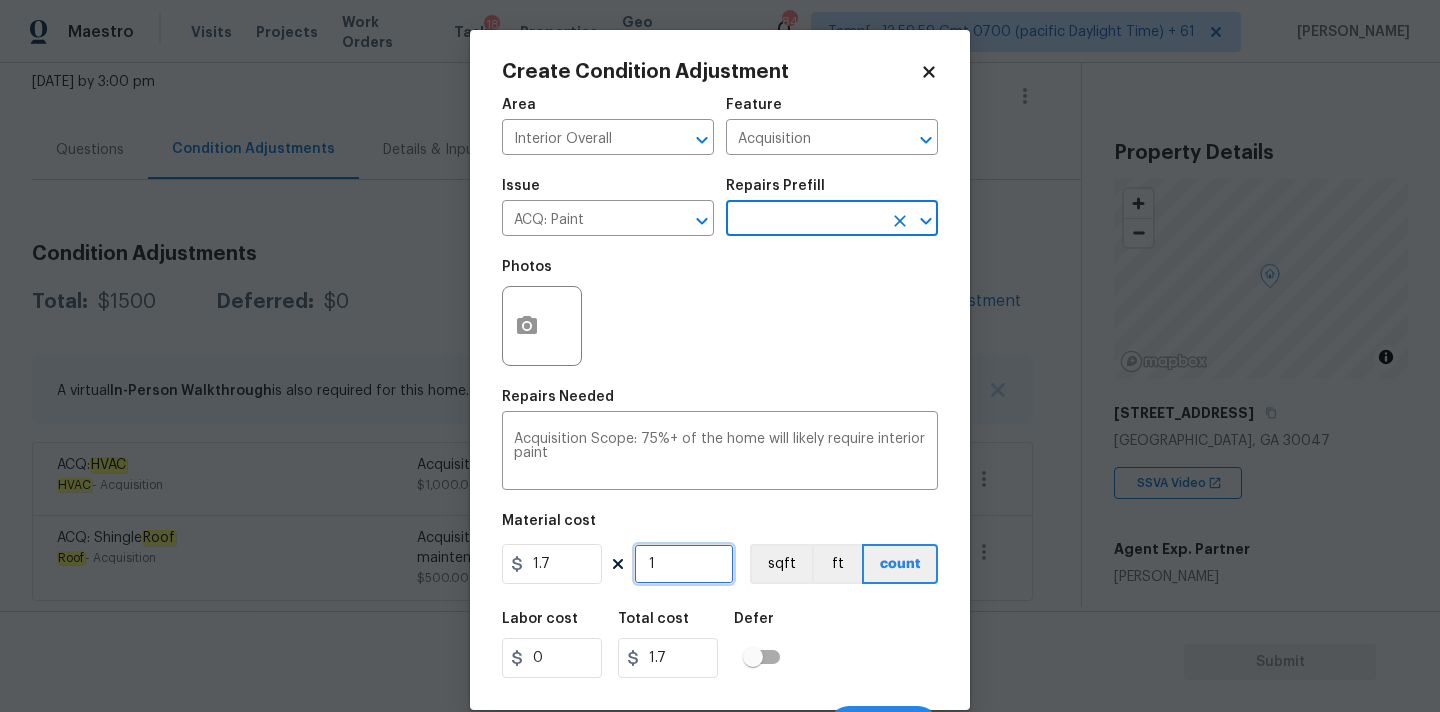 click on "1" at bounding box center (684, 564) 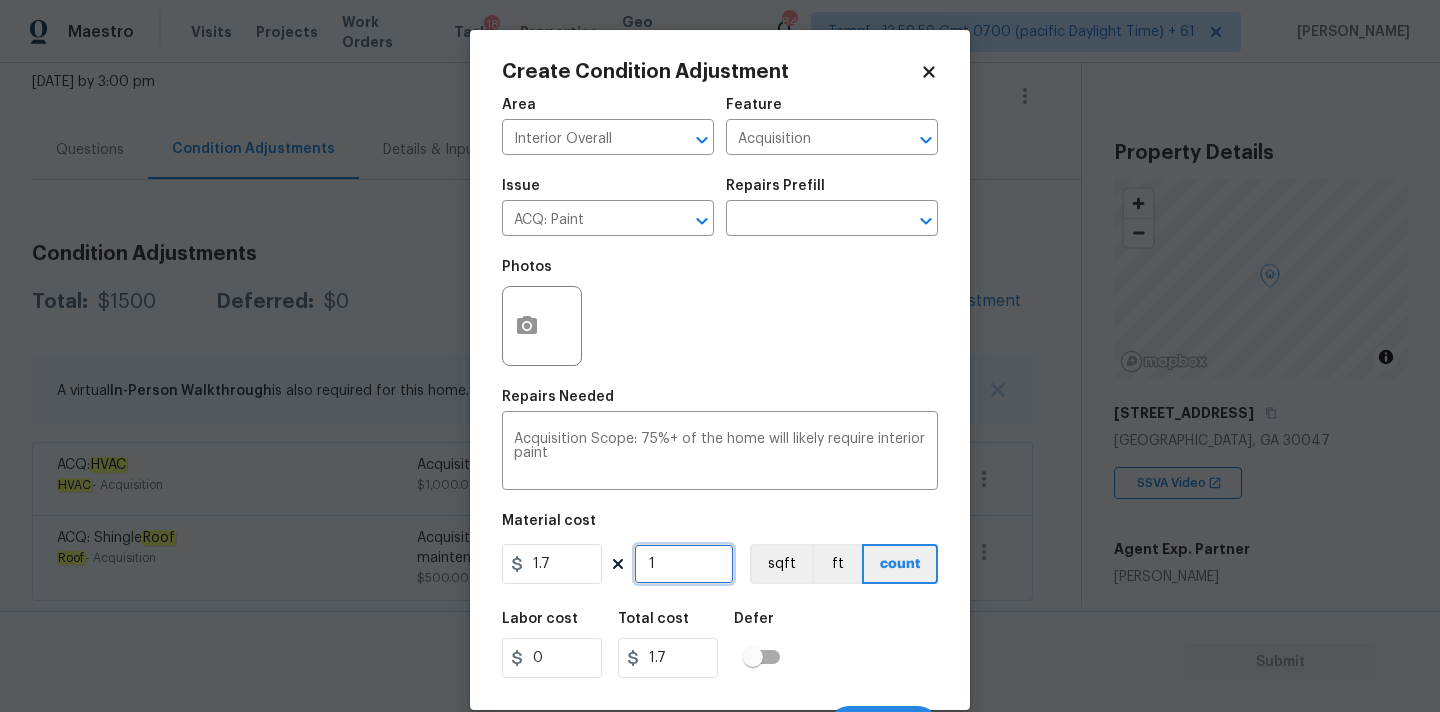 click on "1" at bounding box center (684, 564) 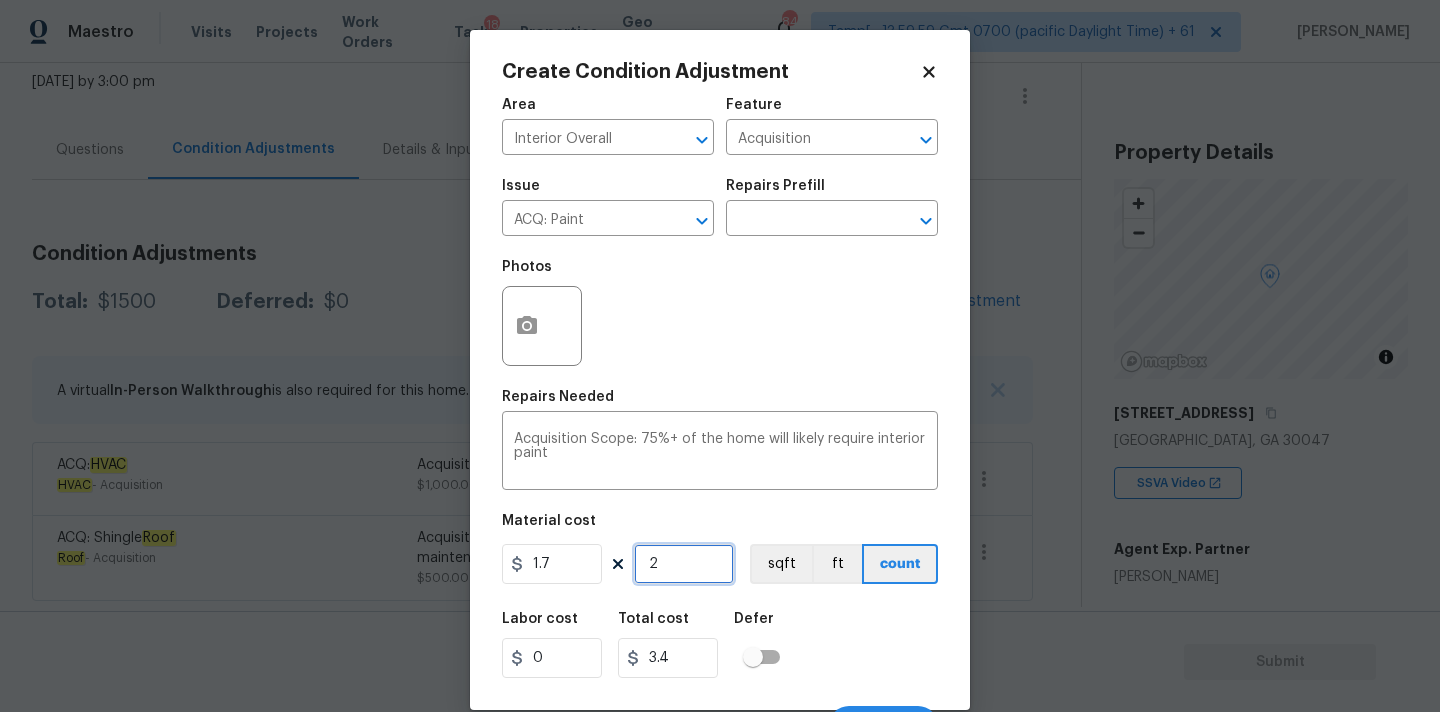 type on "27" 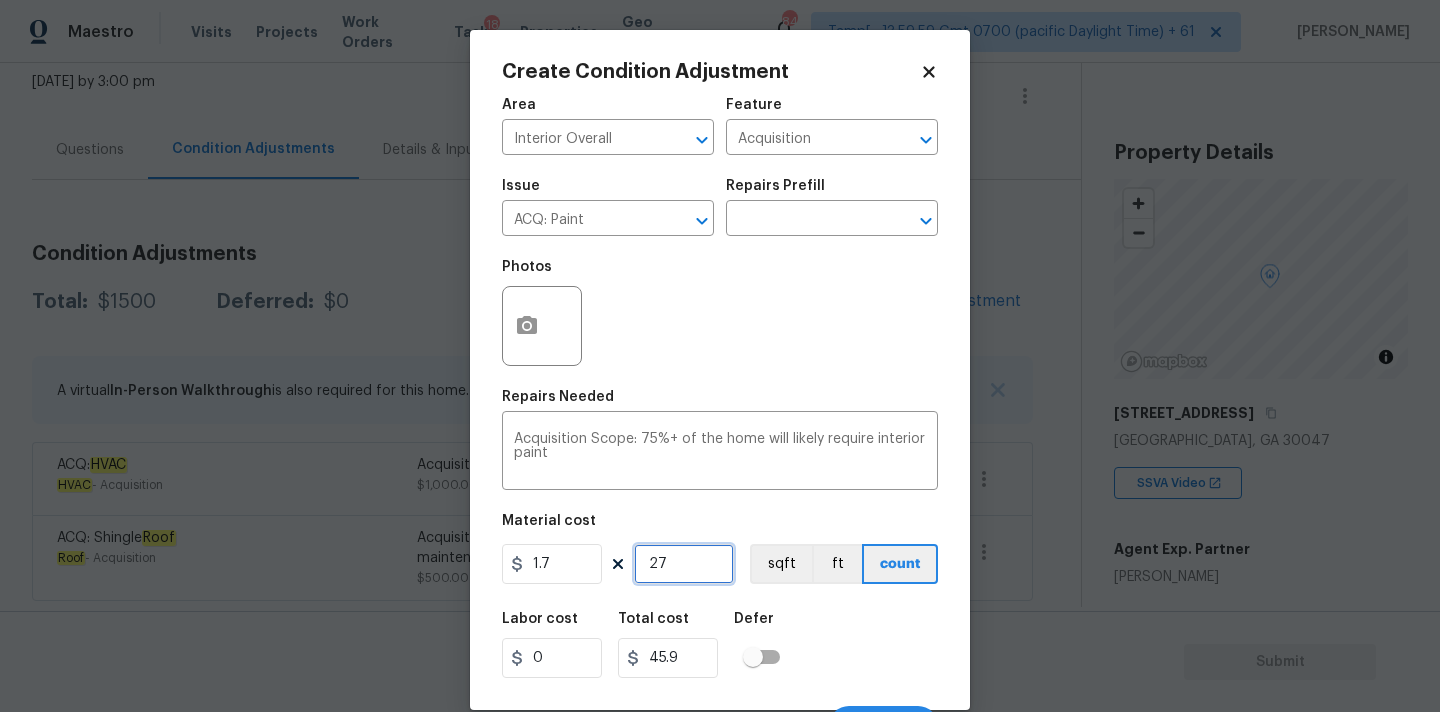 type on "272" 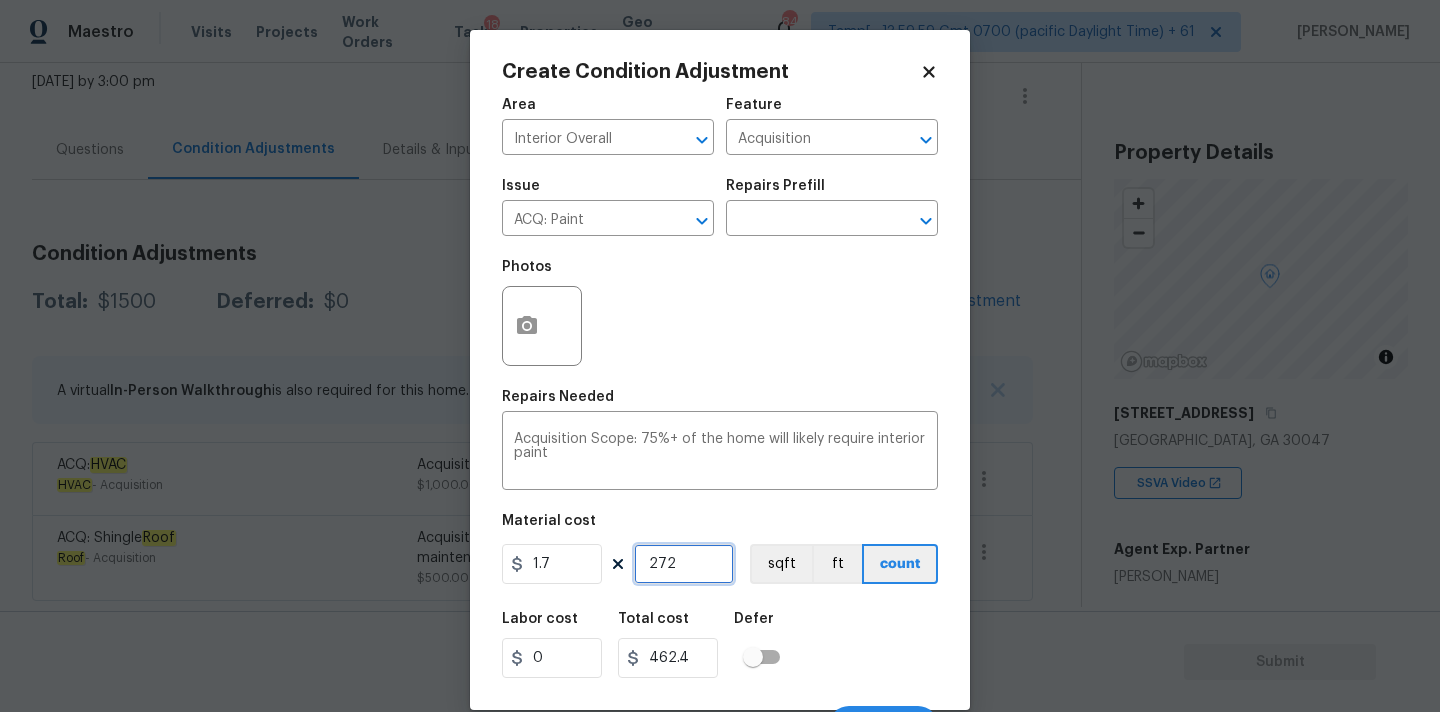 type on "2727" 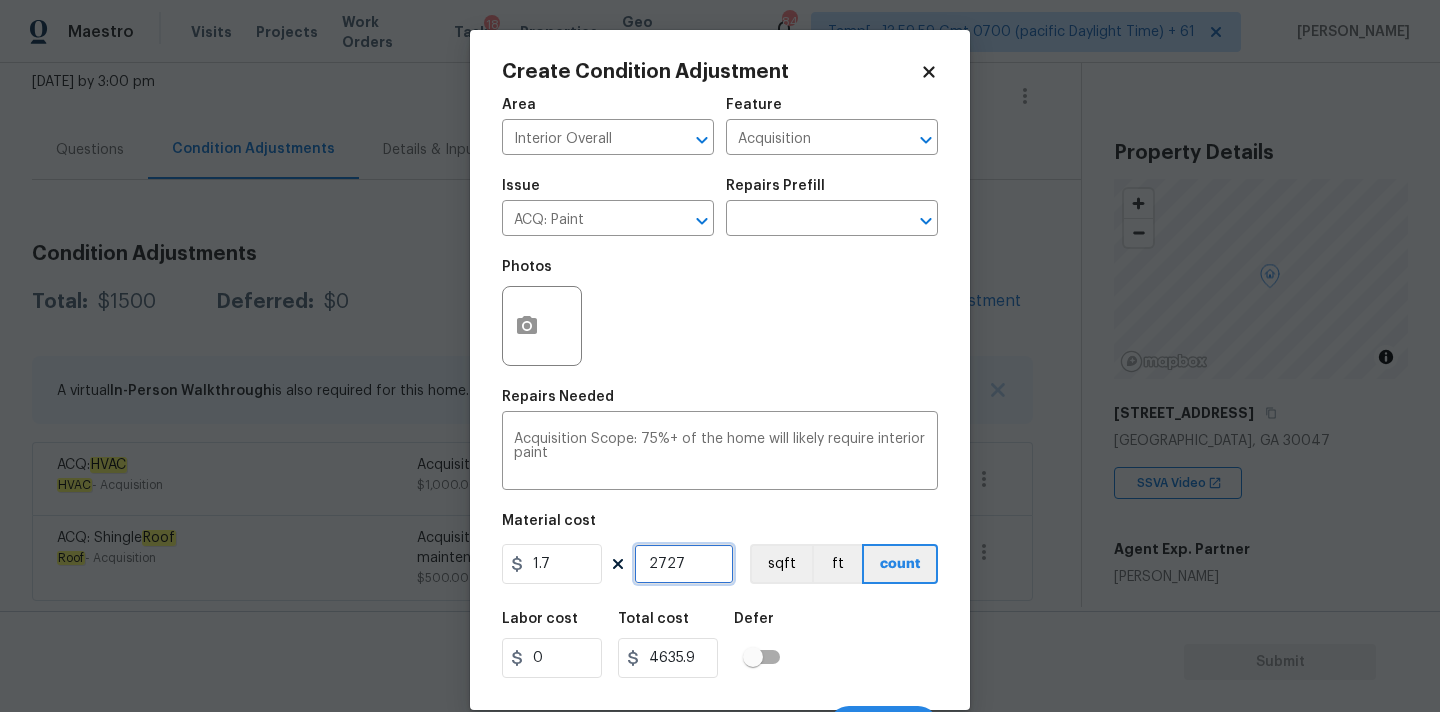 scroll, scrollTop: 35, scrollLeft: 0, axis: vertical 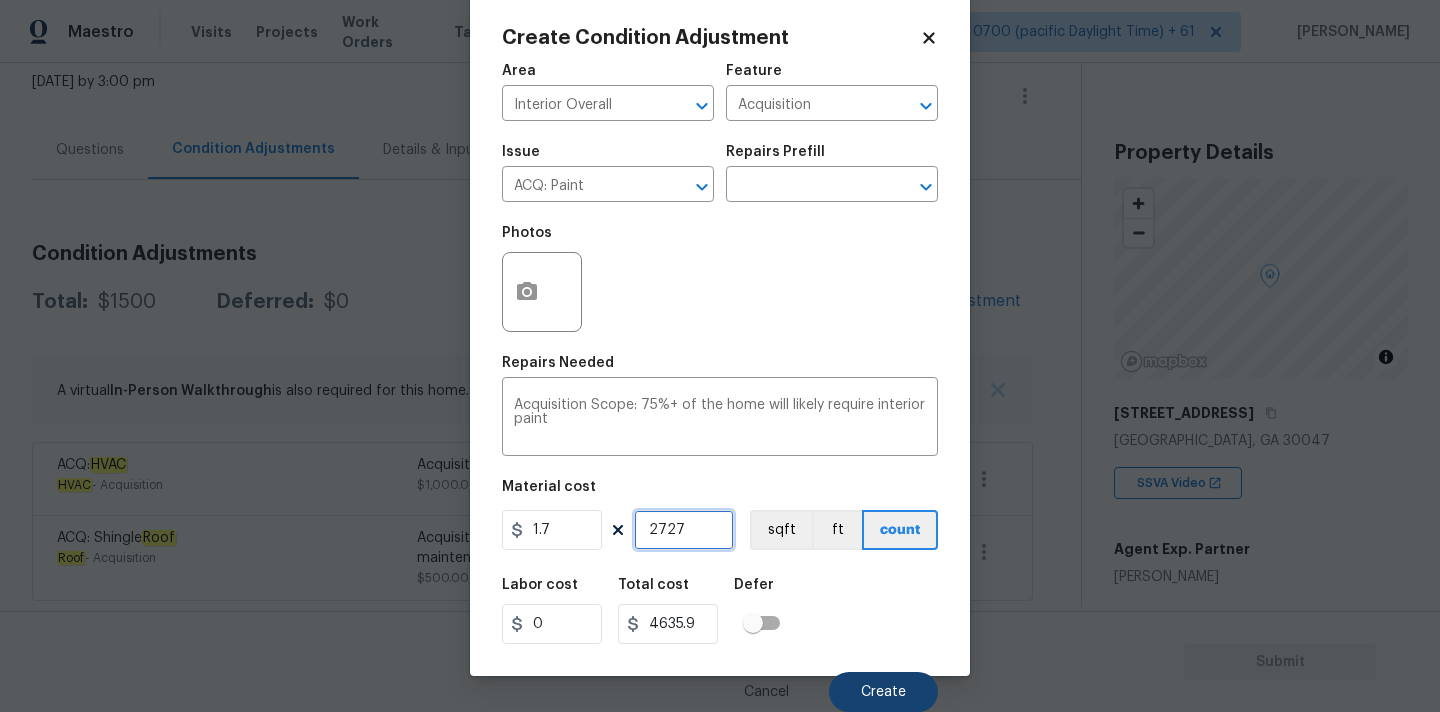 type on "2727" 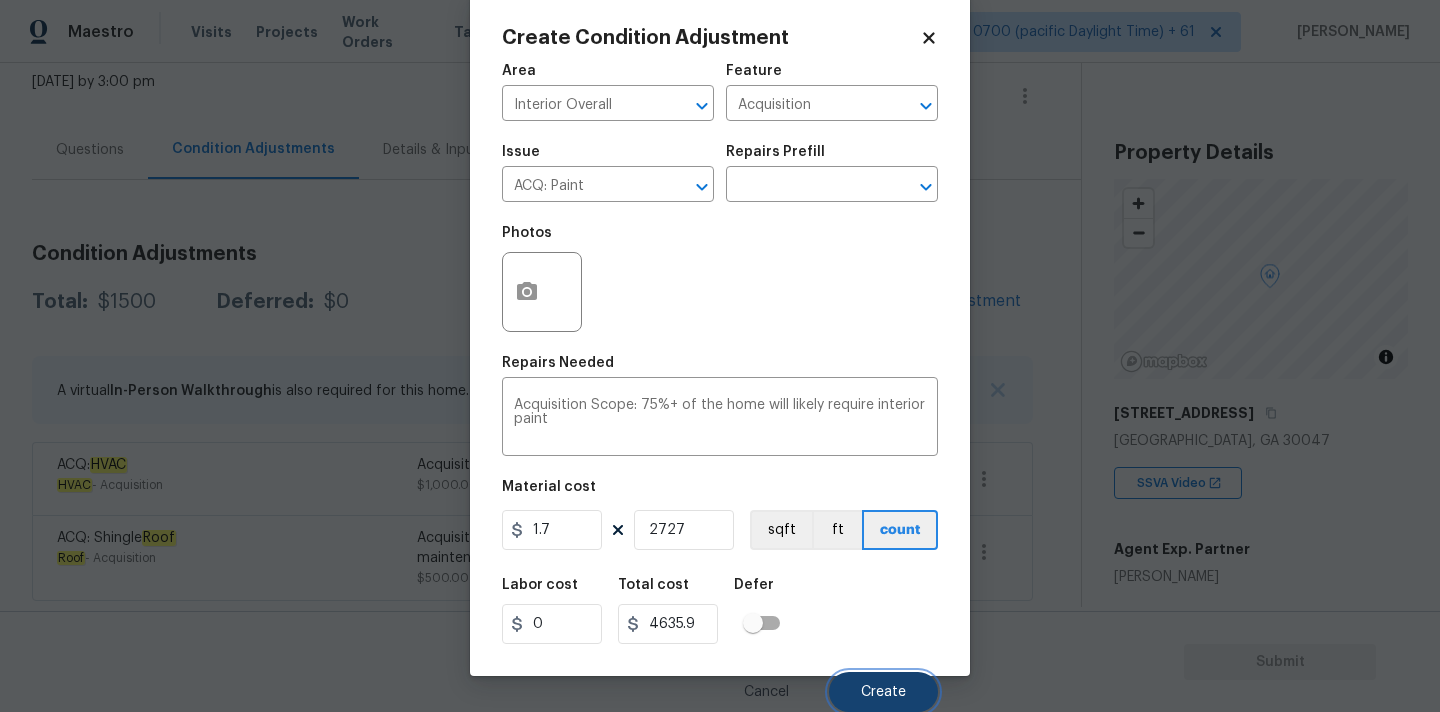 click on "Create" at bounding box center (883, 692) 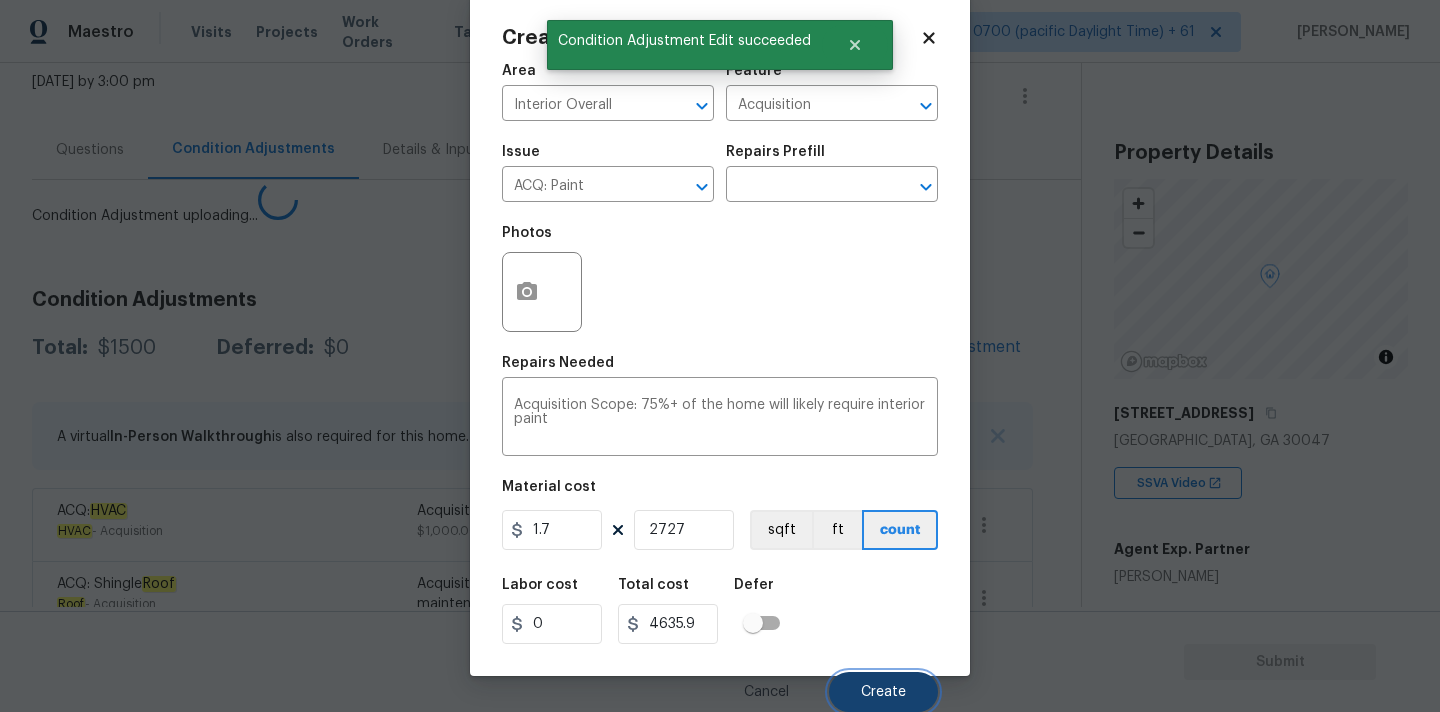 scroll, scrollTop: 28, scrollLeft: 0, axis: vertical 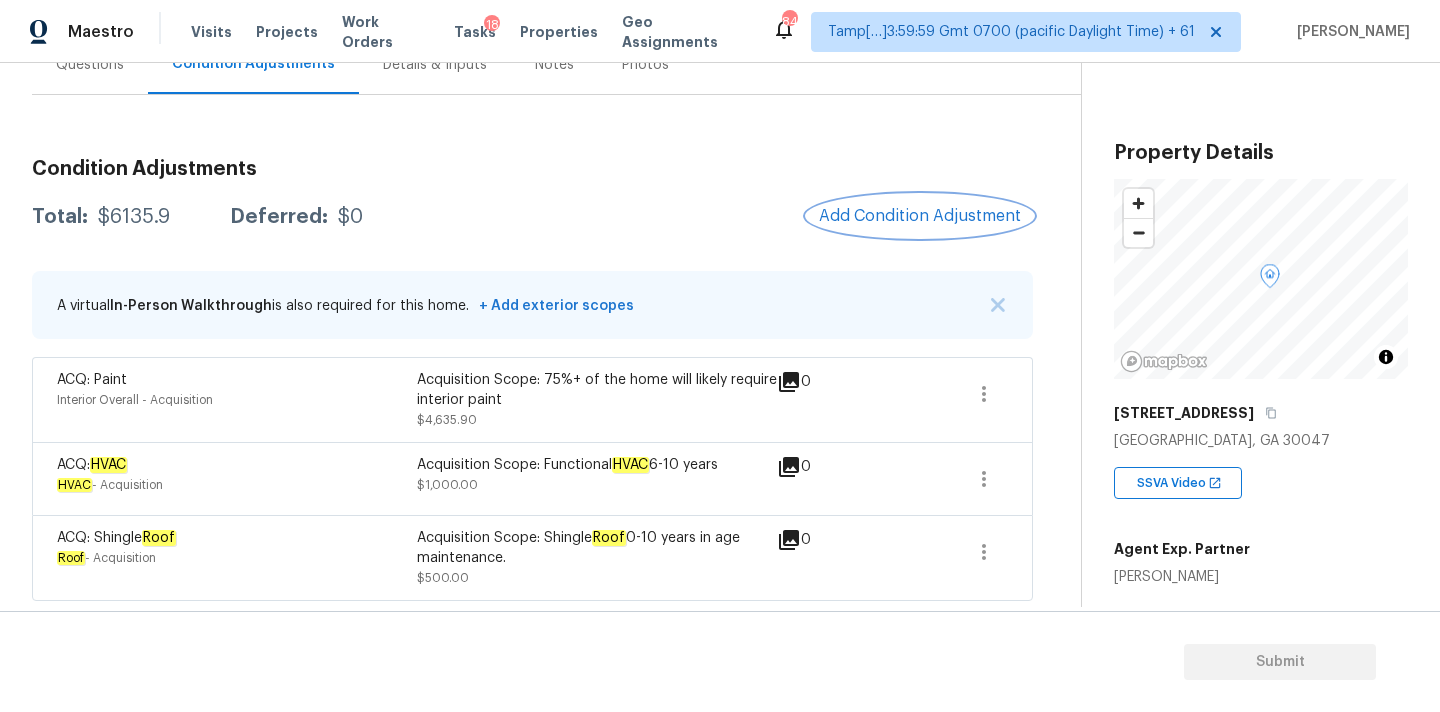 click on "Add Condition Adjustment" at bounding box center (920, 216) 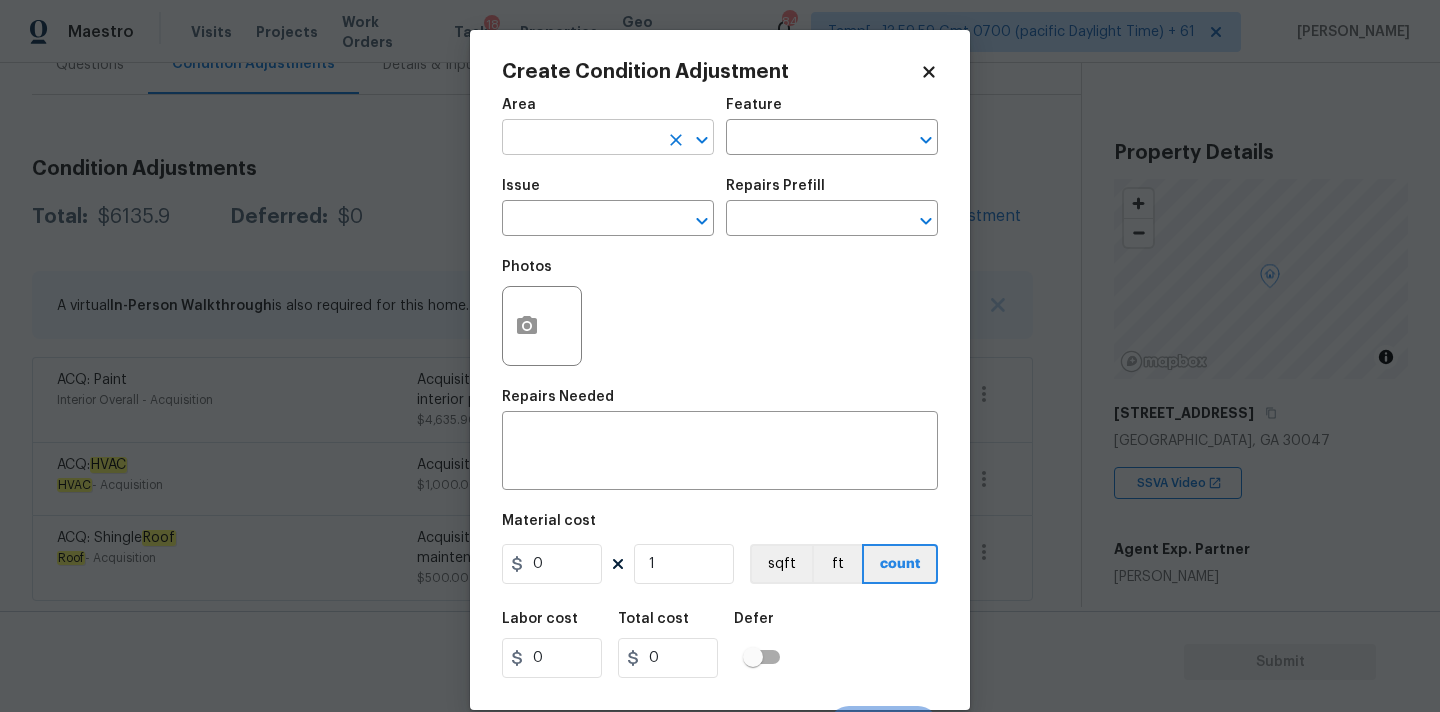 click at bounding box center (580, 139) 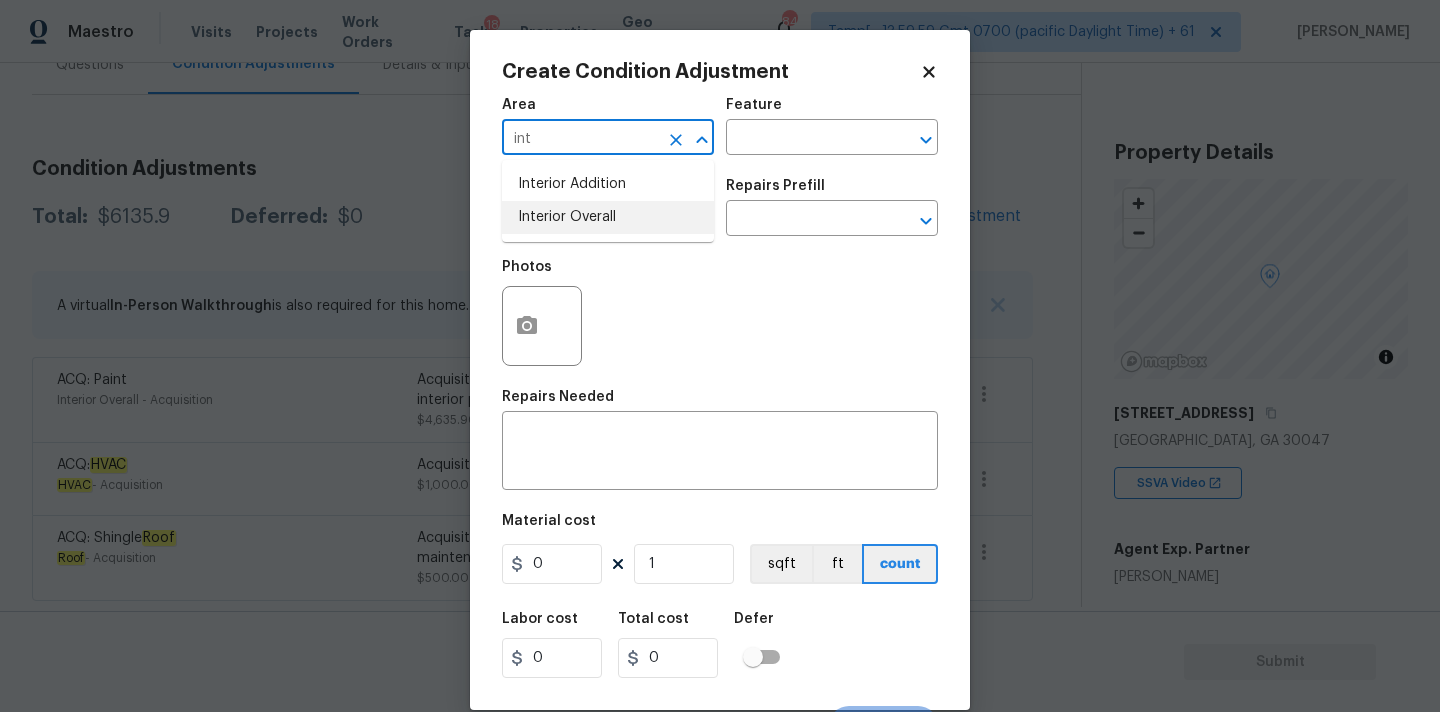 click on "Interior Overall" at bounding box center [608, 217] 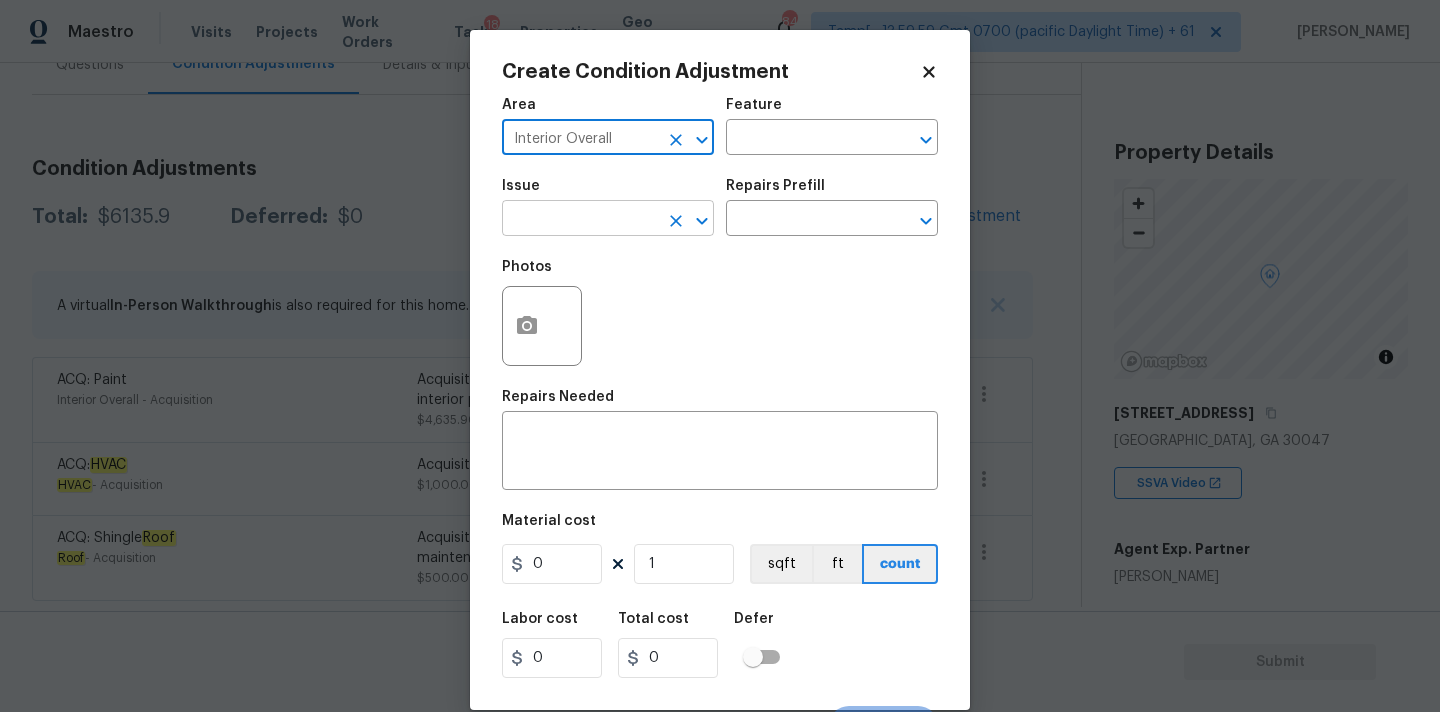 type on "Interior Overall" 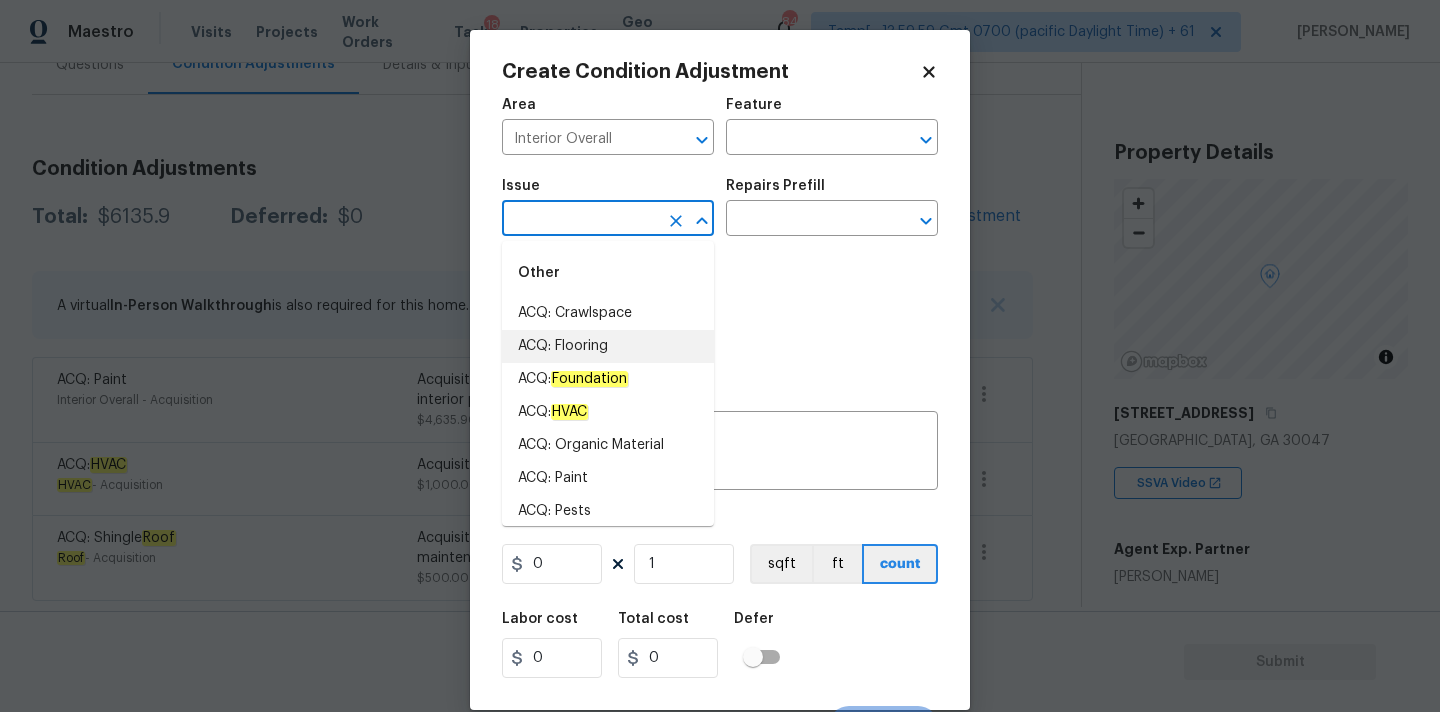 click on "ACQ: Flooring" at bounding box center (608, 346) 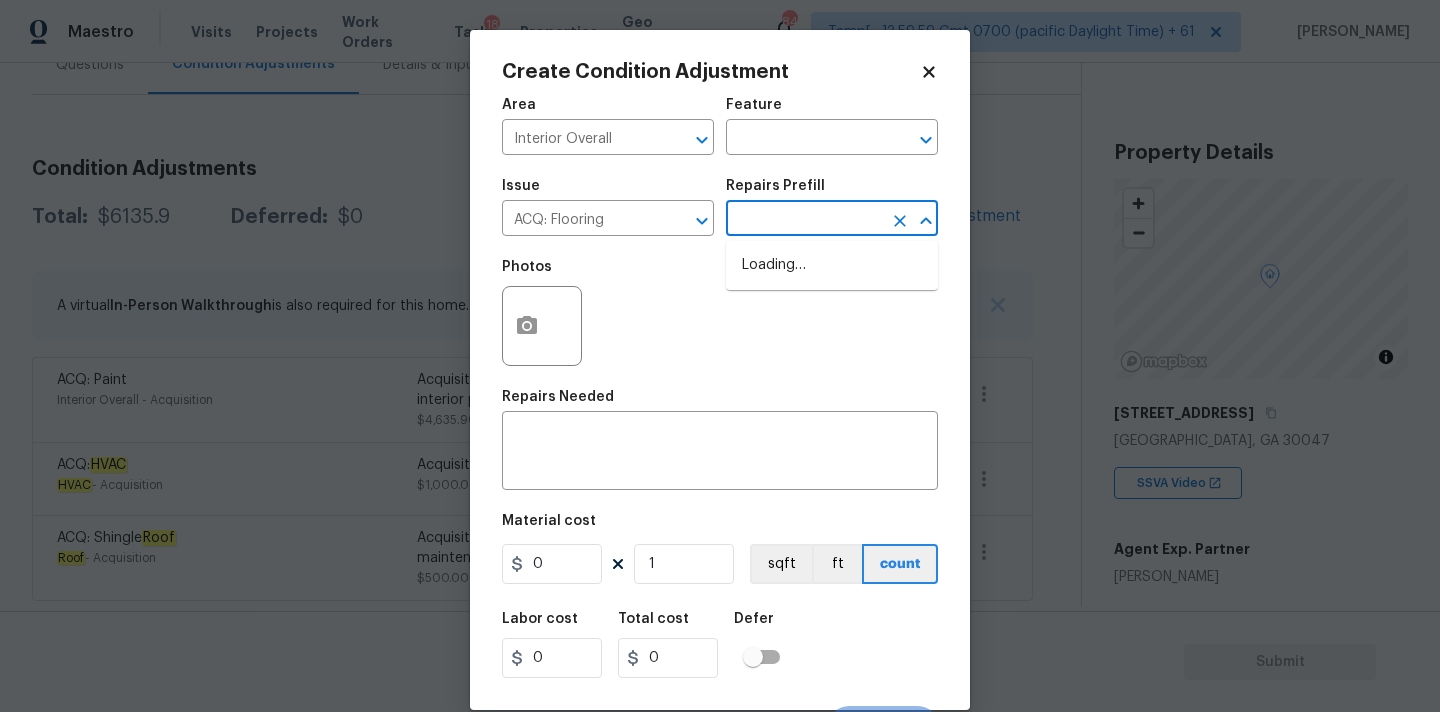 click at bounding box center (804, 220) 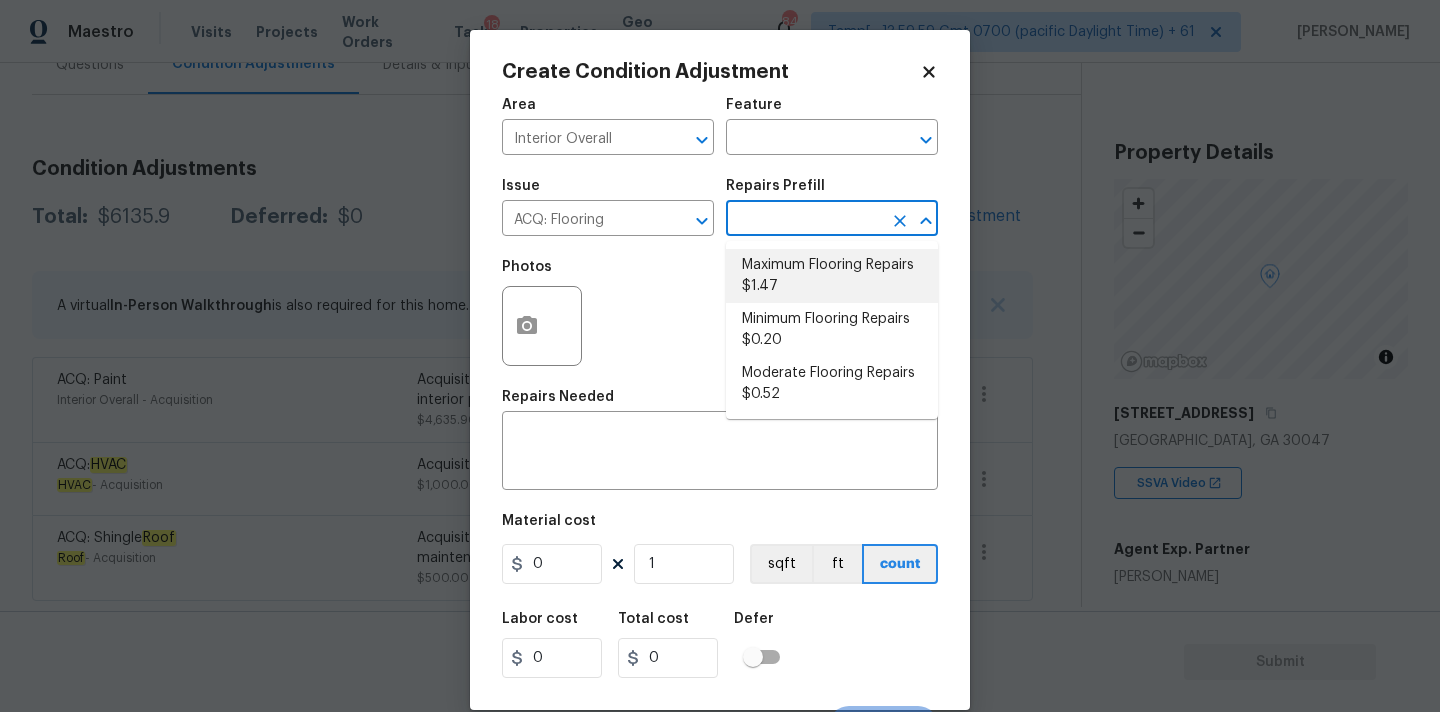 click on "Maximum Flooring Repairs $1.47" at bounding box center (832, 276) 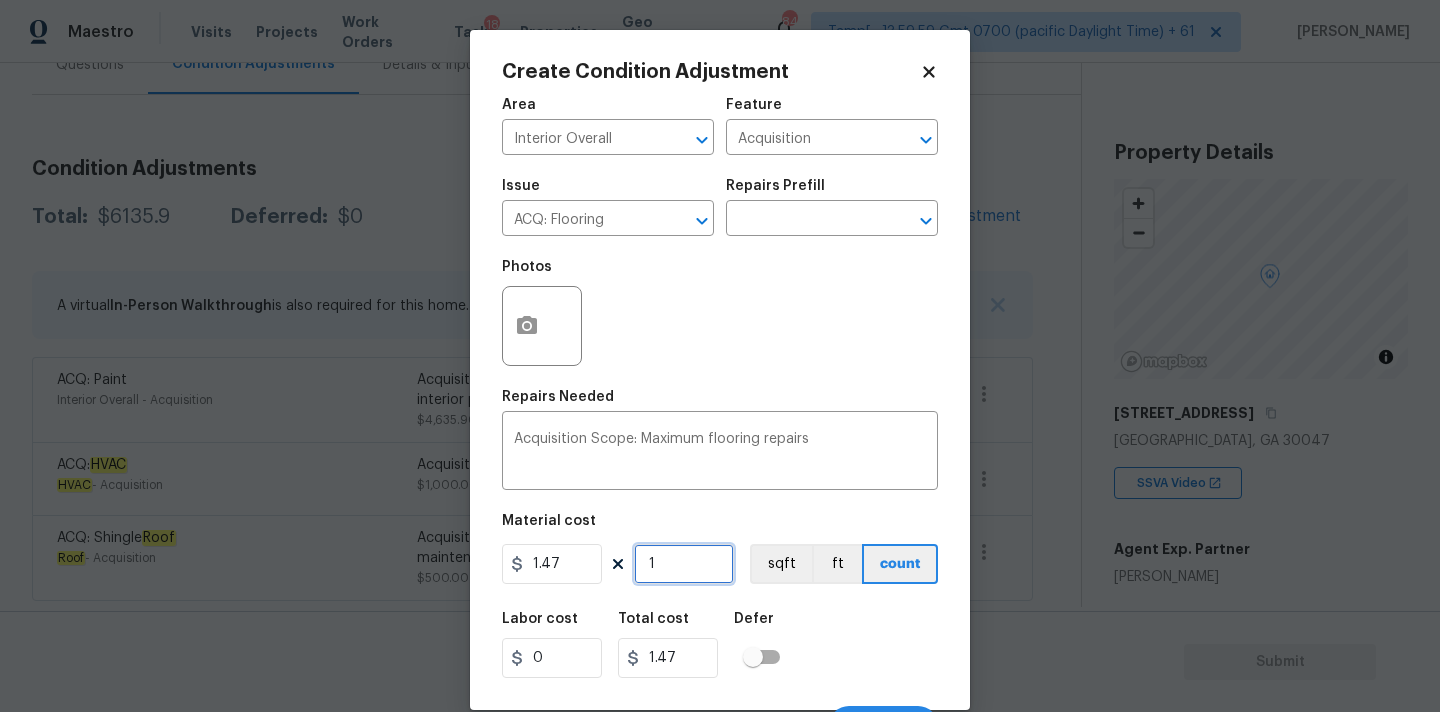 click on "1" at bounding box center (684, 564) 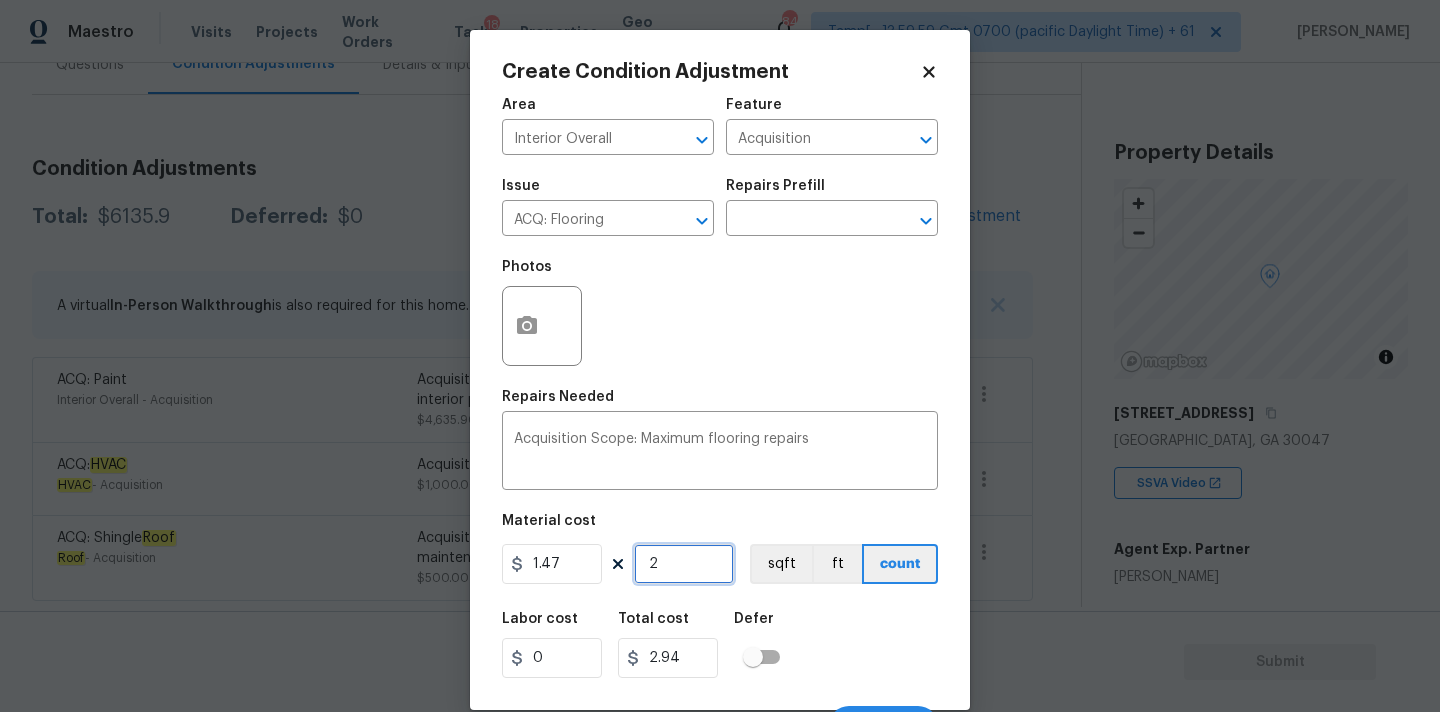 type on "27" 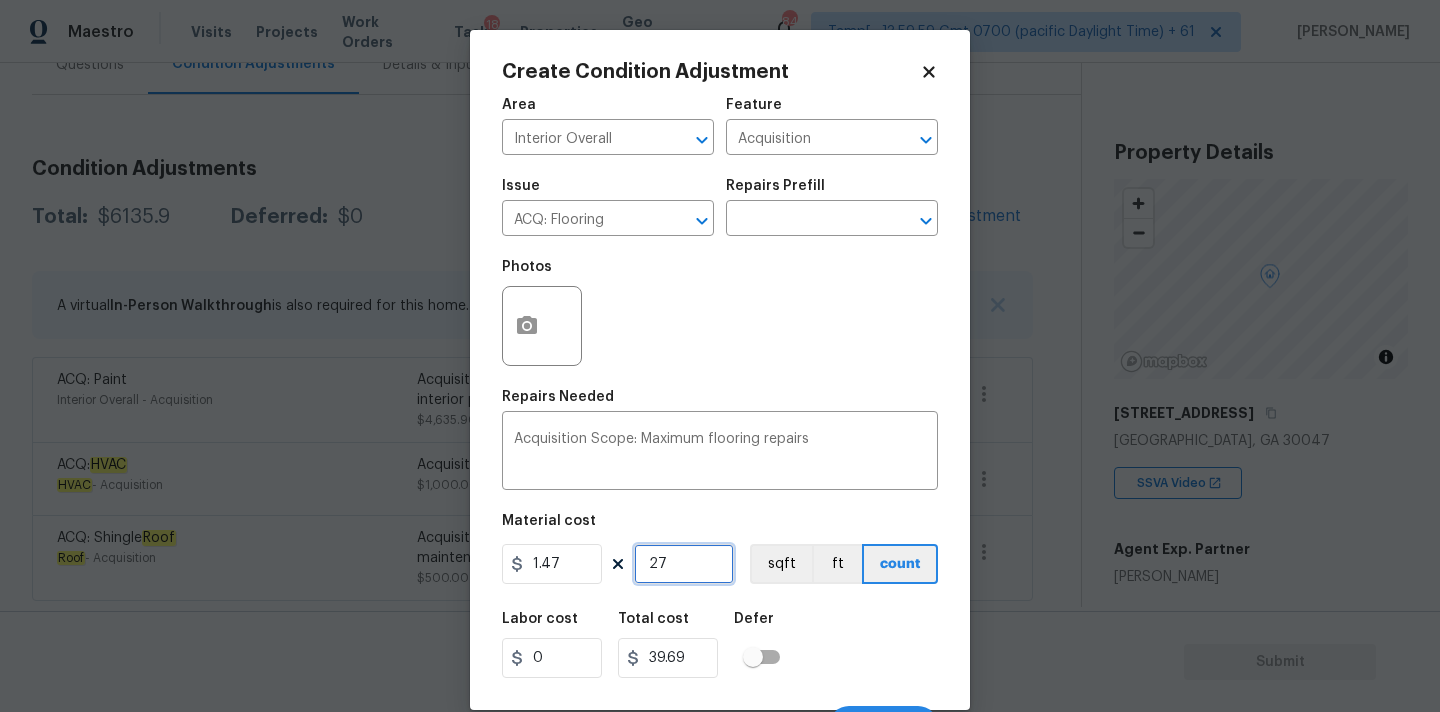 type on "272" 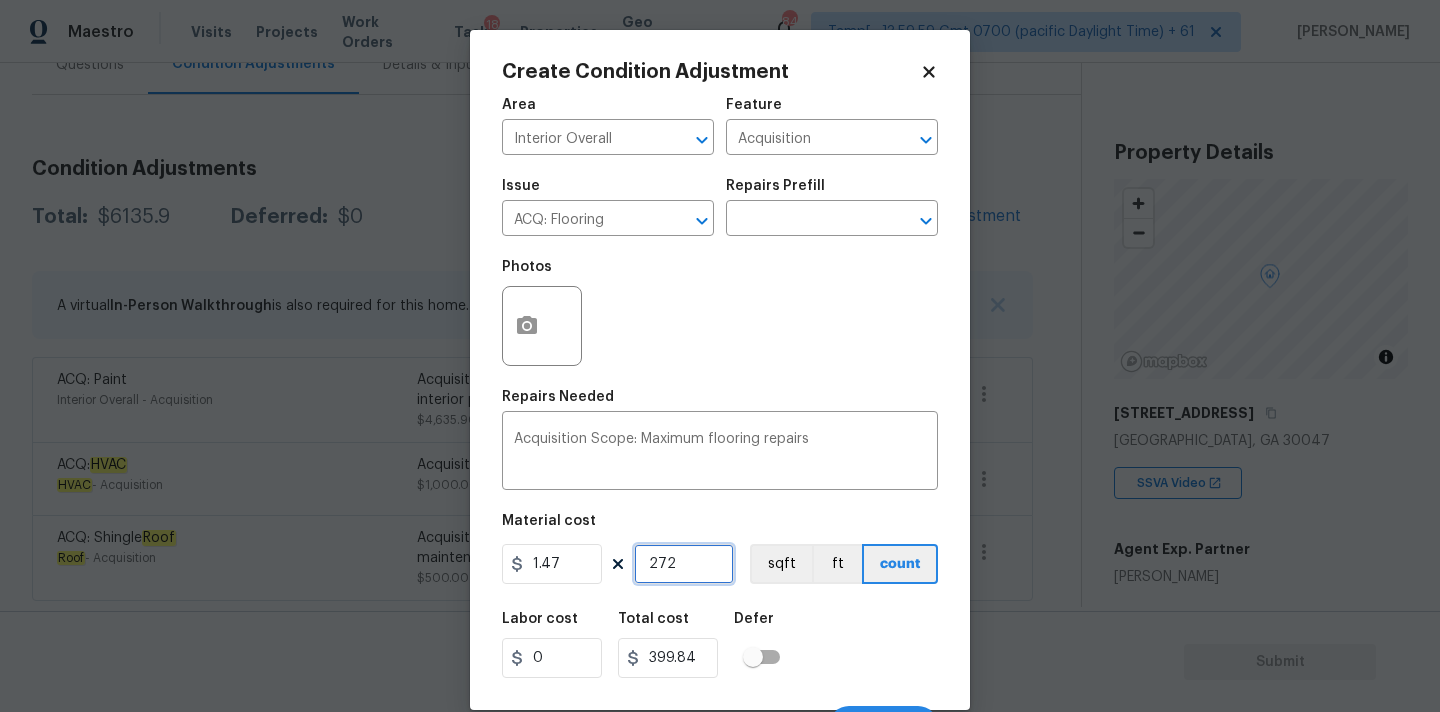 type on "2727" 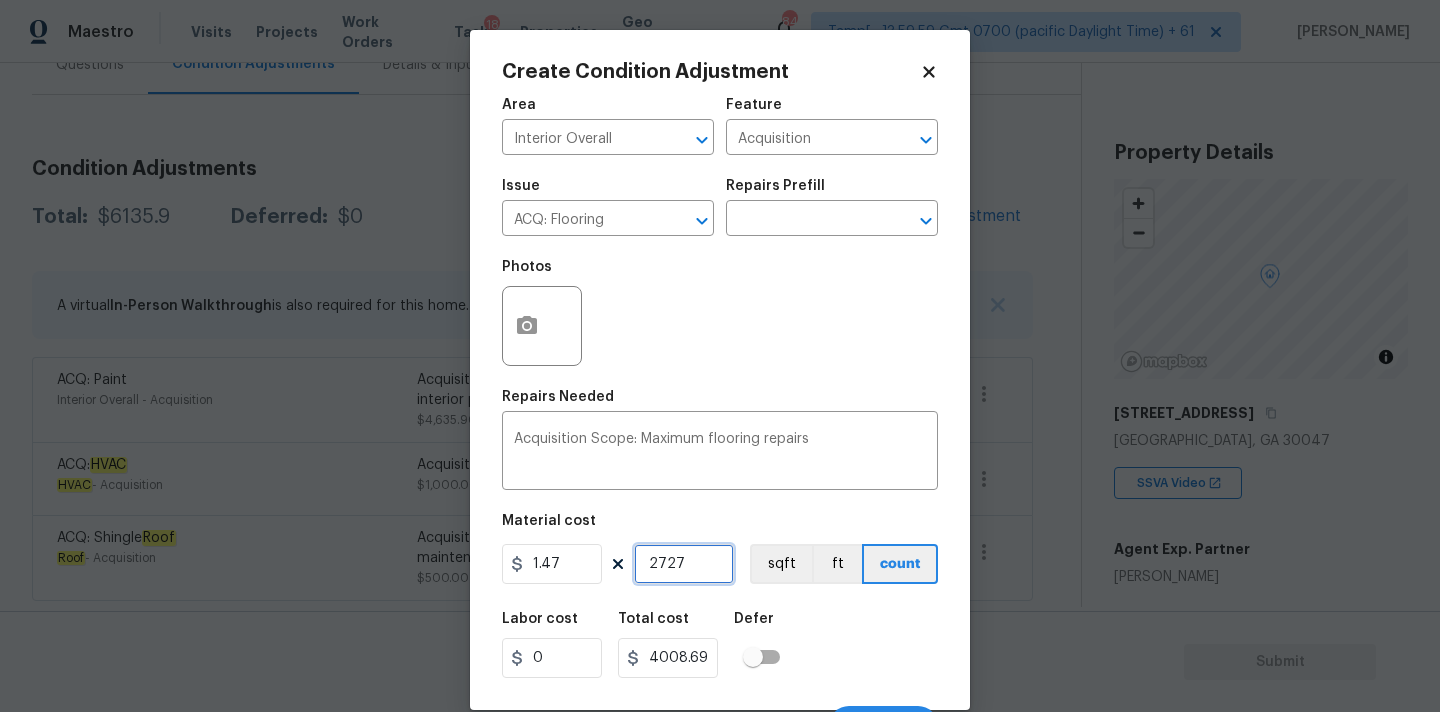 type on "2727" 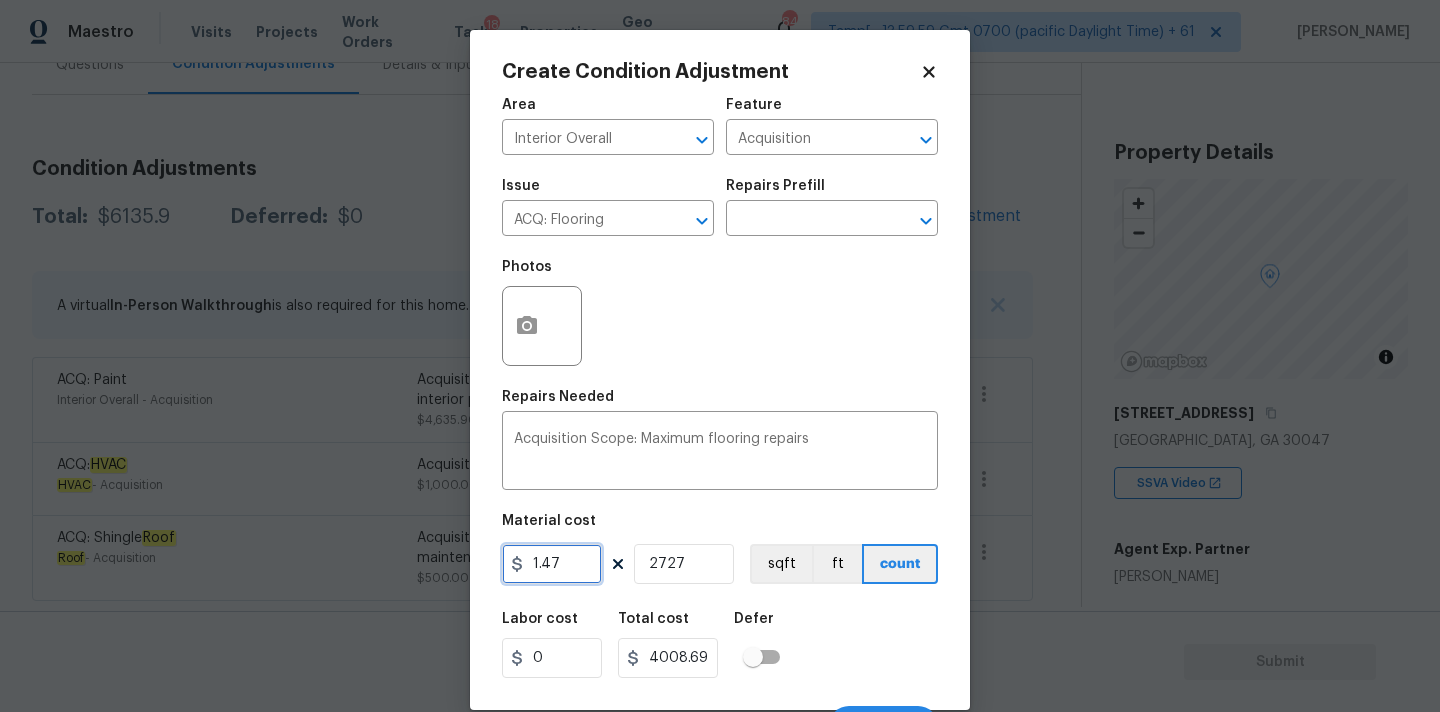 click on "1.47" at bounding box center (552, 564) 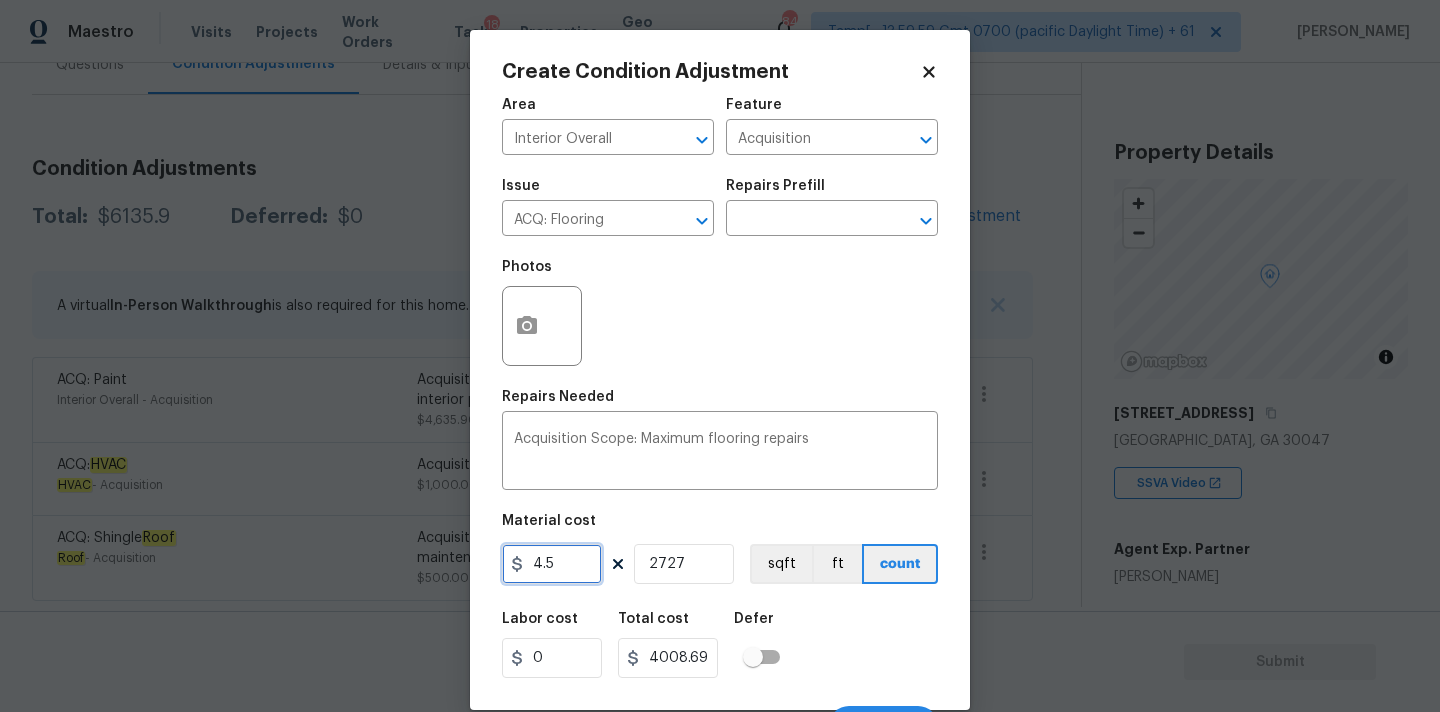 type on "4.5" 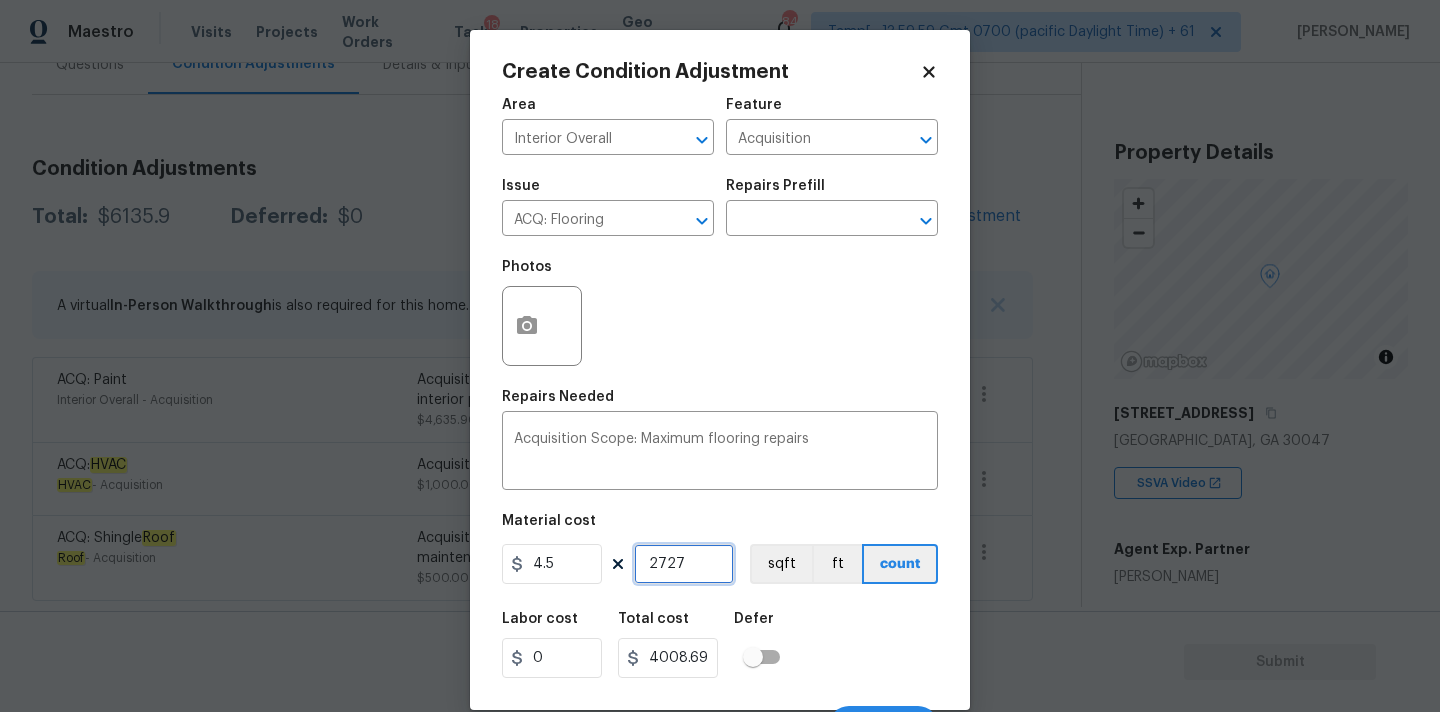 type on "12271.5" 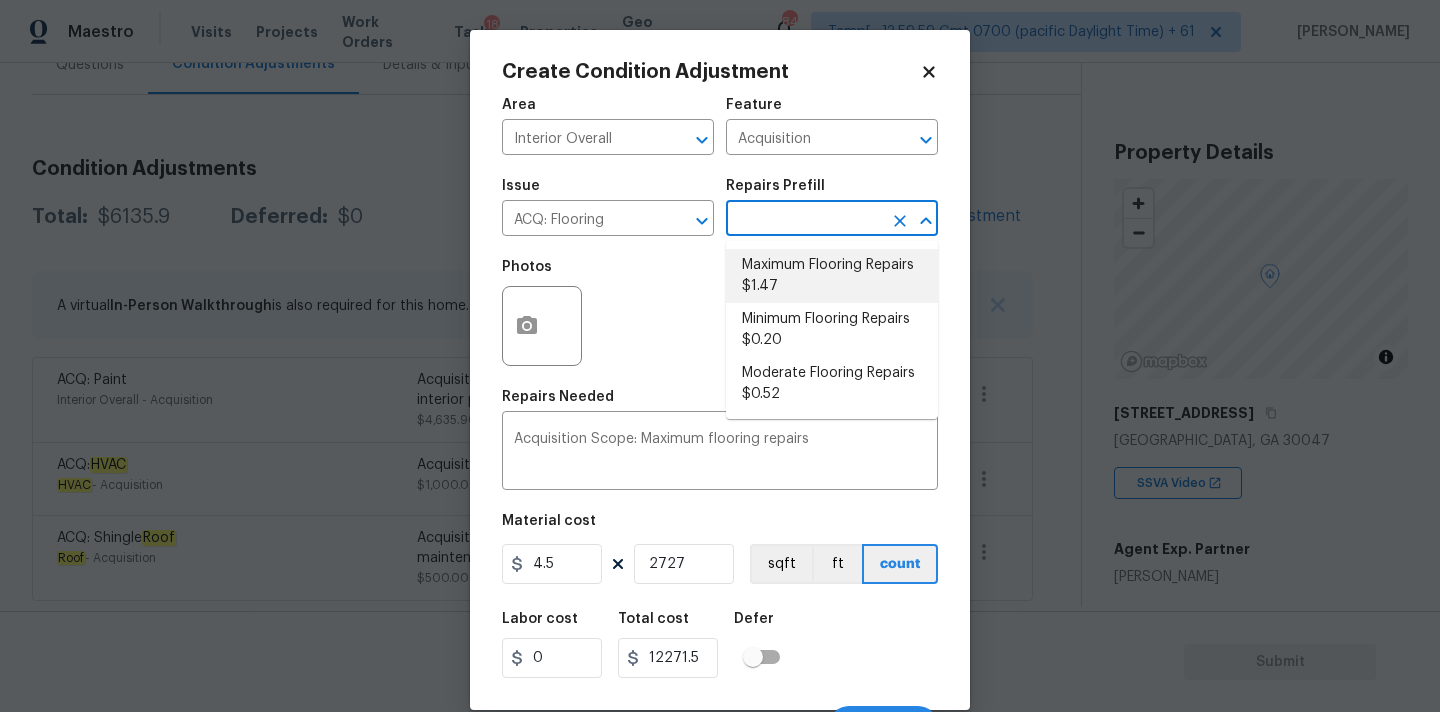 click at bounding box center [804, 220] 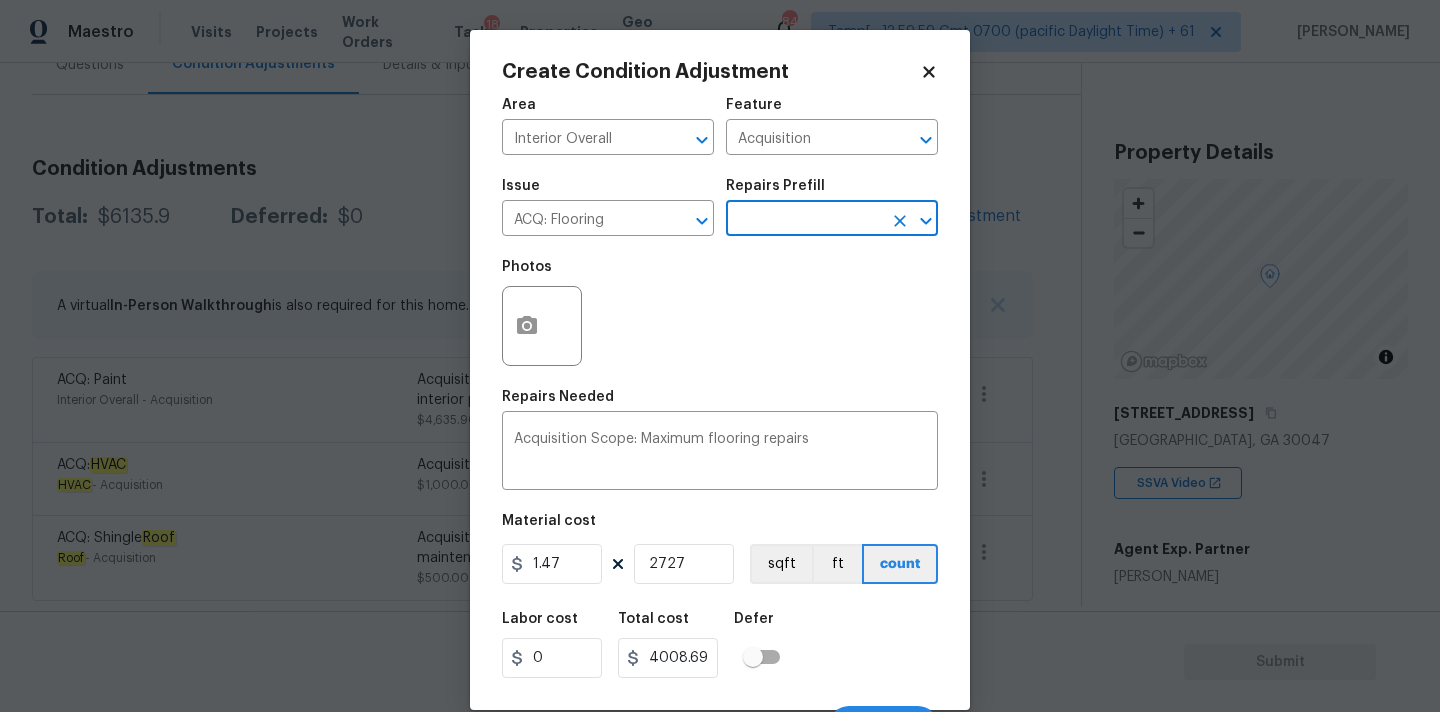 scroll, scrollTop: 35, scrollLeft: 0, axis: vertical 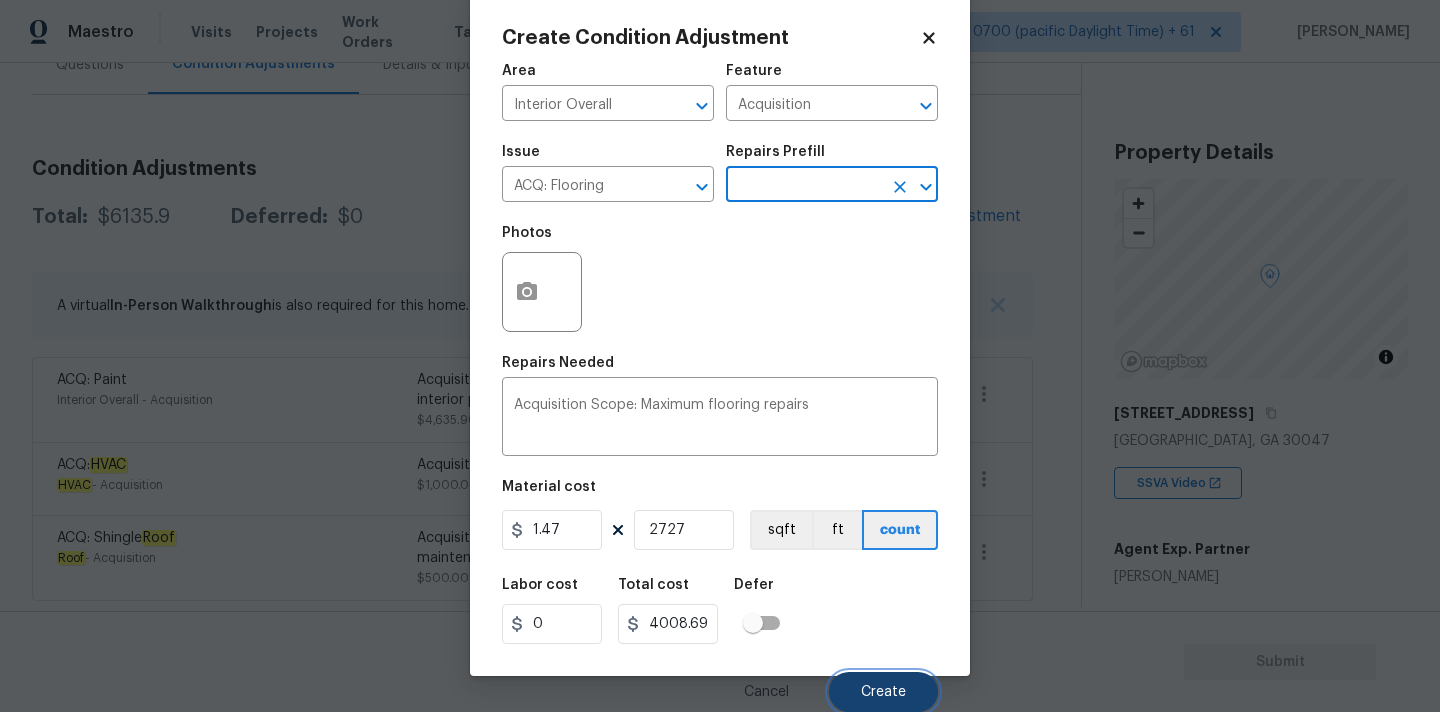 click on "Create" at bounding box center (883, 692) 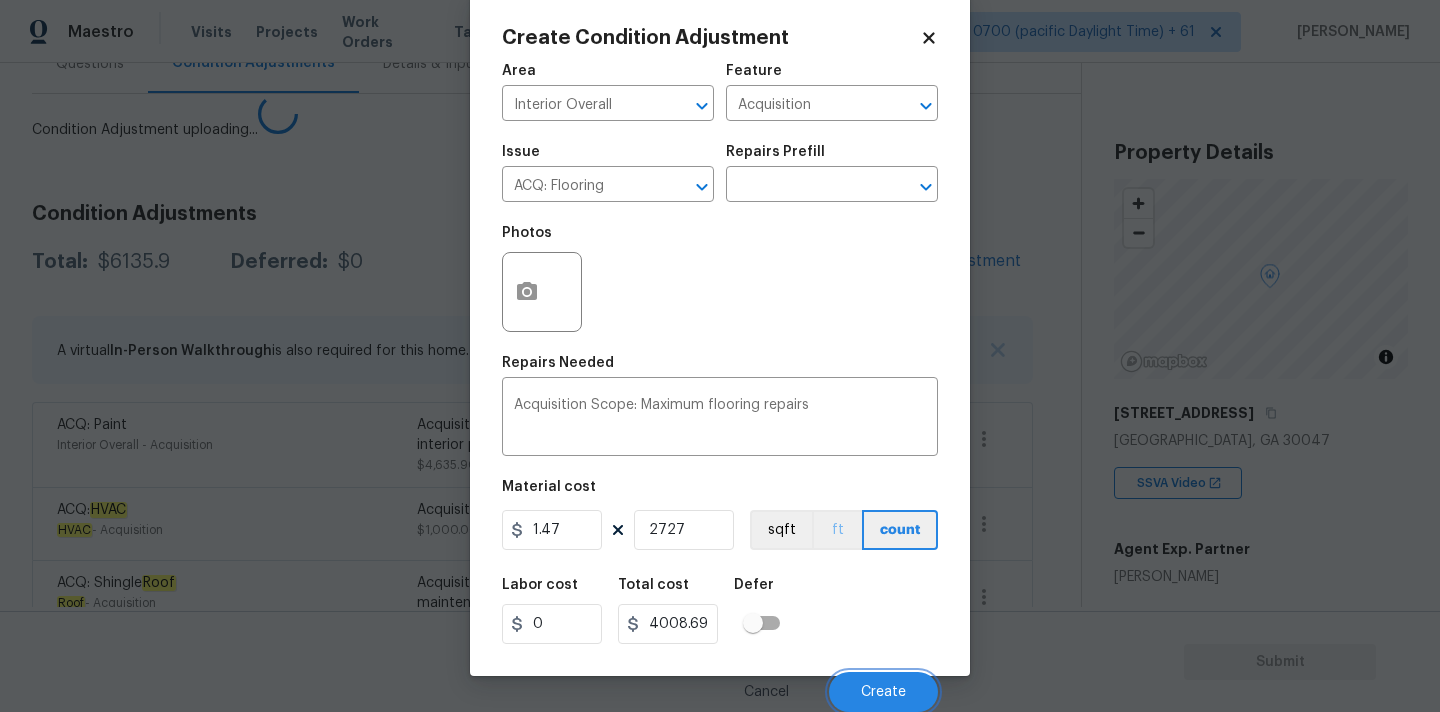 scroll, scrollTop: 28, scrollLeft: 0, axis: vertical 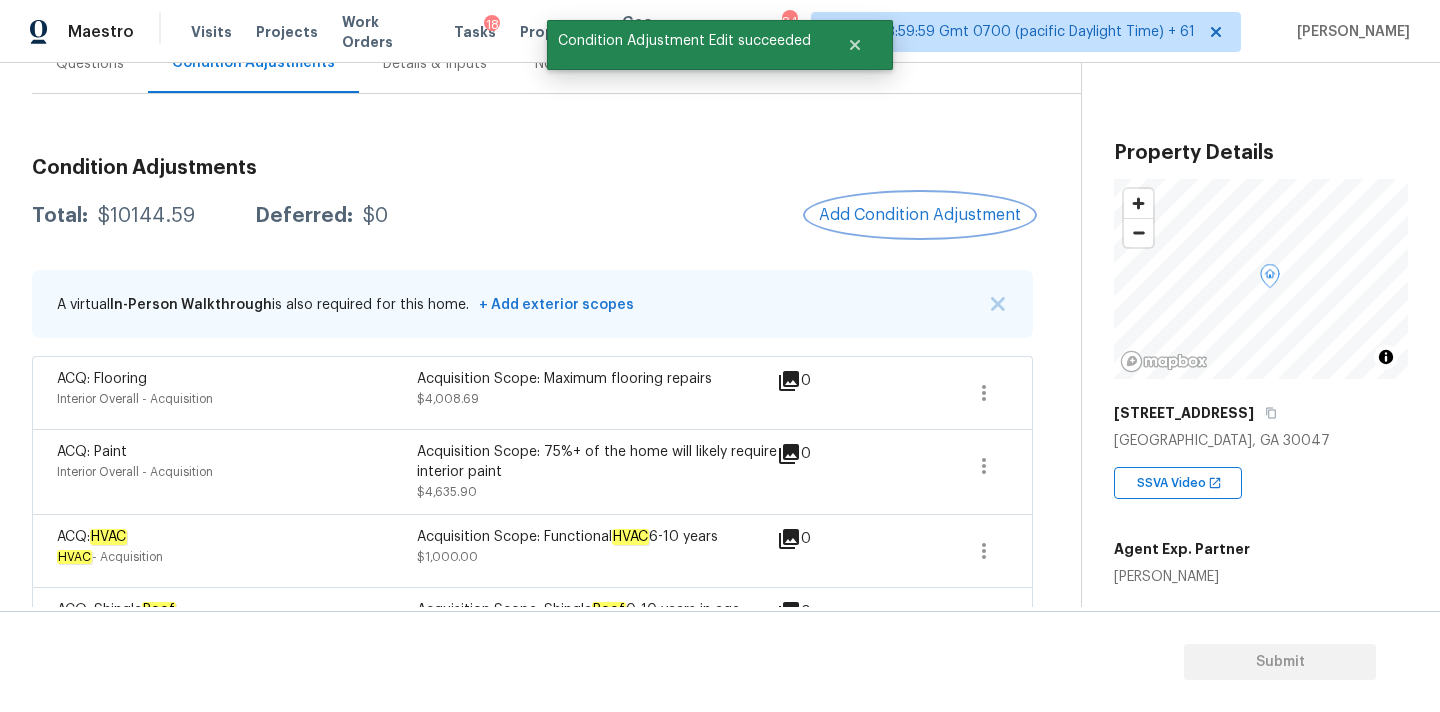 click on "Add Condition Adjustment" at bounding box center (920, 215) 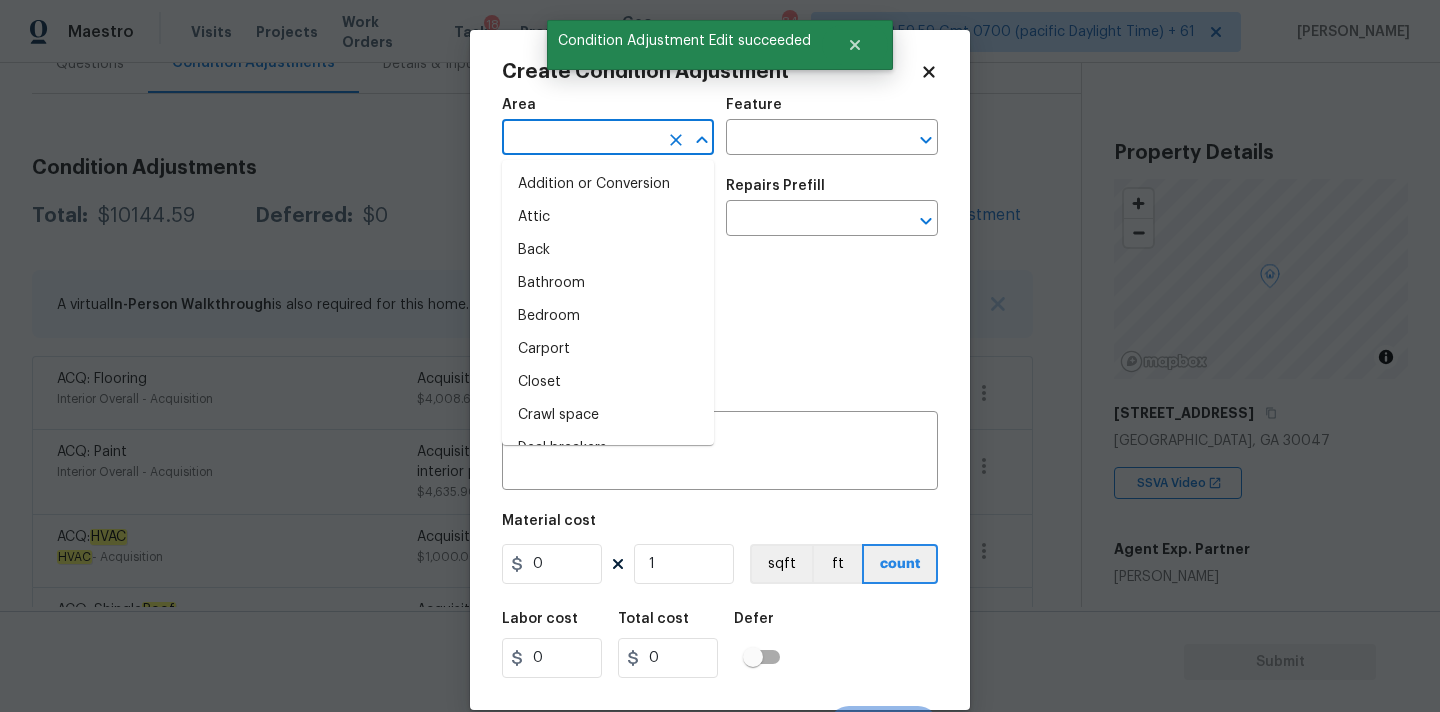 click at bounding box center [580, 139] 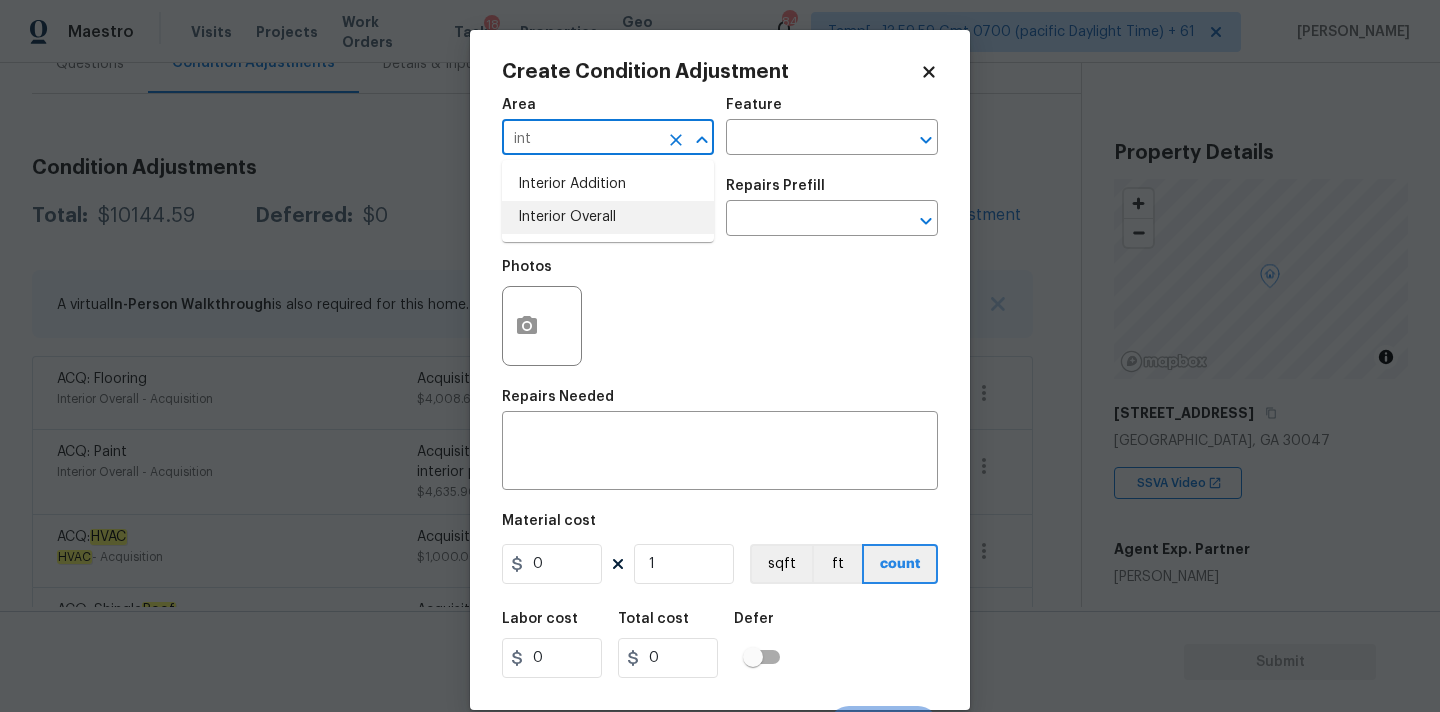 click on "Interior Addition Interior Overall" at bounding box center (608, 201) 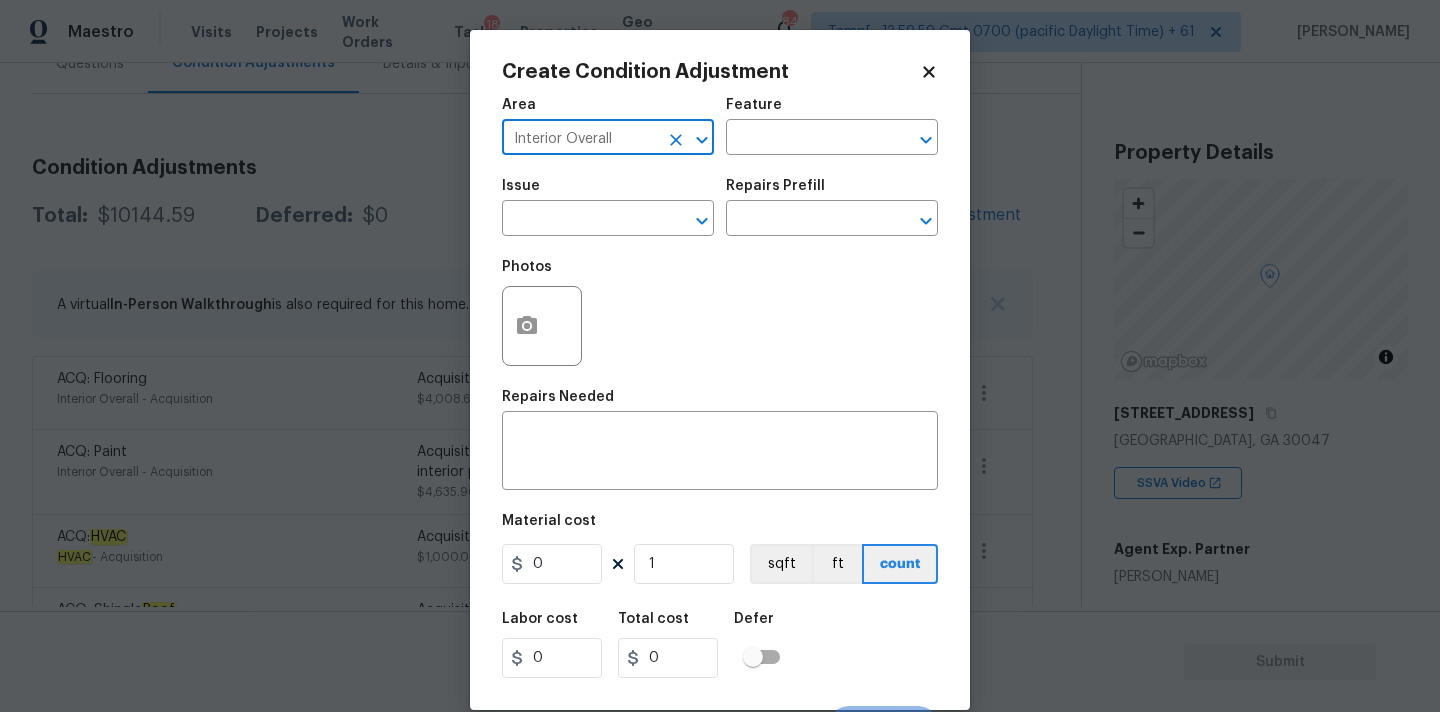type on "Interior Overall" 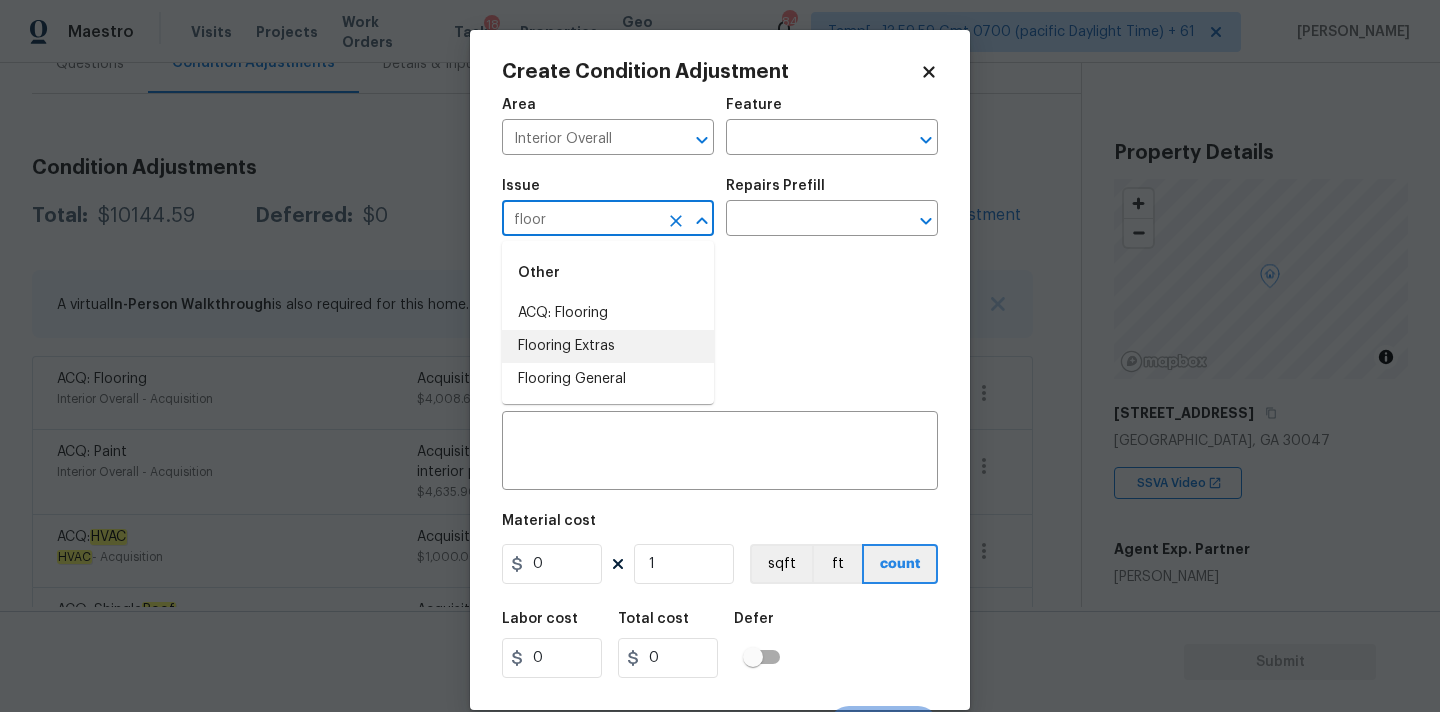 click on "Flooring Extras" at bounding box center [608, 346] 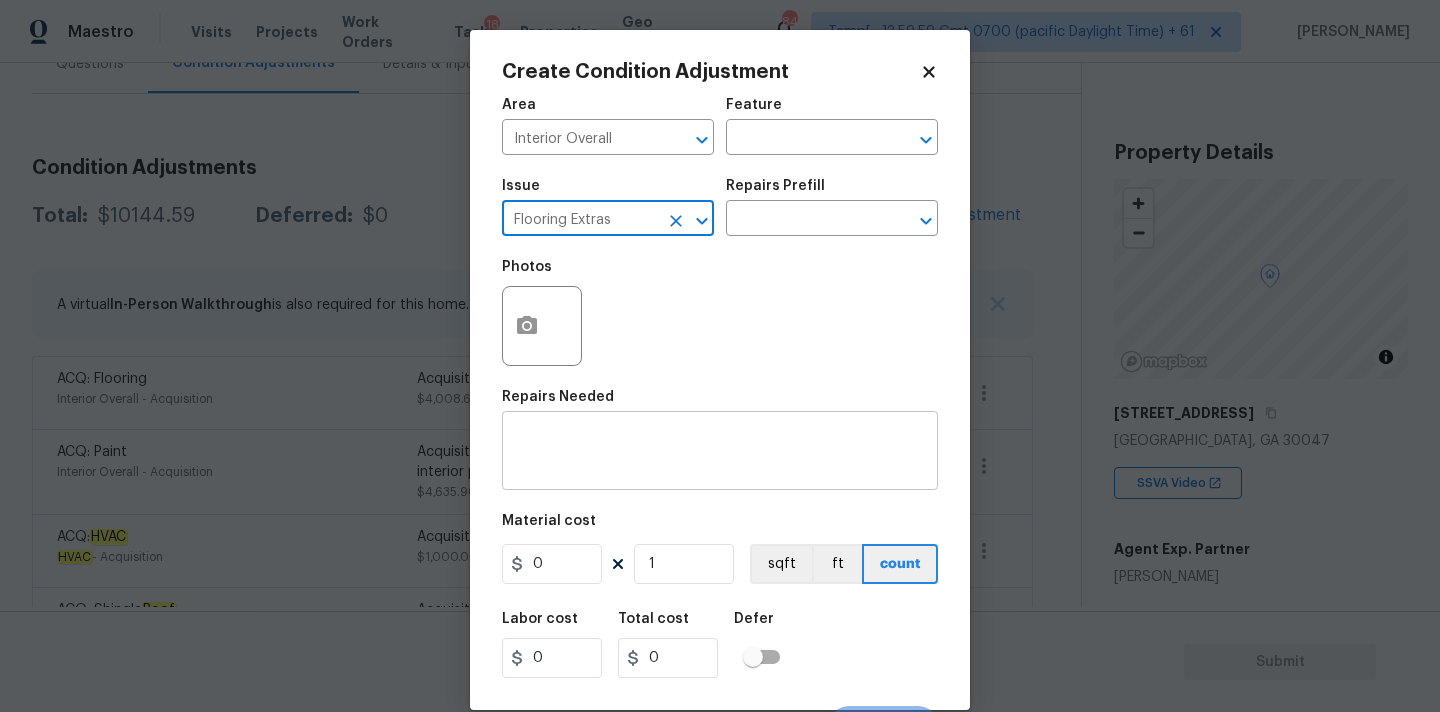 type on "Flooring Extras" 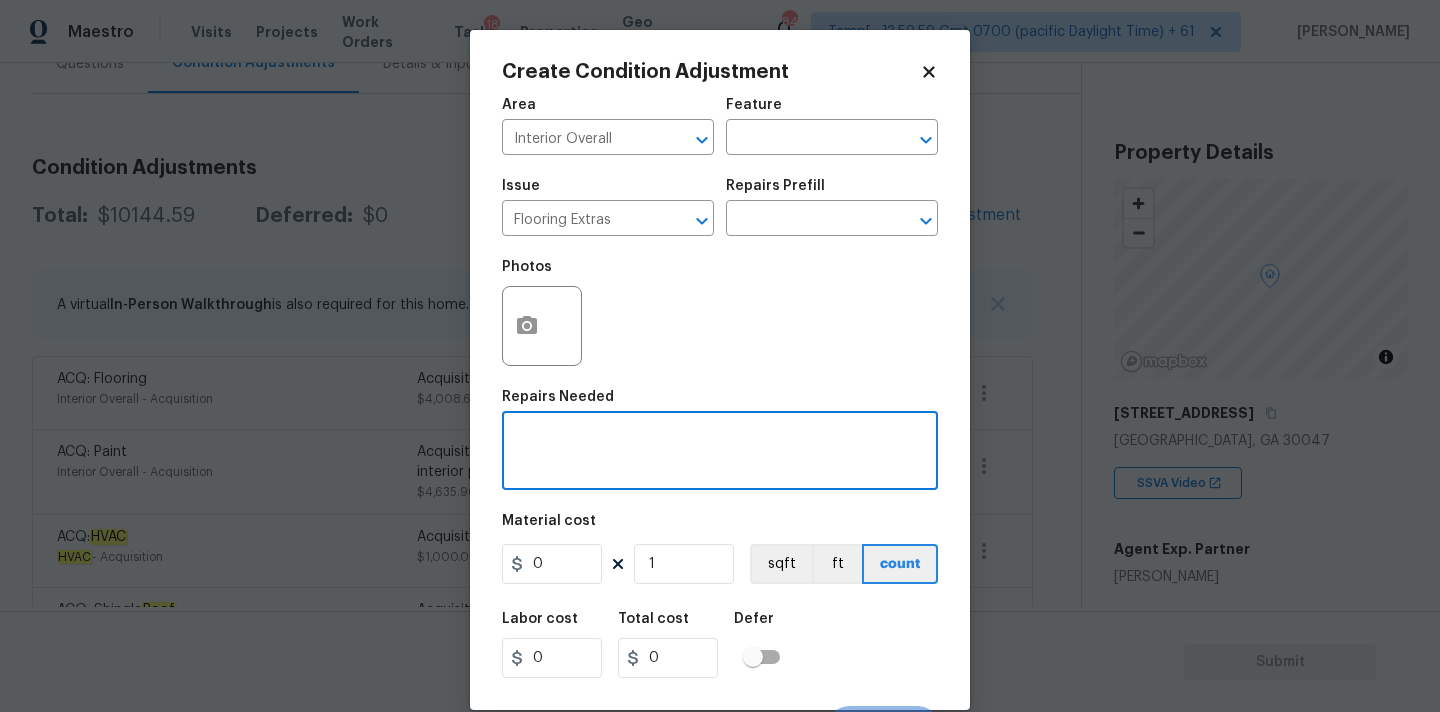 click at bounding box center [720, 453] 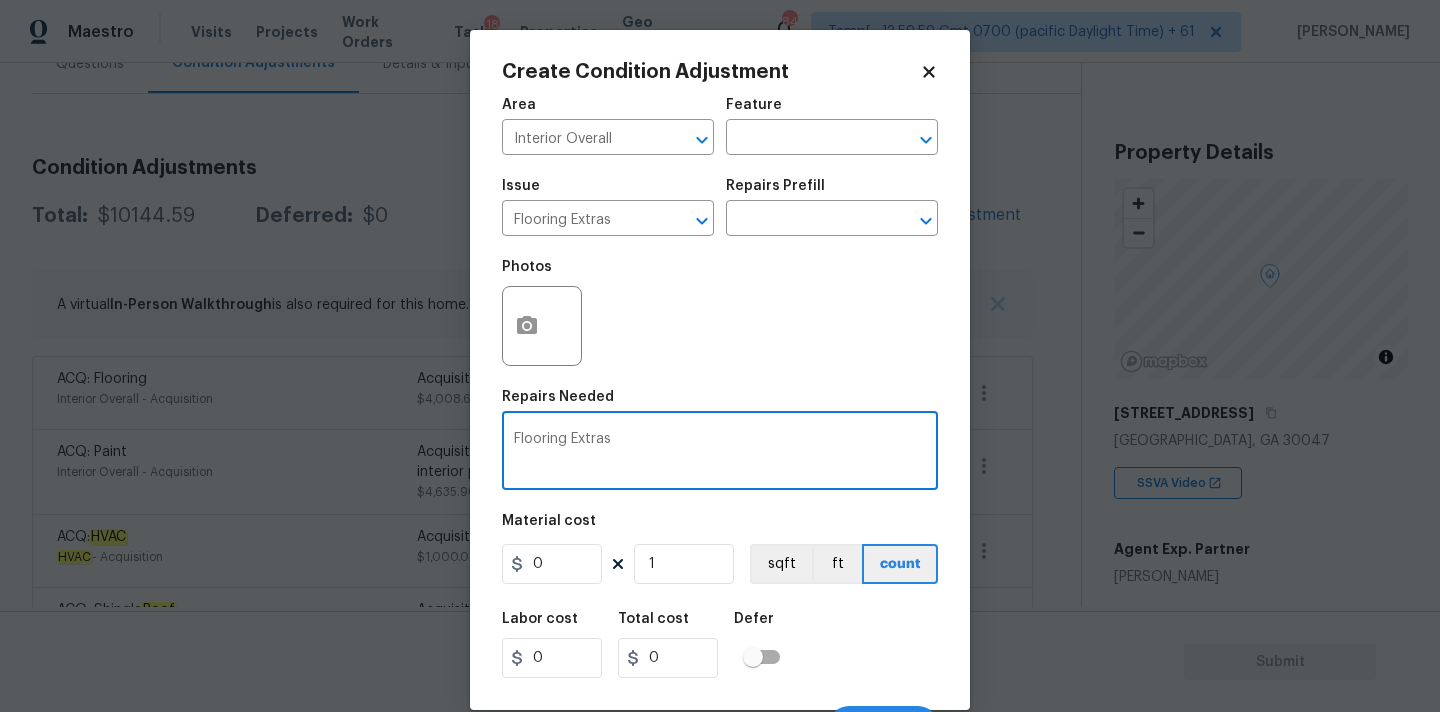 type on "Flooring Extras" 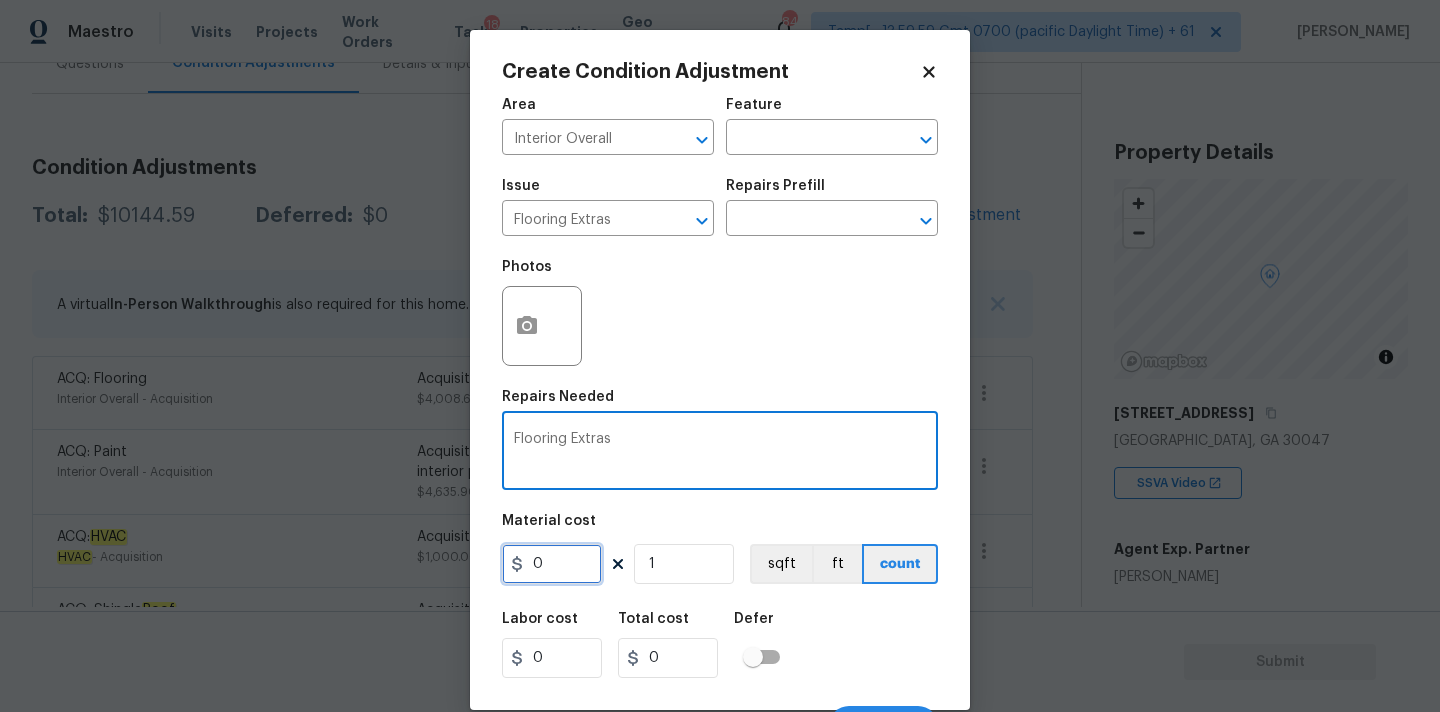 click on "0" at bounding box center (552, 564) 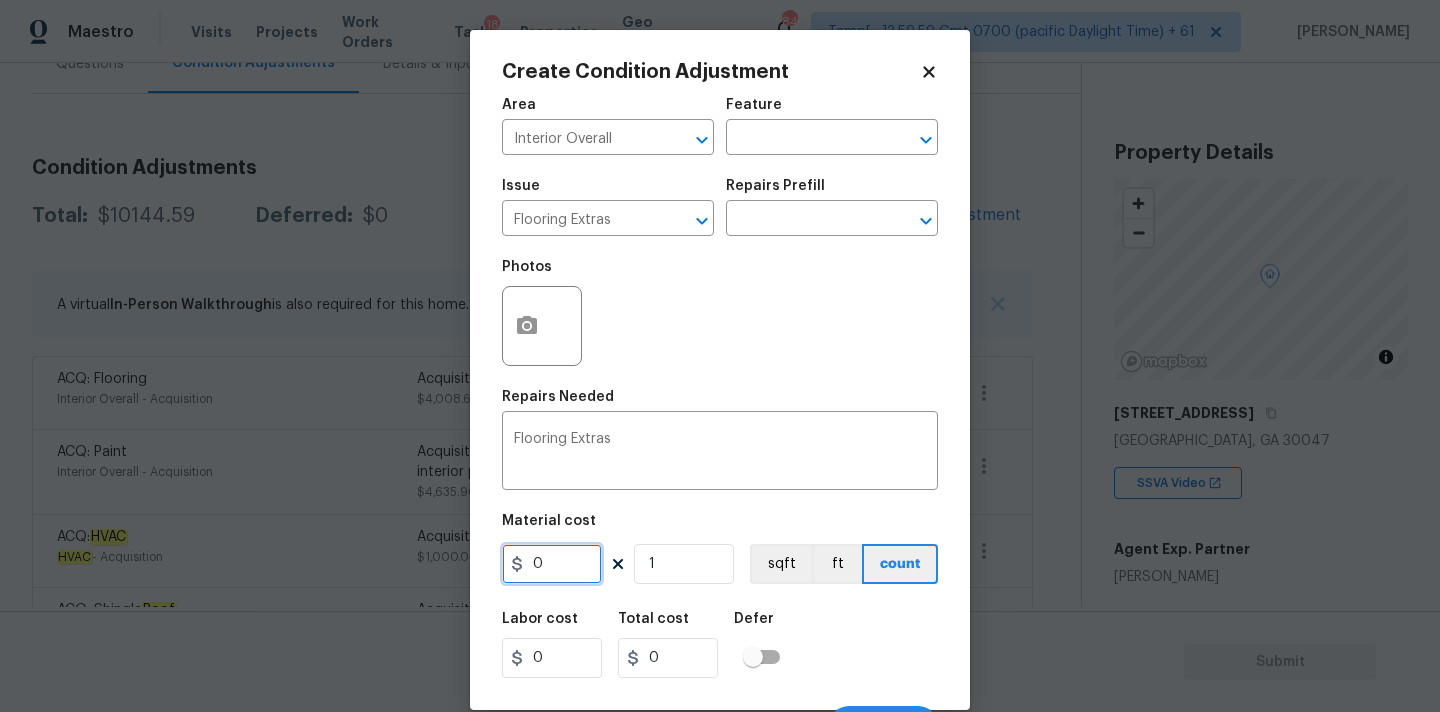 click on "0" at bounding box center (552, 564) 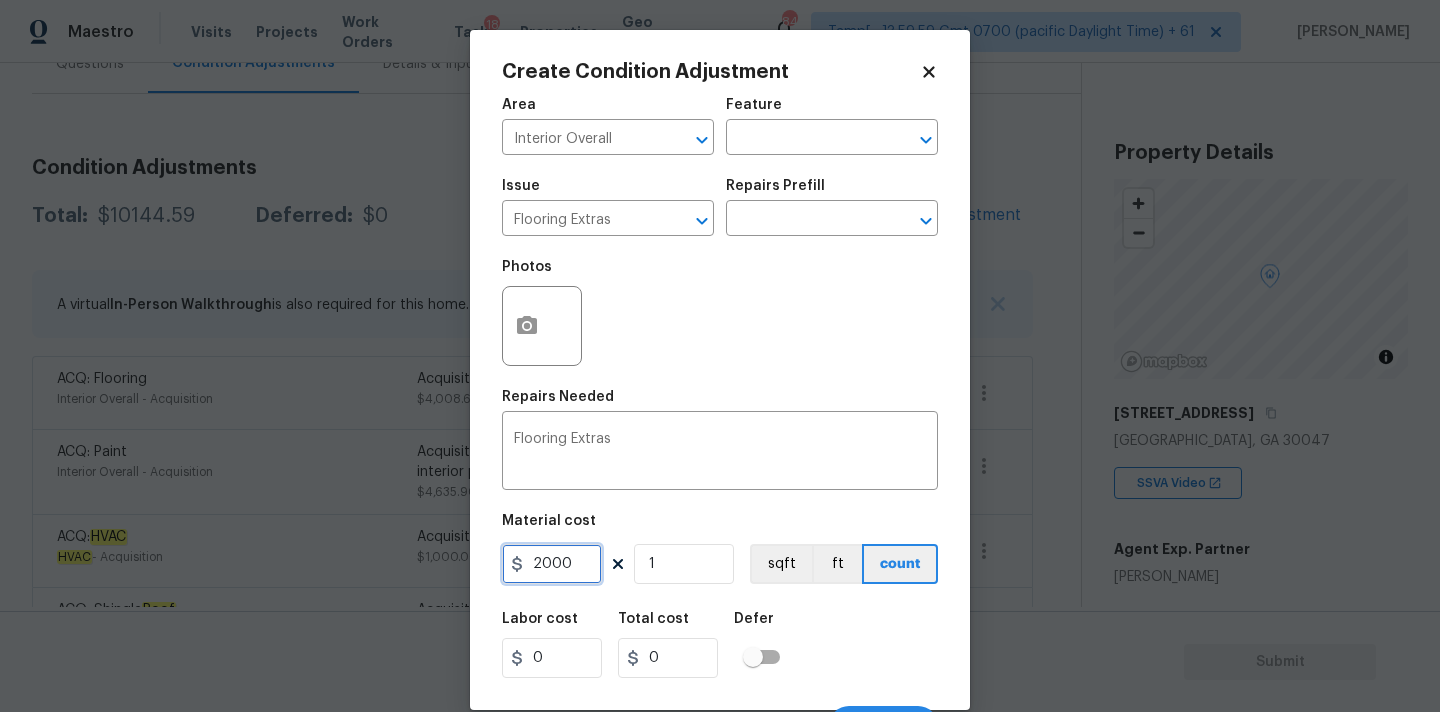 type on "2000" 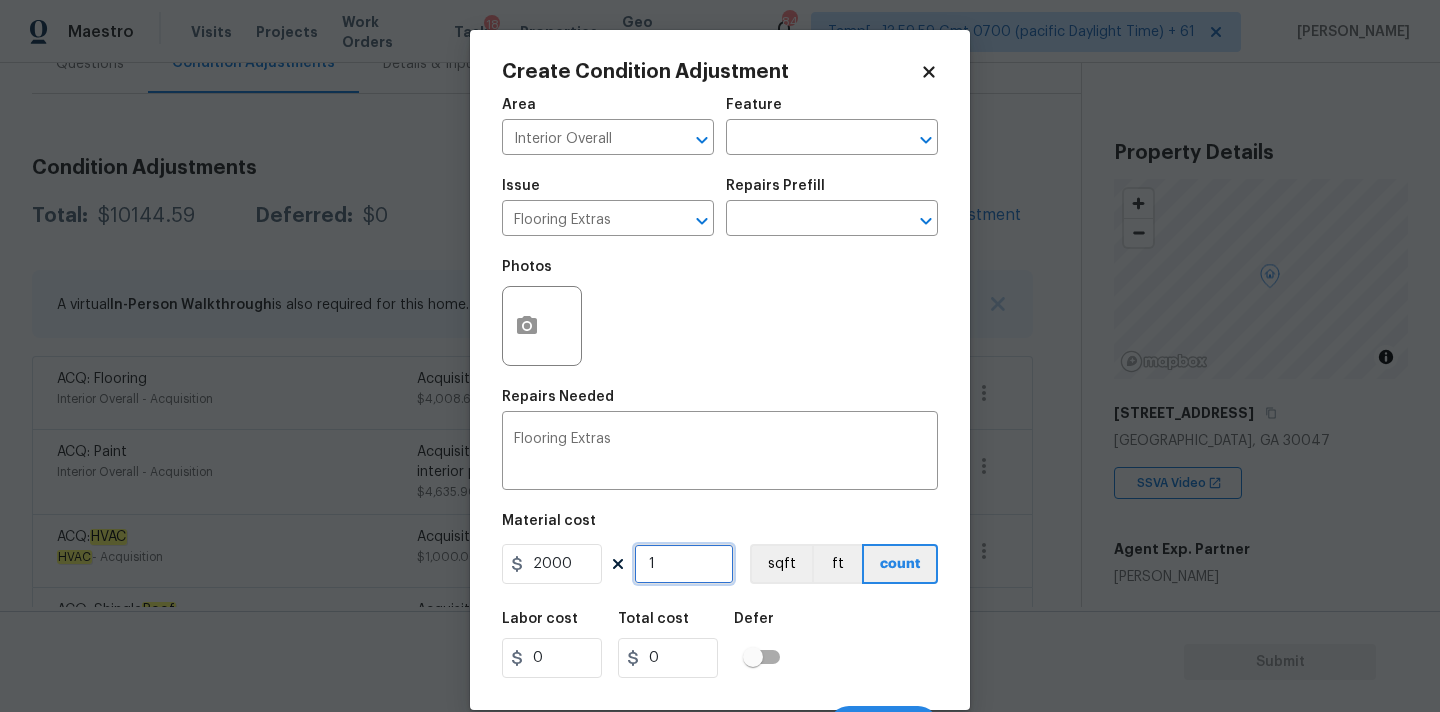 type on "2000" 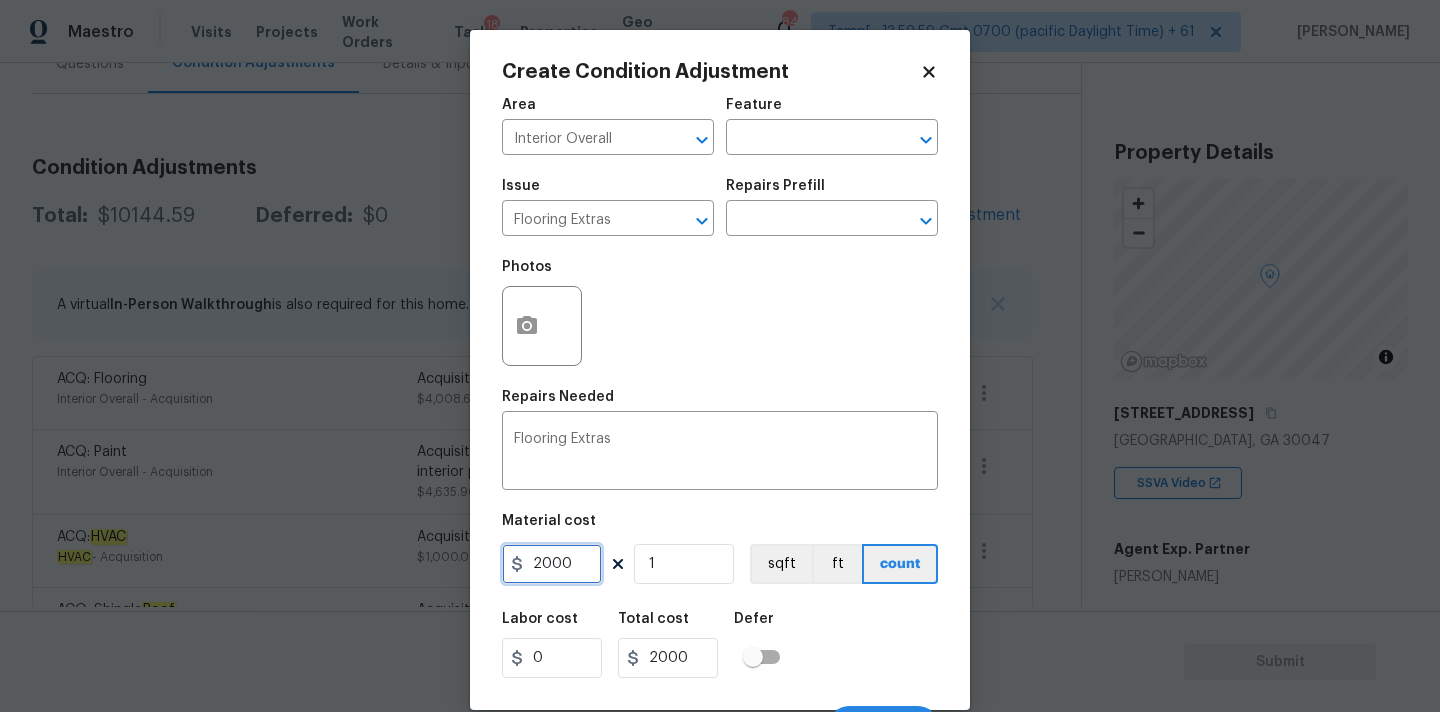 click on "2000" at bounding box center (552, 564) 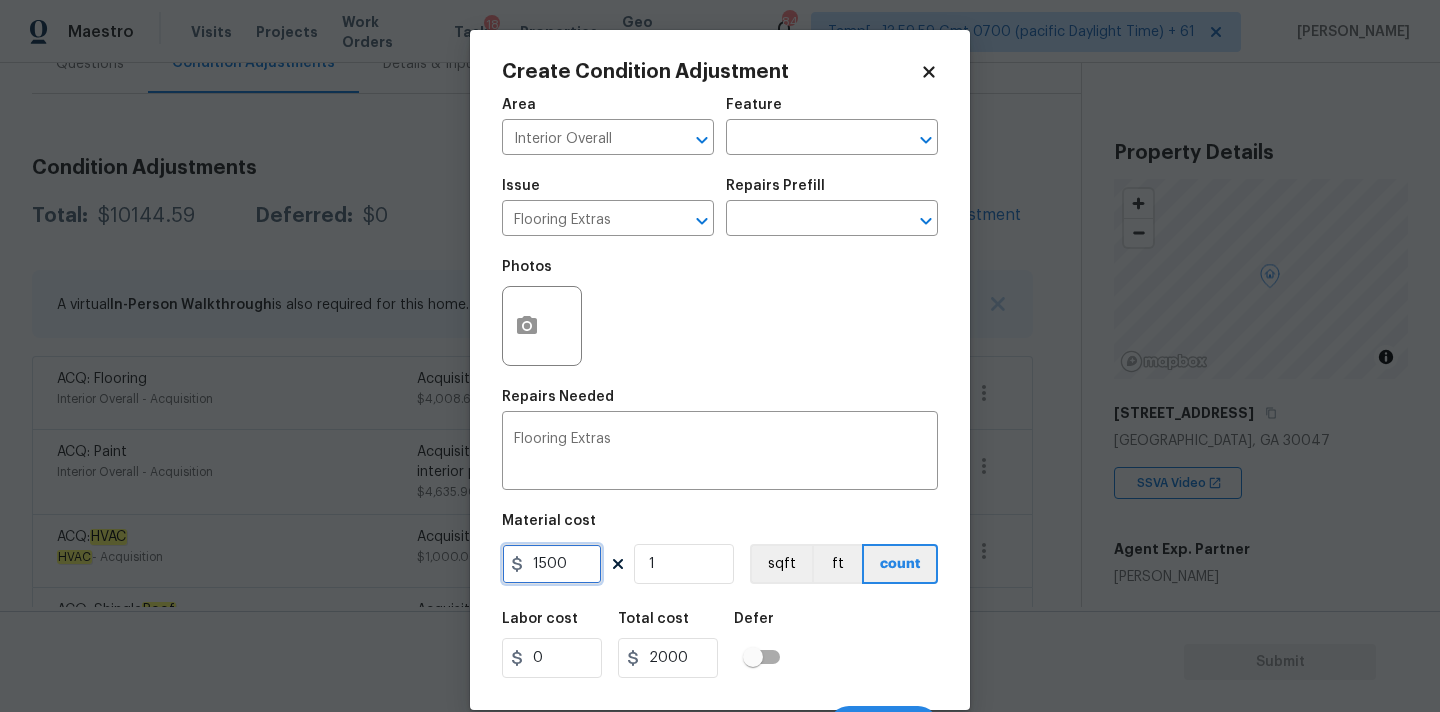 type on "1500" 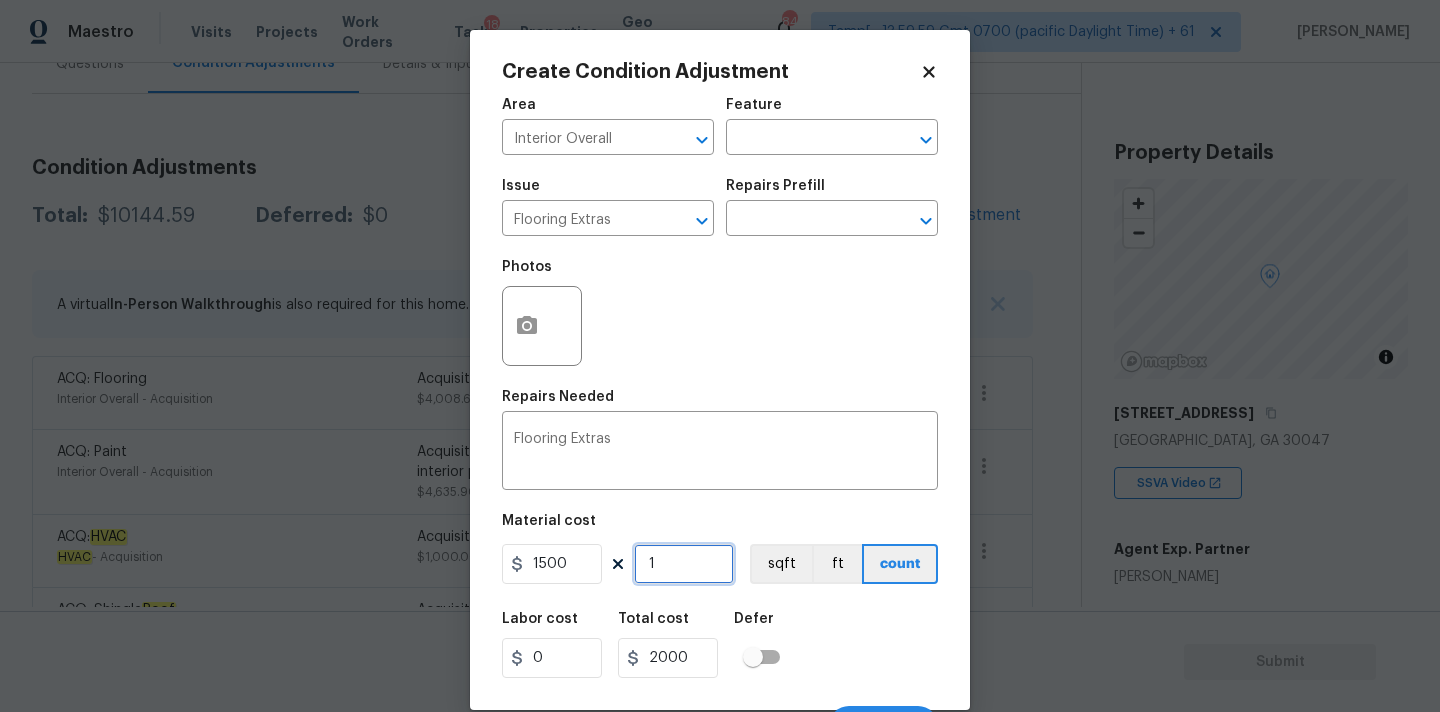 type on "1500" 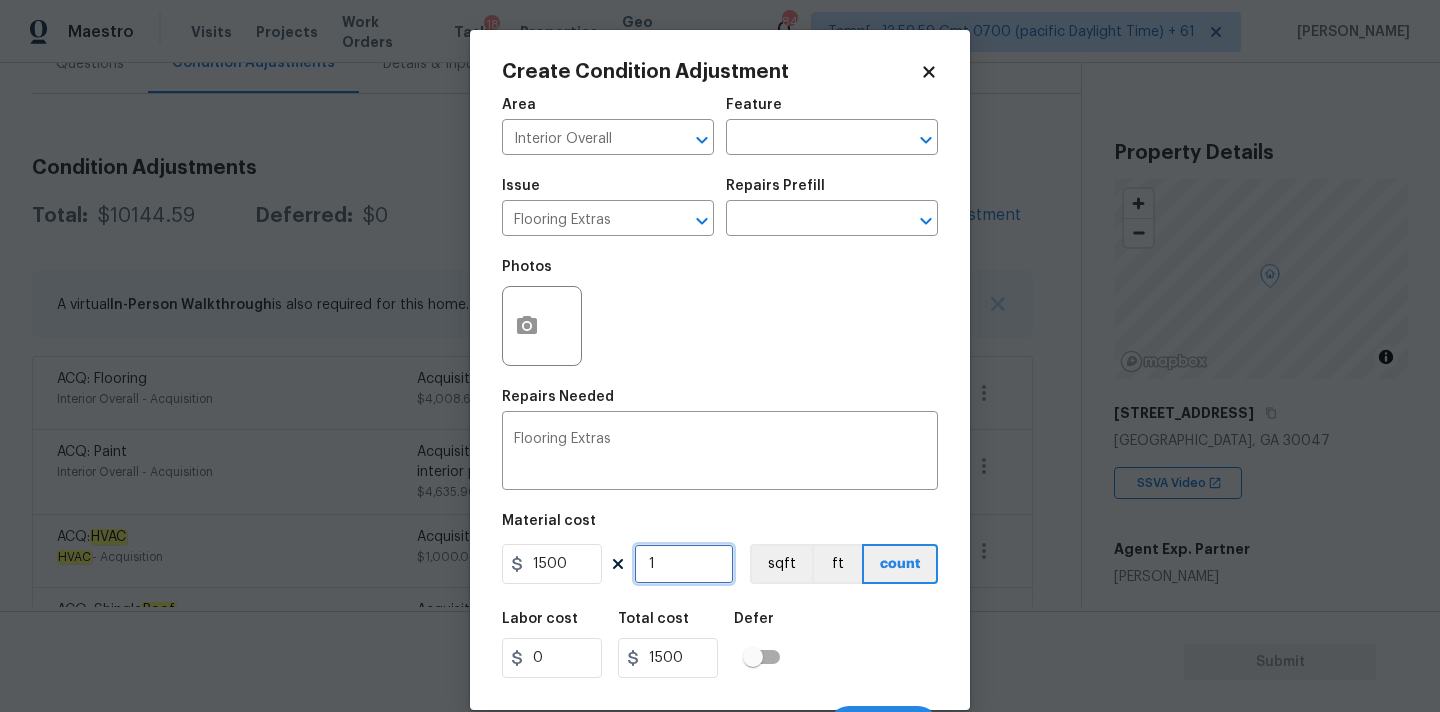 scroll, scrollTop: 35, scrollLeft: 0, axis: vertical 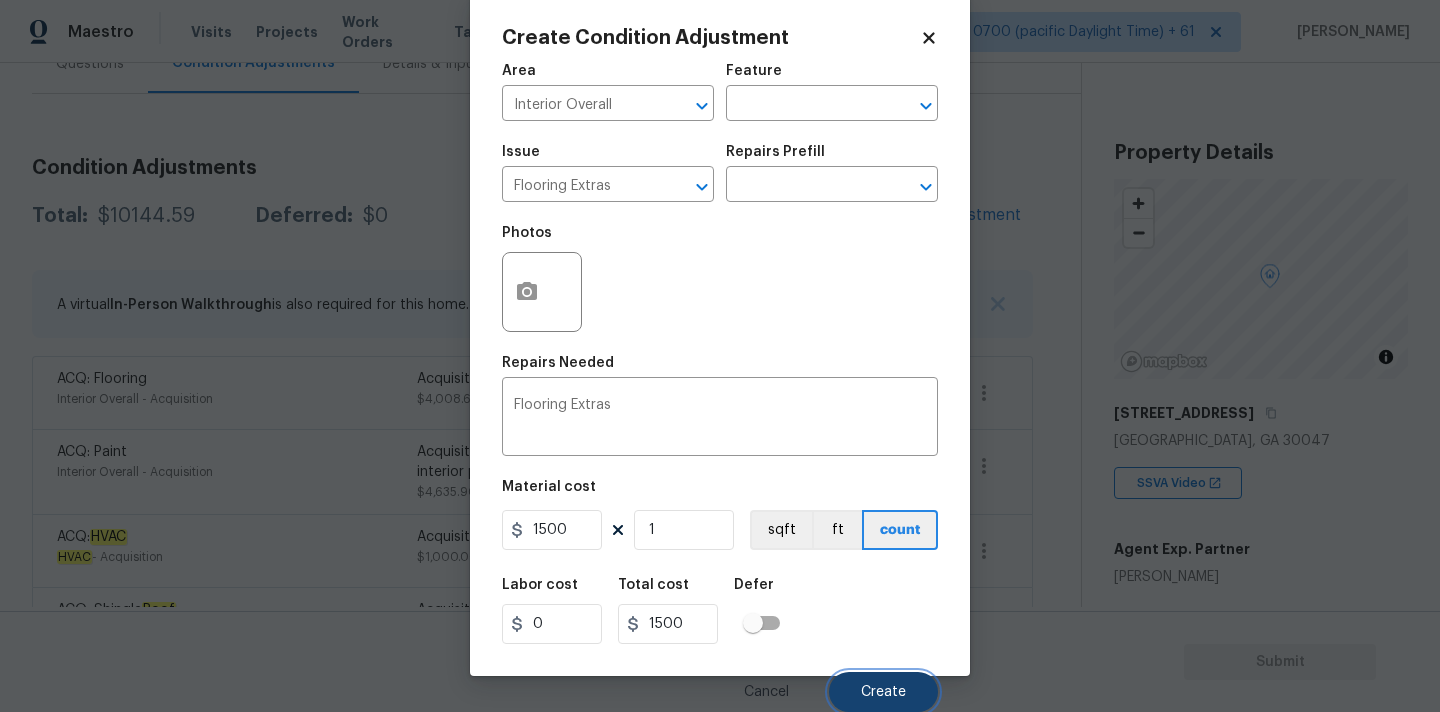 click on "Create" at bounding box center [883, 692] 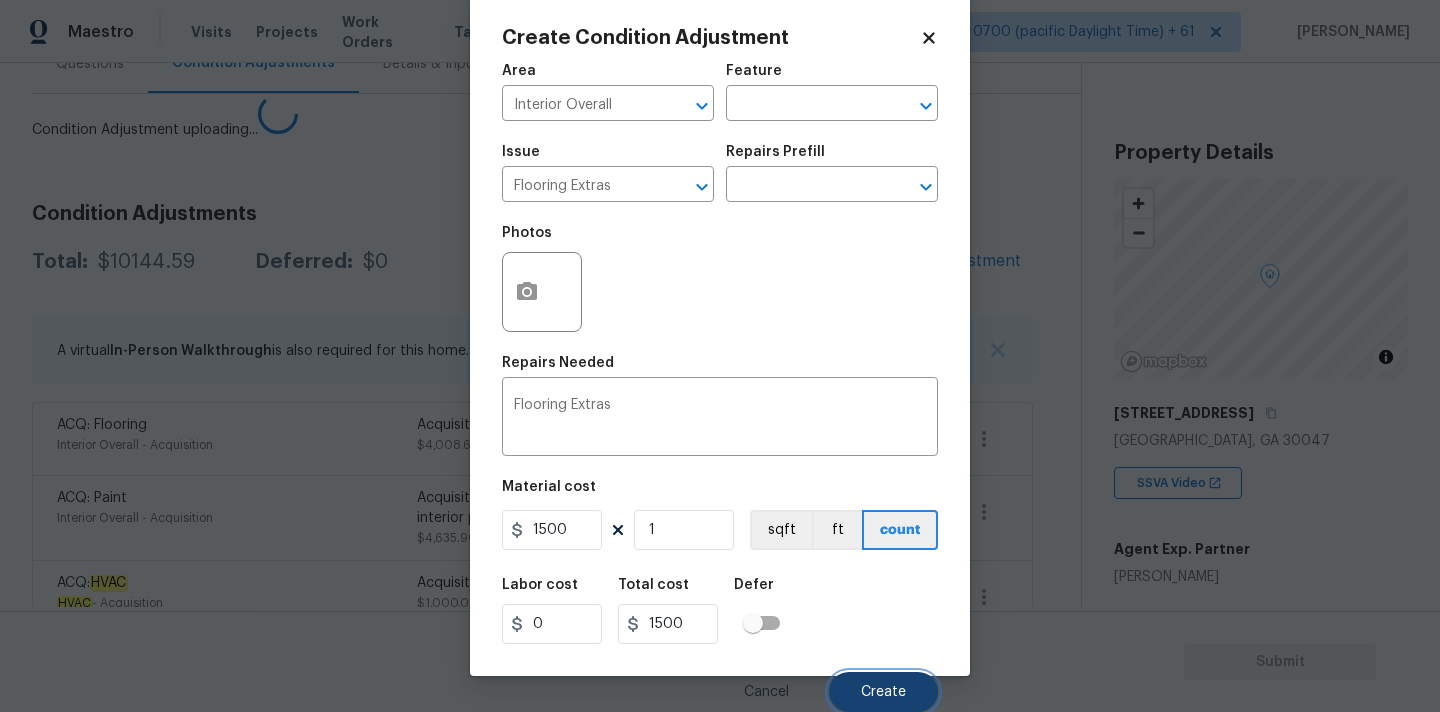 scroll, scrollTop: 28, scrollLeft: 0, axis: vertical 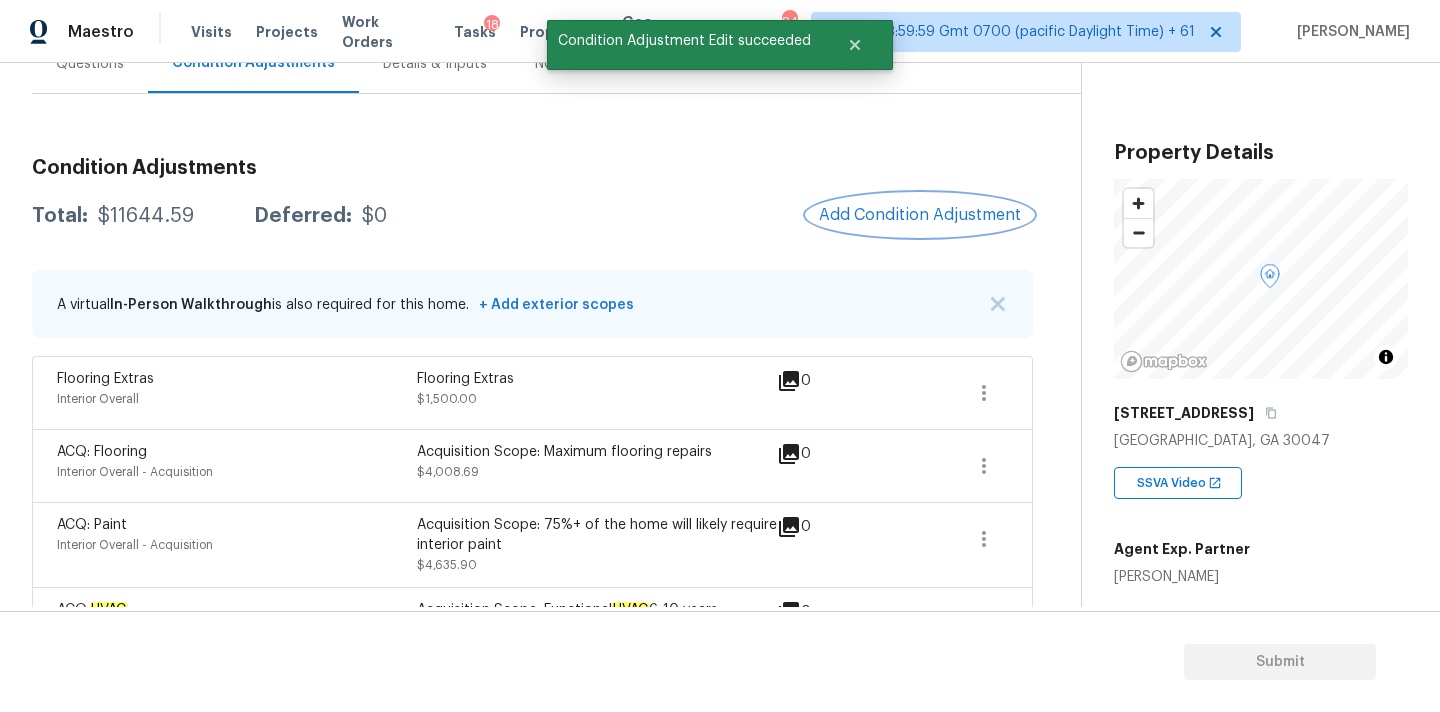 click on "Add Condition Adjustment" at bounding box center (920, 215) 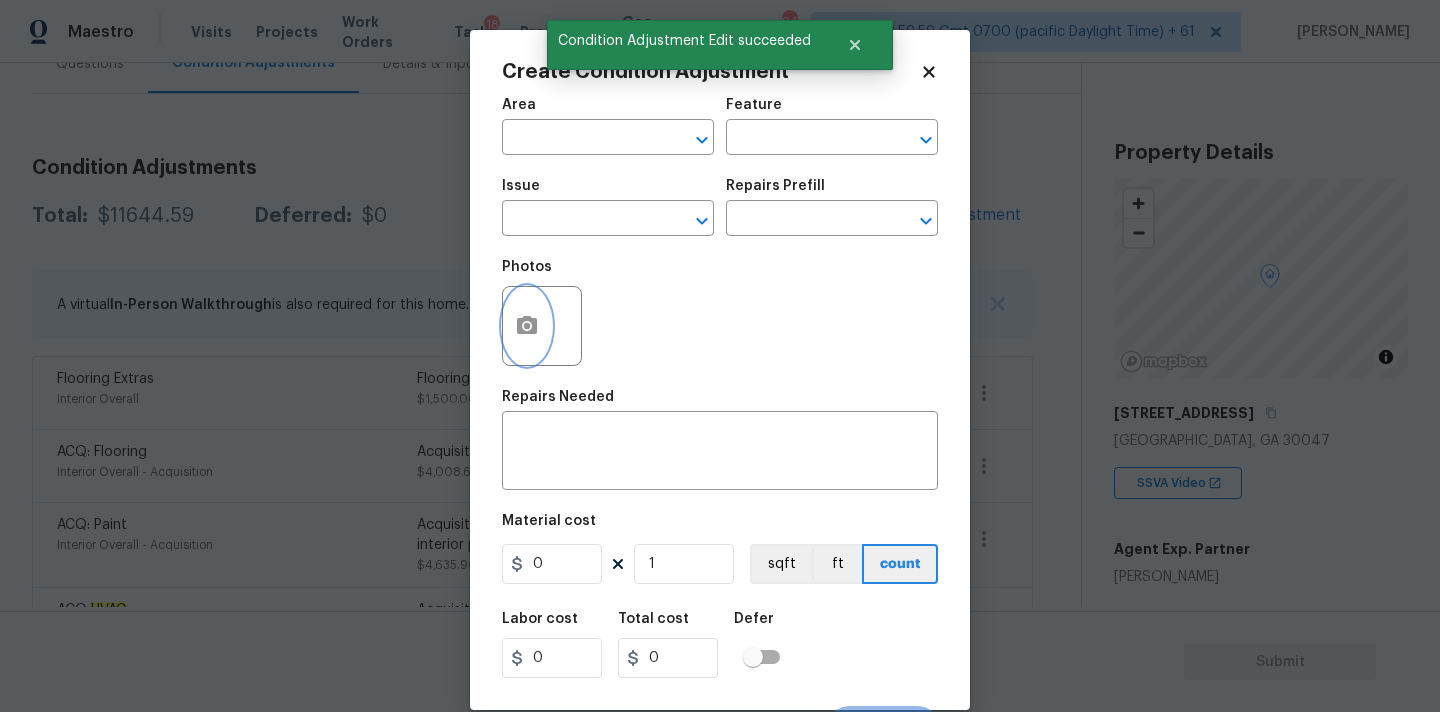 click at bounding box center [527, 326] 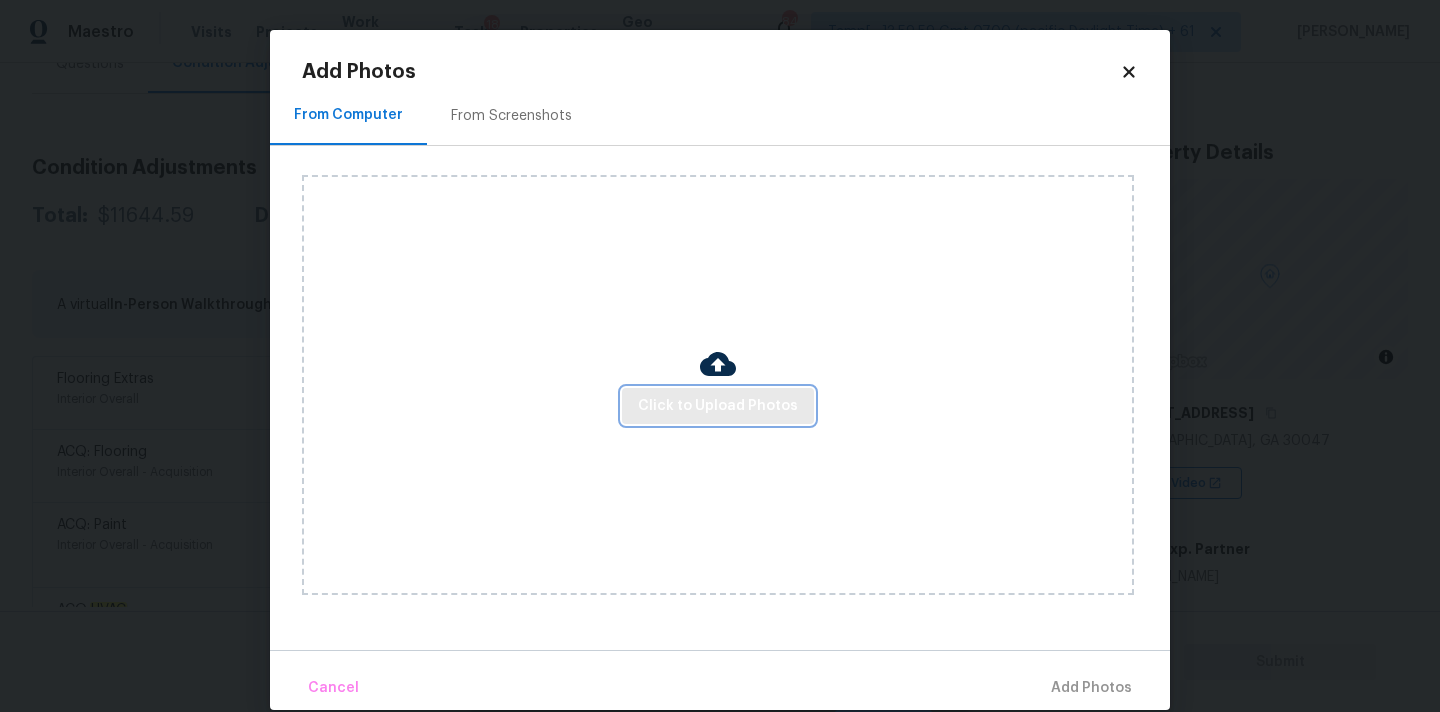 click on "Click to Upload Photos" at bounding box center (718, 406) 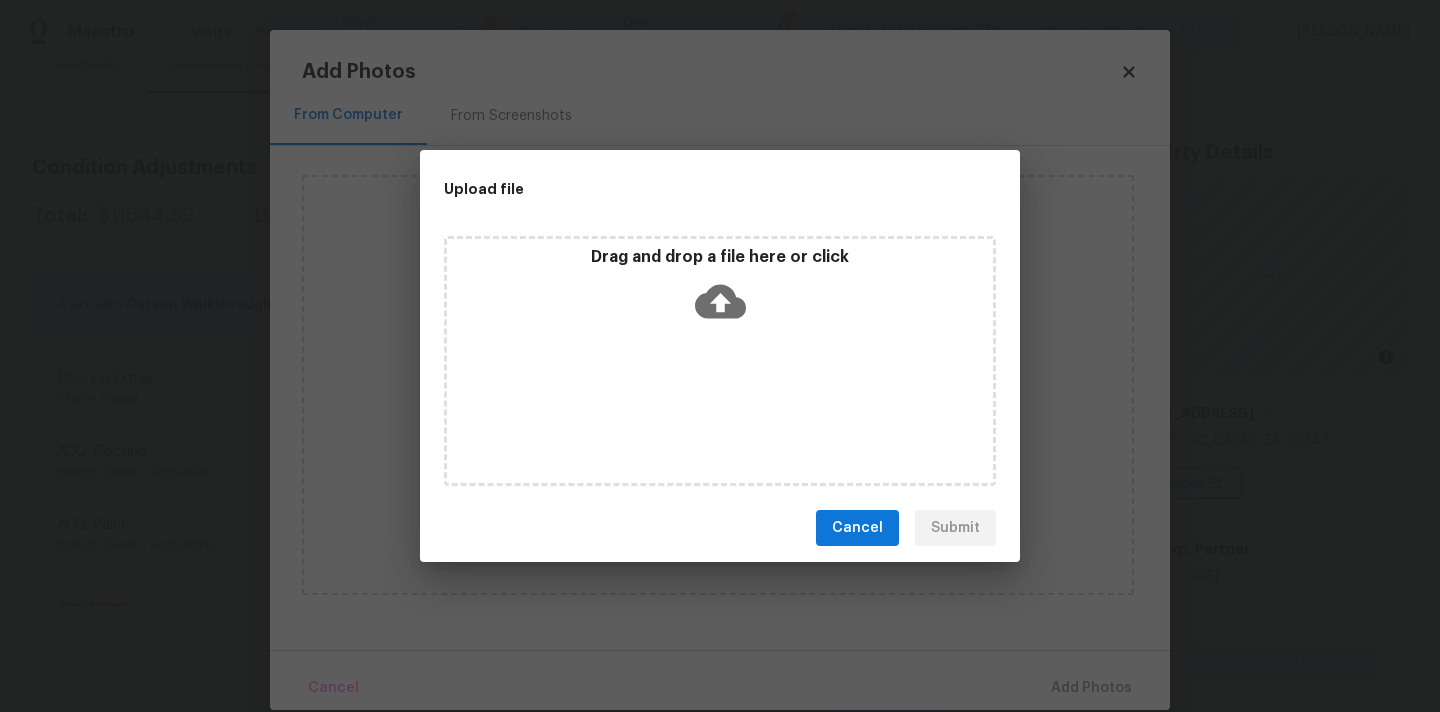 click 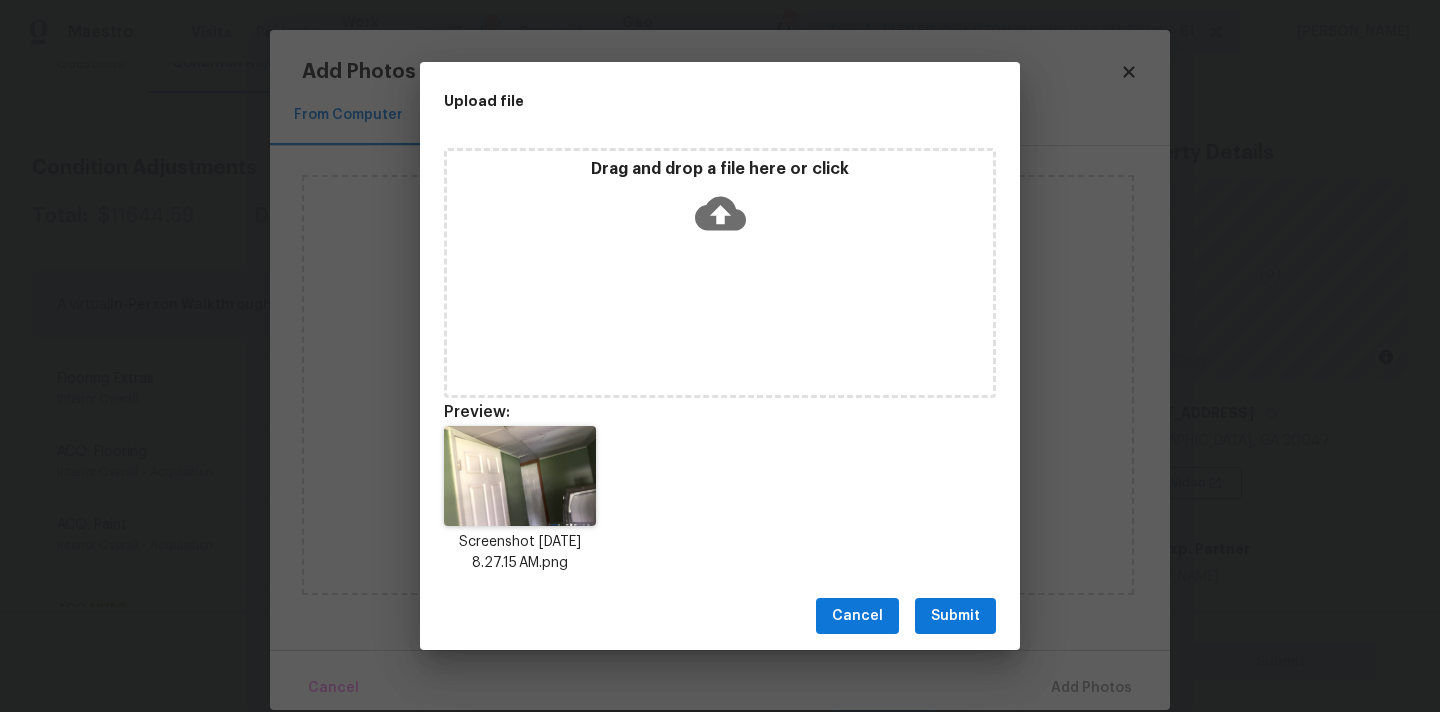 click on "Submit" at bounding box center [955, 616] 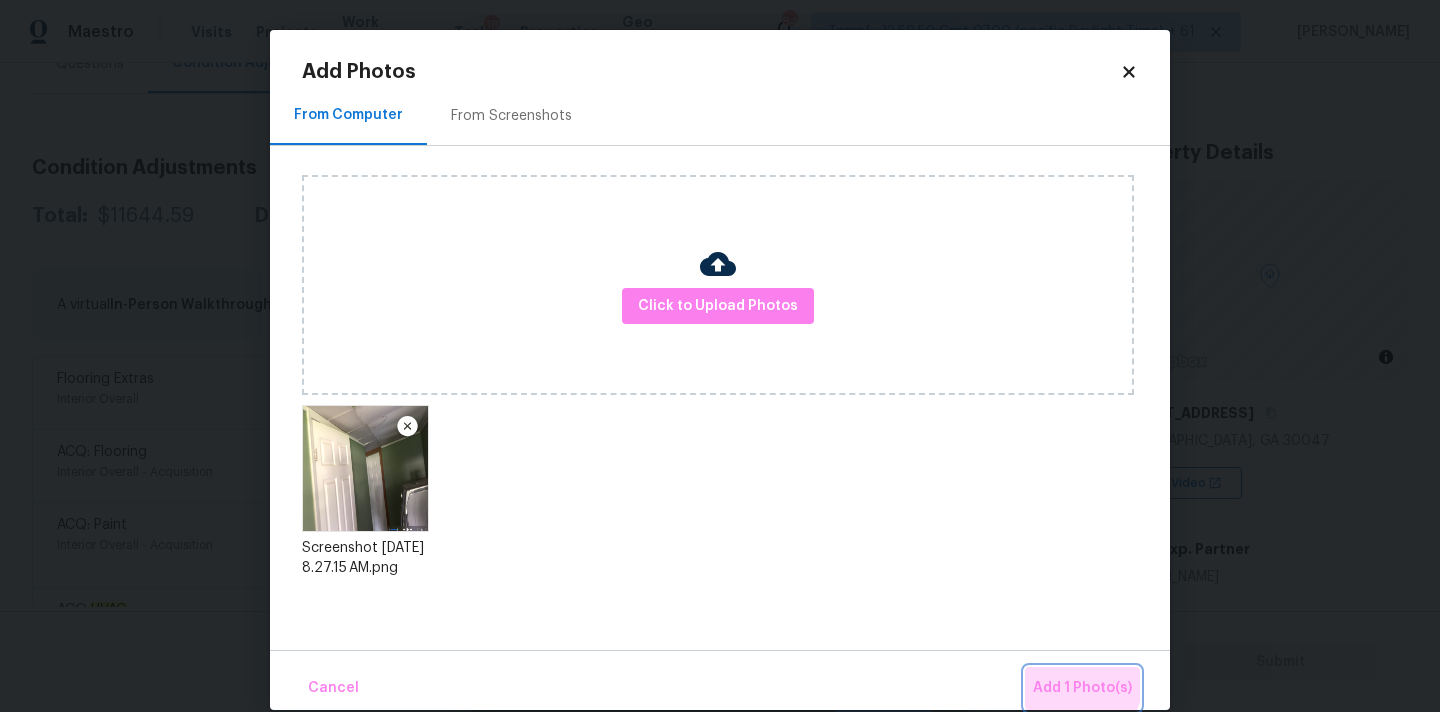 click on "Add 1 Photo(s)" at bounding box center [1082, 688] 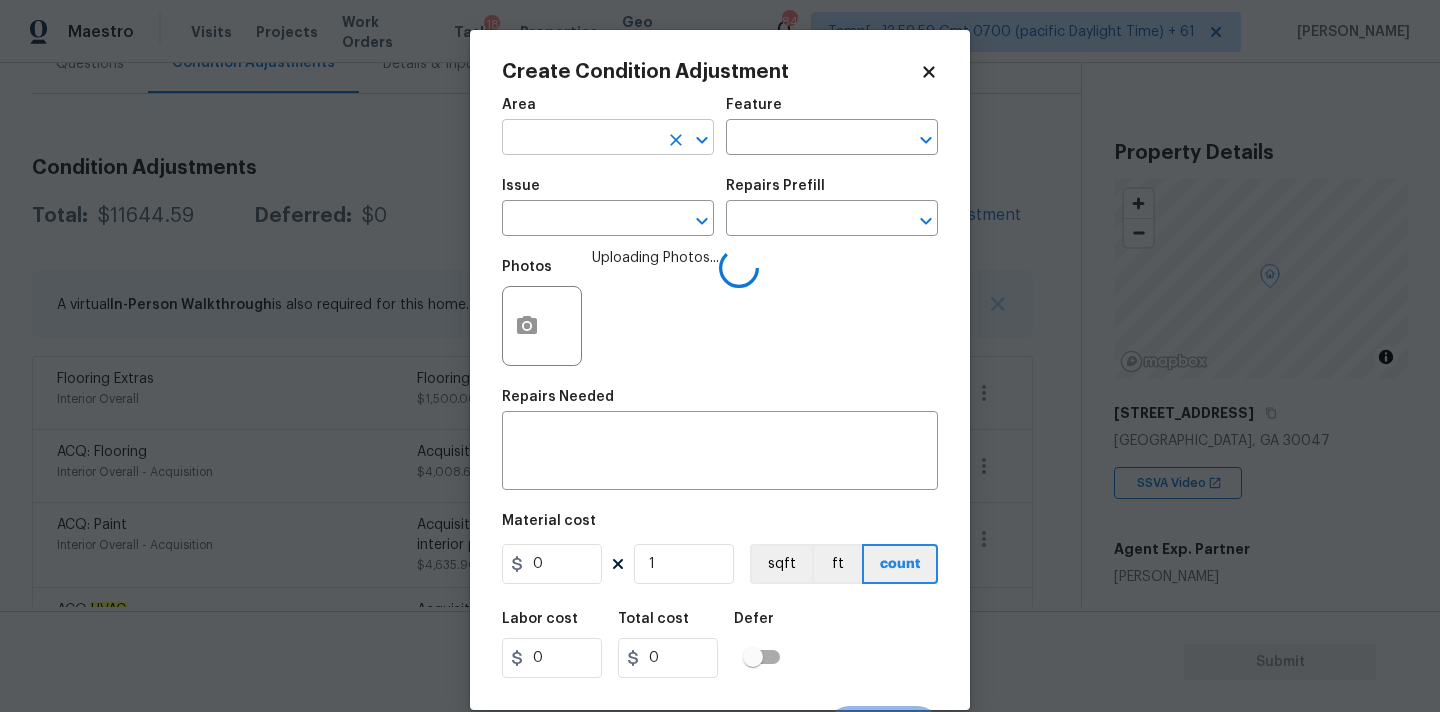 click at bounding box center (580, 139) 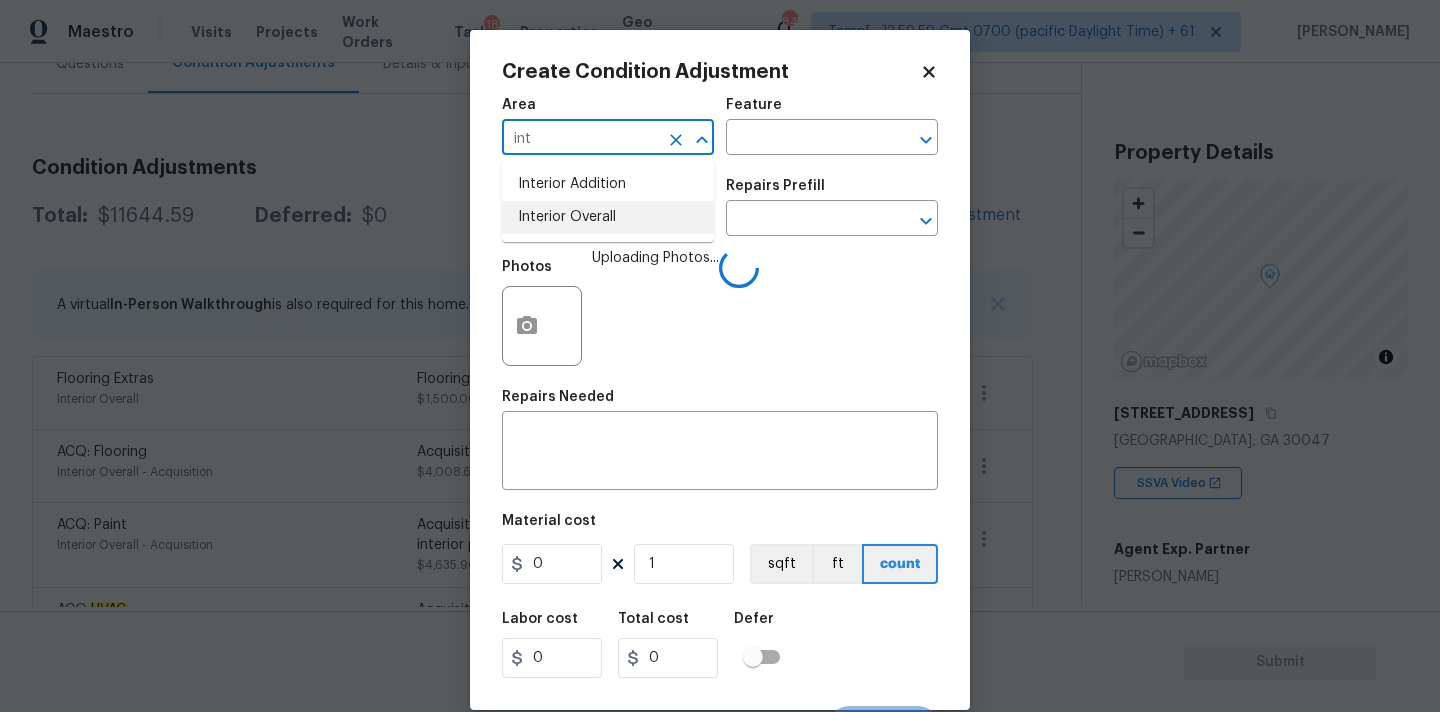 click on "Interior Overall" at bounding box center (608, 217) 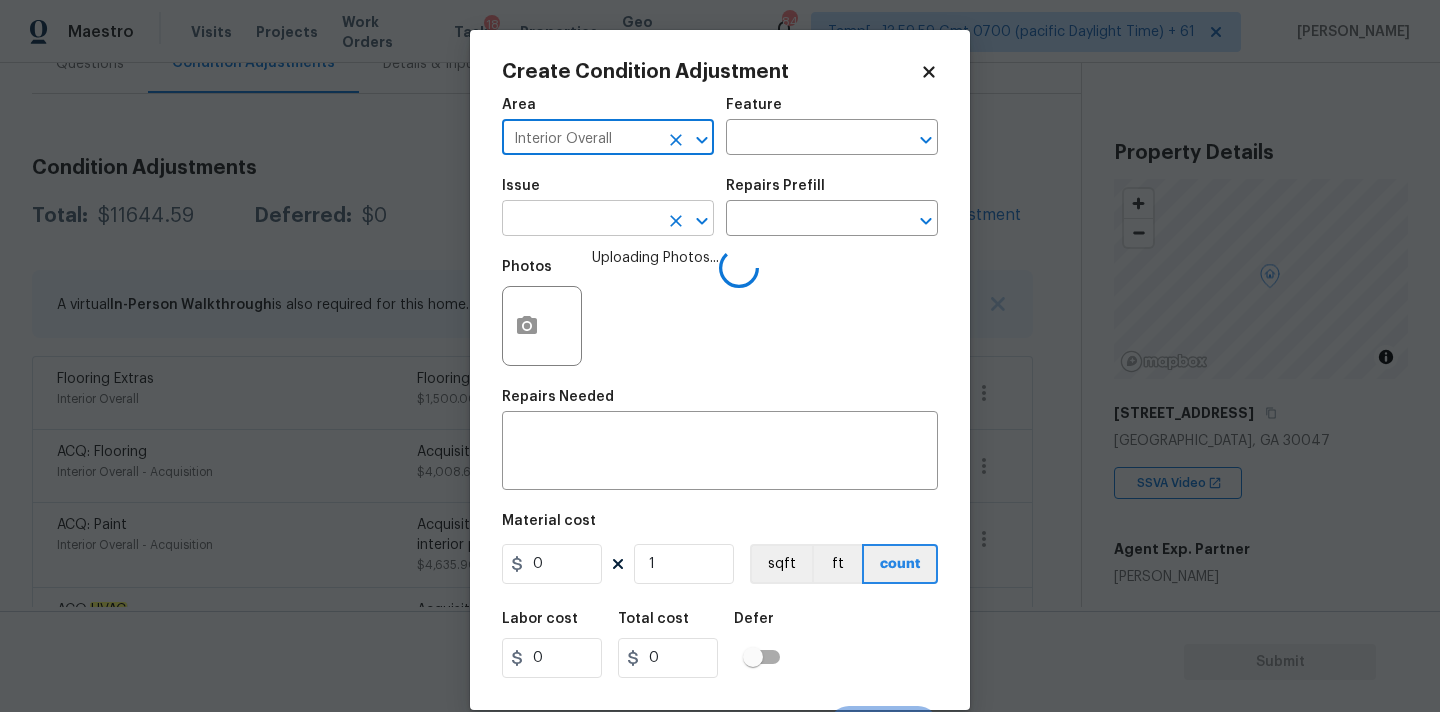 type on "Interior Overall" 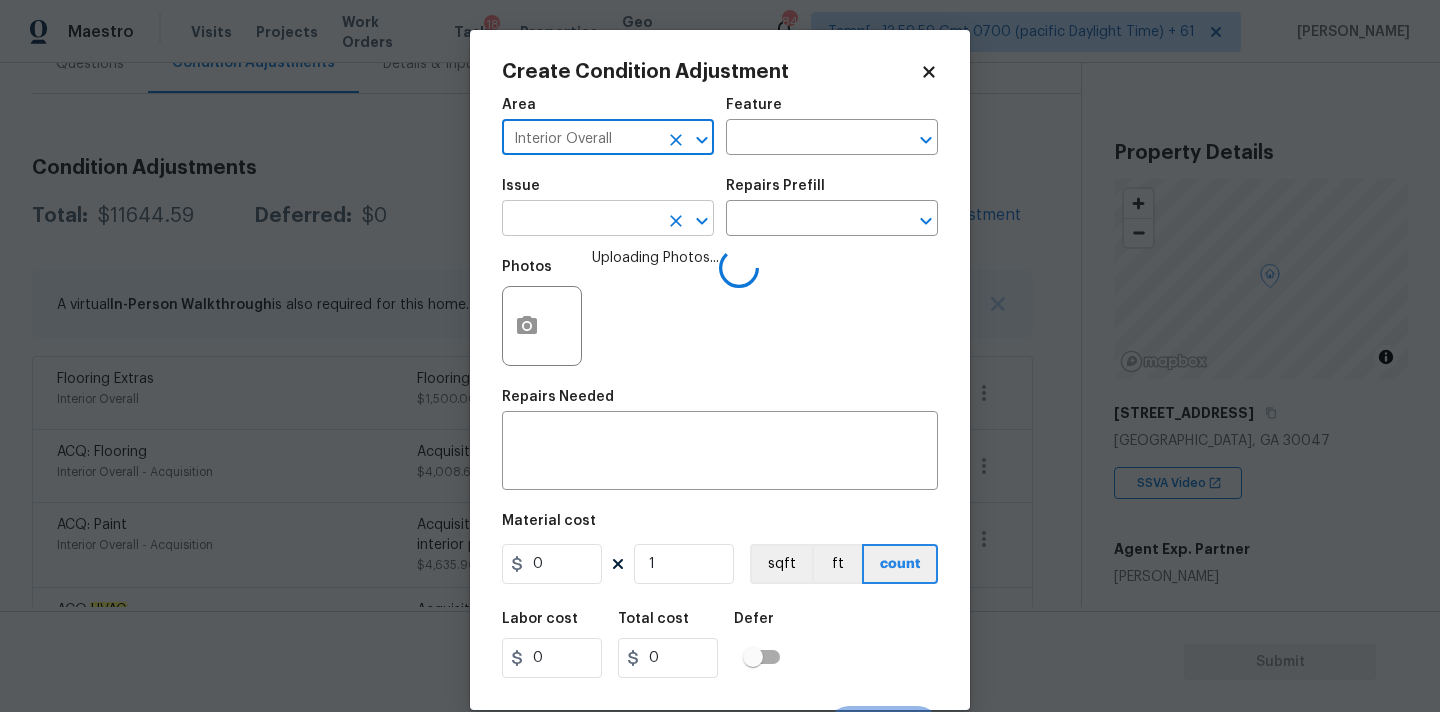 click at bounding box center [580, 220] 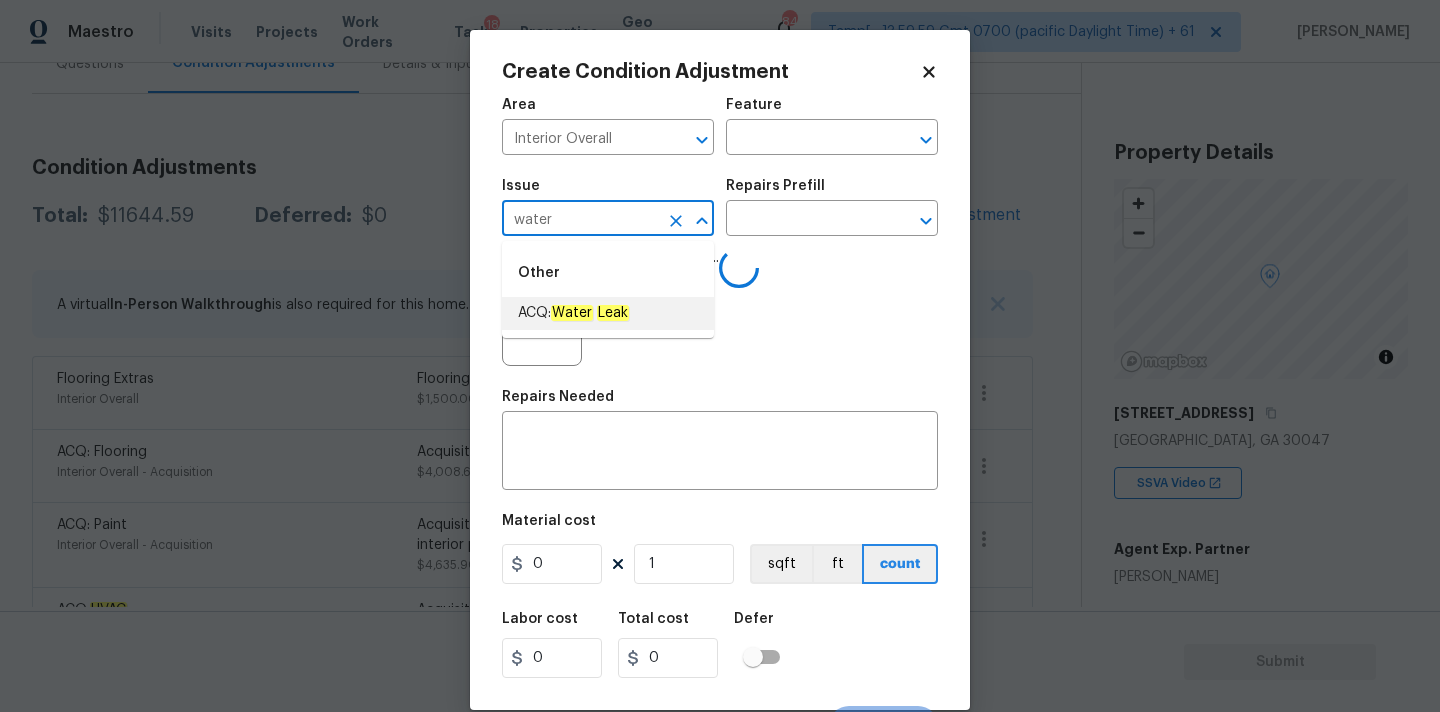 click on "Water" at bounding box center [572, 313] 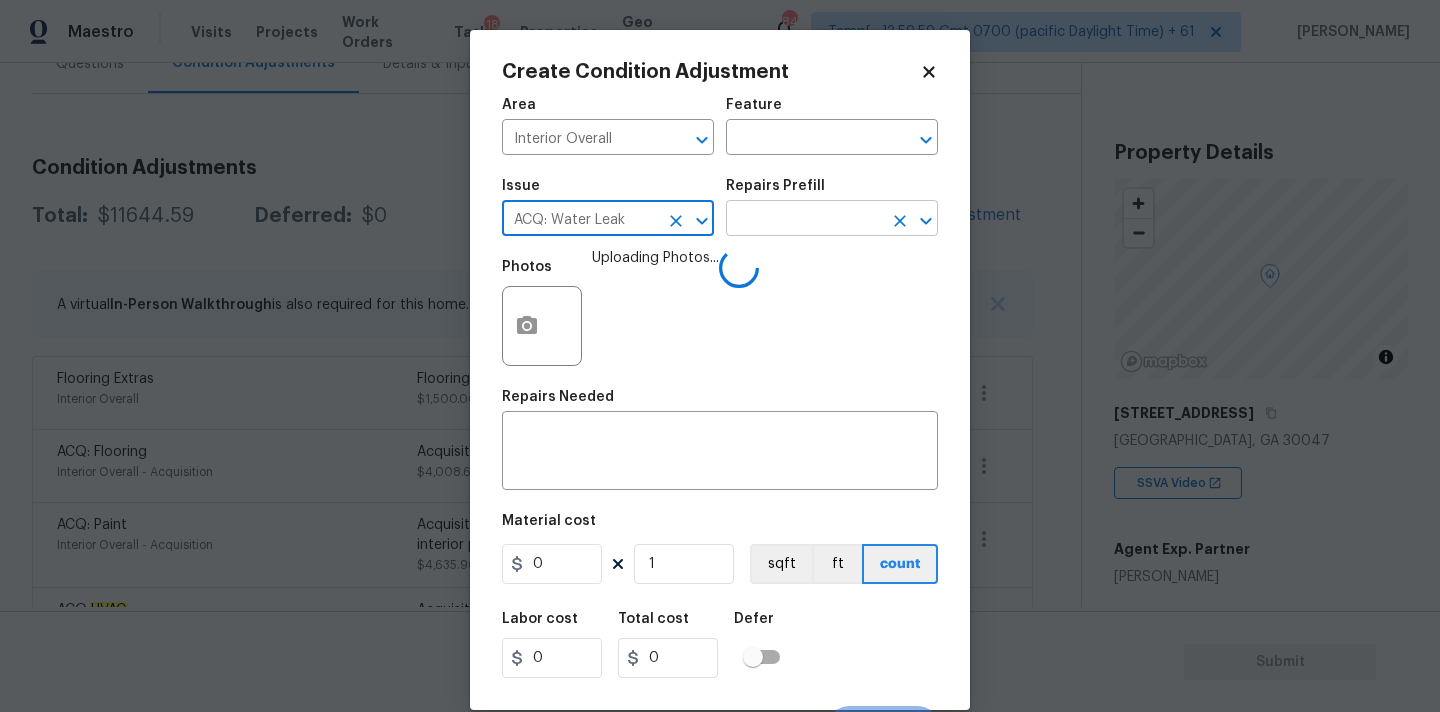 type on "ACQ: Water Leak" 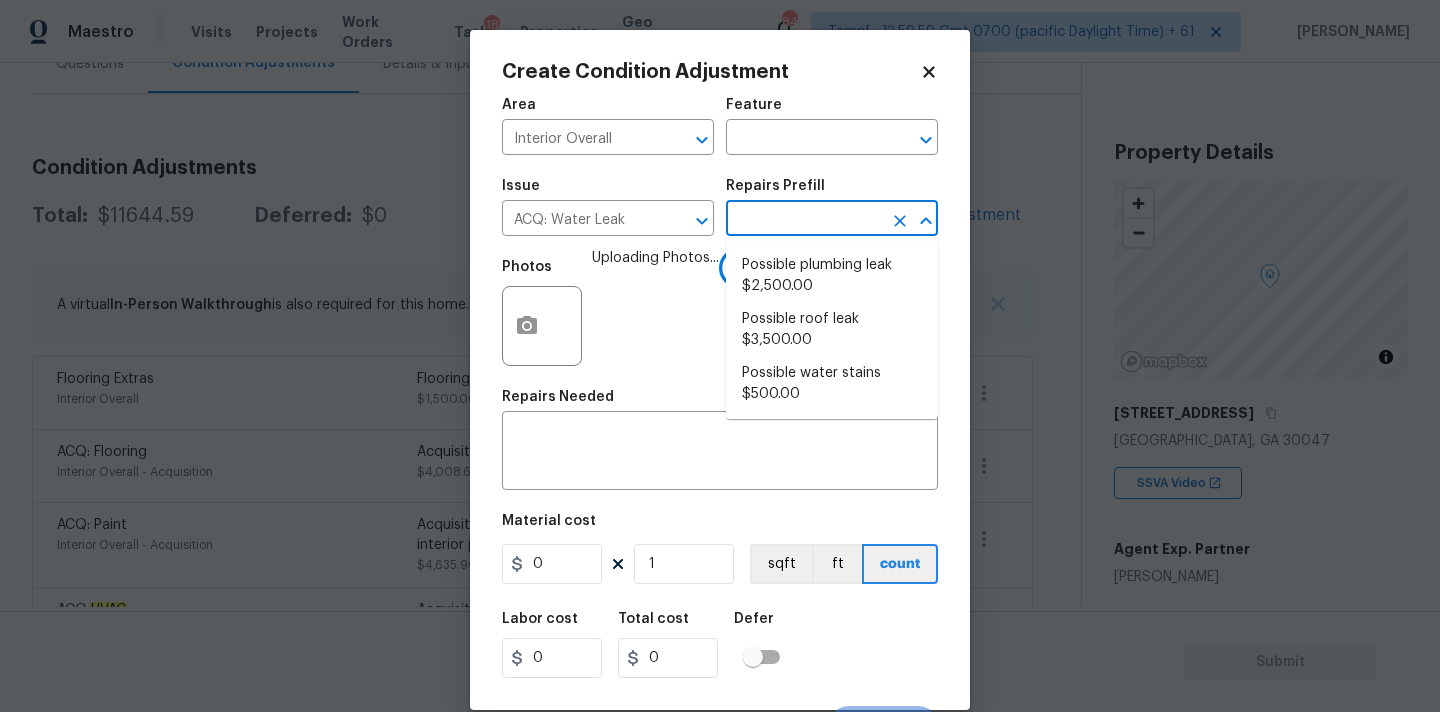 click at bounding box center [804, 220] 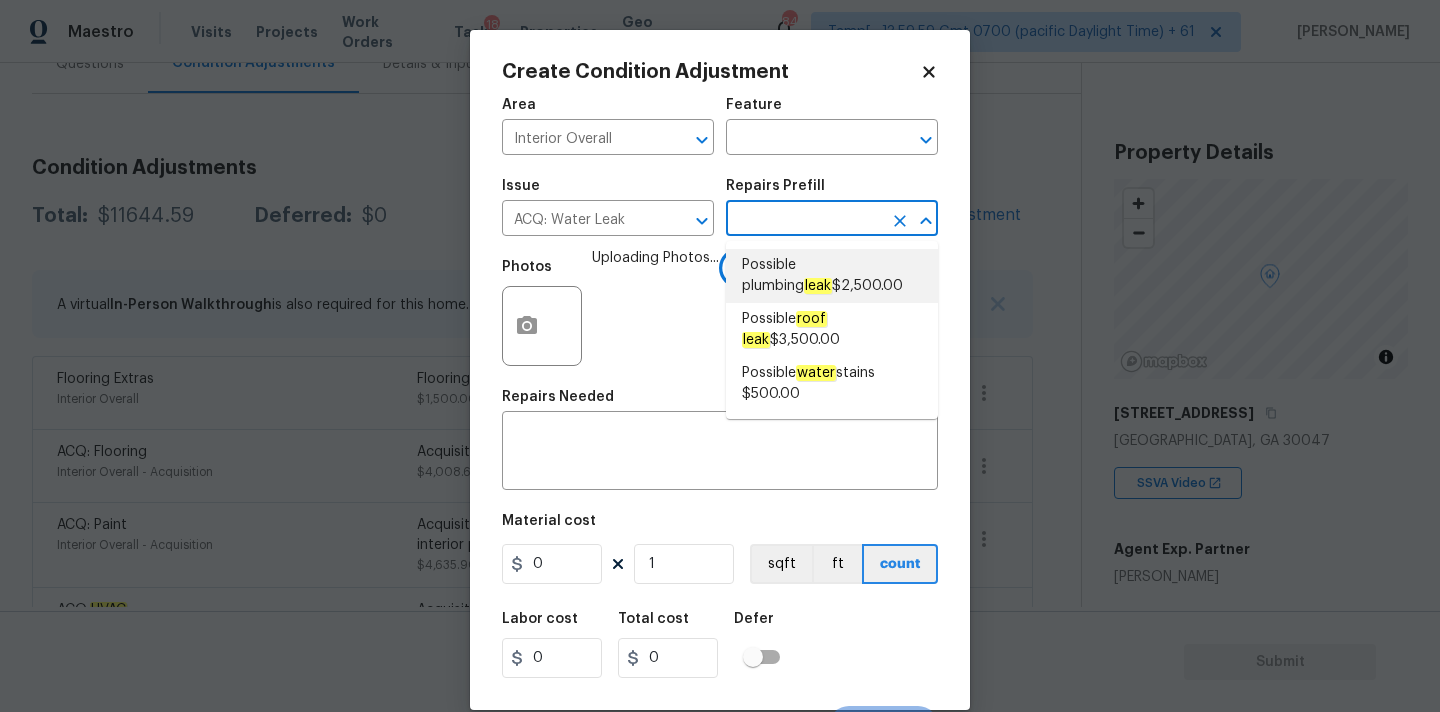 click on "Possible plumbing  leak  $2,500.00" at bounding box center (832, 276) 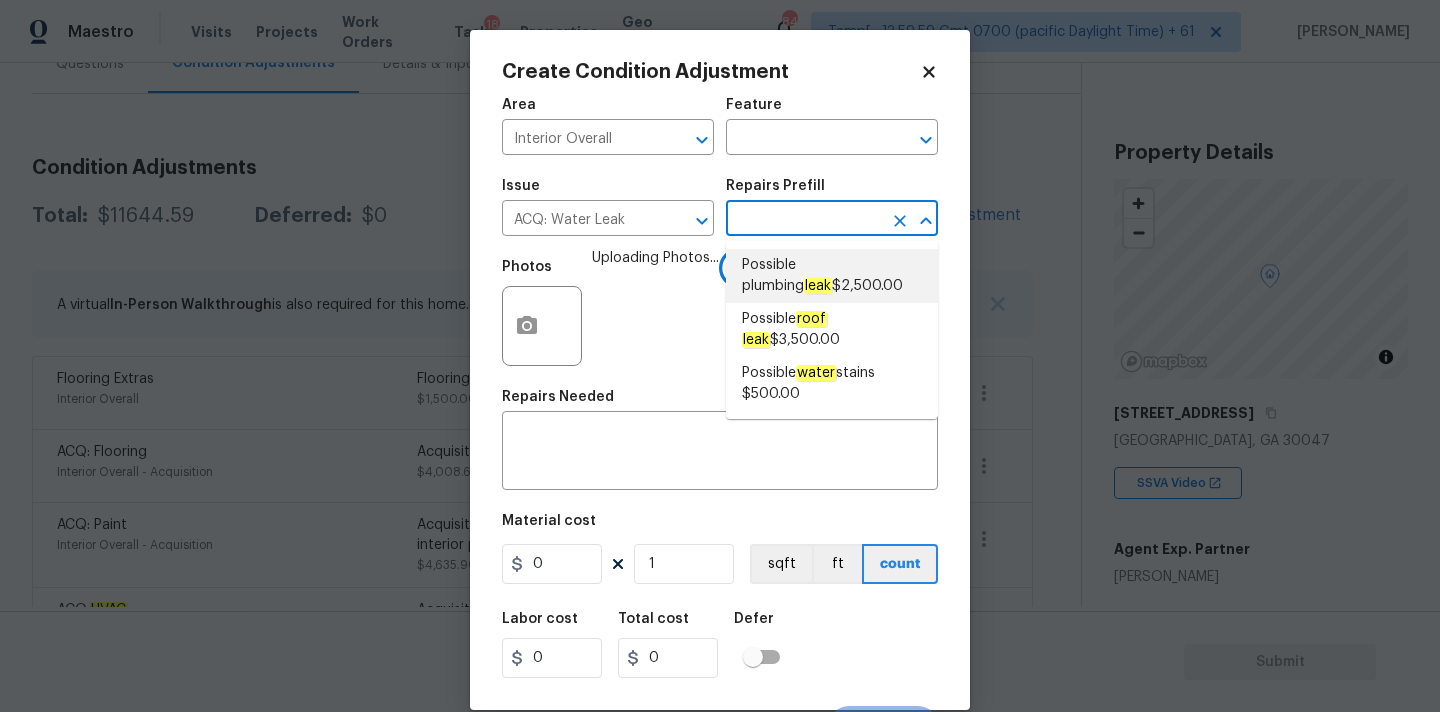 type on "Acquisition" 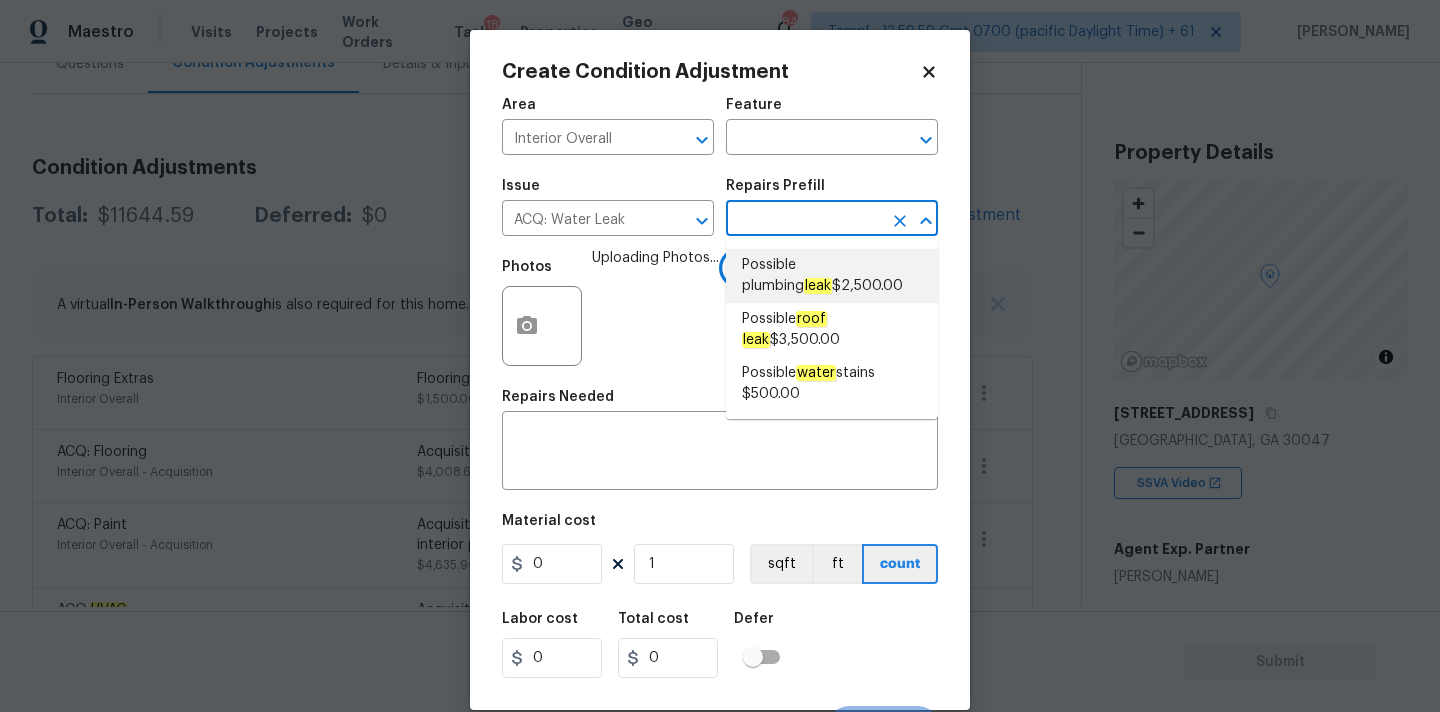 type on "2500" 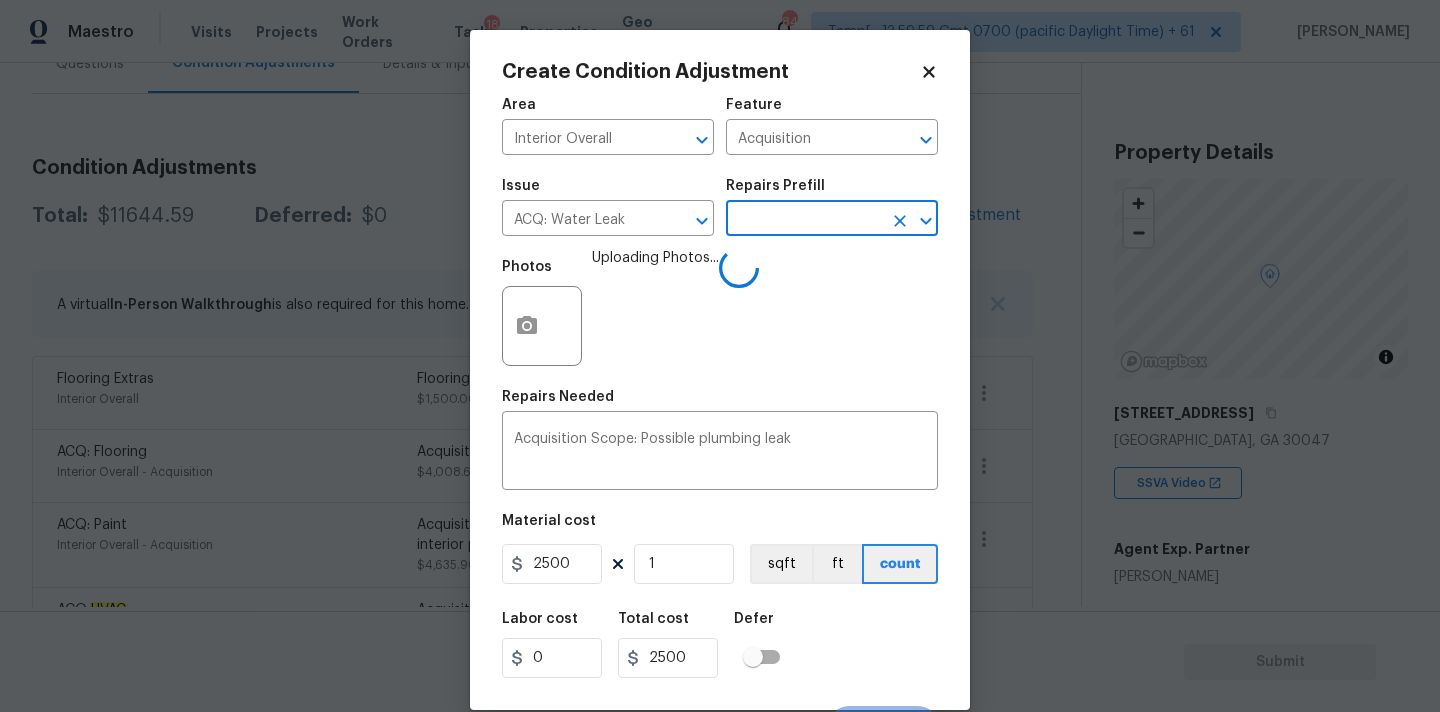 click at bounding box center (804, 220) 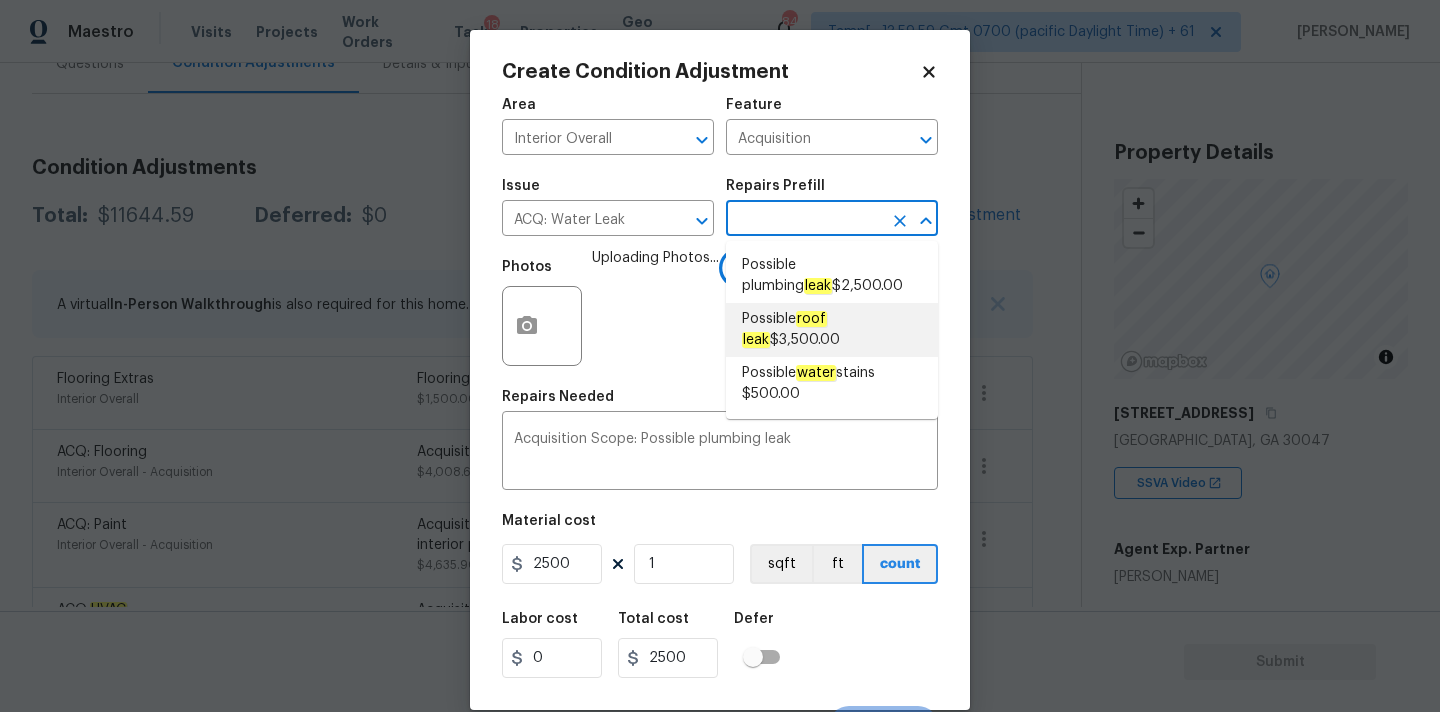 click on "roof" at bounding box center [811, 319] 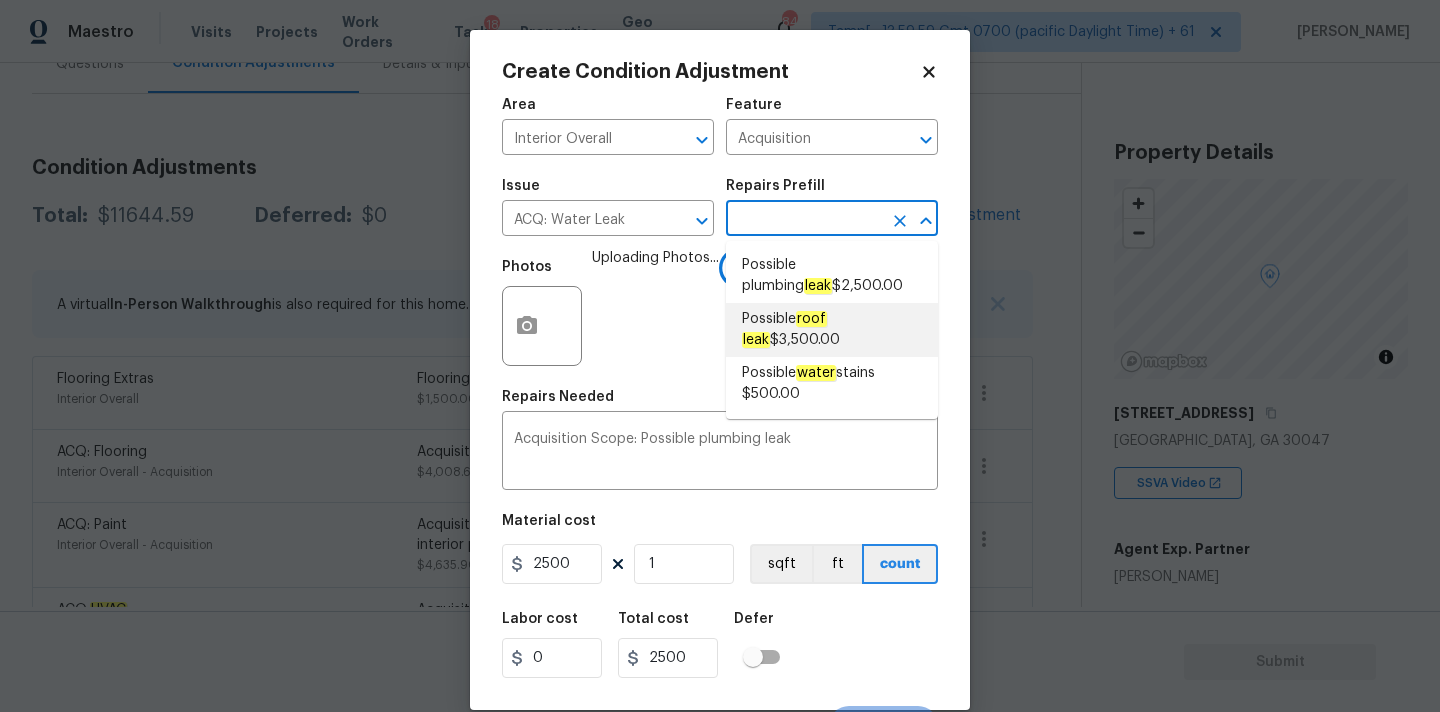 type 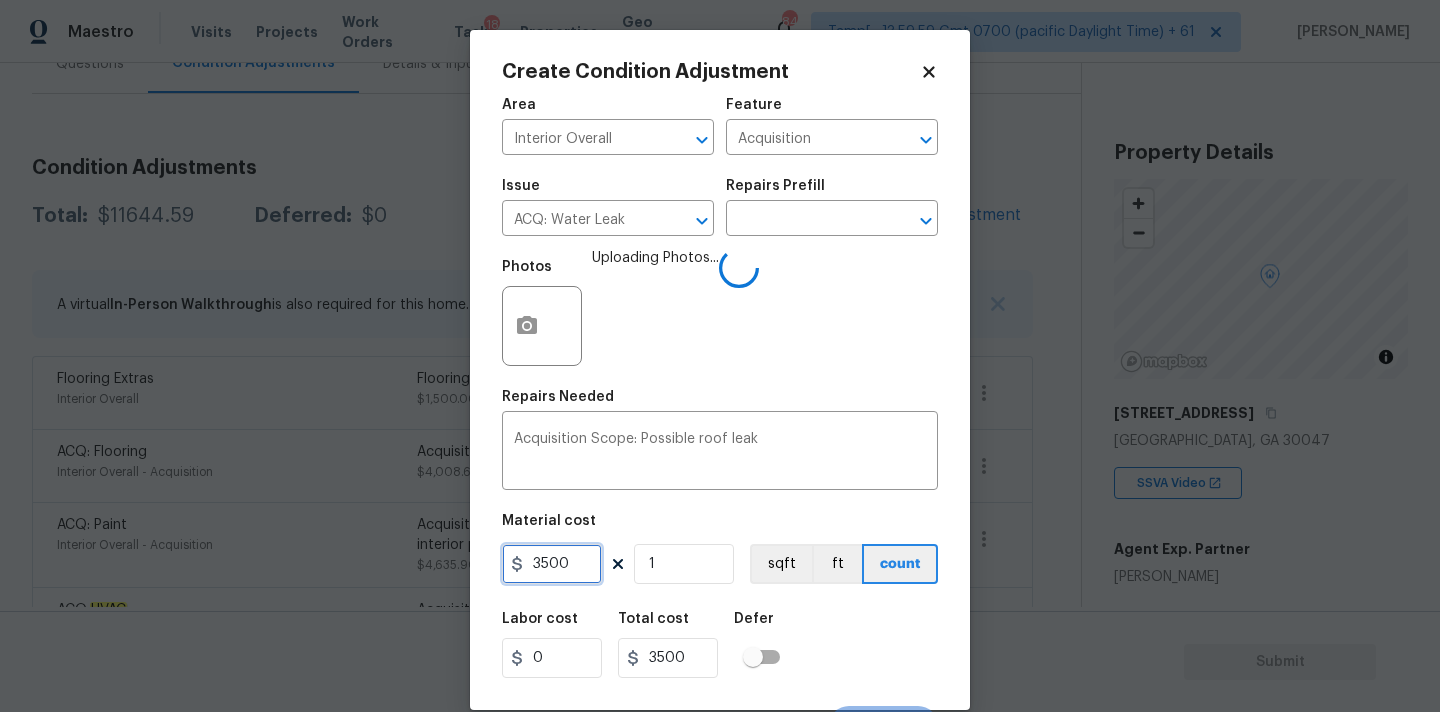 click on "3500" at bounding box center [552, 564] 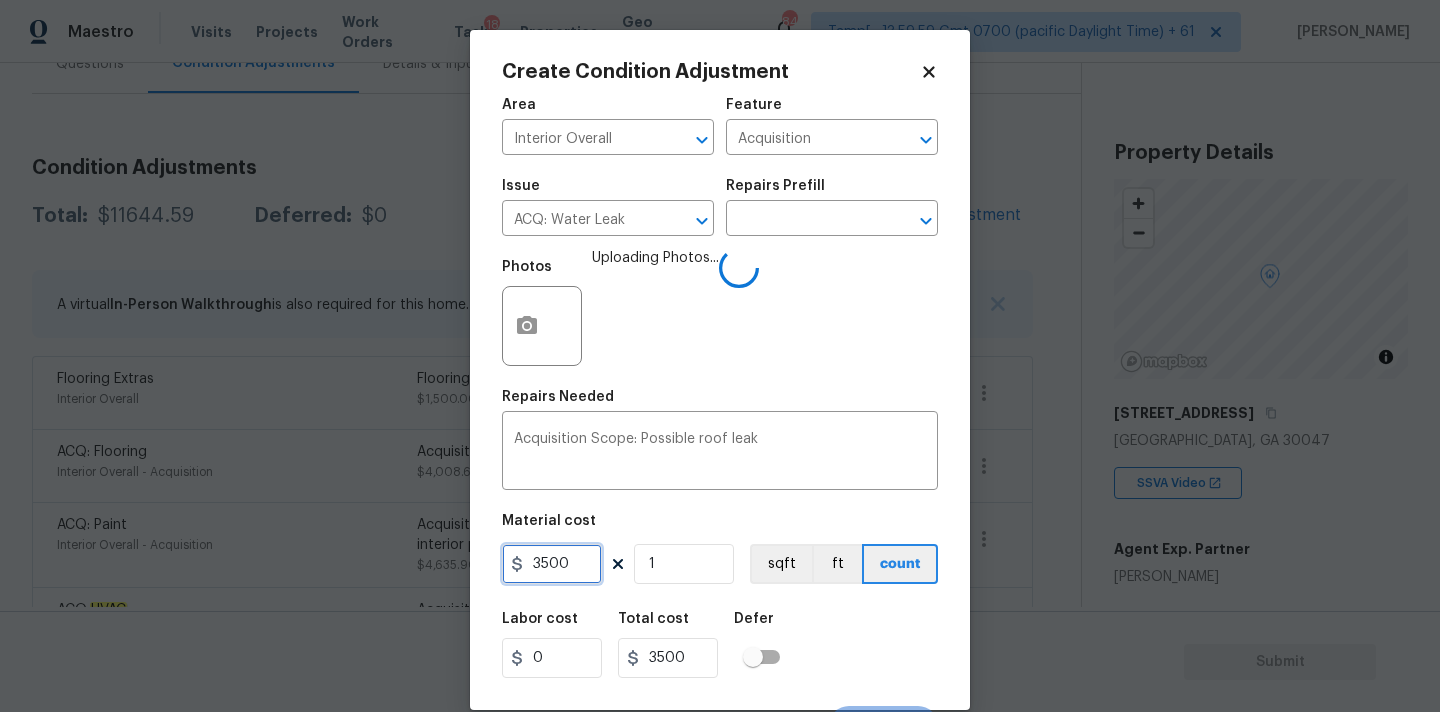 click on "3500" at bounding box center (552, 564) 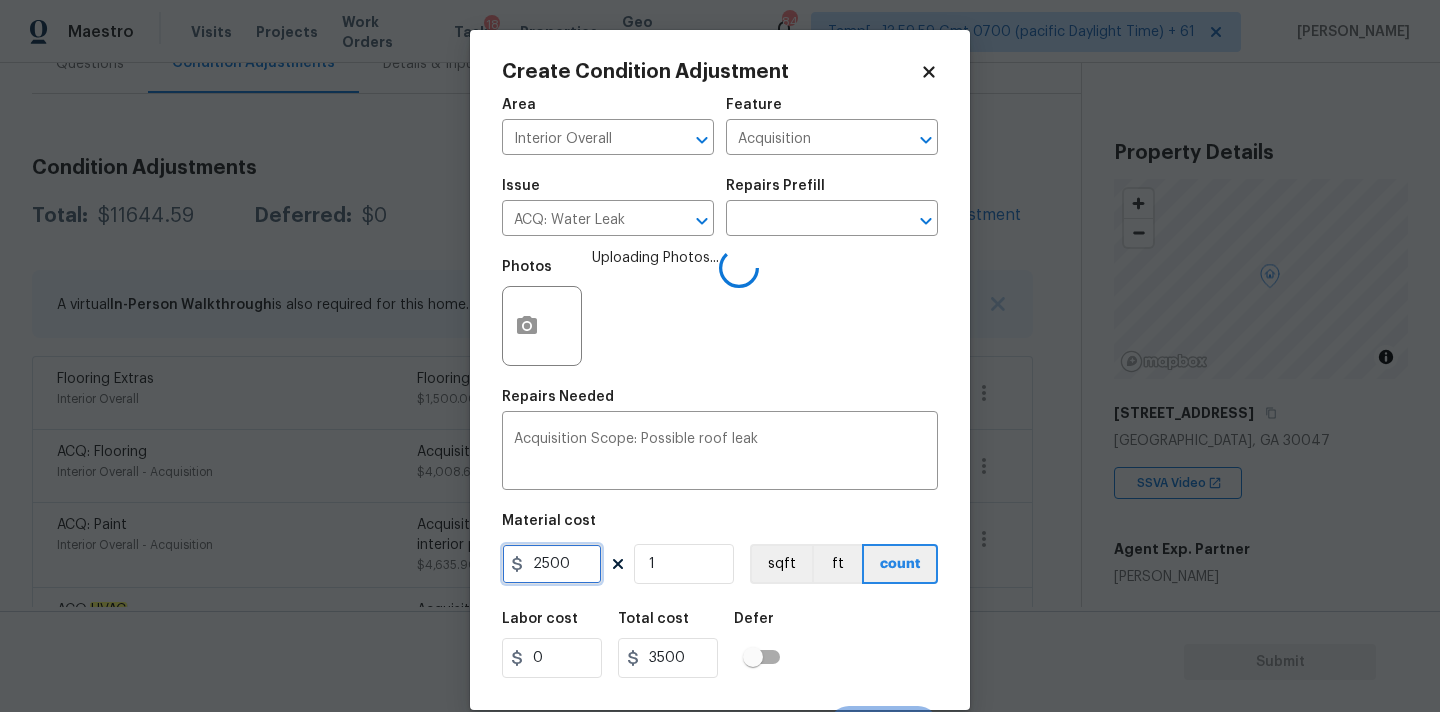 type on "2500" 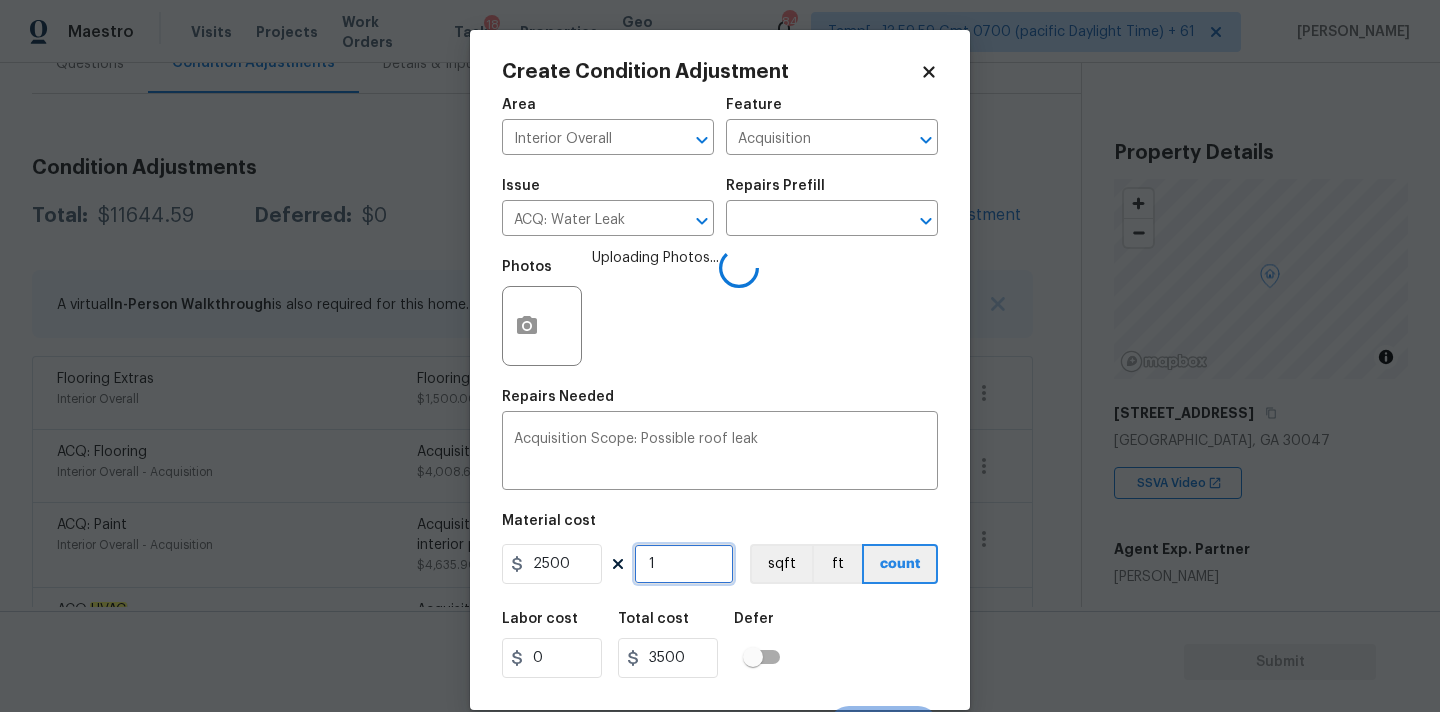 type on "2500" 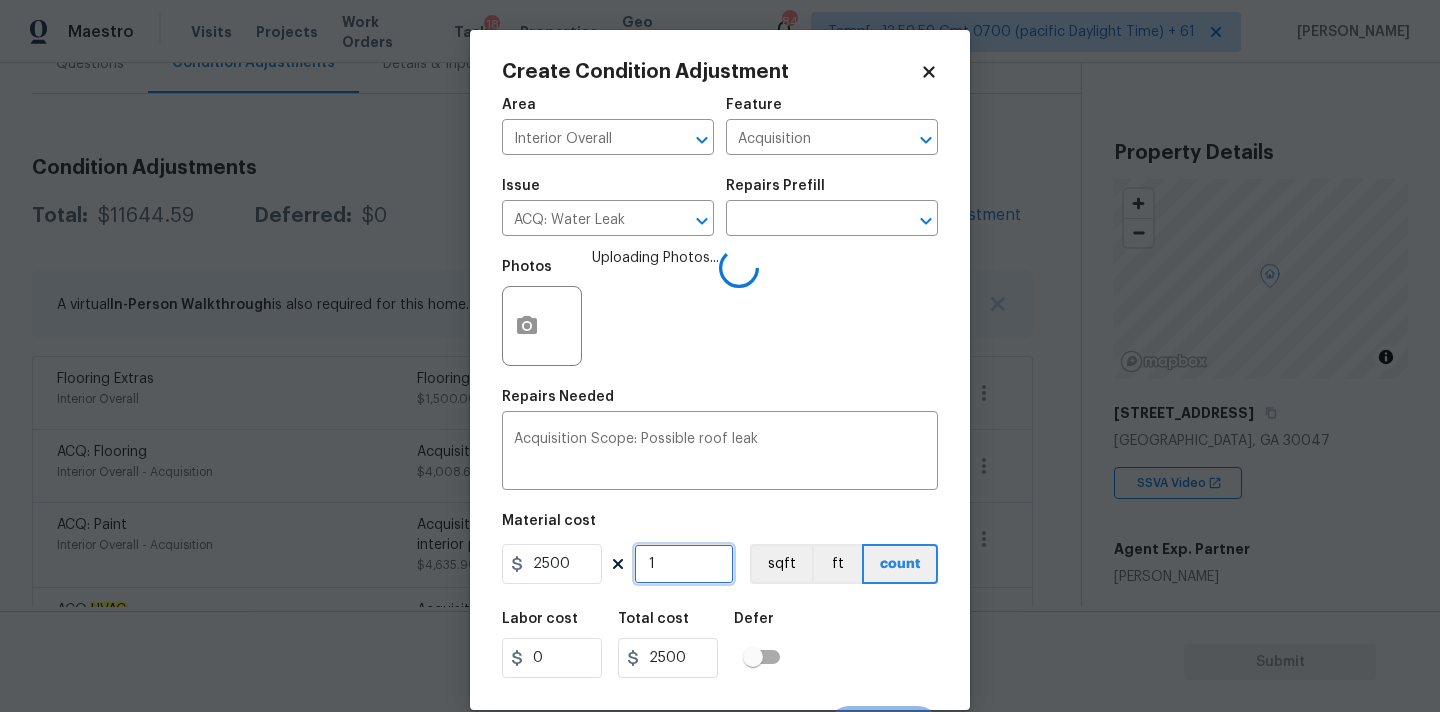 scroll, scrollTop: 35, scrollLeft: 0, axis: vertical 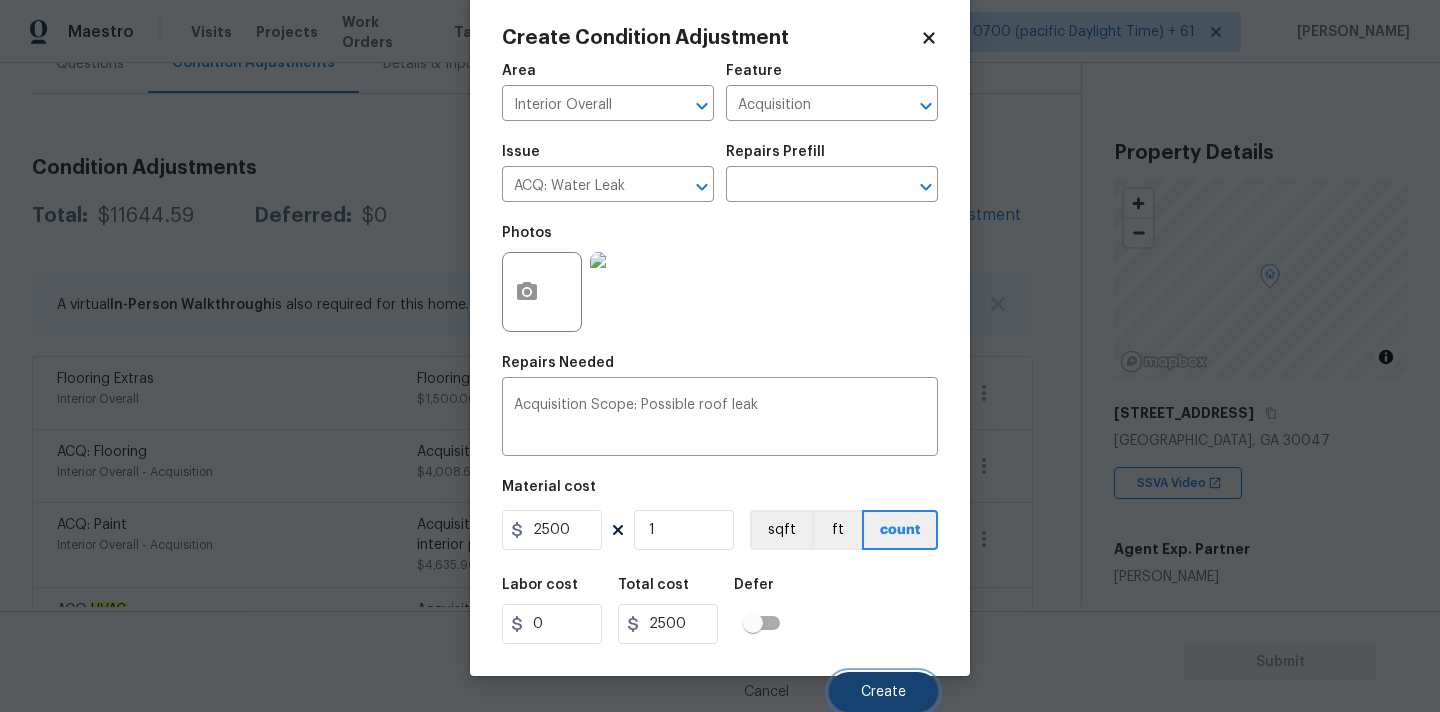 click on "Create" at bounding box center (883, 692) 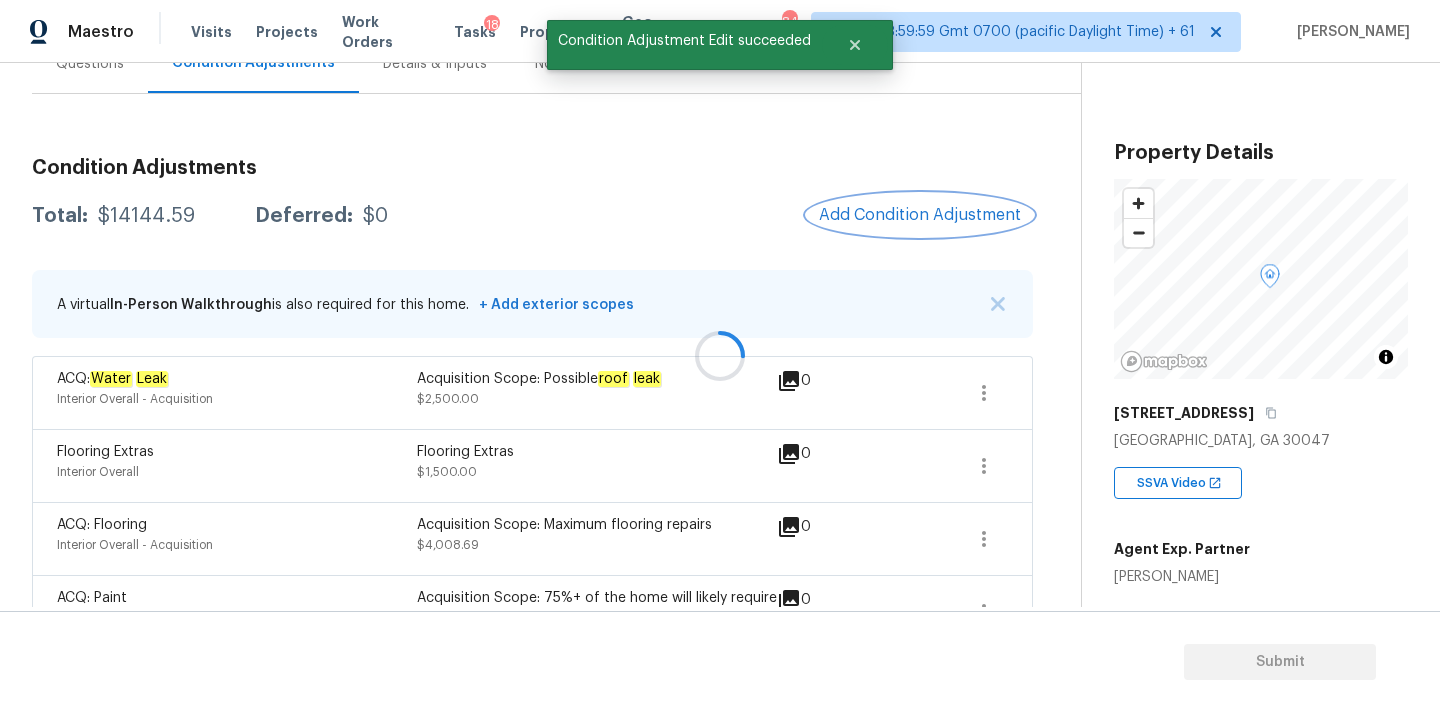 scroll, scrollTop: 0, scrollLeft: 0, axis: both 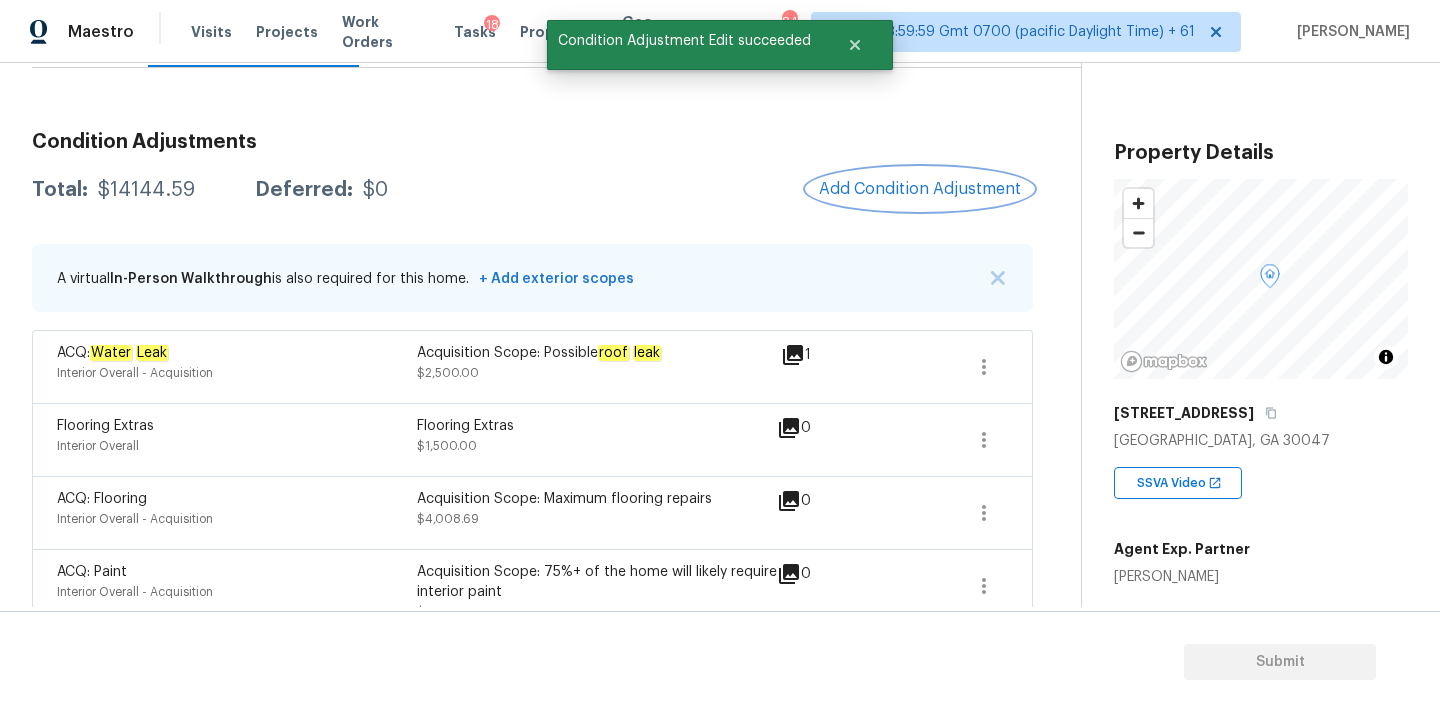click on "Add Condition Adjustment" at bounding box center [920, 189] 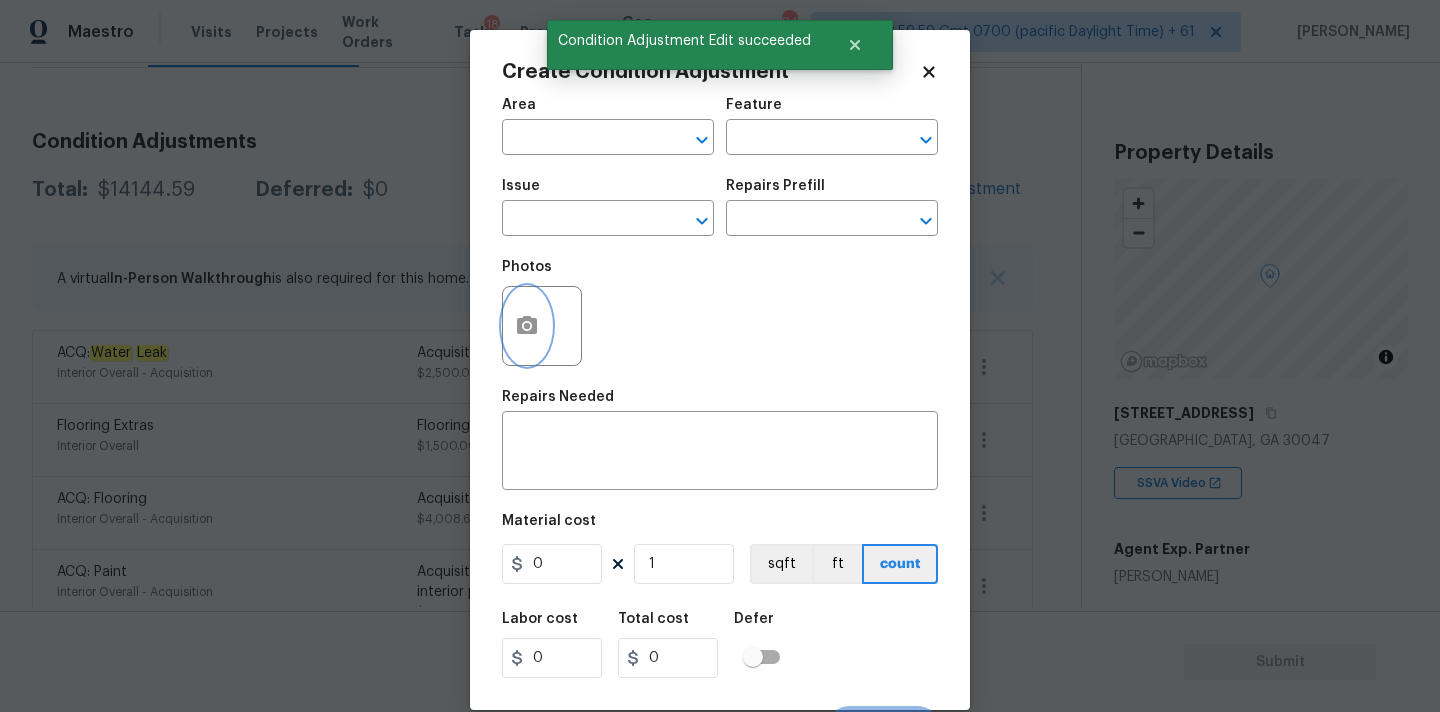 click 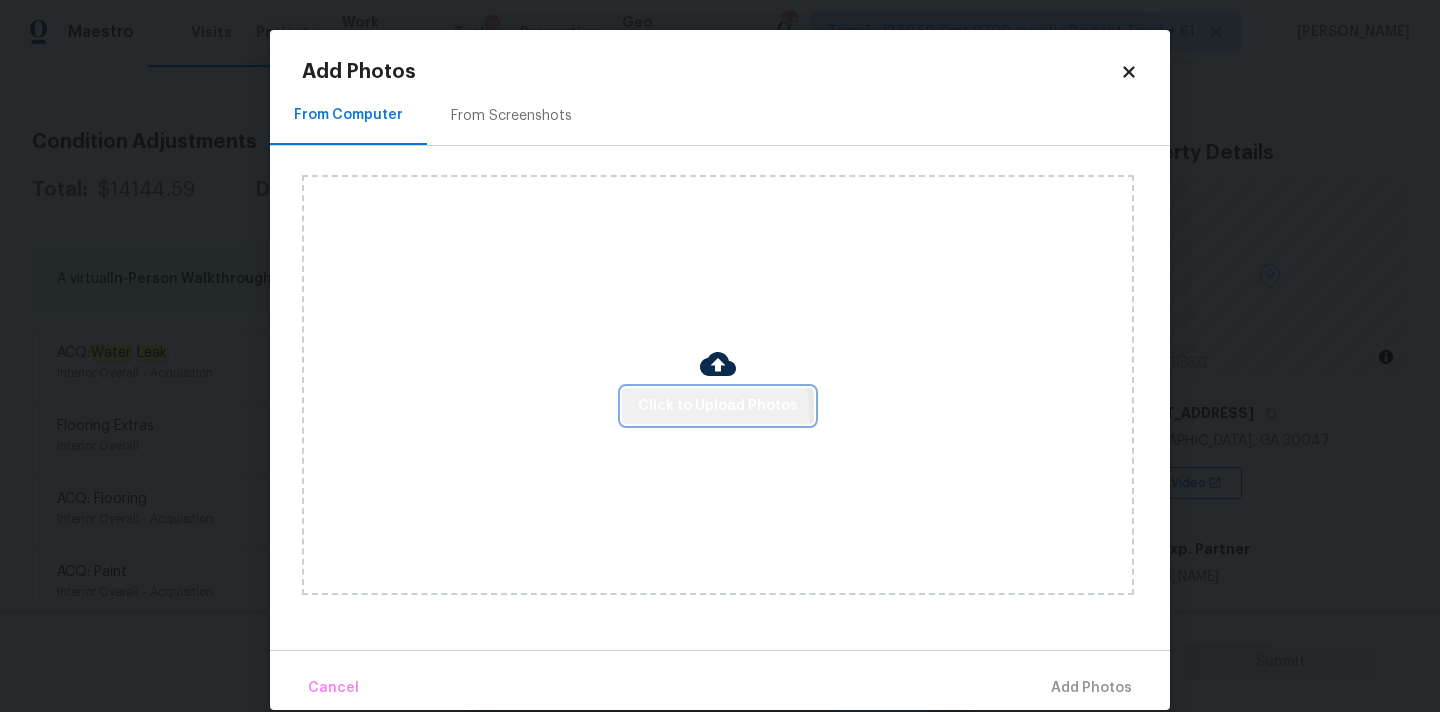 click on "Click to Upload Photos" at bounding box center (718, 406) 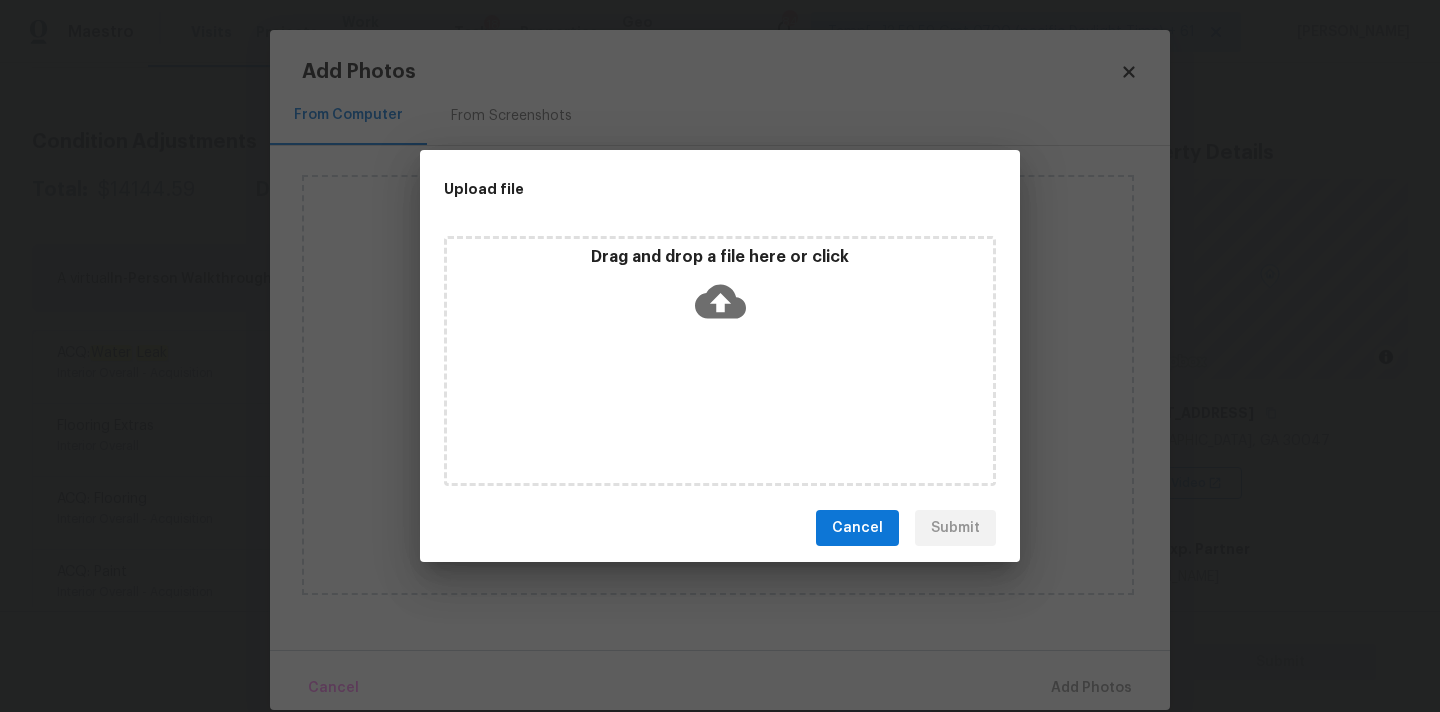 click 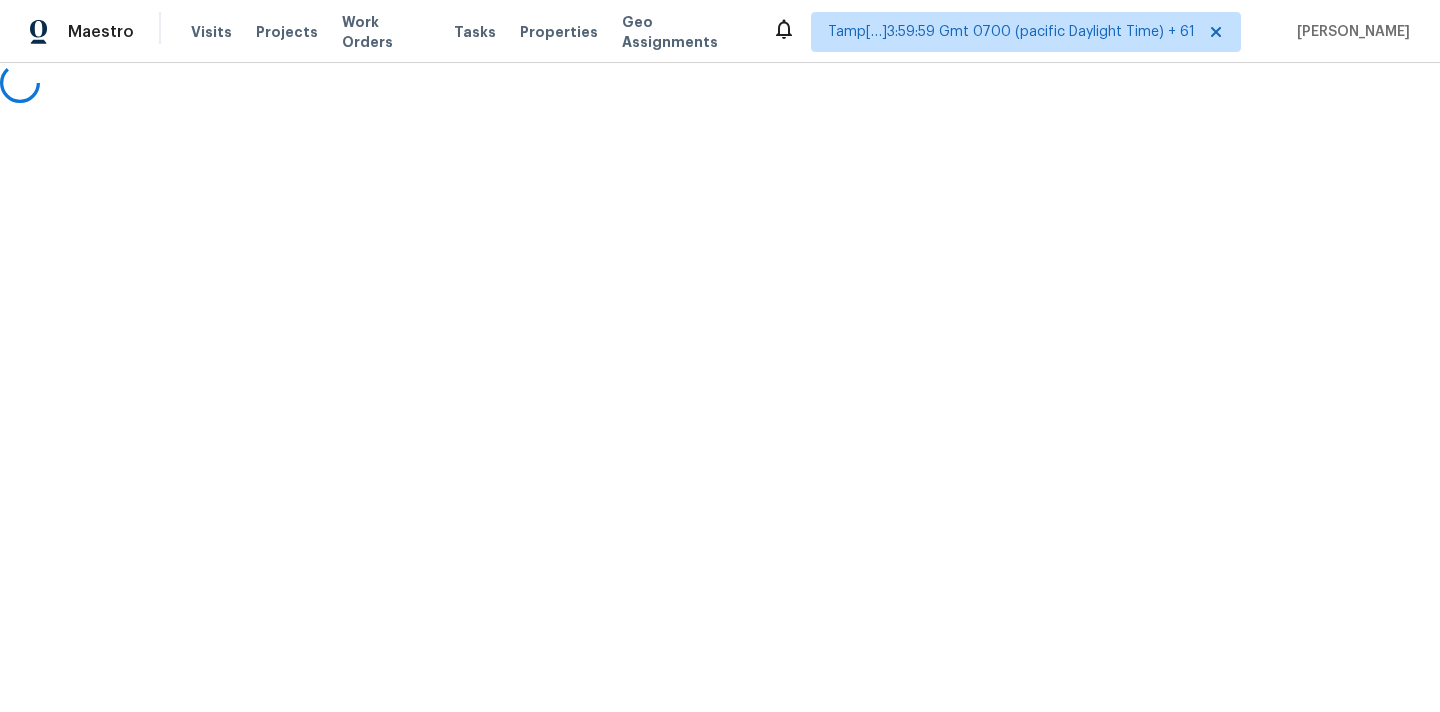 scroll, scrollTop: 0, scrollLeft: 0, axis: both 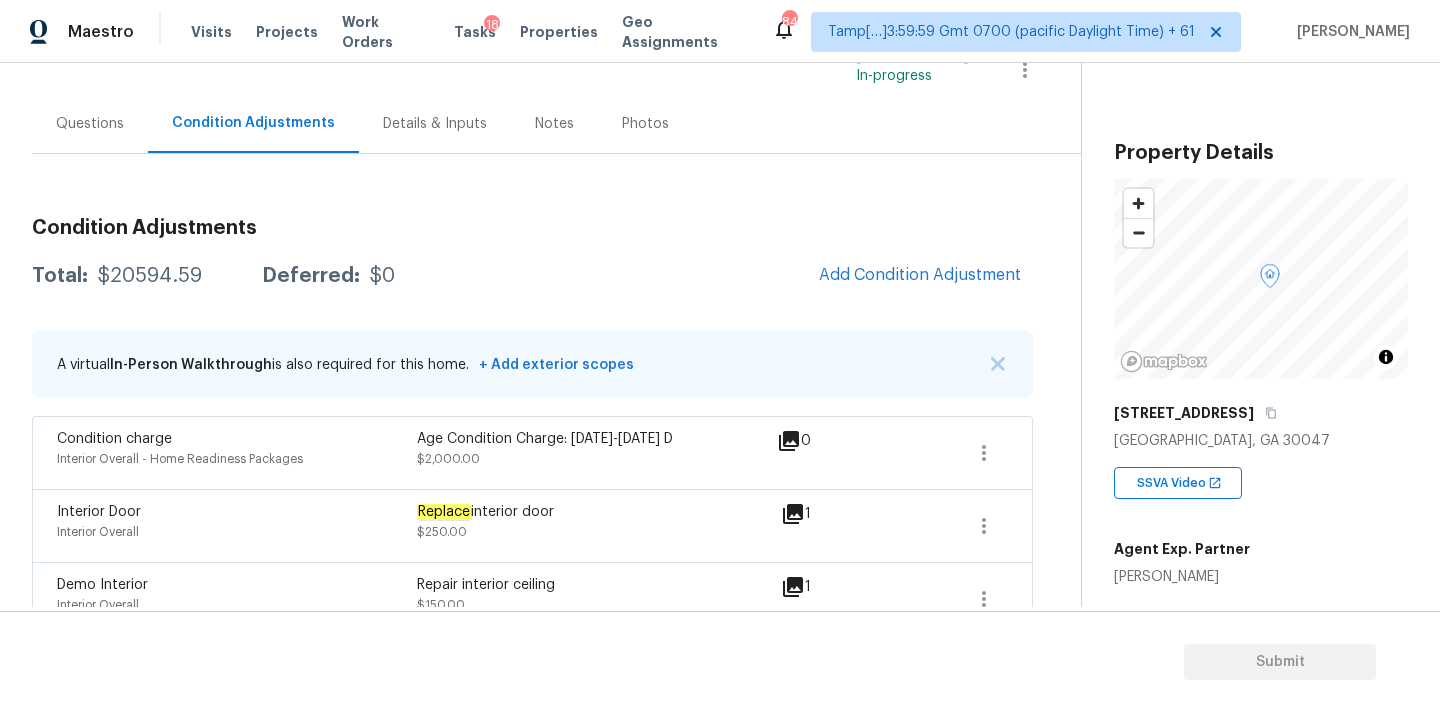 click on "Condition Adjustments Total:  $20594.59 Deferred:  $0 Add Condition Adjustment A virtual  In-Person Walkthrough  is also required for this home.   + Add exterior scopes Condition charge Interior Overall - Home Readiness Packages Age Condition Charge: [DATE]-[DATE] D	 $2,000.00   0 Interior Door Interior Overall Replace  interior door $250.00   1 Demo Interior Interior Overall Repair interior ceiling $150.00   1 Wood Fireplace  Damage Interior Overall - Fireplace Clean out chimney flue and fire box $100.00   1 Drywall Interior Overall Repair Drywall $200.00   1 Kitchen Cabinets Kitchen Repaint kitchen and bathroom cabinets $2,000.00   2 Interior Paint Interior Overall - Overall Paint $250.00   0 Countertops Kitchen Refinish countertops $1,500.00   2 ACQ:  Water   Leak Interior Overall - Acquisition Acquisition Scope: Possible  roof   leak $2,500.00   1 Flooring Extras Interior Overall Flooring Extras $1,500.00   0 ACQ: Flooring Interior Overall - Acquisition Acquisition Scope: Maximum flooring repairs $4,008.69" at bounding box center [532, 888] 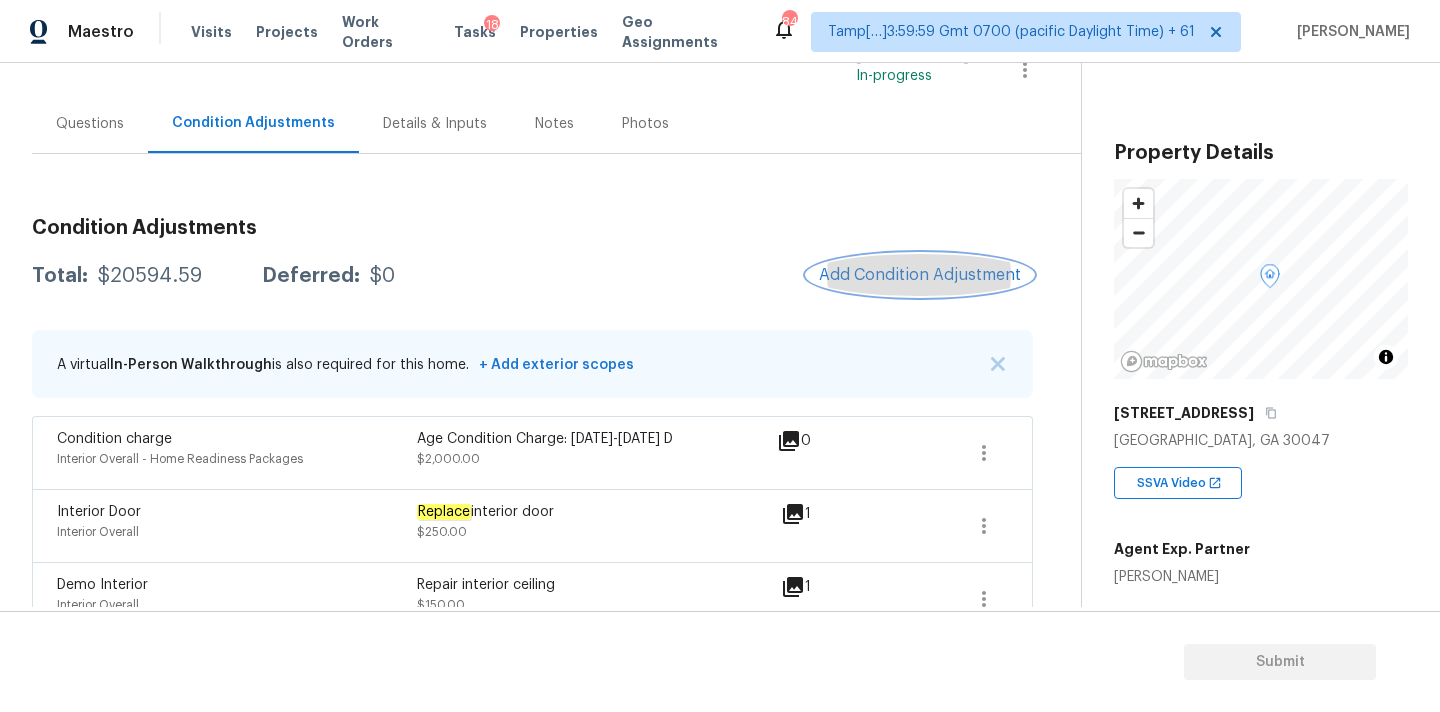 click on "Add Condition Adjustment" at bounding box center [920, 275] 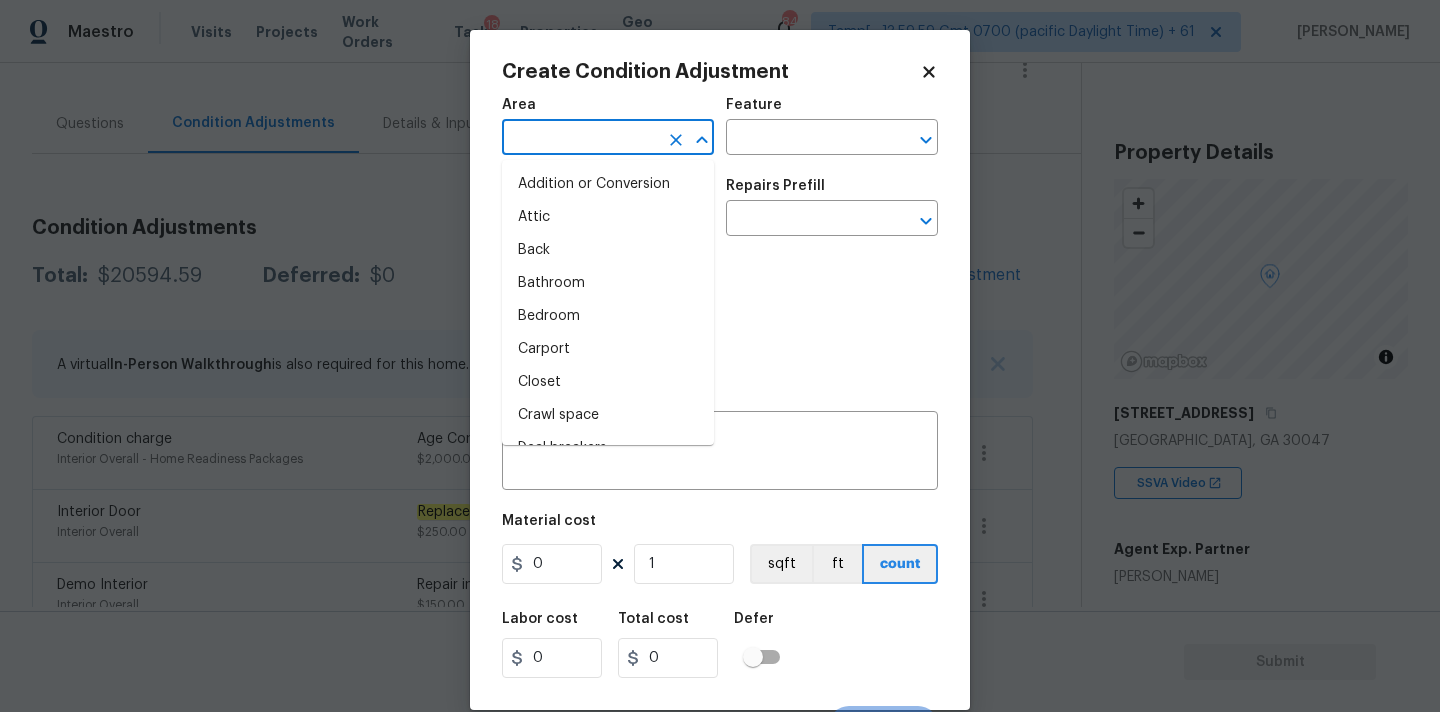 click at bounding box center (580, 139) 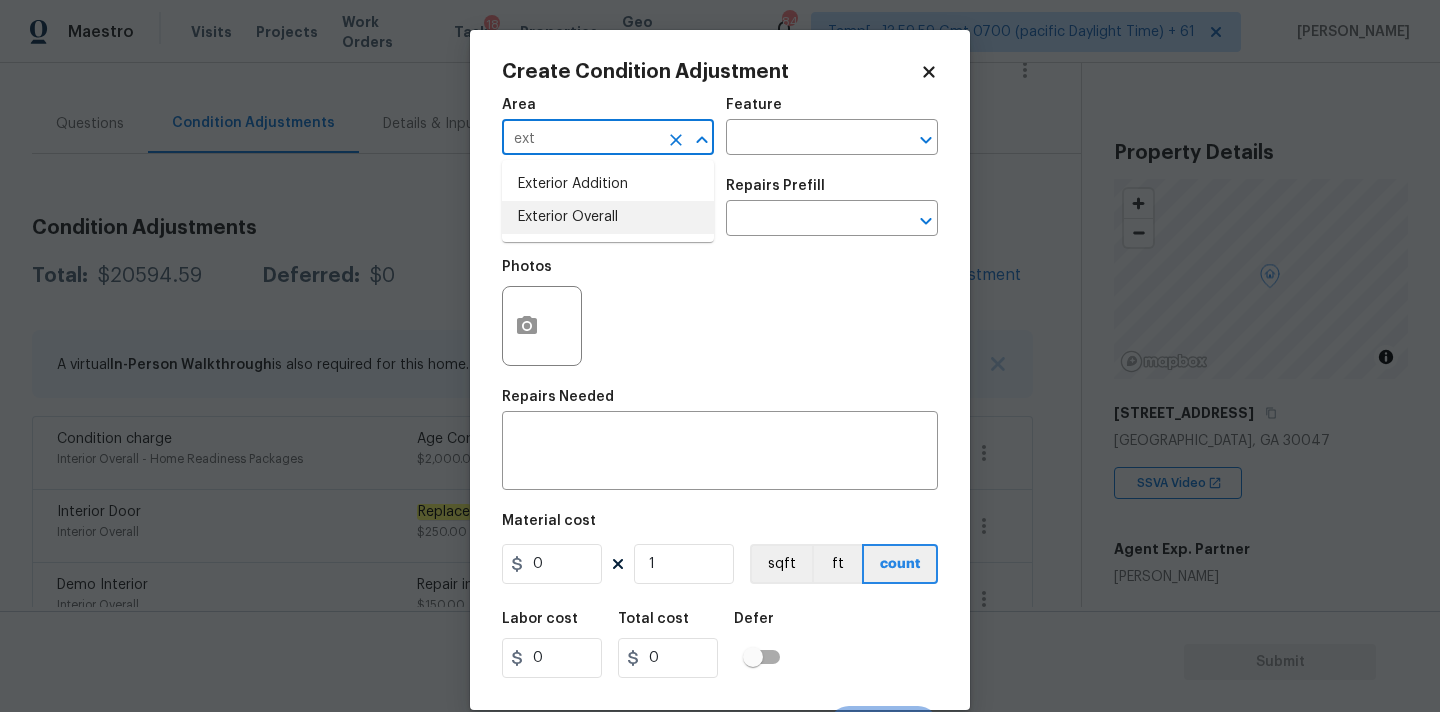 click on "Exterior Overall" at bounding box center [608, 217] 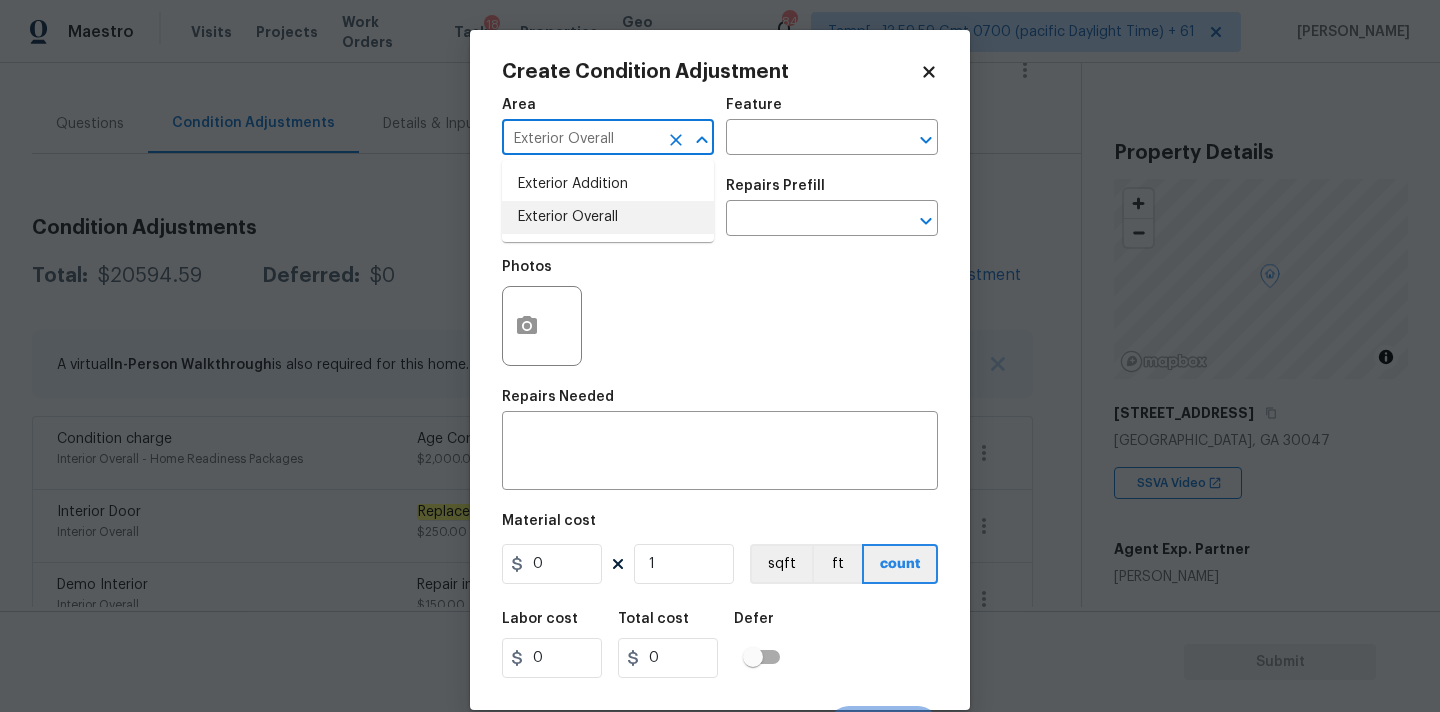 type on "Exterior Overall" 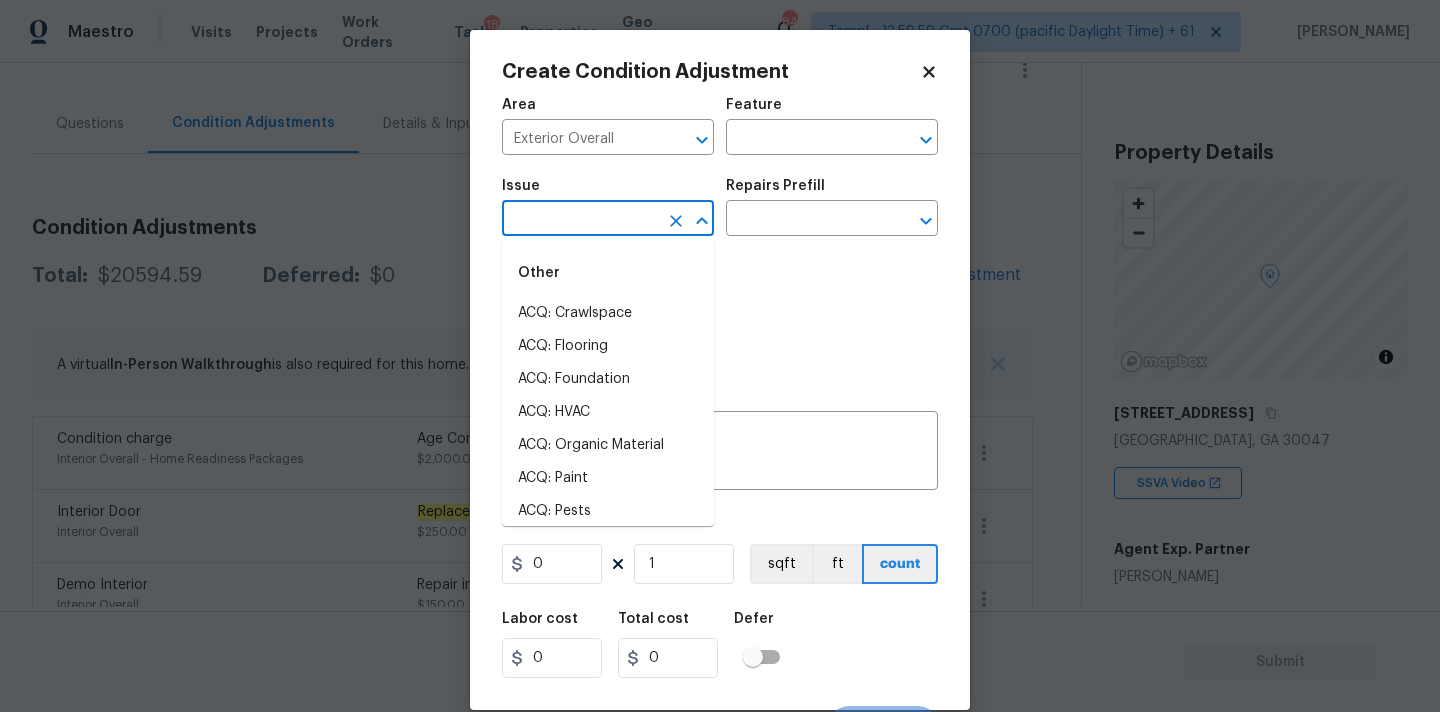 click at bounding box center [580, 220] 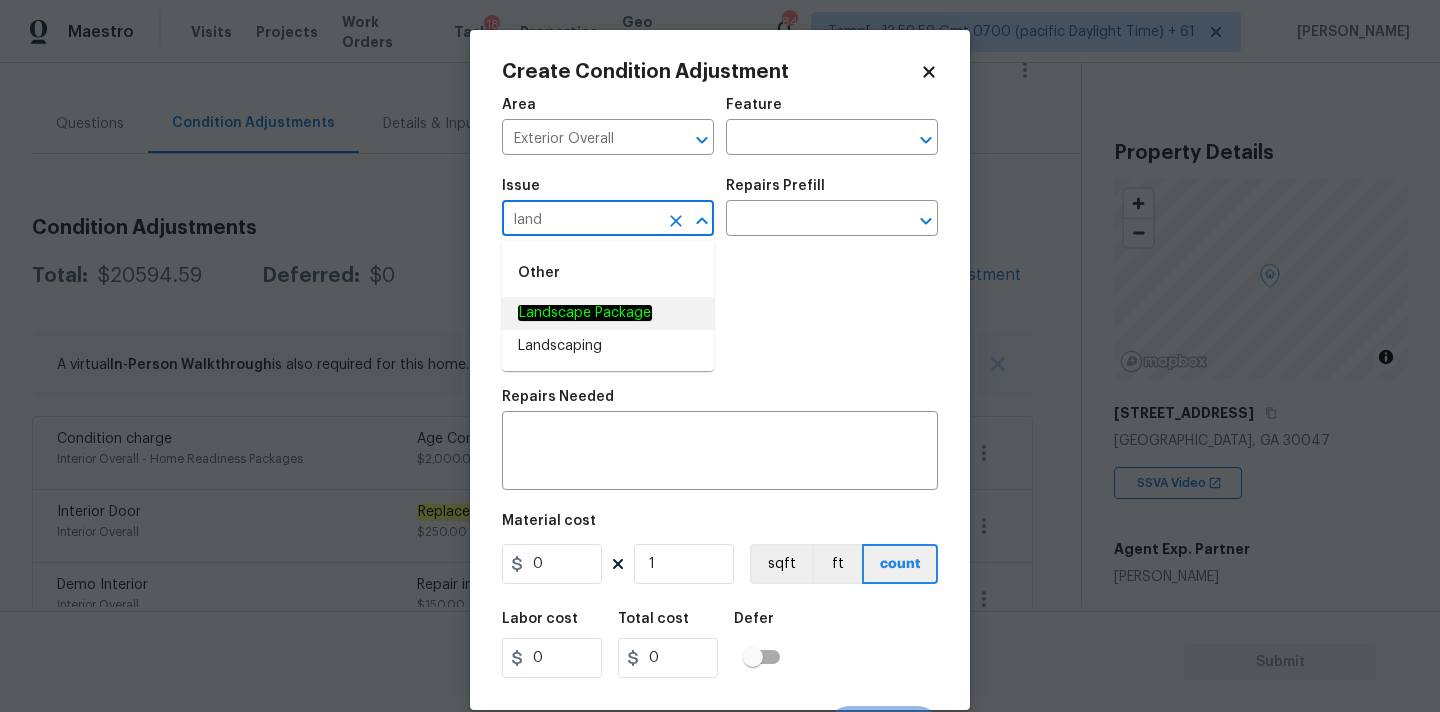 click on "Landscape Package" 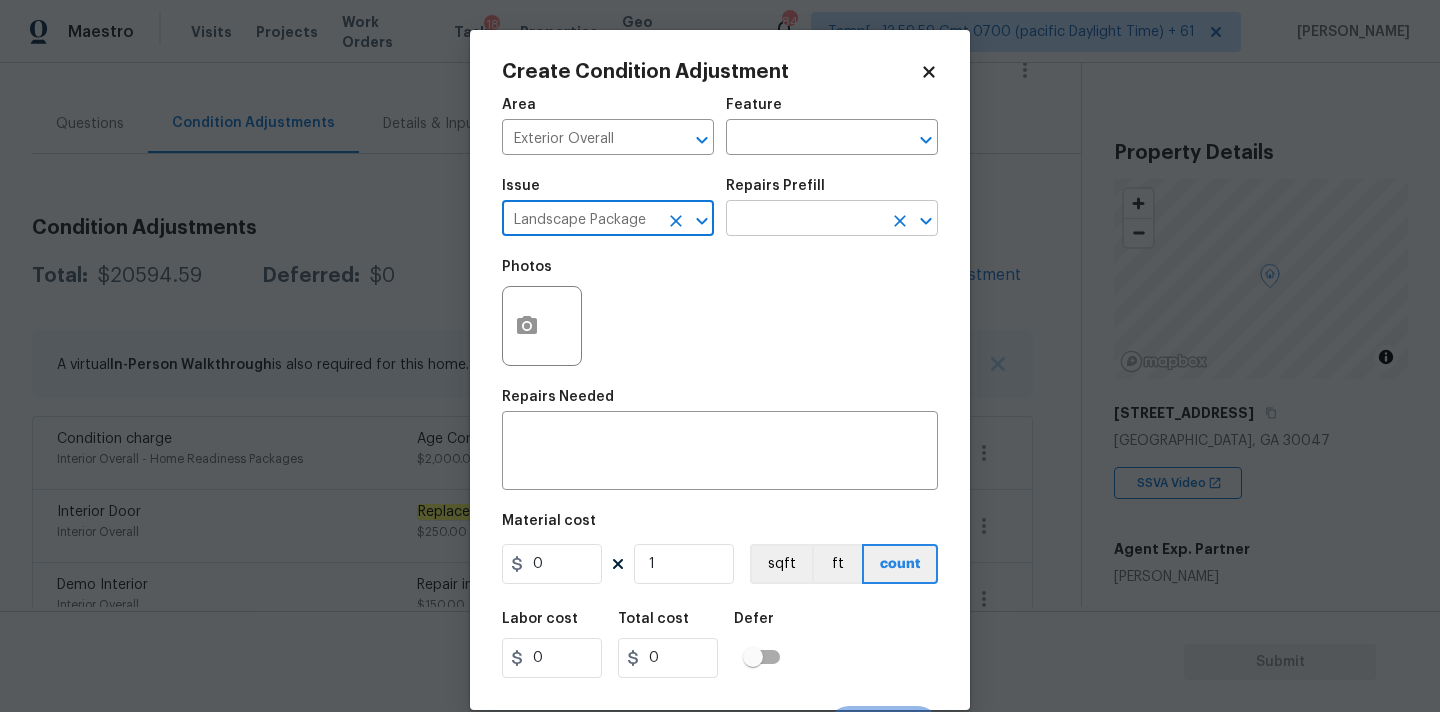 type on "Landscape Package" 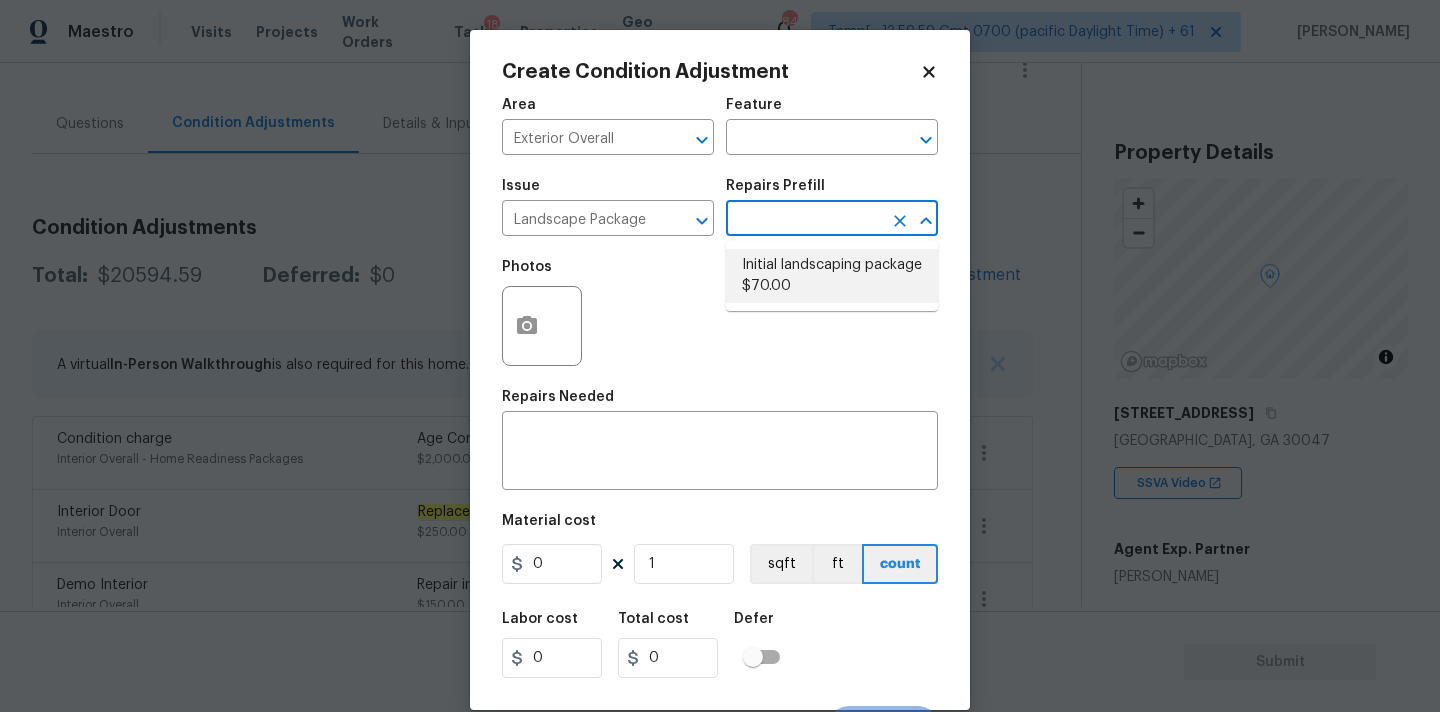 click on "Initial landscaping package $70.00" at bounding box center [832, 276] 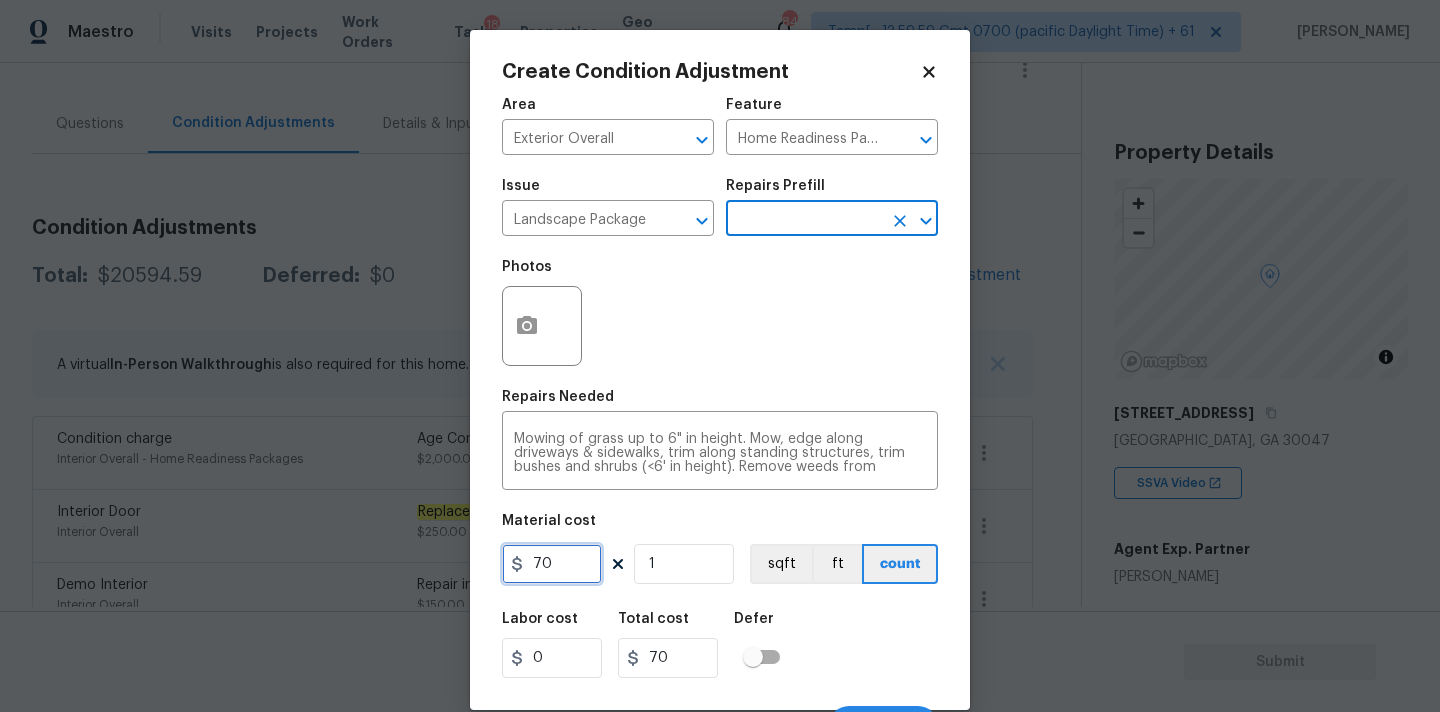 click on "70" at bounding box center (552, 564) 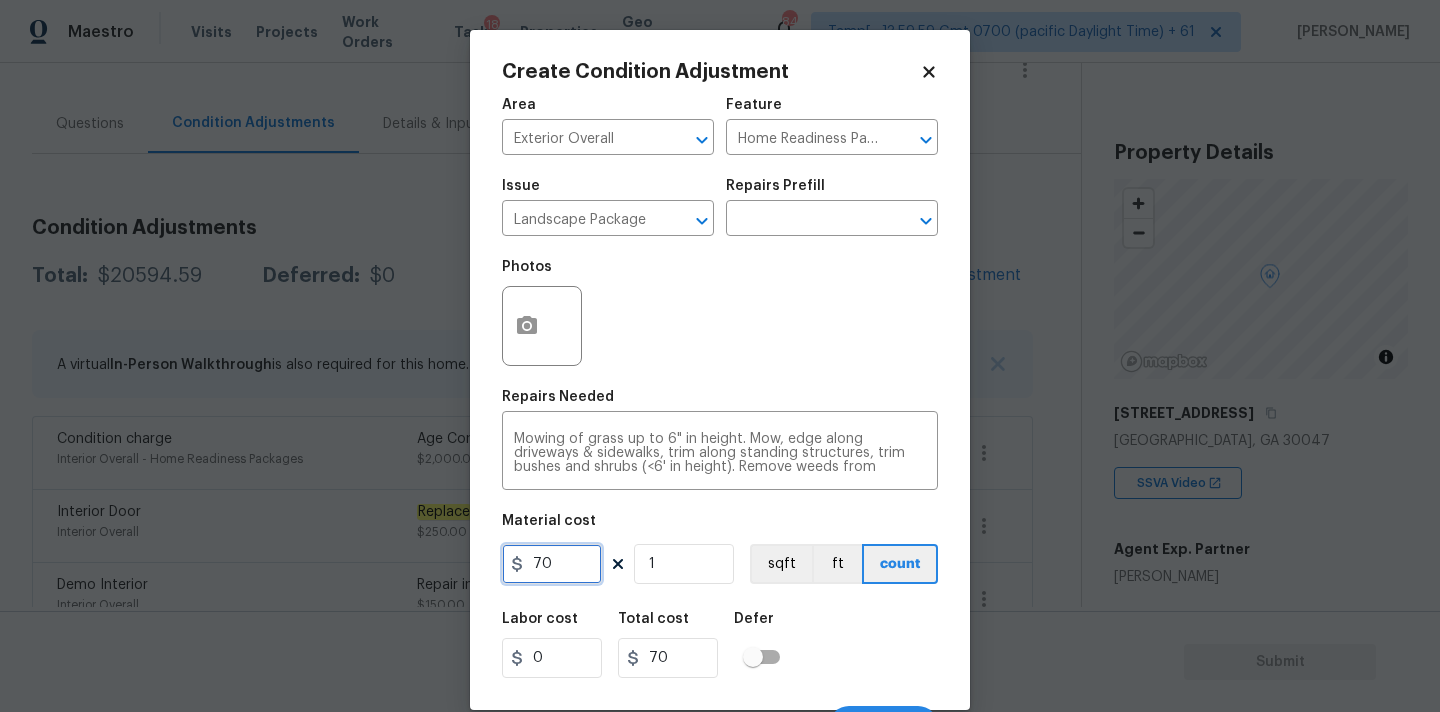 click on "70" at bounding box center (552, 564) 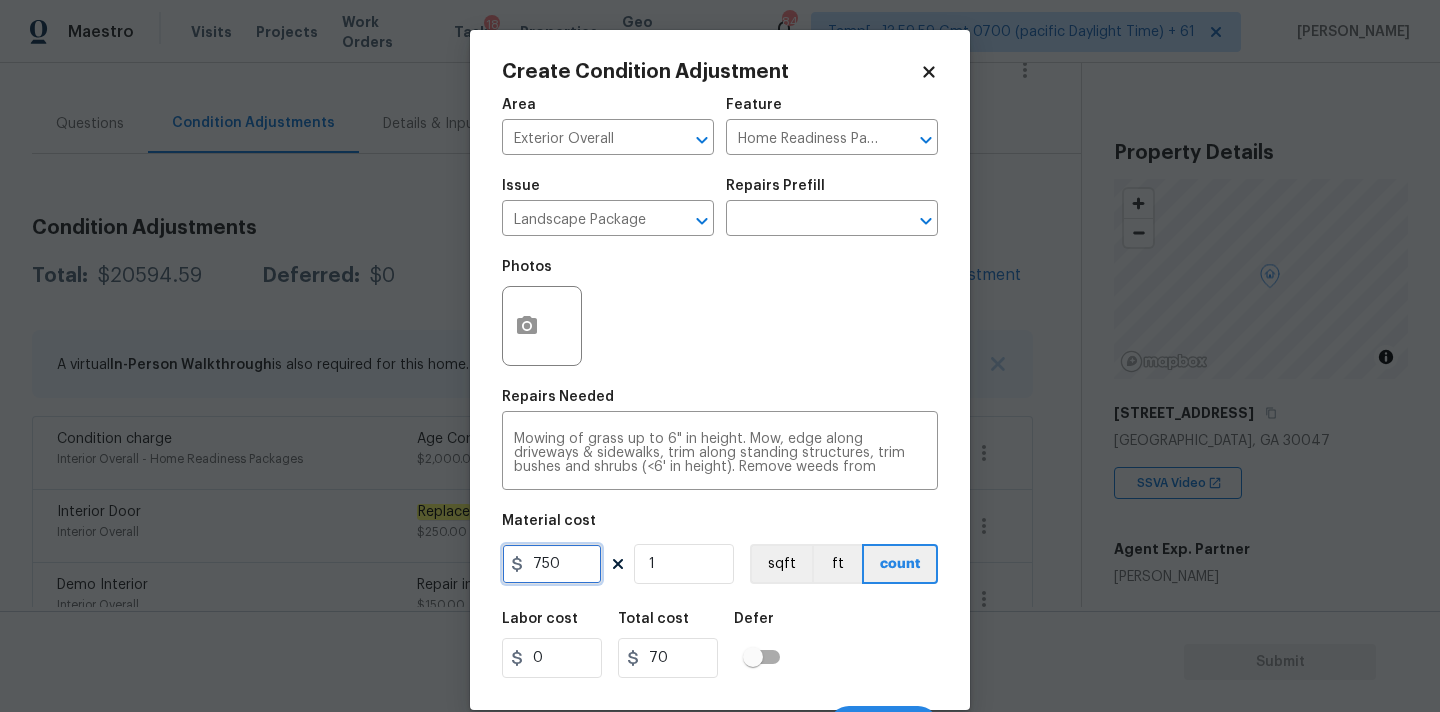 type on "750" 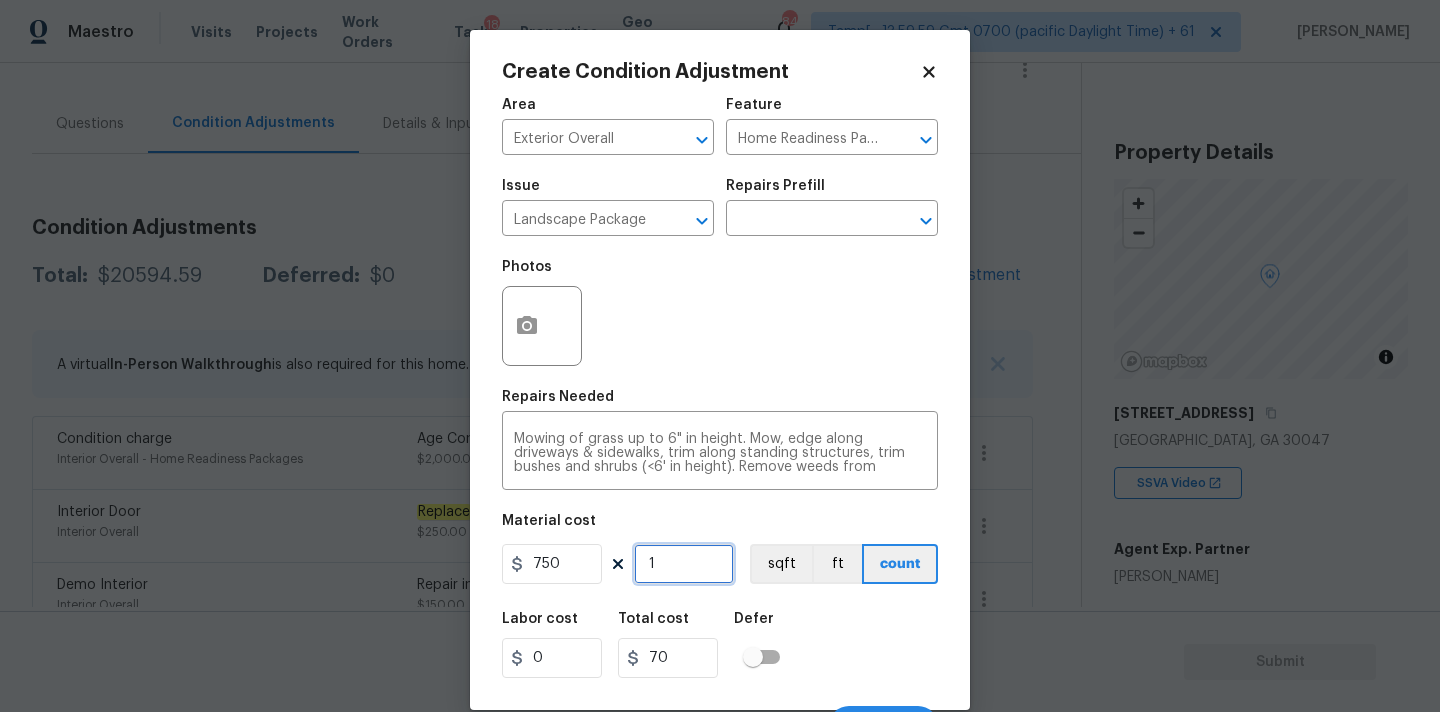 type on "750" 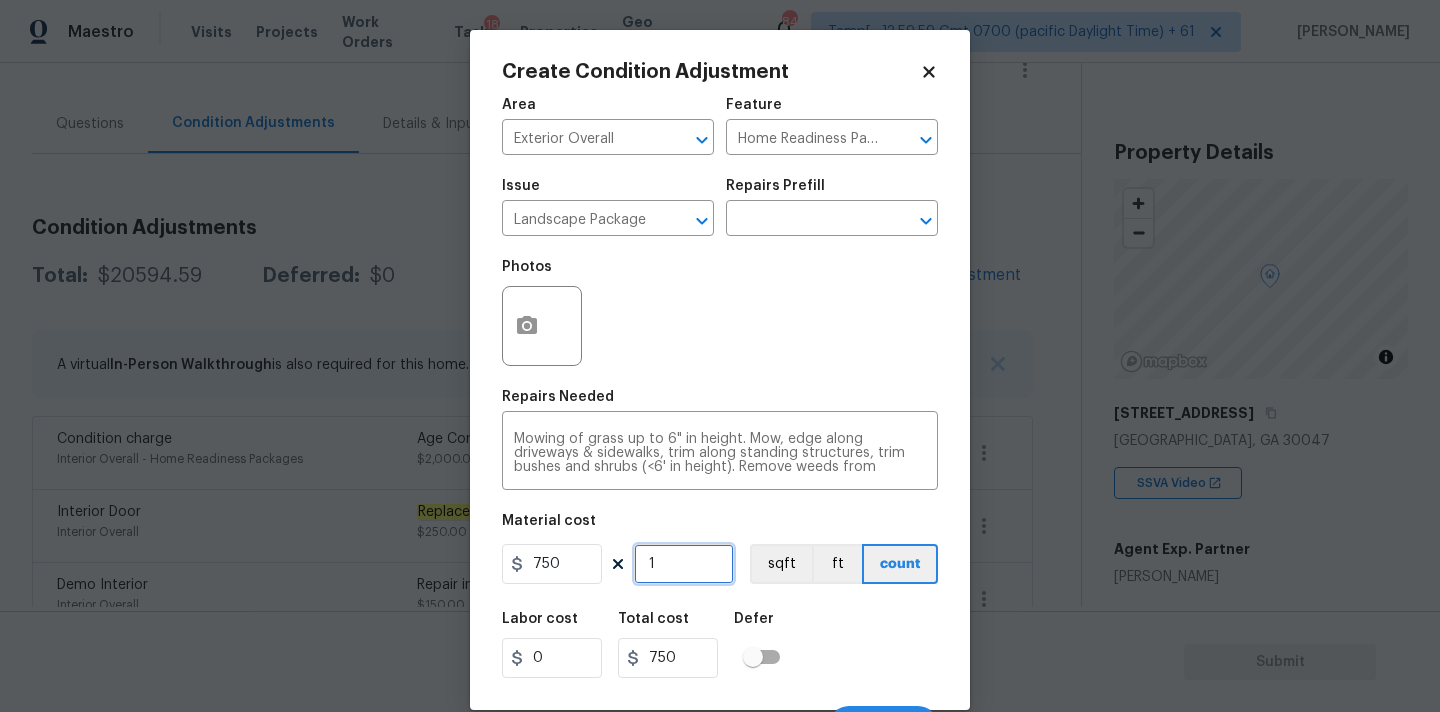 scroll, scrollTop: 35, scrollLeft: 0, axis: vertical 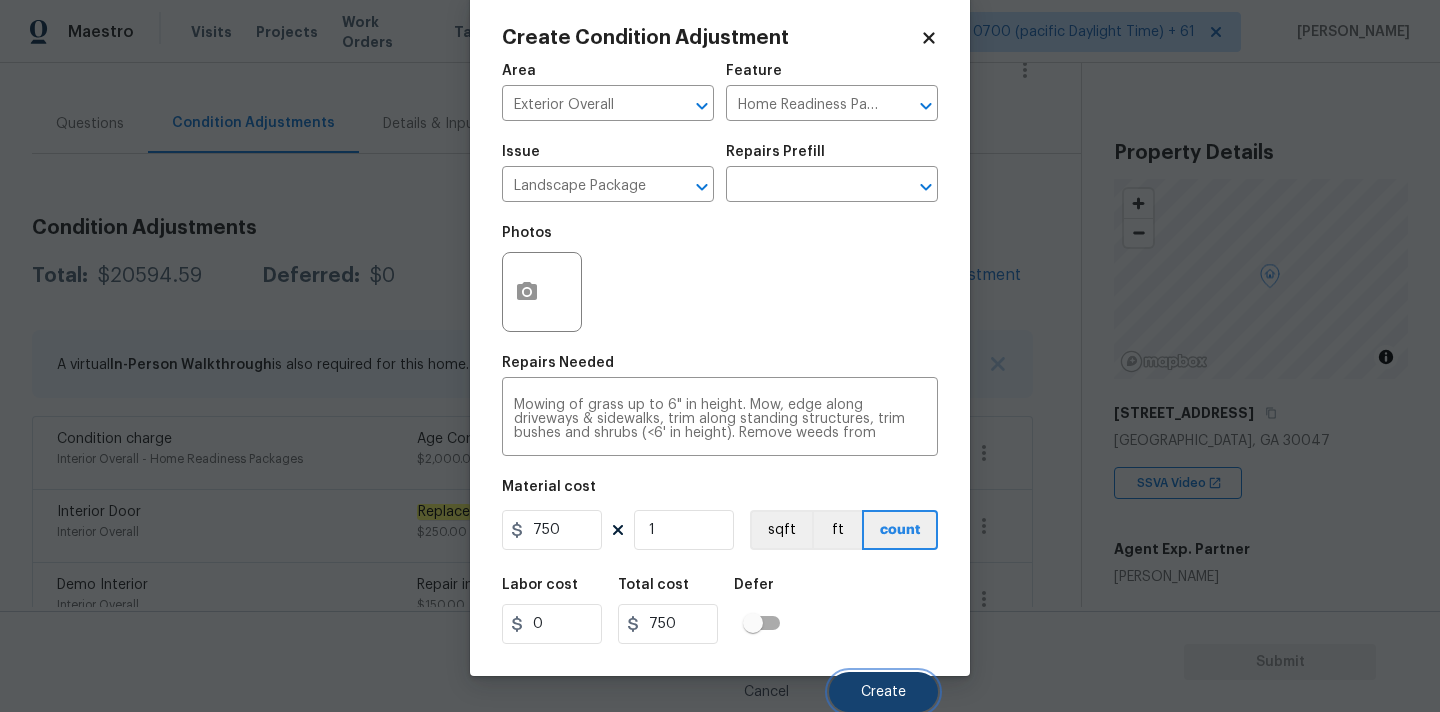 click on "Create" at bounding box center (883, 692) 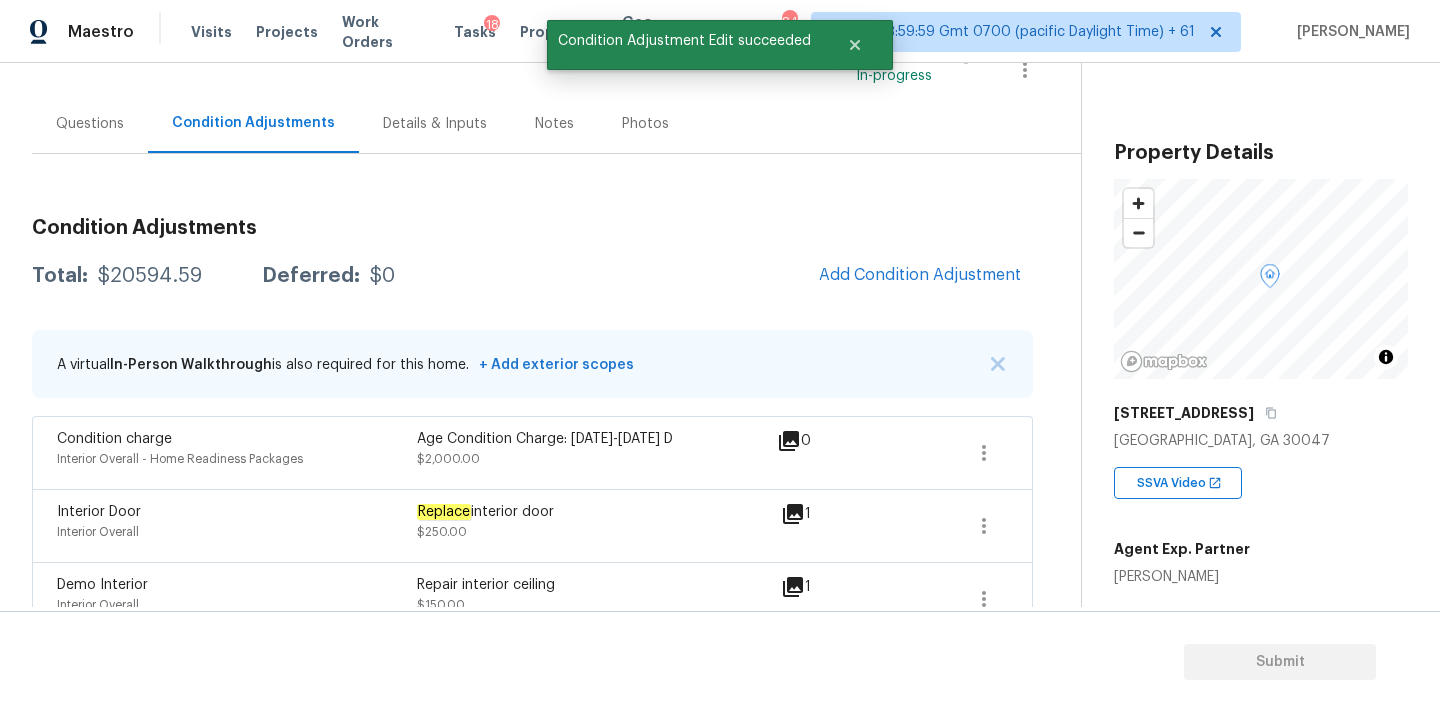 scroll, scrollTop: 28, scrollLeft: 0, axis: vertical 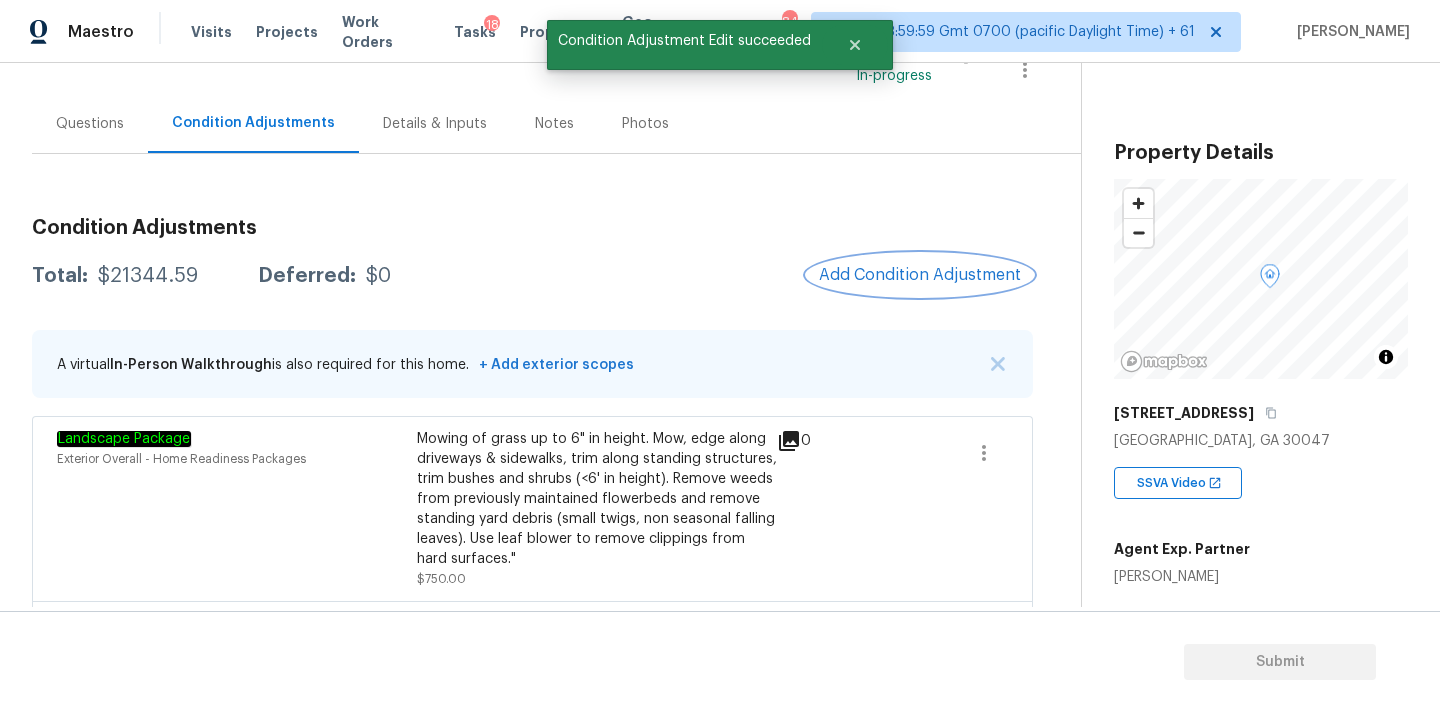 click on "Add Condition Adjustment" at bounding box center (920, 275) 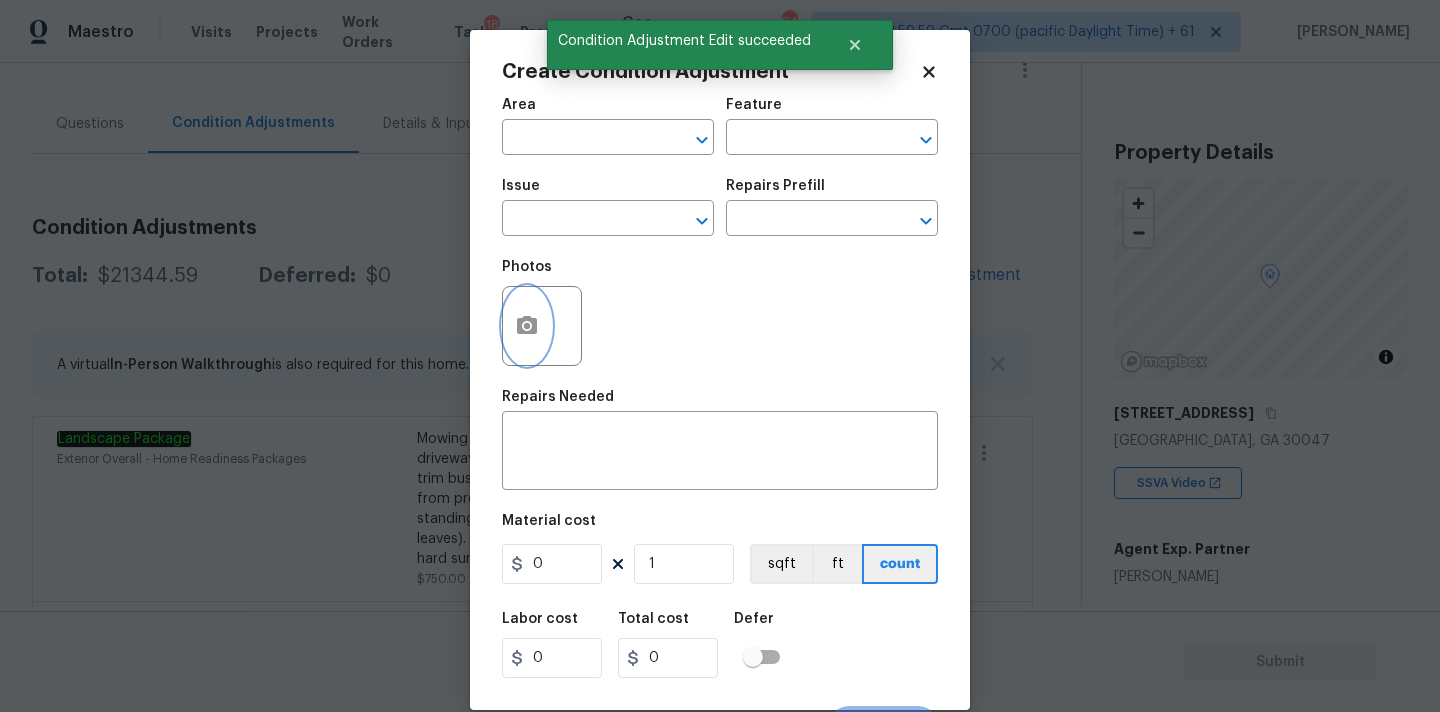 click 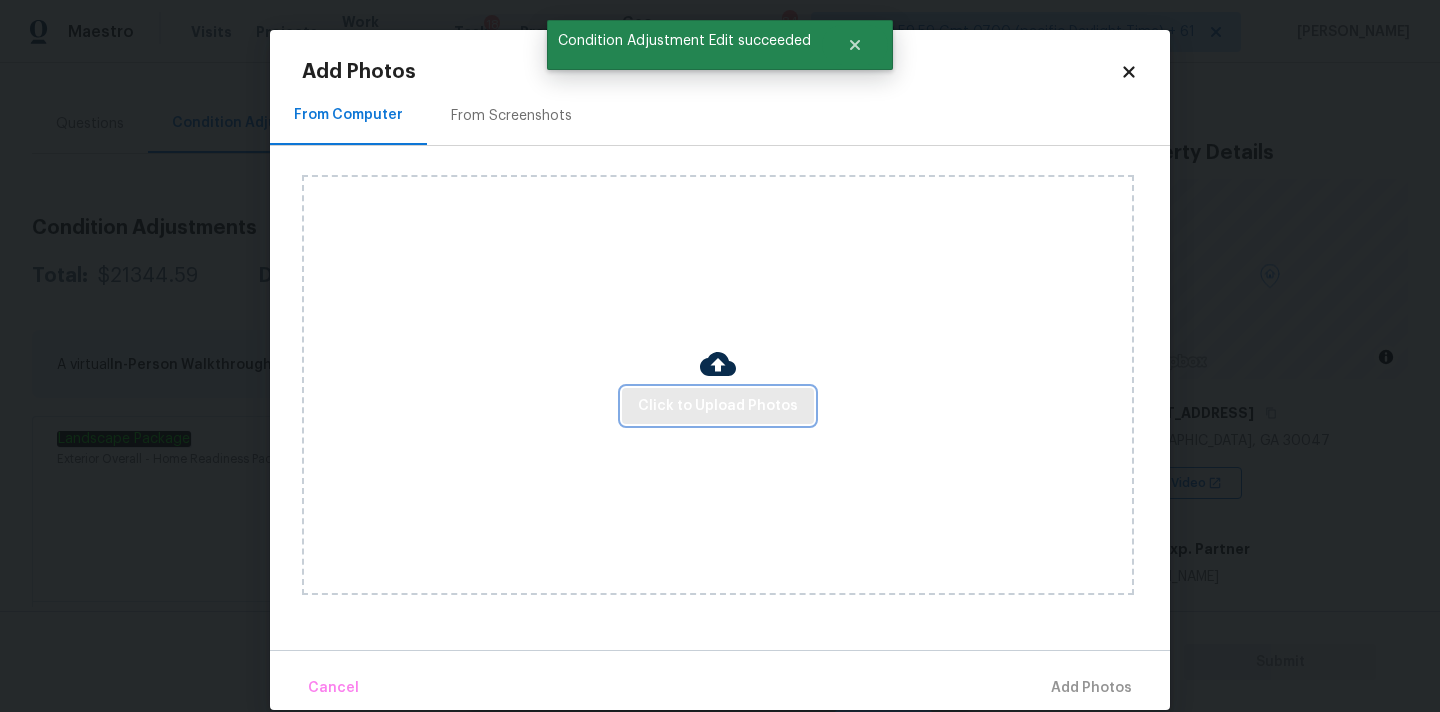 click on "Click to Upload Photos" at bounding box center (718, 406) 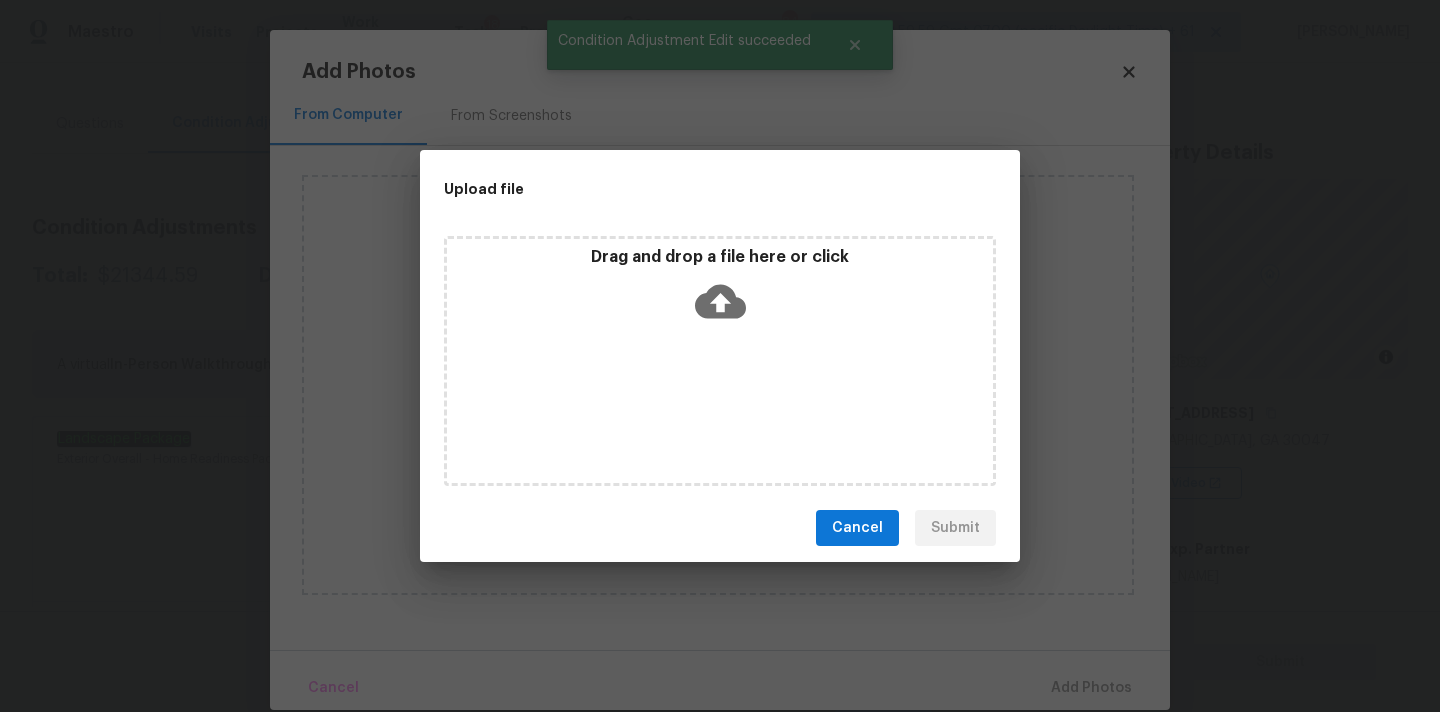 click 